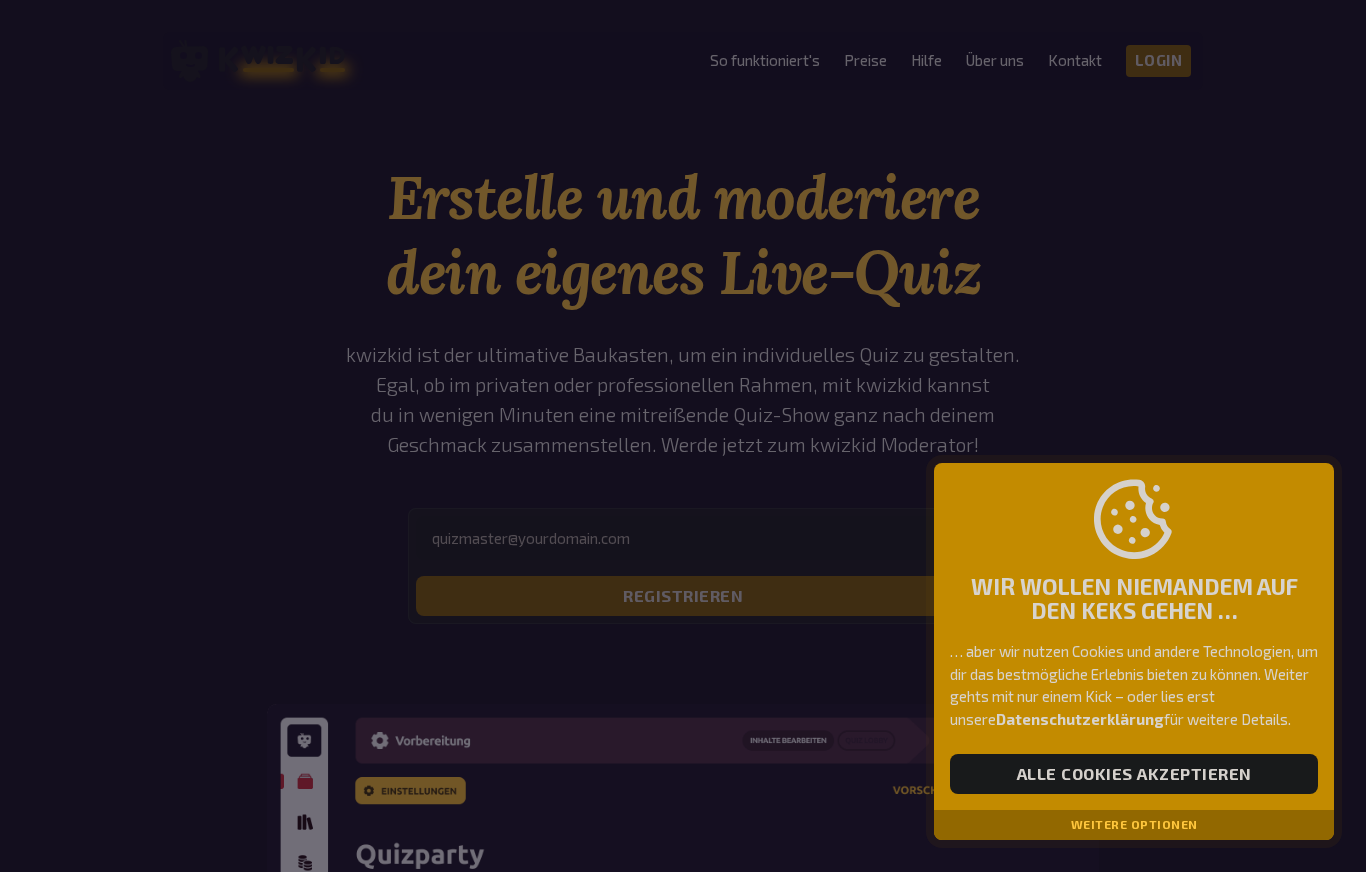 scroll, scrollTop: 0, scrollLeft: 0, axis: both 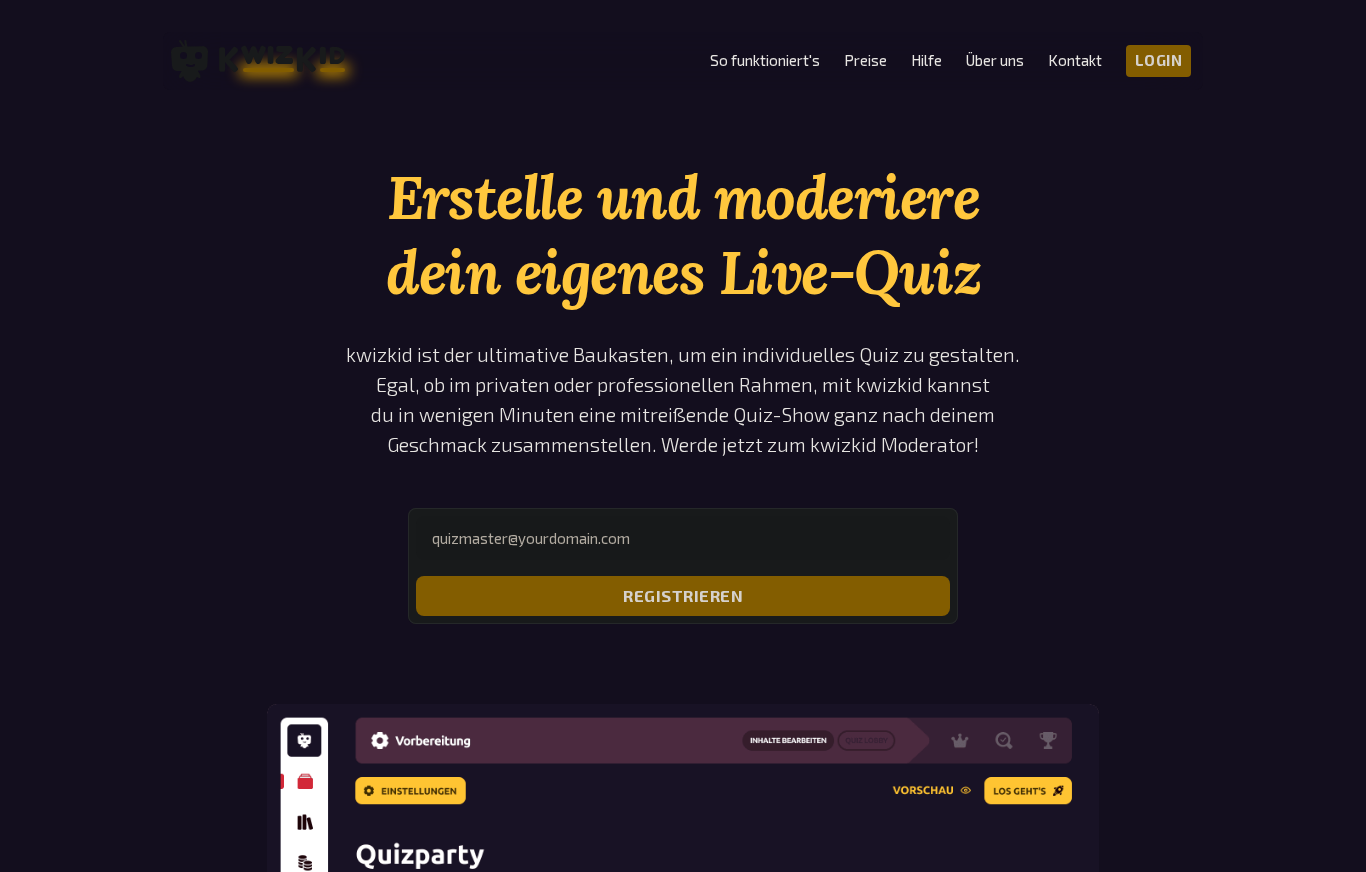 click on "Login" at bounding box center [1159, 61] 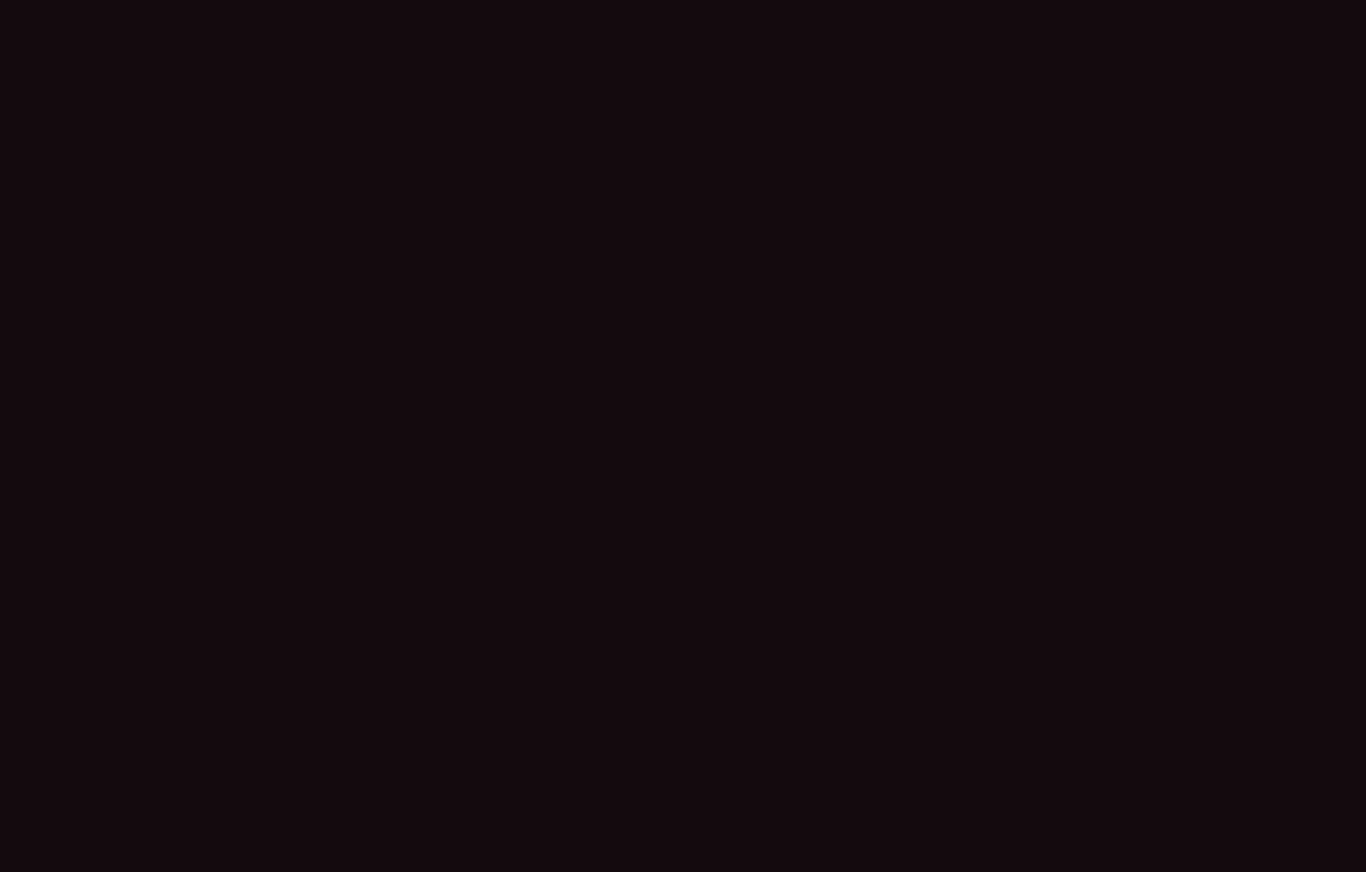 scroll, scrollTop: 0, scrollLeft: 0, axis: both 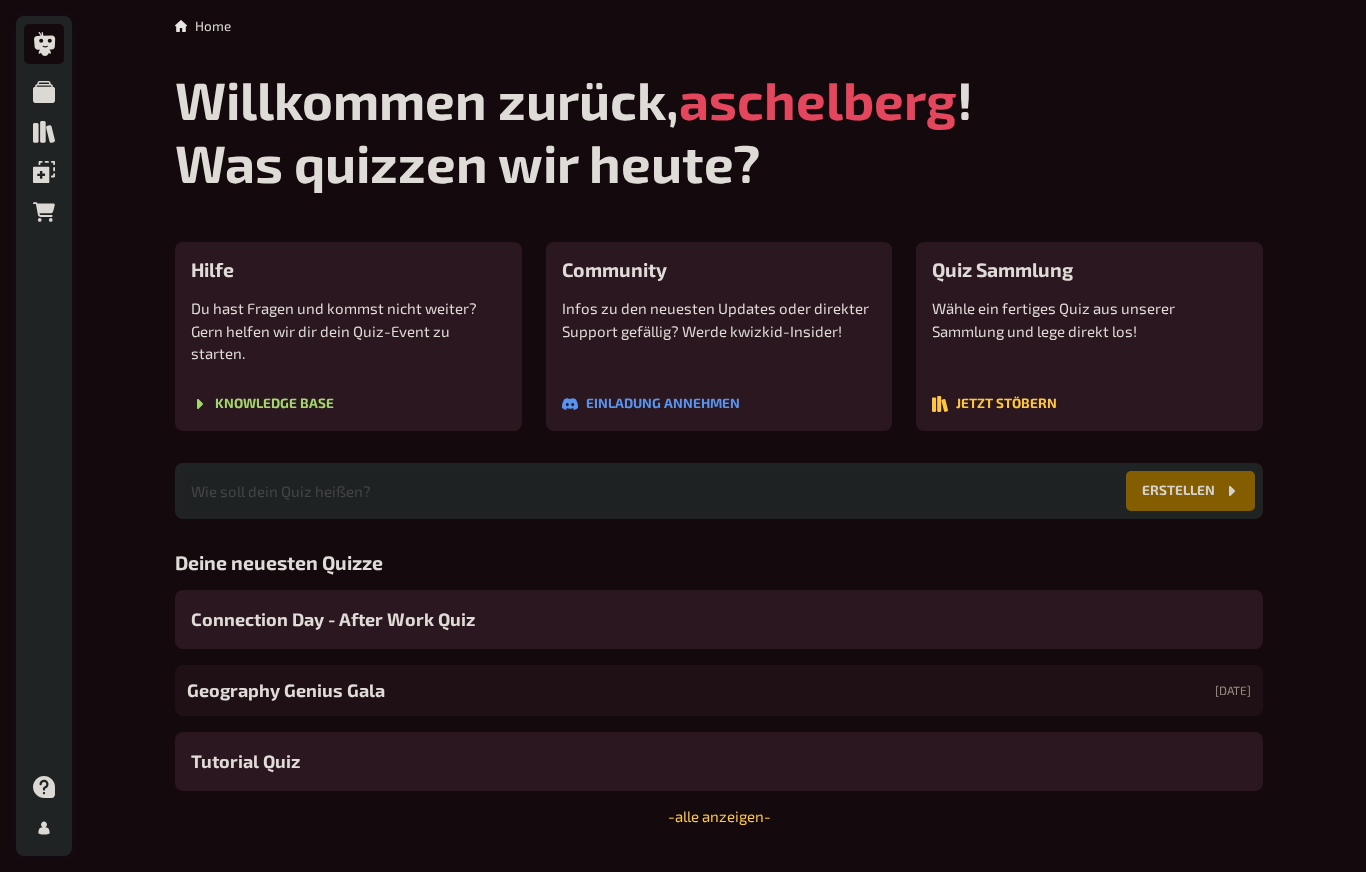 click on "Connection Day - After Work Quiz" at bounding box center [719, 619] 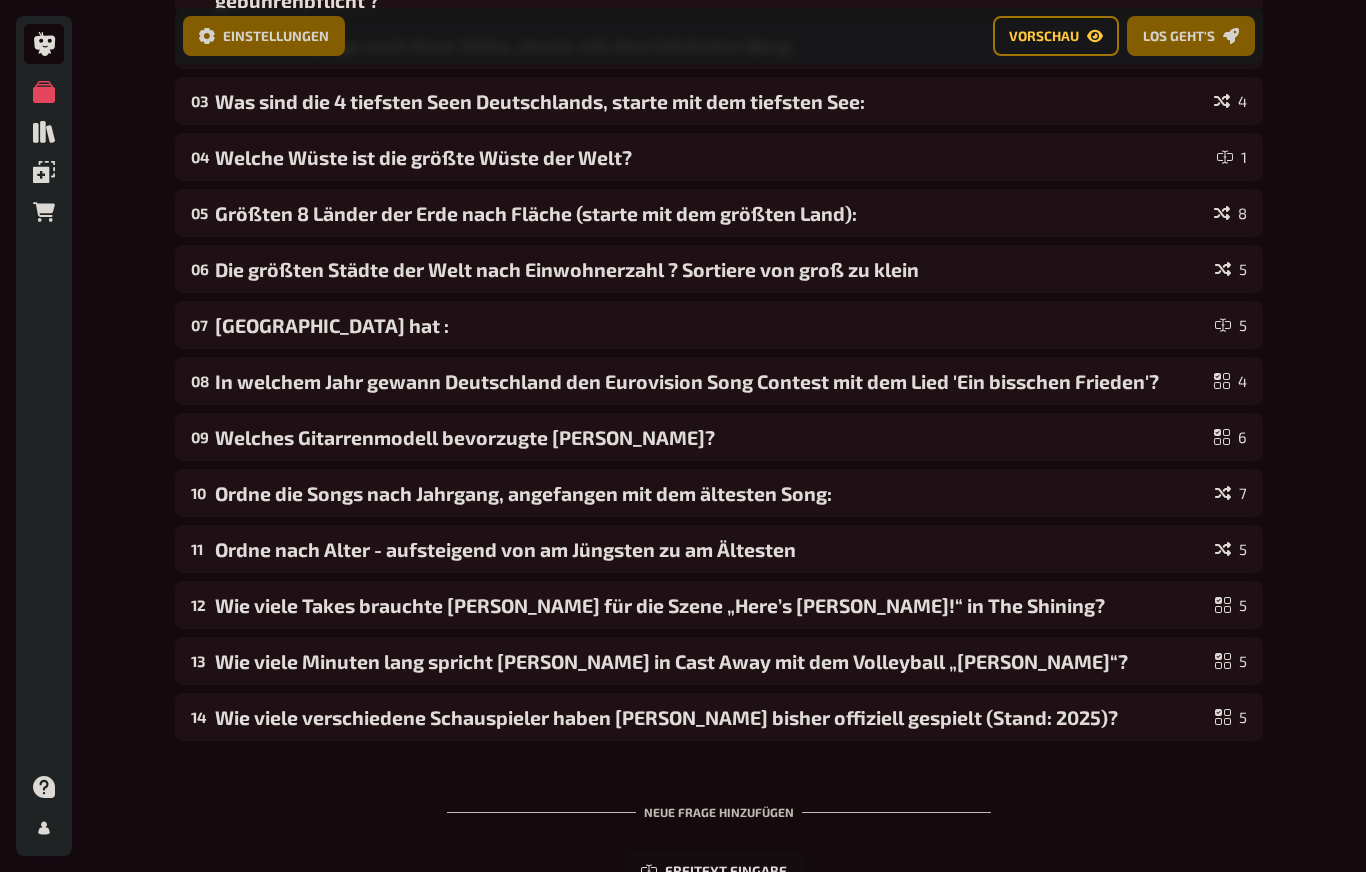 scroll, scrollTop: 304, scrollLeft: 0, axis: vertical 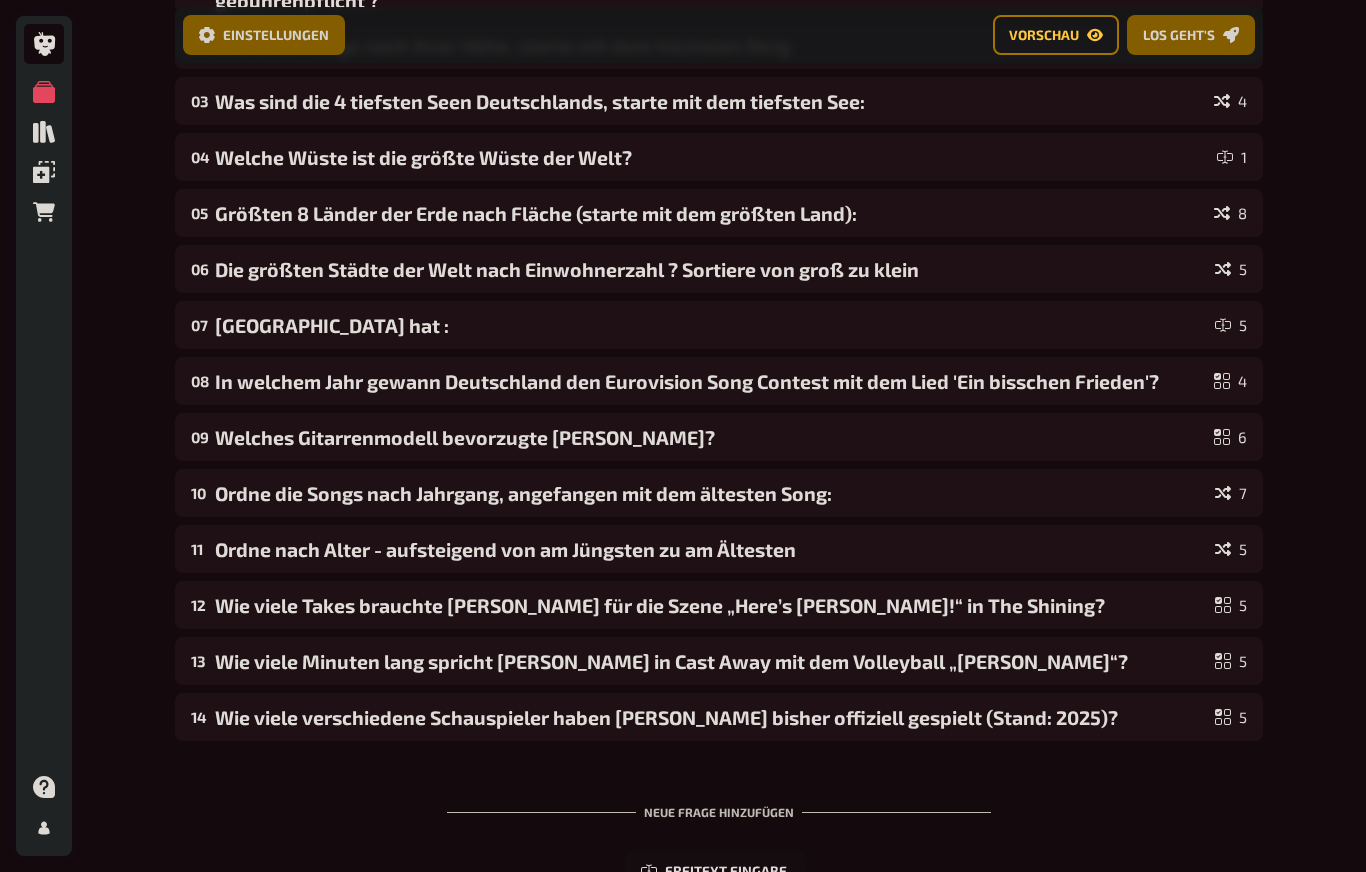 click on "Wie viele Takes brauchte [PERSON_NAME] für die Szene „Here’s [PERSON_NAME]!“ in The Shining?" at bounding box center (711, 606) 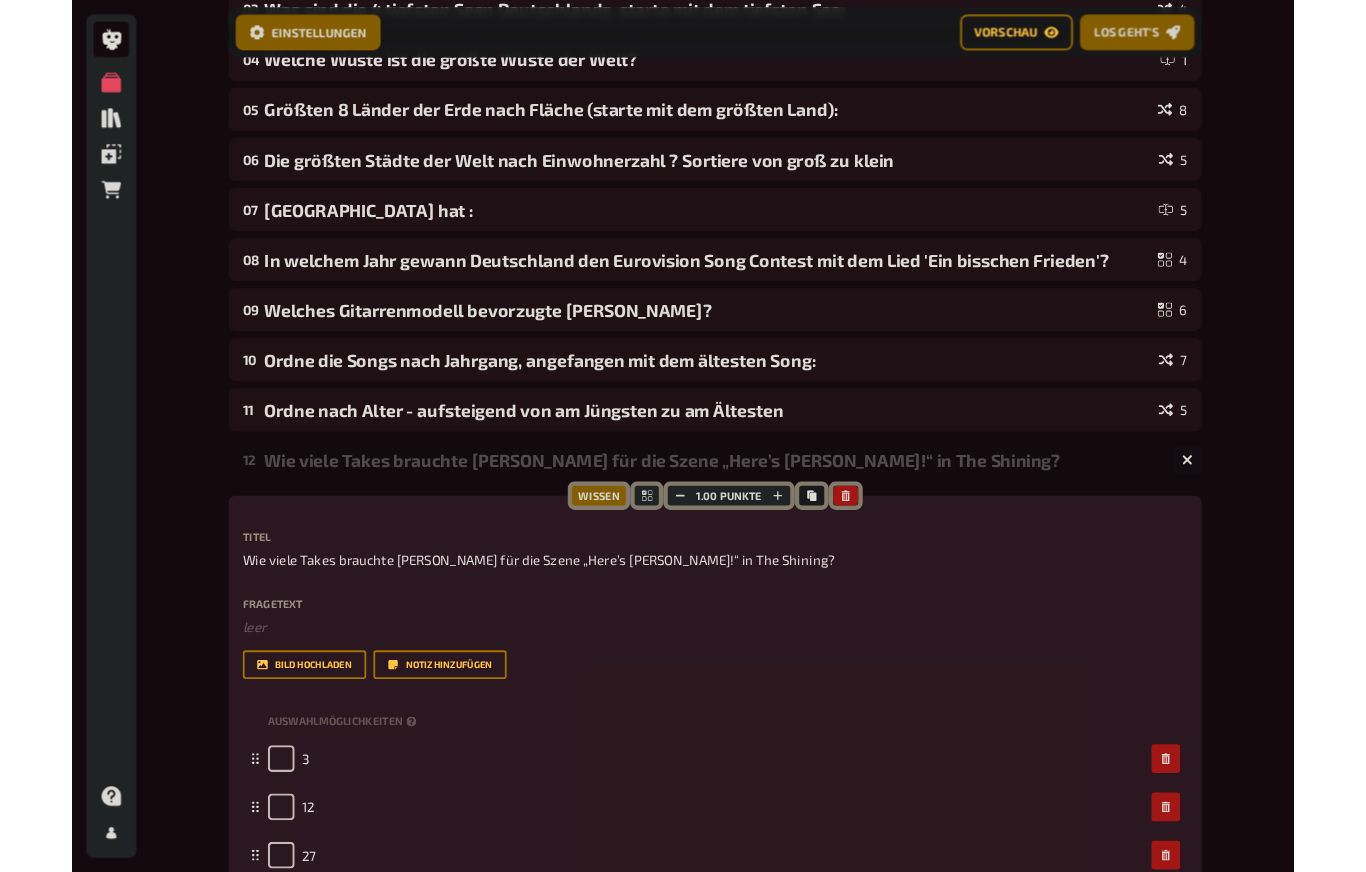 scroll, scrollTop: 396, scrollLeft: 0, axis: vertical 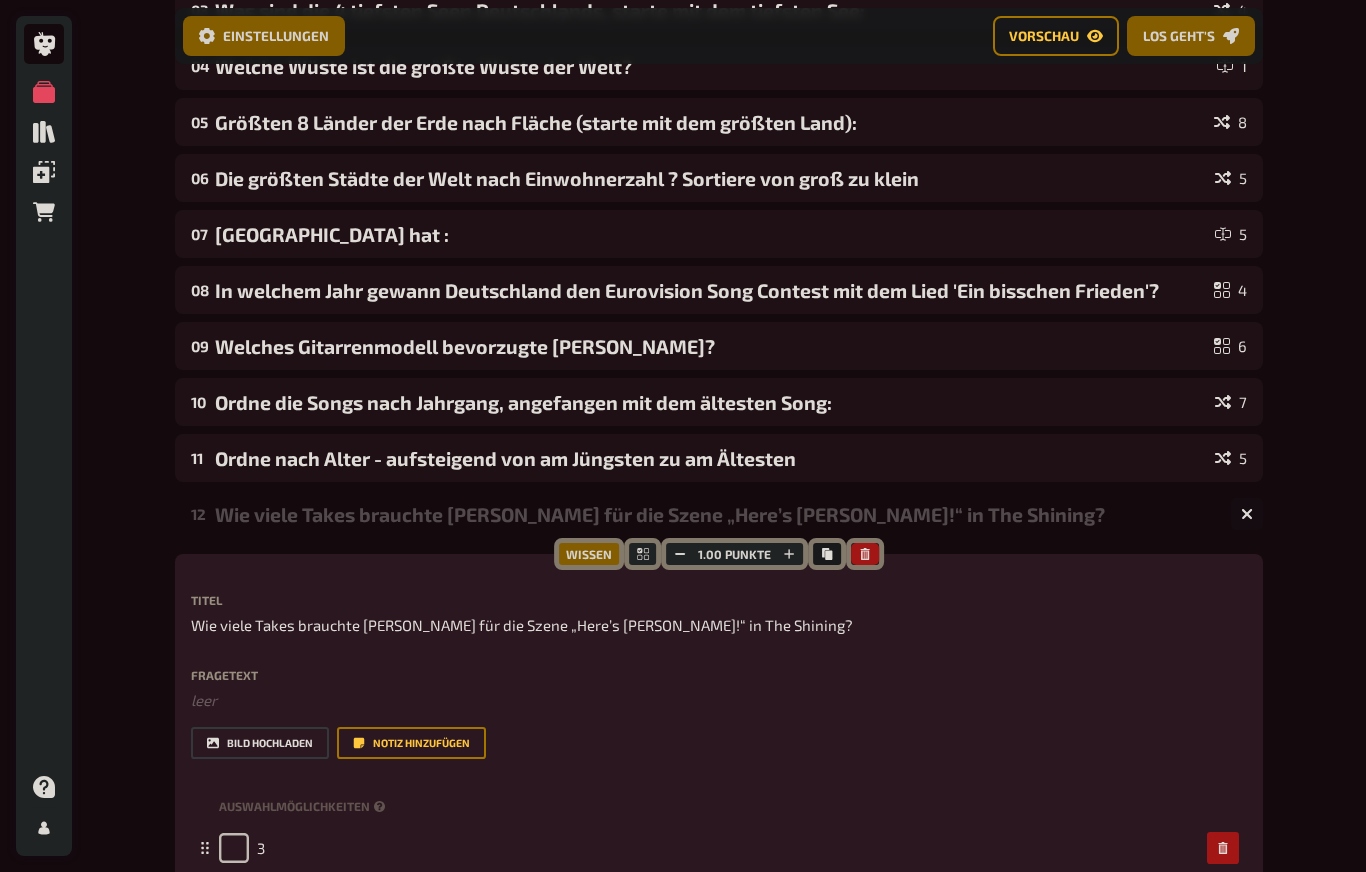 click on "Bild hochladen" at bounding box center (260, 743) 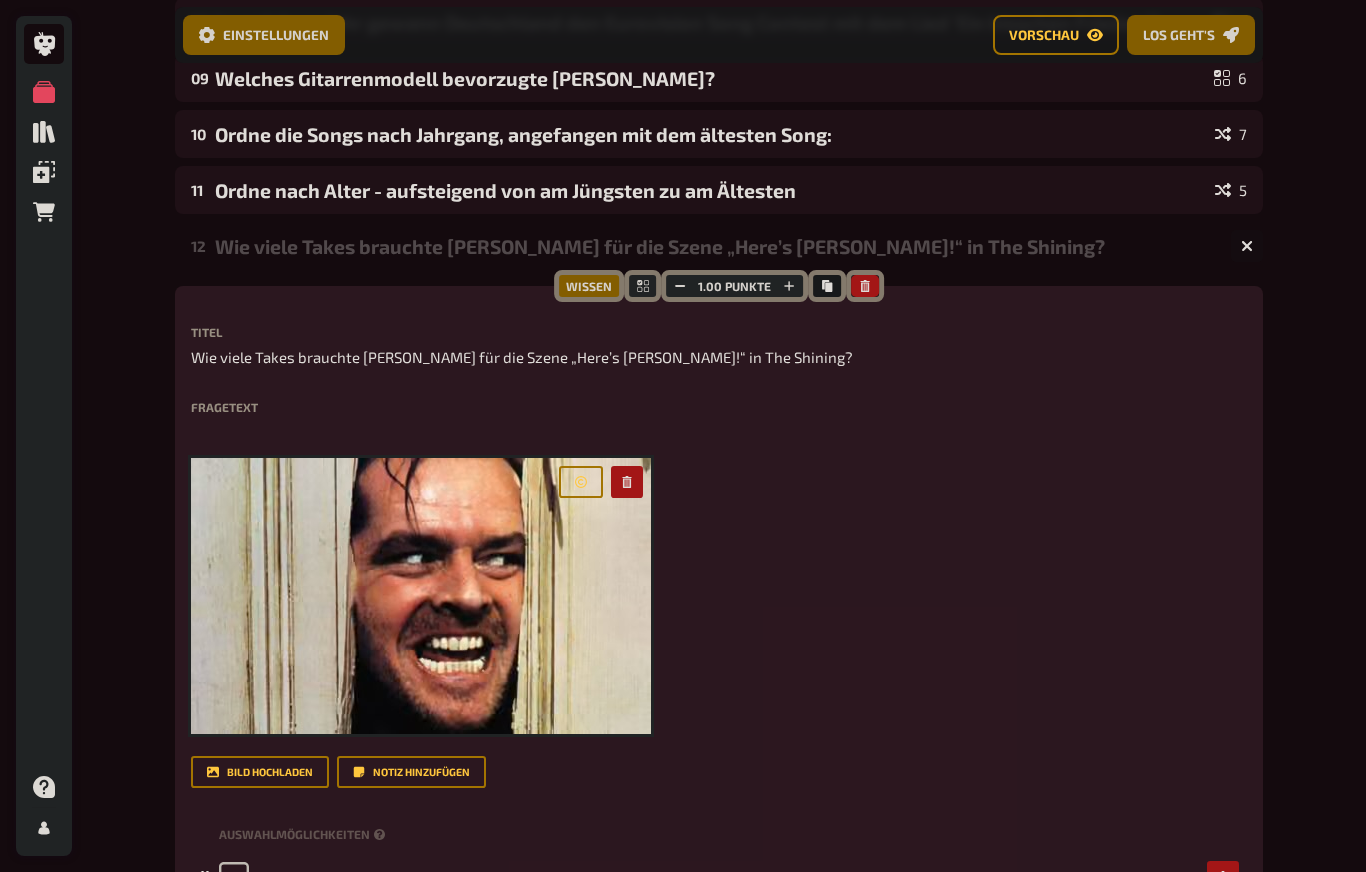 scroll, scrollTop: 664, scrollLeft: 0, axis: vertical 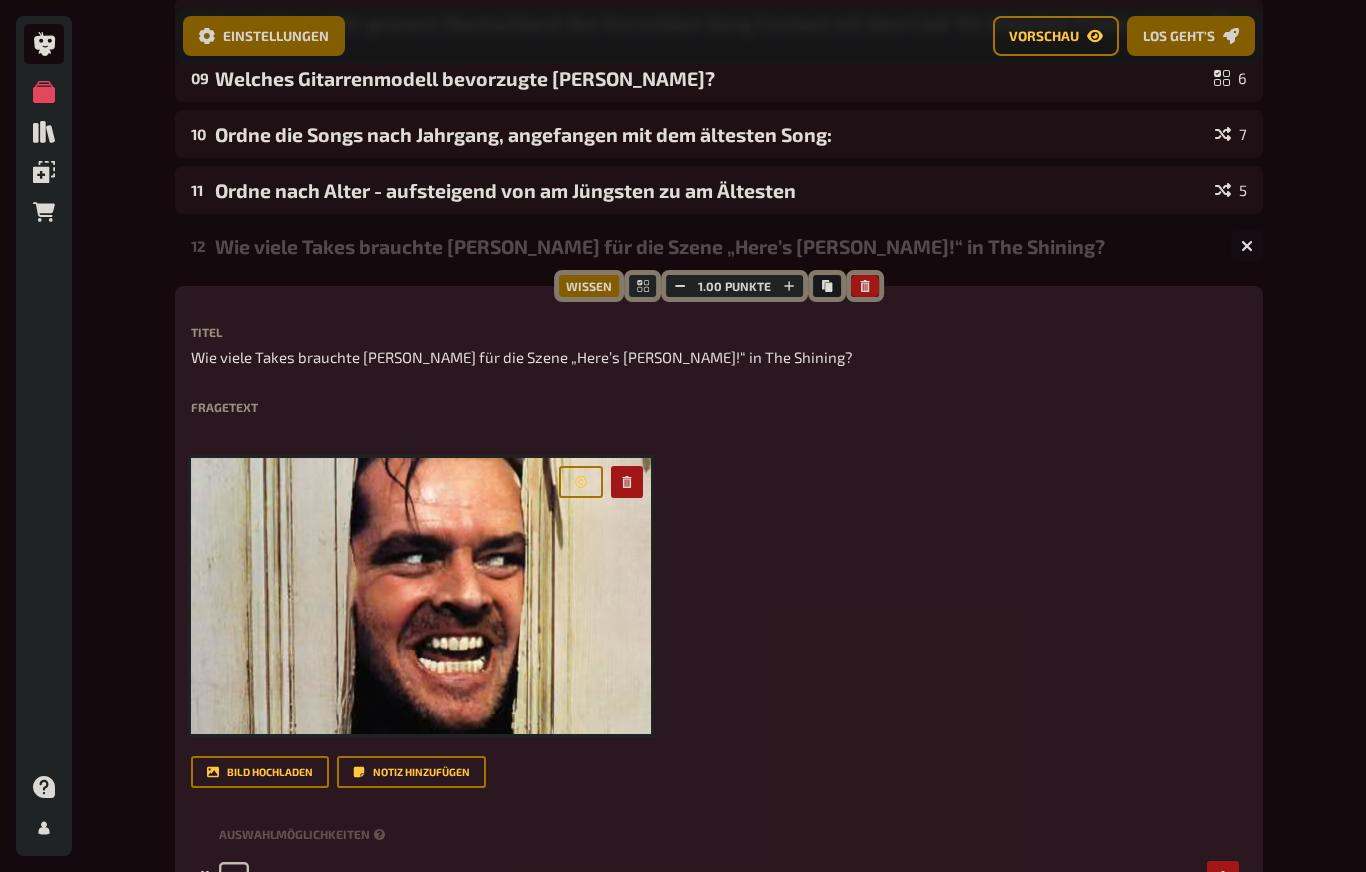 click 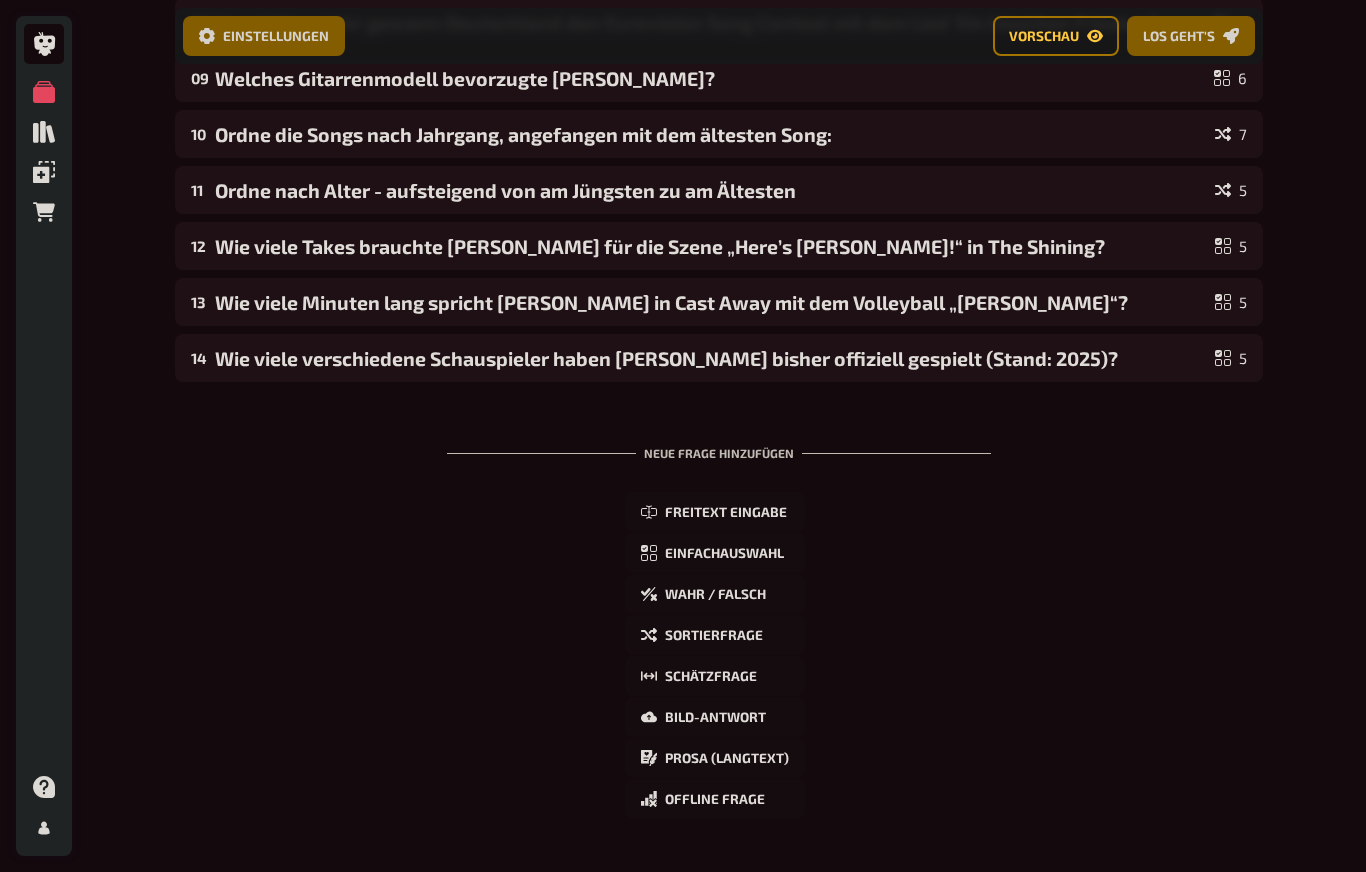 click on "Freitext Eingabe Einfachauswahl Wahr / Falsch Sortierfrage Schätzfrage Bild-Antwort Prosa (Langtext) Offline Frage Mit KI erstellen Selbst schreiben" at bounding box center [719, 655] 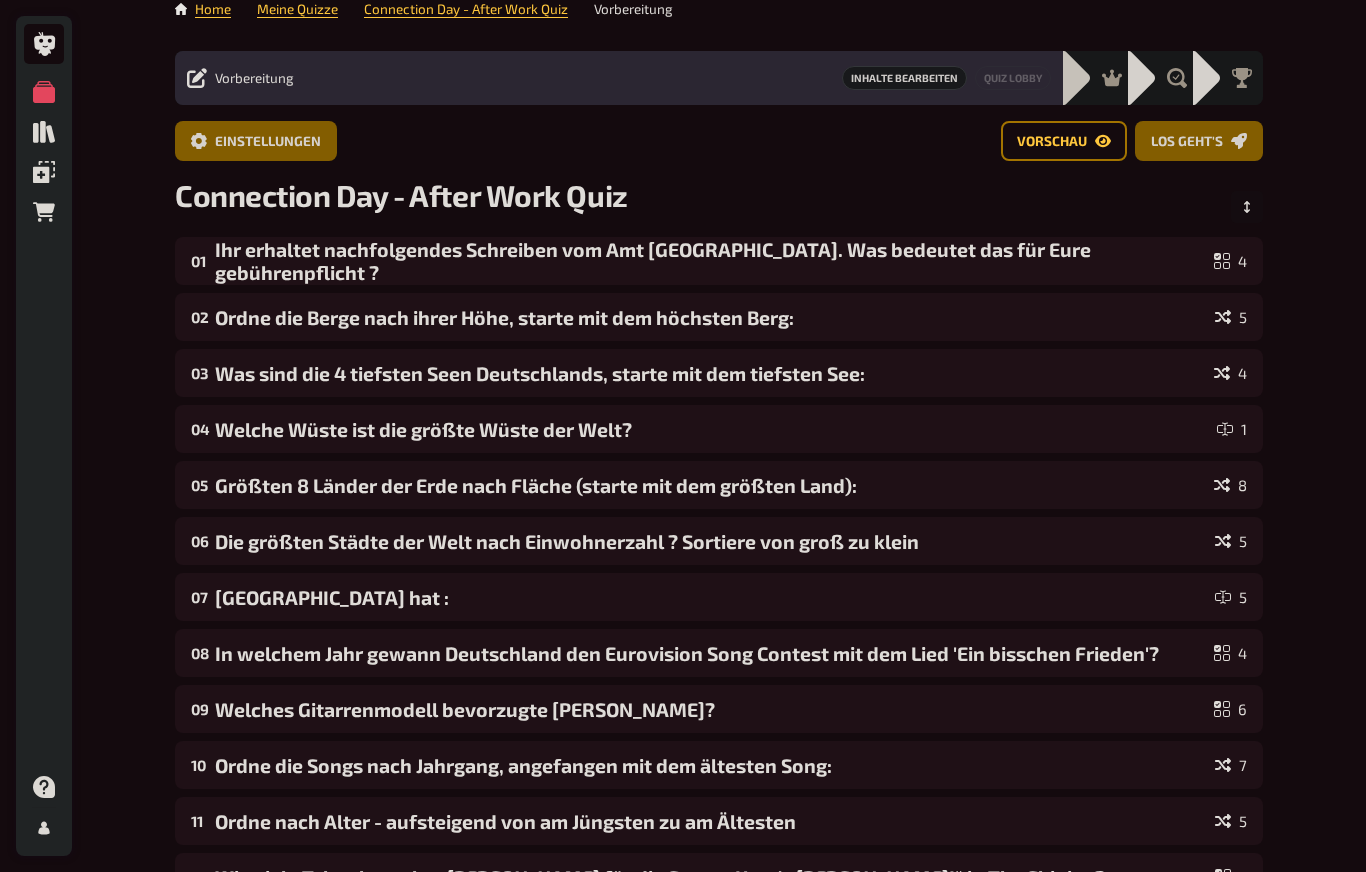 scroll, scrollTop: 15, scrollLeft: 0, axis: vertical 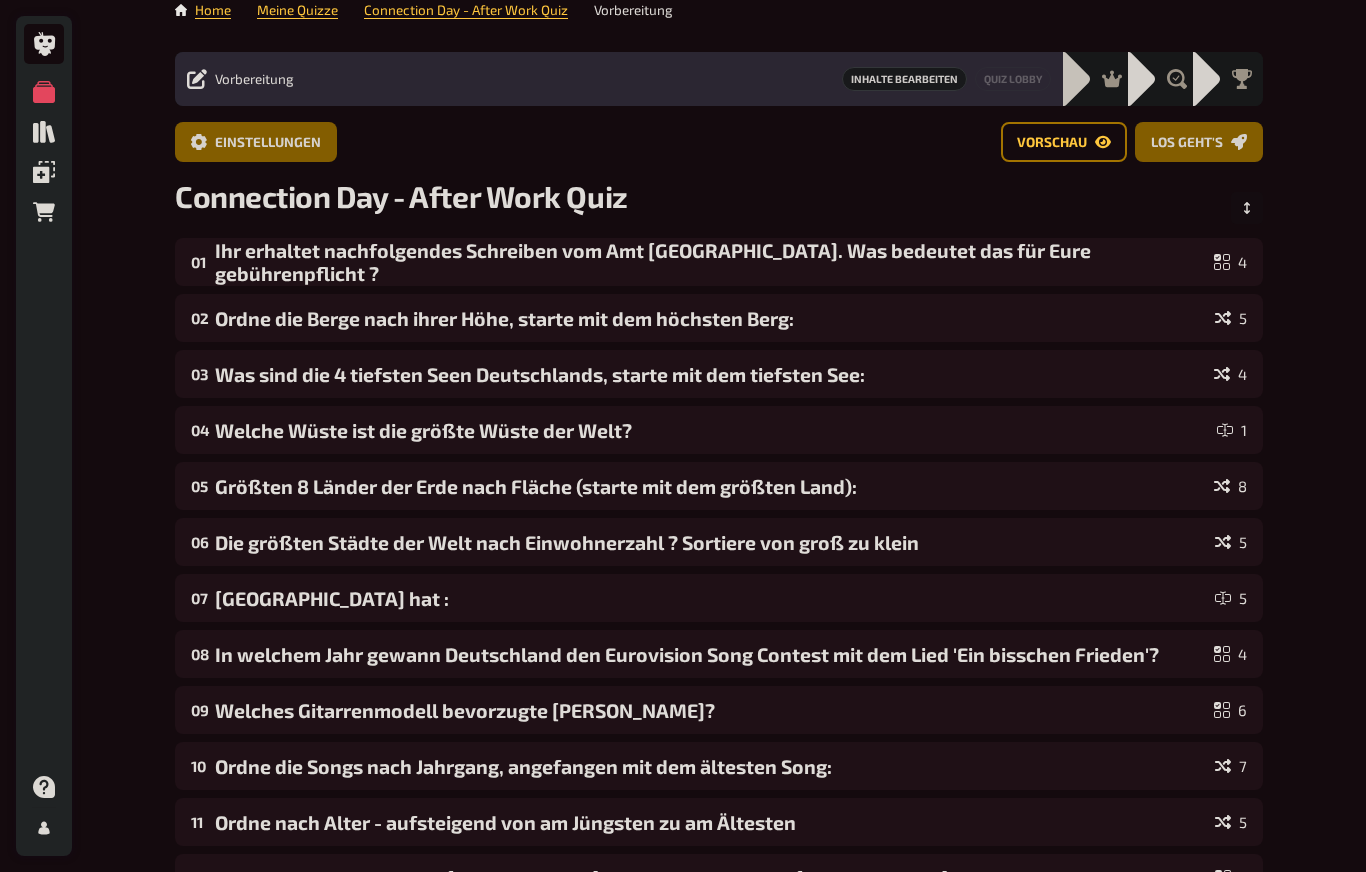 click on "Vorschau" at bounding box center (1052, 144) 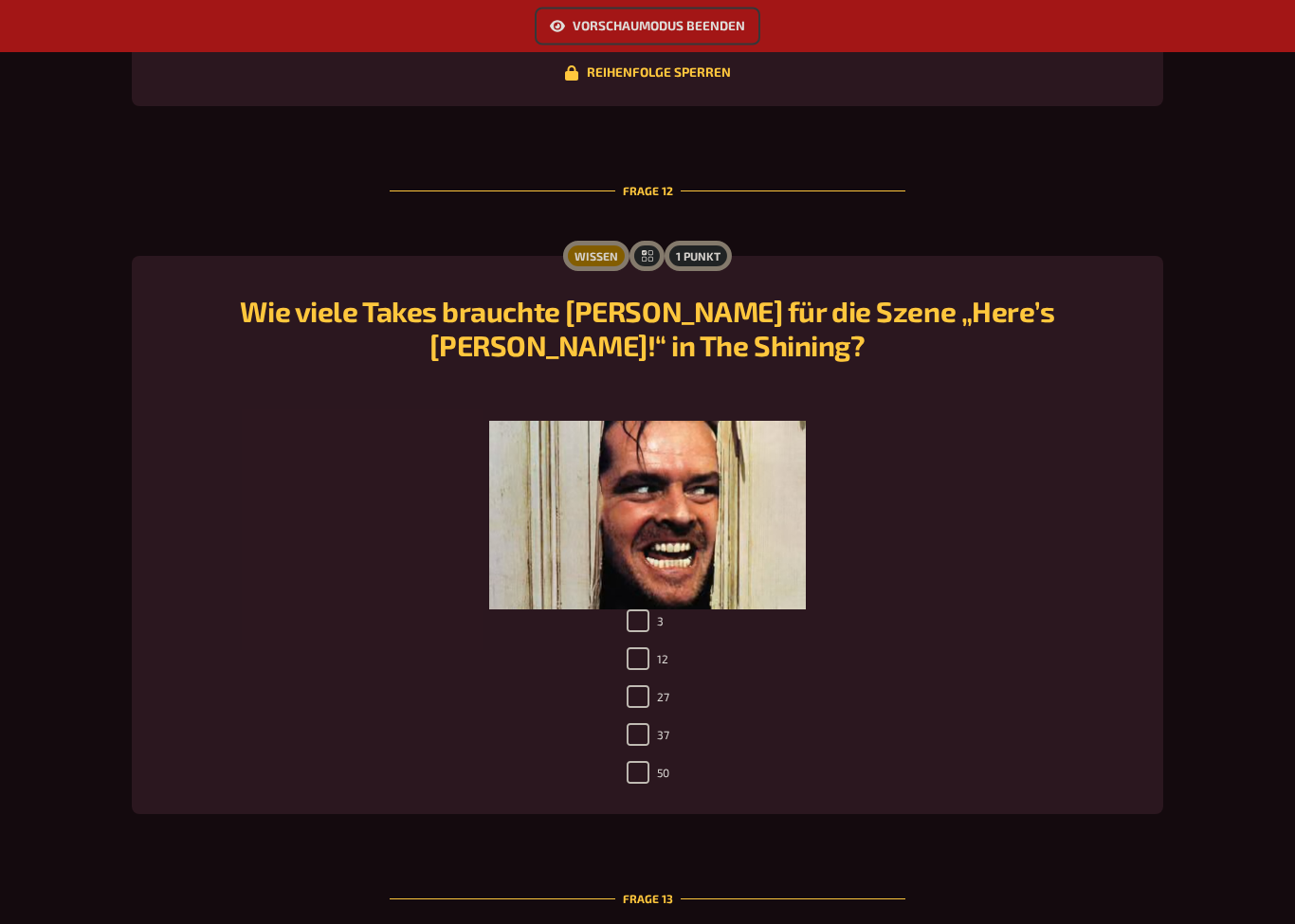 scroll, scrollTop: 5686, scrollLeft: 0, axis: vertical 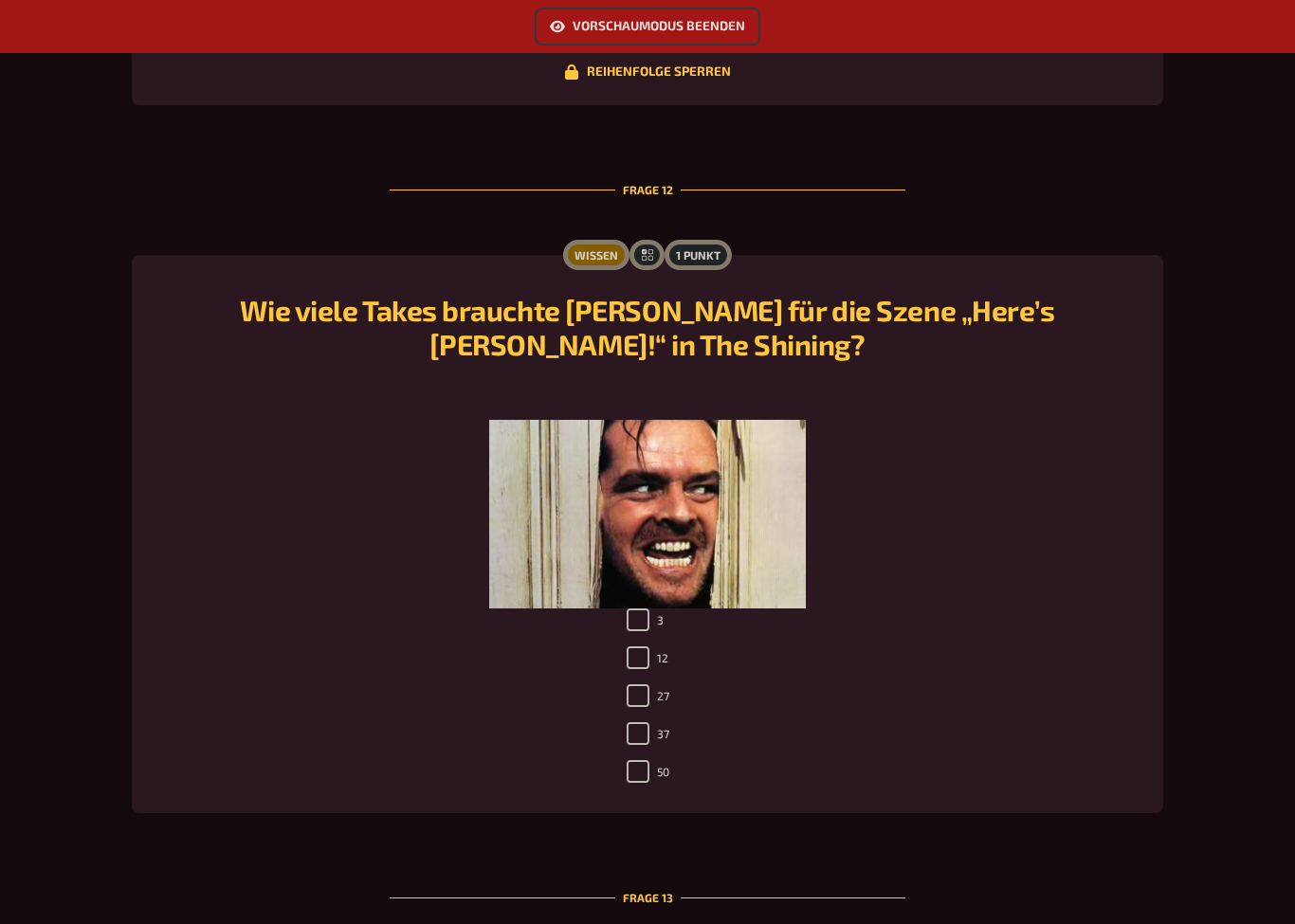 click on "Vorschaumodus beenden" at bounding box center [648, 27] 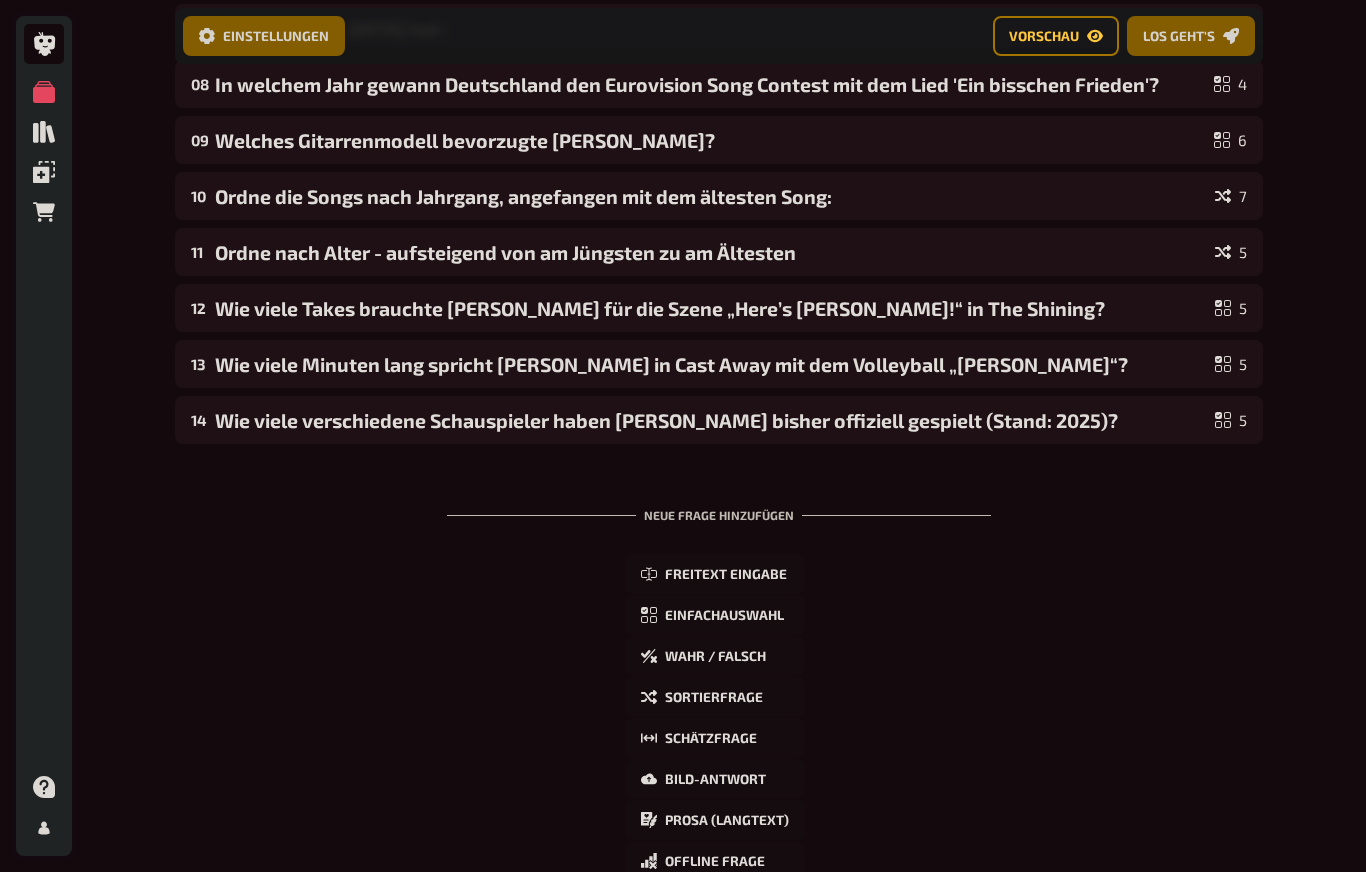 scroll, scrollTop: 595, scrollLeft: 0, axis: vertical 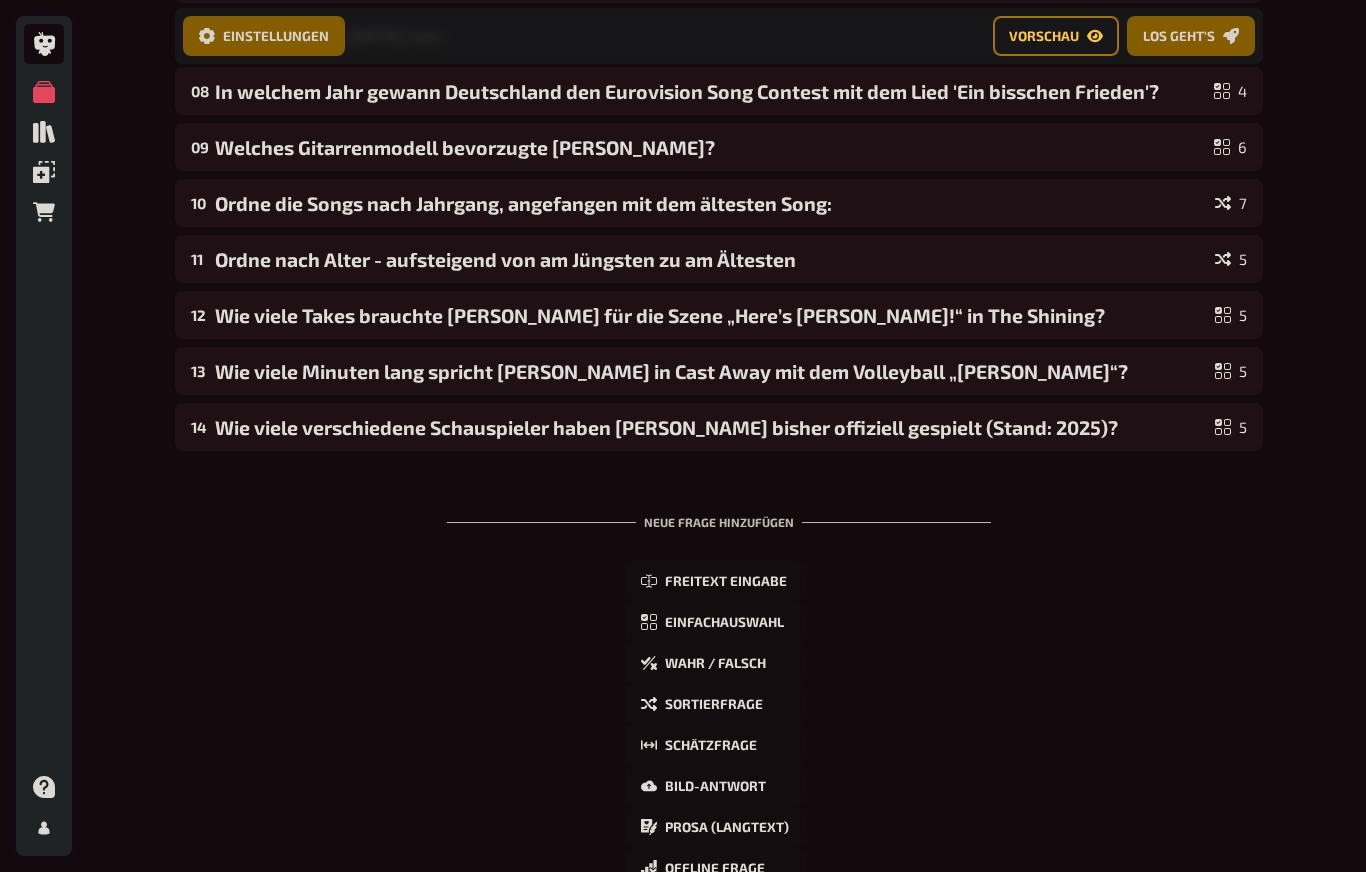 click on "Wie viele Takes brauchte [PERSON_NAME] für die Szene „Here’s [PERSON_NAME]!“ in The Shining?" at bounding box center (711, 315) 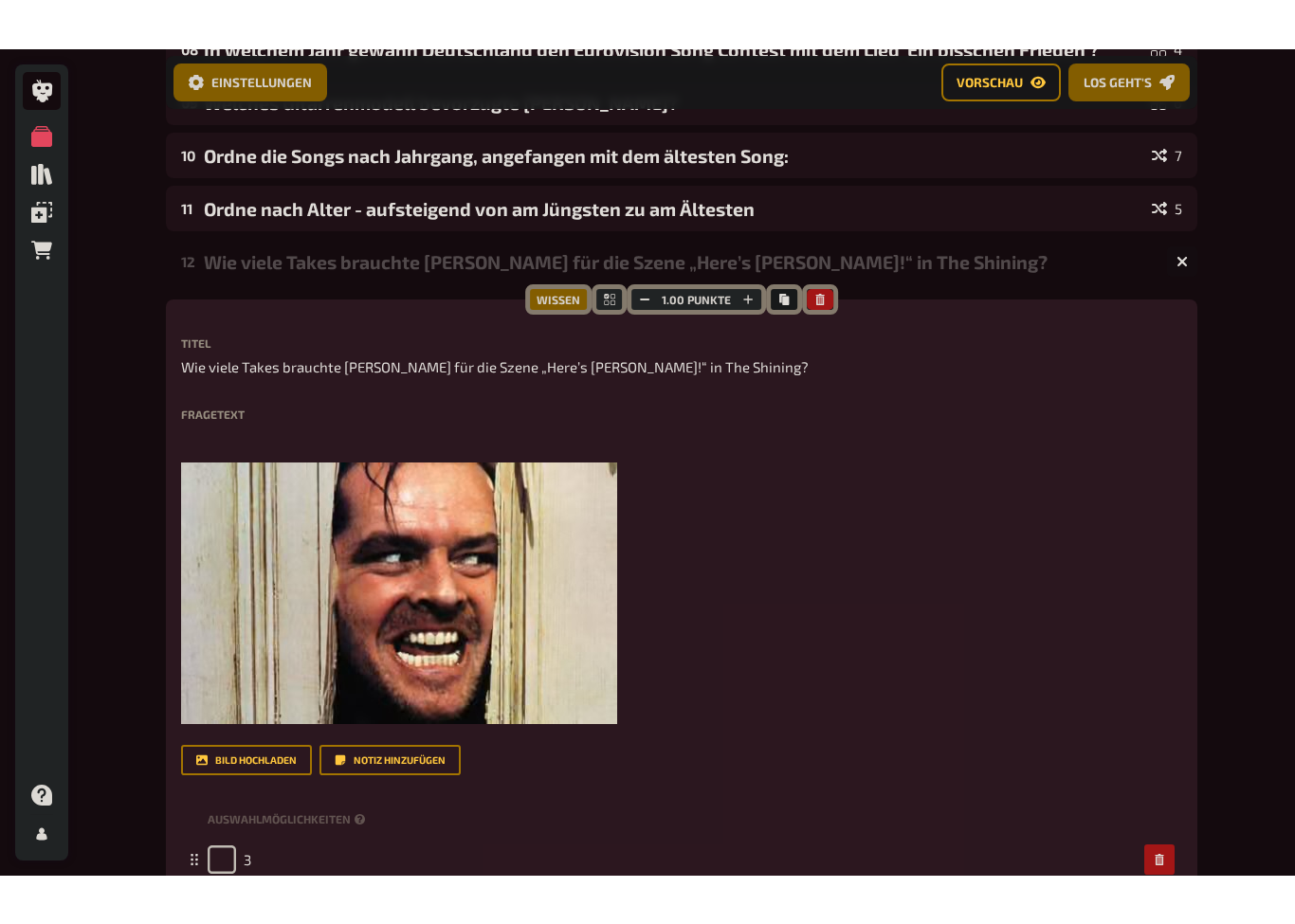 scroll, scrollTop: 650, scrollLeft: 0, axis: vertical 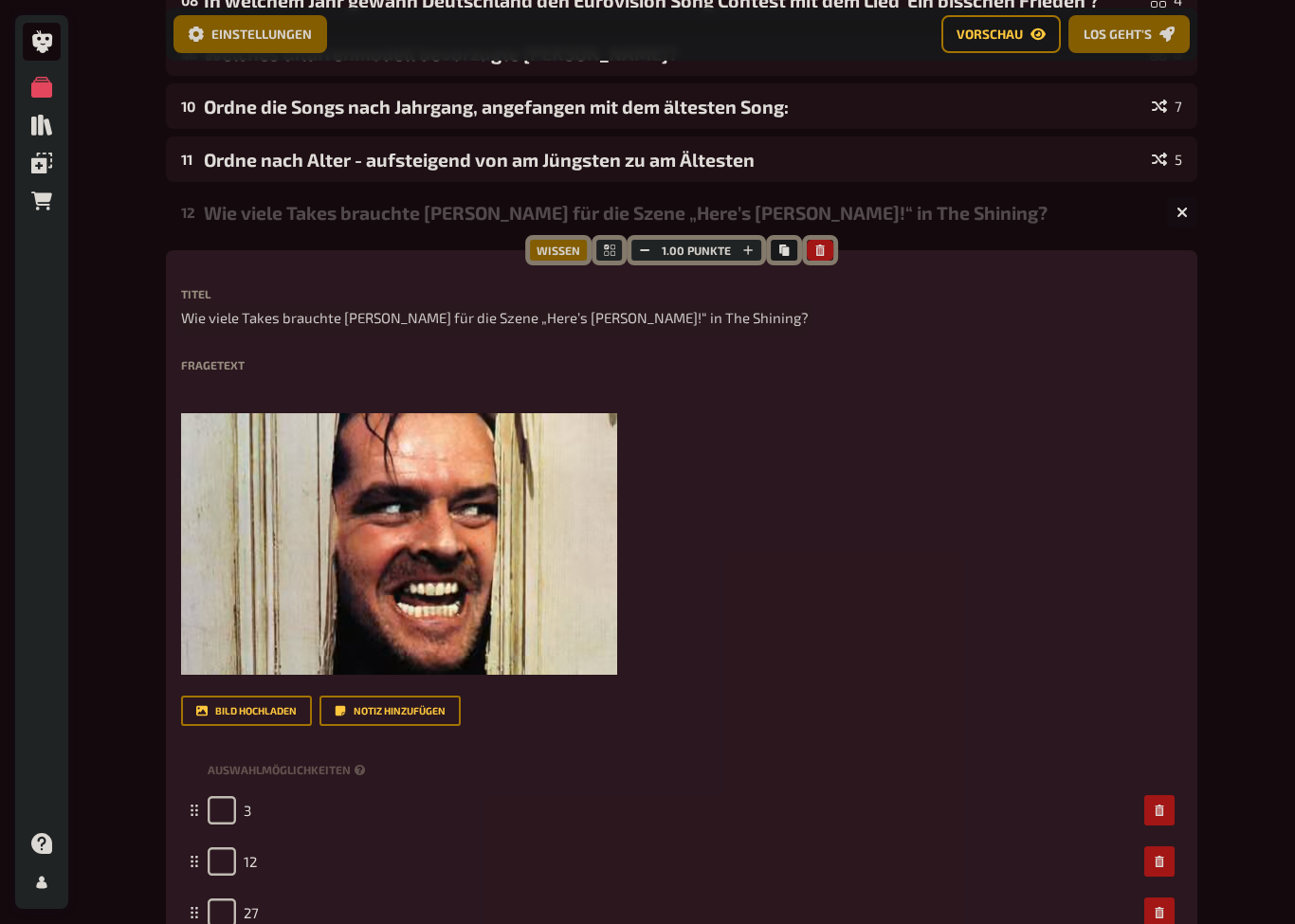 click on "Wie viele Takes brauchte [PERSON_NAME] für die Szene „Here’s [PERSON_NAME]!“ in The Shining?" at bounding box center (682, 317) 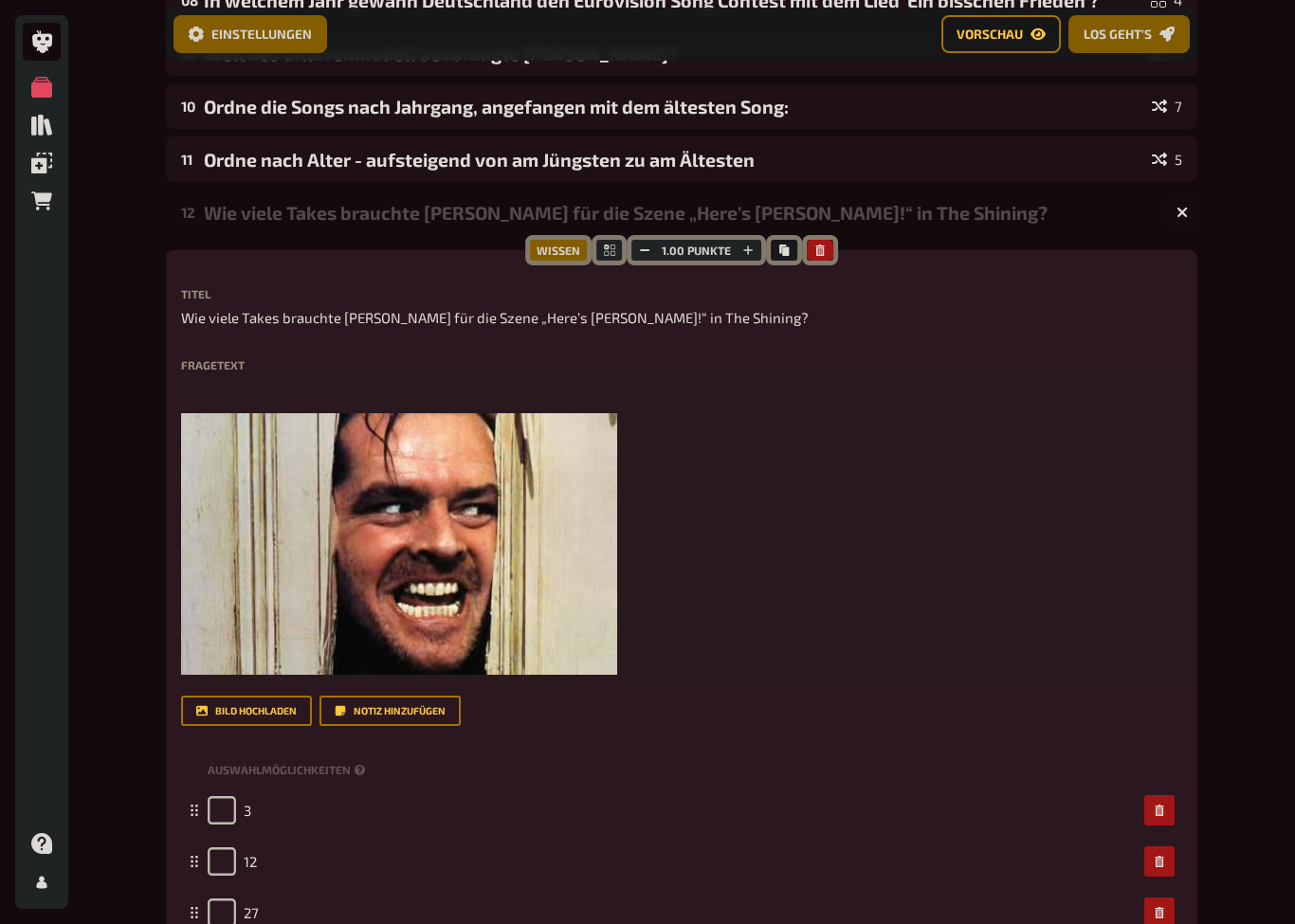 click on "﻿" at bounding box center (682, 389) 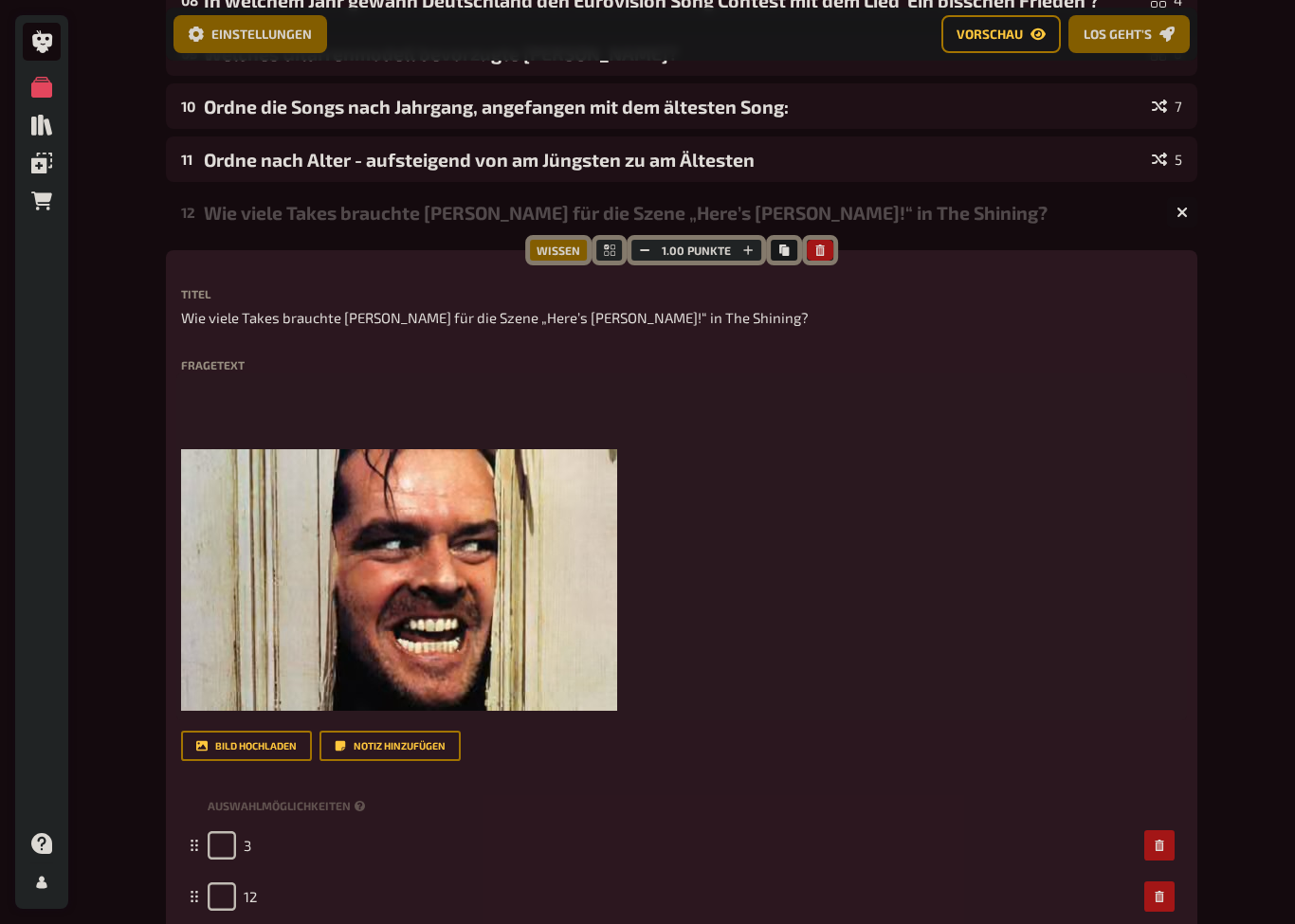click on "﻿ ﻿ ﻿" at bounding box center [682, 547] 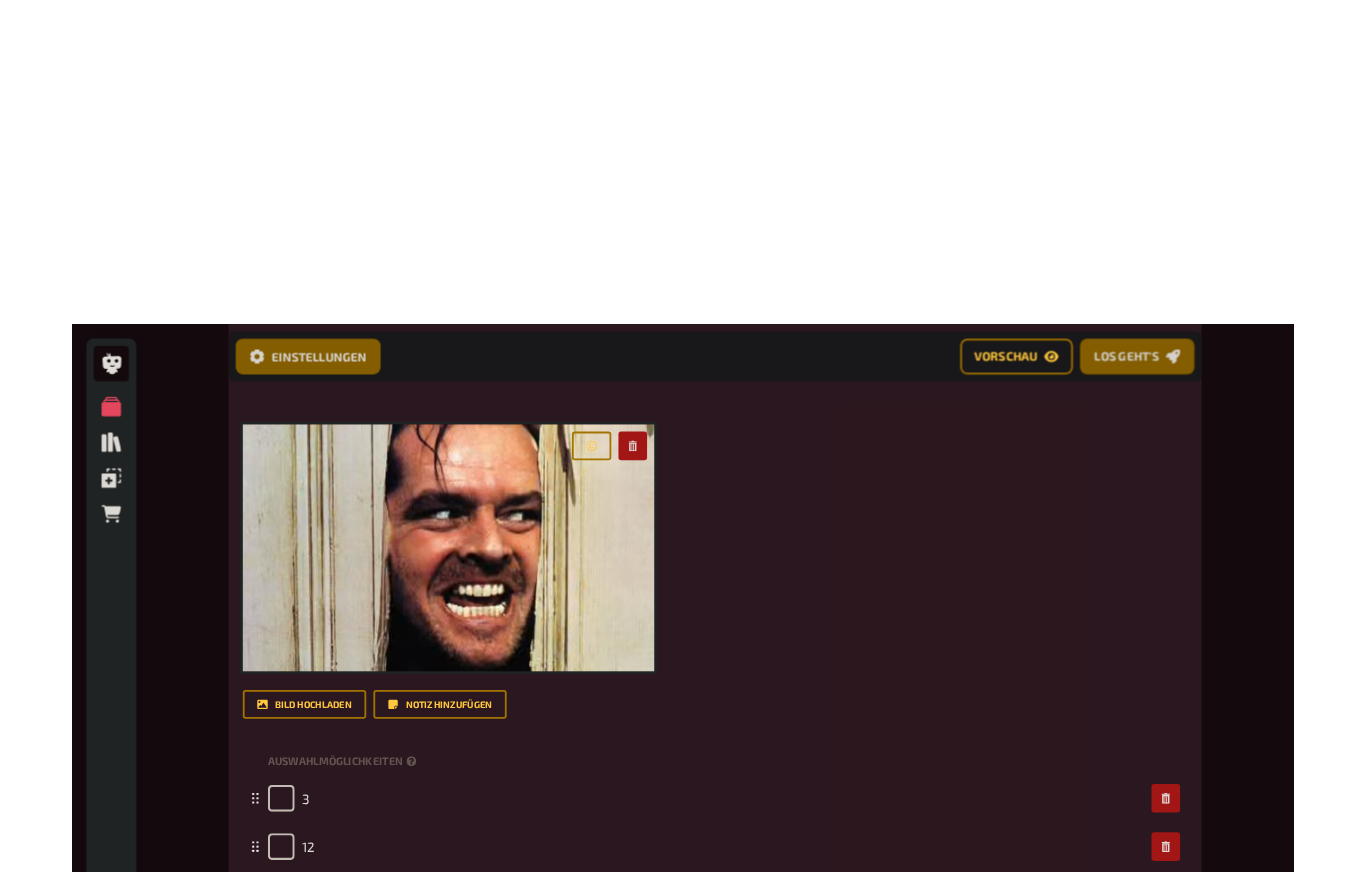 scroll, scrollTop: 1043, scrollLeft: 0, axis: vertical 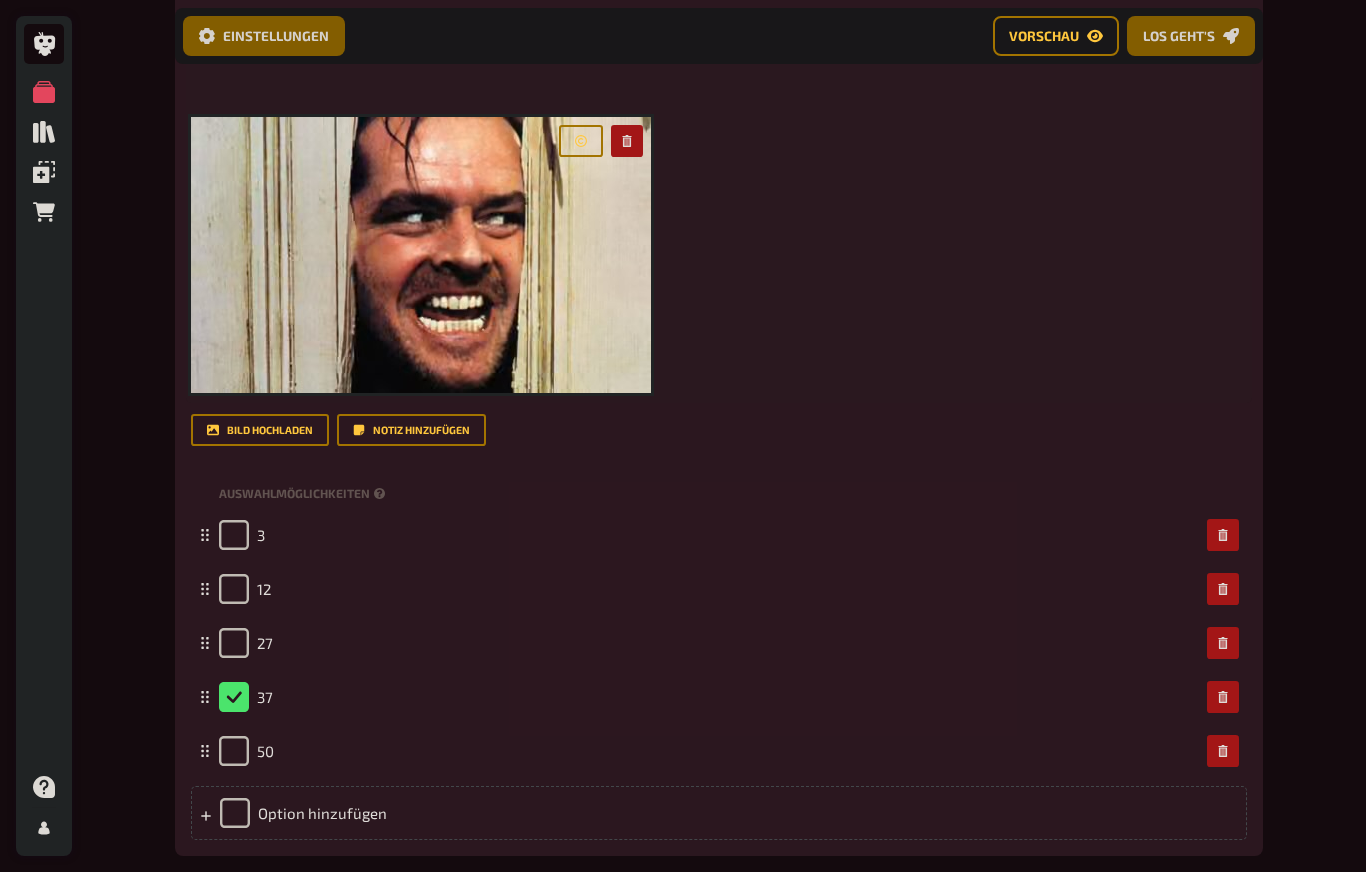 click on "﻿ ﻿ ﻿" at bounding box center (719, 220) 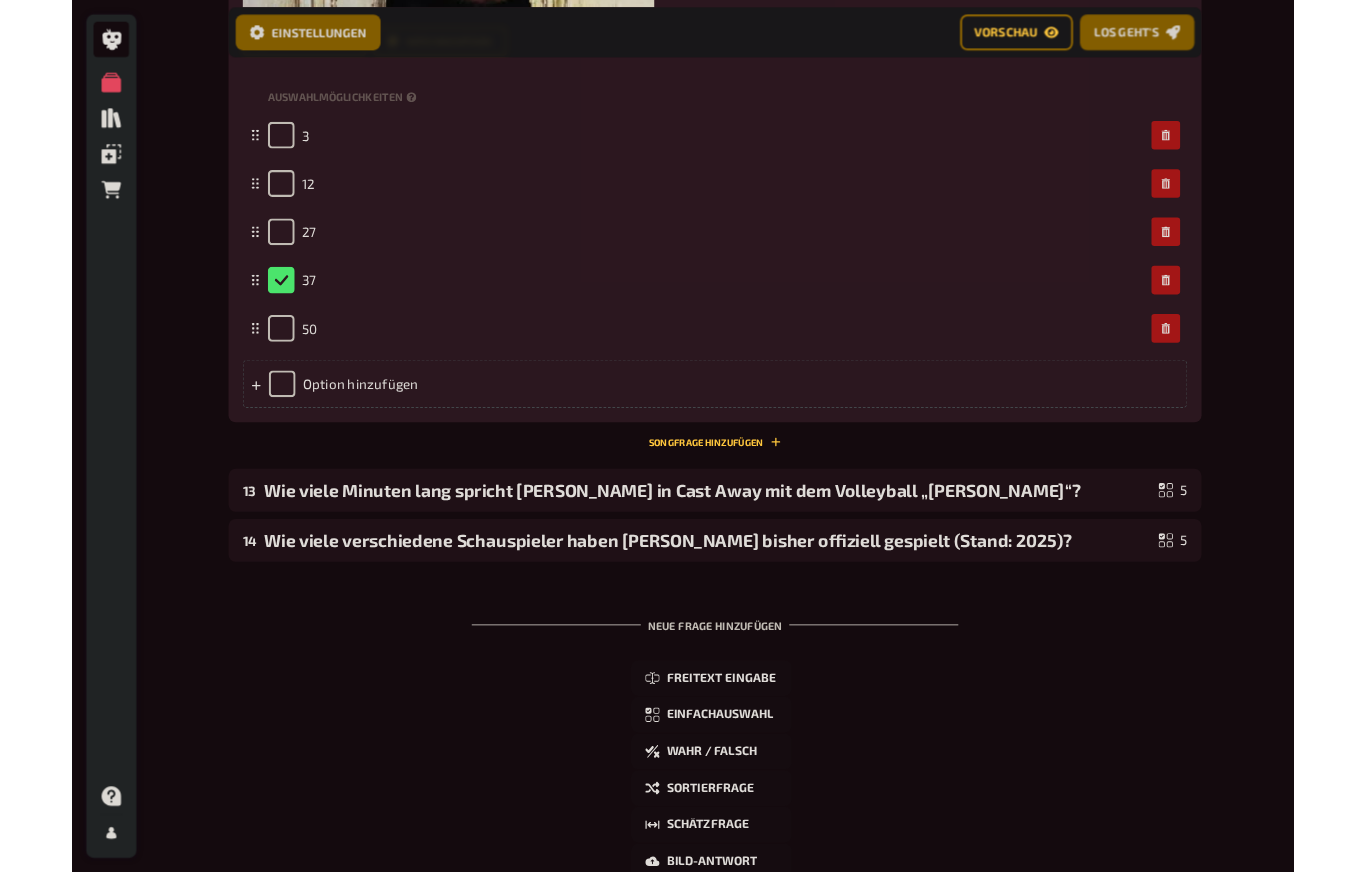 scroll, scrollTop: 1388, scrollLeft: 0, axis: vertical 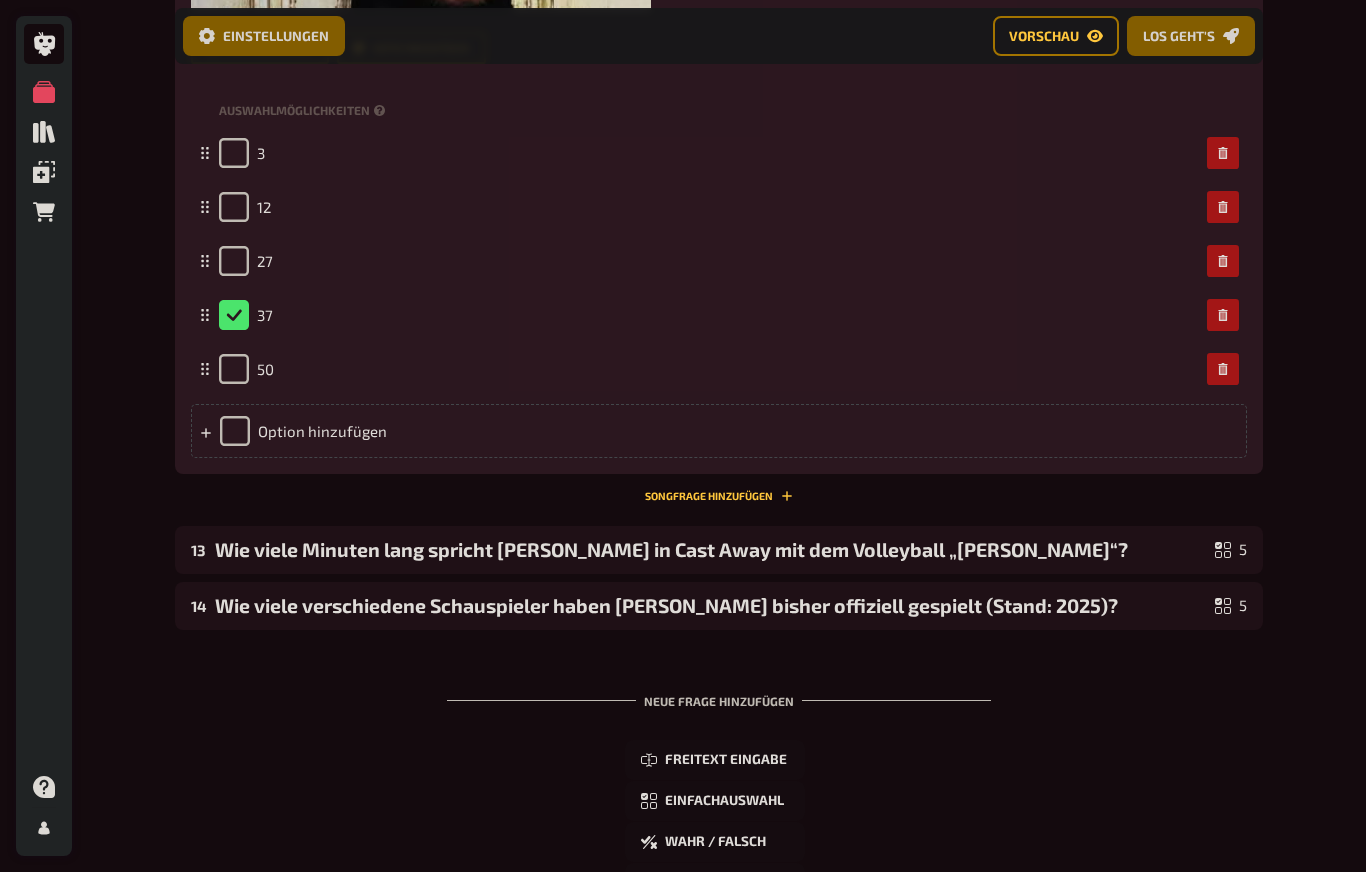 click on "Wie viele Minuten lang spricht [PERSON_NAME] in Cast Away mit dem Volleyball „[PERSON_NAME]“?" at bounding box center [711, 549] 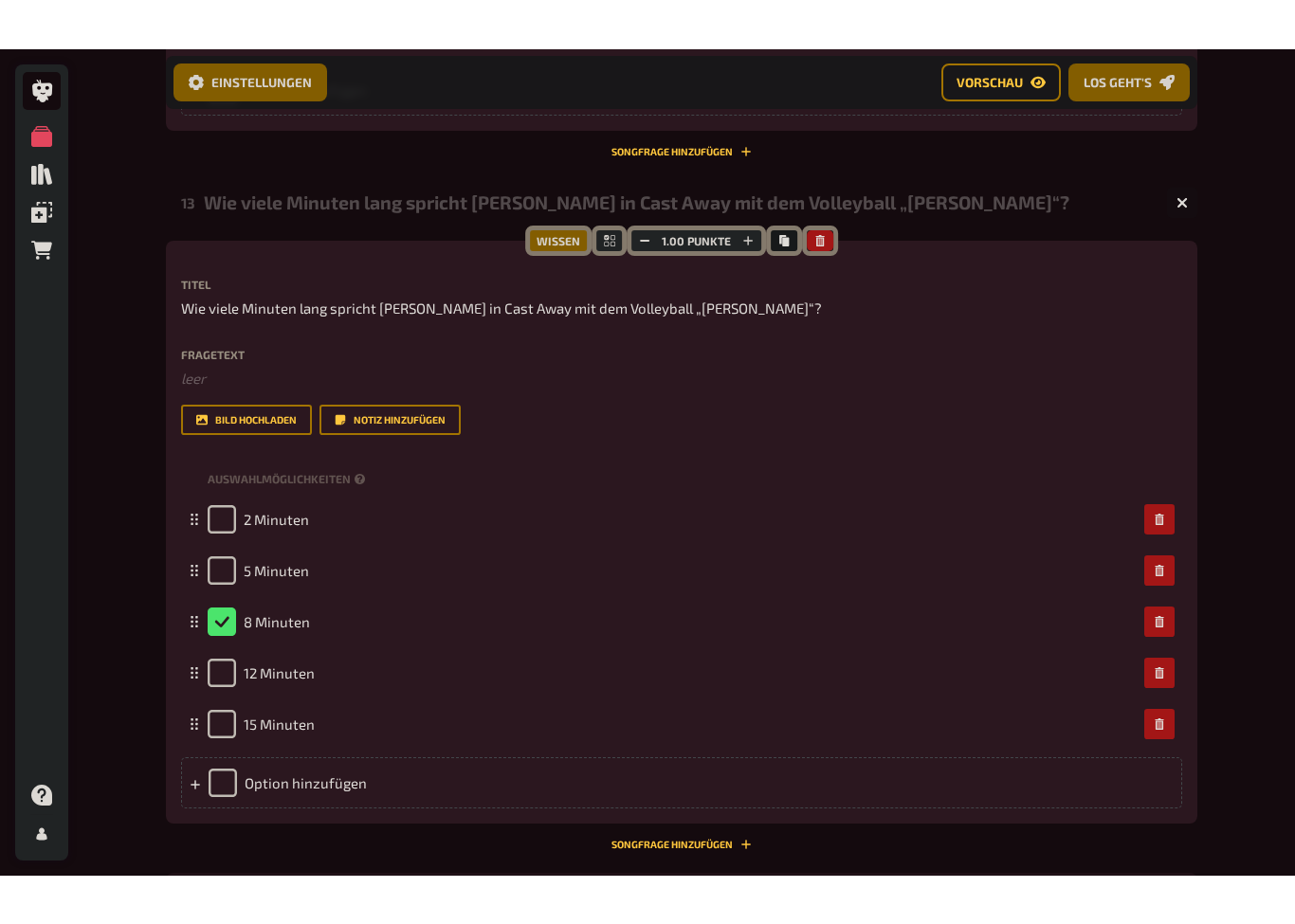 scroll, scrollTop: 1683, scrollLeft: 0, axis: vertical 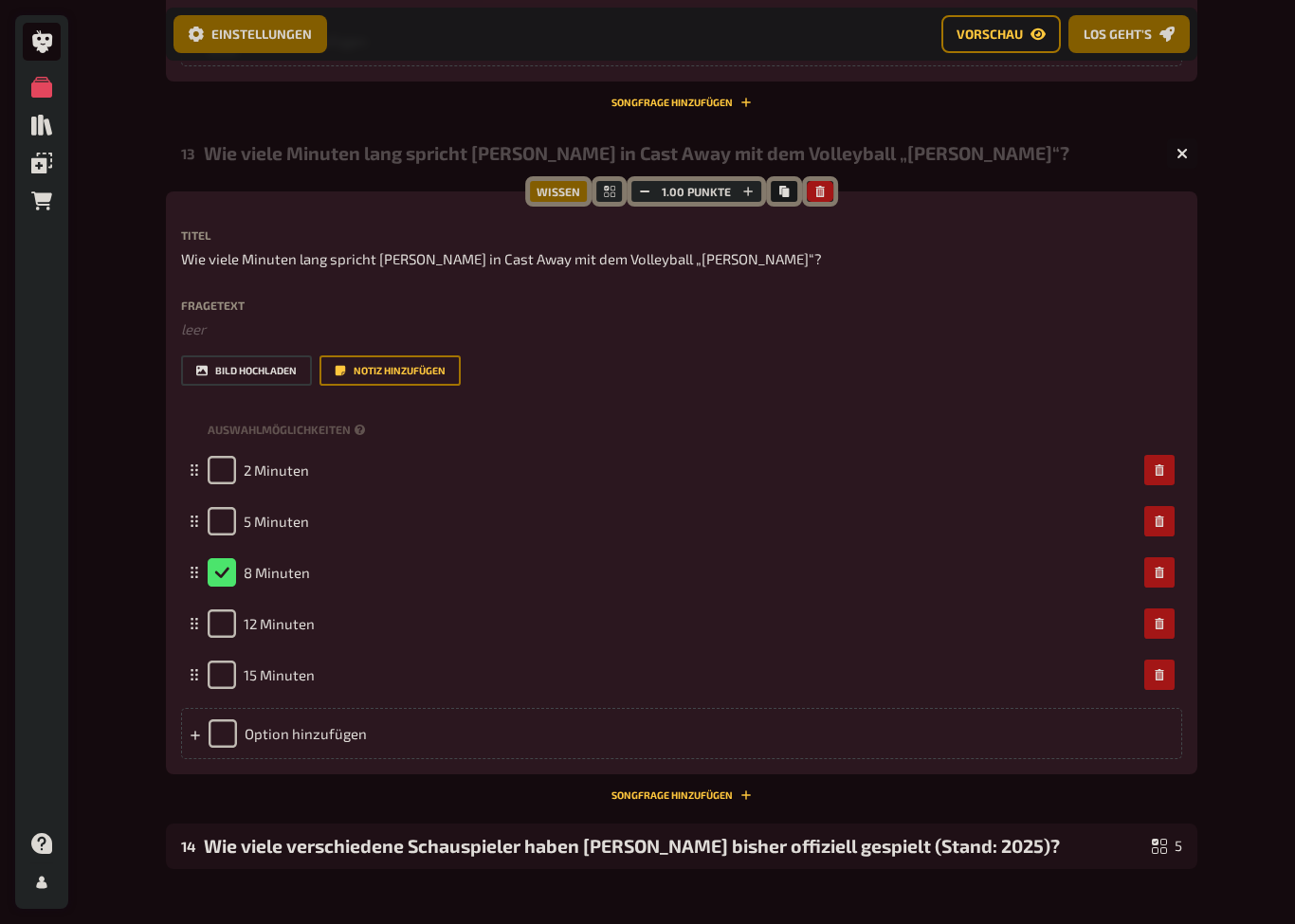 click on "Bild hochladen" at bounding box center (246, 371) 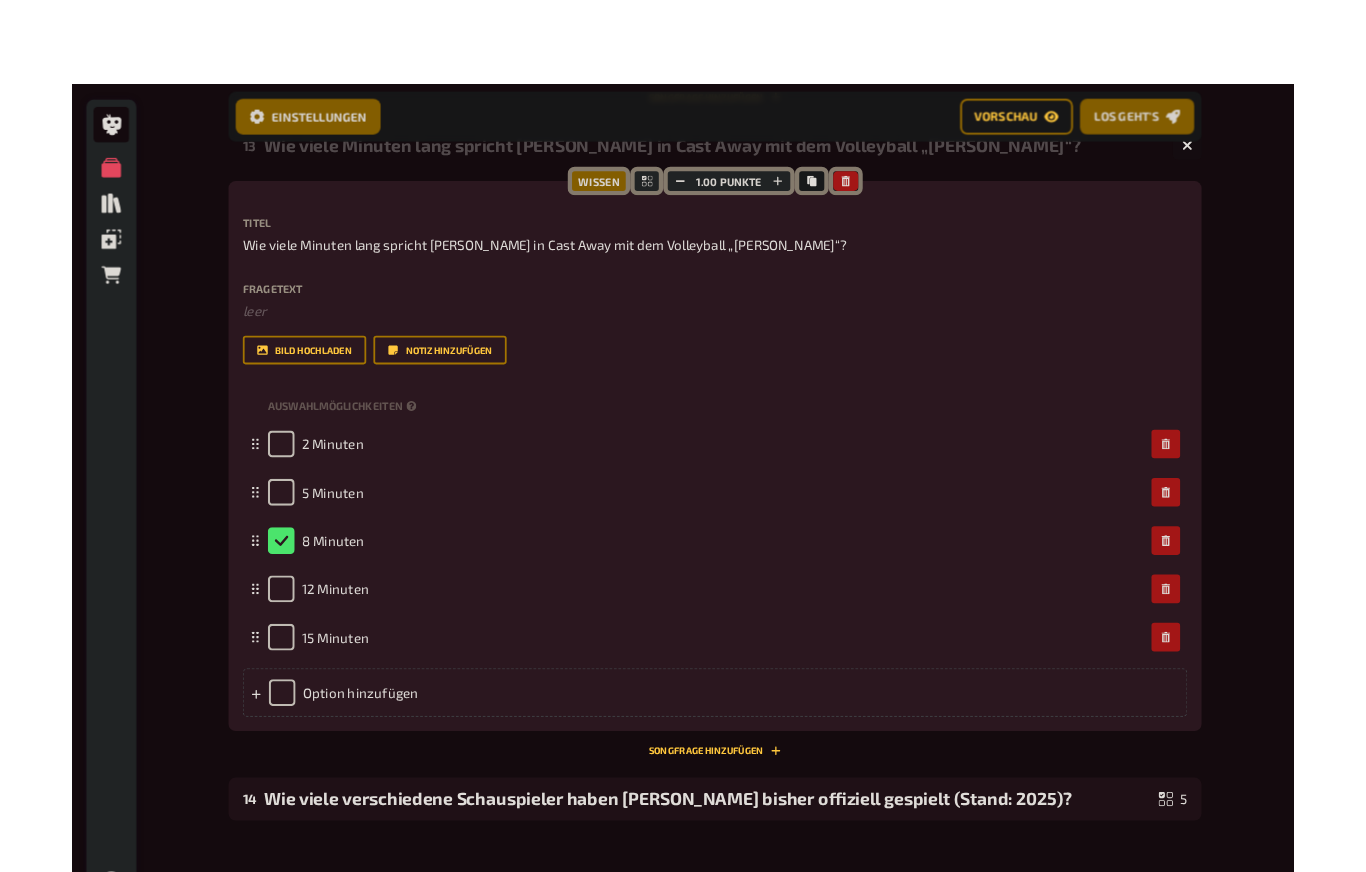 scroll, scrollTop: 1870, scrollLeft: 0, axis: vertical 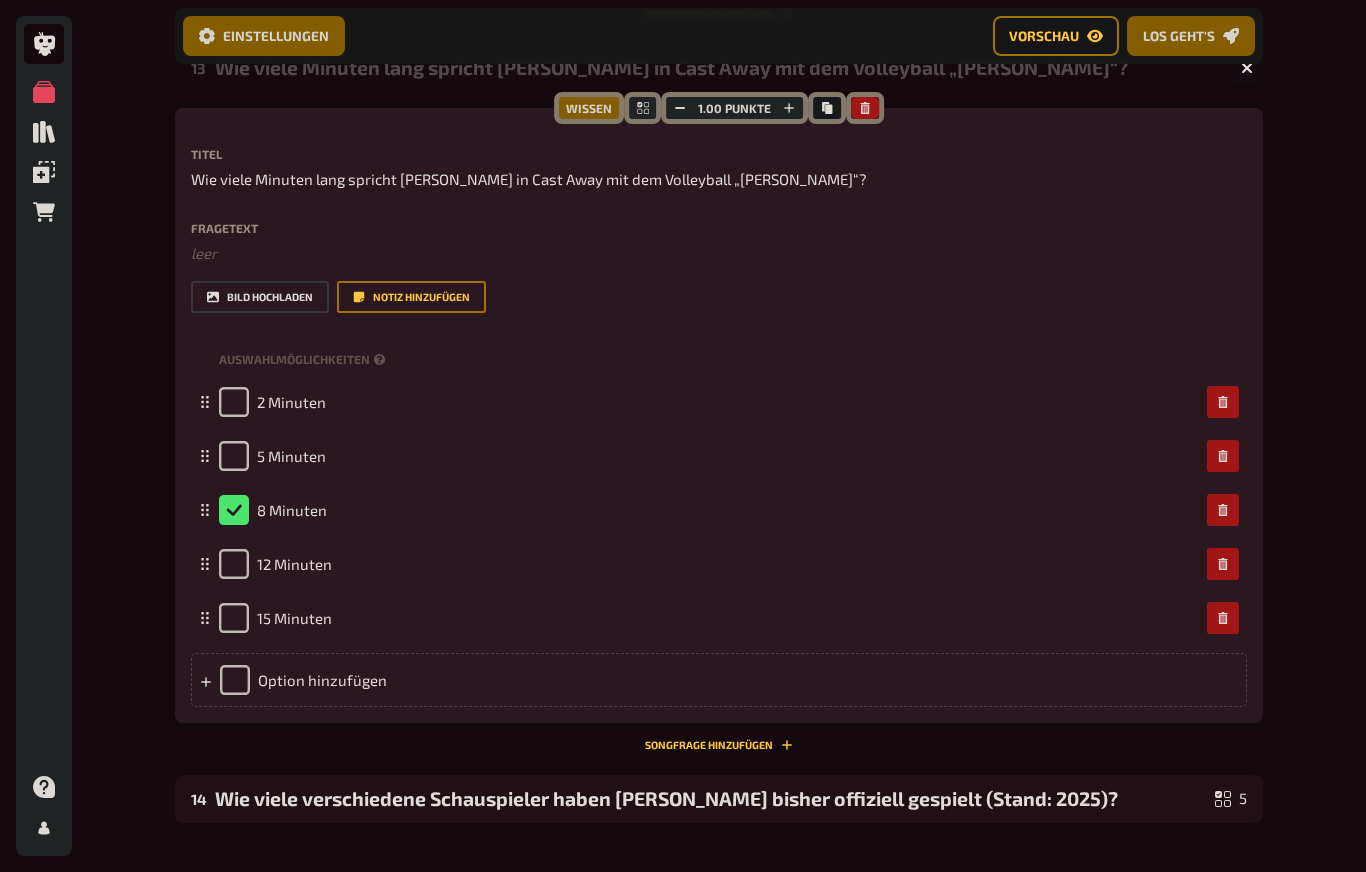 click on "Bild hochladen" at bounding box center [260, 297] 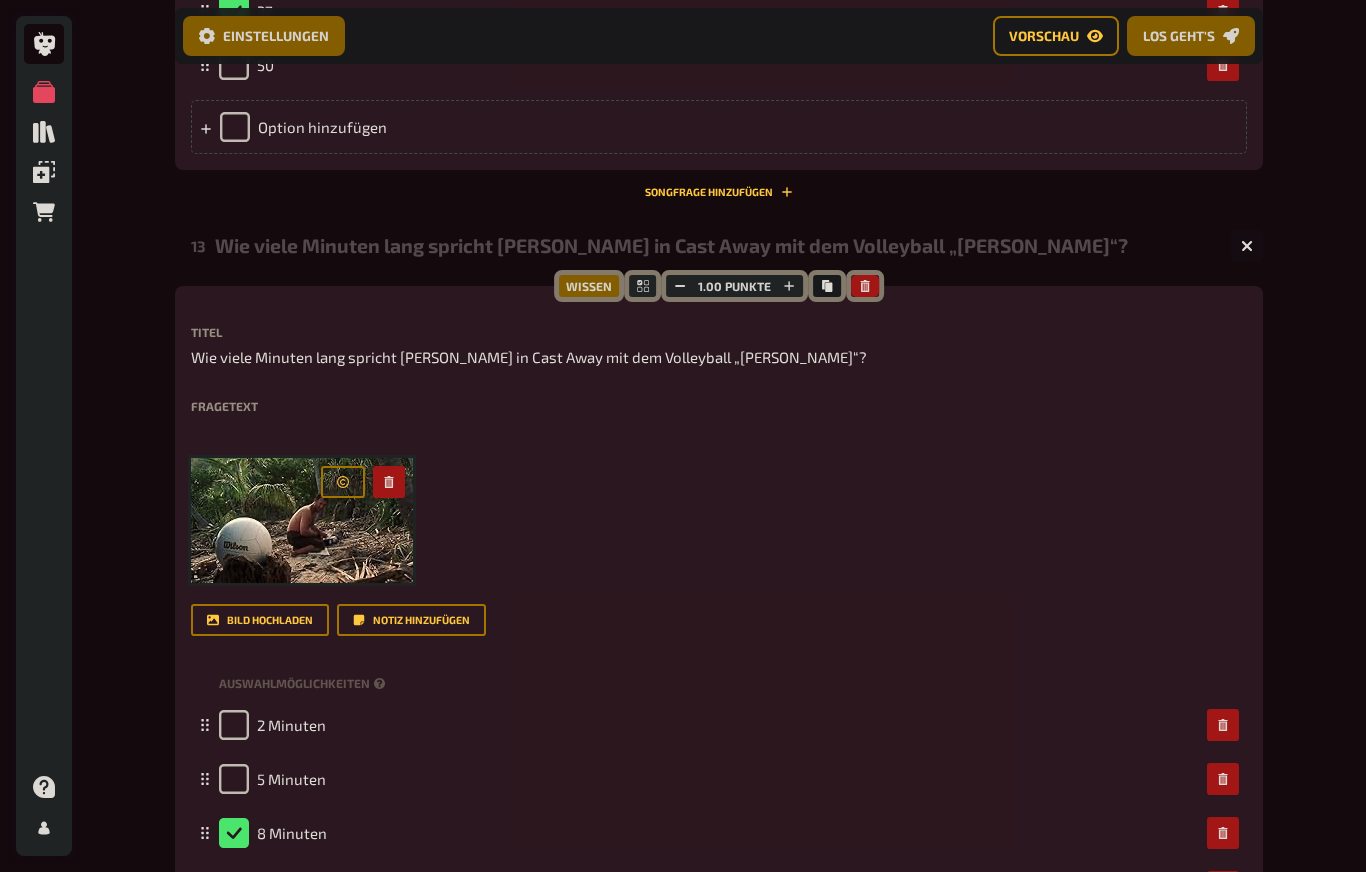 scroll, scrollTop: 1683, scrollLeft: 0, axis: vertical 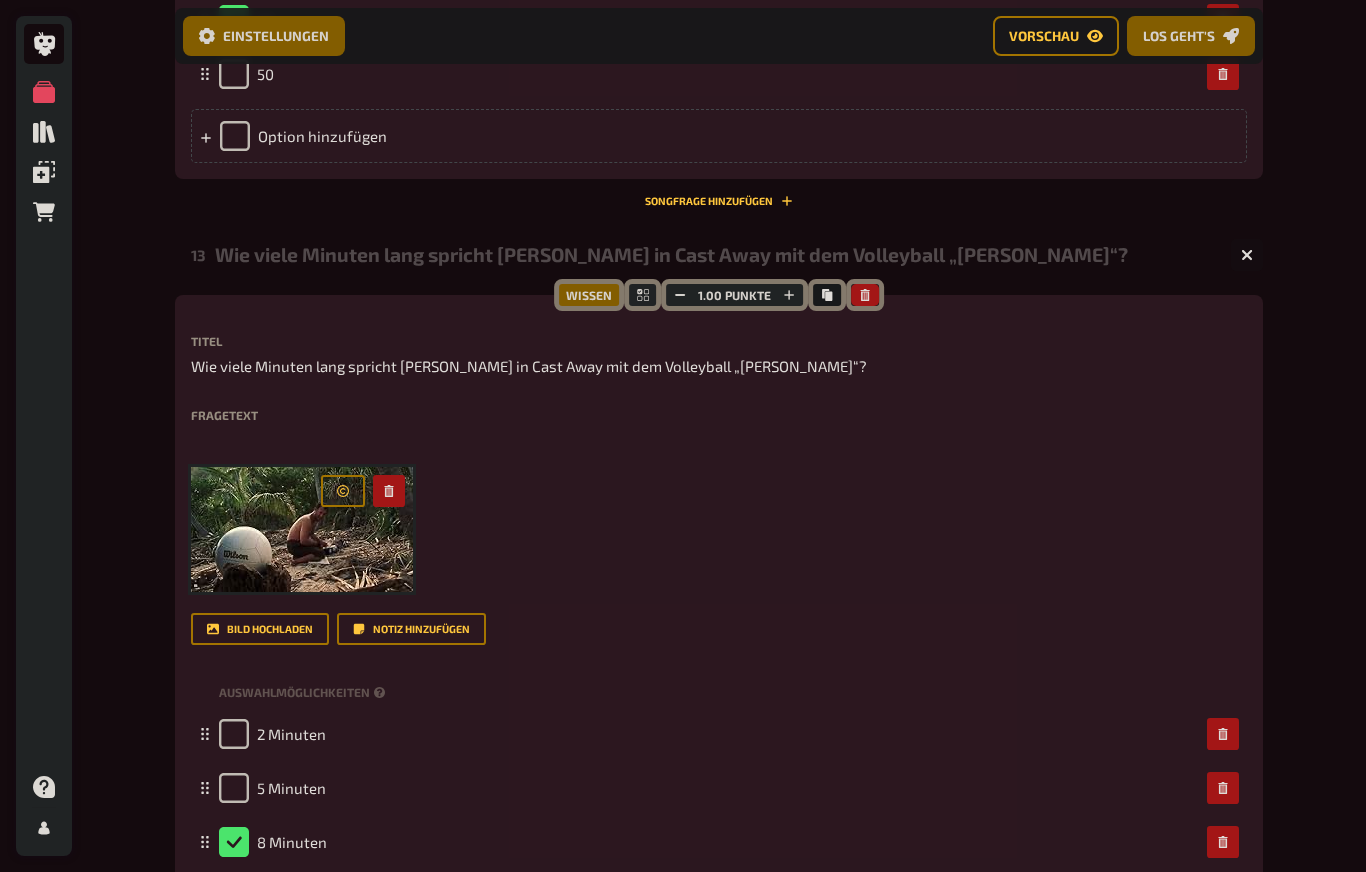 click on "Vorschau" at bounding box center (1044, 36) 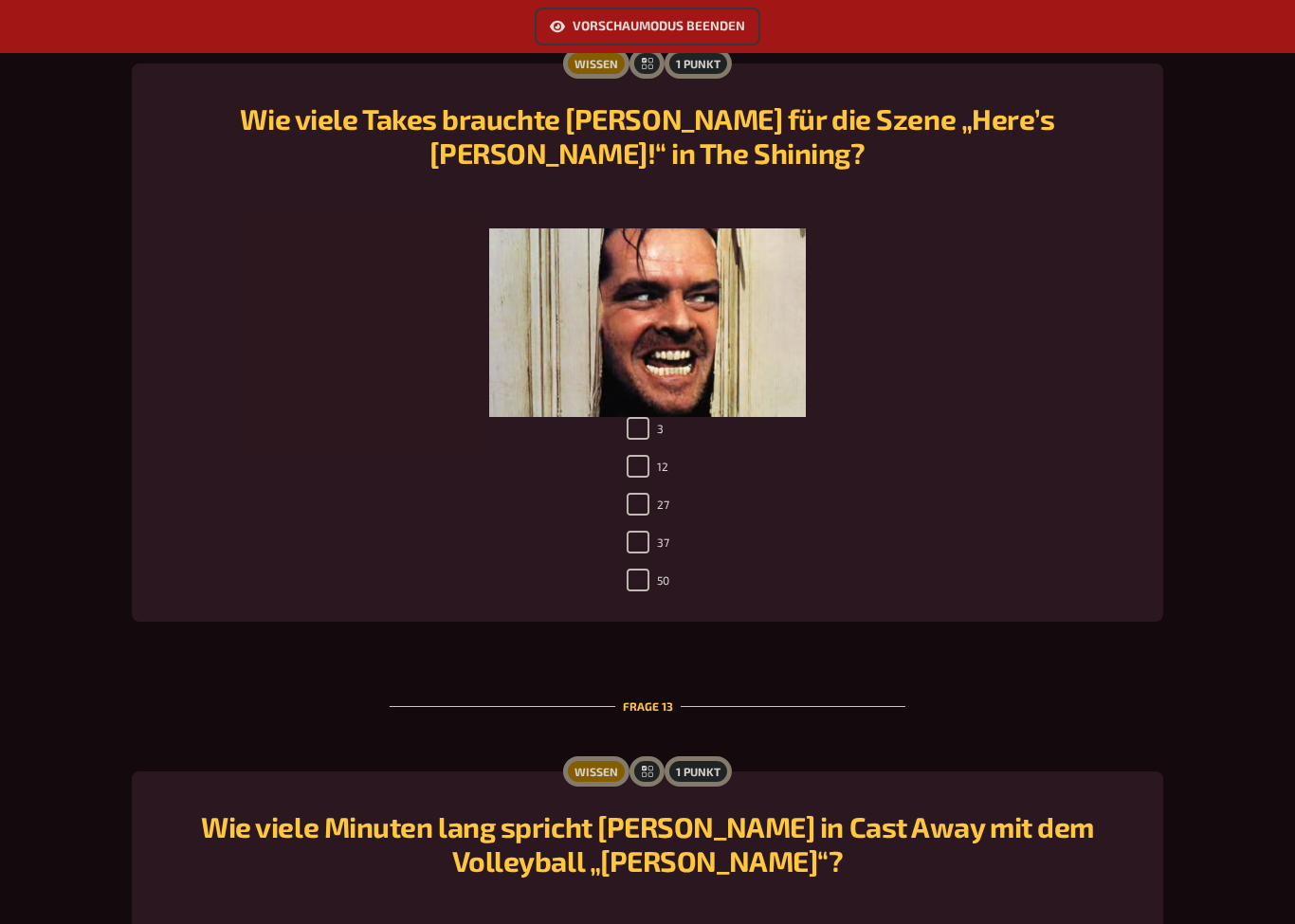 click on "Vorschaumodus beenden" at bounding box center [648, 27] 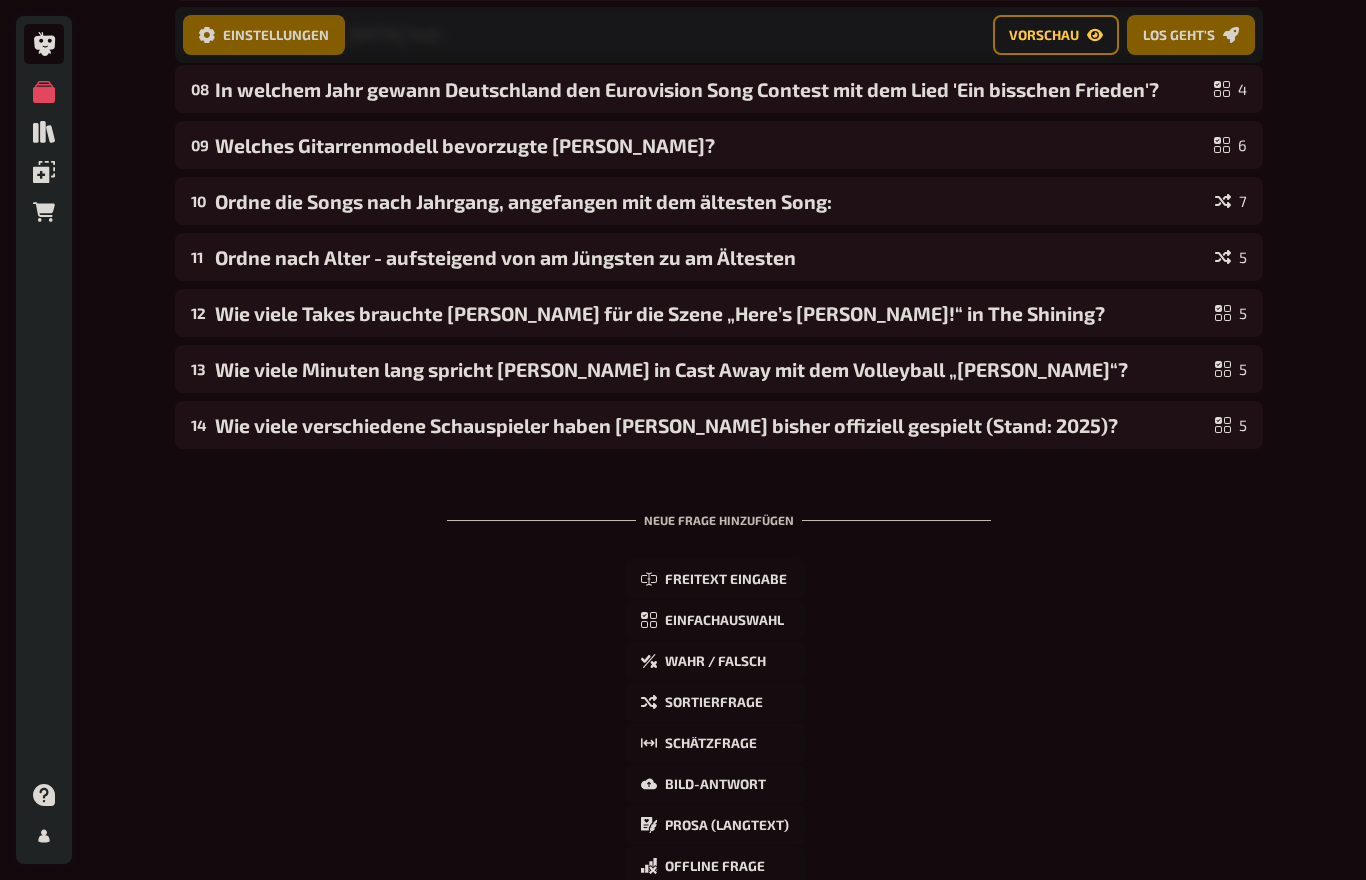 scroll, scrollTop: 591, scrollLeft: 0, axis: vertical 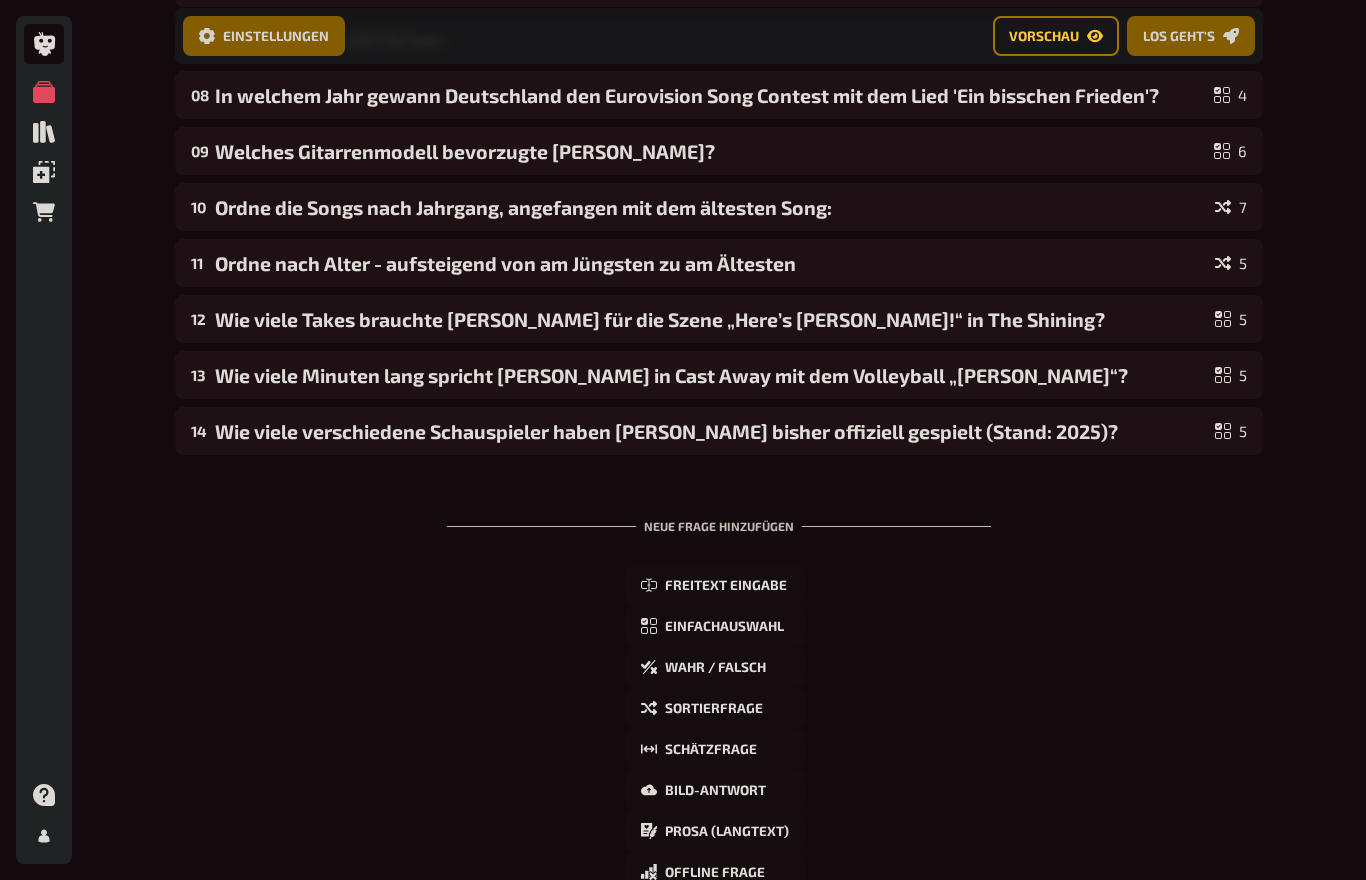 click on "Wie viele Takes brauchte [PERSON_NAME] für die Szene „Here’s [PERSON_NAME]!“ in The Shining?" at bounding box center [711, 319] 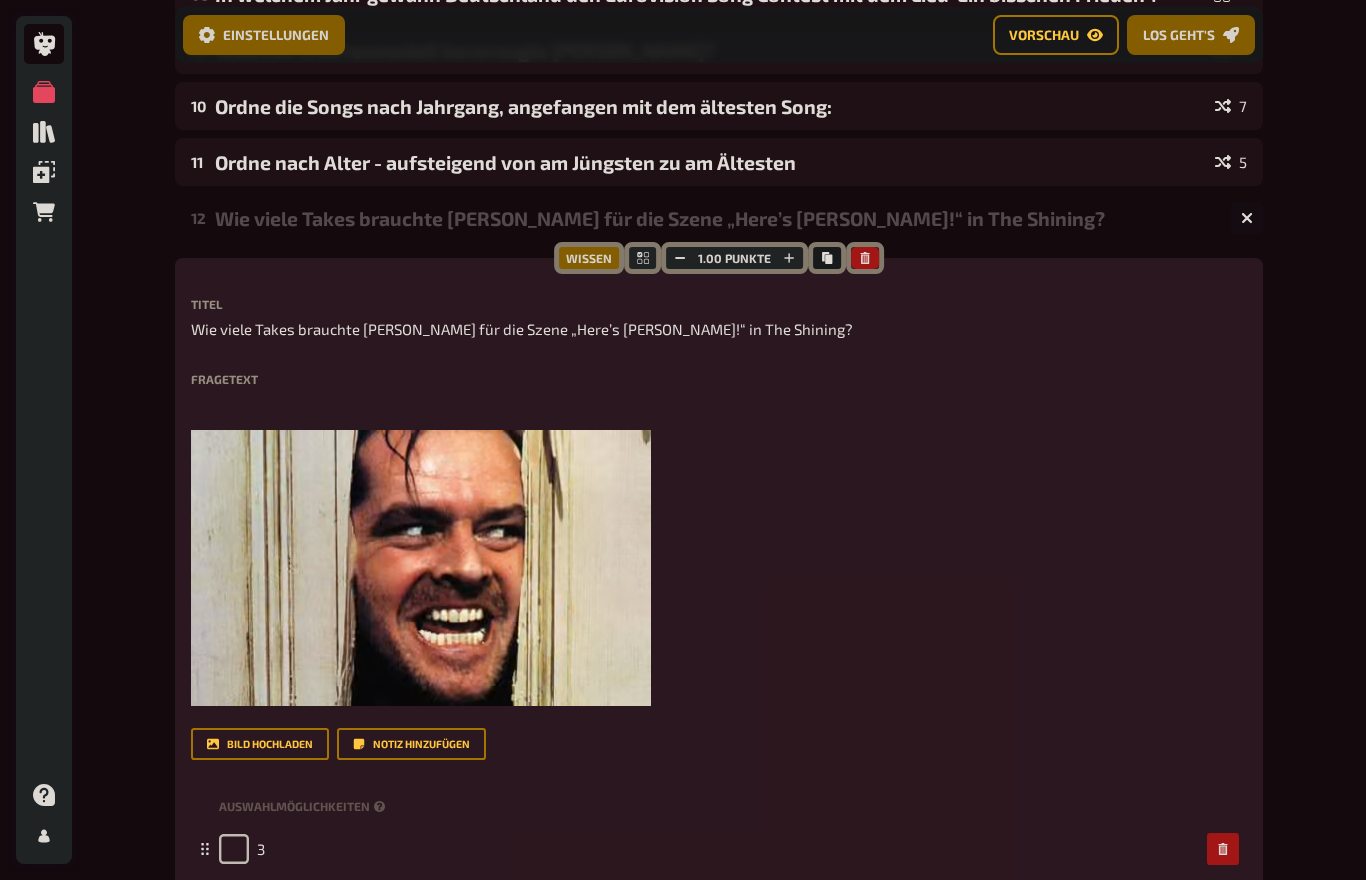 scroll, scrollTop: 691, scrollLeft: 0, axis: vertical 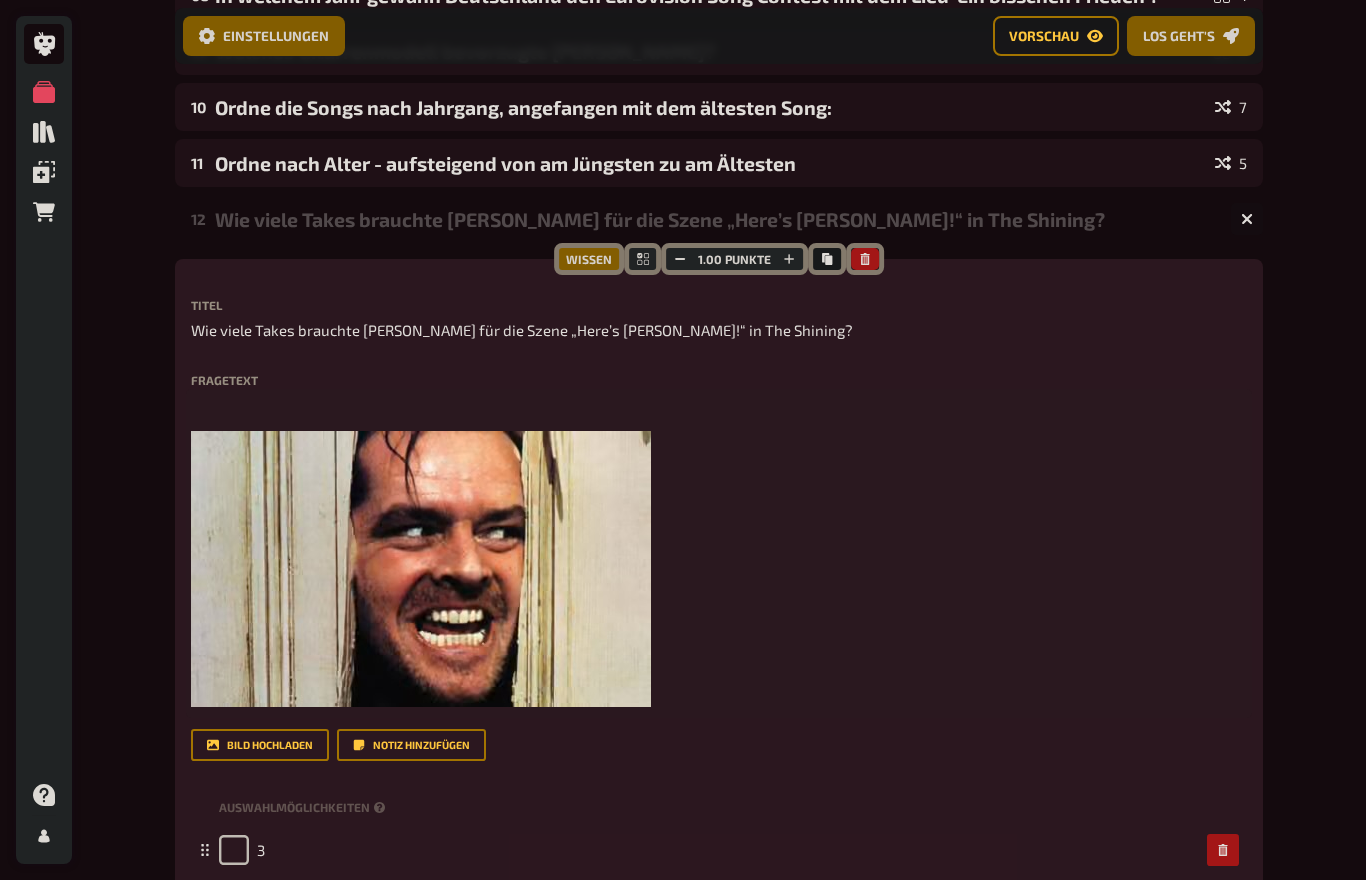 click at bounding box center [421, 569] 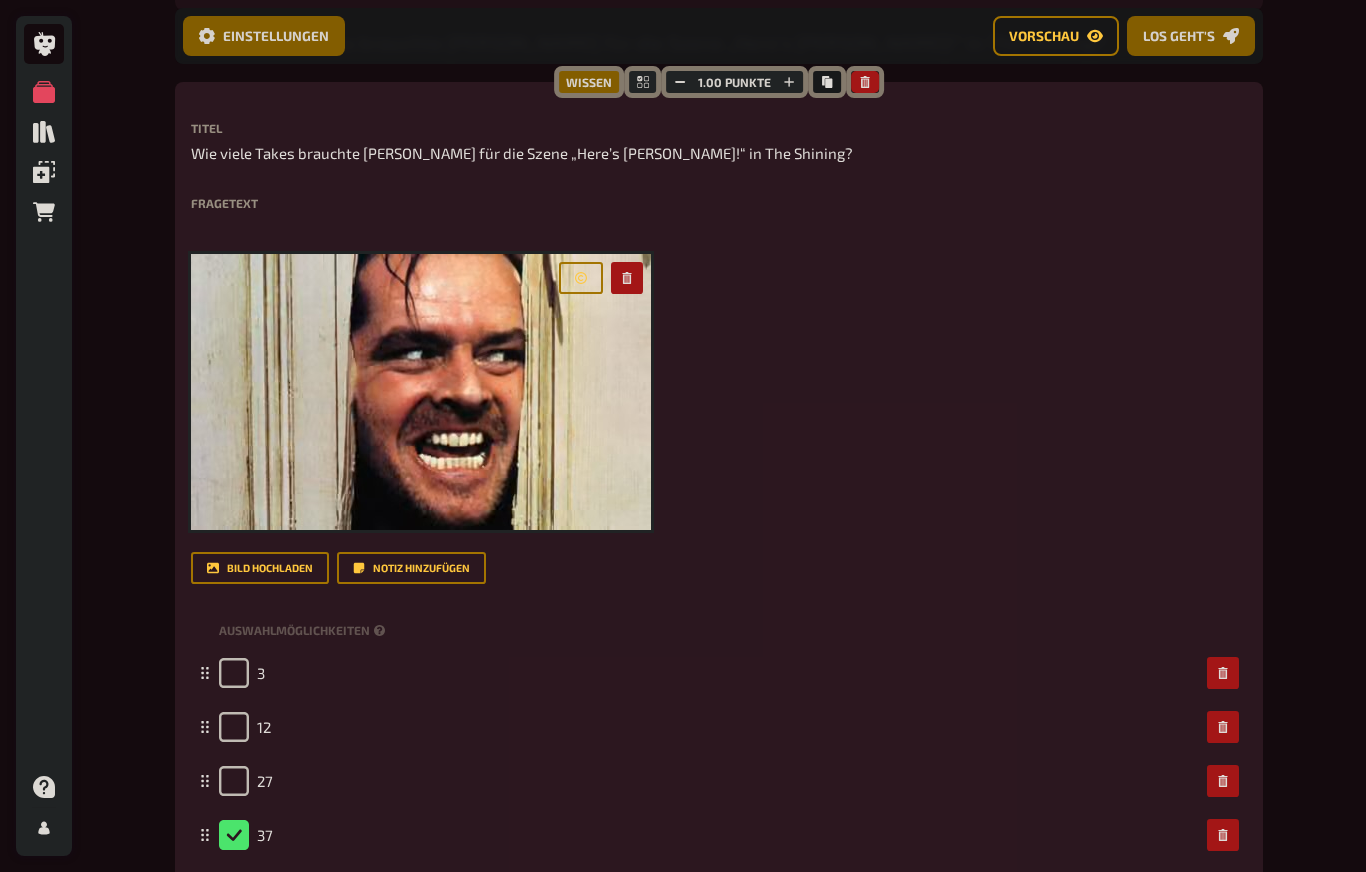 scroll, scrollTop: 863, scrollLeft: 0, axis: vertical 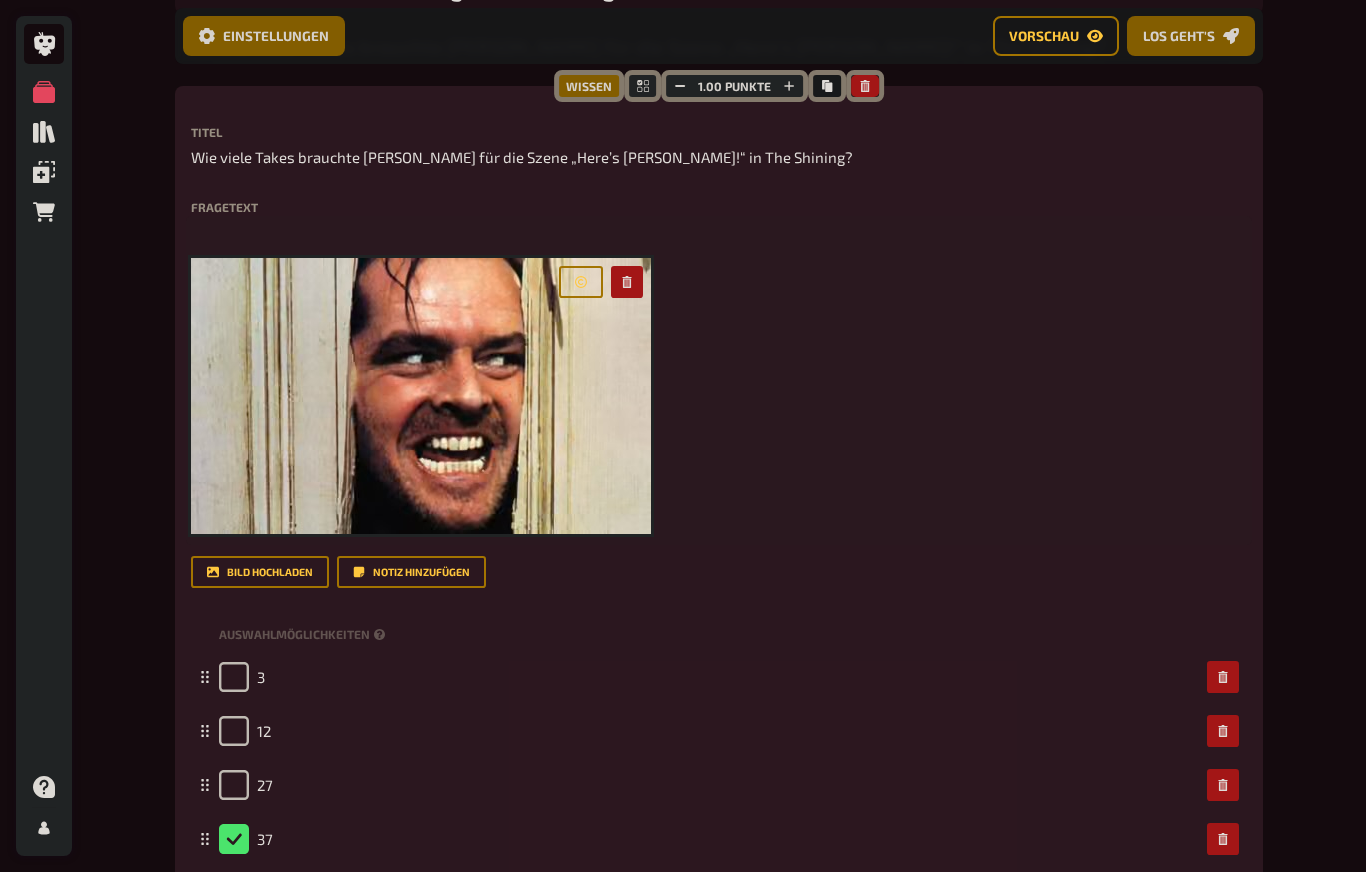 click on "﻿ ﻿" at bounding box center [719, 380] 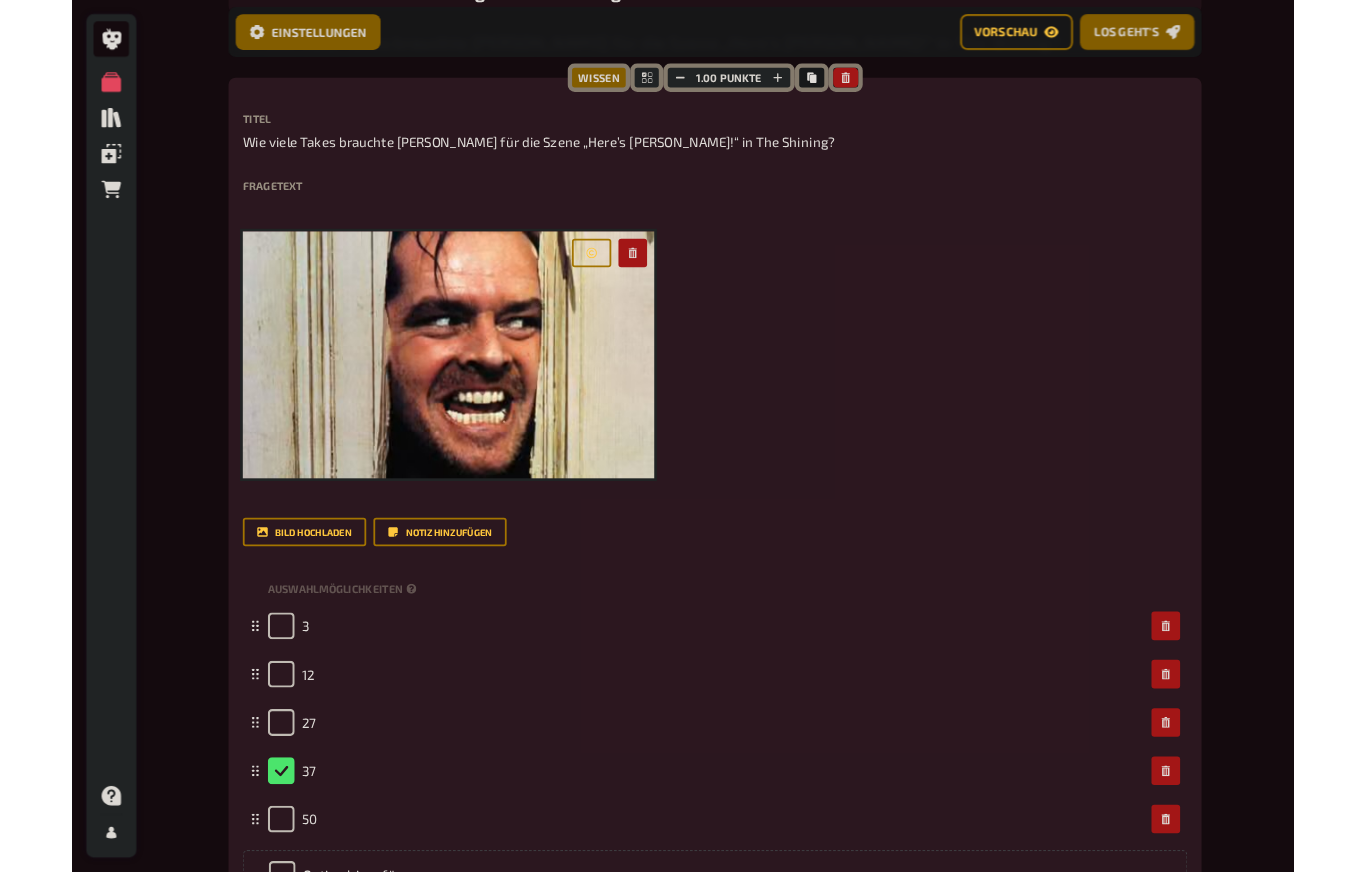 scroll, scrollTop: 1125, scrollLeft: 0, axis: vertical 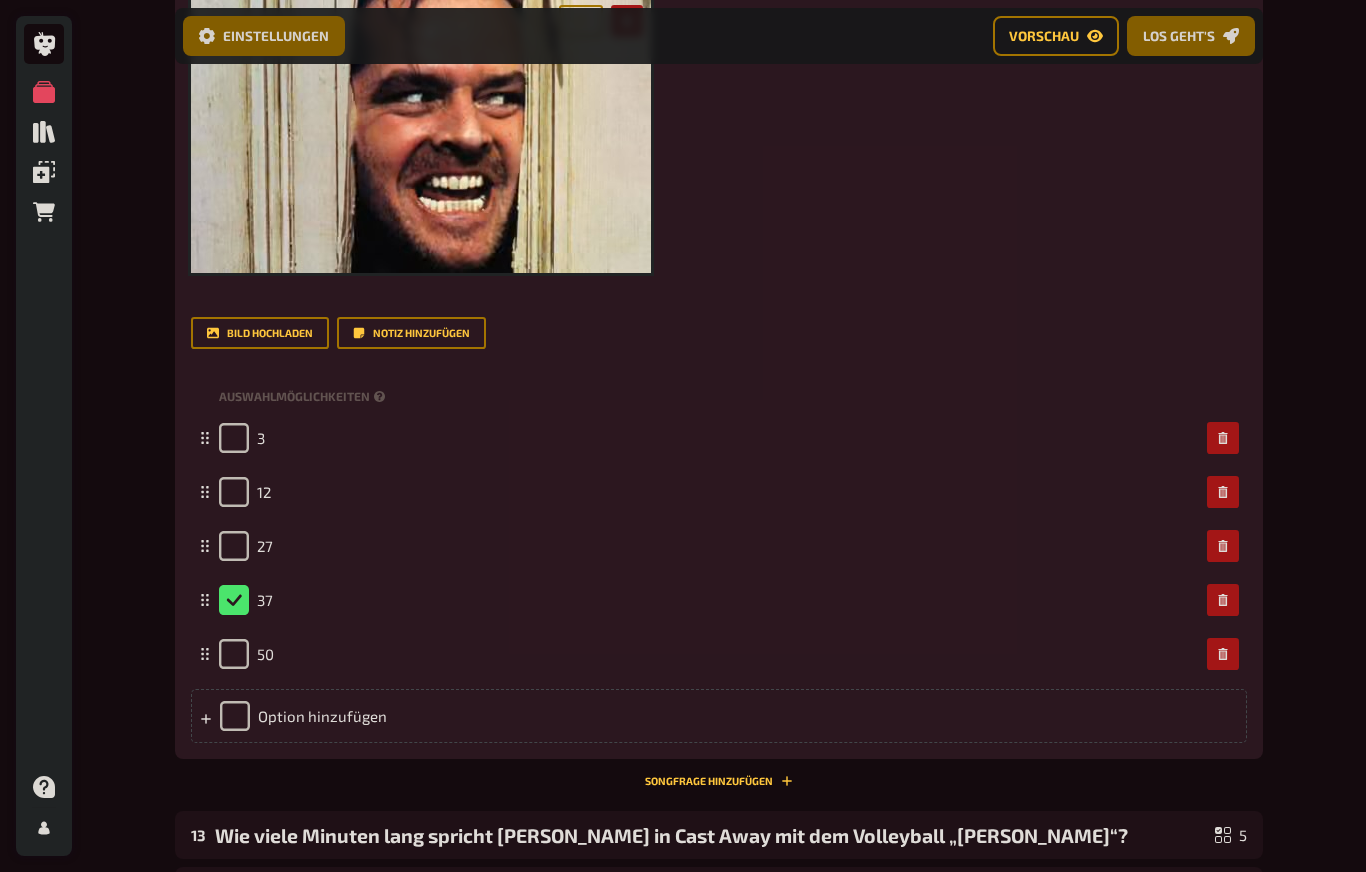click on "Meine Quizze Quiz Sammlung Einblendungen Bestellungen Hilfe Profil Home Meine Quizze Connection Day - After Work Quiz  Vorbereitung Vorbereitung Inhalte Bearbeiten Quiz Lobby Moderation undefined Auswertung Siegerehrung Einstellungen Vorschau Los geht's Los geht's Connection Day - After Work Quiz  01 Ihr erhaltet nachfolgendes Schreiben vom Amt Eurer Stadt. Was bedeutet das für Eure gebührenpflicht ?  4 02 Ordne die Berge nach ihrer Höhe, starte mit dem höchsten Berg: 5 03 Was sind die 4 tiefsten Seen Deutschlands, starte mit dem tiefsten See: 4 04 Welche Wüste ist die größte Wüste der Welt? 1 05 Größten 8 Länder der Erde nach Fläche (starte mit dem größten Land): 8 06 Die größten Städte der Welt nach Einwohnerzahl ? Sortiere von groß zu klein 5 07 Wieviele Inseln hat :  5 08 In welchem Jahr gewann Deutschland den Eurovision Song Contest mit dem Lied 'Ein bisschen Frieden'? 4 09 [PERSON_NAME] Gitarrenmodell bevorzugte [PERSON_NAME]? 6 10 7 11 5 12 5 Wissen 1.00 Punkte Titel Fragetext ﻿ ﻿ ﻿" at bounding box center [683, 177] 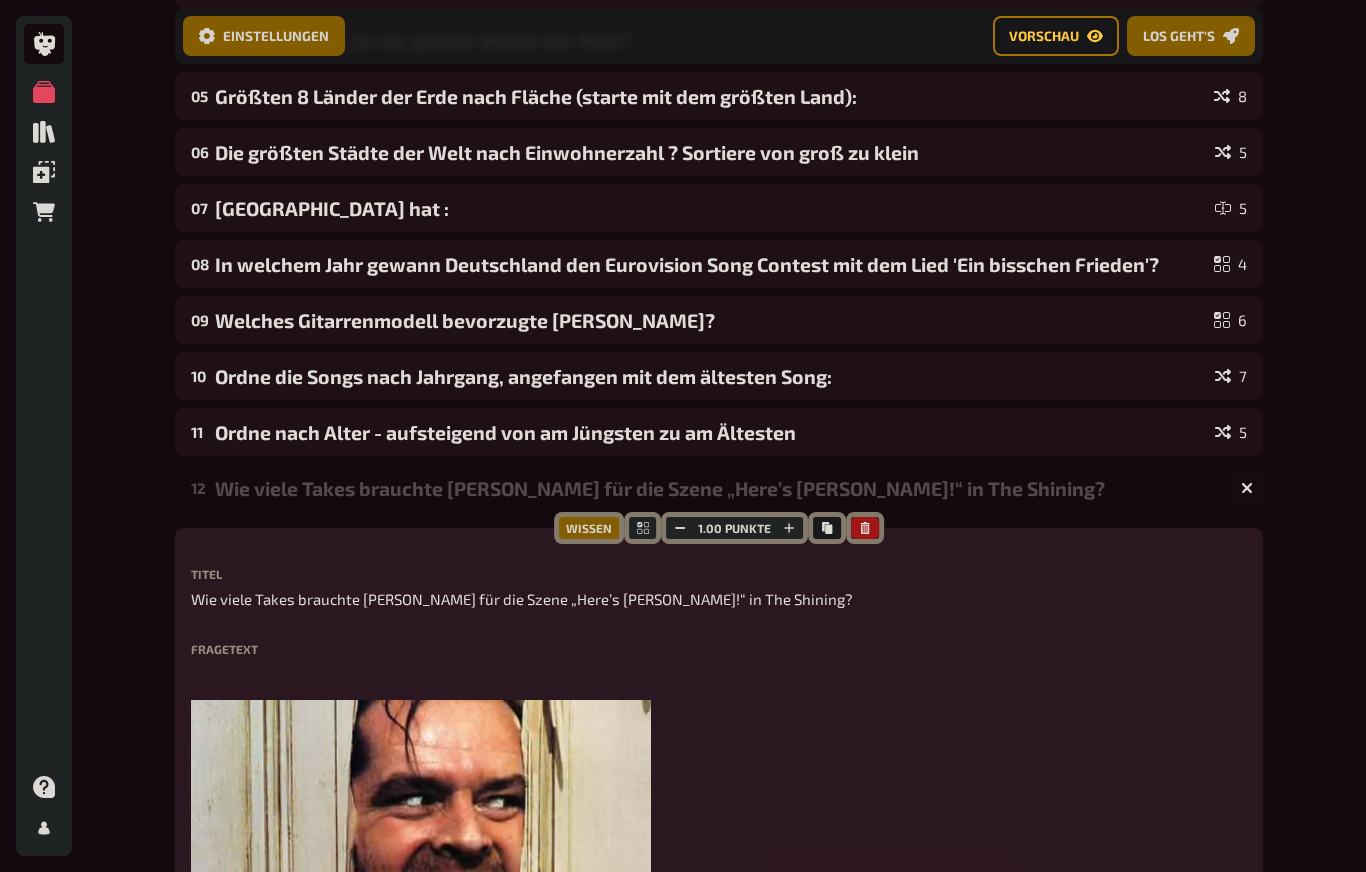 scroll, scrollTop: 421, scrollLeft: 0, axis: vertical 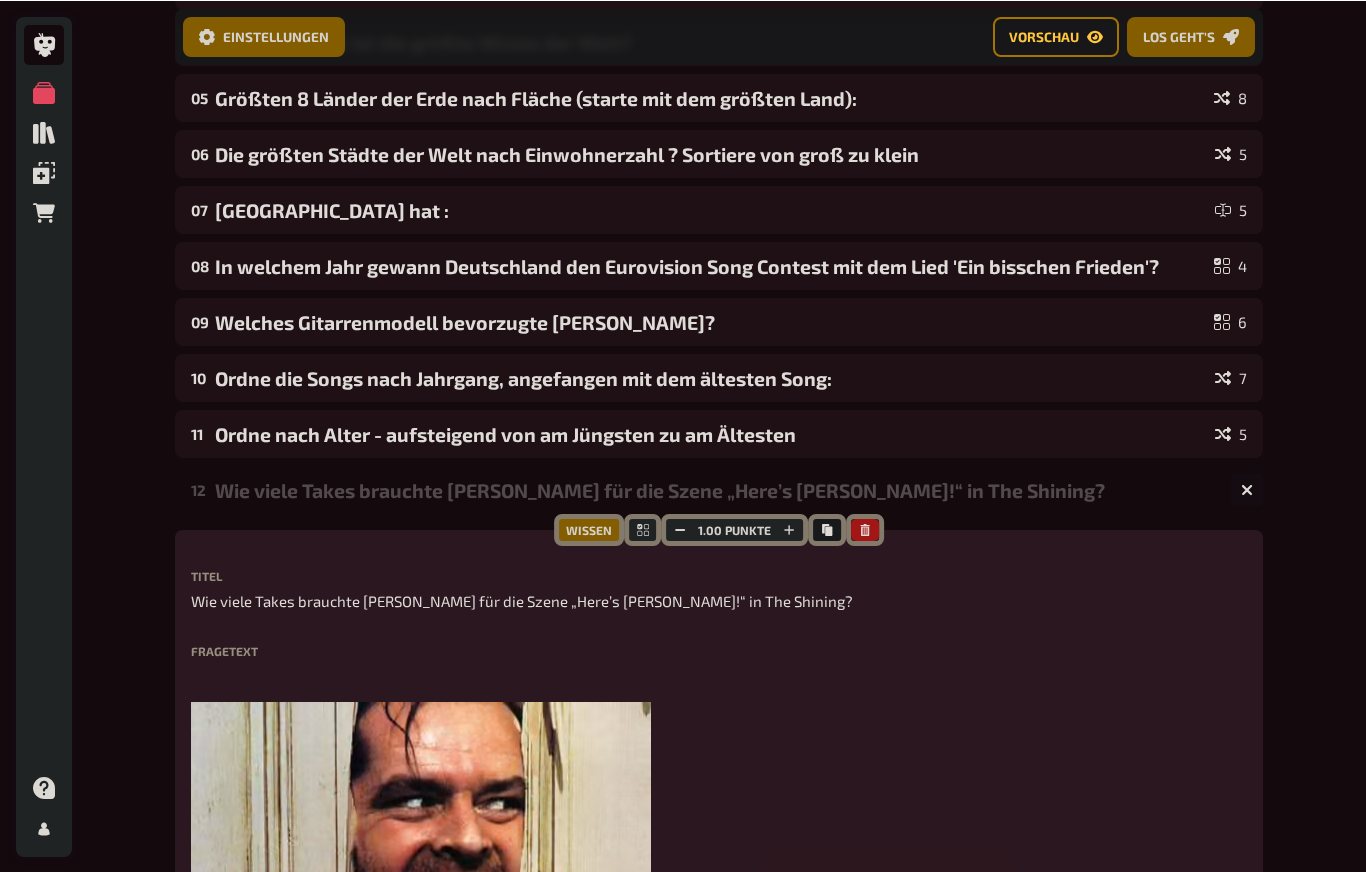 click on "Vorschau" at bounding box center (1044, 36) 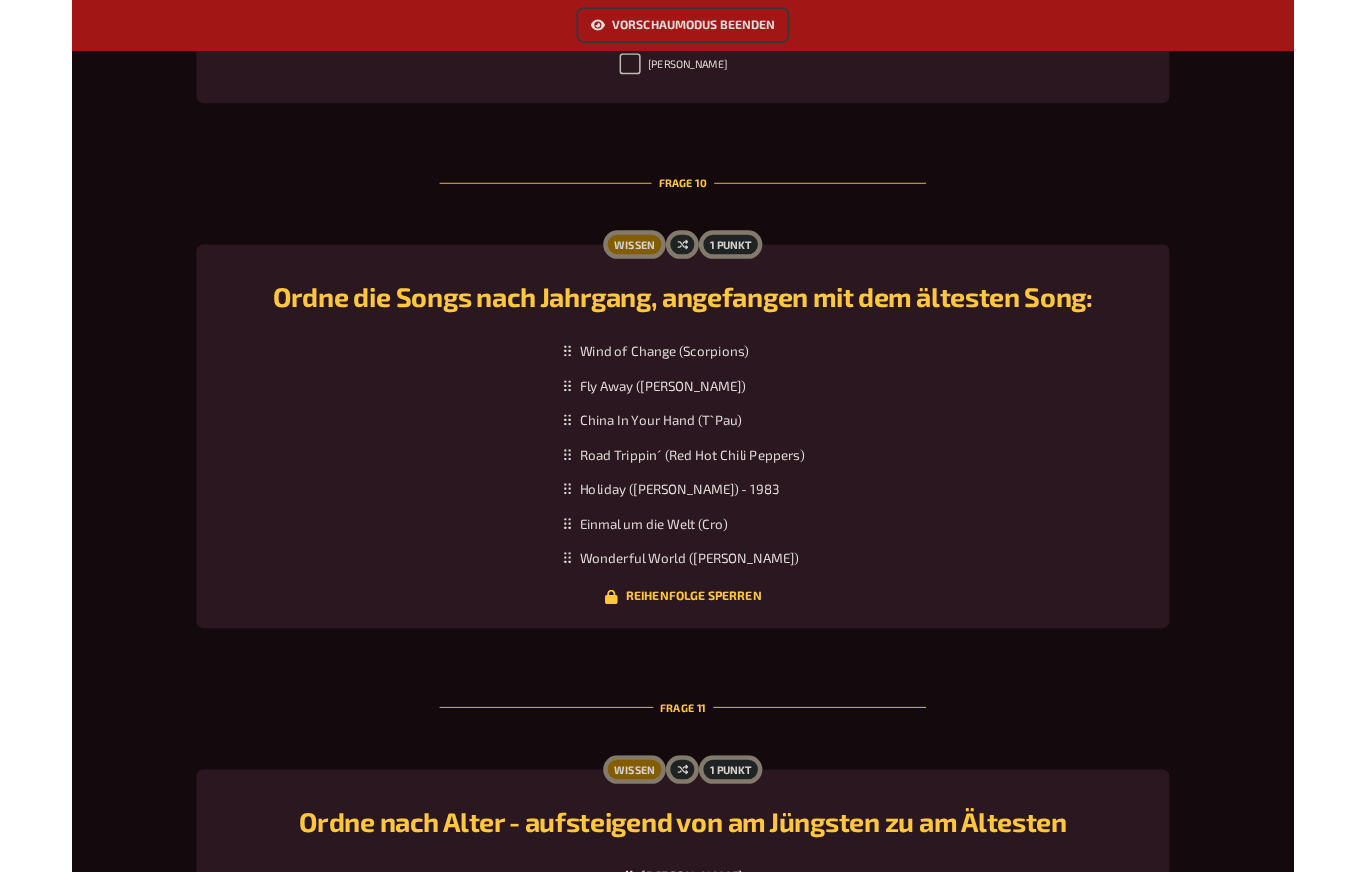 scroll, scrollTop: 4898, scrollLeft: 0, axis: vertical 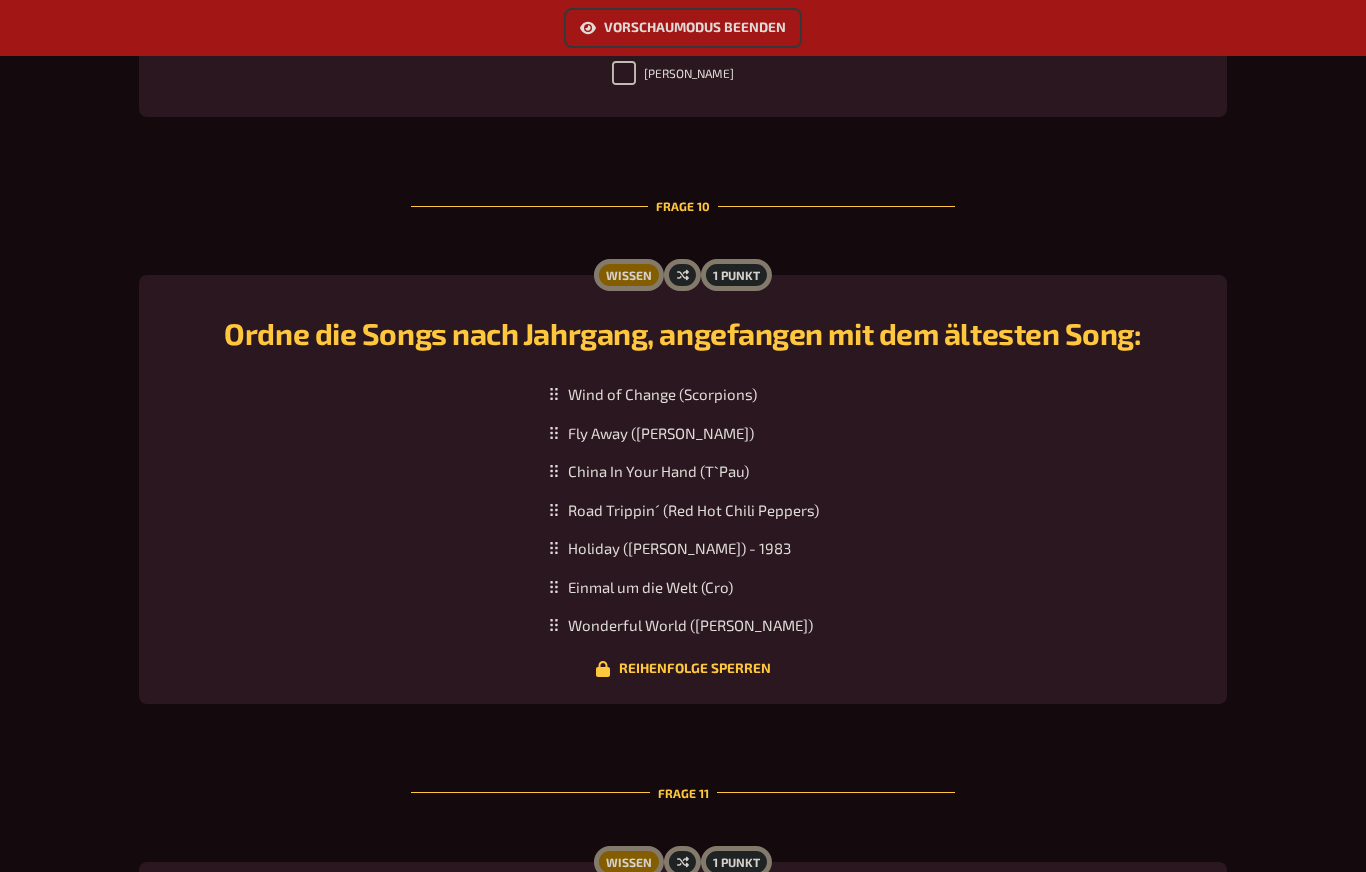 click on "Vorschaumodus beenden" at bounding box center [683, 28] 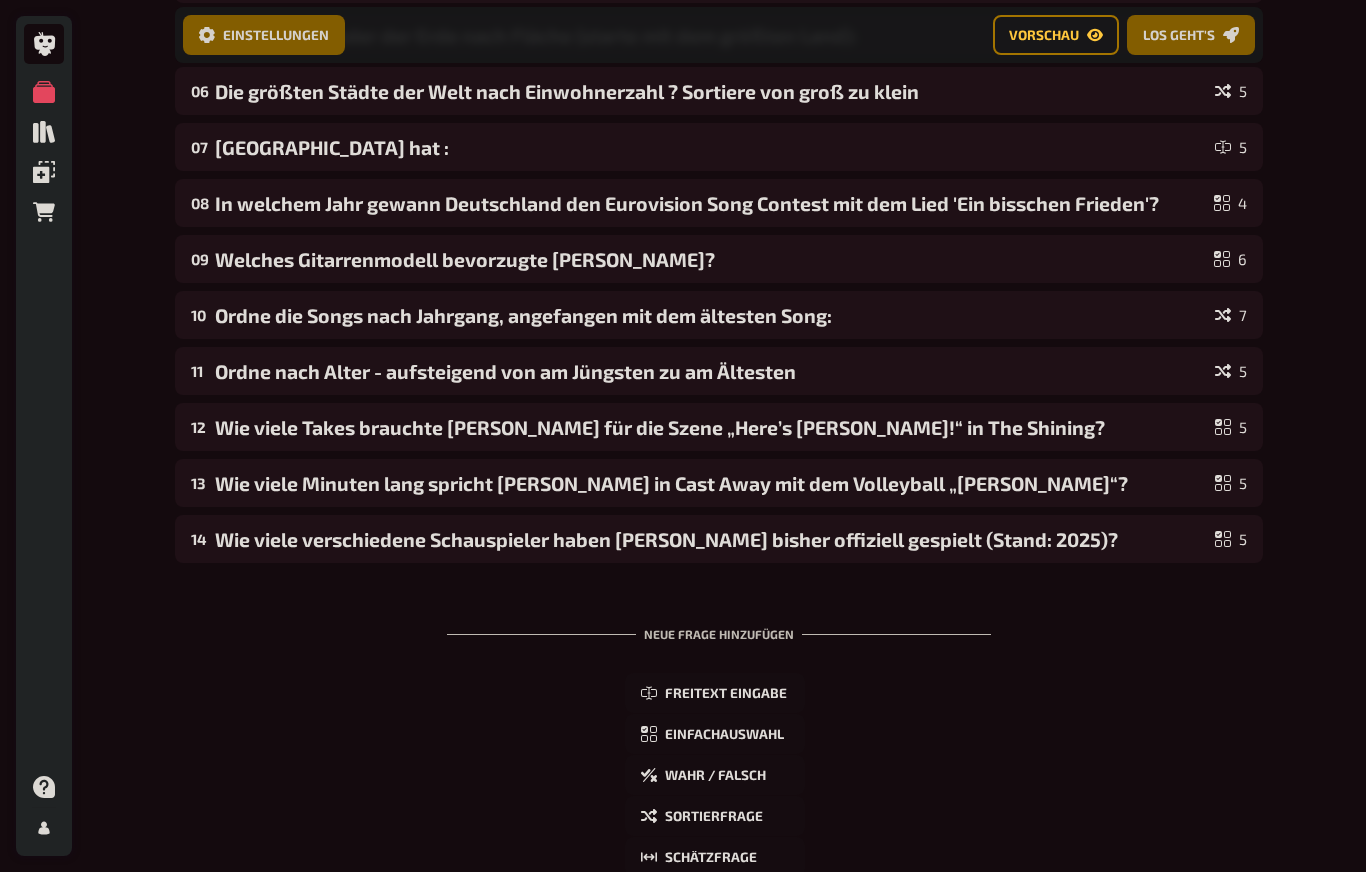 scroll, scrollTop: 480, scrollLeft: 0, axis: vertical 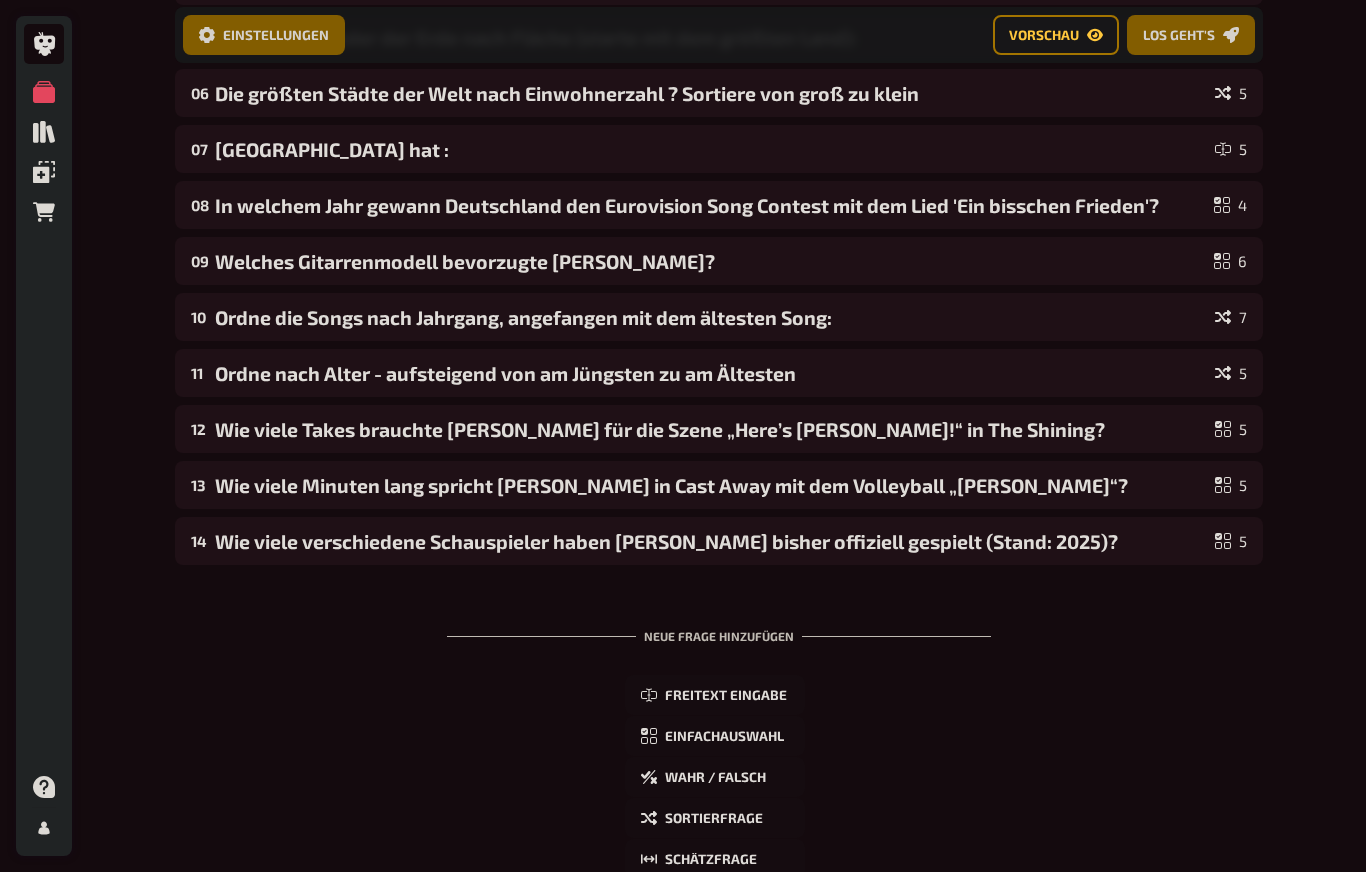 click on "Ordne die Songs nach Jahrgang, angefangen mit dem ältesten Song:" at bounding box center [711, 318] 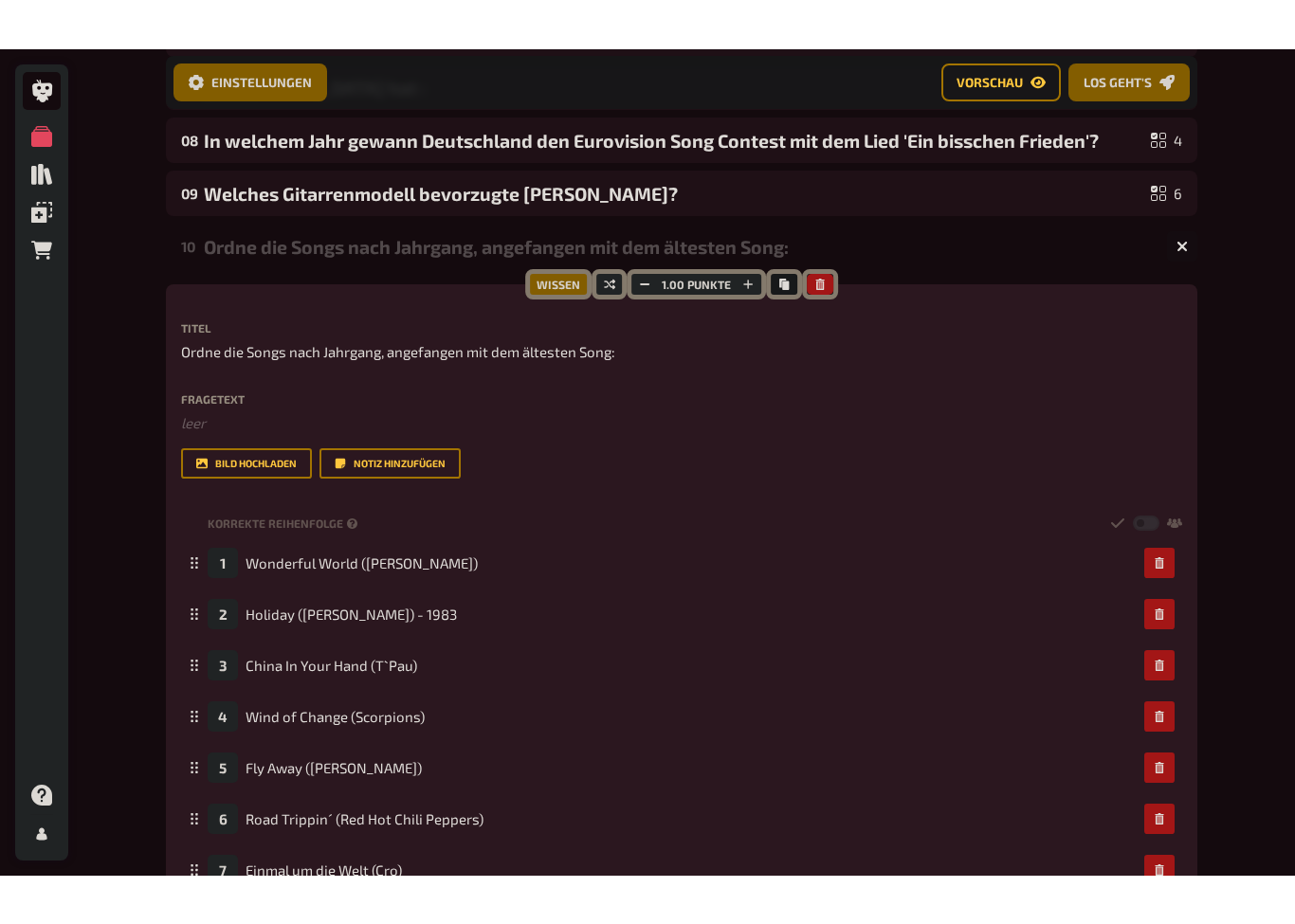 scroll, scrollTop: 559, scrollLeft: 0, axis: vertical 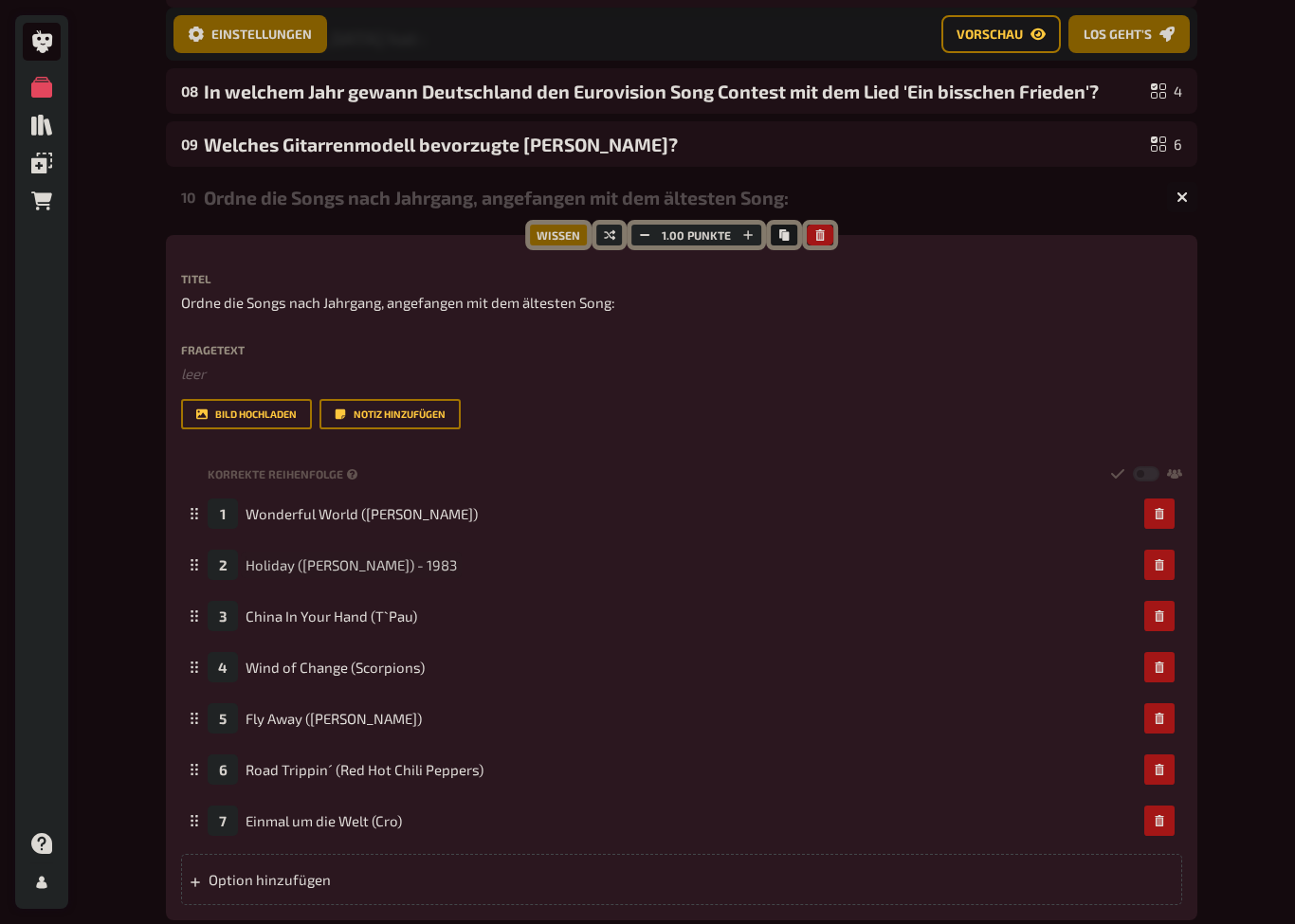 click on "Holiday ([PERSON_NAME]) - 1983" at bounding box center [351, 565] 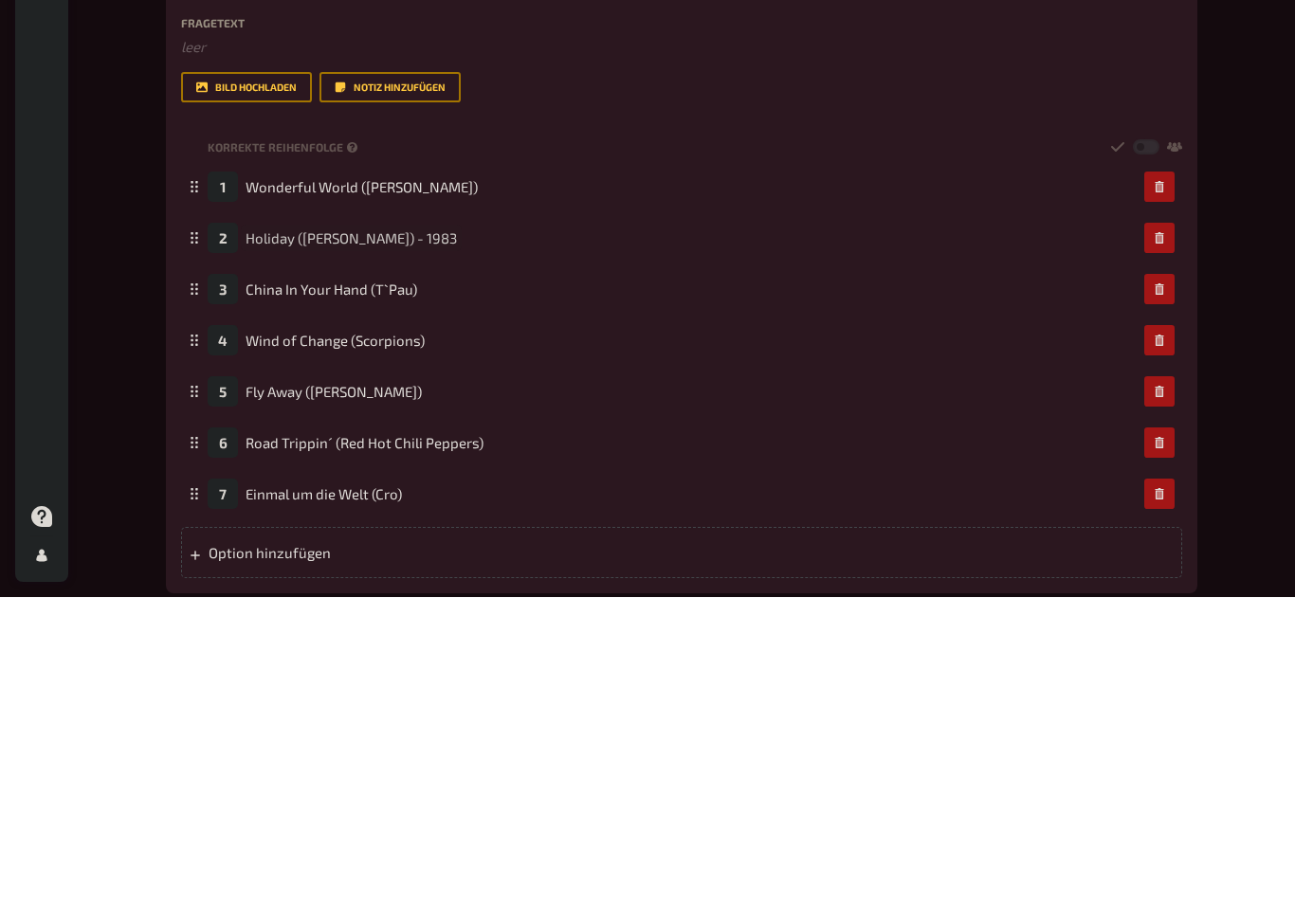 type 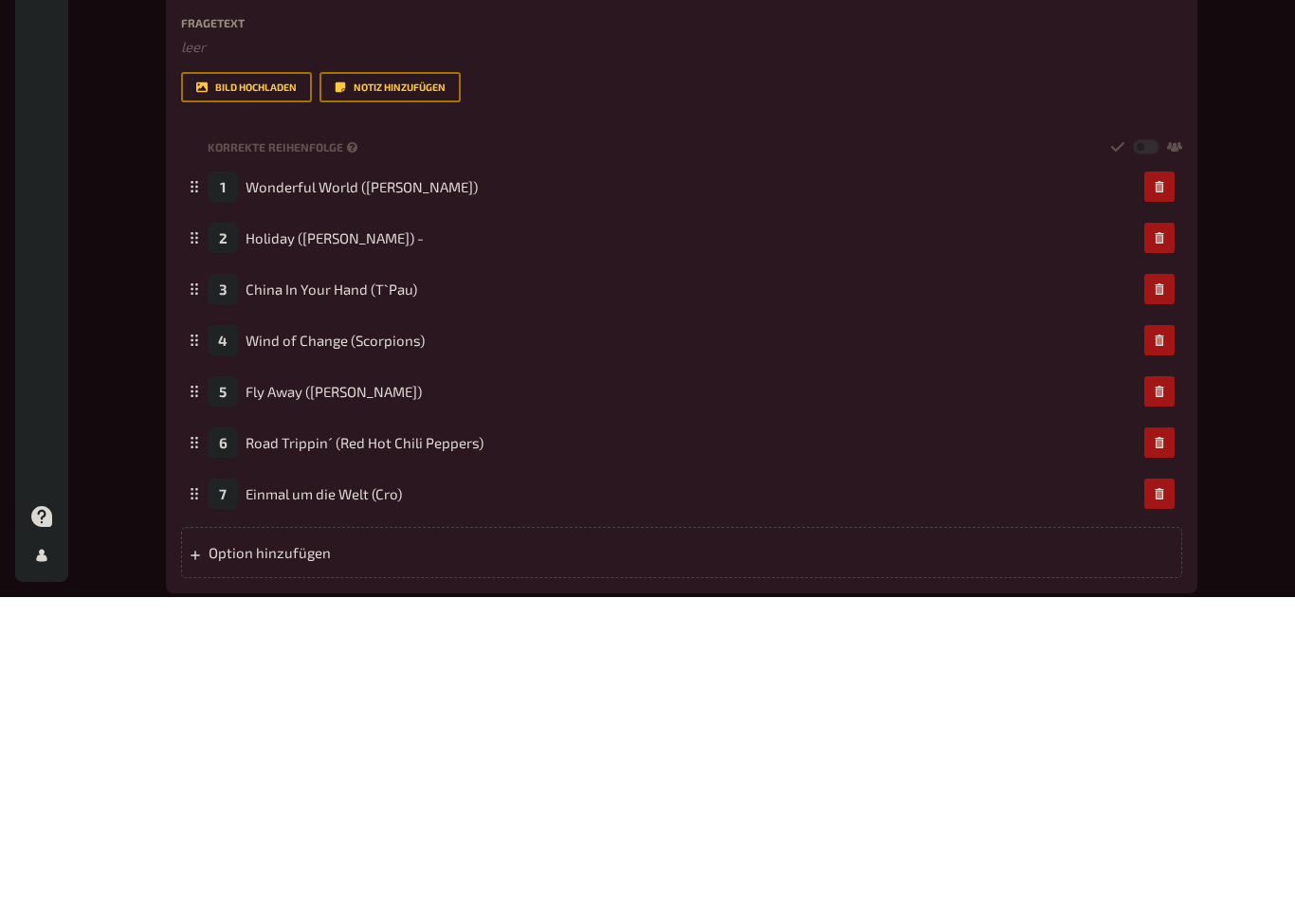 scroll, scrollTop: 886, scrollLeft: 0, axis: vertical 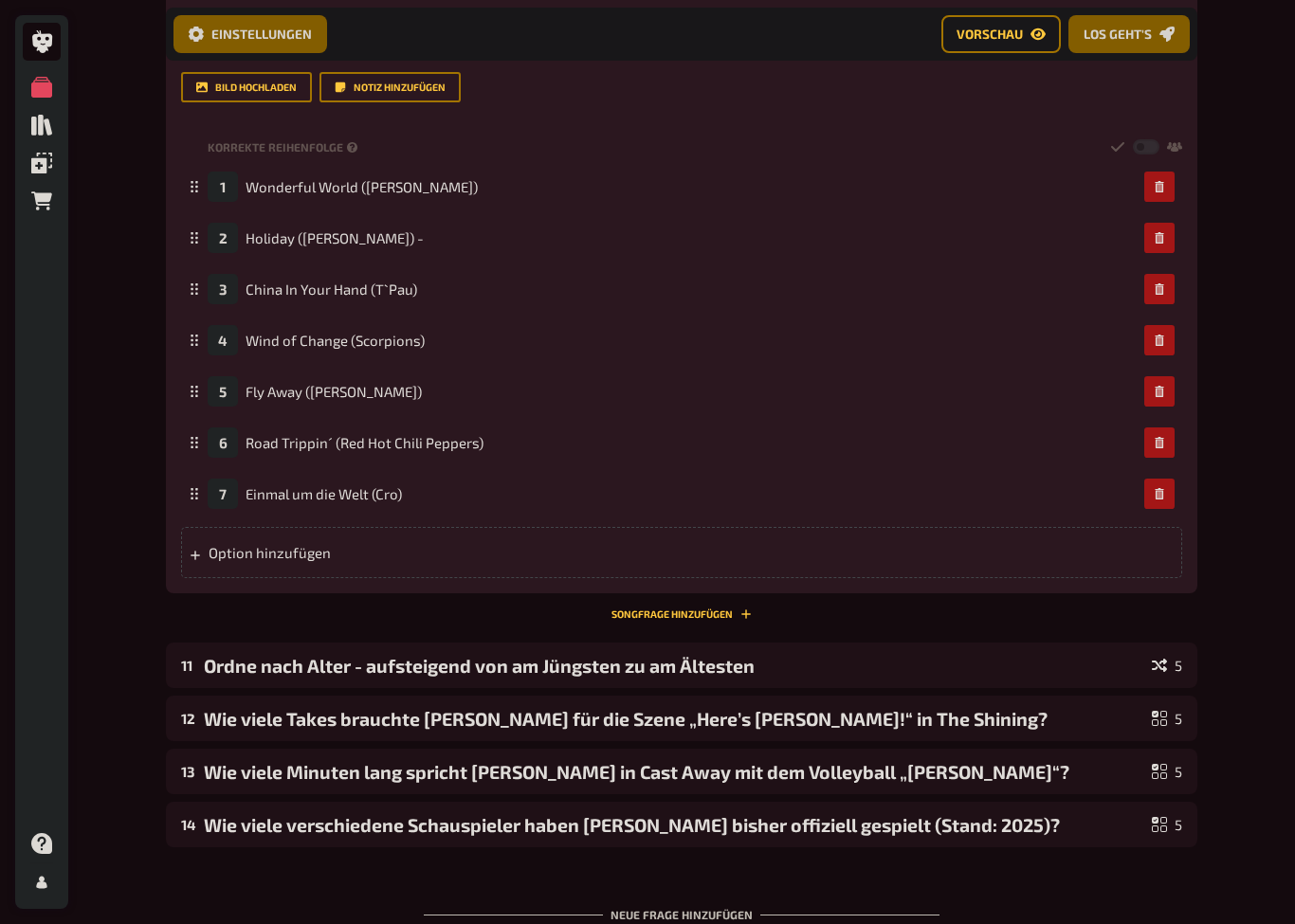 click on "Home Meine Quizze Connection Day - After Work Quiz  Vorbereitung Vorbereitung Inhalte Bearbeiten Quiz Lobby Moderation undefined Auswertung Siegerehrung Einstellungen Vorschau Los geht's Los geht's Connection Day - After Work Quiz  01 Ihr erhaltet nachfolgendes Schreiben vom Amt Eurer Stadt. Was bedeutet das für Eure gebührenpflicht ?  4 02 Ordne die Berge nach ihrer Höhe, starte mit dem höchsten Berg: 5 03 Was sind die 4 tiefsten Seen Deutschlands, starte mit dem tiefsten See: 4 04 Welche Wüste ist die größte Wüste der Welt? 1 05 Größten 8 Länder der Erde nach Fläche (starte mit dem größten Land): 8 06 Die größten Städte der Welt nach Einwohnerzahl ? Sortiere von groß zu klein 5 07 Wieviele Inseln hat :  5 08 In welchem Jahr gewann Deutschland den Eurovision Song Contest mit dem Lied 'Ein bisschen Frieden'? 4 09 [PERSON_NAME] Gitarrenmodell bevorzugte [PERSON_NAME]? 6 10 Ordne die Songs nach Jahrgang, angefangen mit dem ältesten Song: 7 Wissen 1.00 Punkte Titel Fragetext ﻿ leer Bild hochladen" at bounding box center [682, 248] 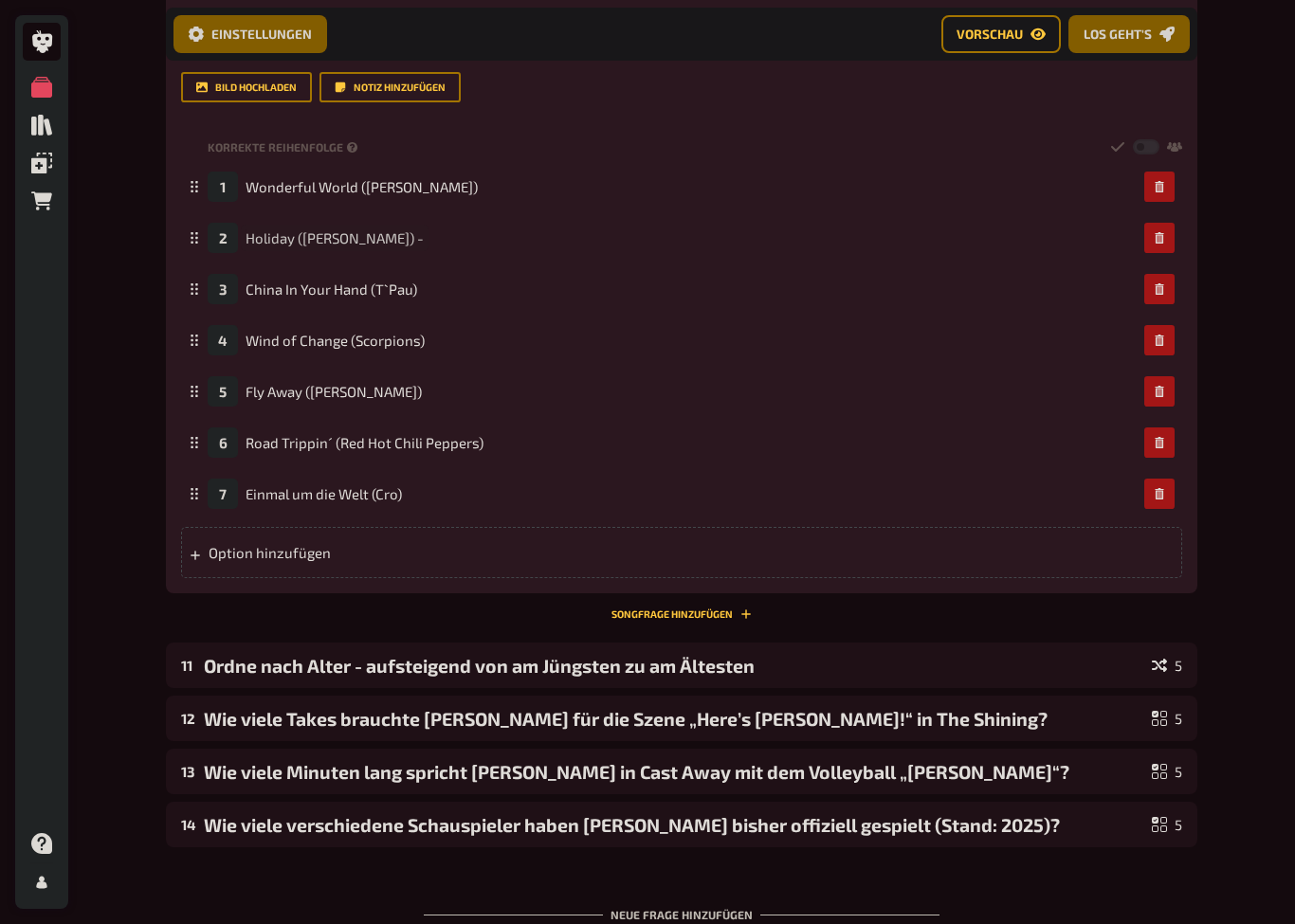 click on "Holiday ([PERSON_NAME]) -" at bounding box center [335, 238] 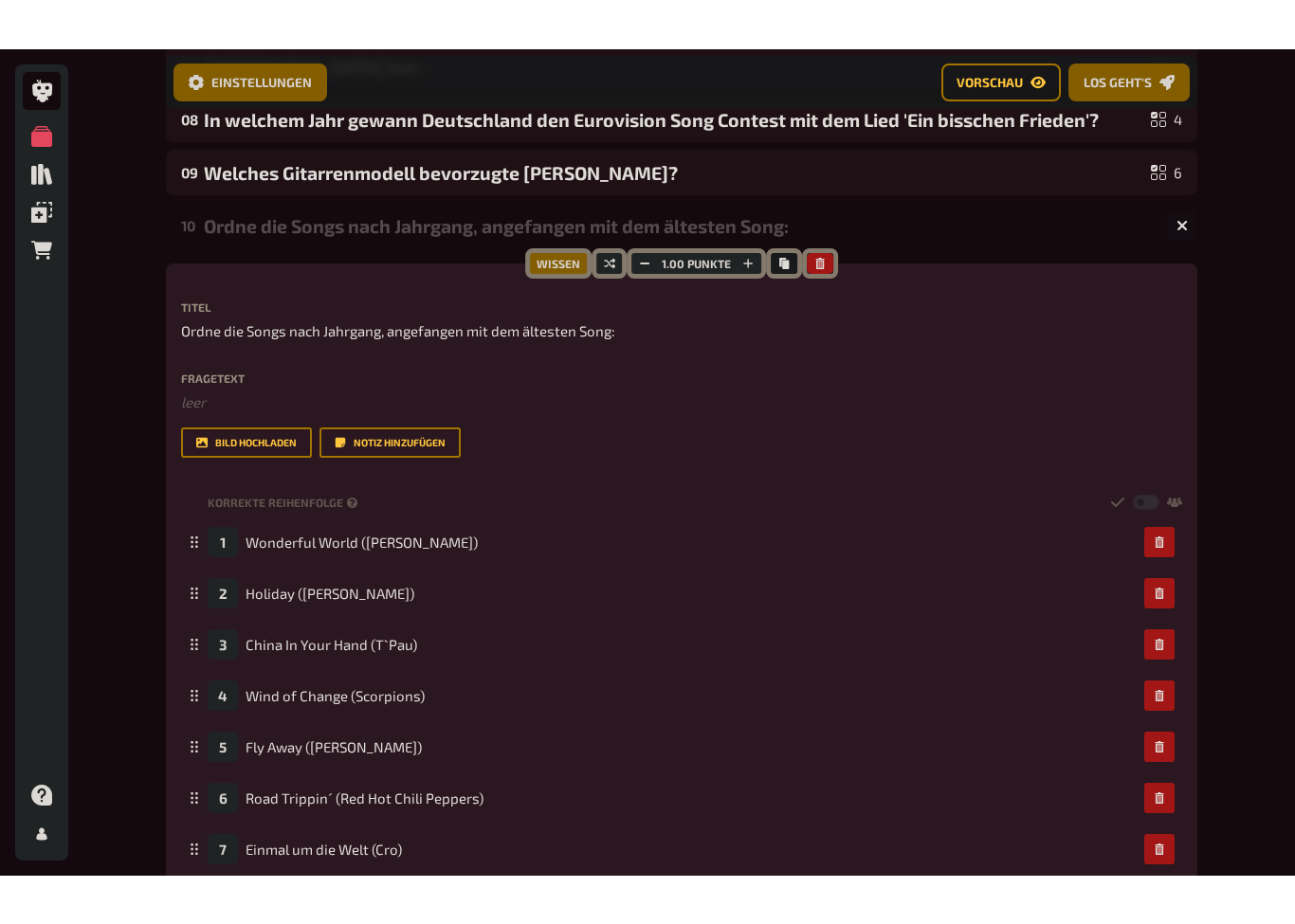 scroll, scrollTop: 580, scrollLeft: 0, axis: vertical 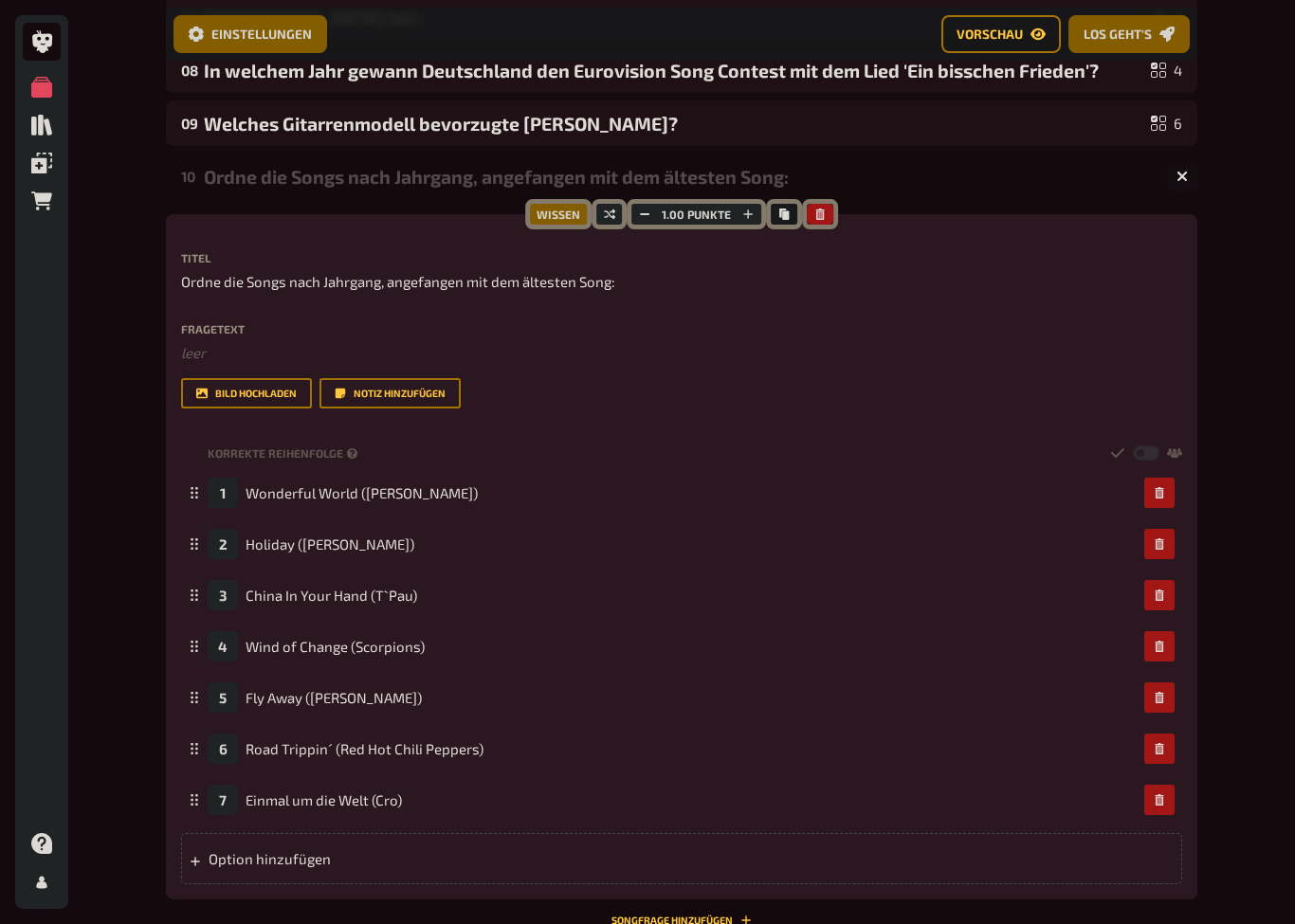 click at bounding box center [1182, 176] 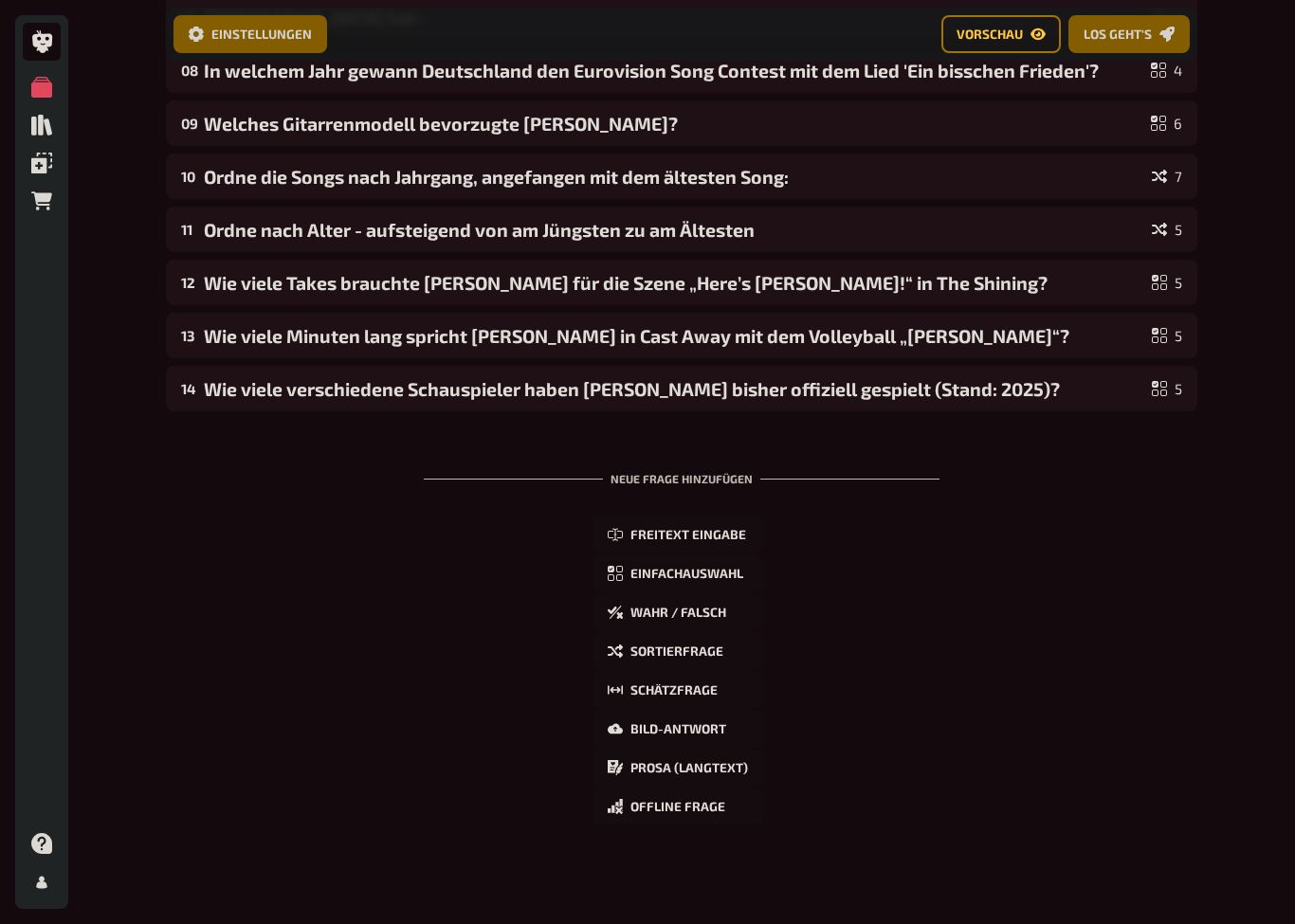click on "Freitext Eingabe Einfachauswahl Wahr / Falsch Sortierfrage Schätzfrage Bild-Antwort Prosa (Langtext) Offline Frage Mit KI erstellen Selbst schreiben" at bounding box center (682, 670) 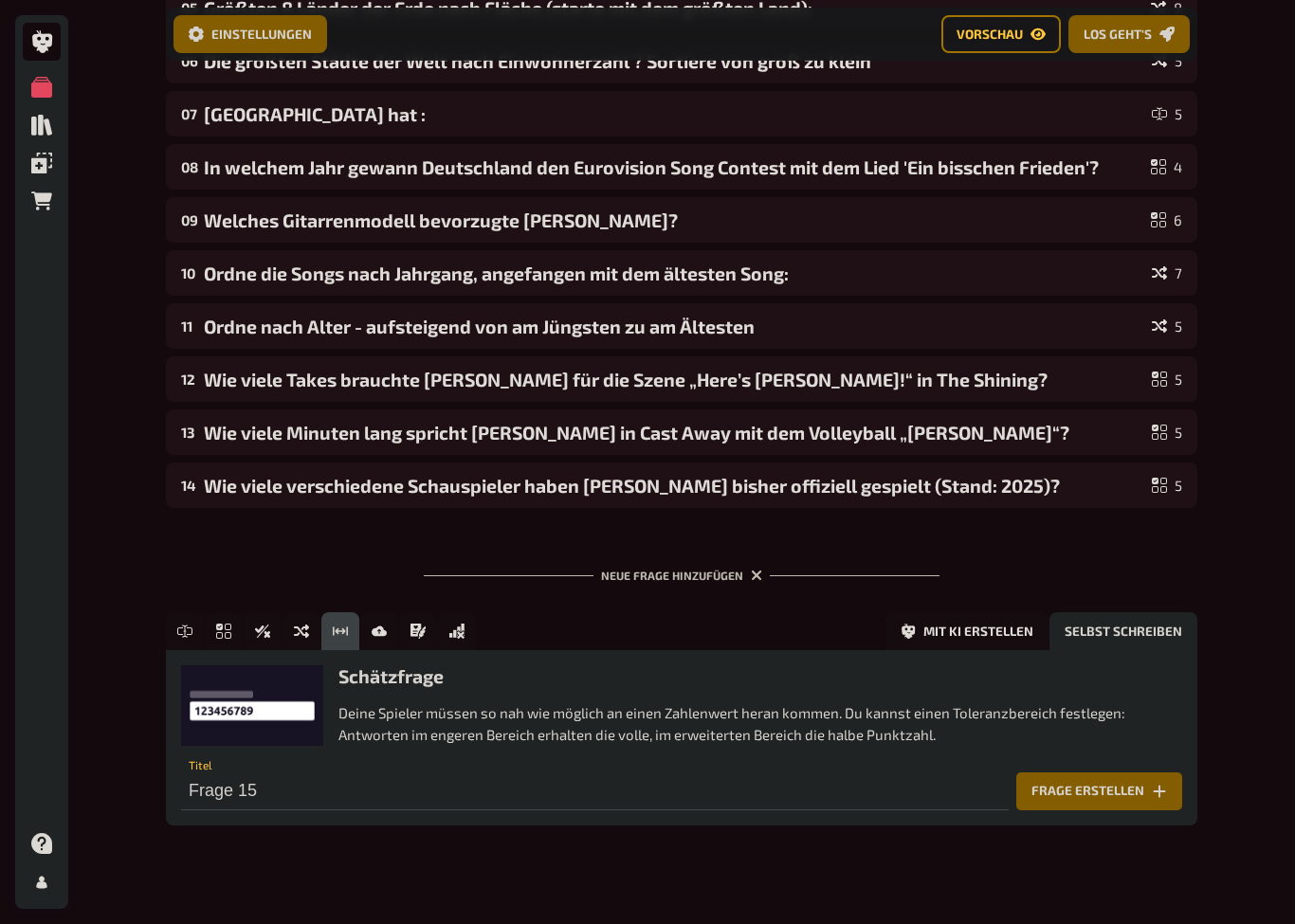 click on "Meine Quizze Quiz Sammlung Einblendungen Bestellungen Hilfe Profil Home Meine Quizze Connection Day - After Work Quiz  Vorbereitung Vorbereitung Inhalte Bearbeiten Quiz Lobby Moderation undefined Auswertung Siegerehrung Einstellungen Vorschau Los geht's Los geht's Connection Day - After Work Quiz  01 Ihr erhaltet nachfolgendes Schreiben vom Amt Eurer Stadt. Was bedeutet das für Eure gebührenpflicht ?  4 02 Ordne die Berge nach ihrer Höhe, starte mit dem höchsten Berg: 5 03 Was sind die 4 tiefsten Seen Deutschlands, starte mit dem tiefsten See: 4 04 Welche Wüste ist die größte Wüste der Welt? 1 05 Größten 8 Länder der Erde nach Fläche (starte mit dem größten Land): 8 06 Die größten Städte der Welt nach Einwohnerzahl ? Sortiere von groß zu klein 5 07 Wieviele Inseln hat :  5 08 In welchem Jahr gewann Deutschland den Eurovision Song Contest mit dem Lied 'Ein bisschen Frieden'? 4 09 [PERSON_NAME] Gitarrenmodell bevorzugte [PERSON_NAME]? 6 10 7 11 5 12 5 13 5 14 5 Neue Frage hinzufügen   Einfachauswahl" at bounding box center (648, 231) 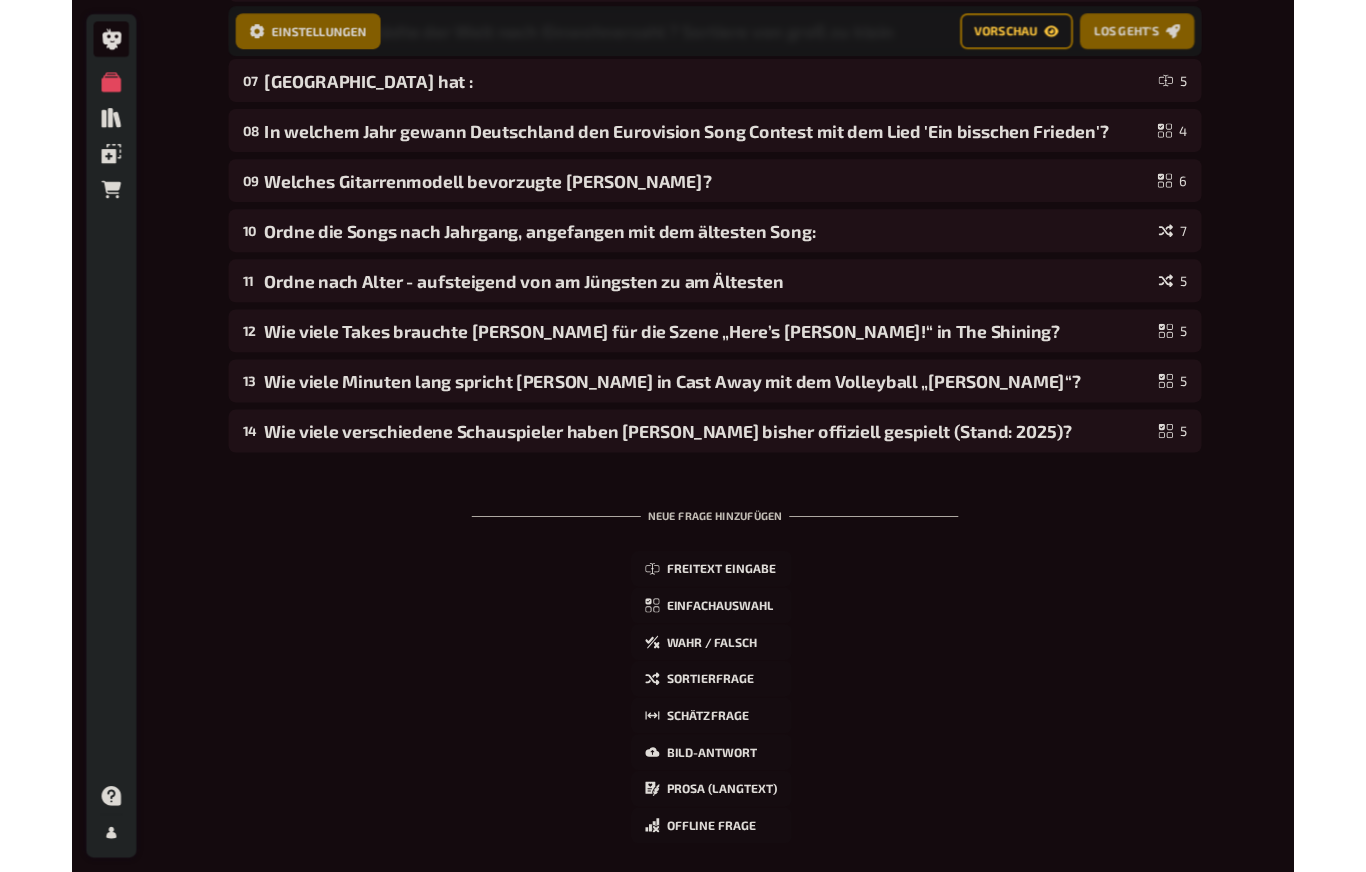 scroll, scrollTop: 541, scrollLeft: 0, axis: vertical 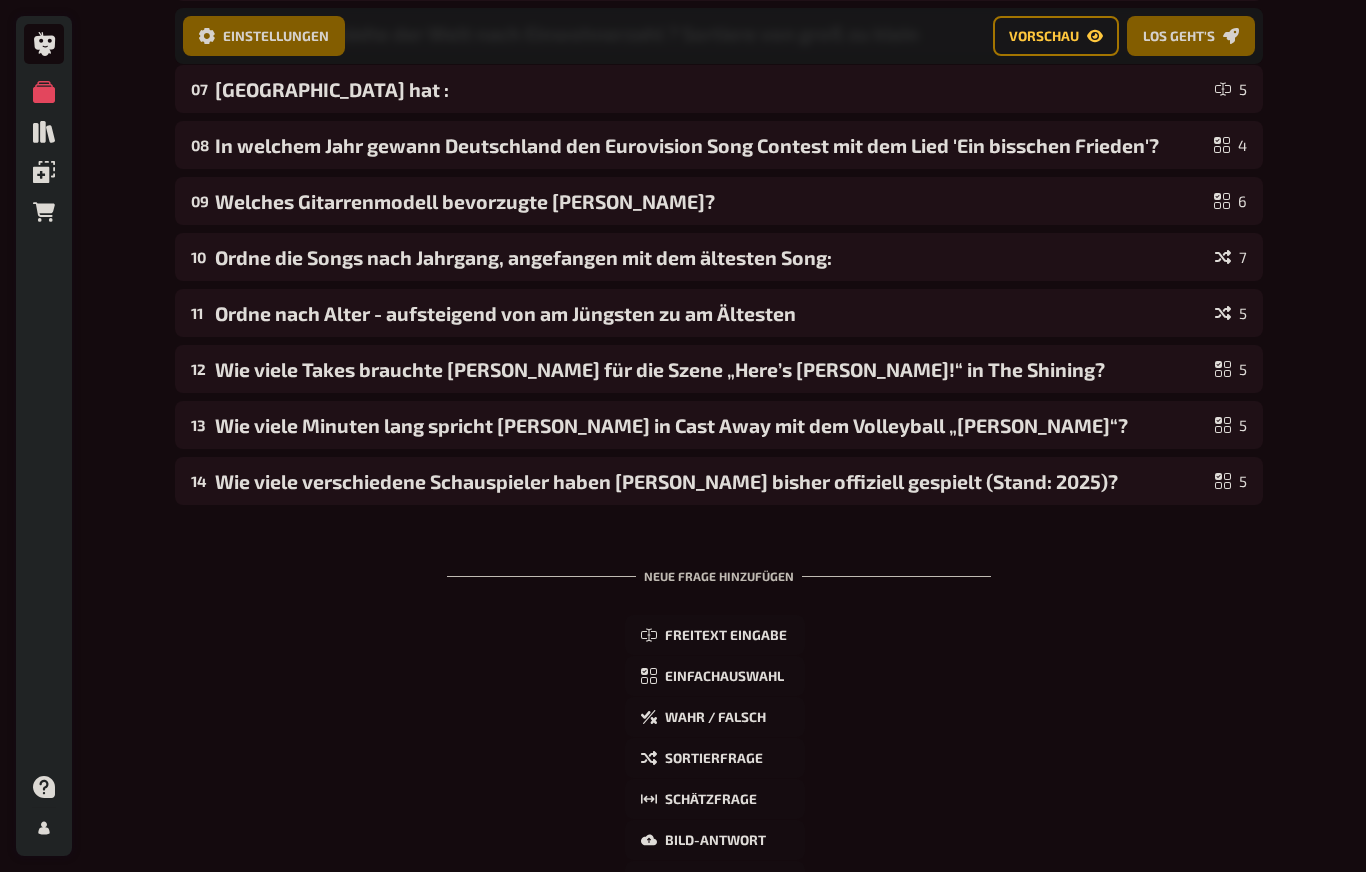 click on "Neue Frage hinzufügen   Freitext Eingabe Einfachauswahl Wahr / Falsch Sortierfrage Schätzfrage Bild-Antwort Prosa (Langtext) Offline Frage Mit KI erstellen Selbst schreiben" at bounding box center [719, 755] 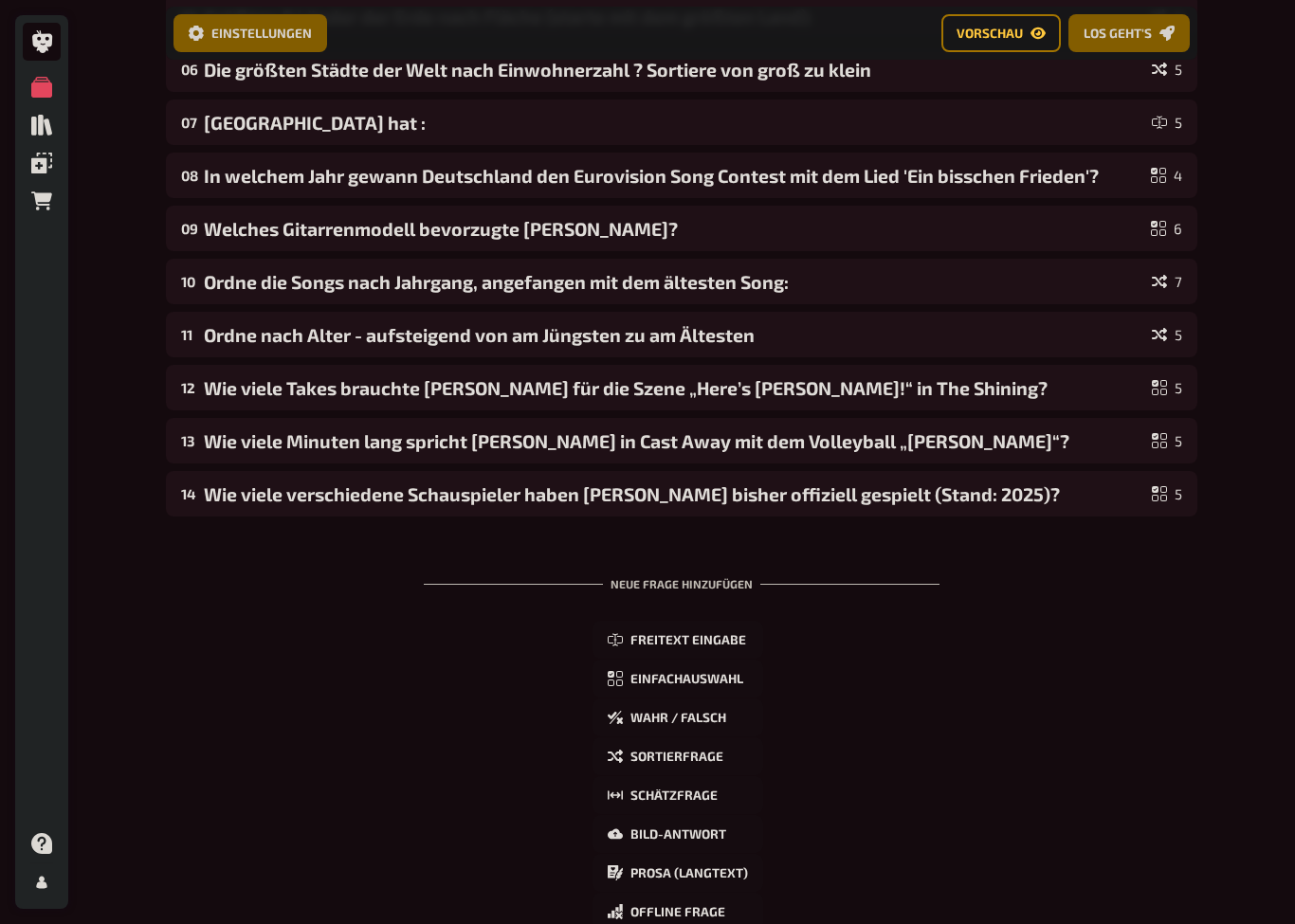 scroll, scrollTop: 475, scrollLeft: 0, axis: vertical 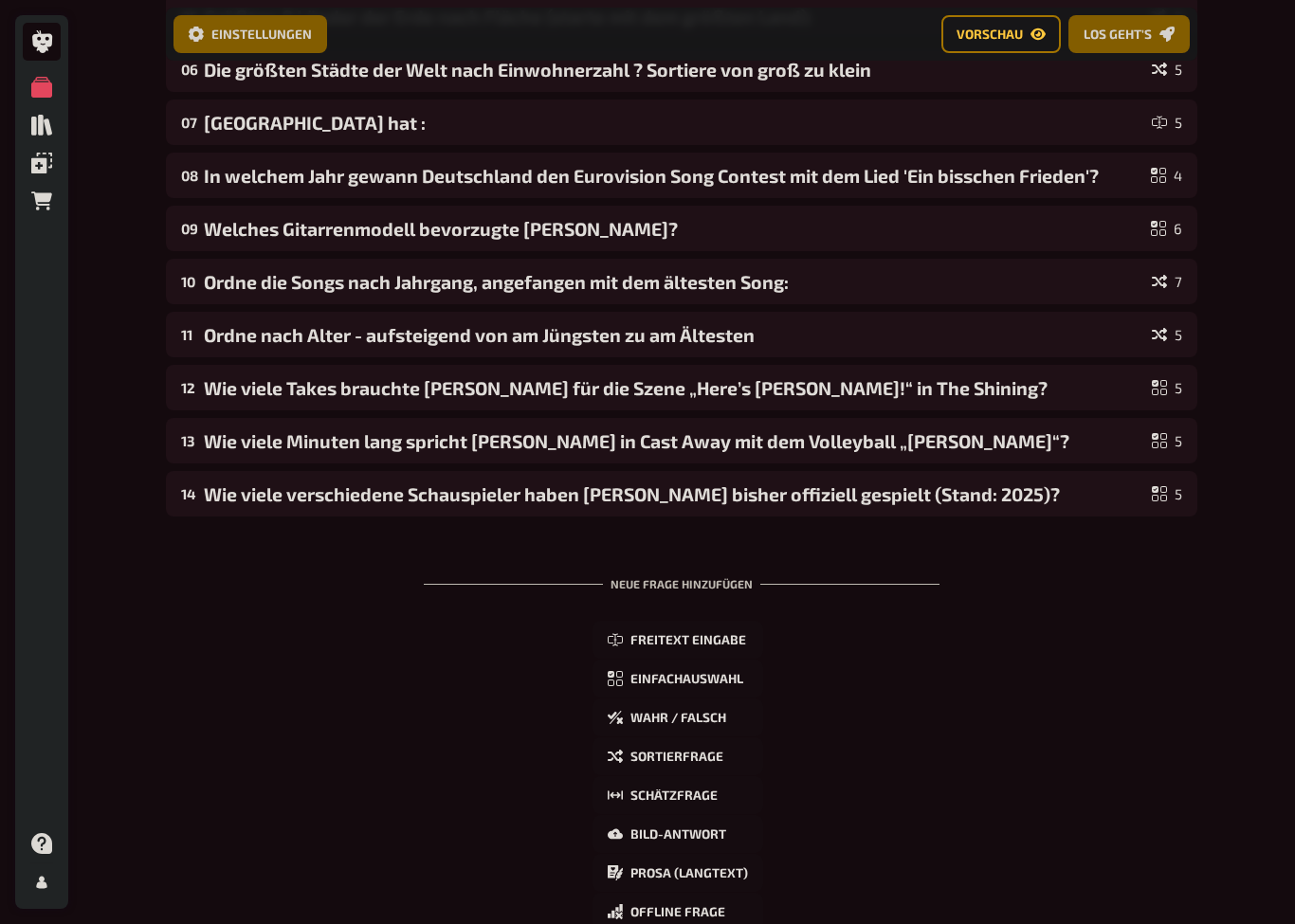 click on "Wahr / Falsch" at bounding box center (678, 717) 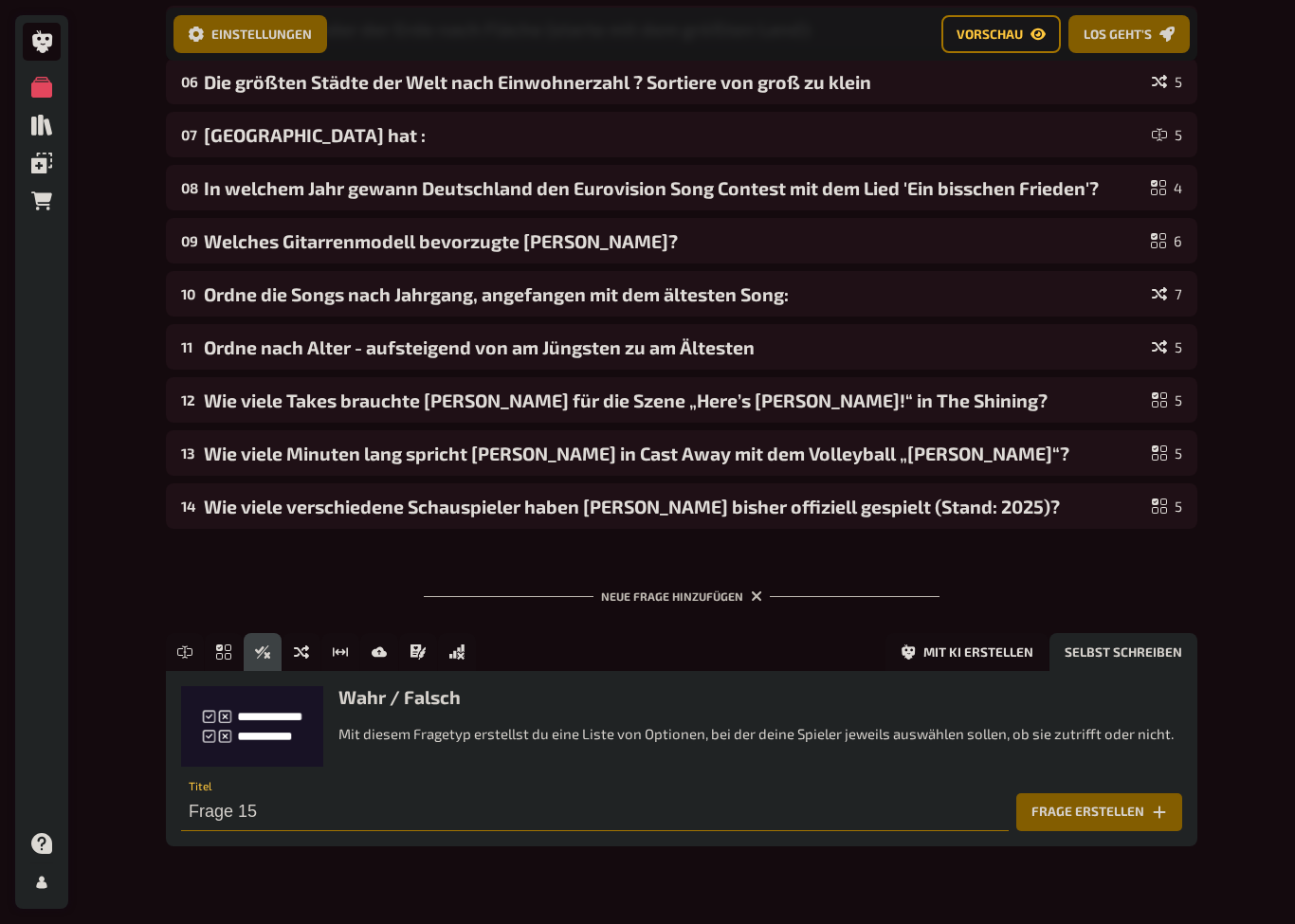 click on "Frage 15" at bounding box center [594, 812] 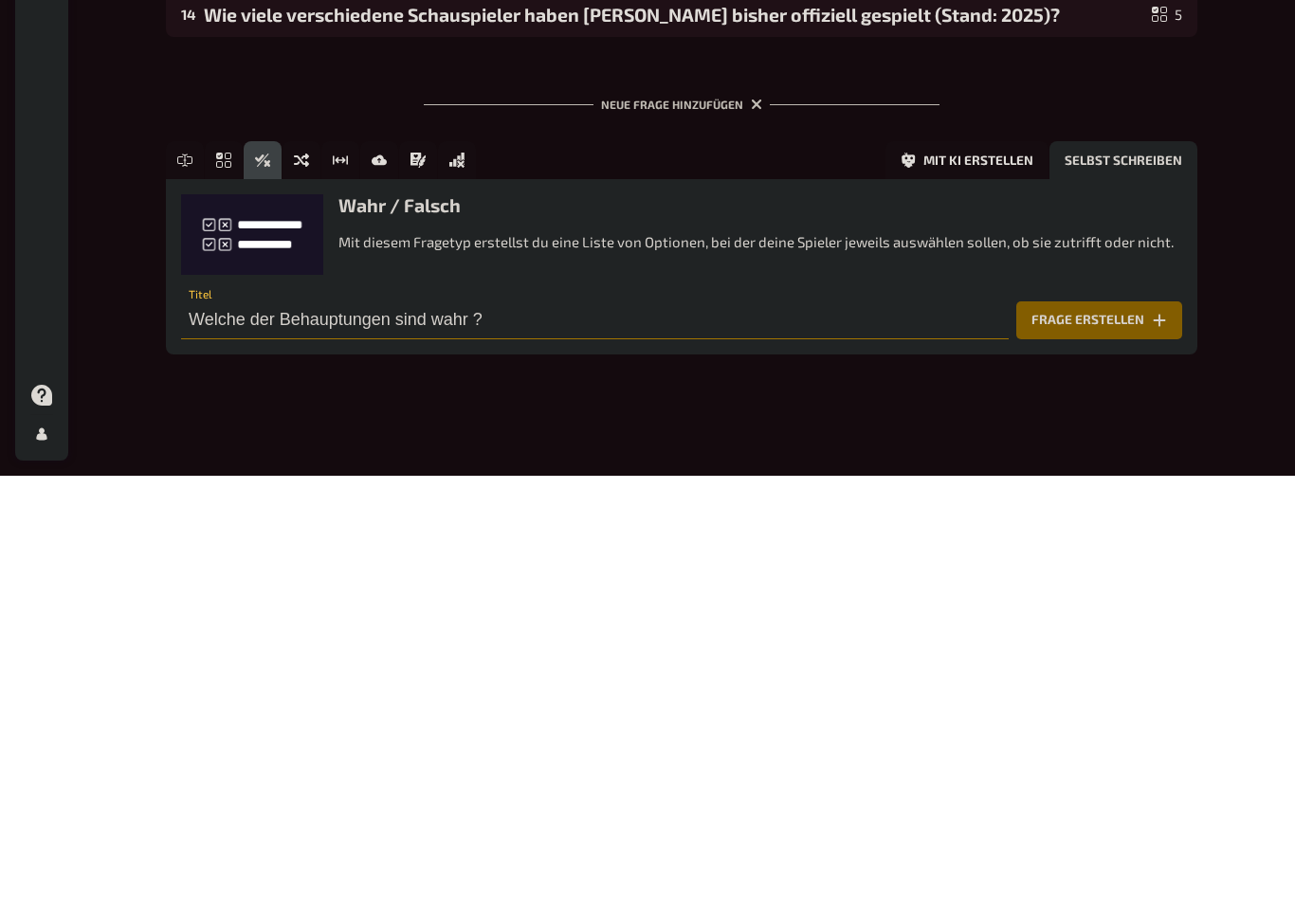 type on "Welche der Behauptungen sind wahr ?" 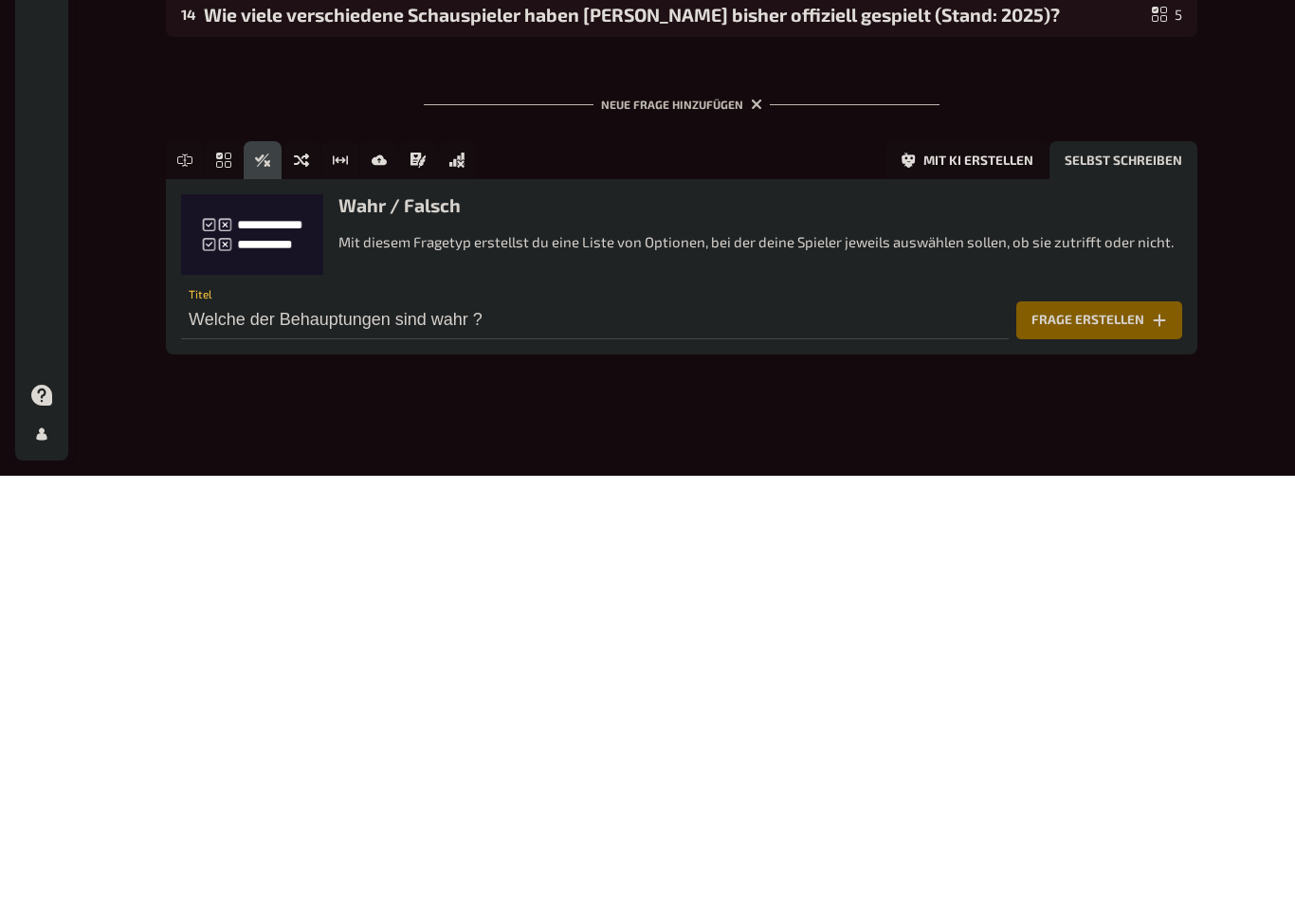 click on "Frage erstellen" at bounding box center [1099, 769] 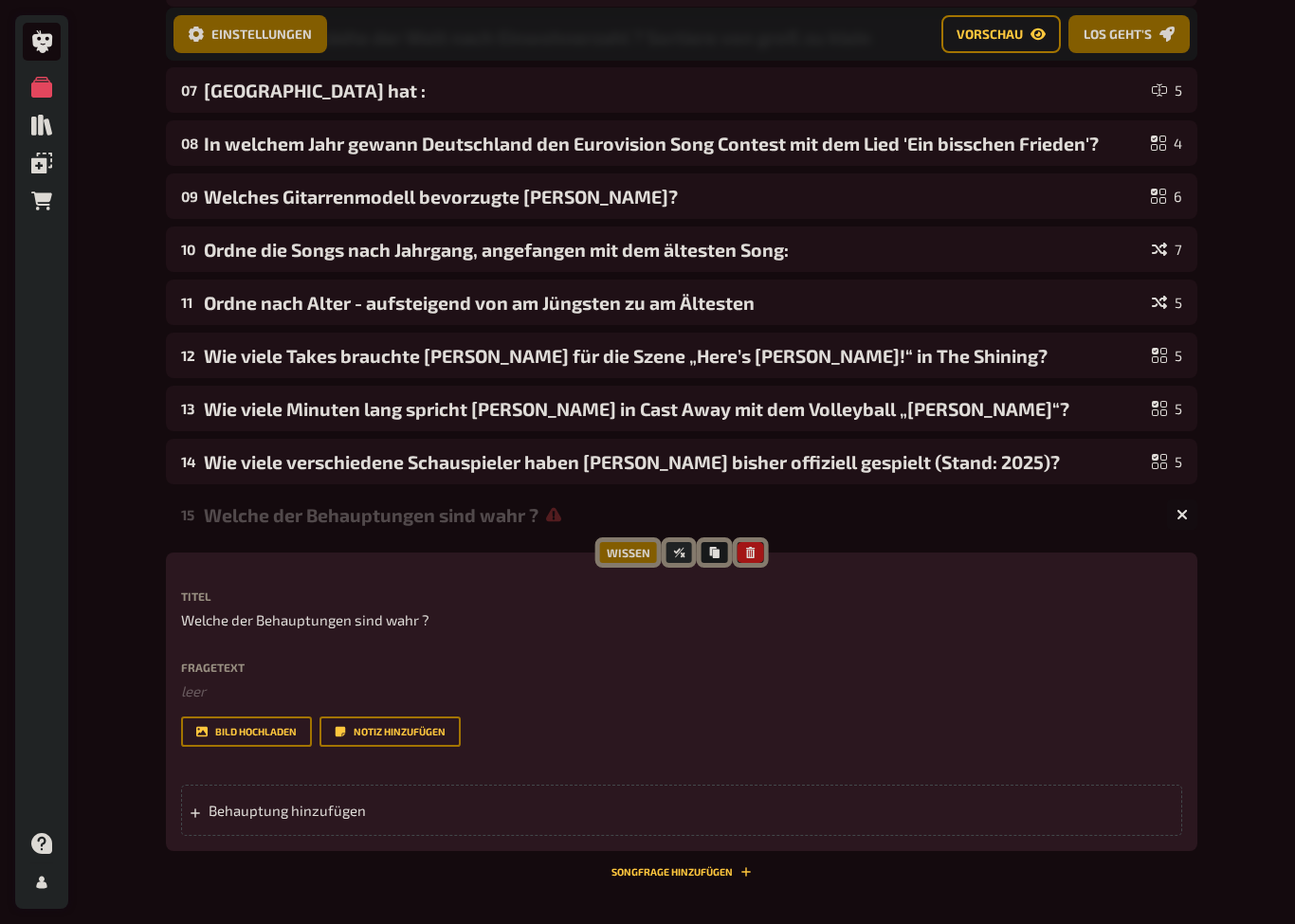 click on "Behauptung hinzufügen" at bounding box center (356, 810) 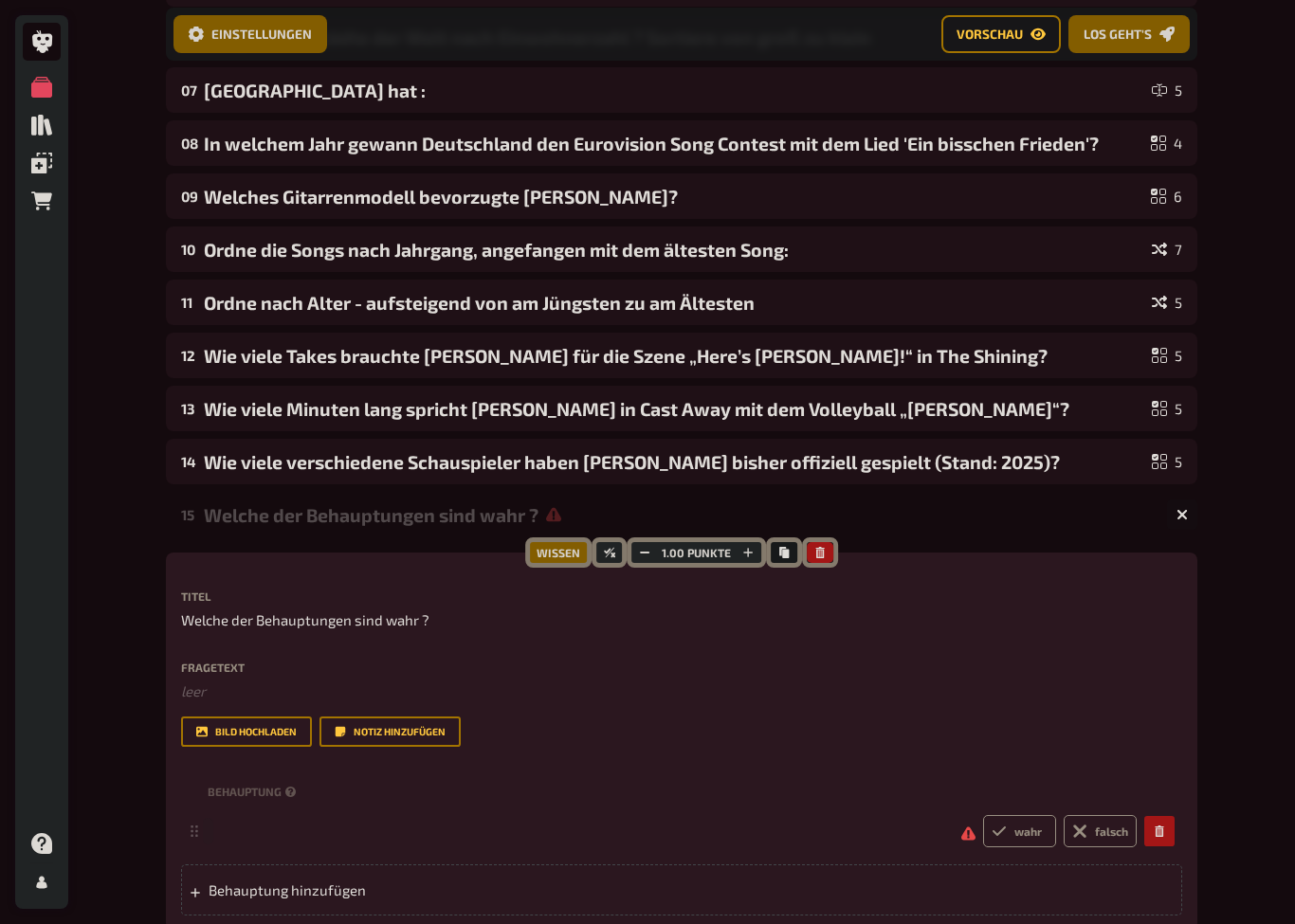 scroll, scrollTop: 652, scrollLeft: 0, axis: vertical 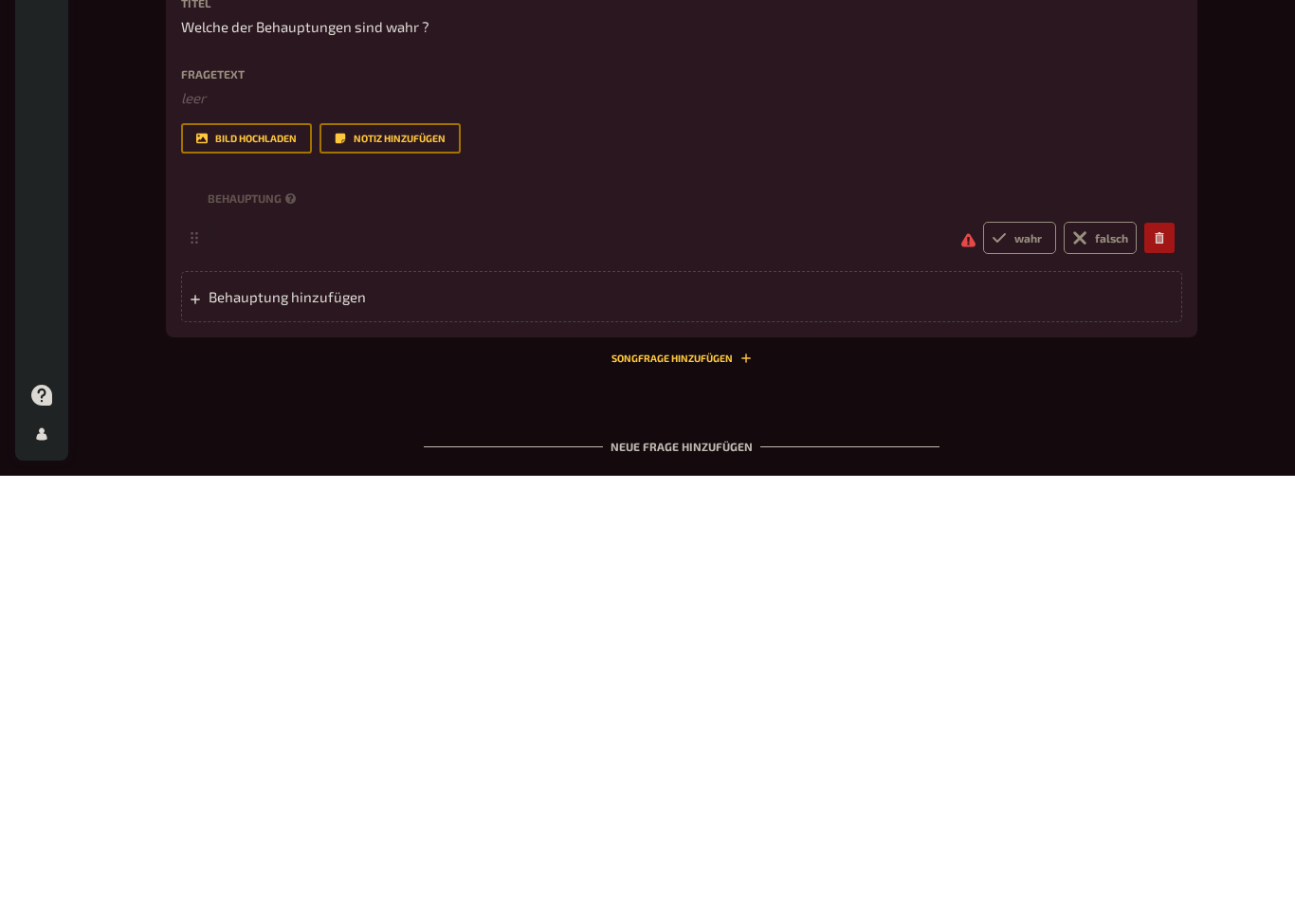 click at bounding box center [576, 686] 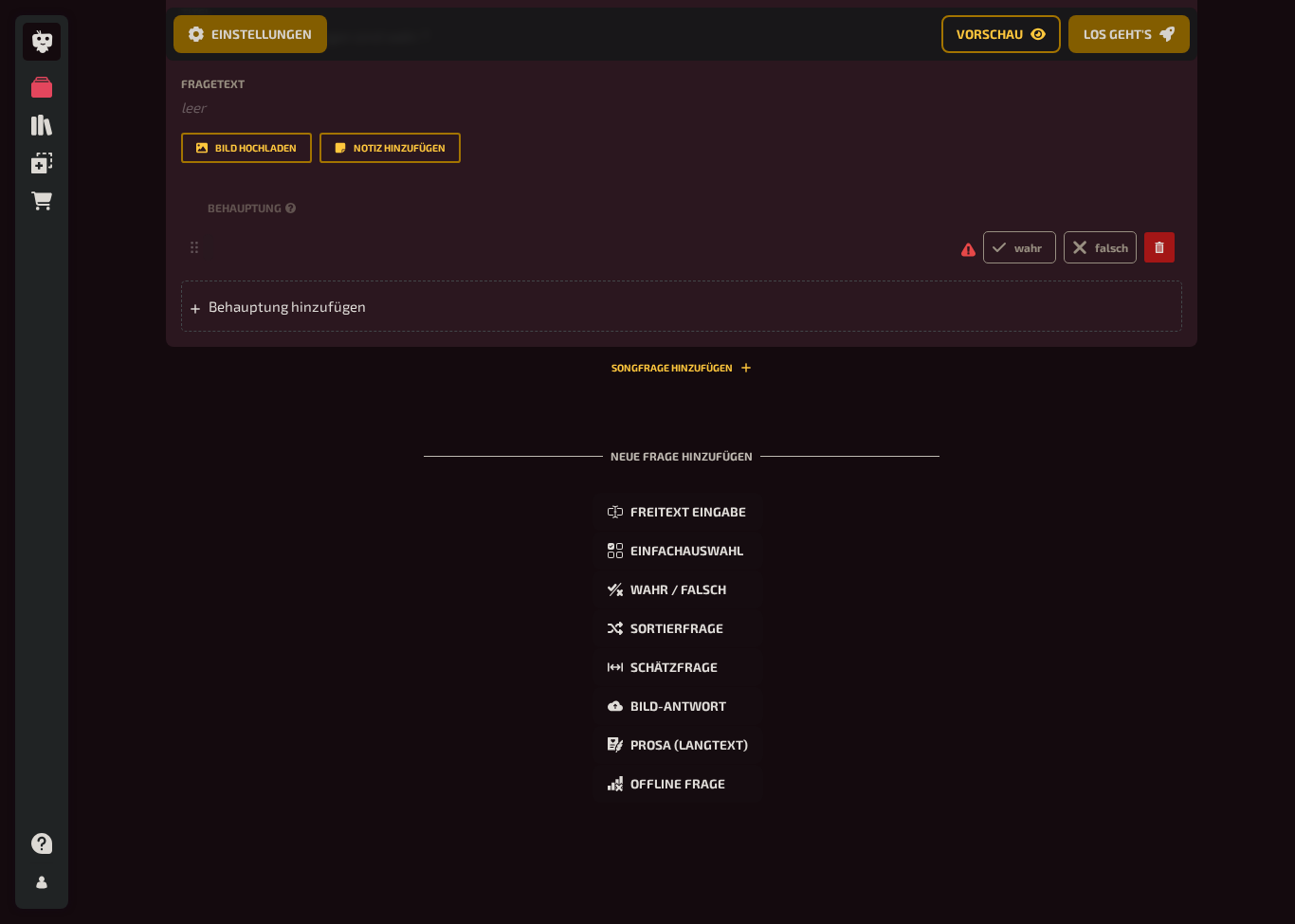 click at bounding box center (208, 247) 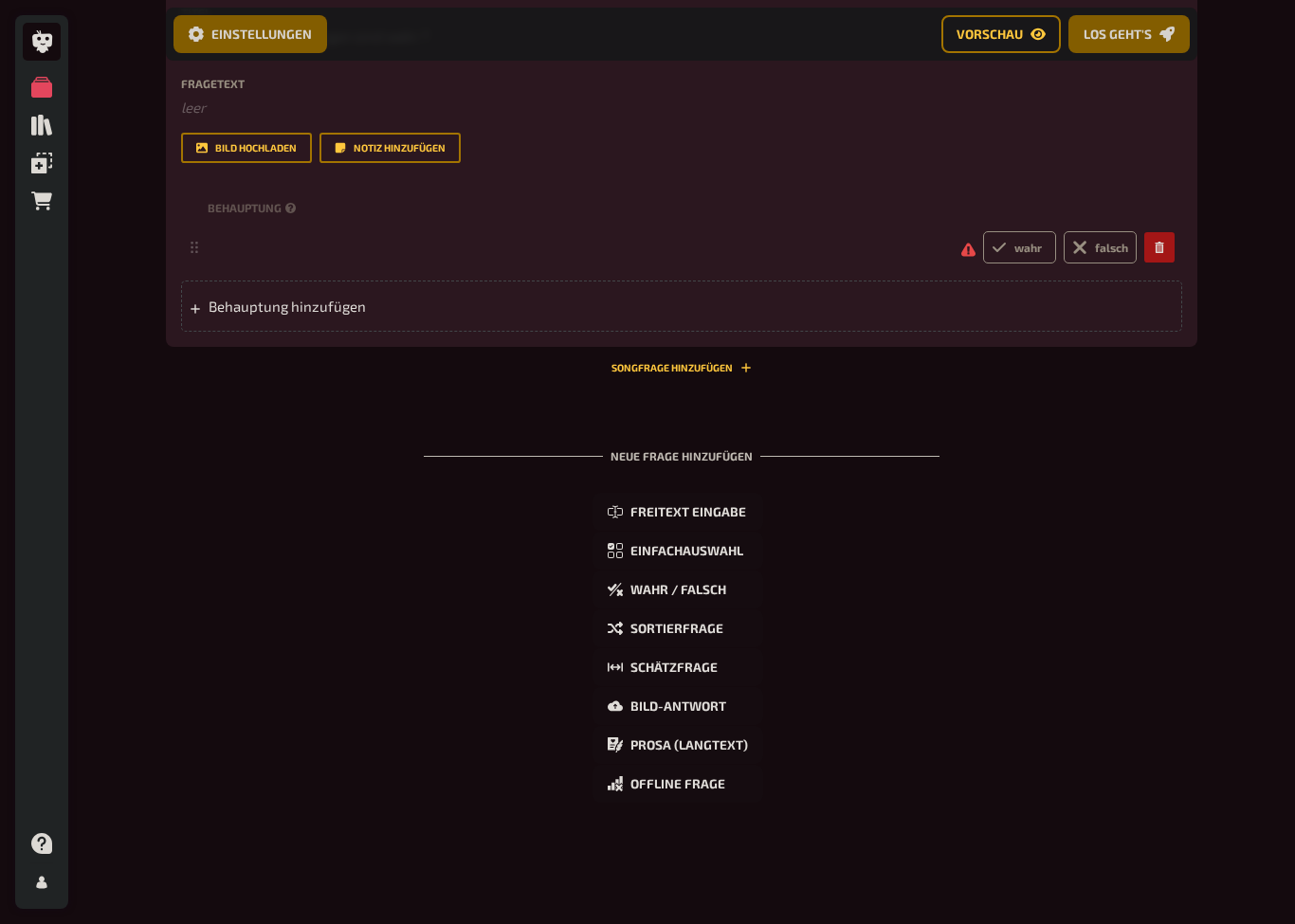 scroll, scrollTop: 1092, scrollLeft: 0, axis: vertical 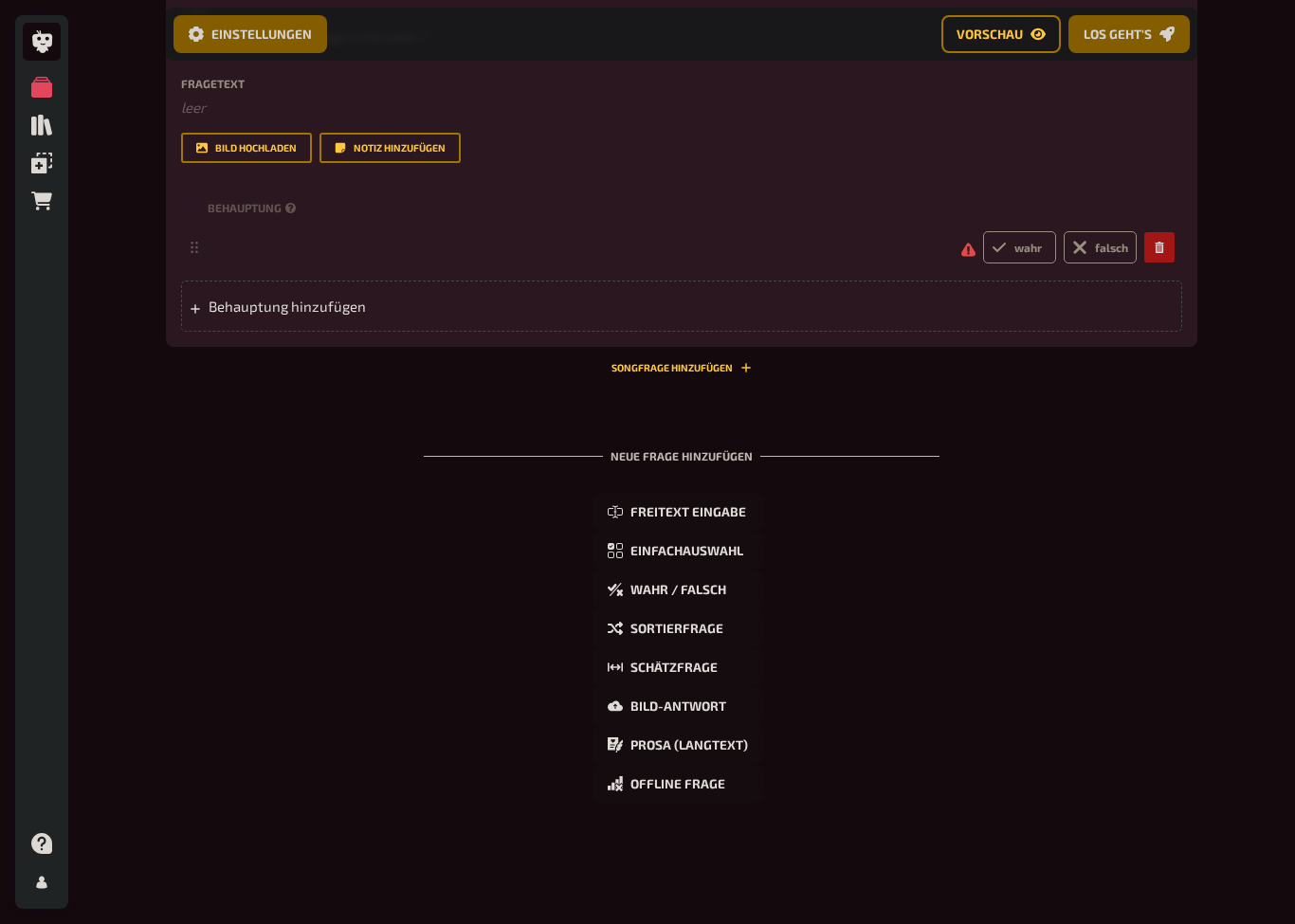 click at bounding box center [576, 247] 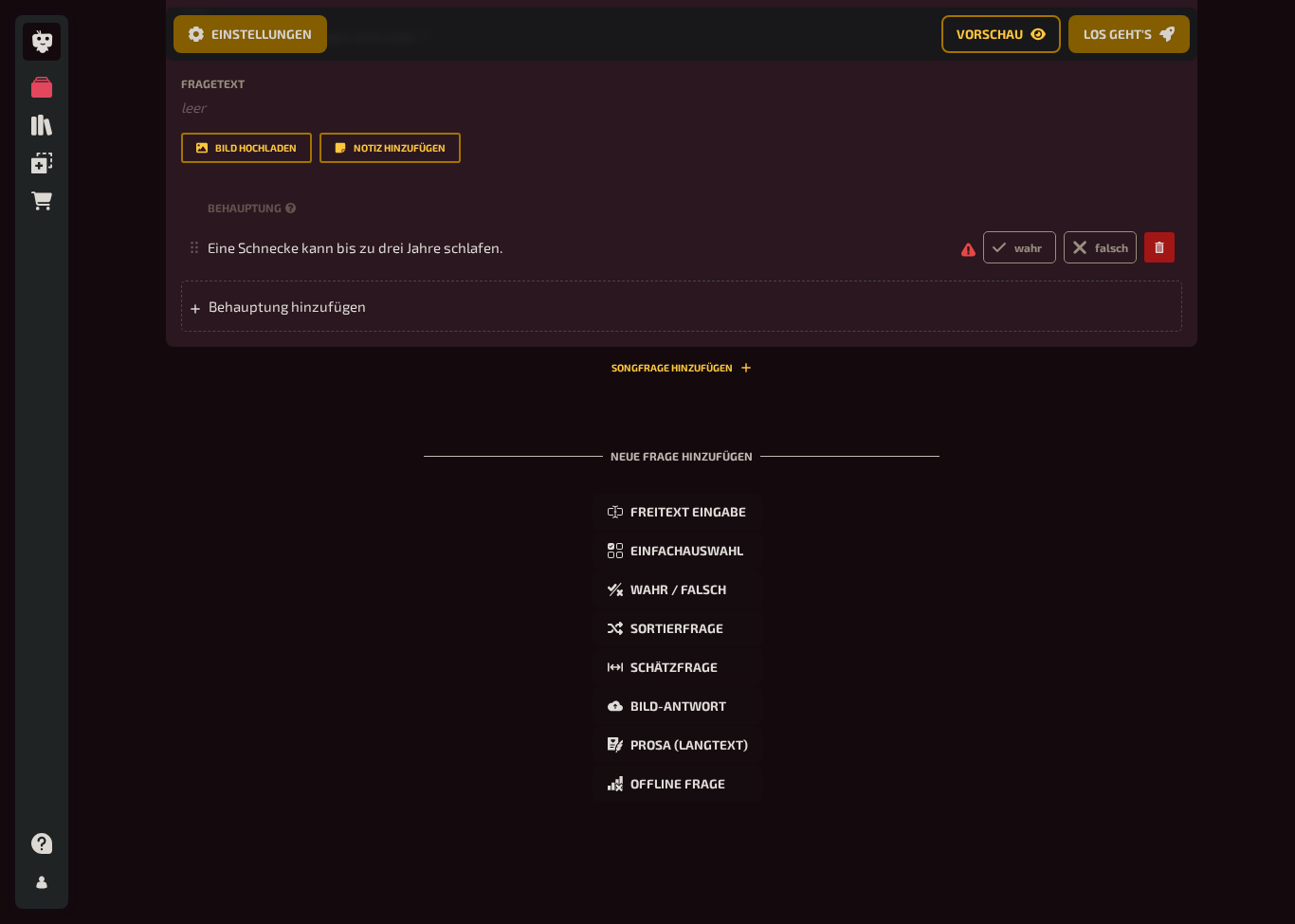 click on "wahr" at bounding box center (1019, 247) 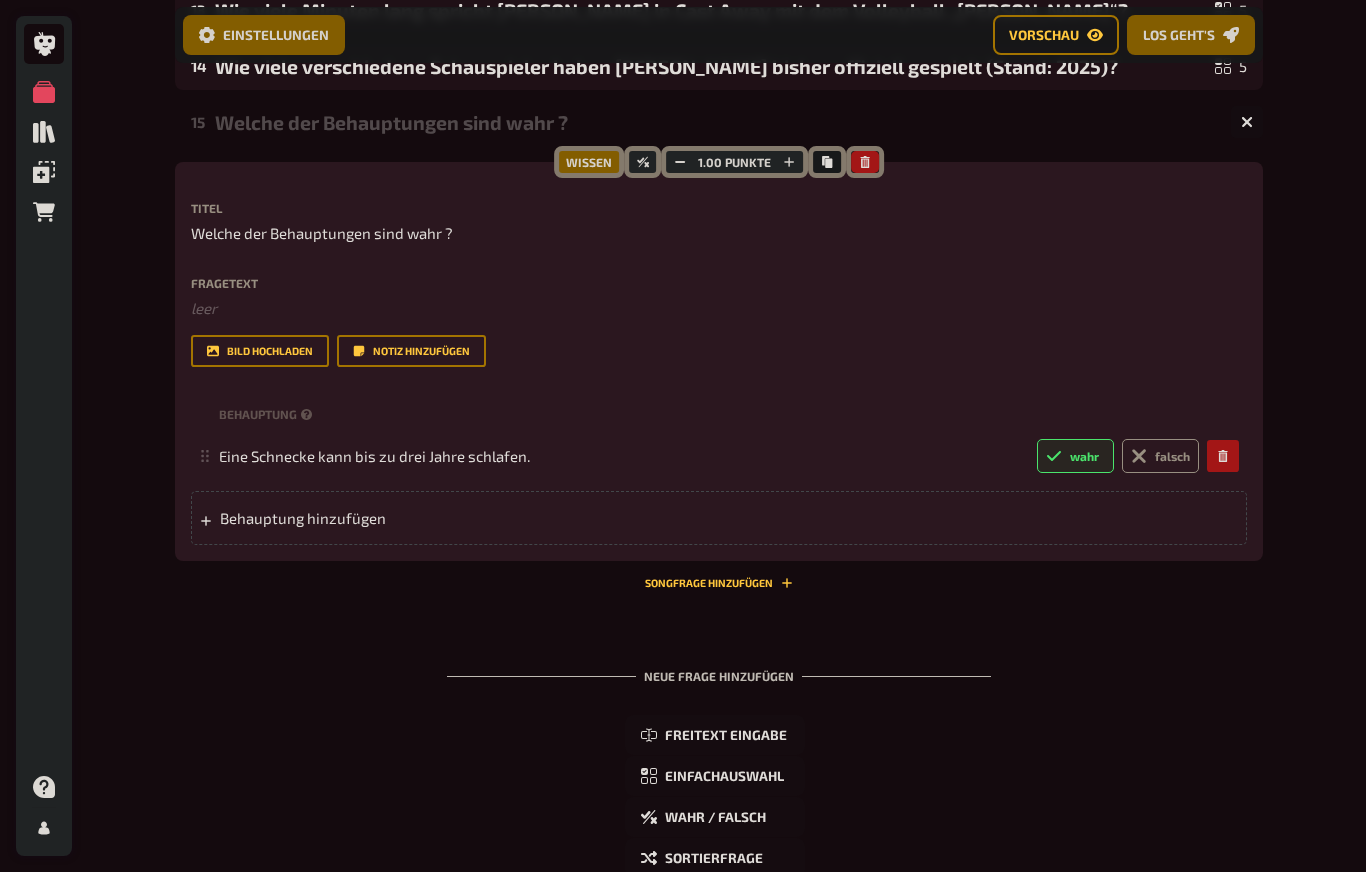 scroll, scrollTop: 956, scrollLeft: 0, axis: vertical 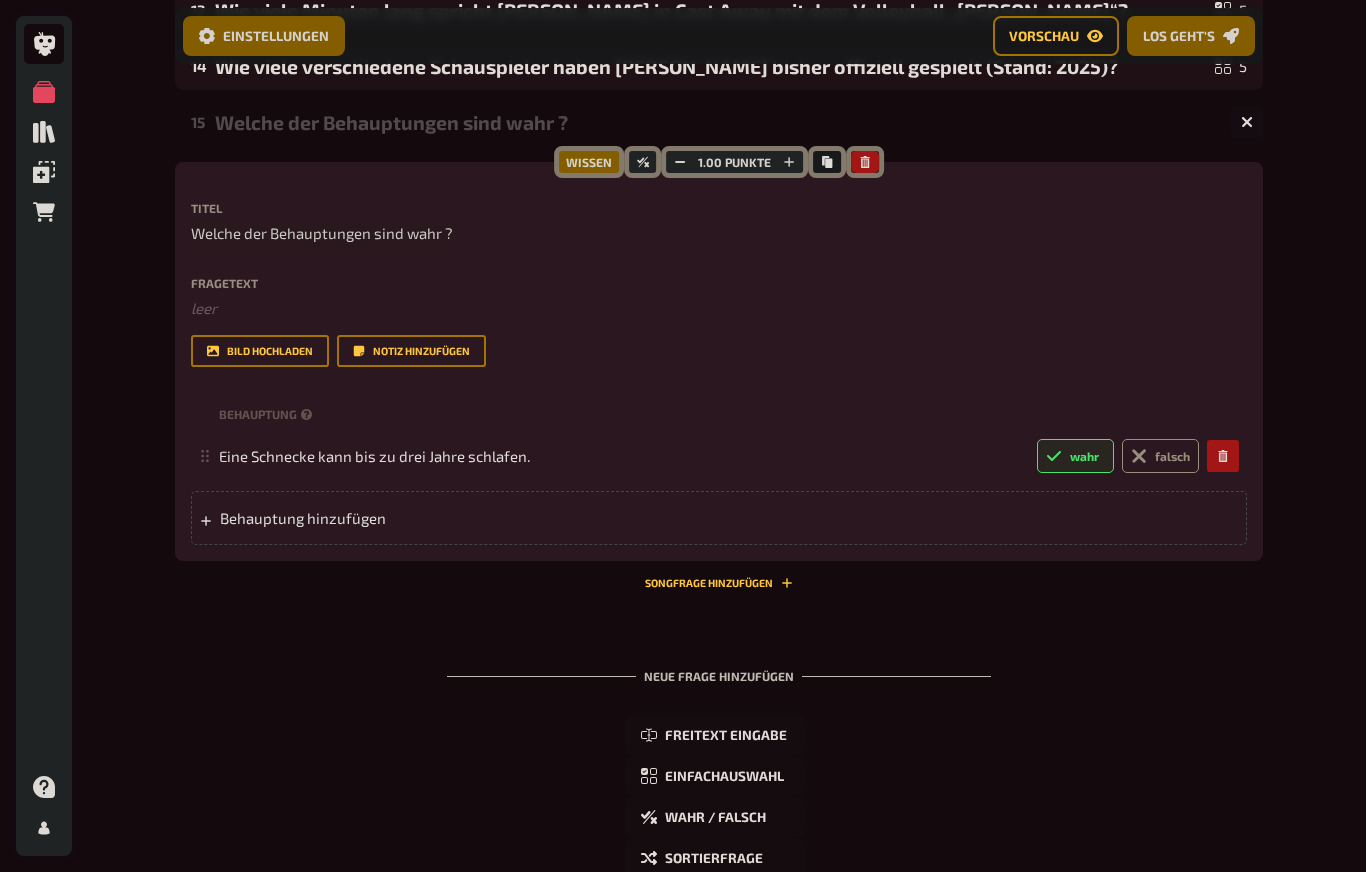 click on "Welche der Behauptungen sind wahr ?" at bounding box center [322, 233] 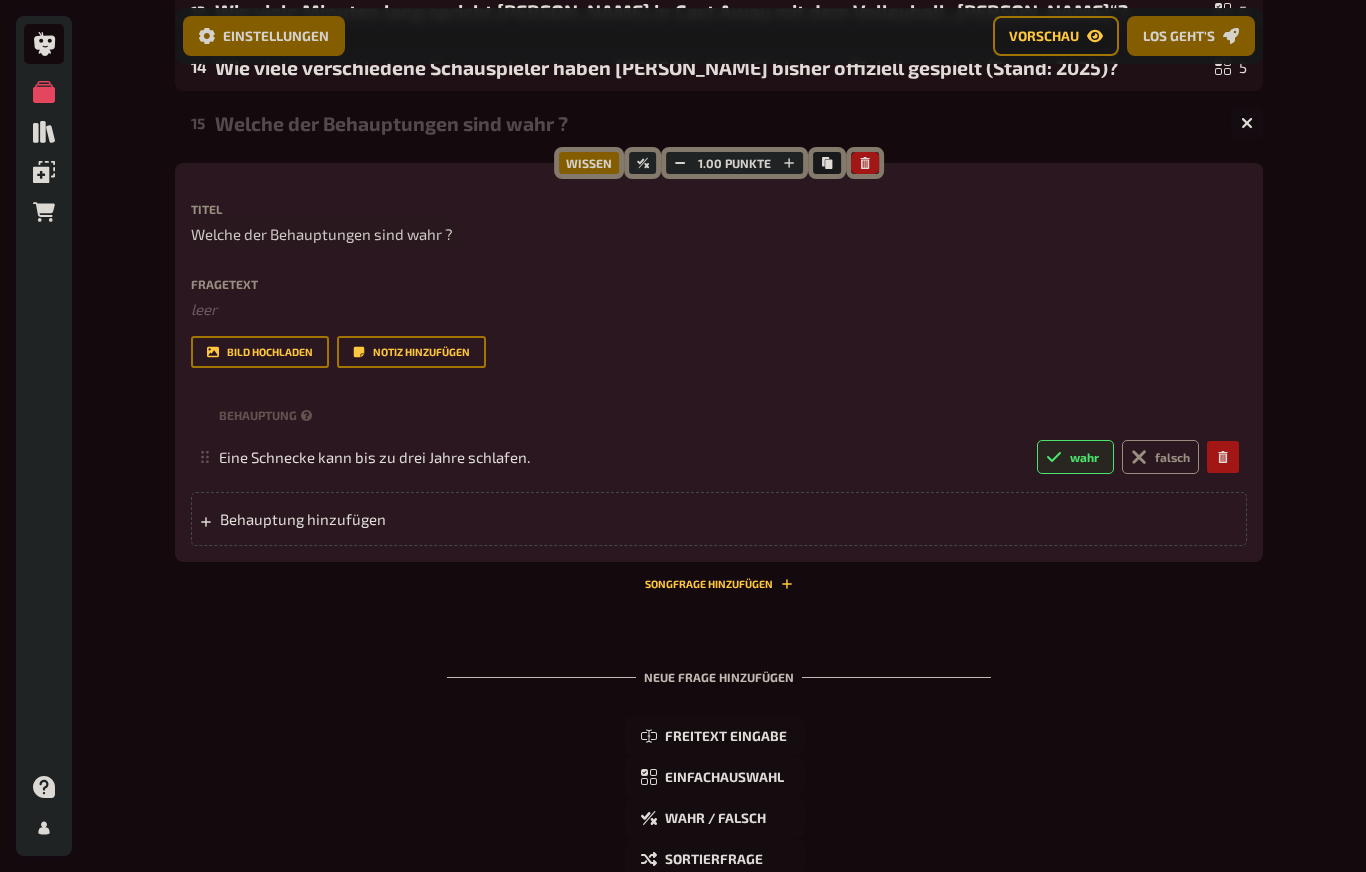 type 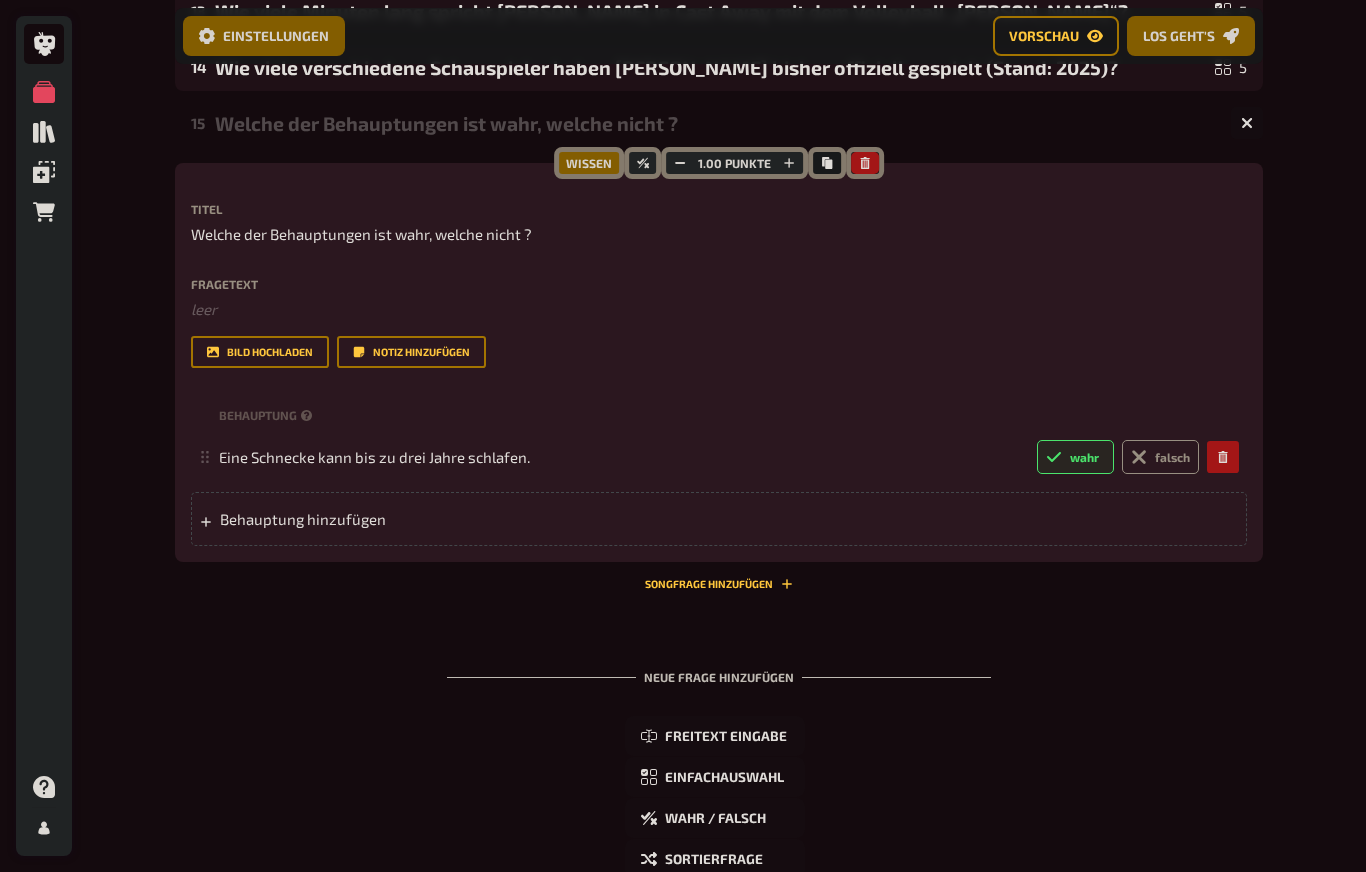 scroll, scrollTop: 956, scrollLeft: 0, axis: vertical 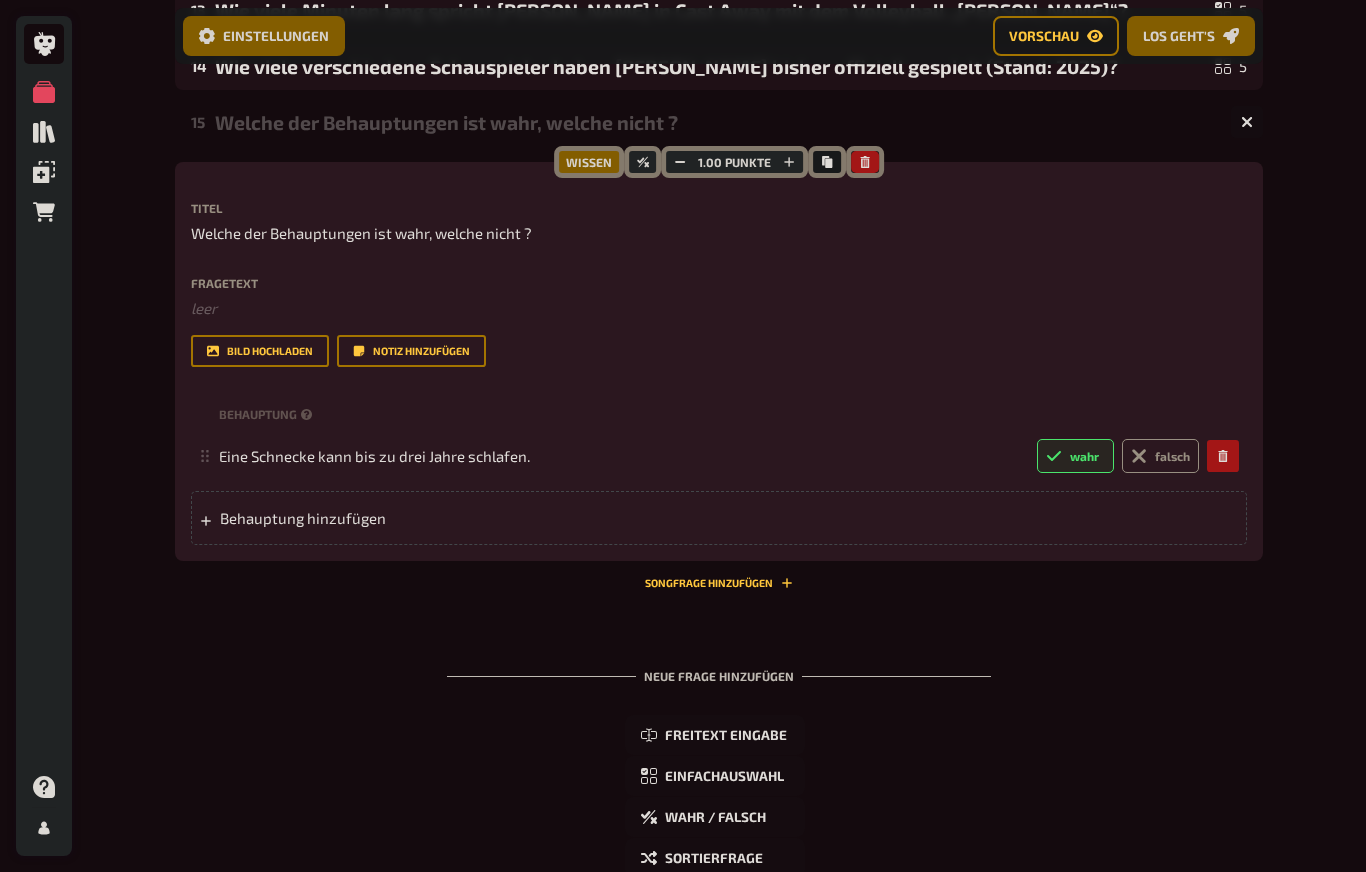 click on "Behauptung hinzufügen" at bounding box center (375, 518) 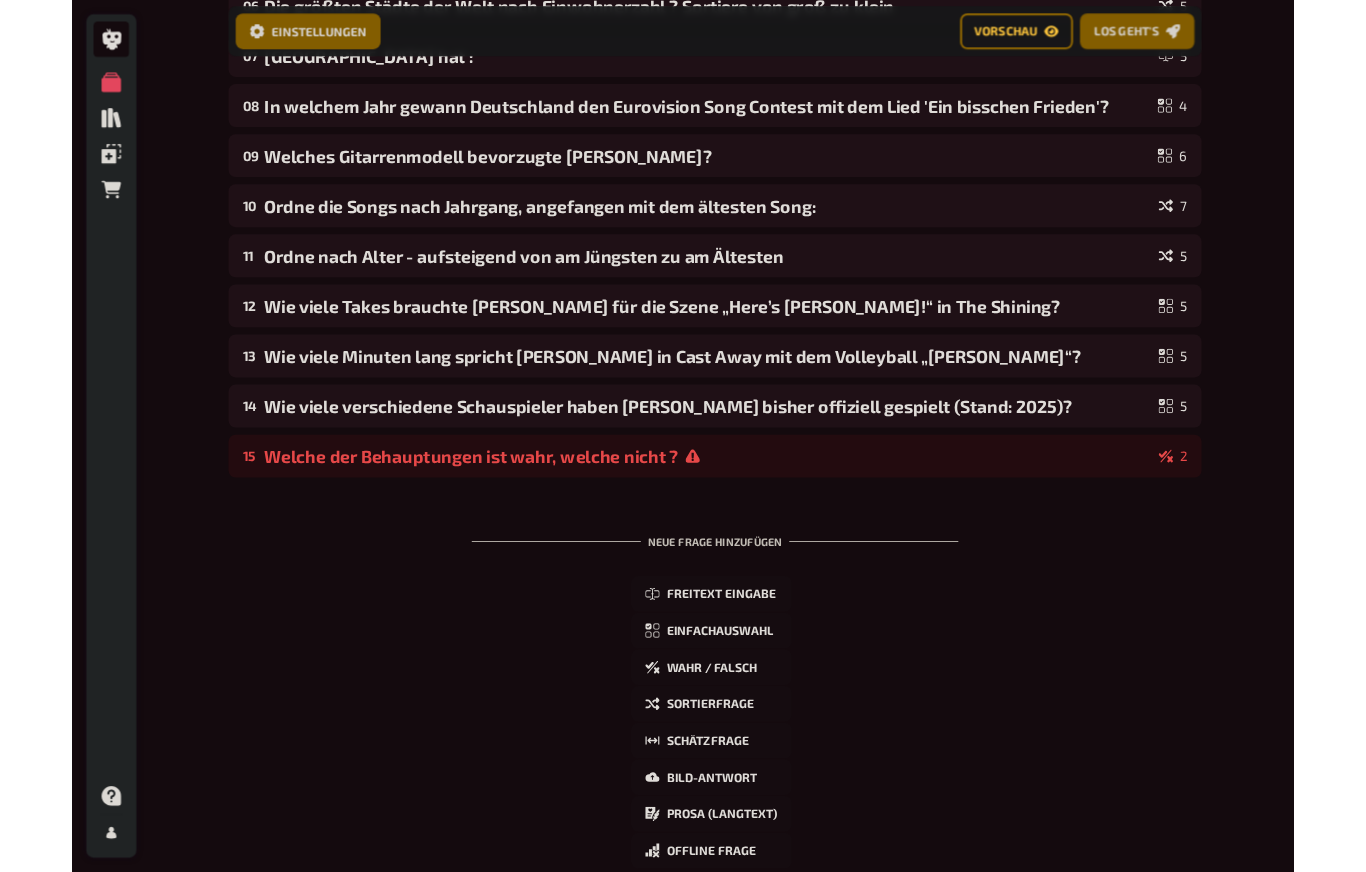 scroll, scrollTop: 560, scrollLeft: 0, axis: vertical 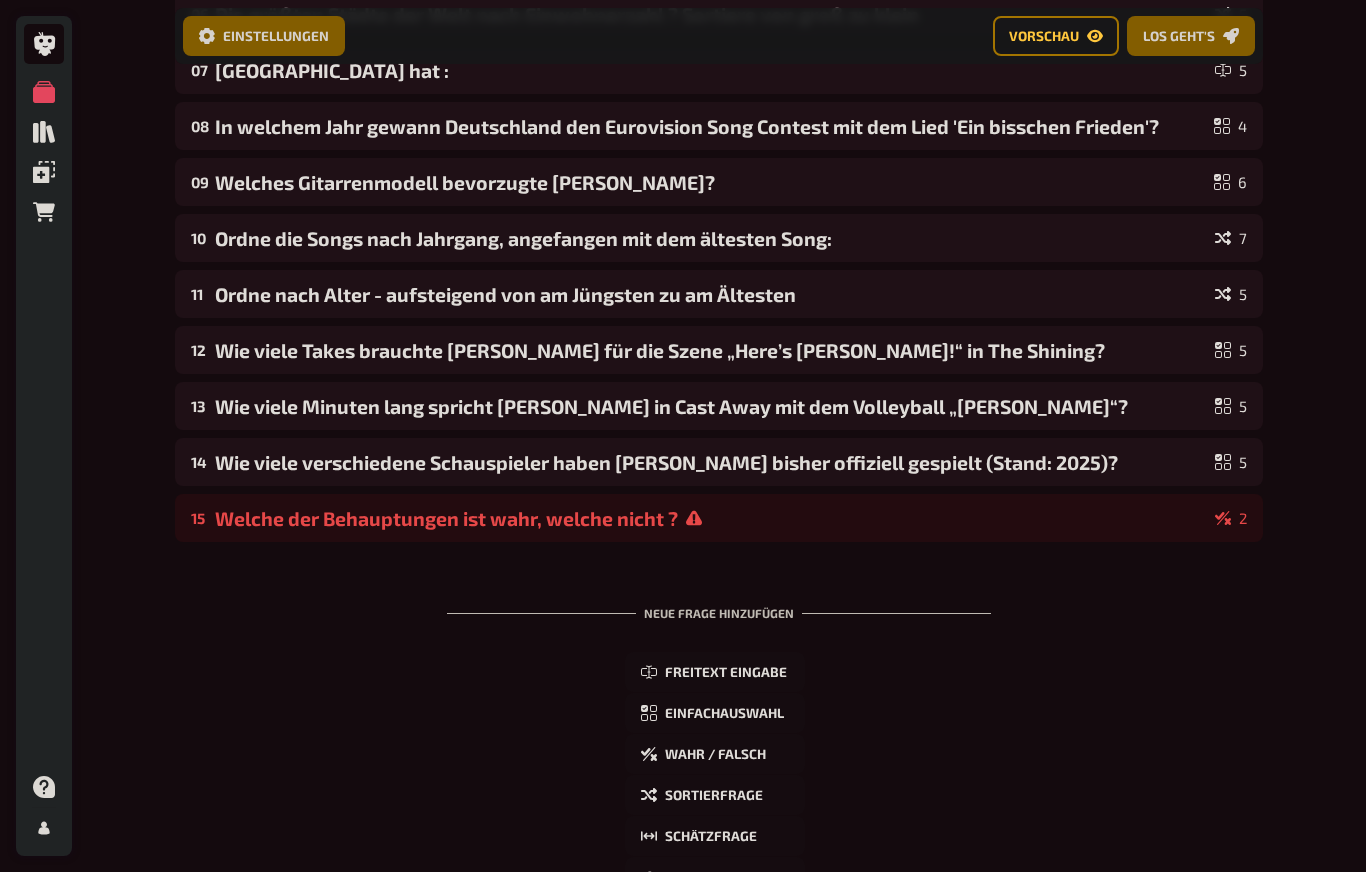 click on "Welche der Behauptungen ist wahr, welche nicht ?" at bounding box center [711, 518] 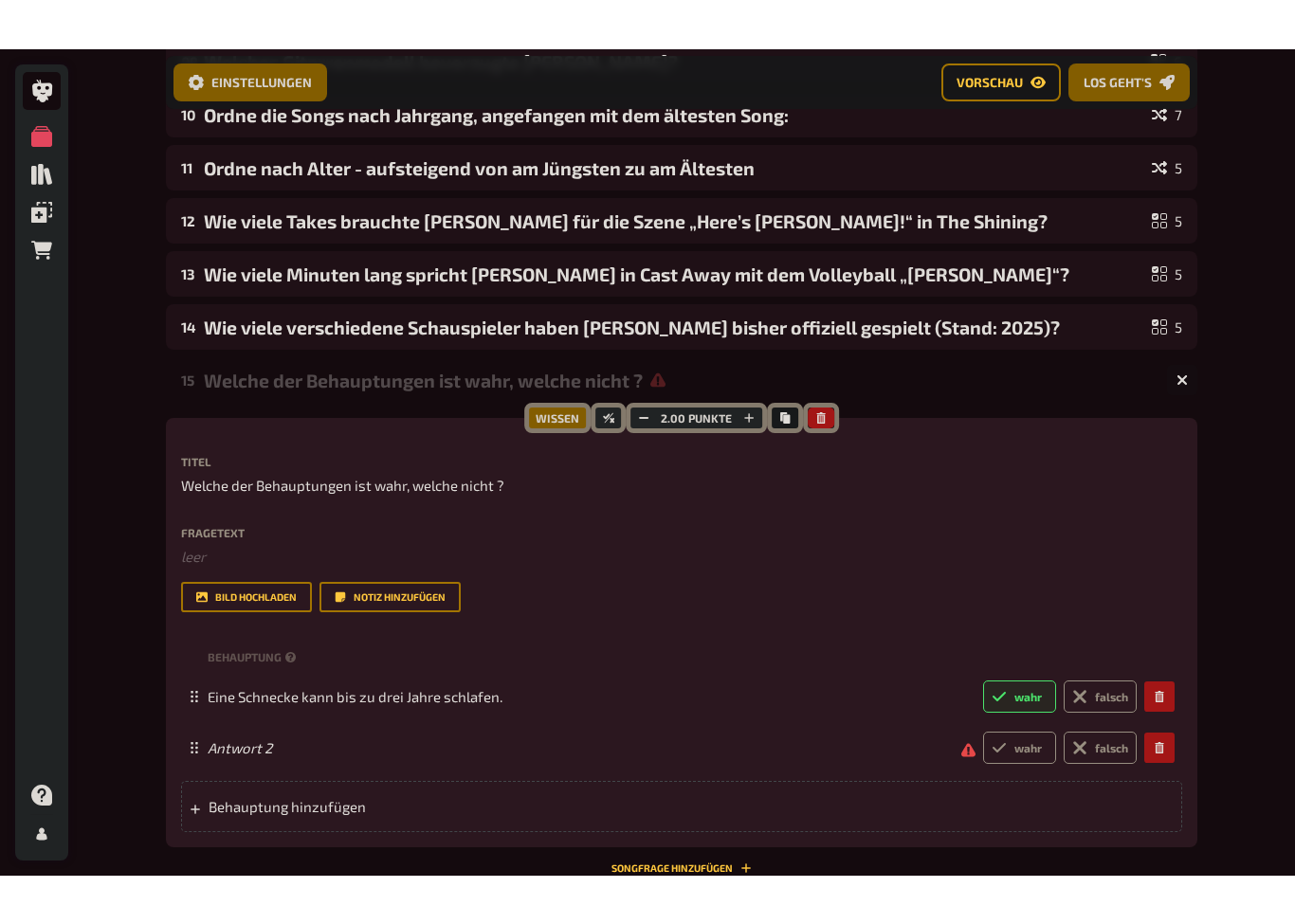 scroll, scrollTop: 696, scrollLeft: 0, axis: vertical 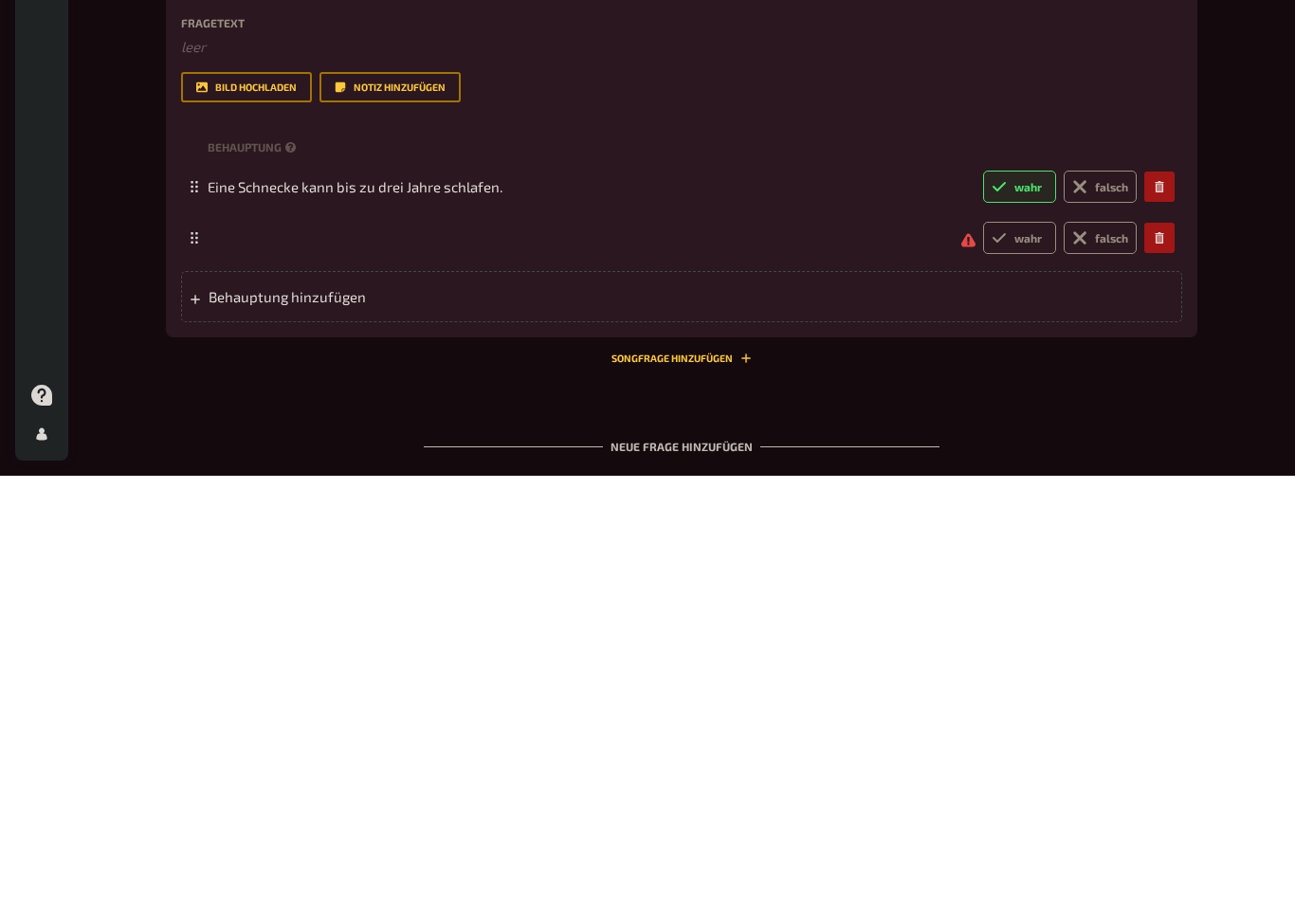 click on "wahr falsch" at bounding box center (682, 686) 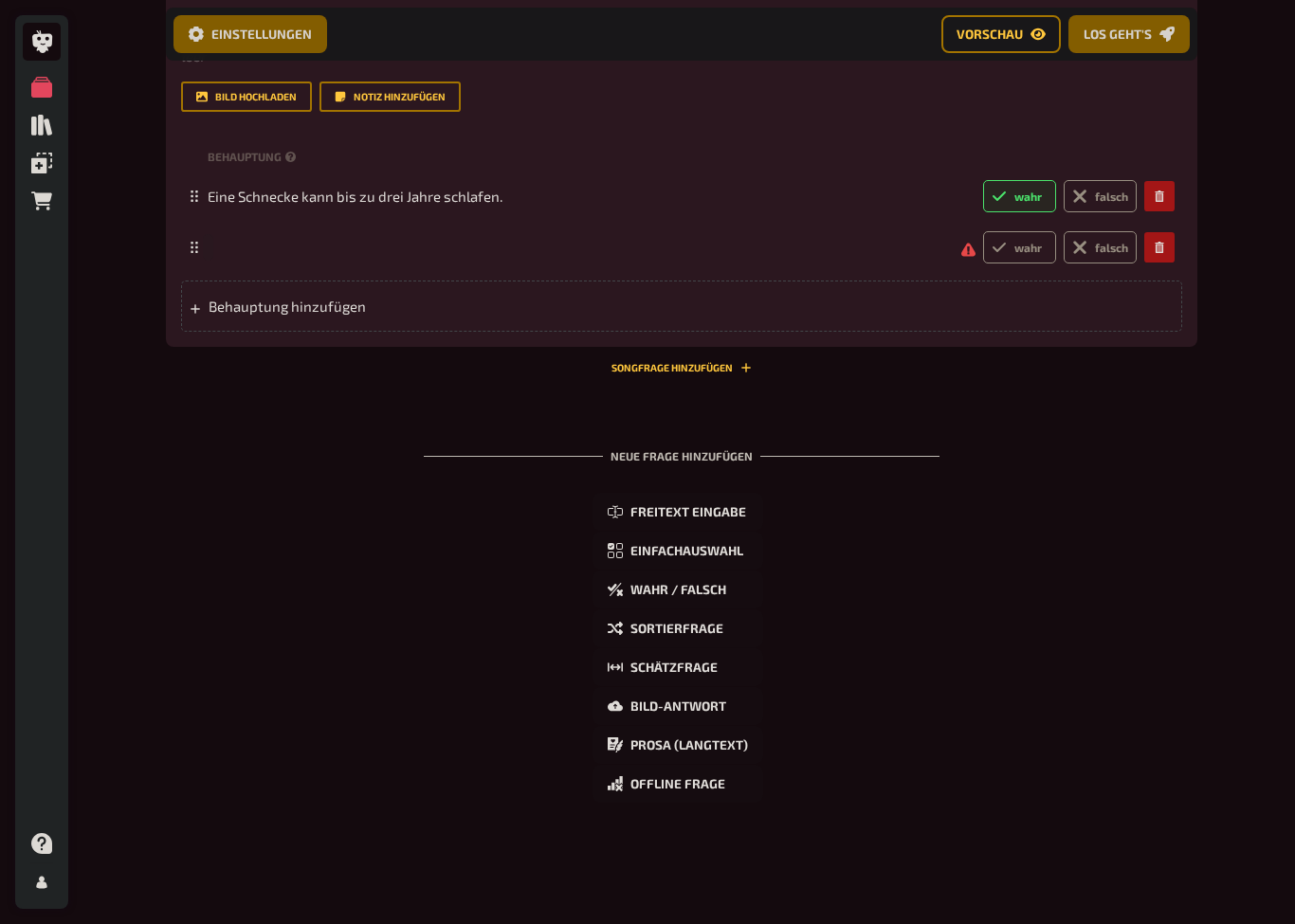 paste 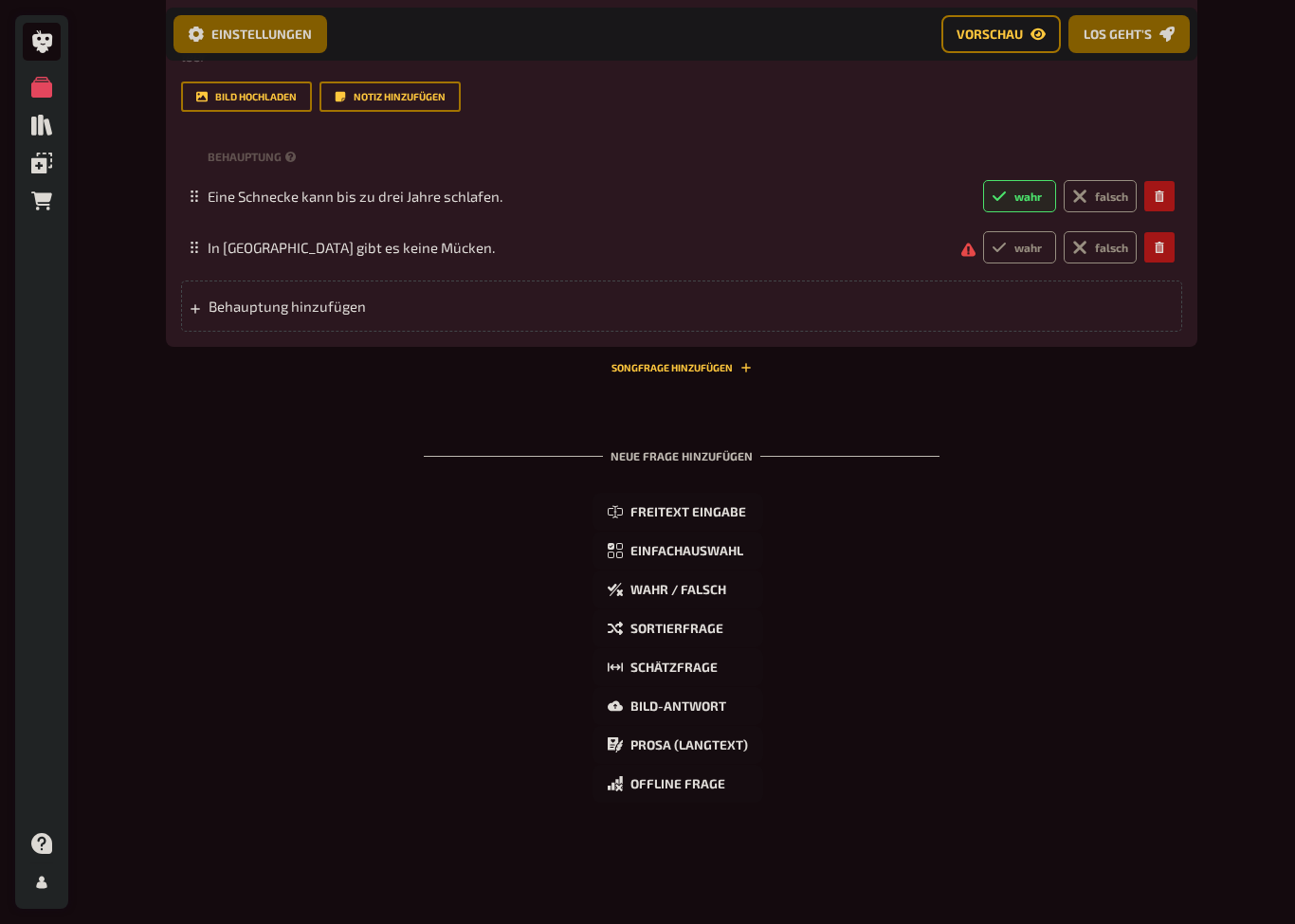 click on "wahr" at bounding box center [1019, 247] 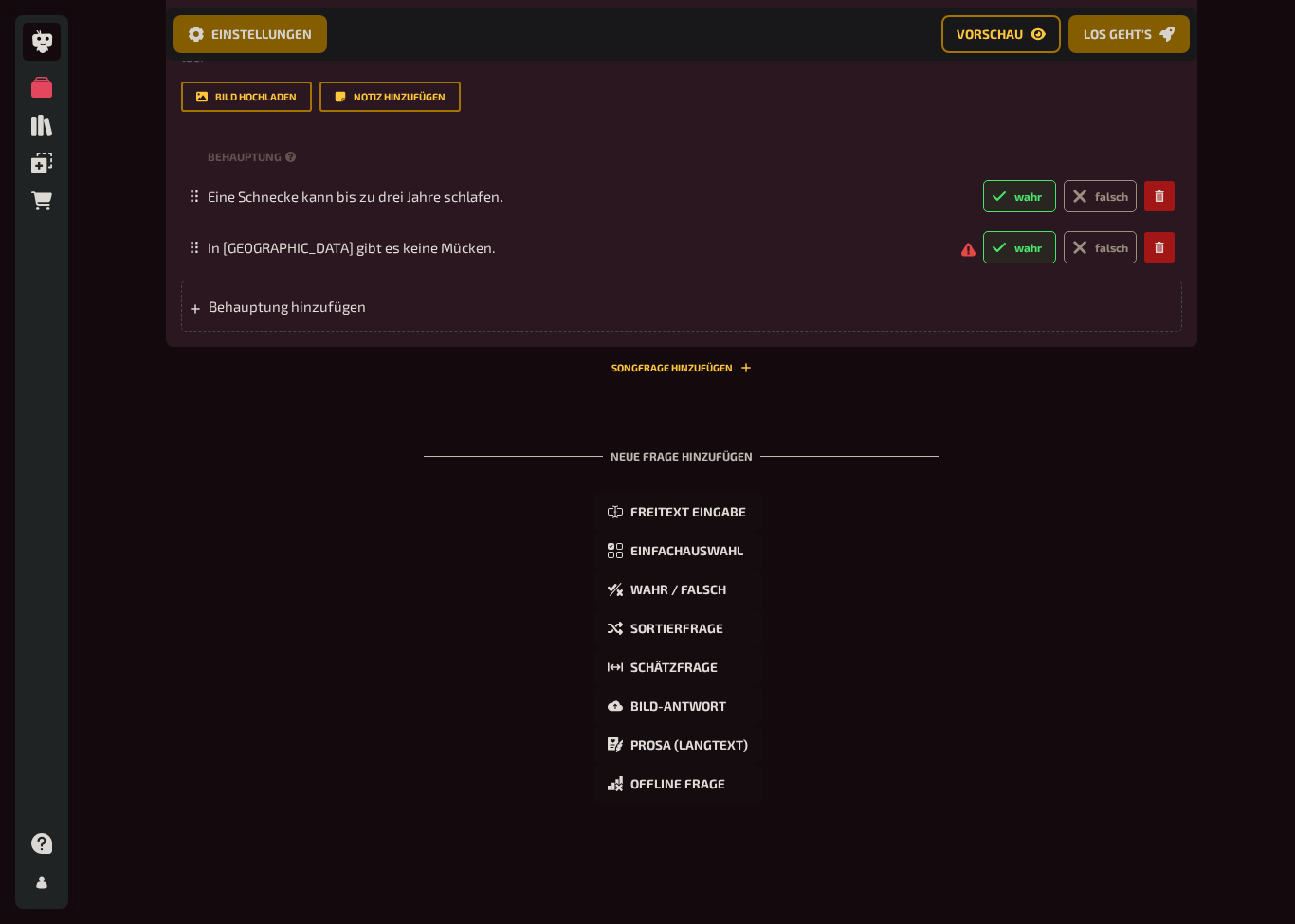 radio on "true" 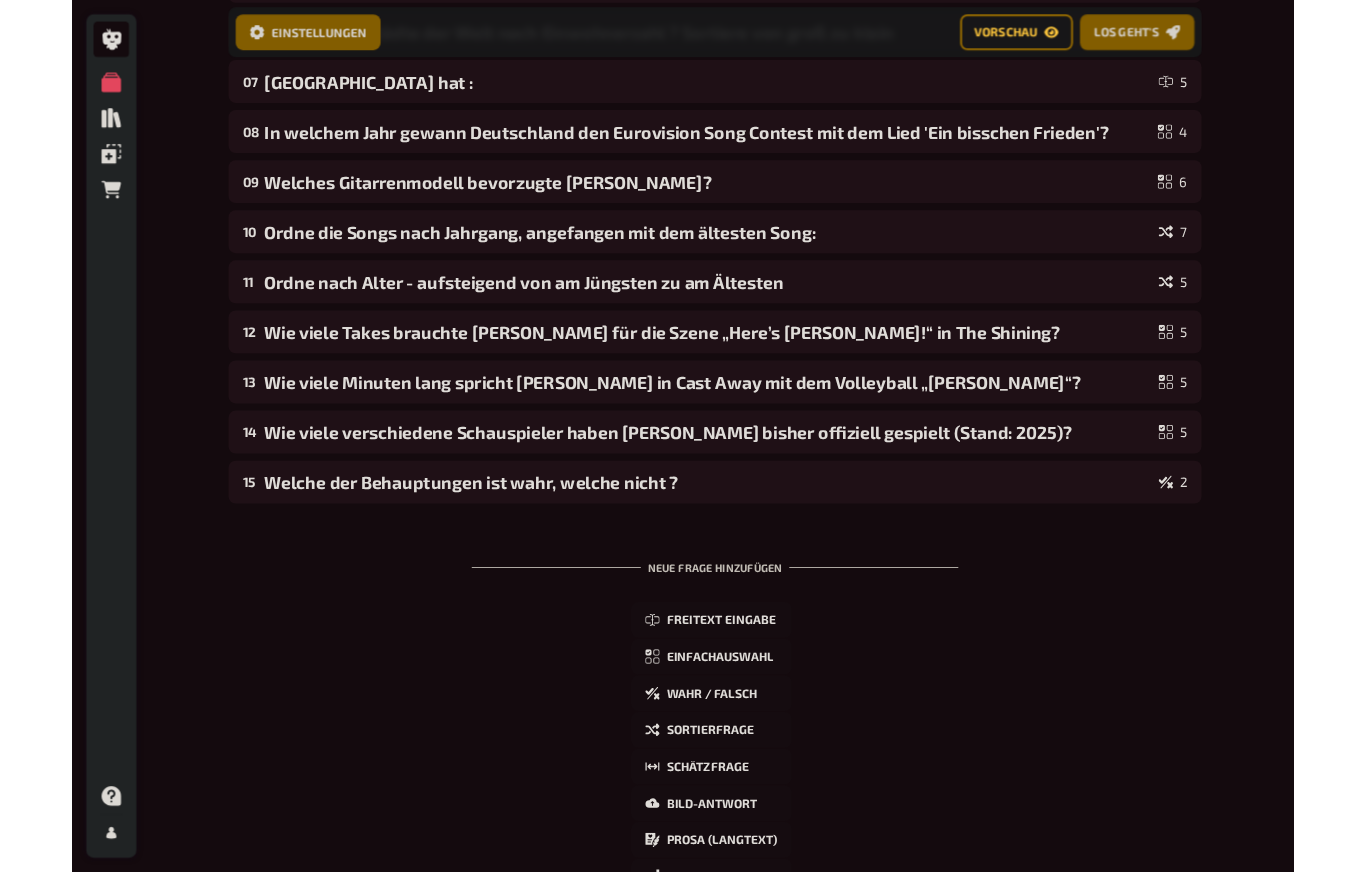 scroll, scrollTop: 529, scrollLeft: 0, axis: vertical 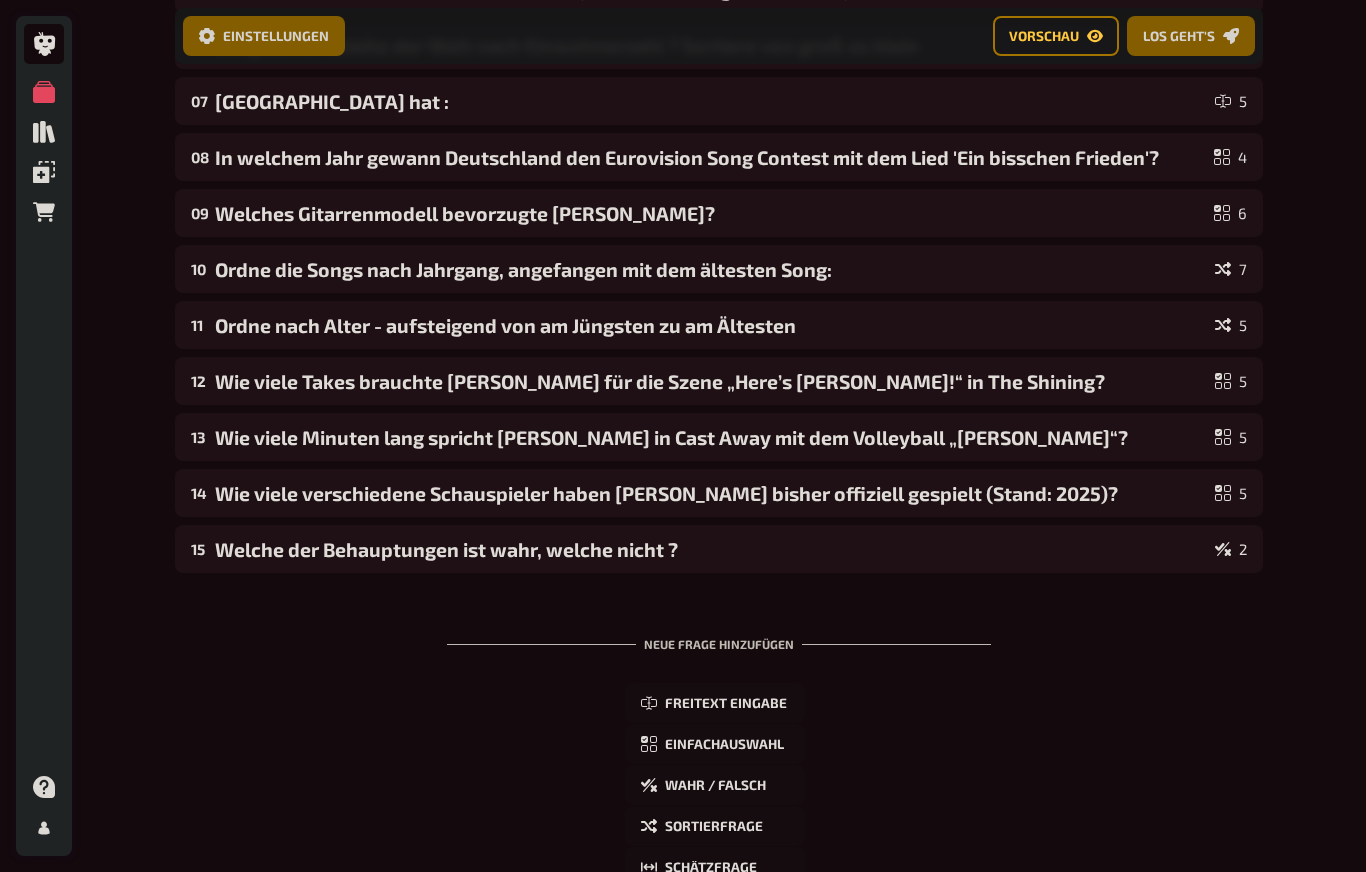 click on "Welche der Behauptungen ist wahr, welche nicht ?" at bounding box center [711, 549] 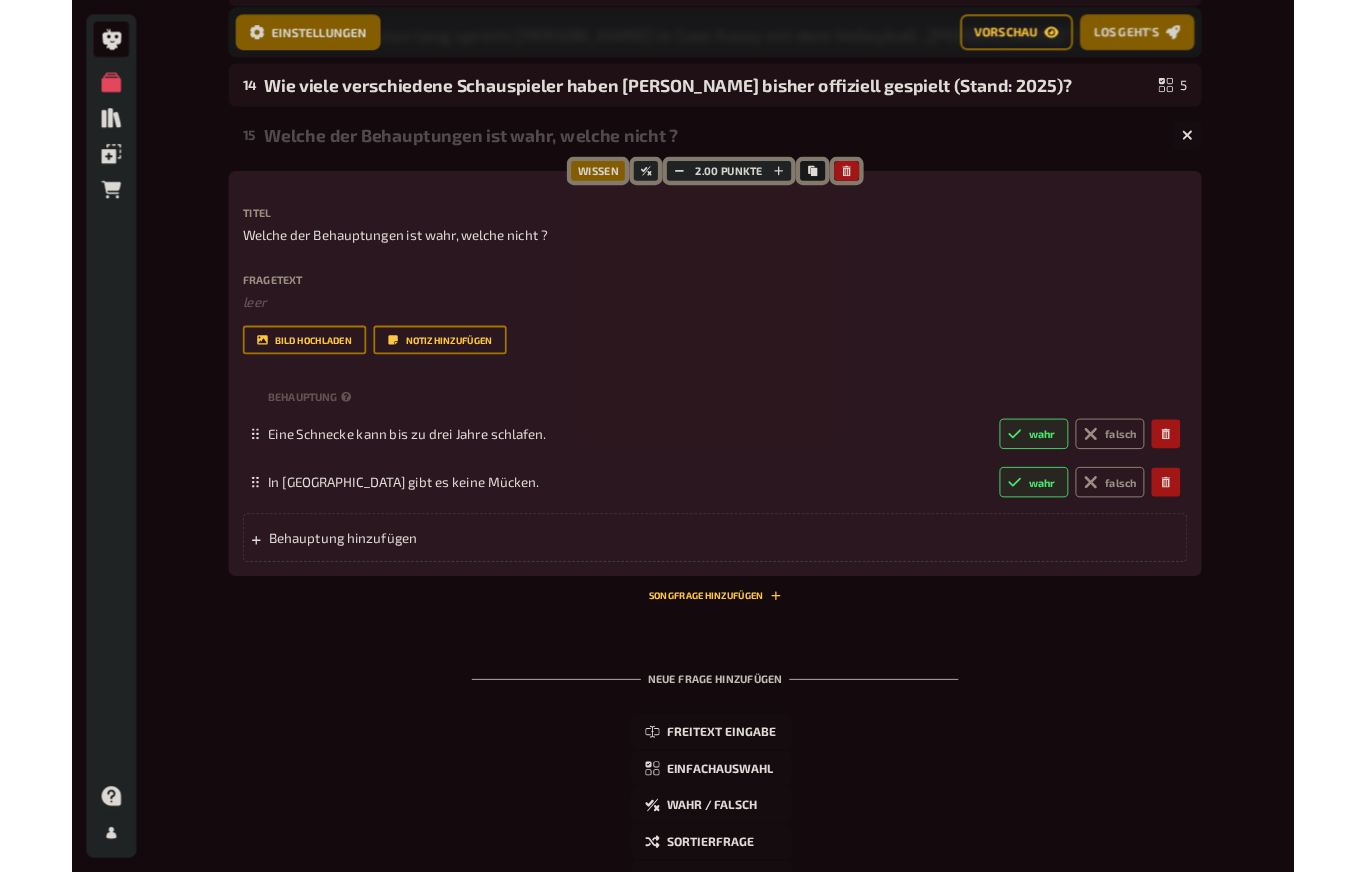 scroll, scrollTop: 917, scrollLeft: 0, axis: vertical 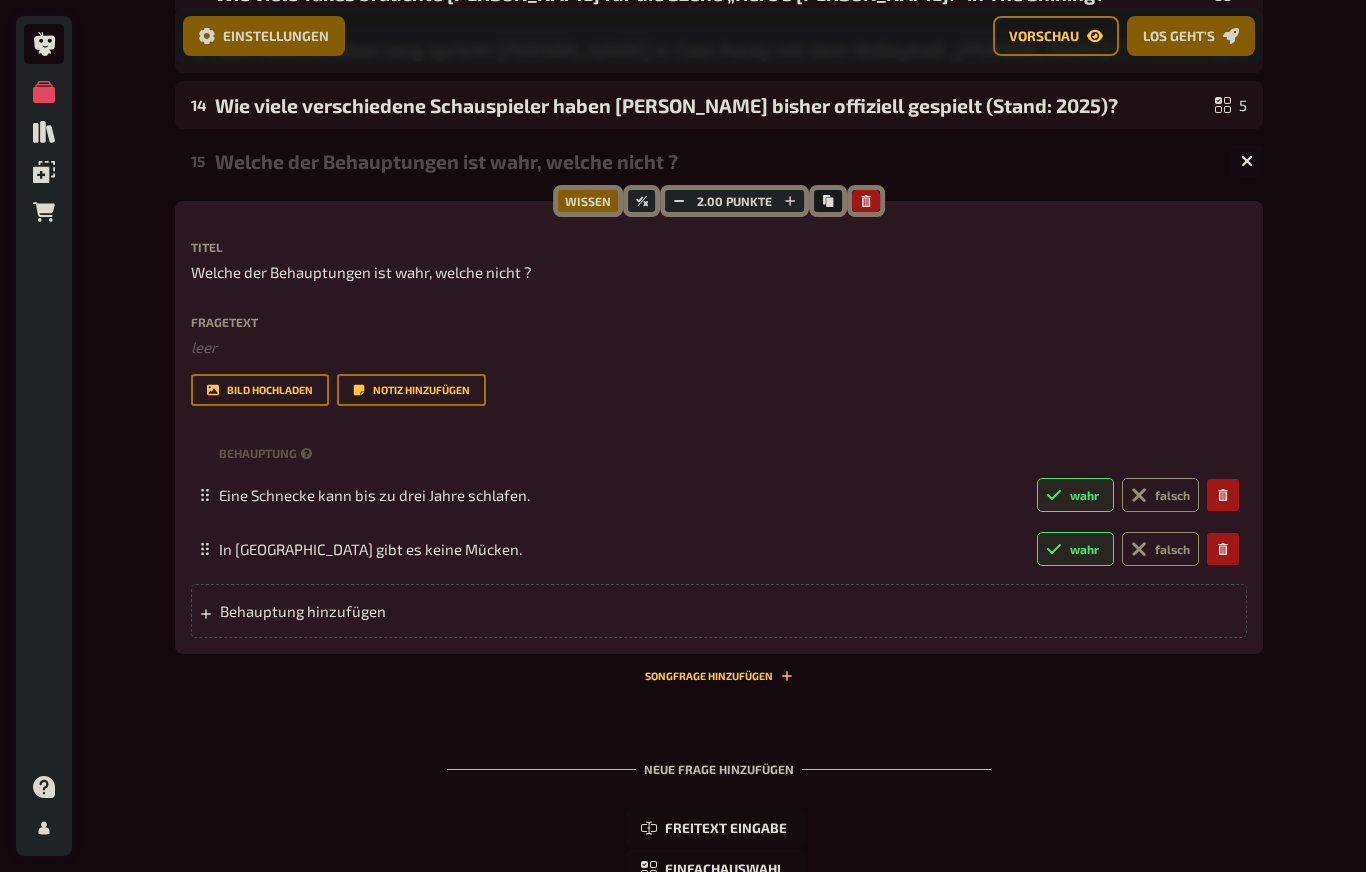 click on "Behauptung hinzufügen" at bounding box center (375, 611) 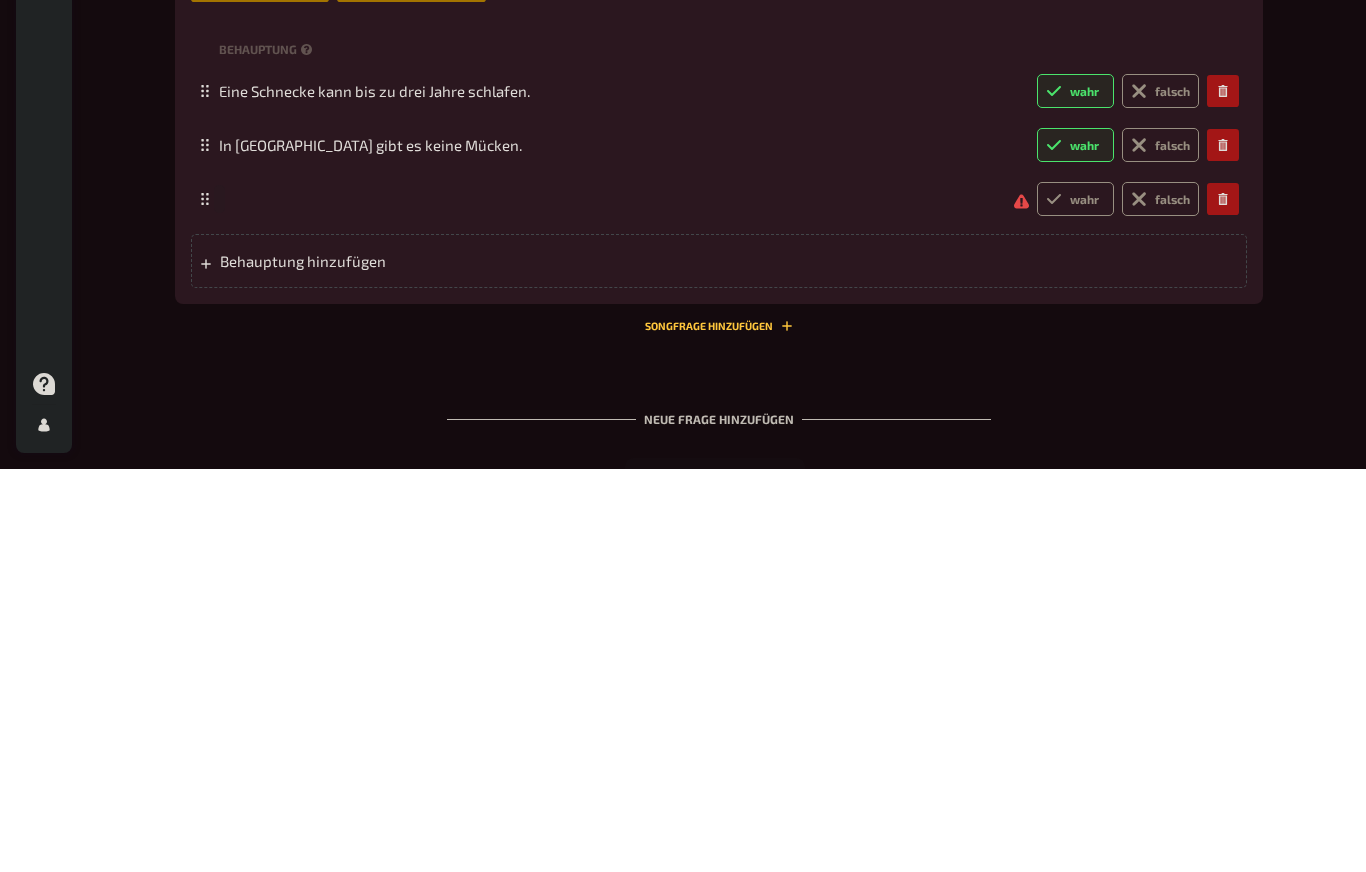paste 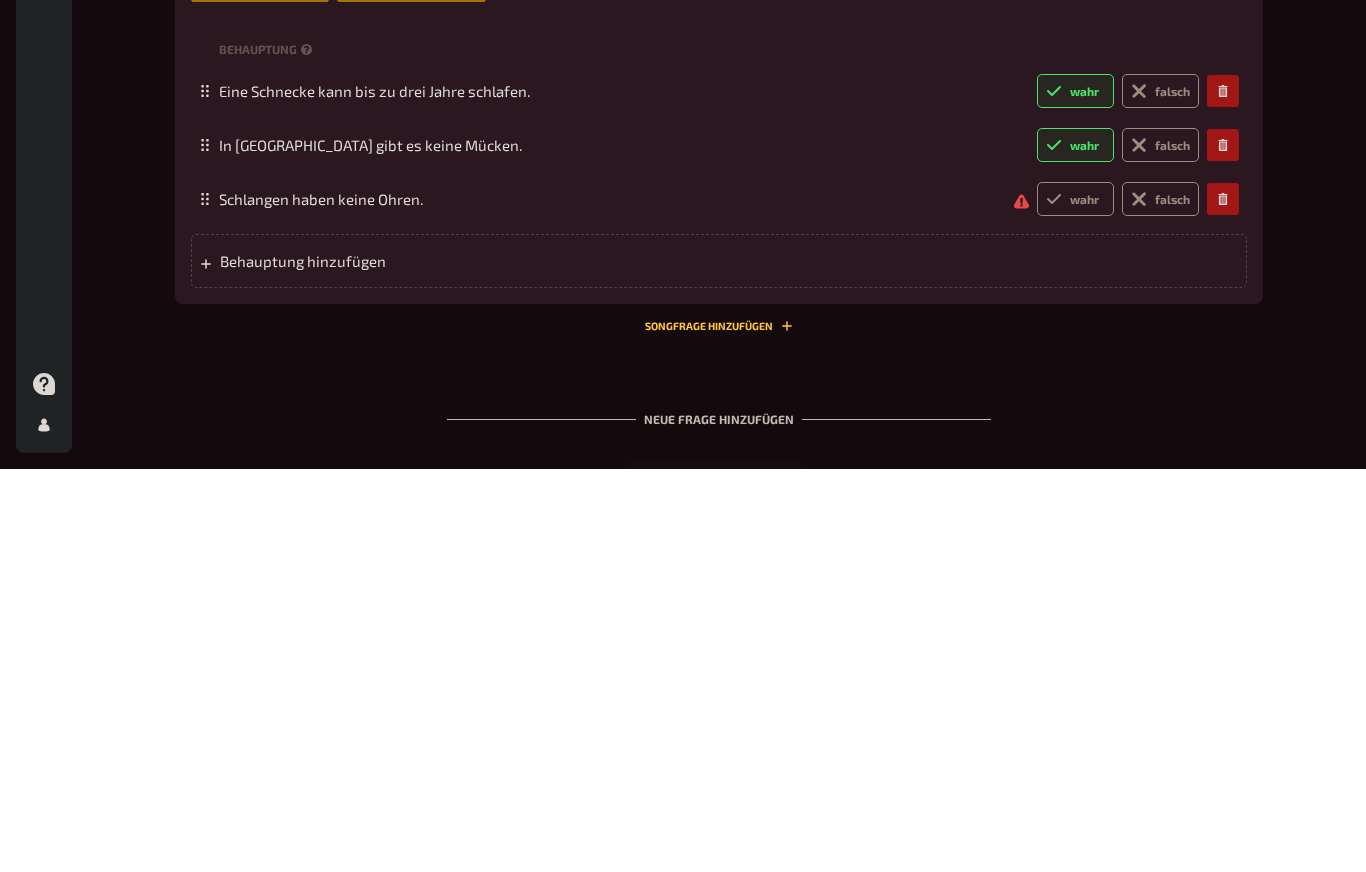 click on "falsch" at bounding box center (1160, 603) 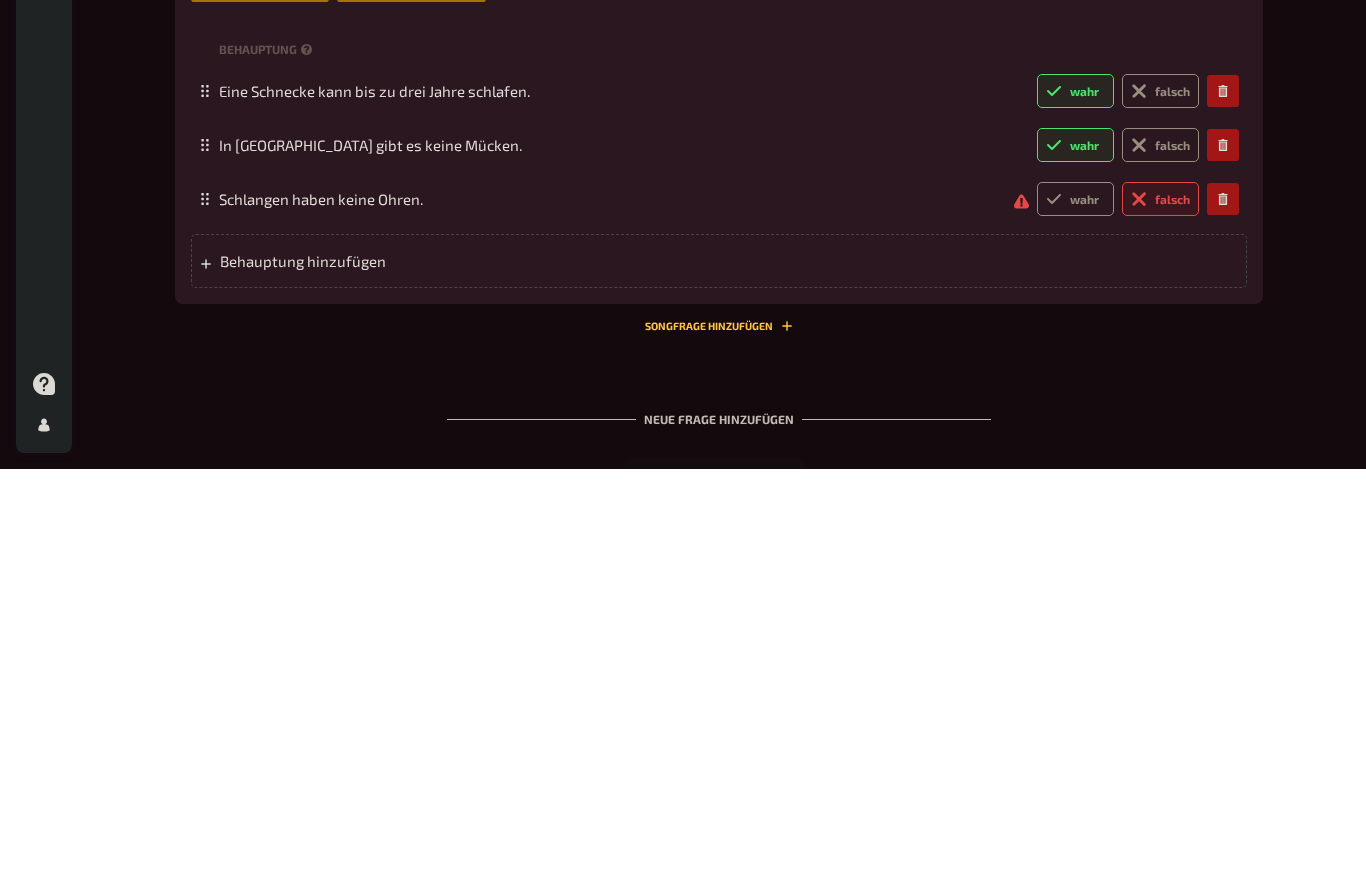 radio on "true" 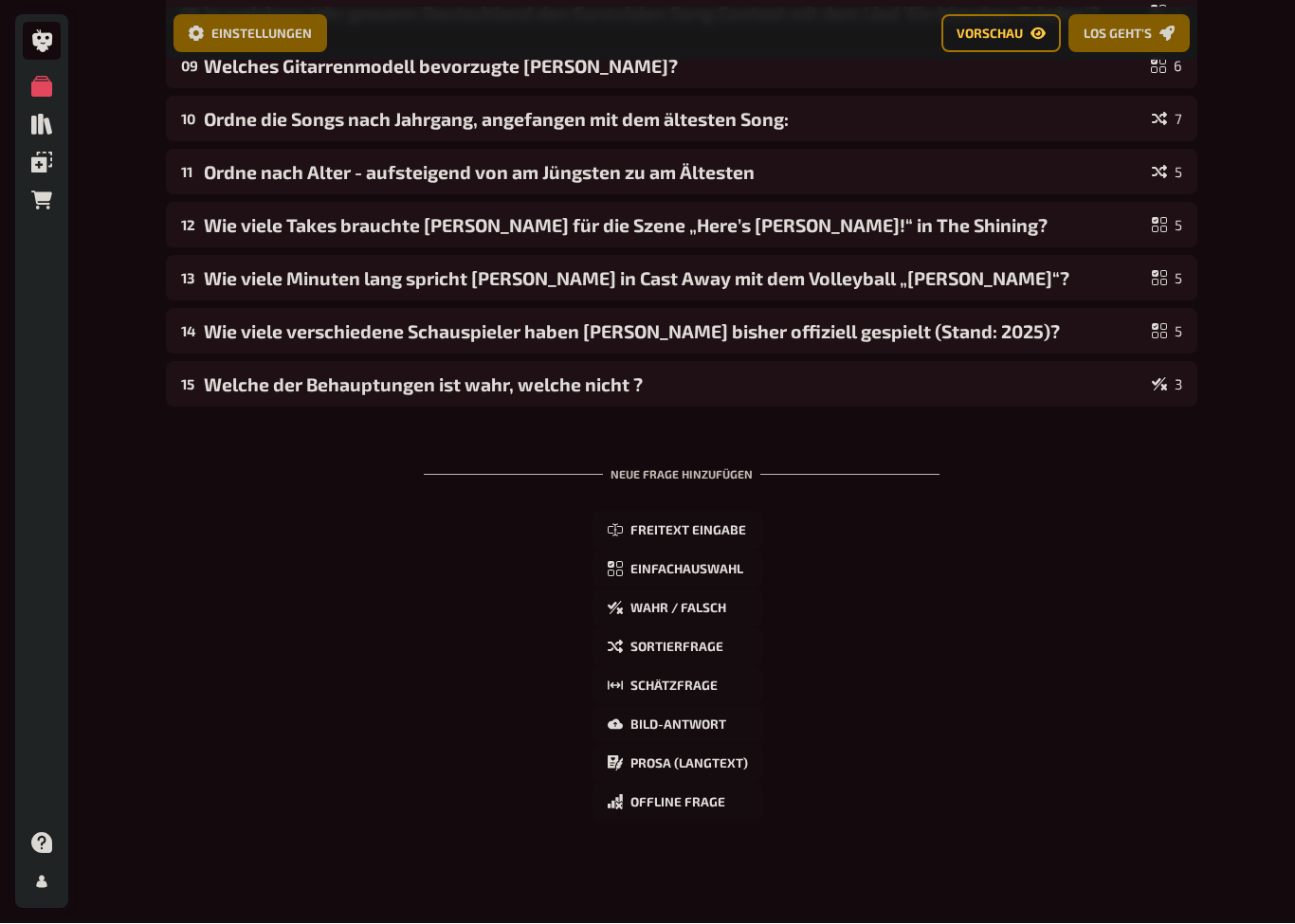 scroll, scrollTop: 636, scrollLeft: 0, axis: vertical 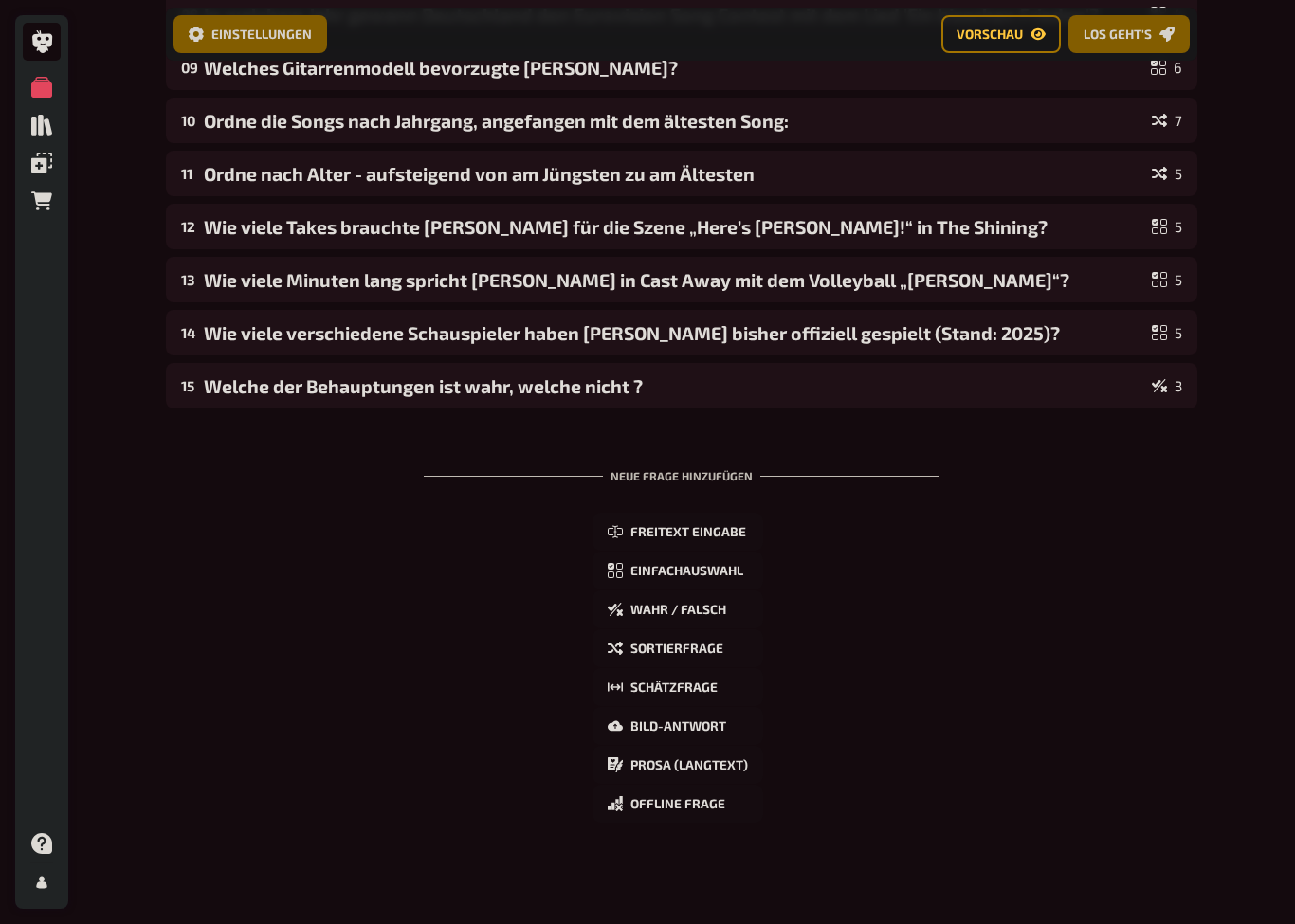 click on "Welche der Behauptungen ist wahr, welche nicht ?" at bounding box center (674, 386) 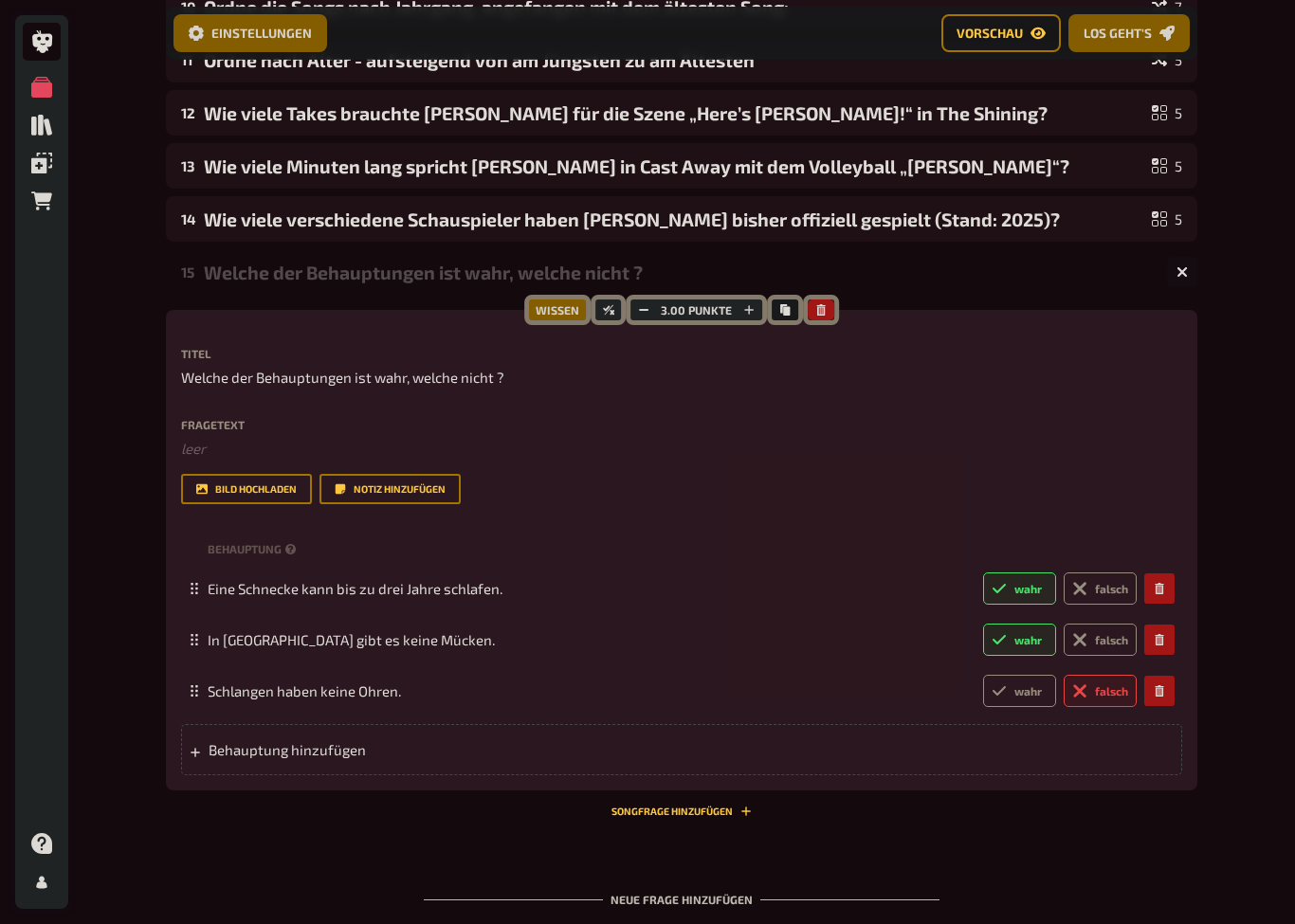 scroll, scrollTop: 759, scrollLeft: 0, axis: vertical 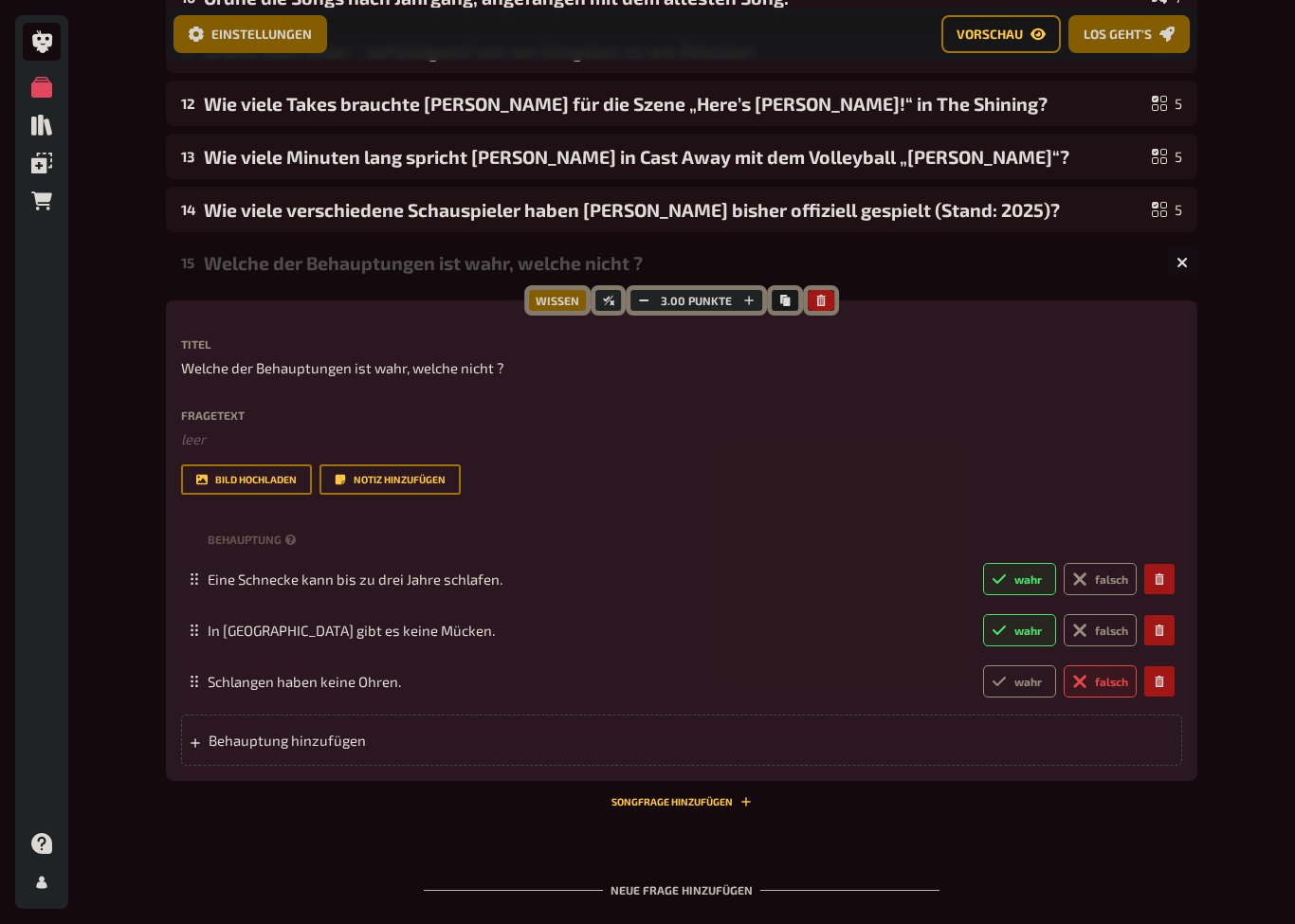 click on "Behauptung hinzufügen" at bounding box center [356, 740] 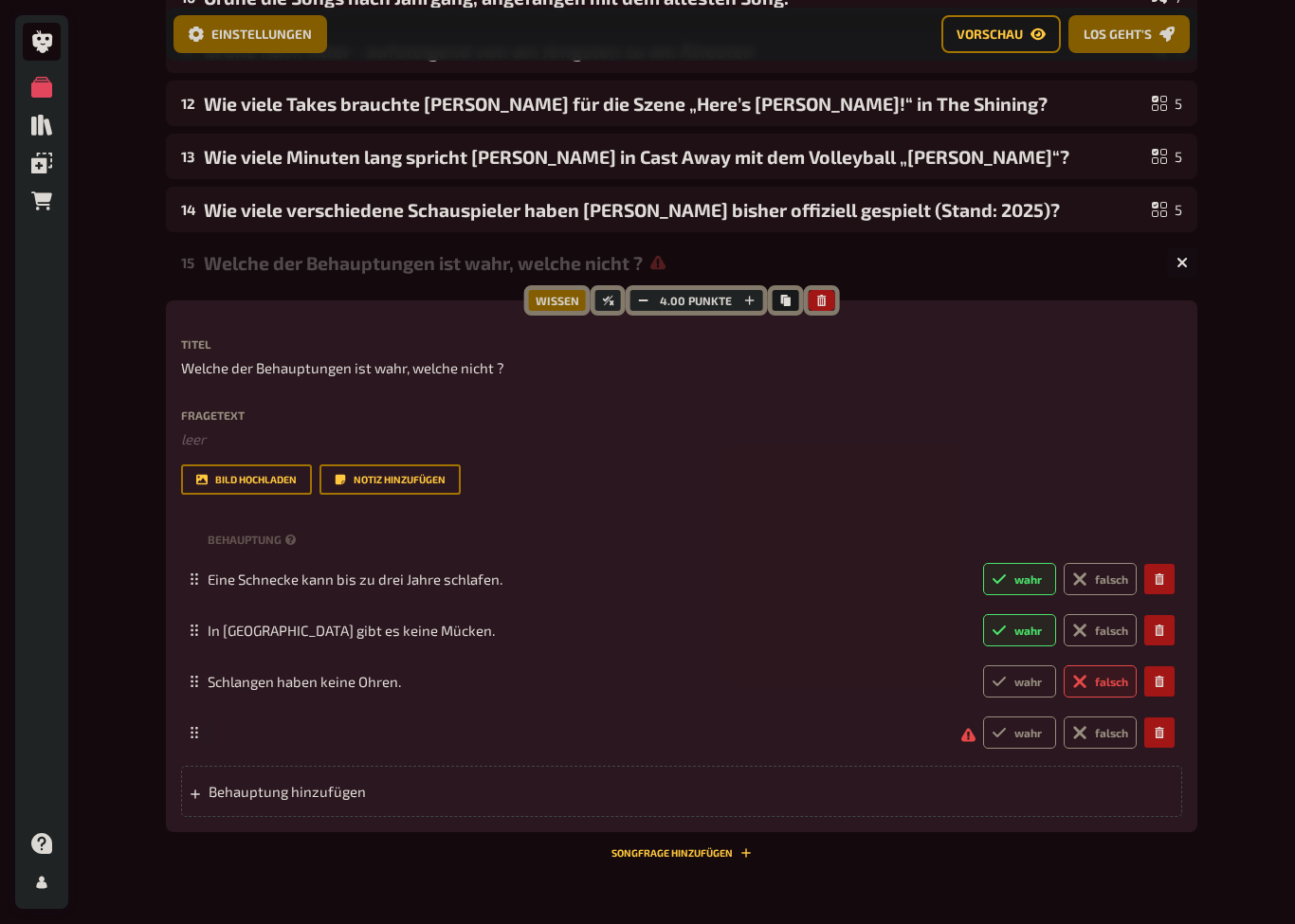 scroll, scrollTop: 806, scrollLeft: 0, axis: vertical 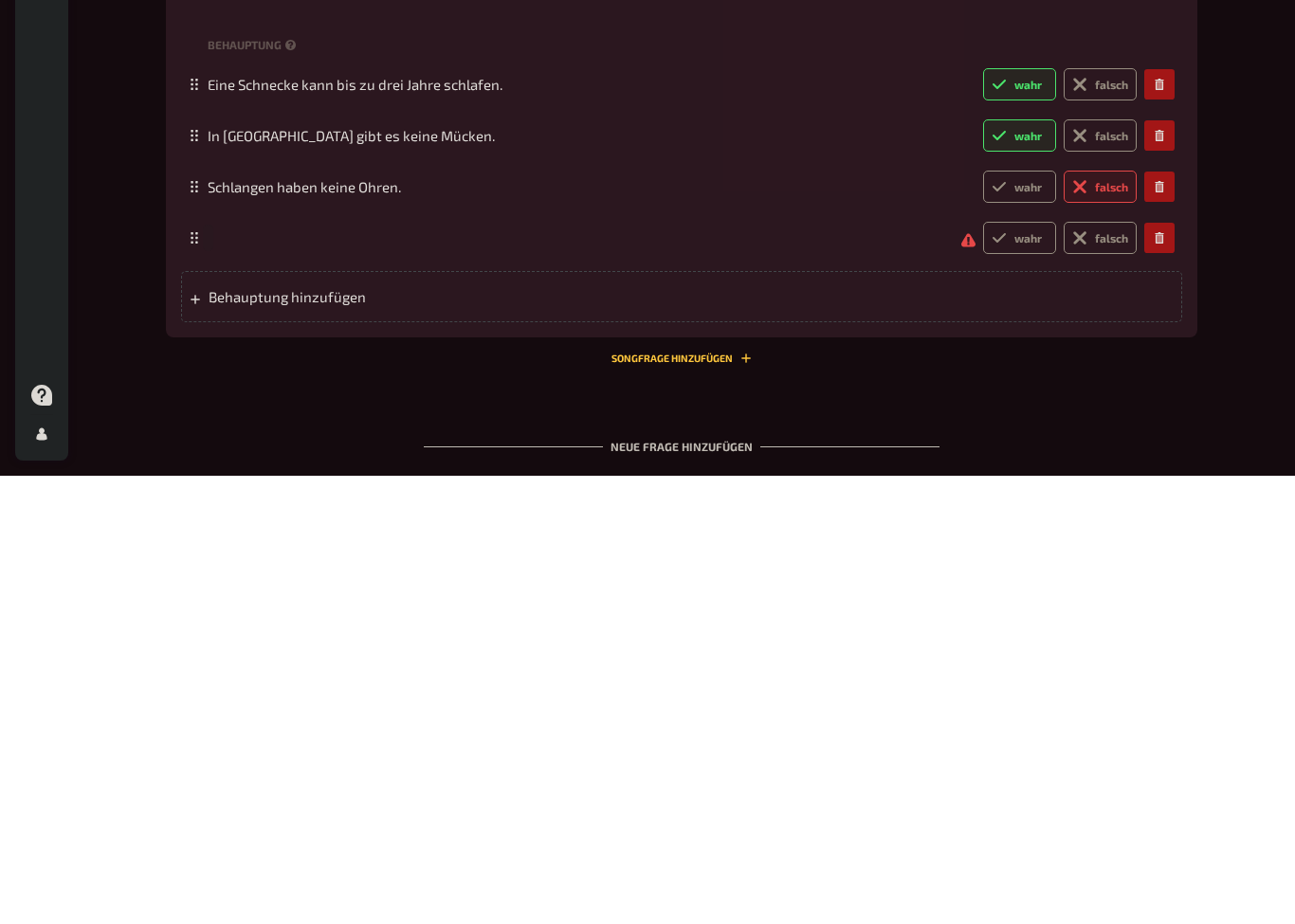 paste 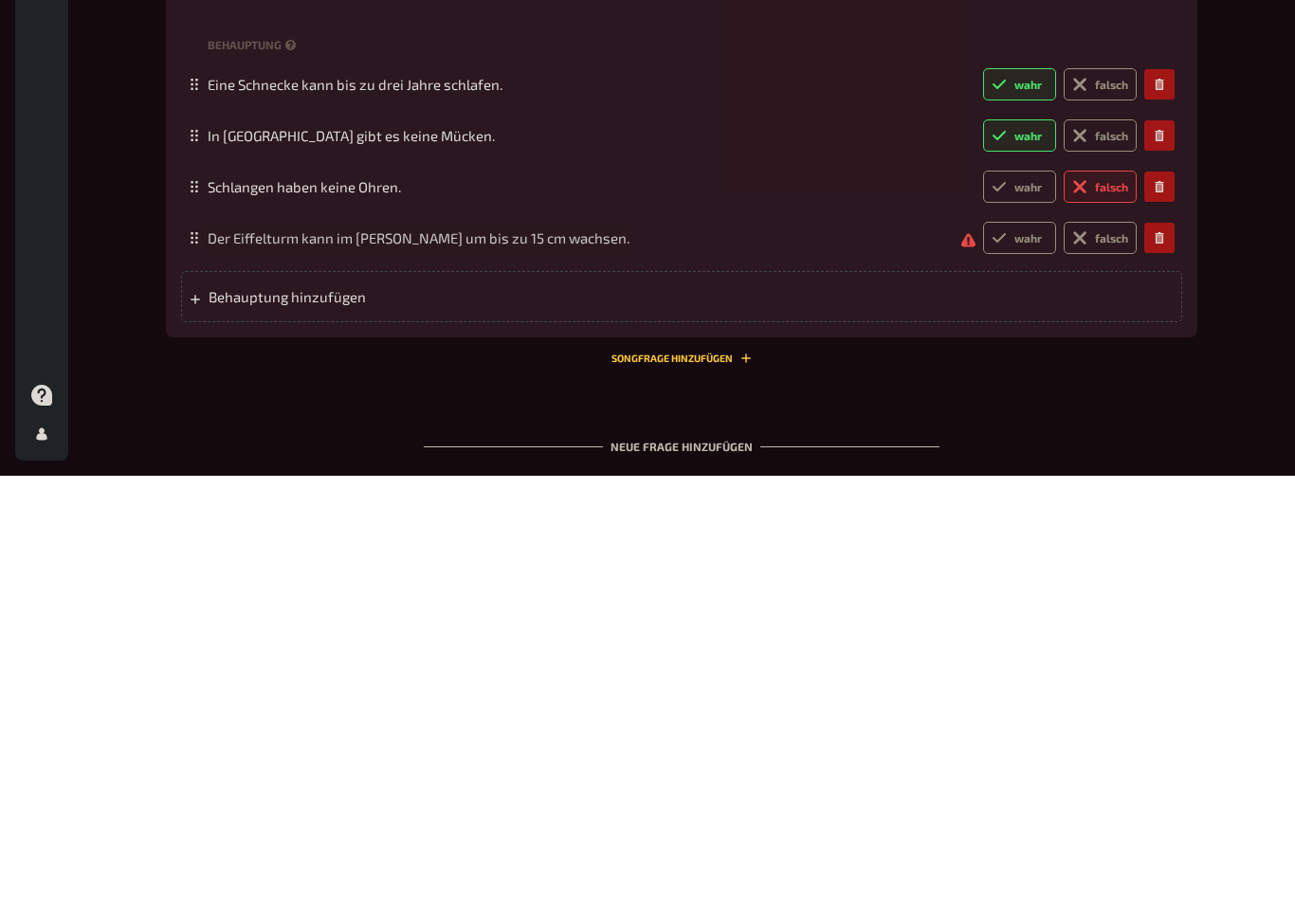type 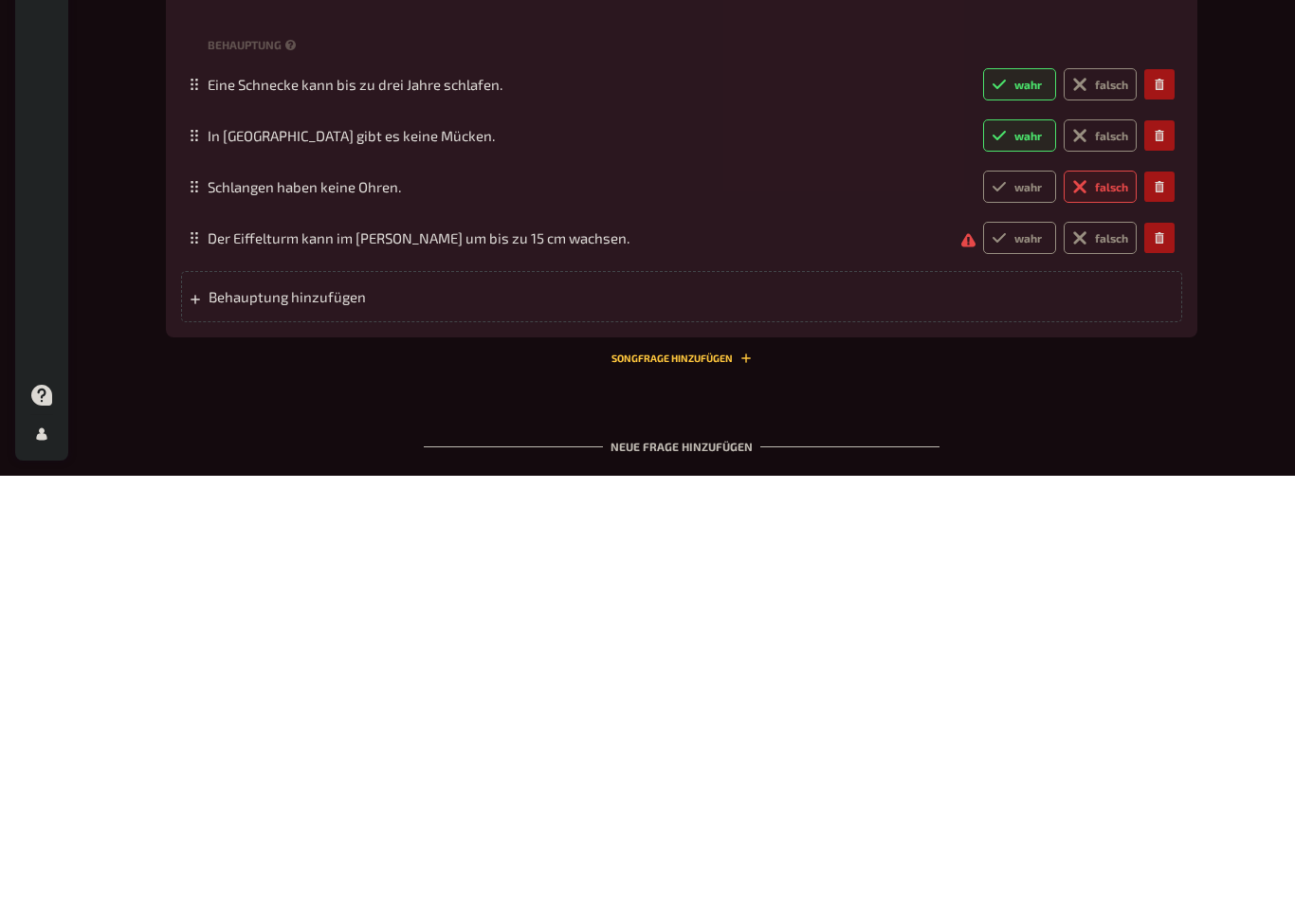 click on "wahr" at bounding box center (1019, 686) 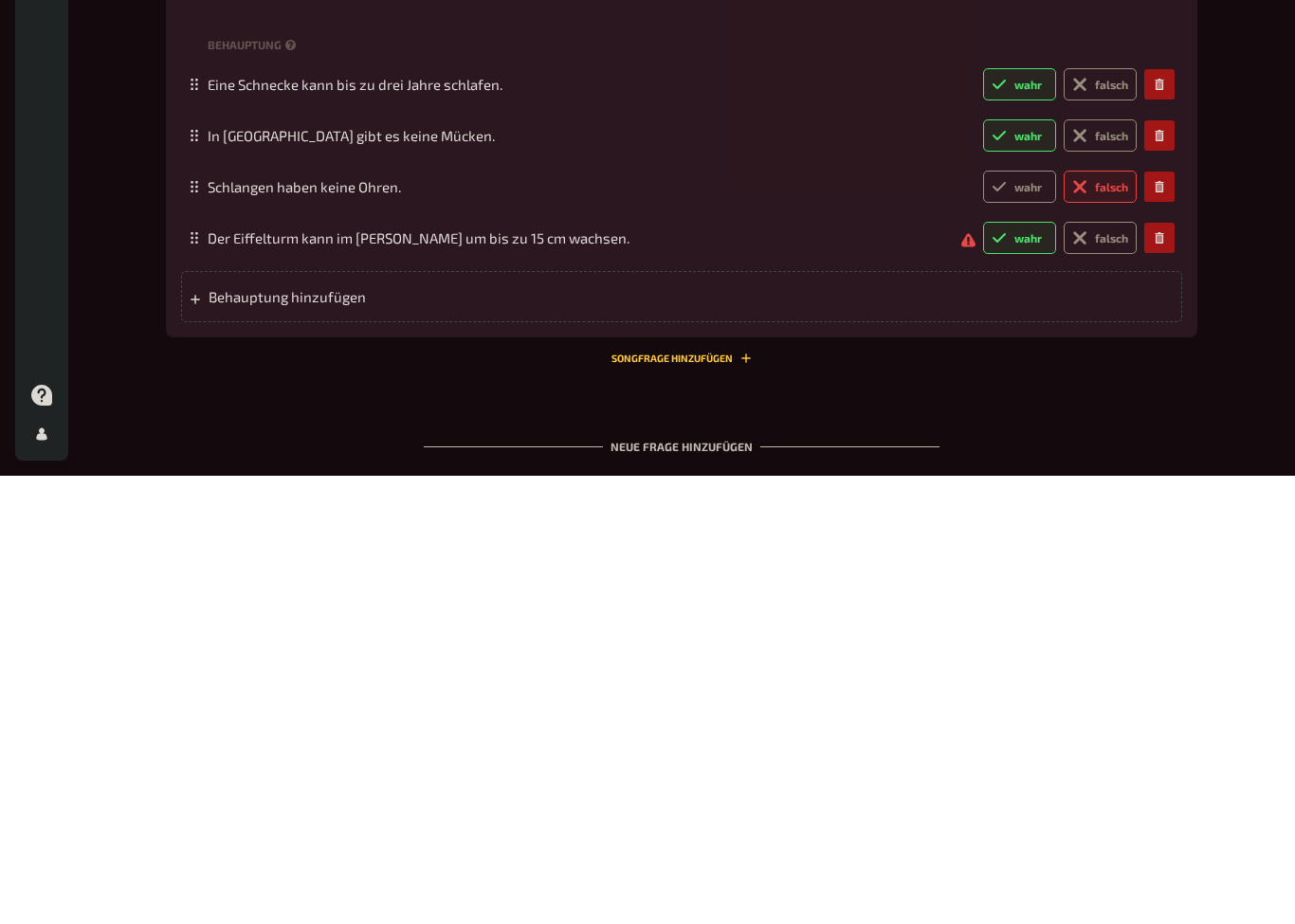 radio on "true" 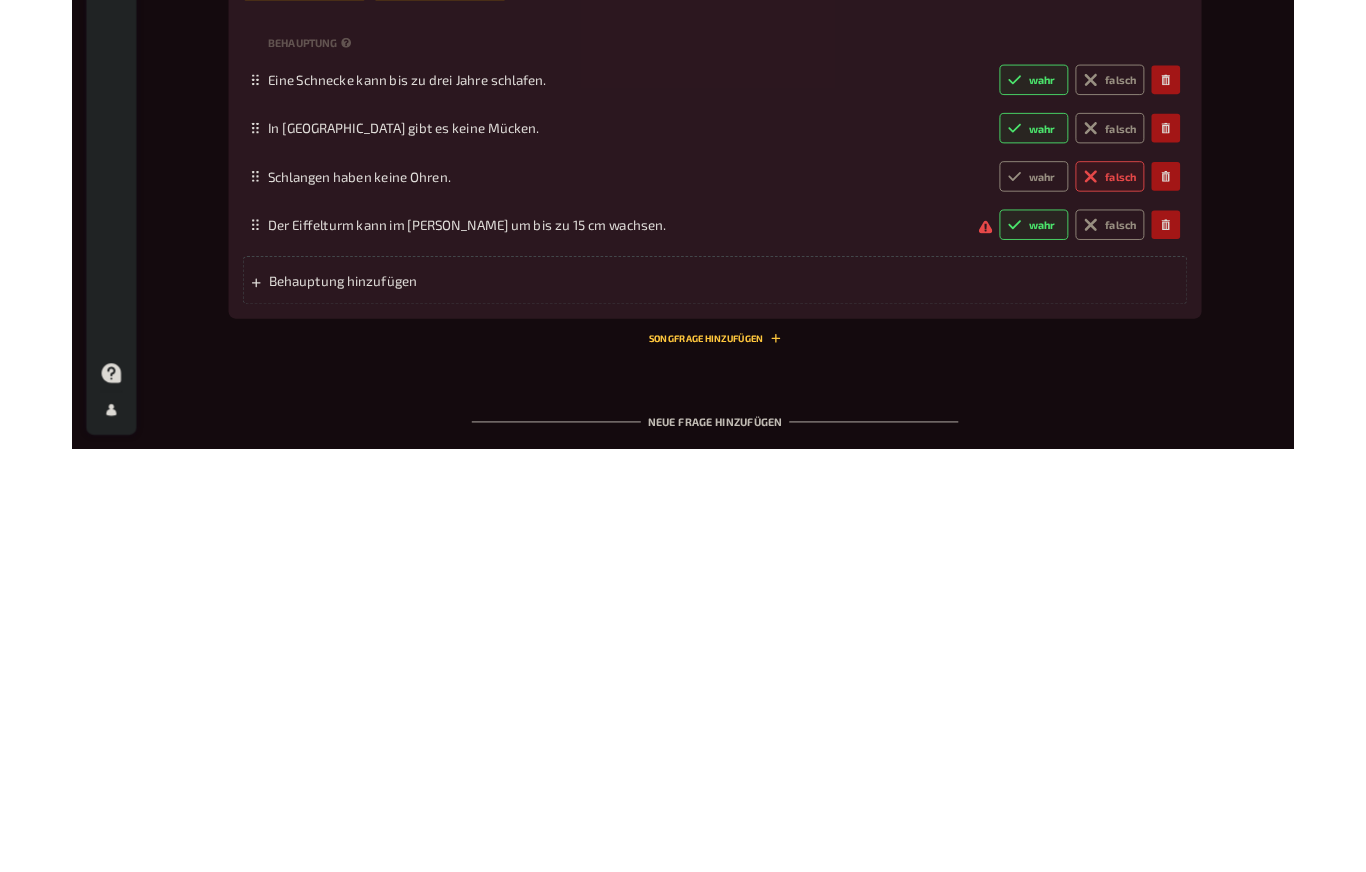 scroll, scrollTop: 1314, scrollLeft: 0, axis: vertical 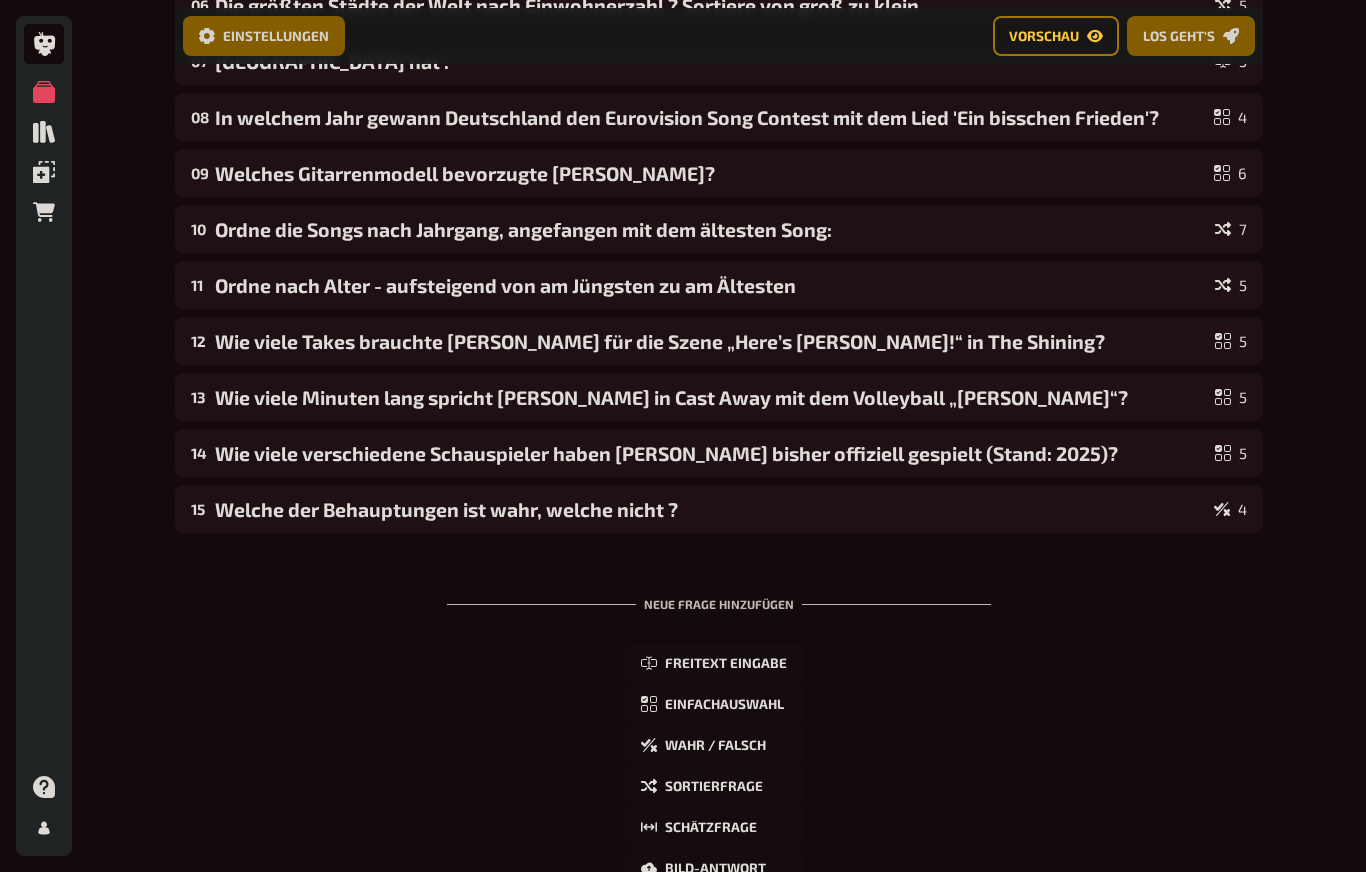 click on "Welche der Behauptungen ist wahr, welche nicht ?" at bounding box center (710, 509) 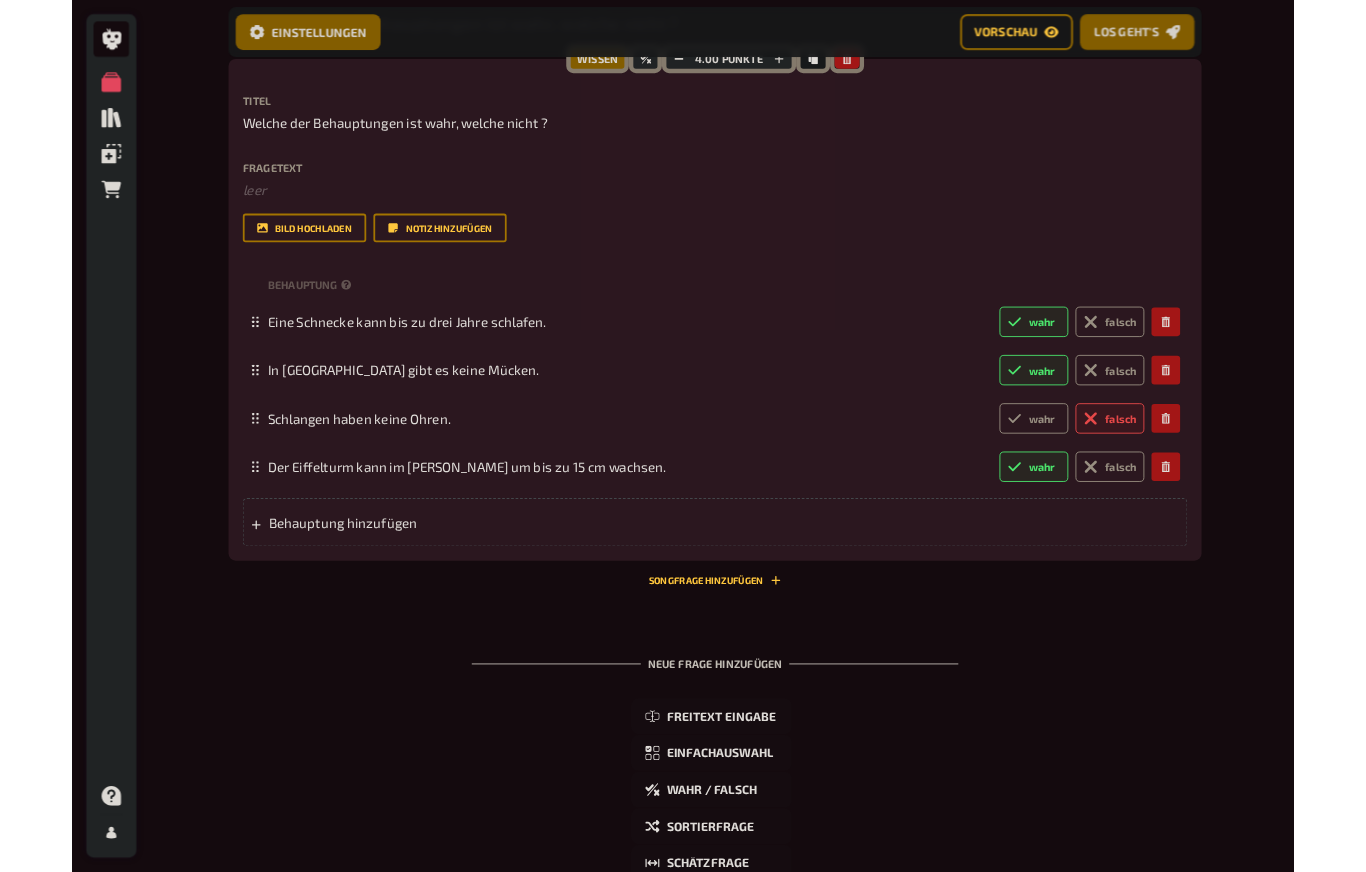 scroll, scrollTop: 1050, scrollLeft: 0, axis: vertical 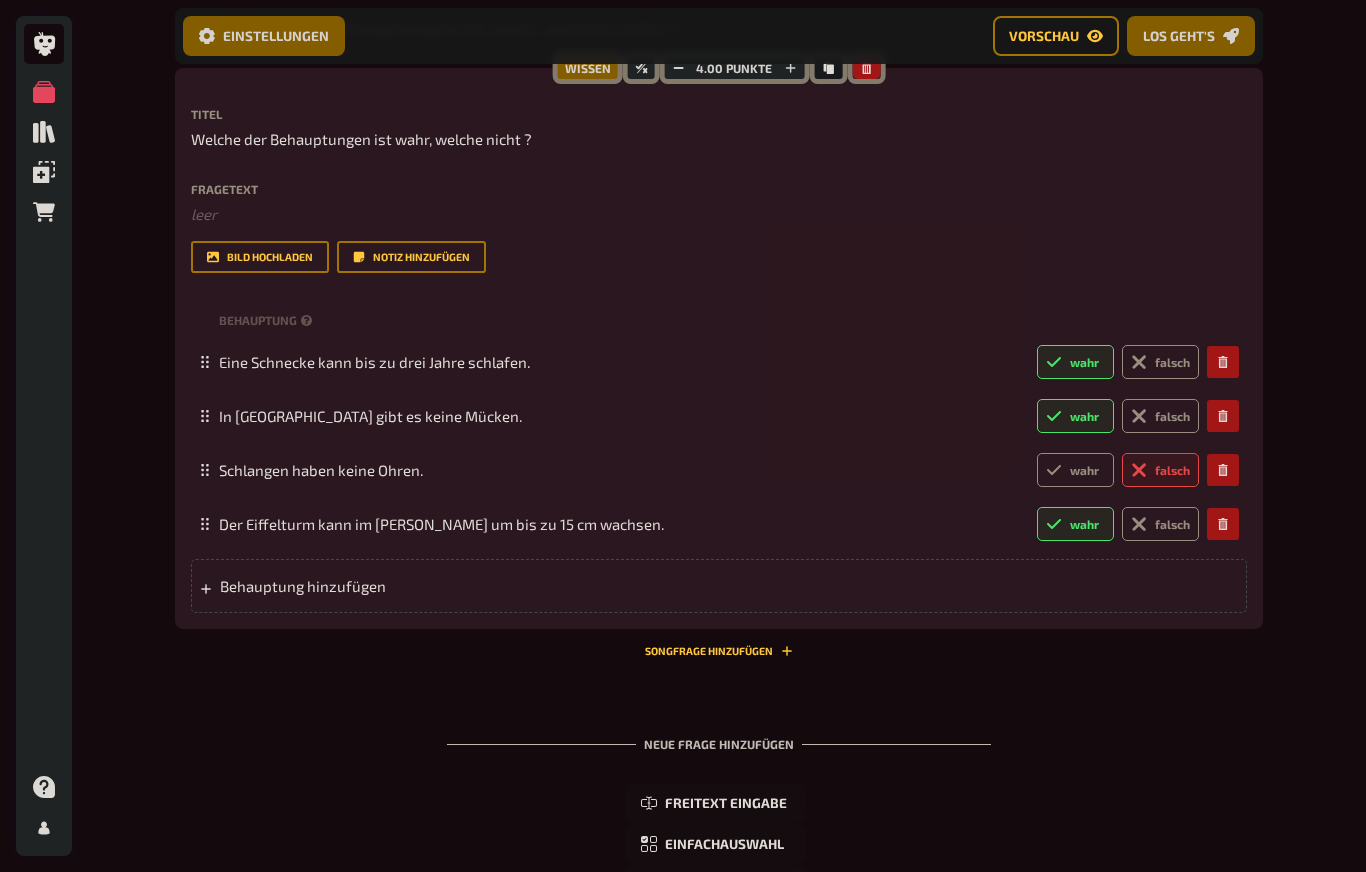 click on "Behauptung hinzufügen" at bounding box center (375, 586) 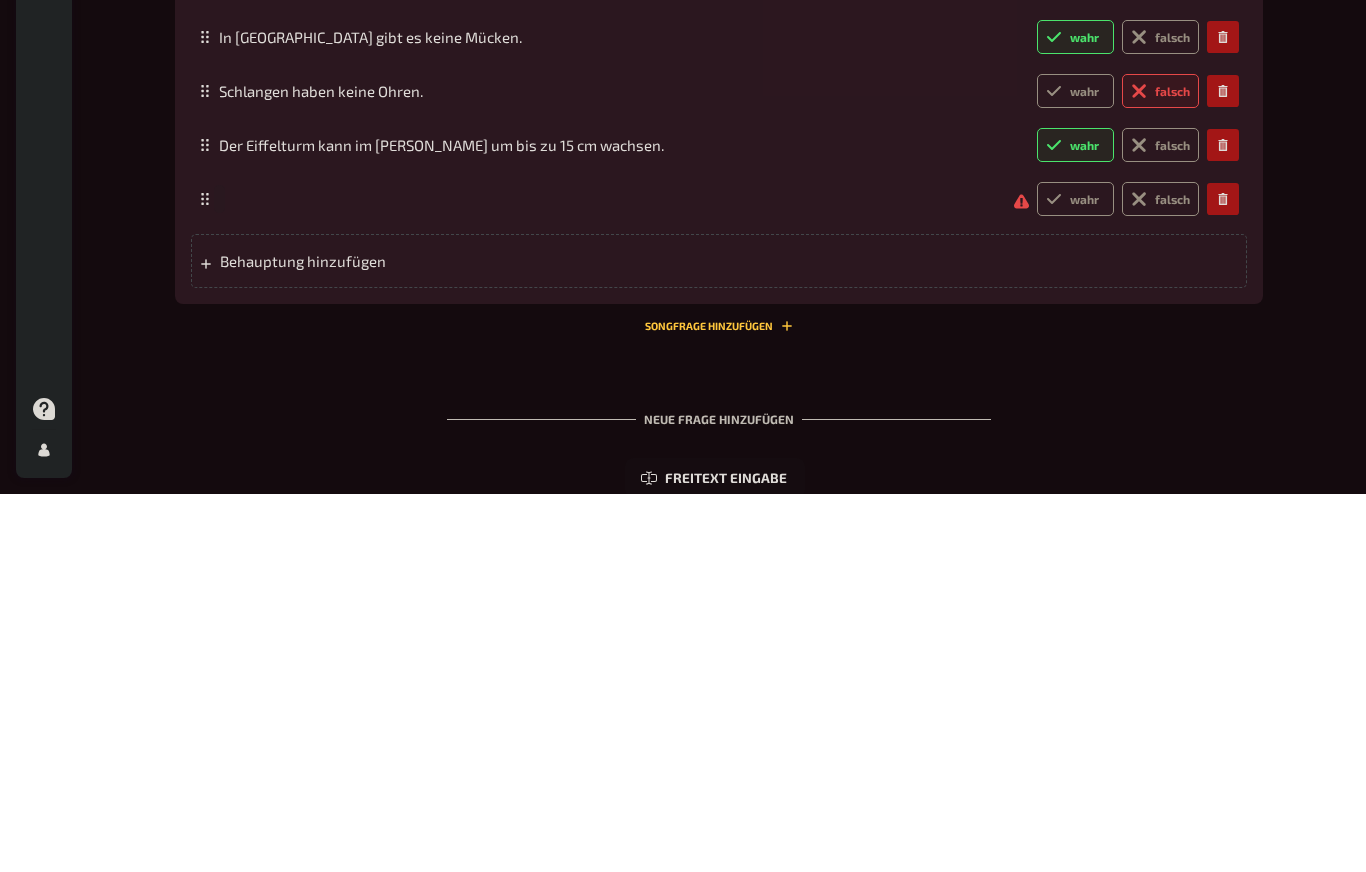paste 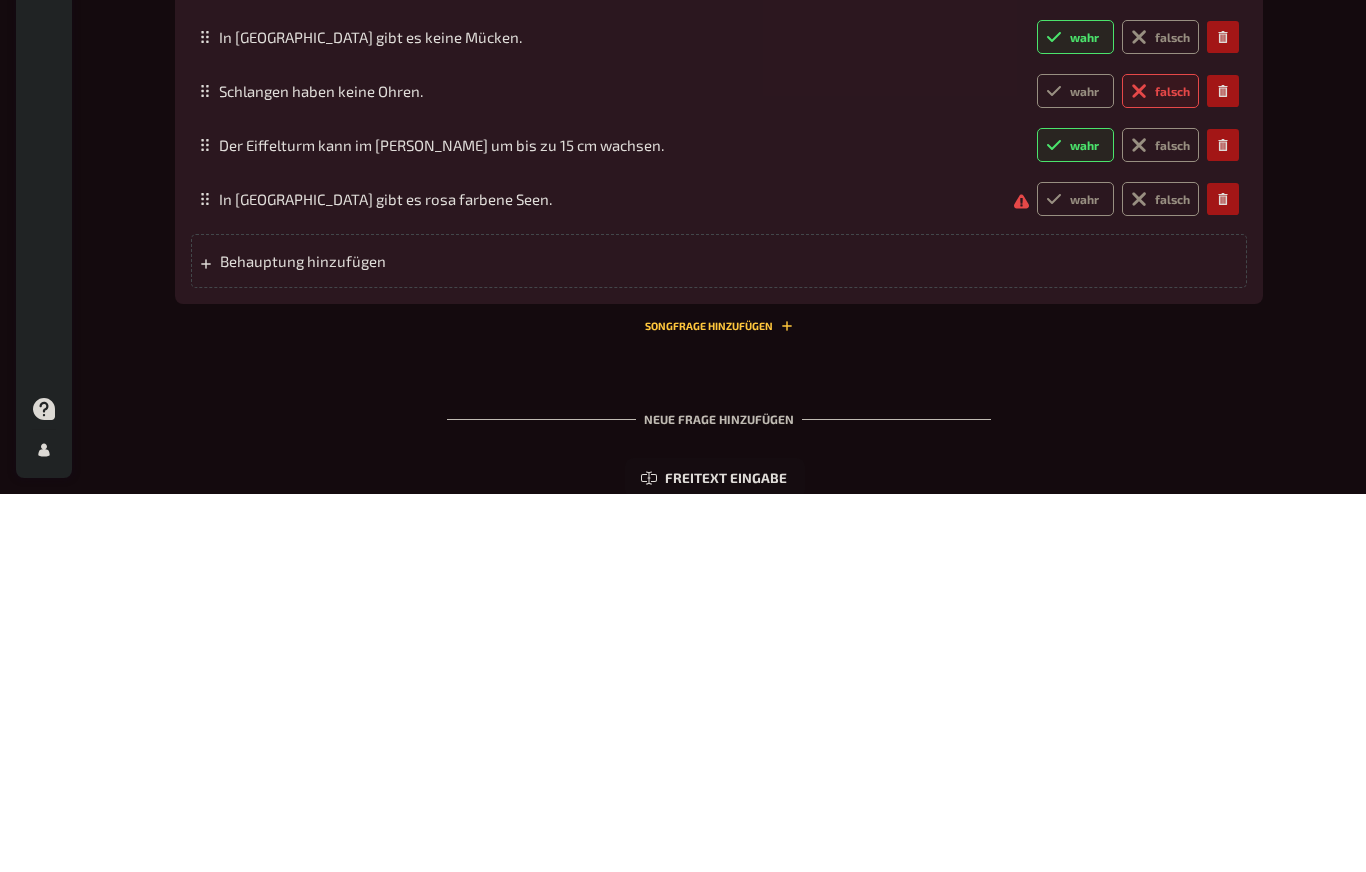 click on "wahr" at bounding box center [1075, 578] 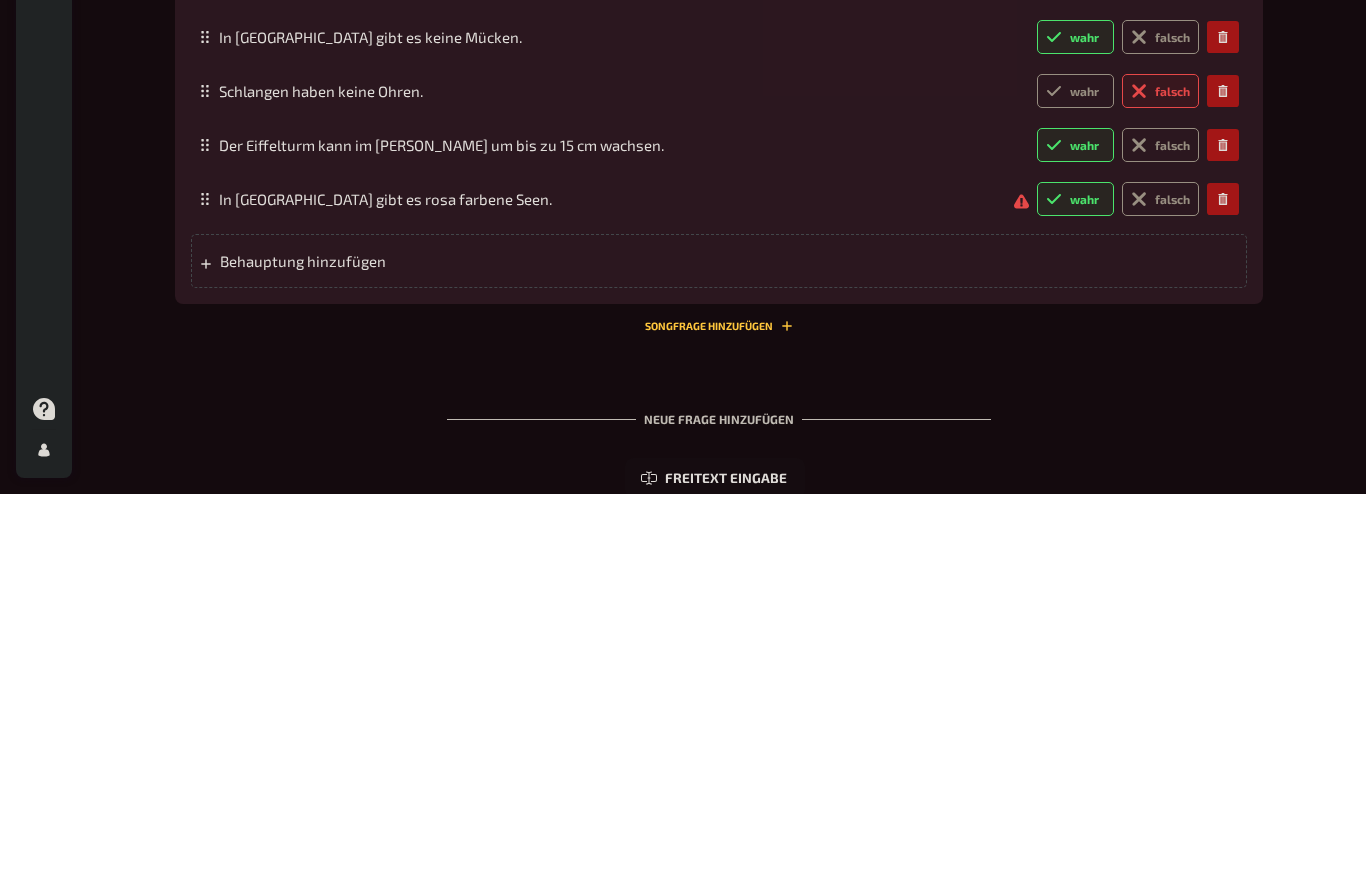 radio on "true" 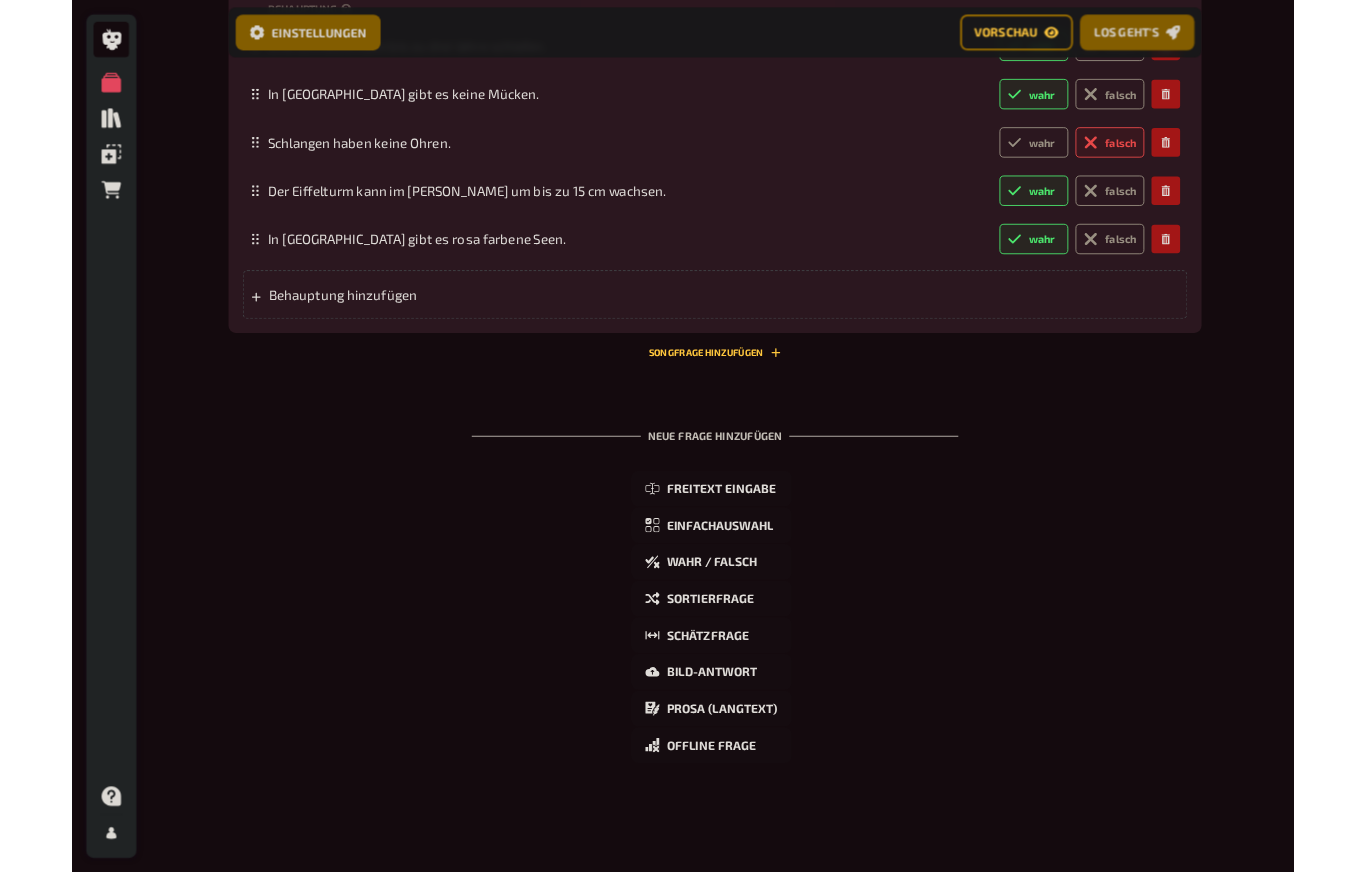 scroll, scrollTop: 1368, scrollLeft: 0, axis: vertical 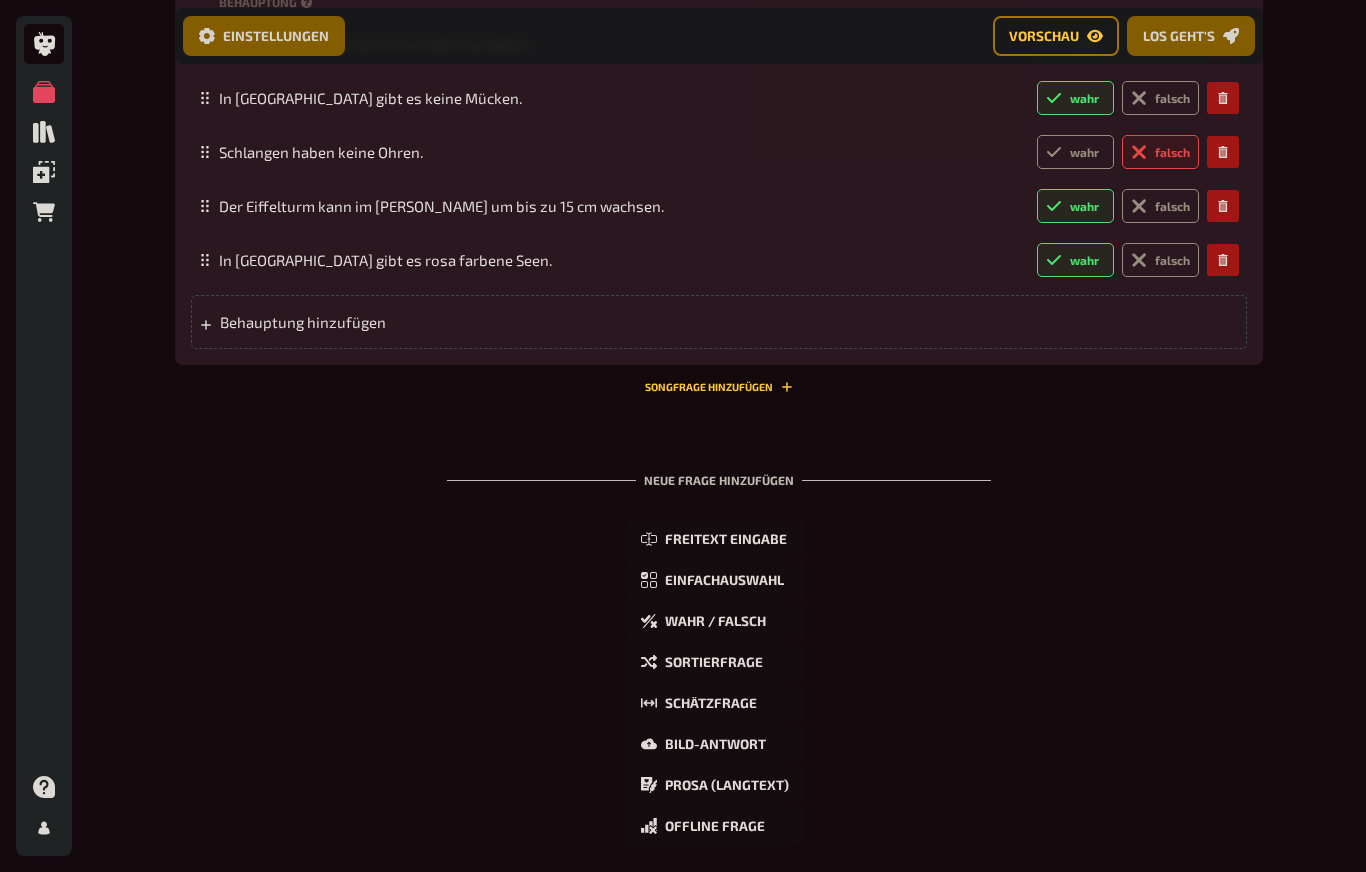 click on "Behauptung hinzufügen" at bounding box center [375, 322] 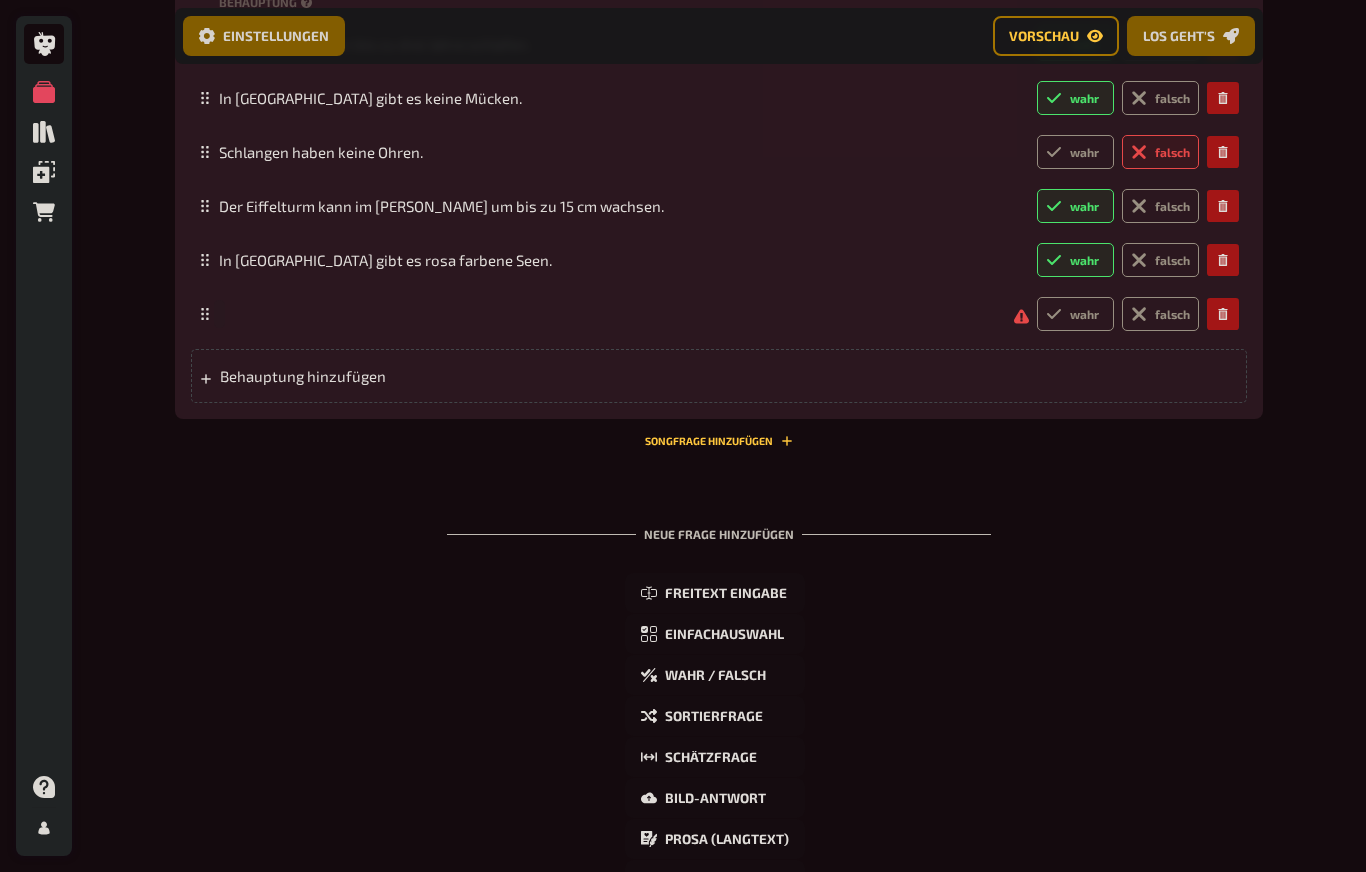 click at bounding box center (608, 314) 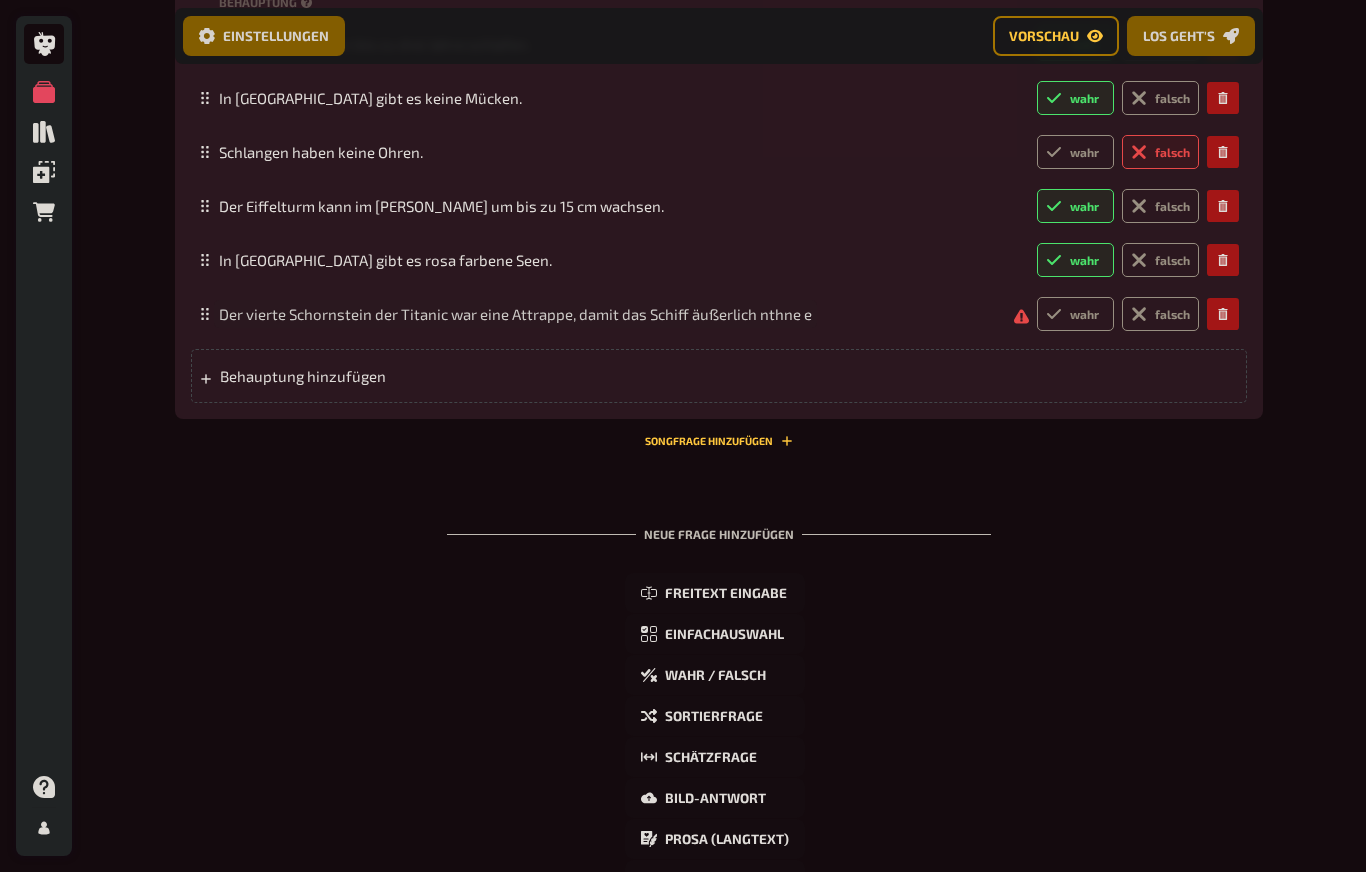 click on "Der vierte Schornstein der Titanic war eine Attrappe, damit das Schiff äußerlich nthne e" at bounding box center (515, 314) 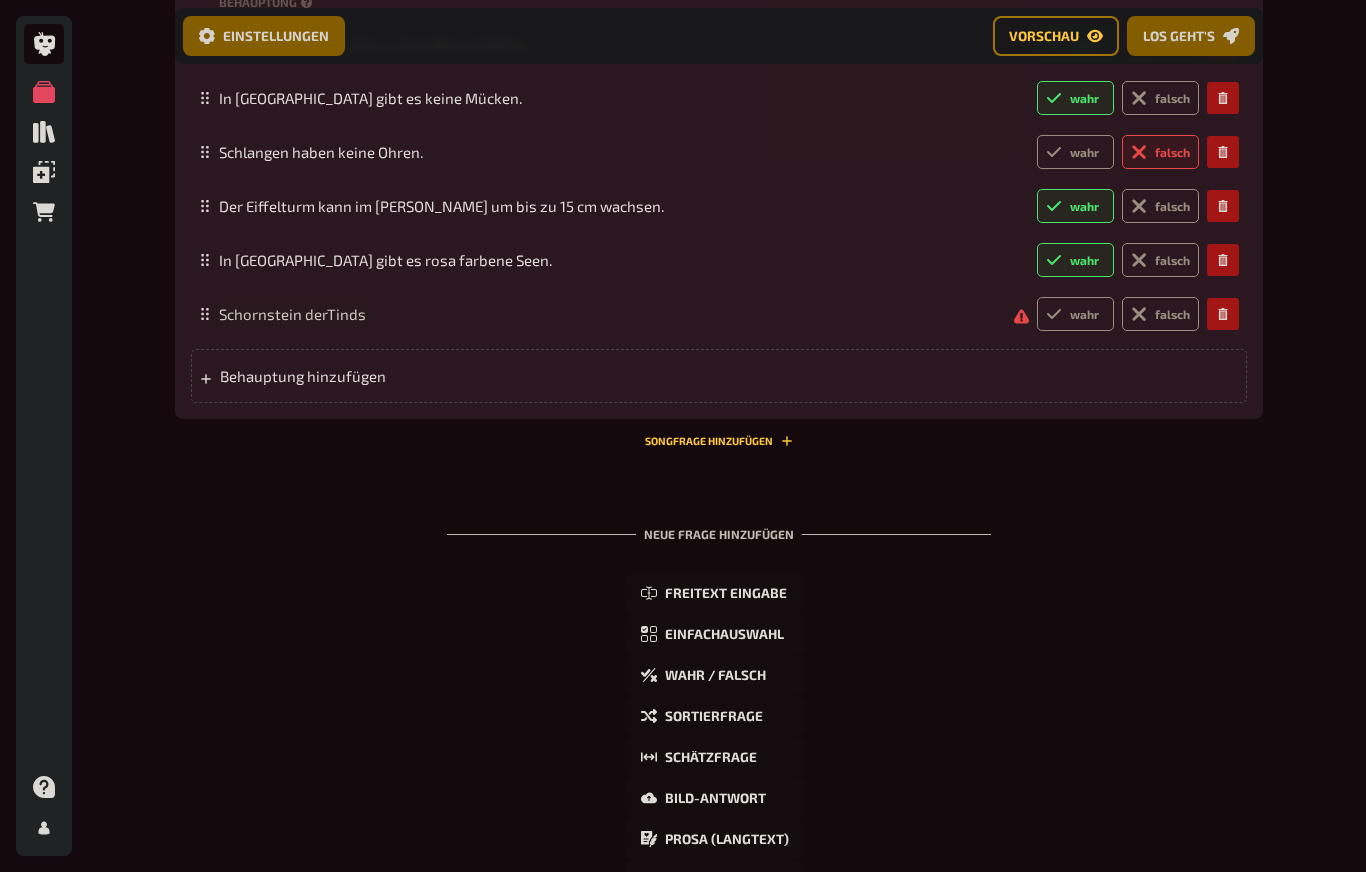 click on "Schornstein derTinds" at bounding box center [608, 314] 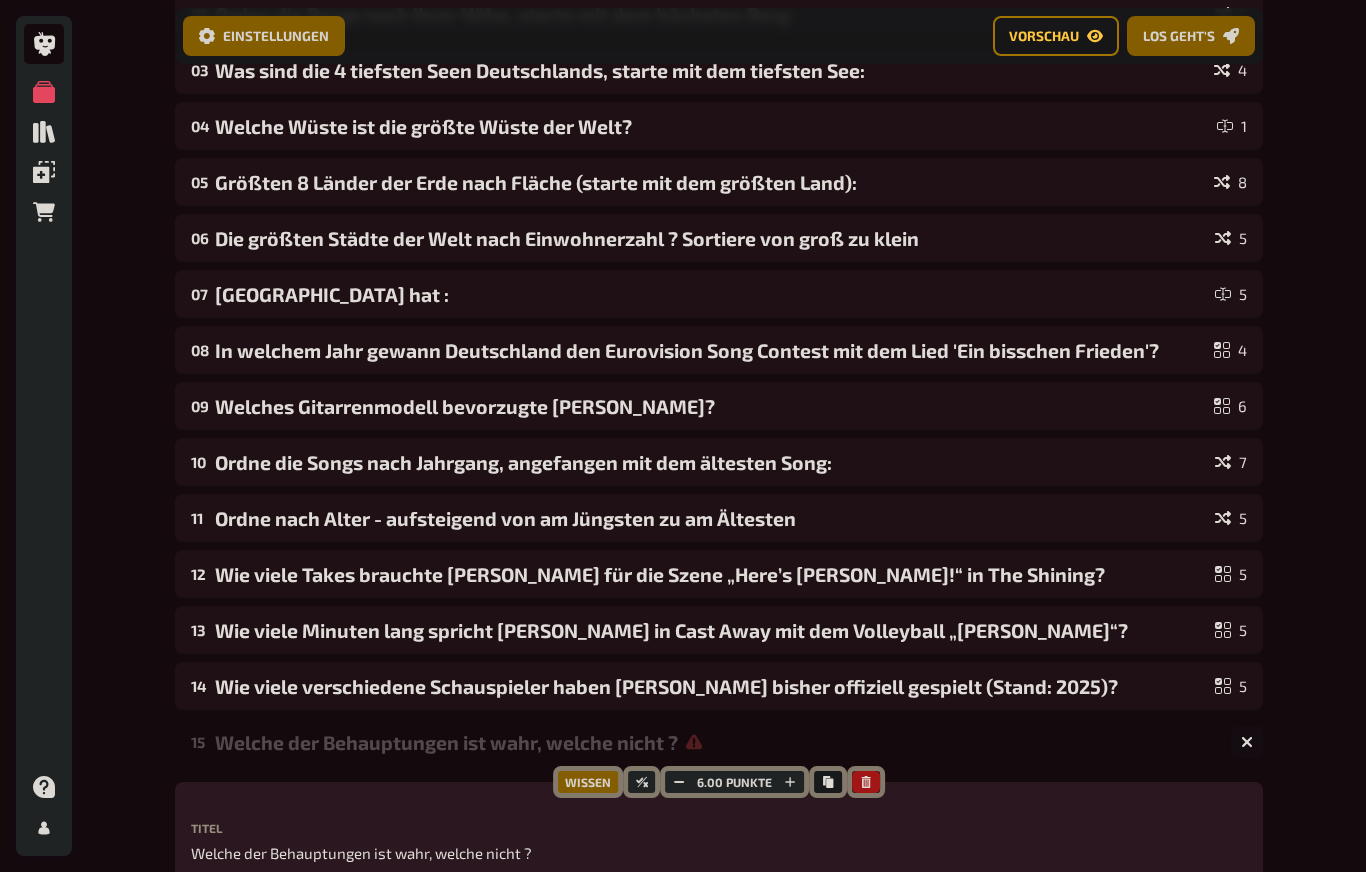 scroll, scrollTop: 325, scrollLeft: 0, axis: vertical 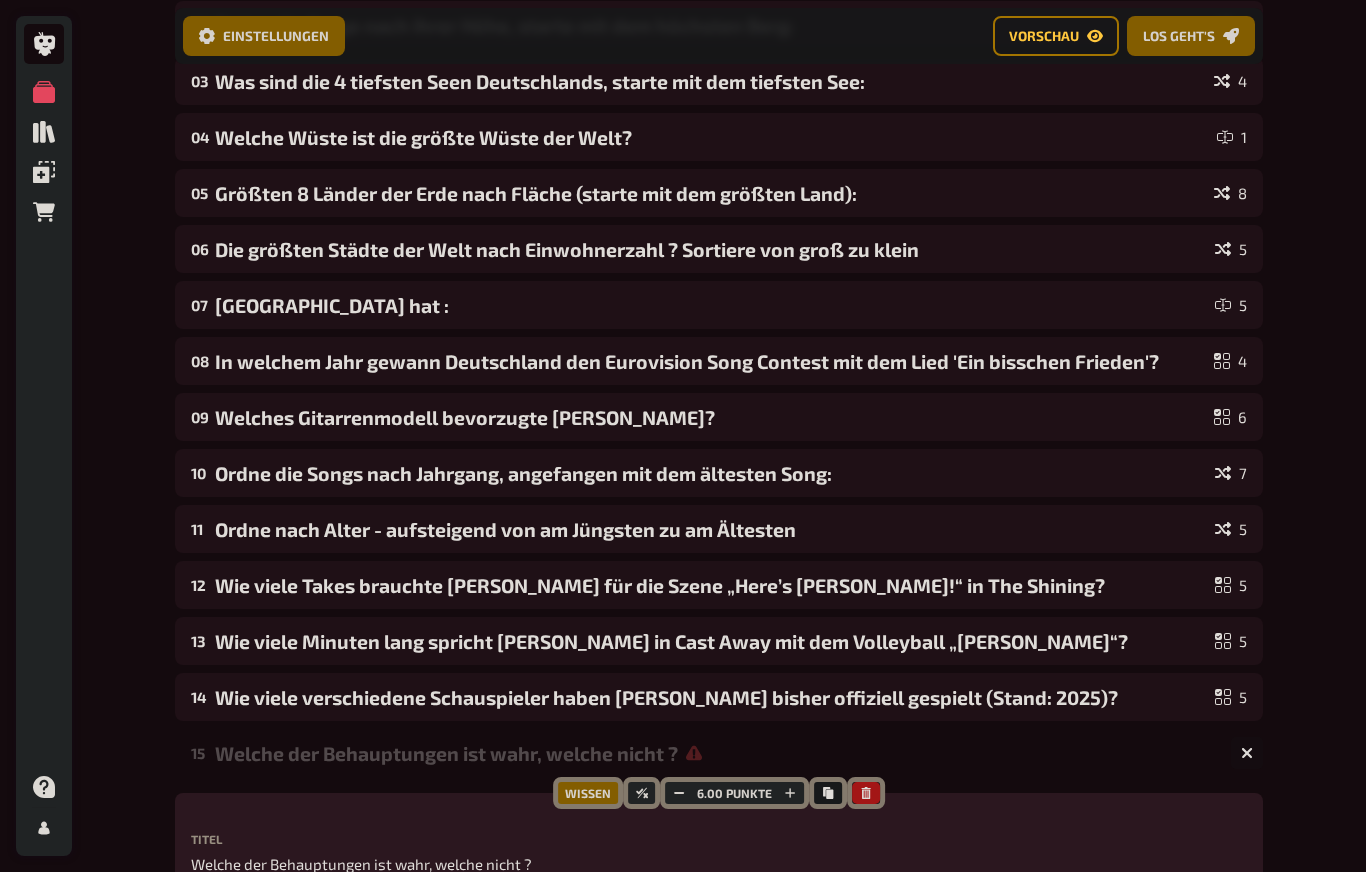 click on "Vorschau" at bounding box center [1044, 36] 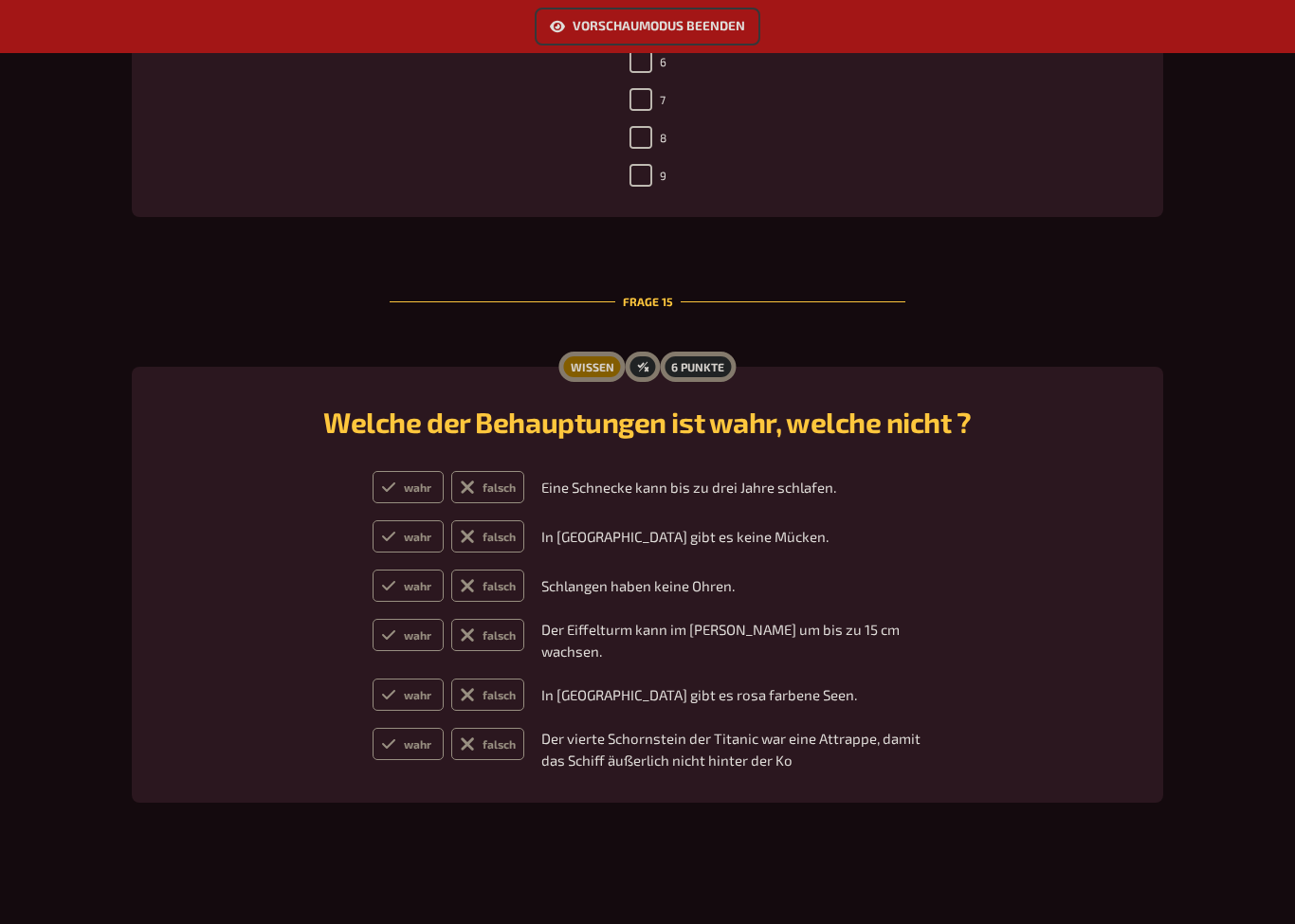 scroll, scrollTop: 7437, scrollLeft: 0, axis: vertical 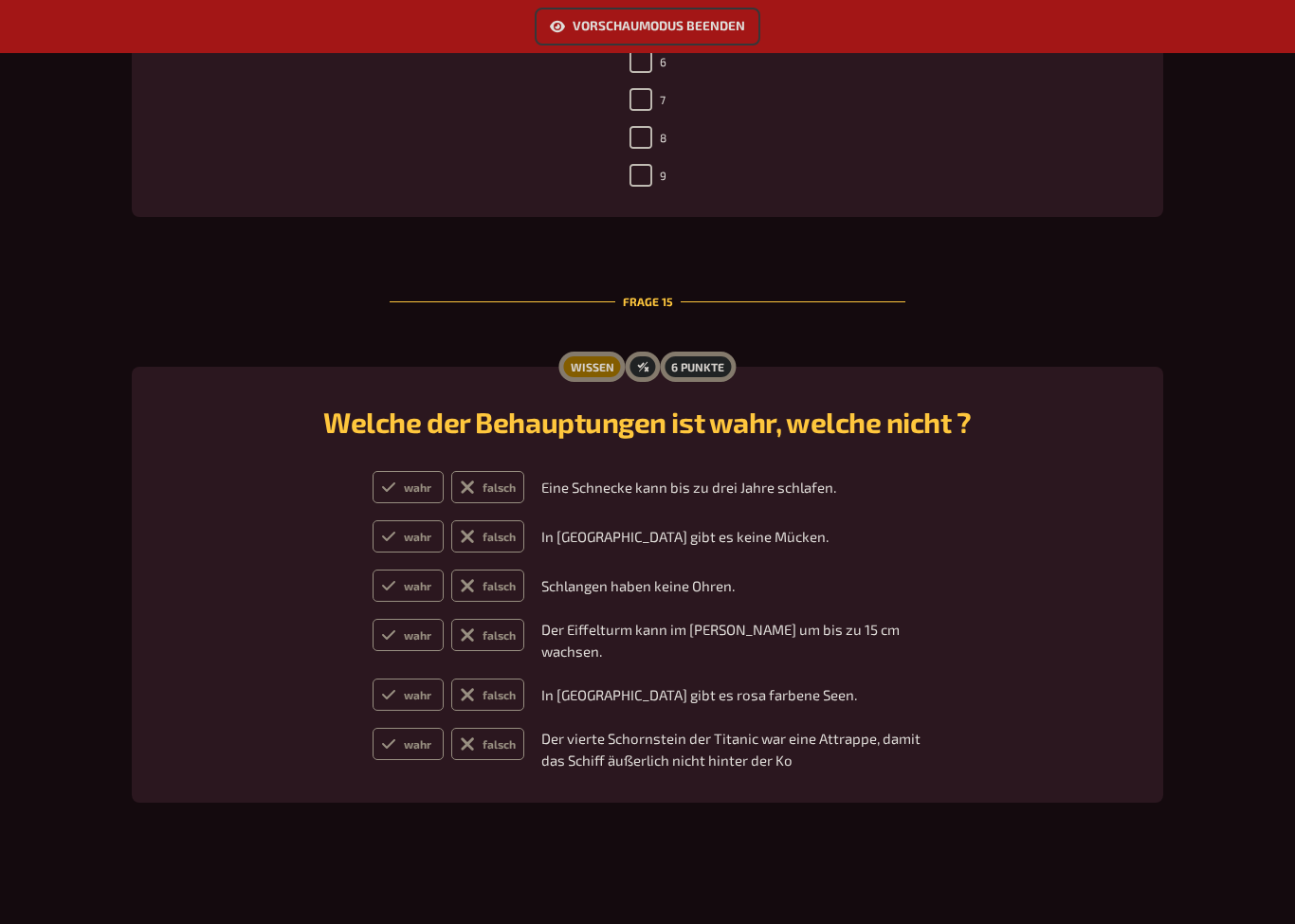 click on "Vorschaumodus beenden" at bounding box center (648, 27) 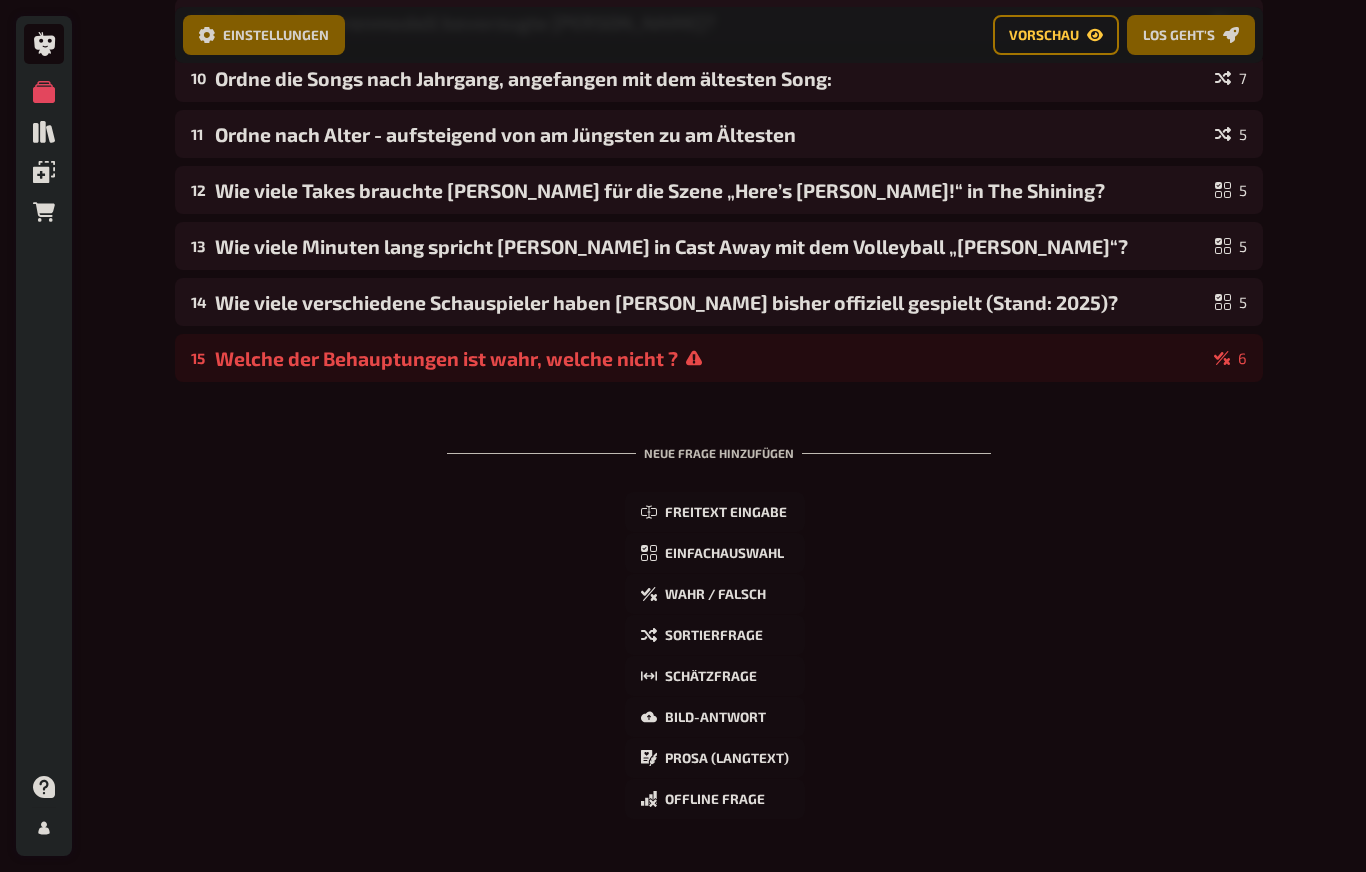 scroll, scrollTop: 711, scrollLeft: 0, axis: vertical 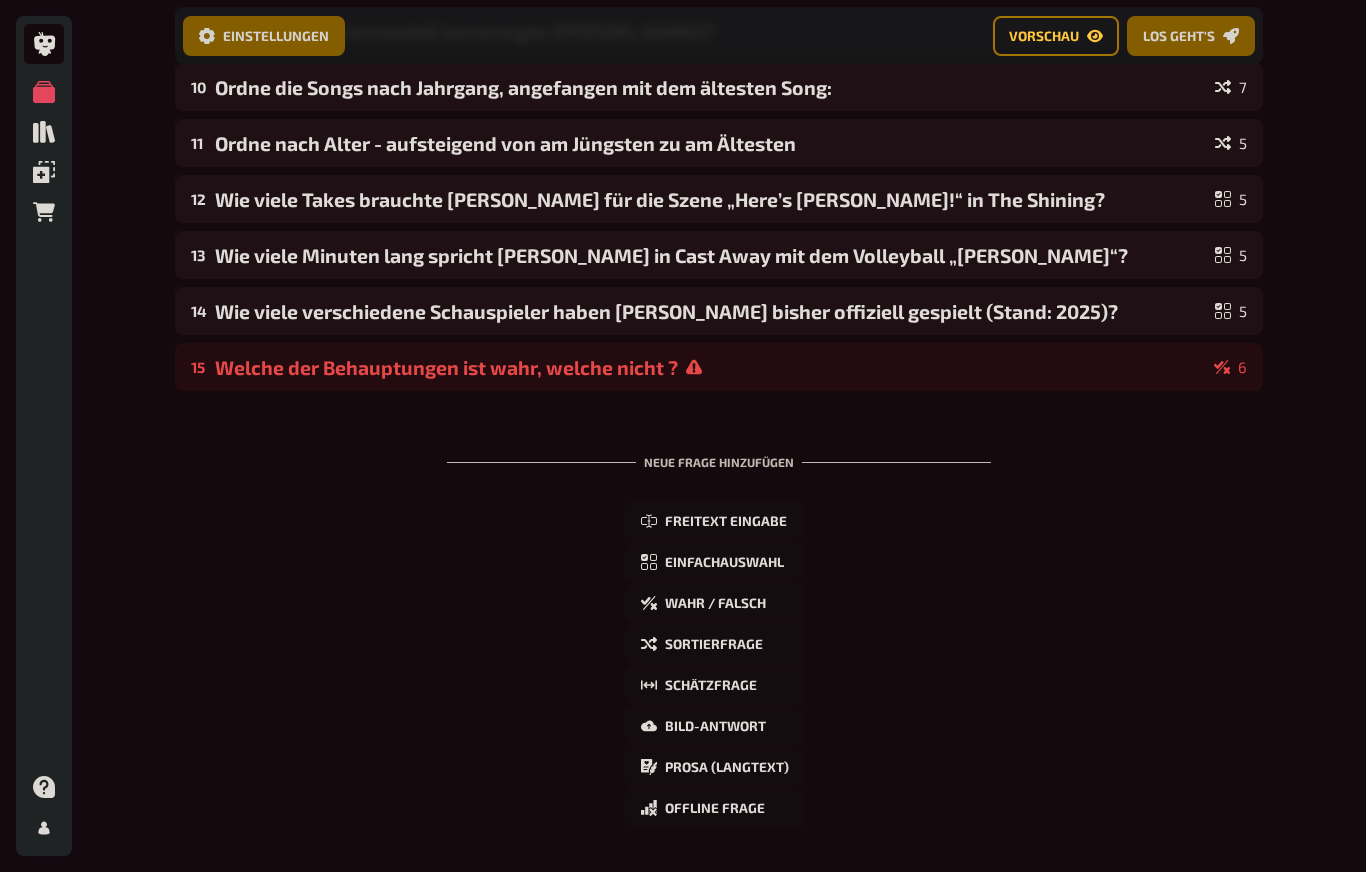 click on "Welche der Behauptungen ist wahr, welche nicht ?" at bounding box center (710, 367) 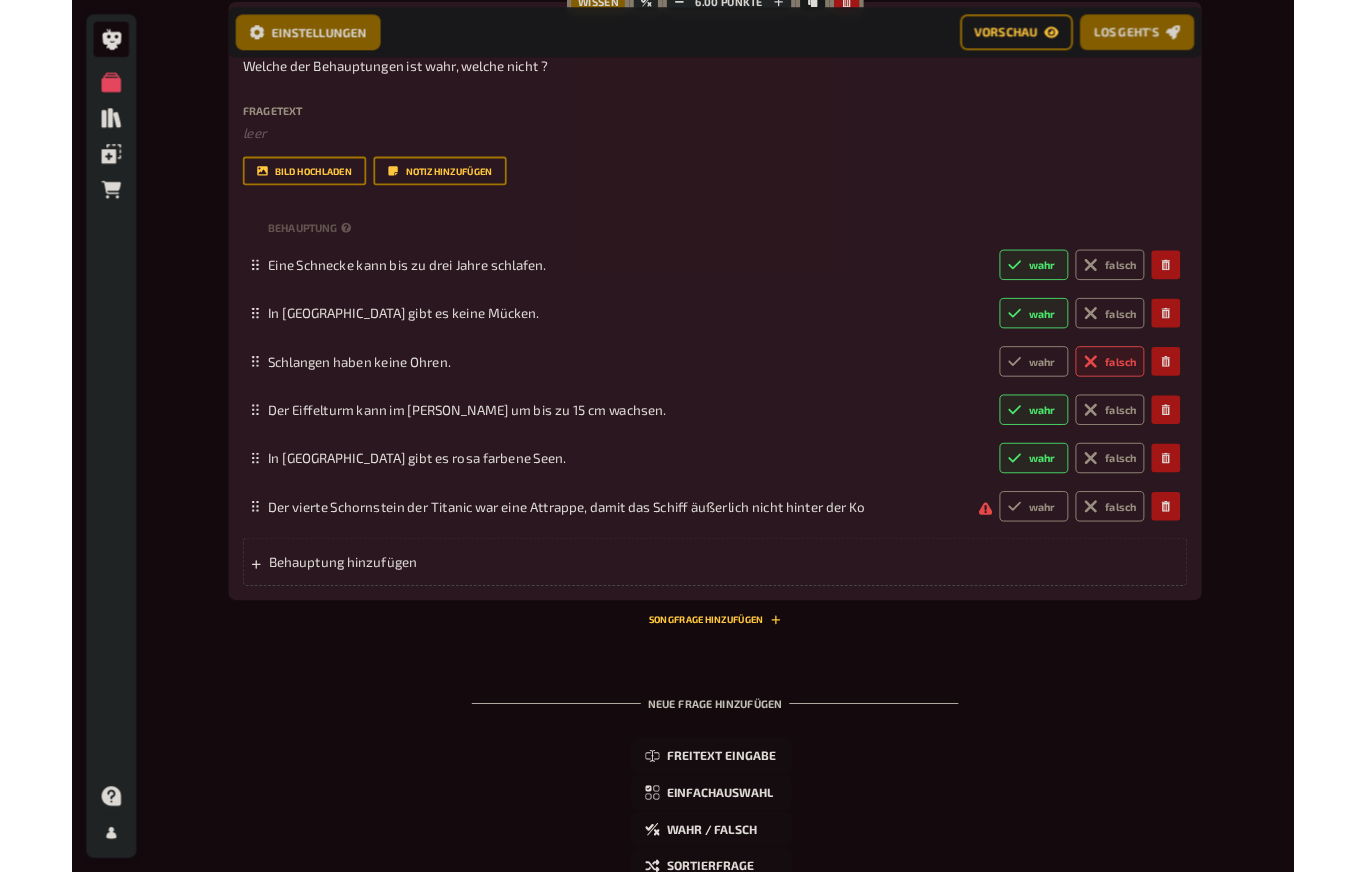 scroll, scrollTop: 1112, scrollLeft: 0, axis: vertical 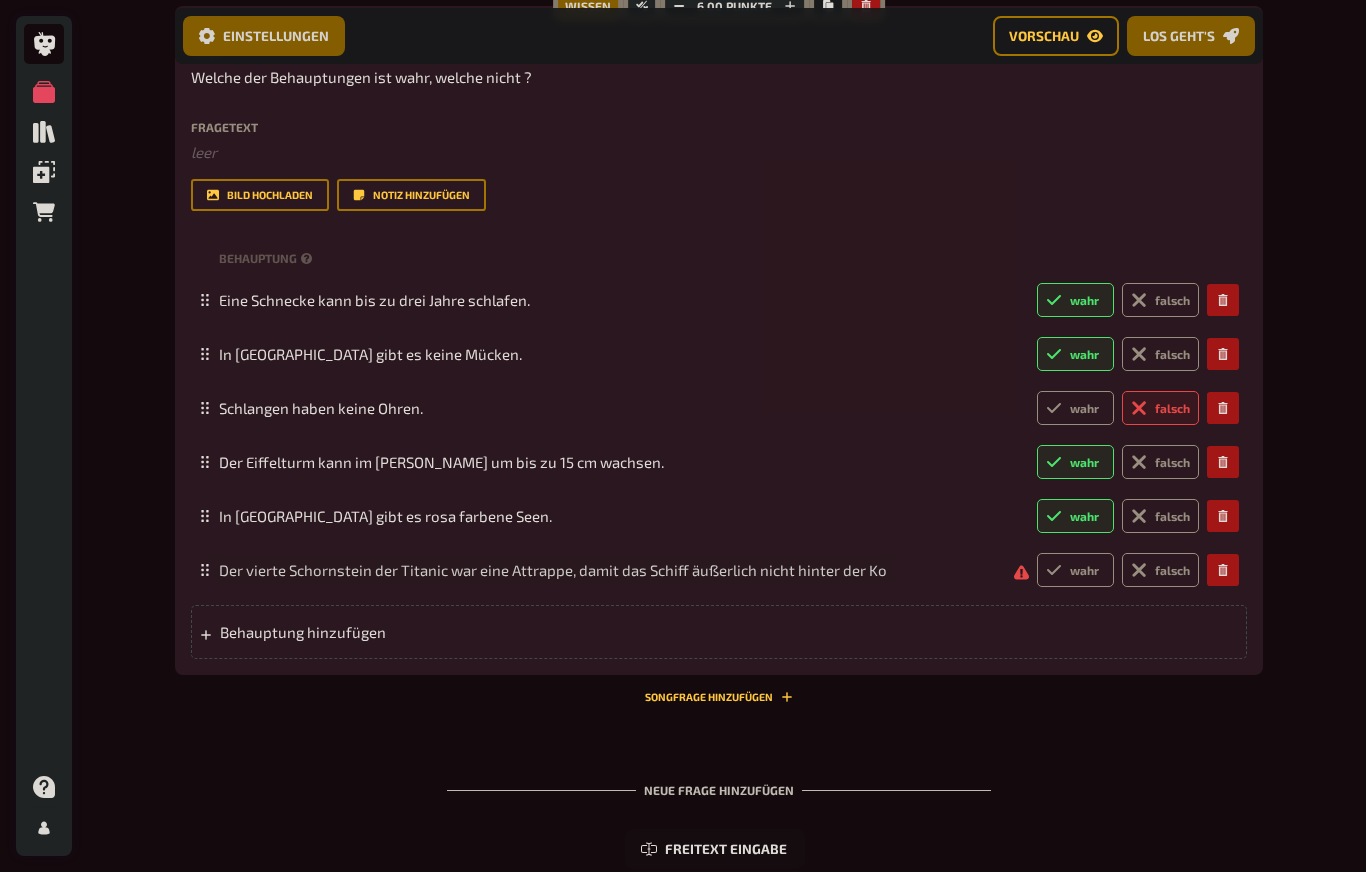 click on "Der vierte Schornstein der Titanic war eine Attrappe, damit das Schiff äußerlich nicht hinter der Ko" at bounding box center (553, 570) 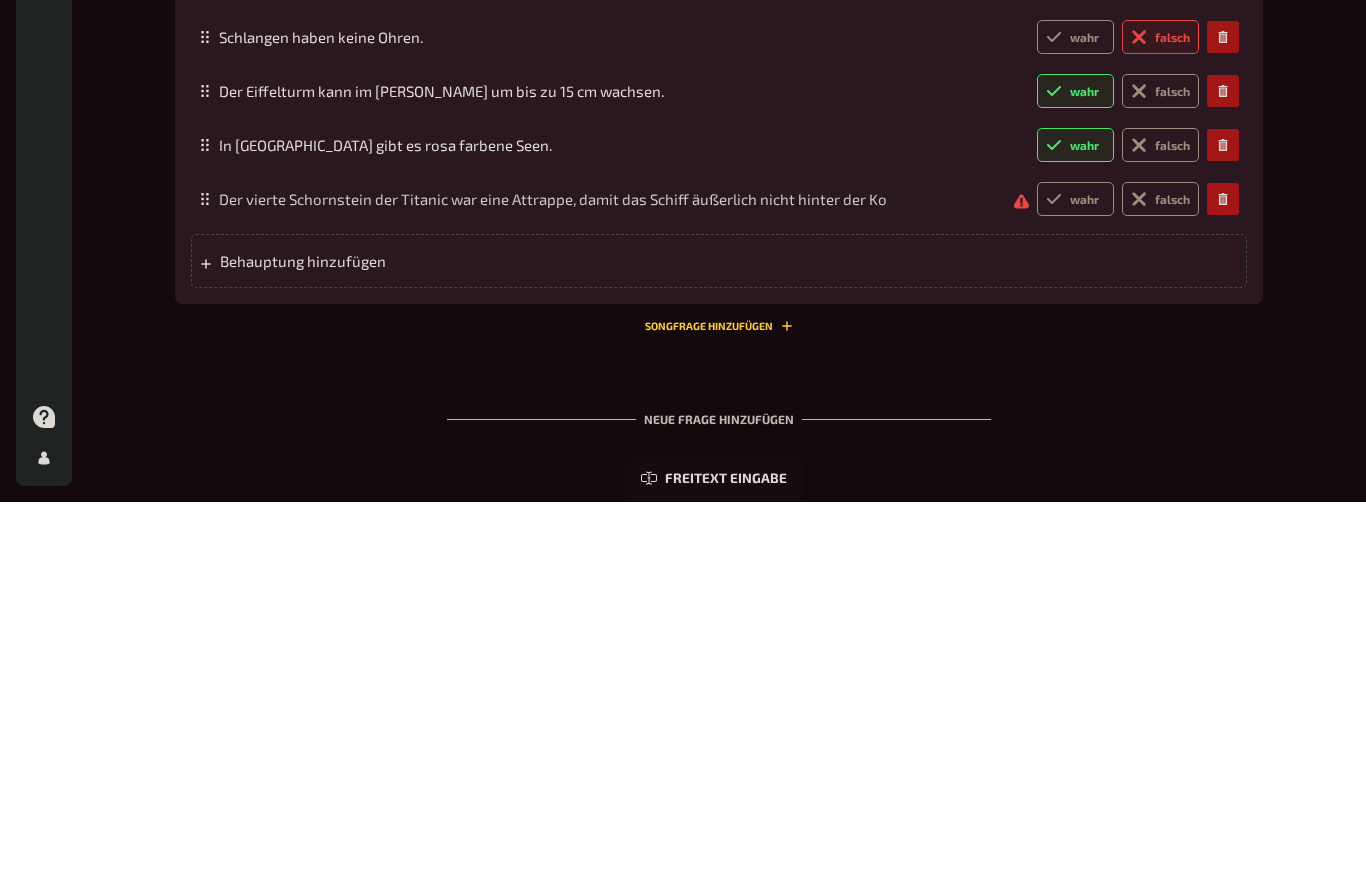 click on "Der vierte Schornstein der Titanic war eine Attrappe, damit das Schiff äußerlich nicht hinter der Ko" at bounding box center (553, 570) 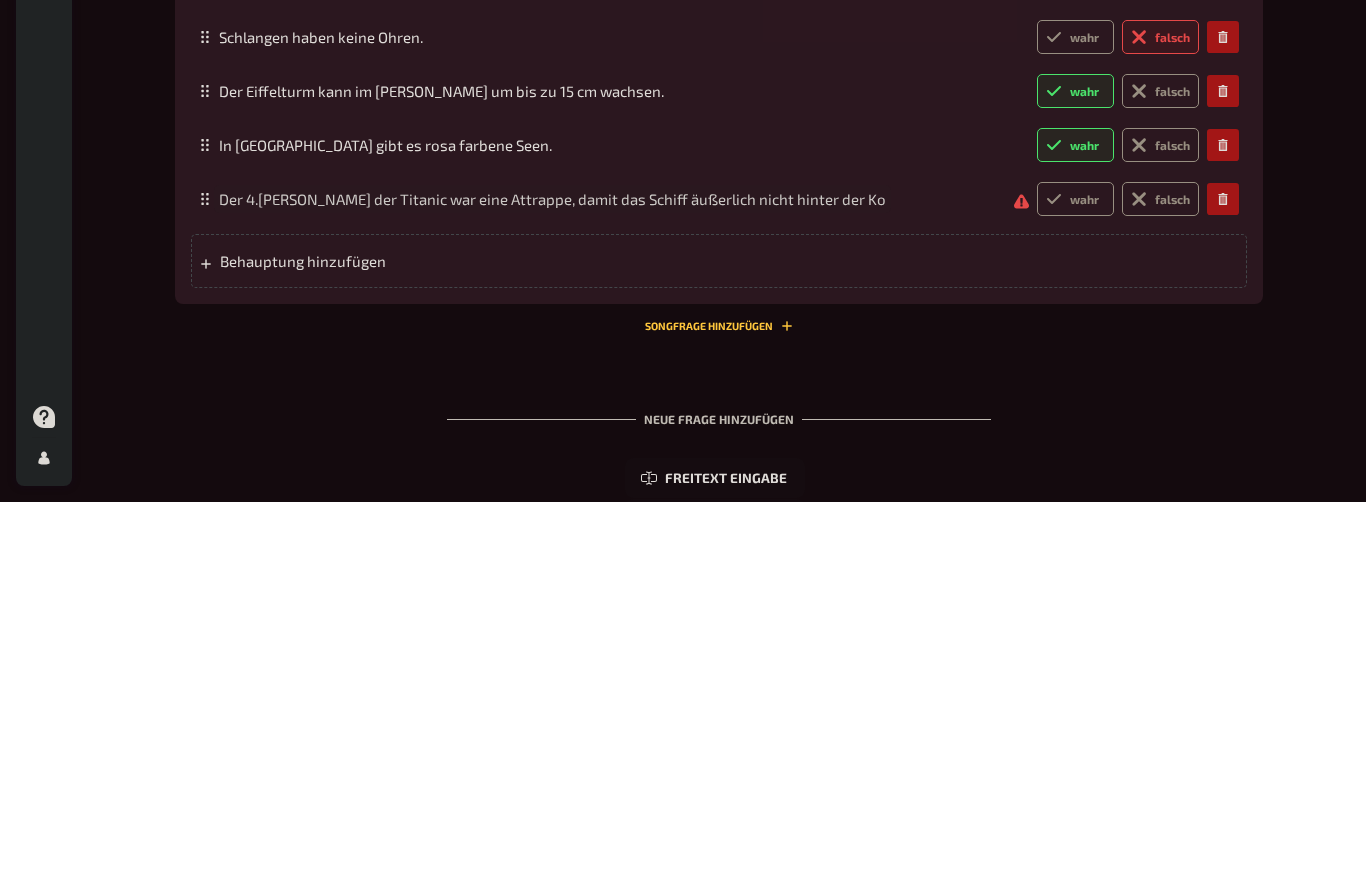click on "Der 4.[PERSON_NAME] der Titanic war eine Attrappe, damit das Schiff äußerlich nicht hinter der Ko" at bounding box center [552, 570] 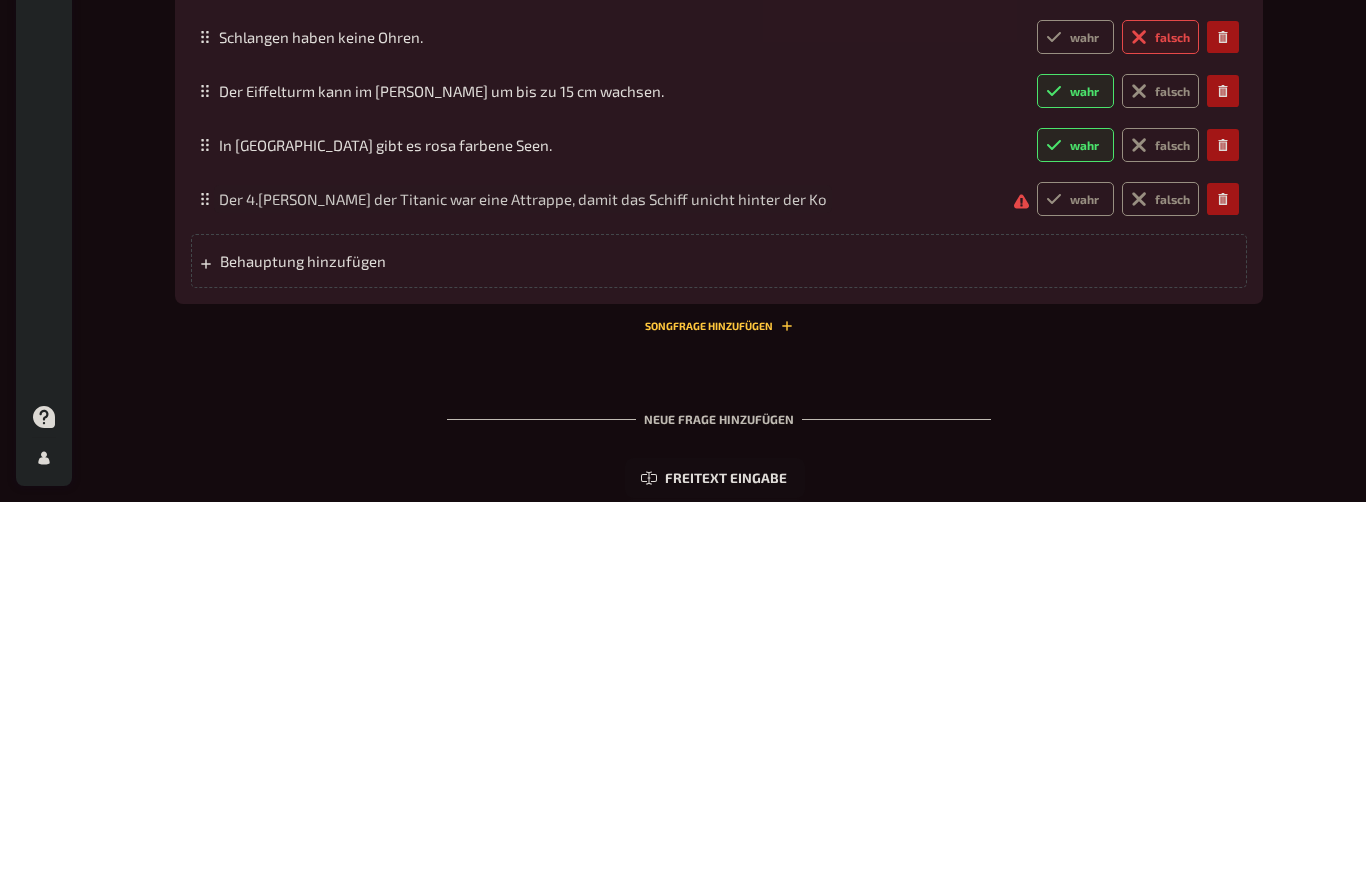 click on "Der 4.[PERSON_NAME] der Titanic war eine Attrappe, damit das Schiff unicht hinter der Ko" at bounding box center (608, 570) 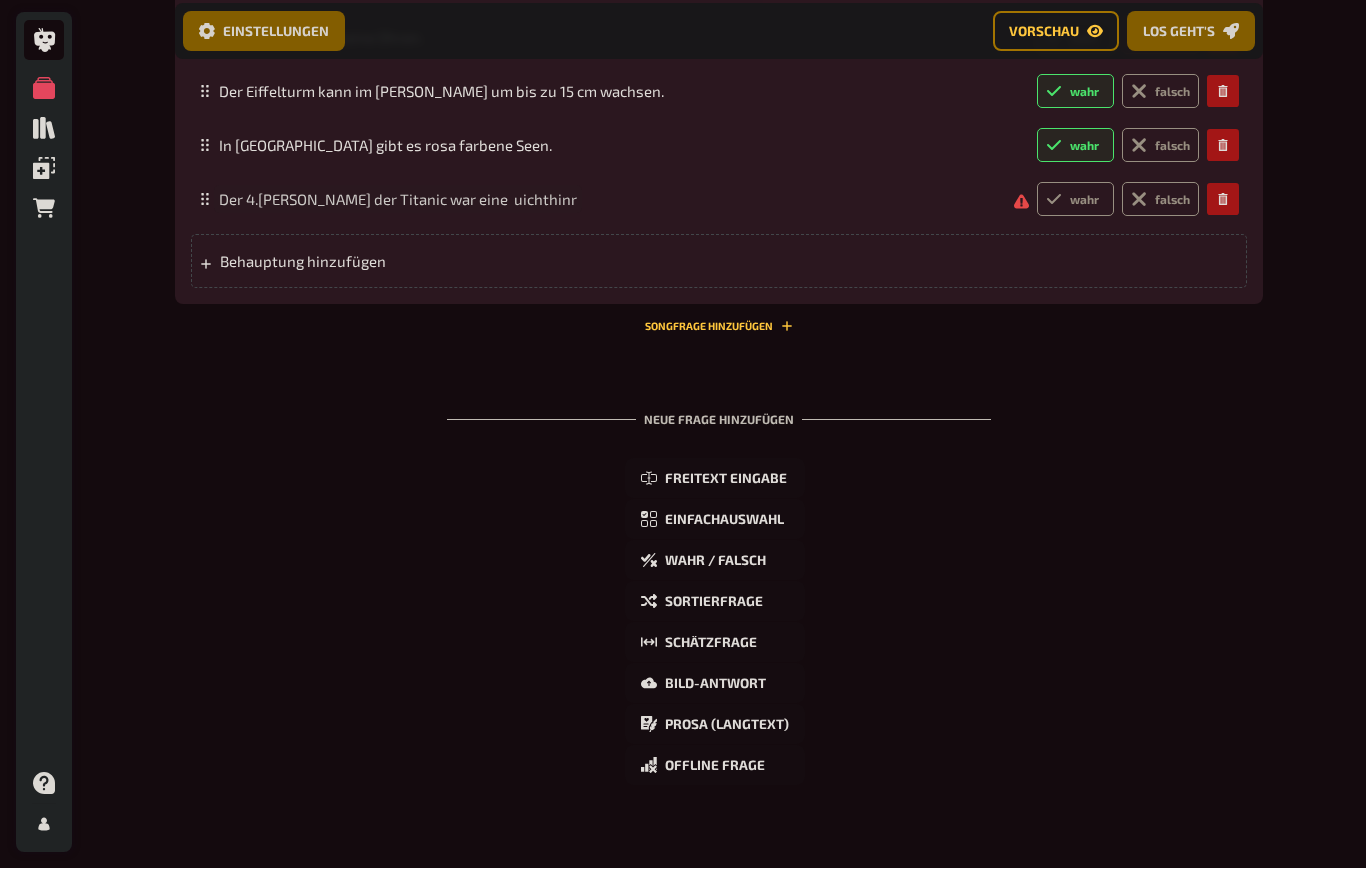 scroll, scrollTop: 1477, scrollLeft: 0, axis: vertical 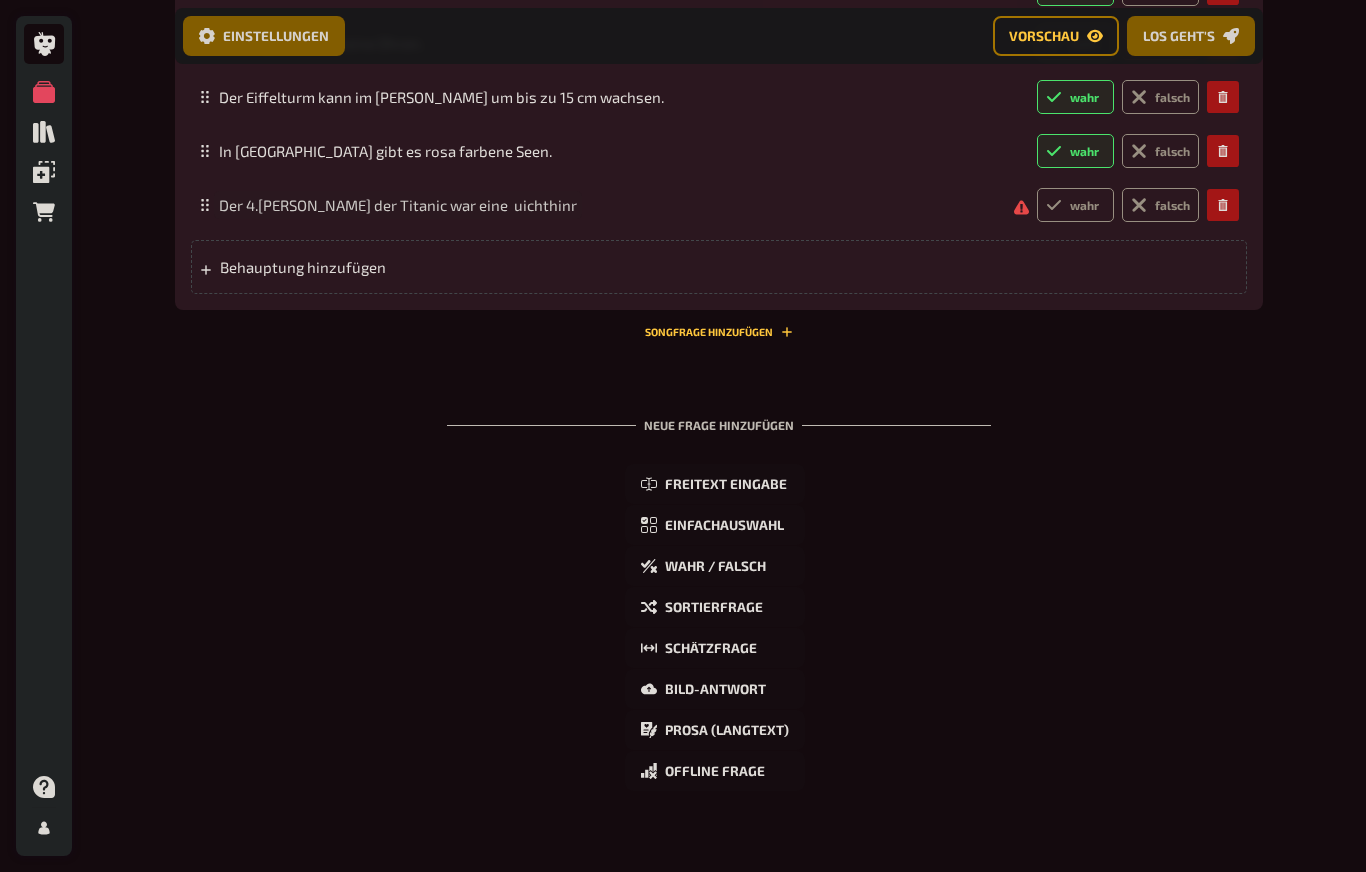 click on "Der 4.[PERSON_NAME] der Titanic war eine  uichthinr" at bounding box center [398, 205] 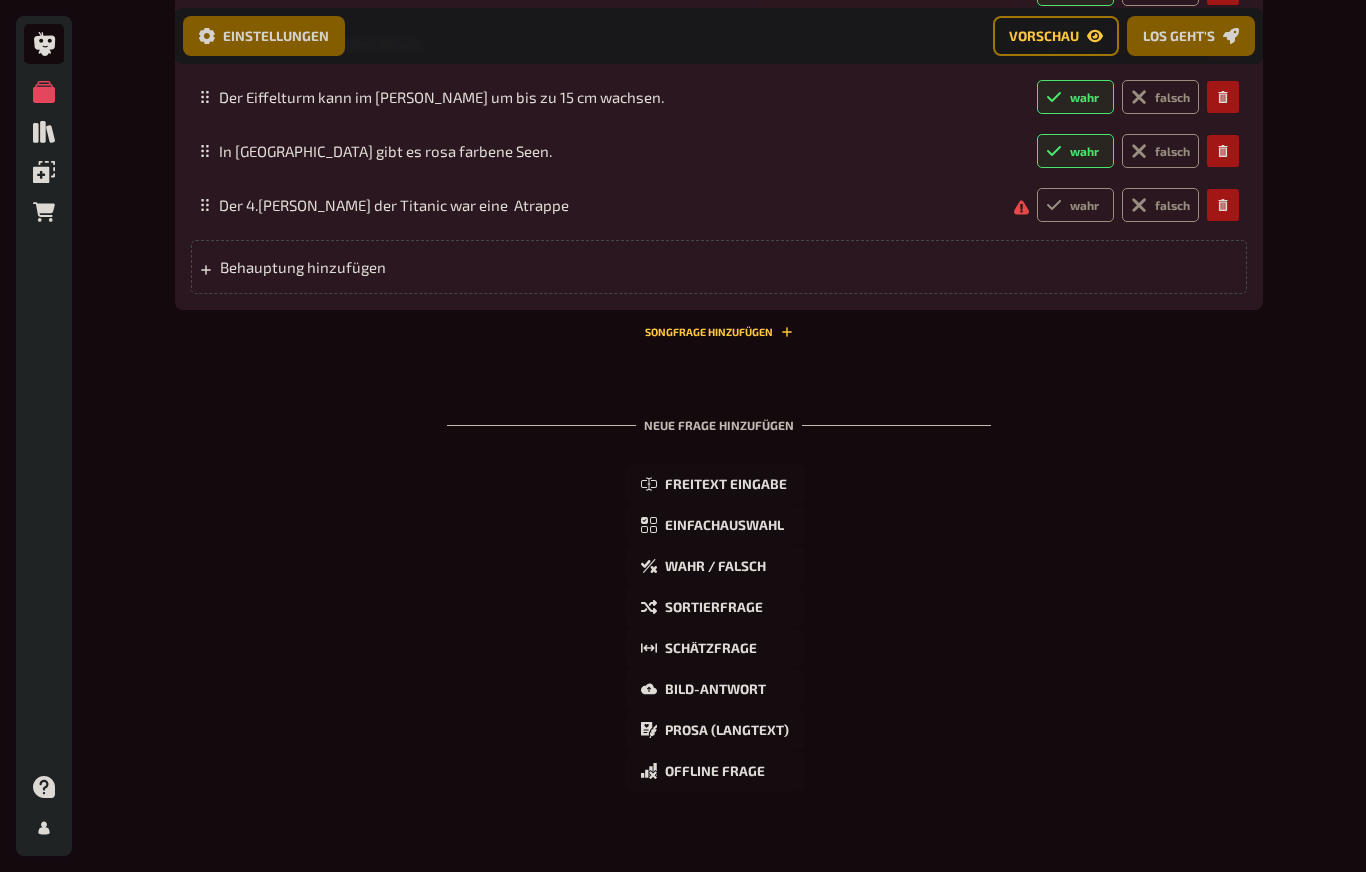 click on "Behauptung hinzufügen" at bounding box center [375, 267] 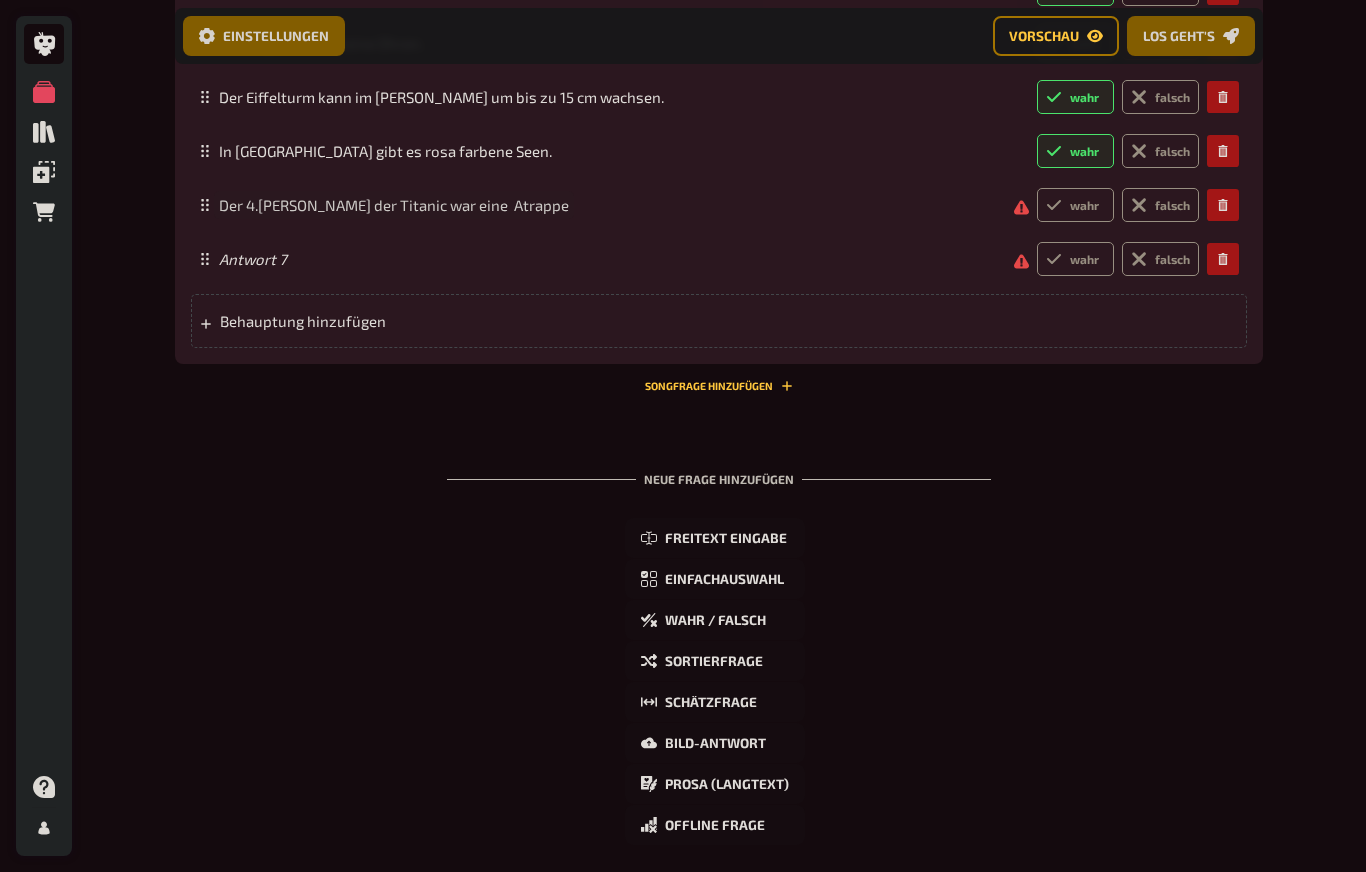 click on "Der 4.[PERSON_NAME] der Titanic war eine  Atrappe" at bounding box center [394, 205] 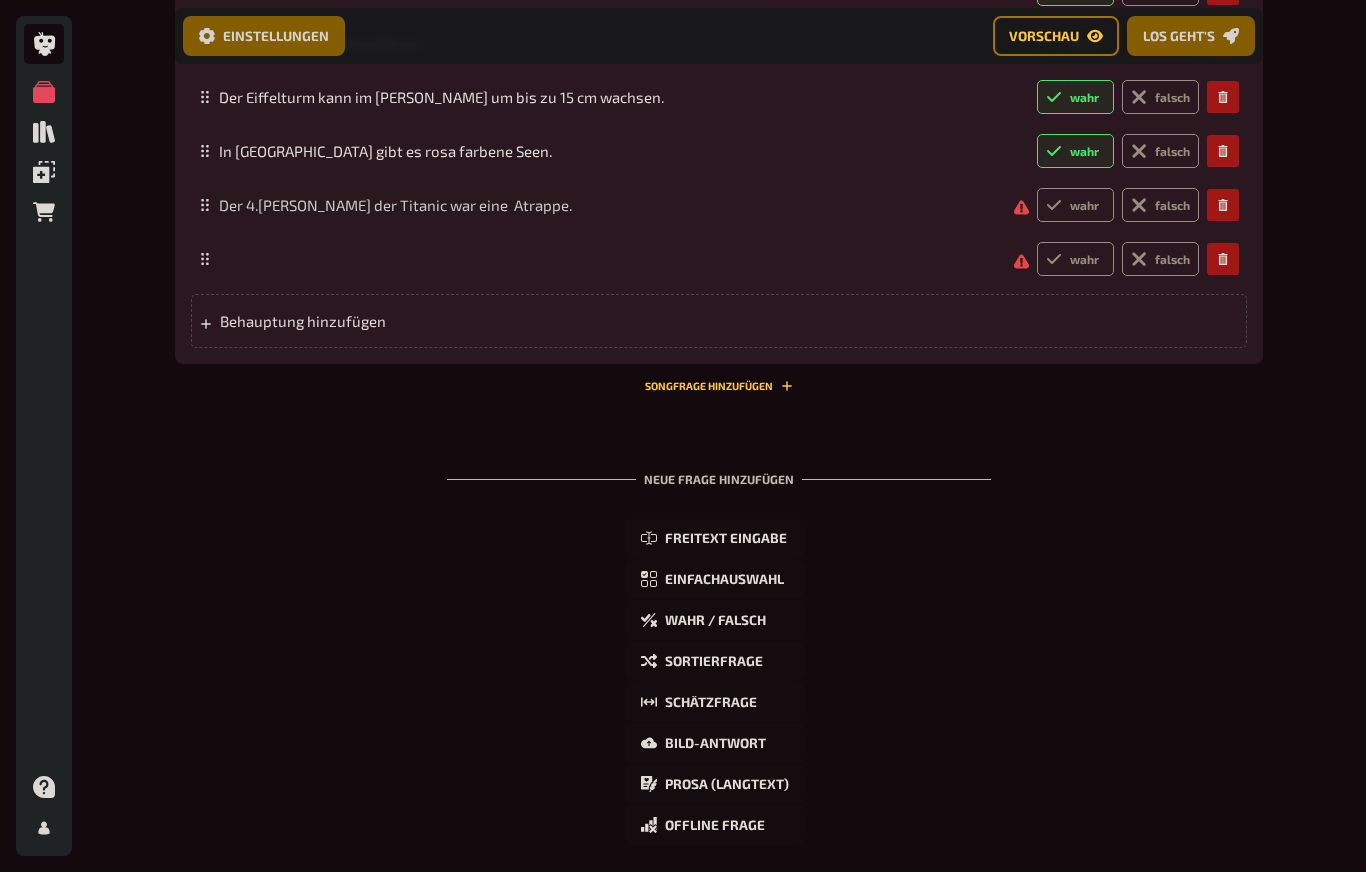 click on "Der 4.[PERSON_NAME] der Titanic war eine  Atrappe." at bounding box center (395, 205) 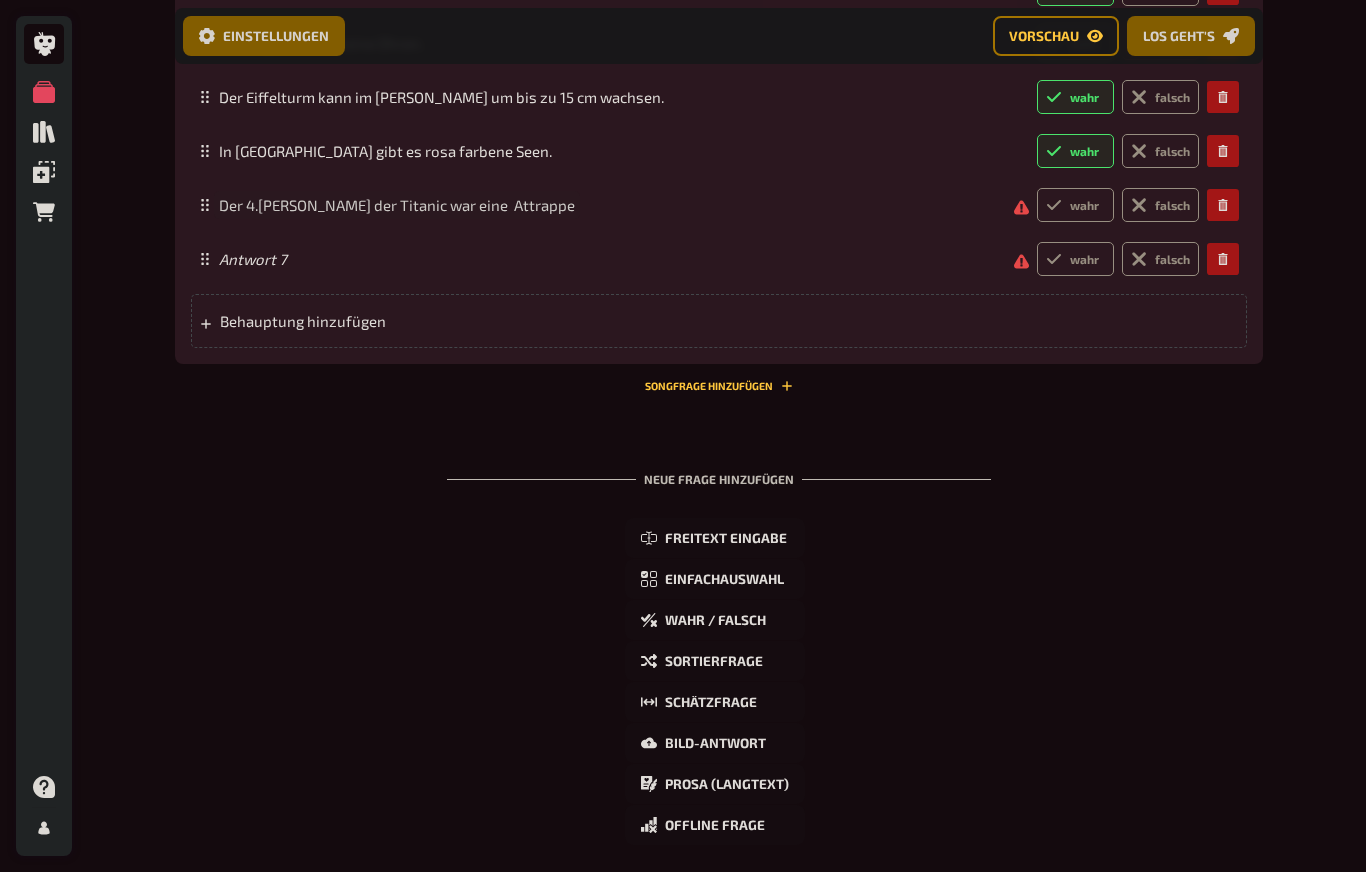 click on "Der 4.[PERSON_NAME] der Titanic war eine  Attrappe" at bounding box center [397, 205] 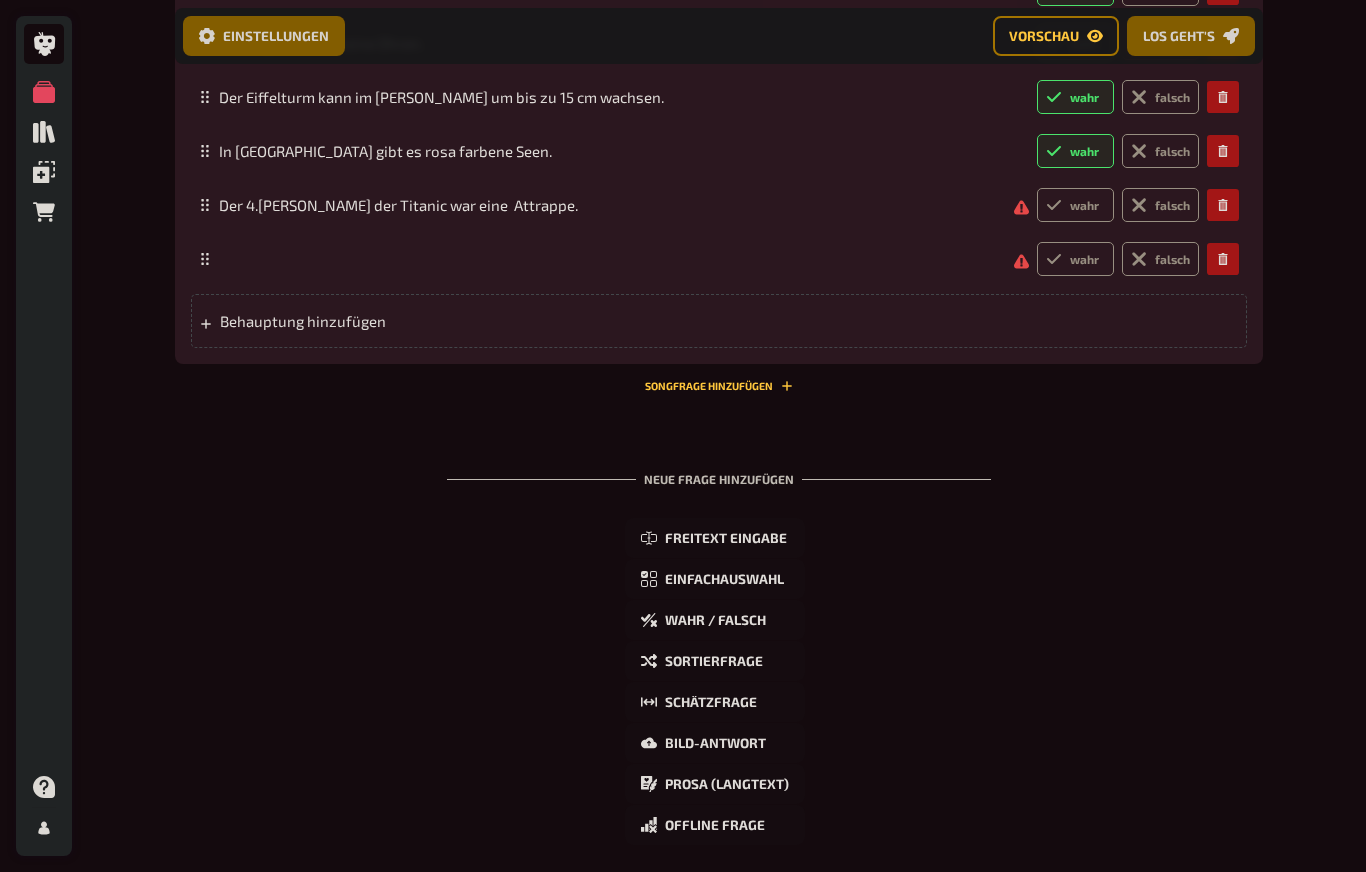 click on "wahr" at bounding box center [1075, 205] 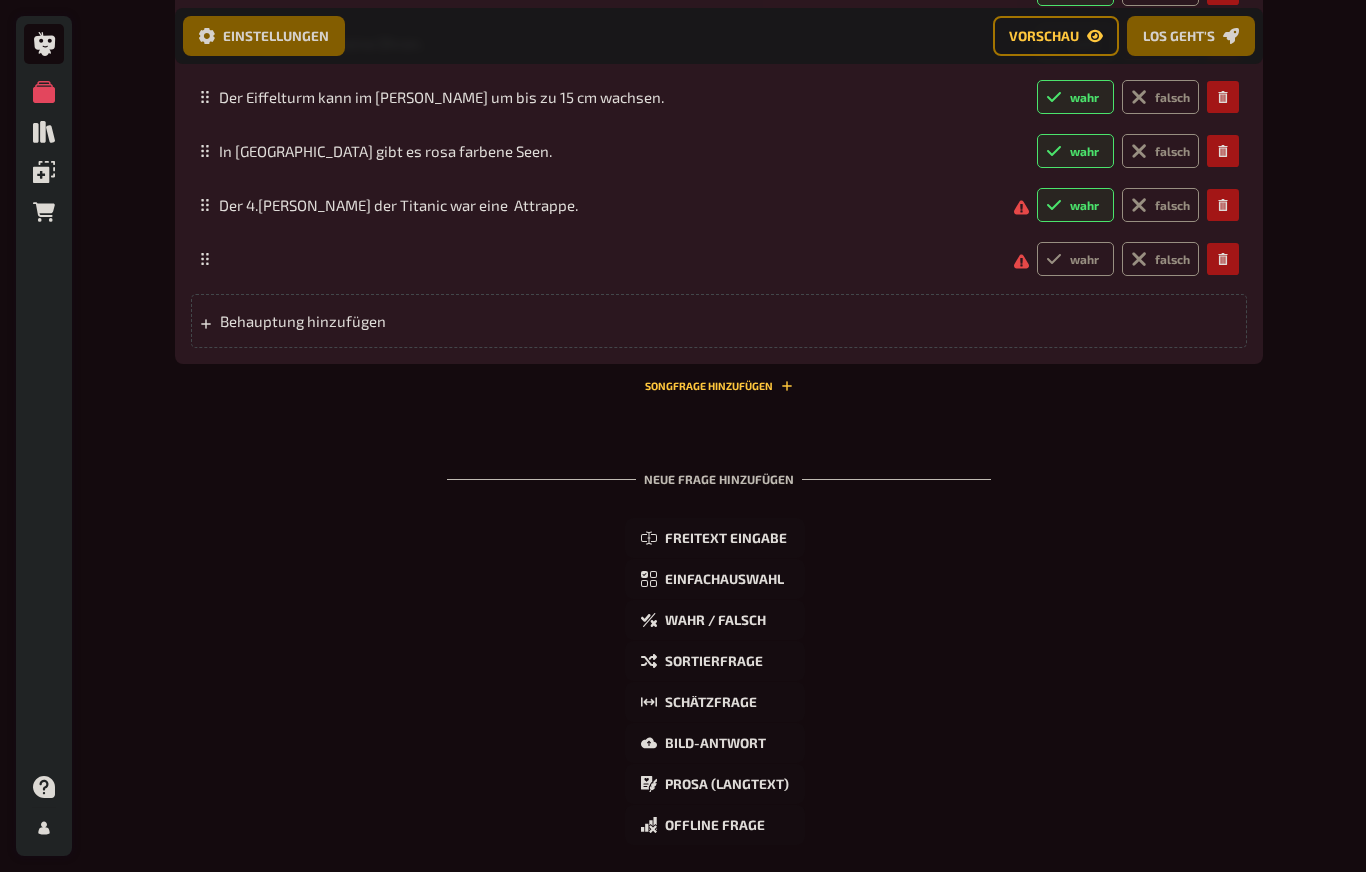 radio on "true" 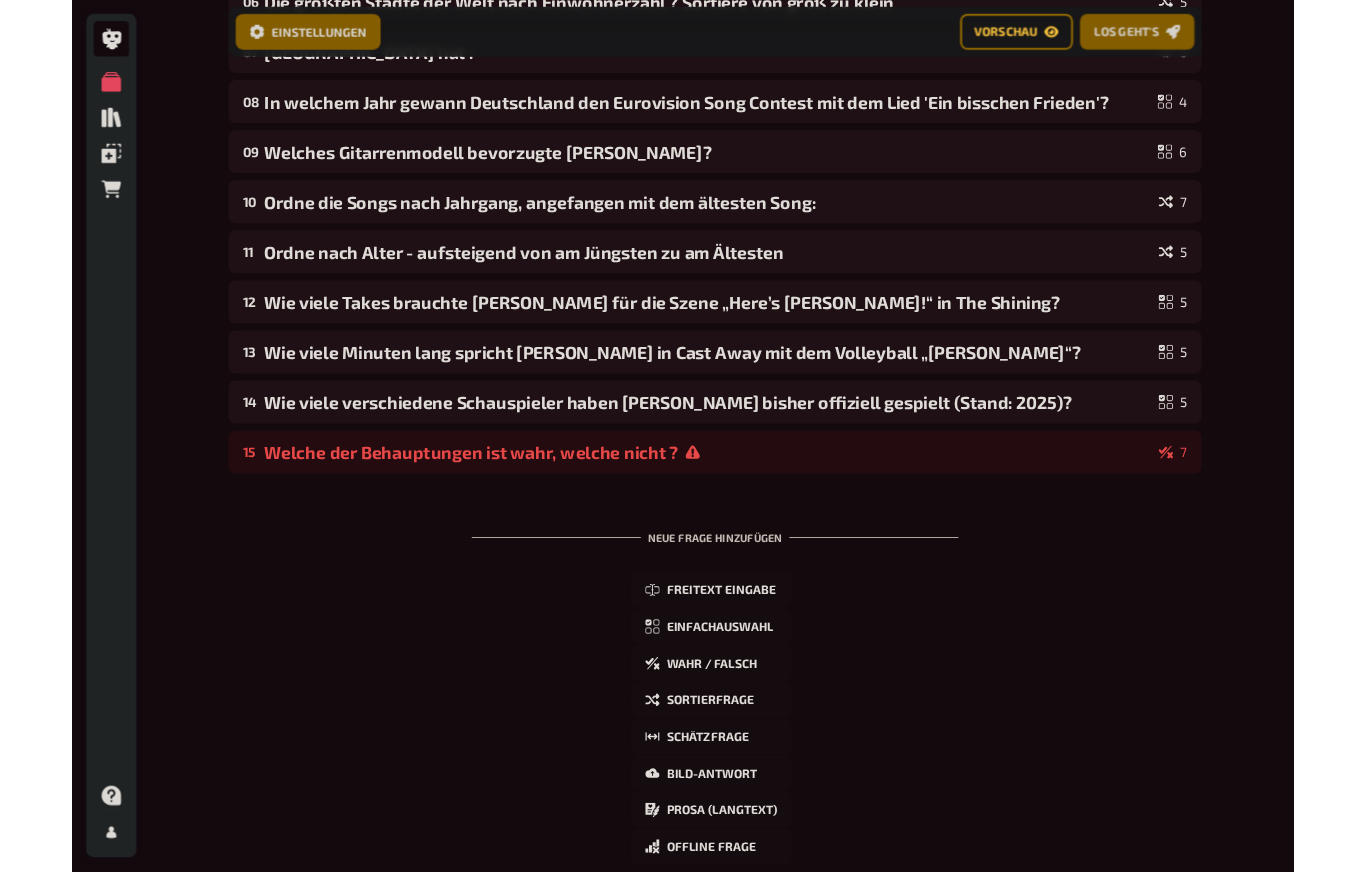 scroll, scrollTop: 572, scrollLeft: 0, axis: vertical 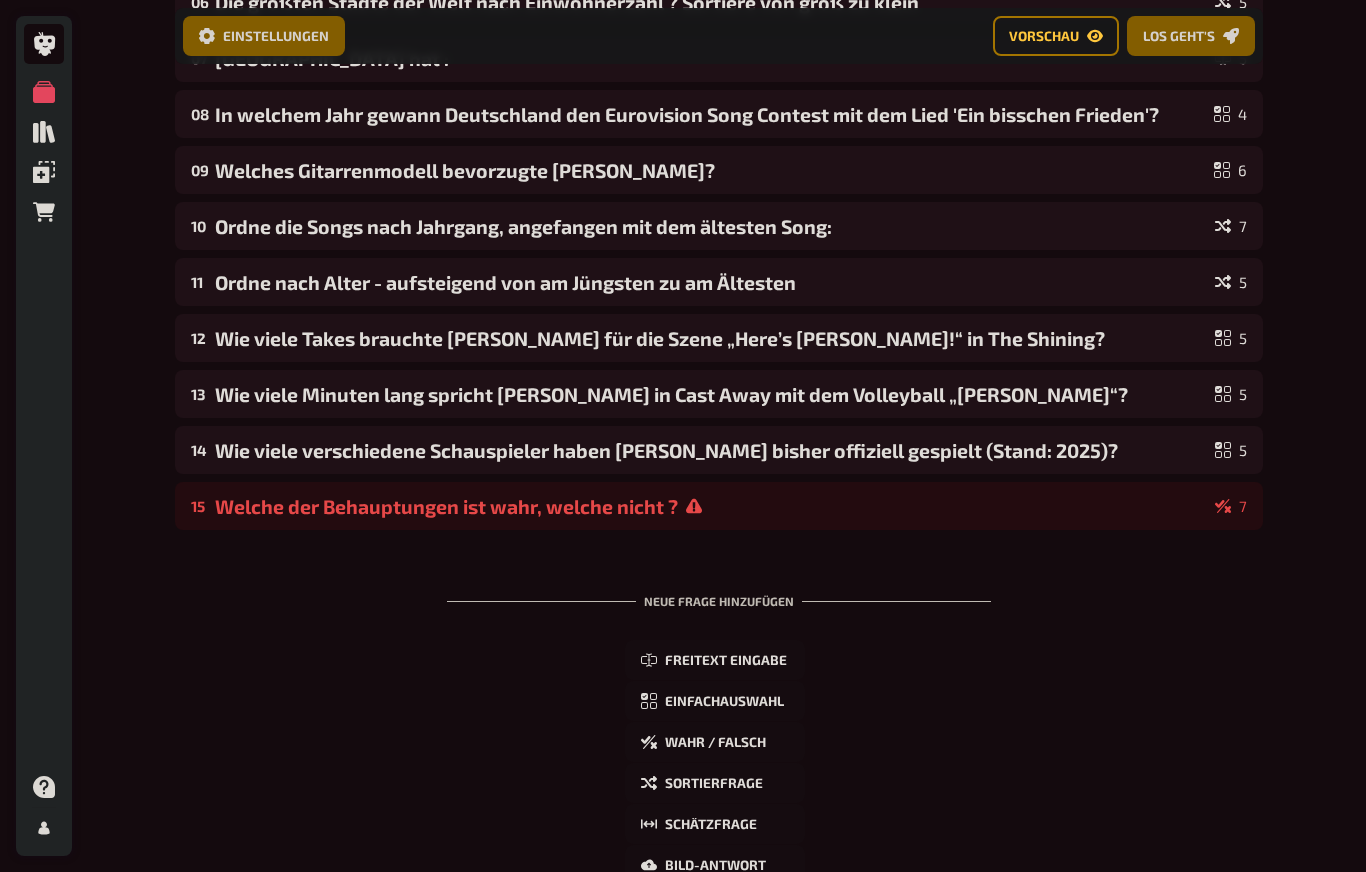 click on "Welche der Behauptungen ist wahr, welche nicht ?" at bounding box center [711, 506] 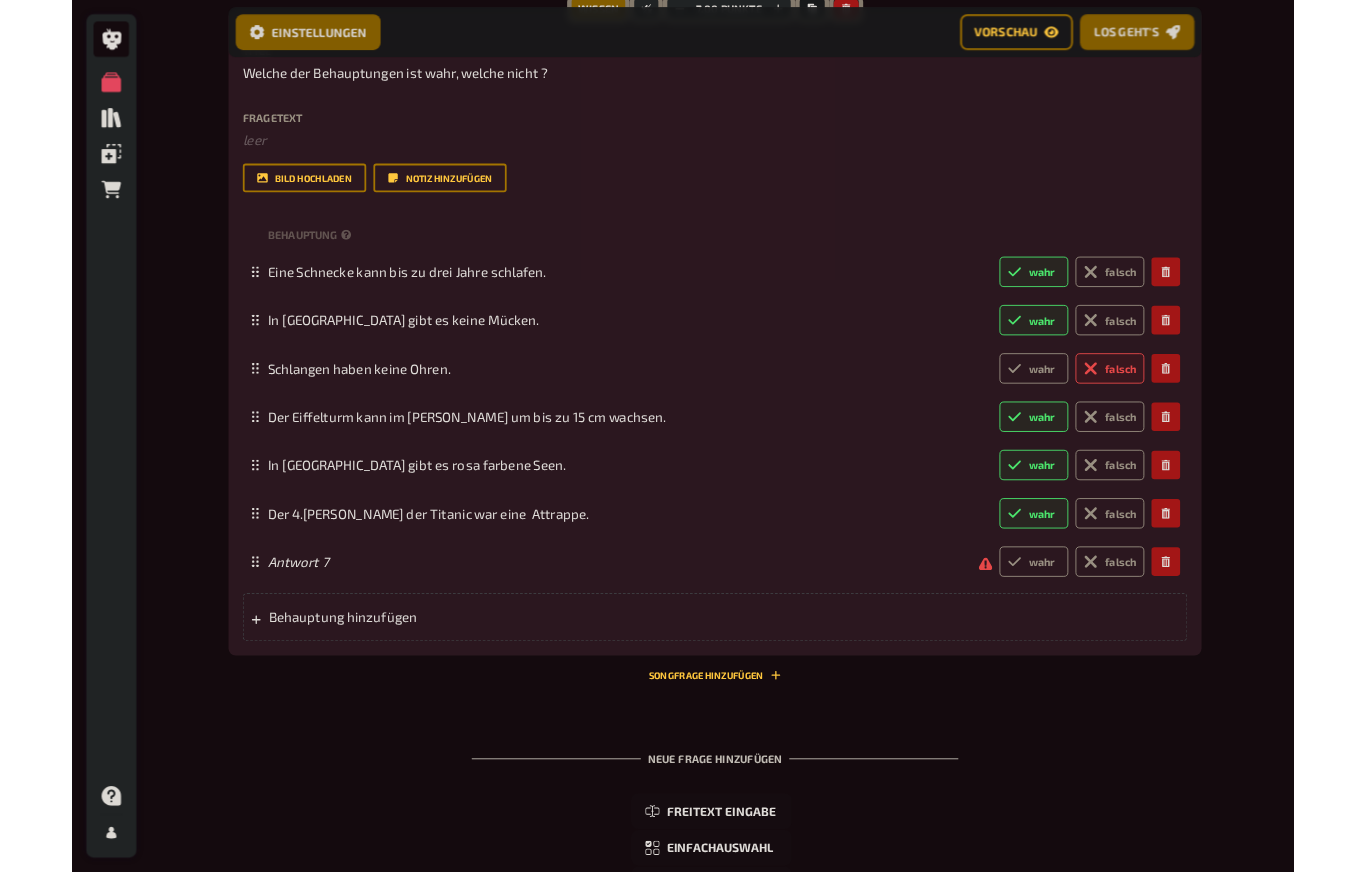 scroll, scrollTop: 1107, scrollLeft: 0, axis: vertical 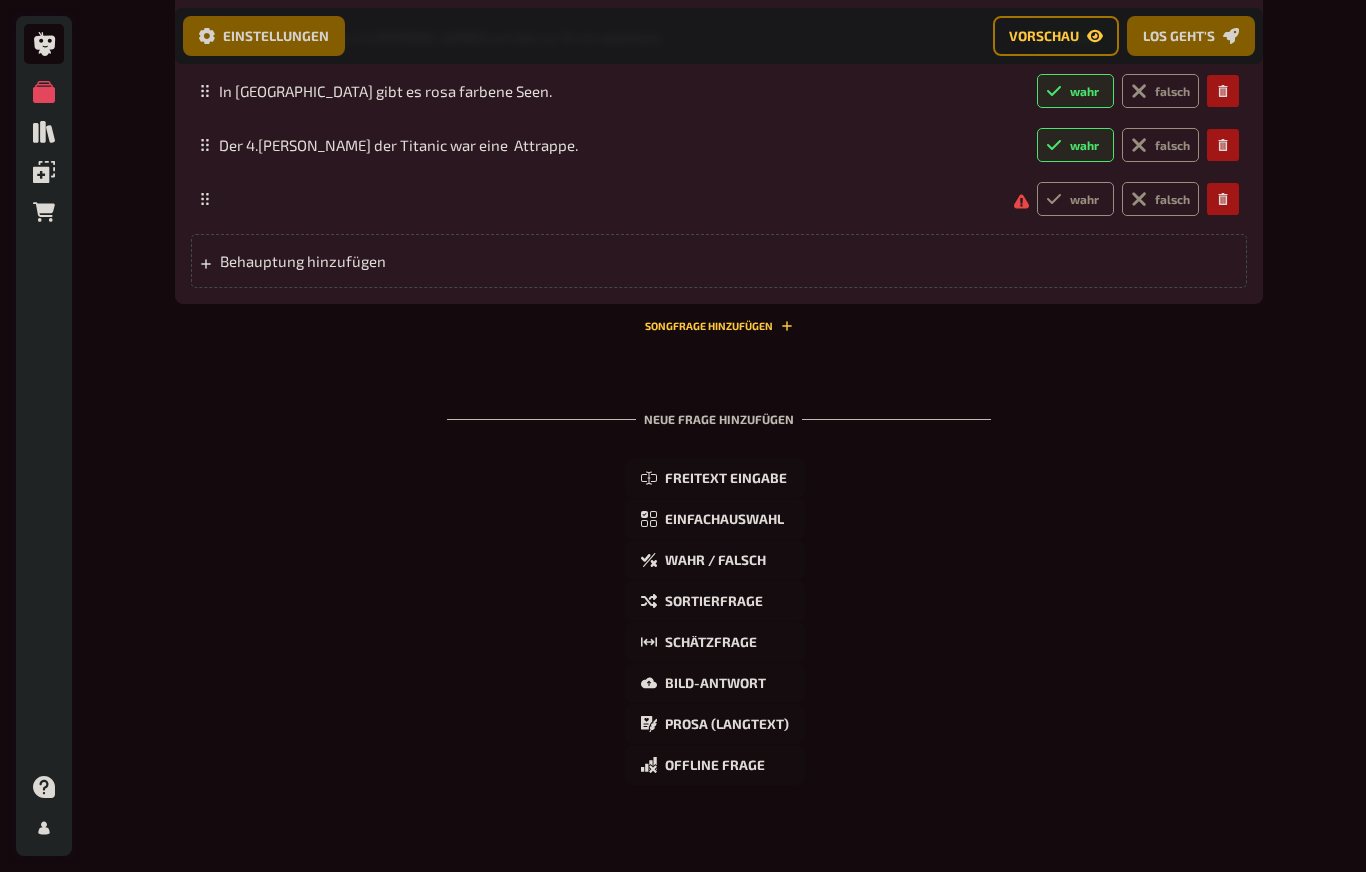 click at bounding box center [608, 199] 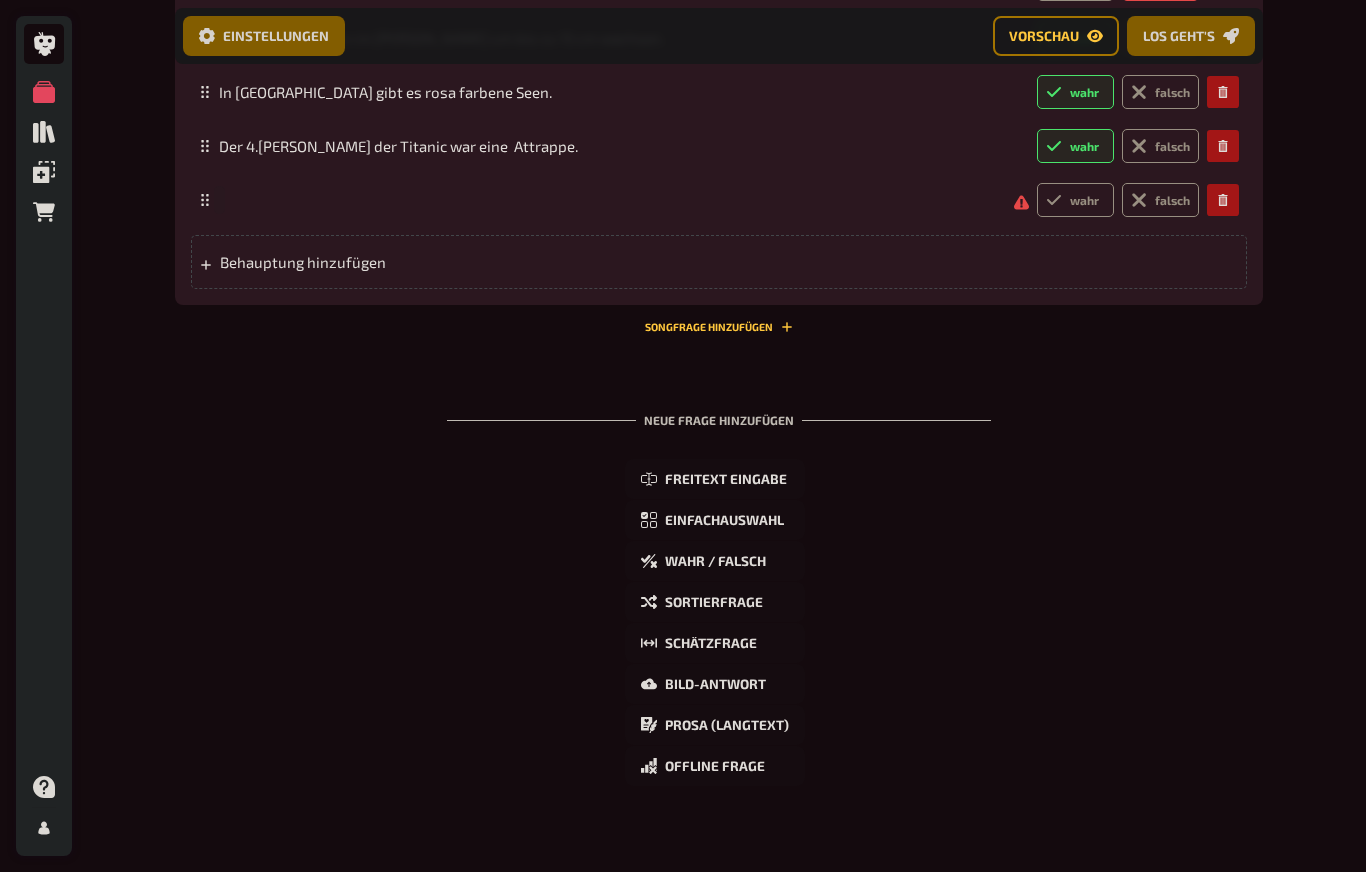 paste 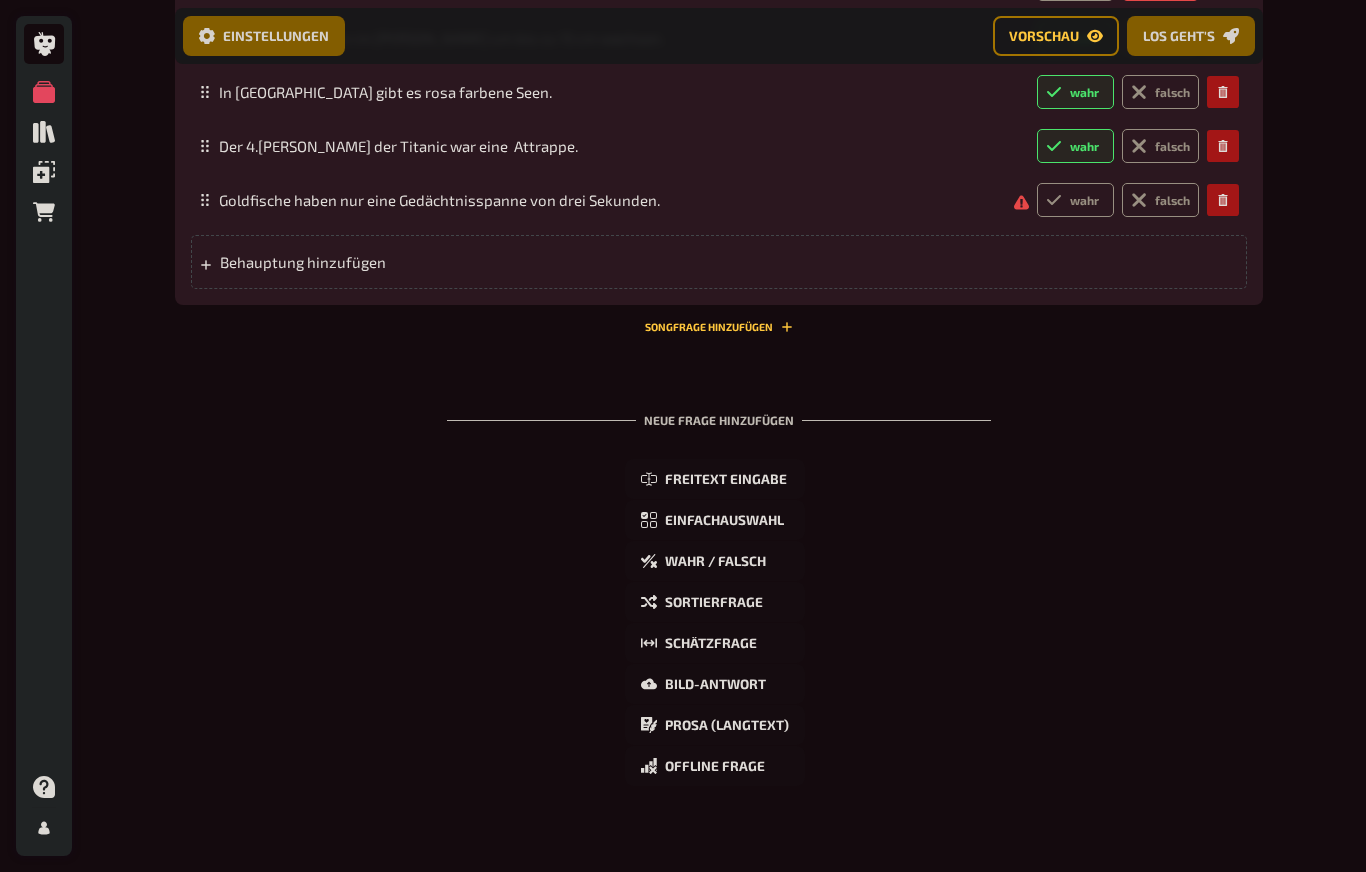 click on "falsch" at bounding box center [1160, 200] 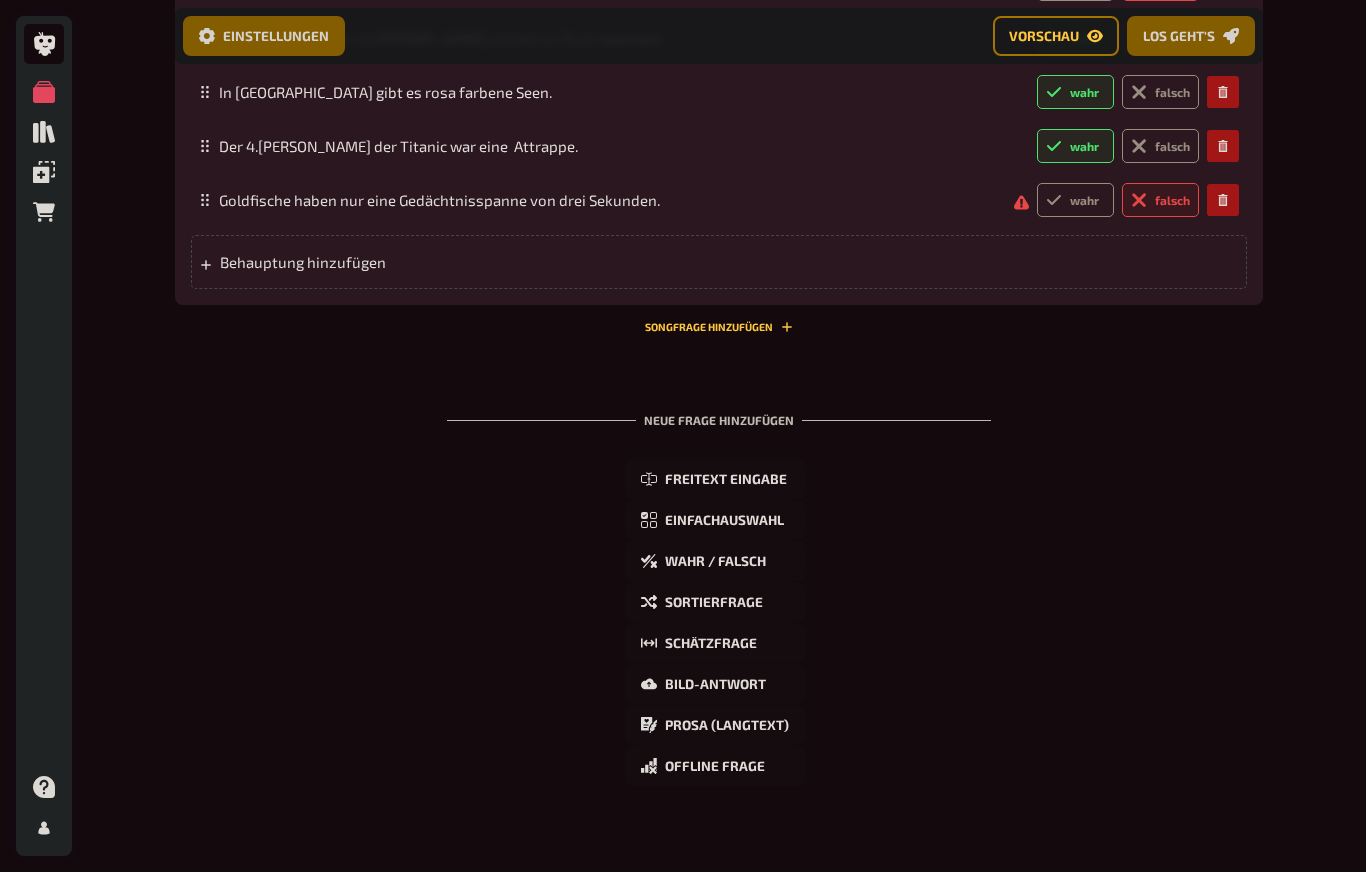 radio on "true" 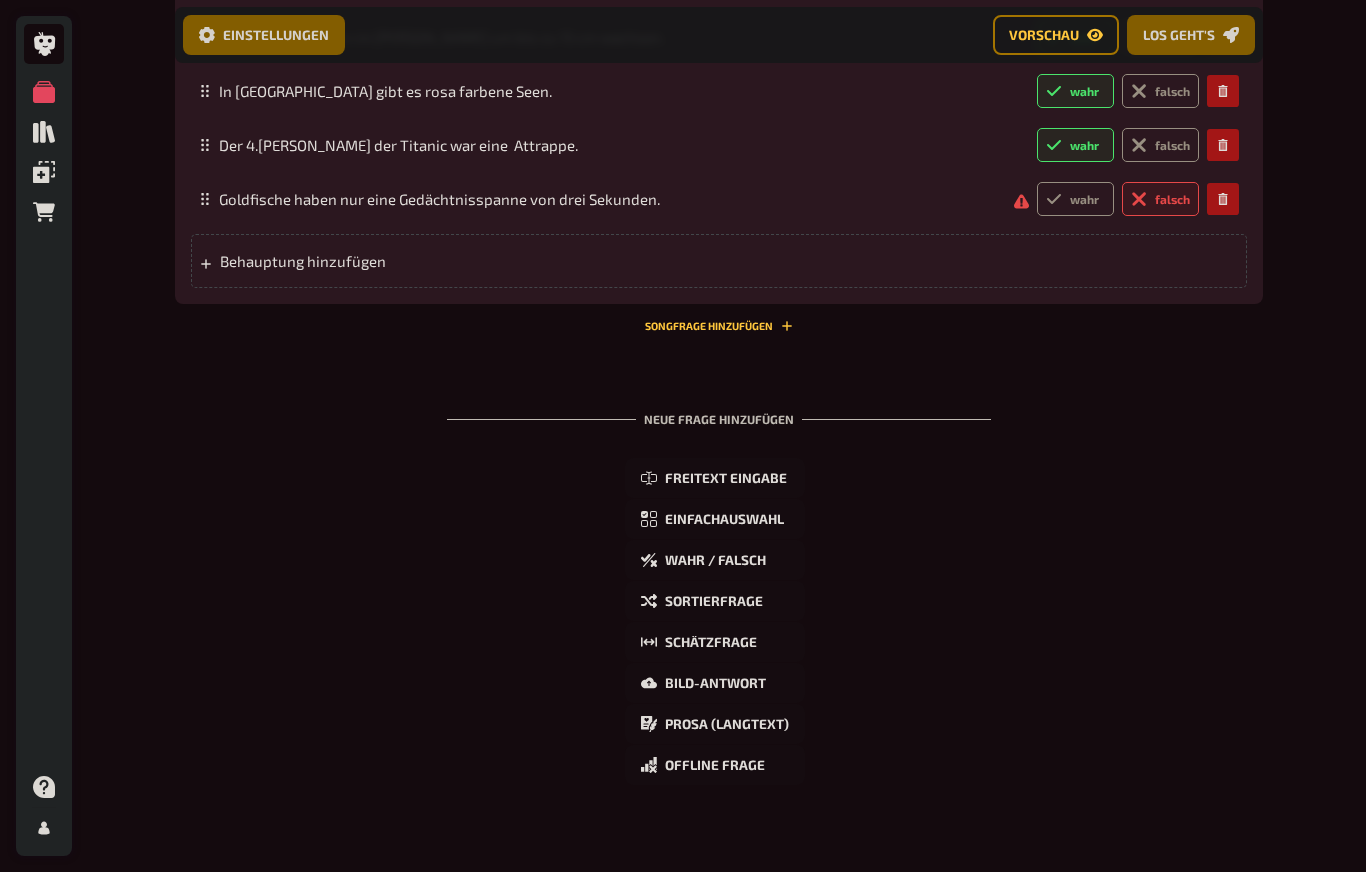 scroll, scrollTop: 1537, scrollLeft: 0, axis: vertical 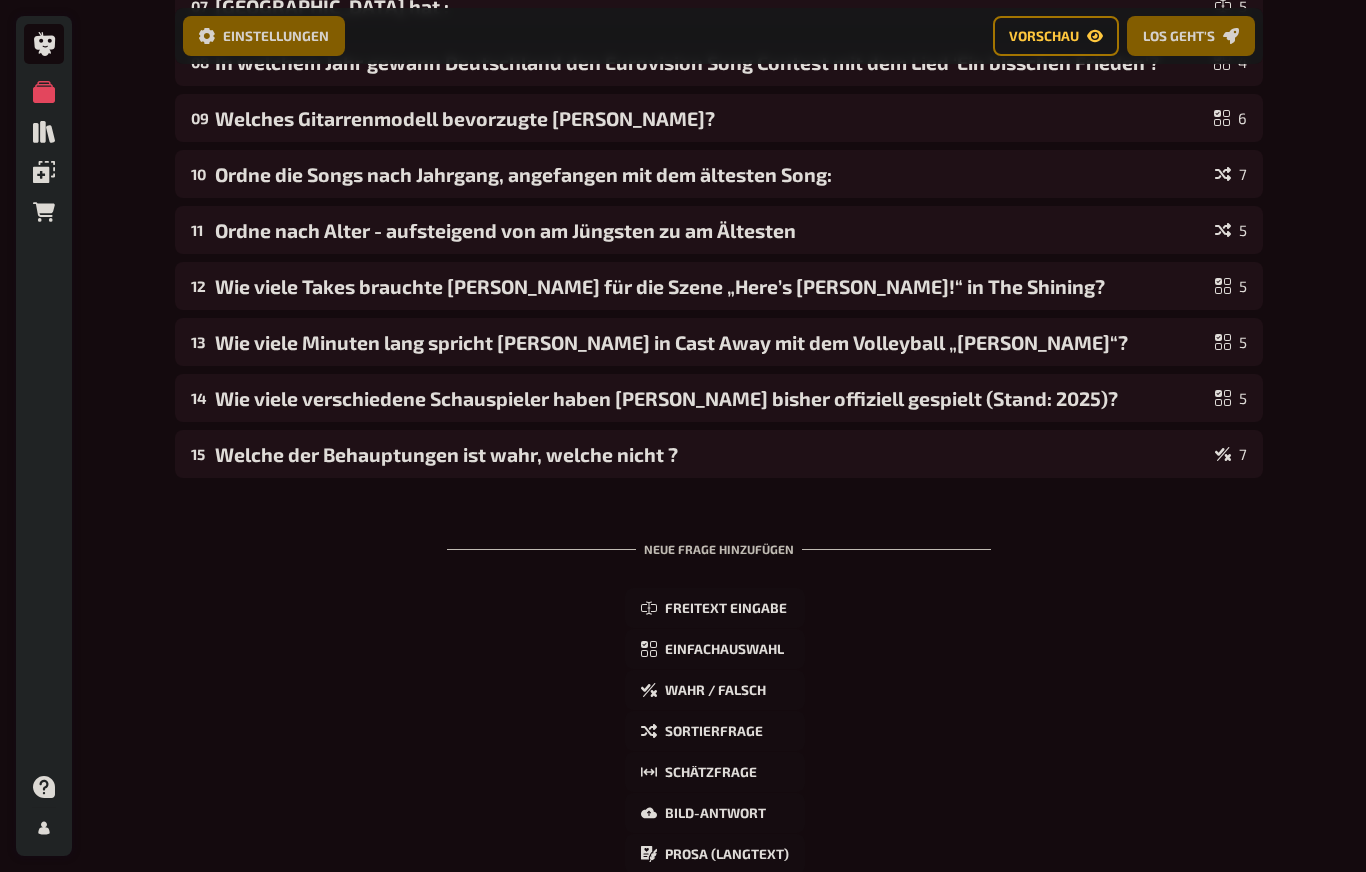 click on "Welche der Behauptungen ist wahr, welche nicht ?" at bounding box center (711, 454) 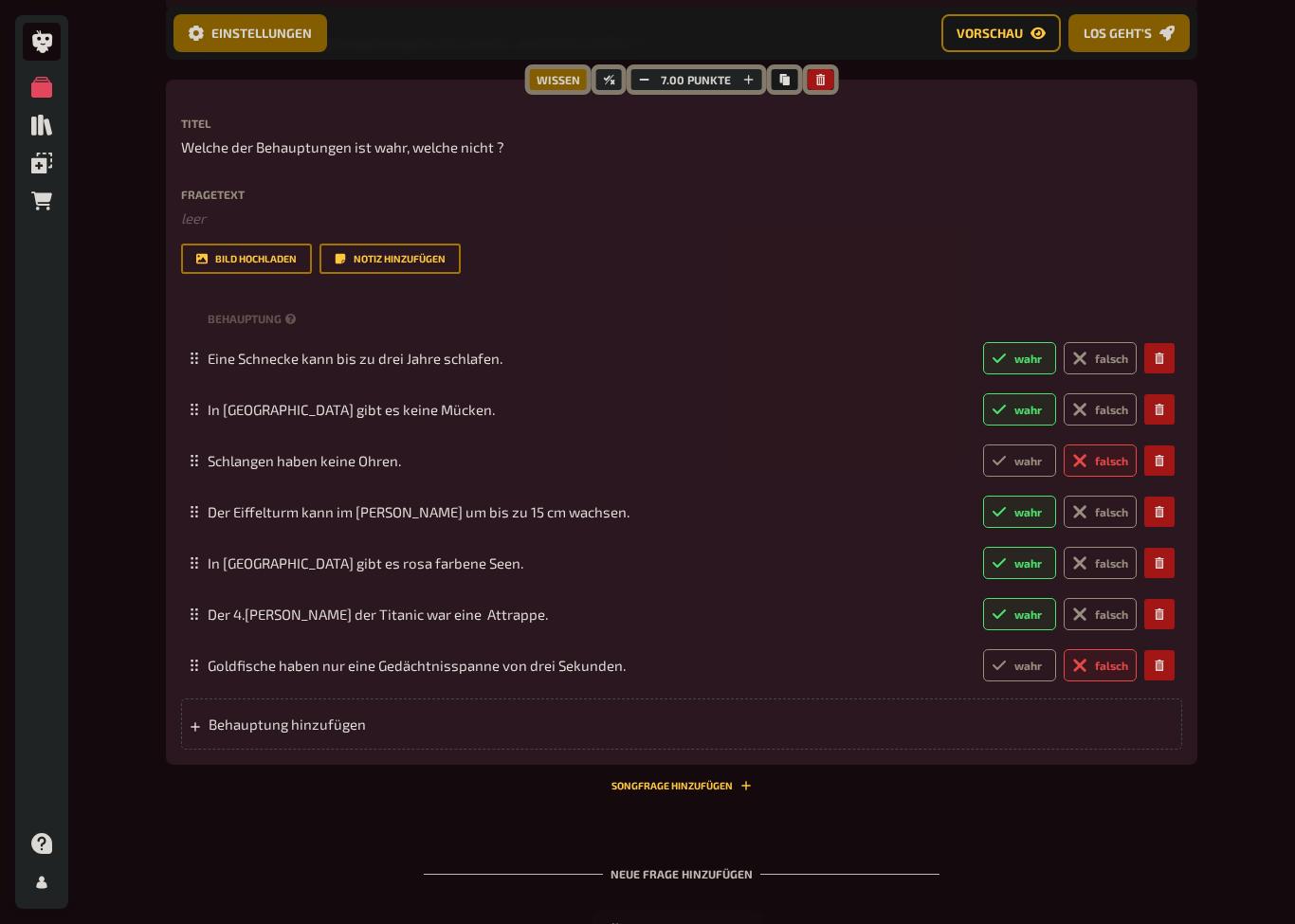 scroll, scrollTop: 1036, scrollLeft: 0, axis: vertical 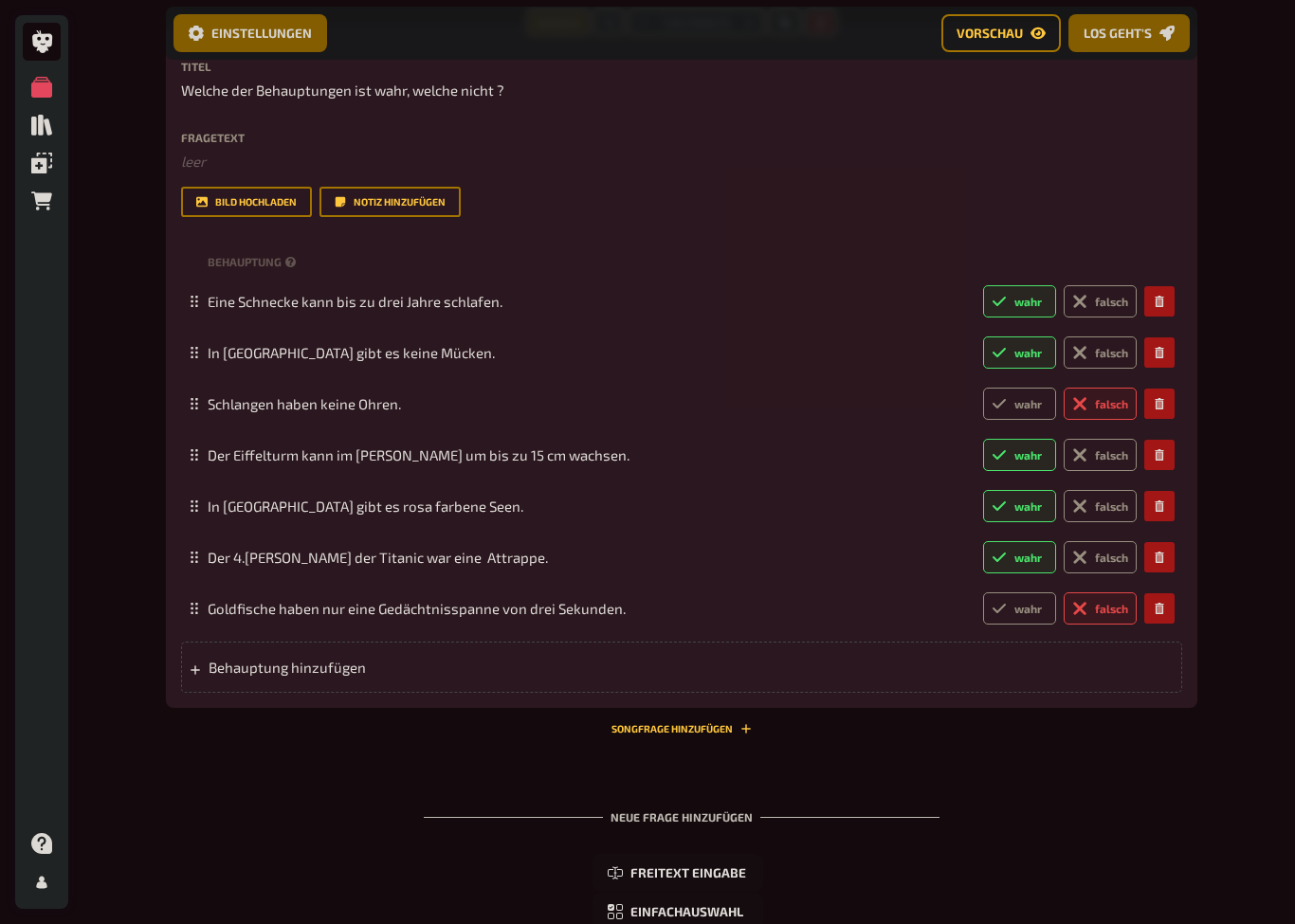 click on "Behauptung hinzufügen" at bounding box center [356, 668] 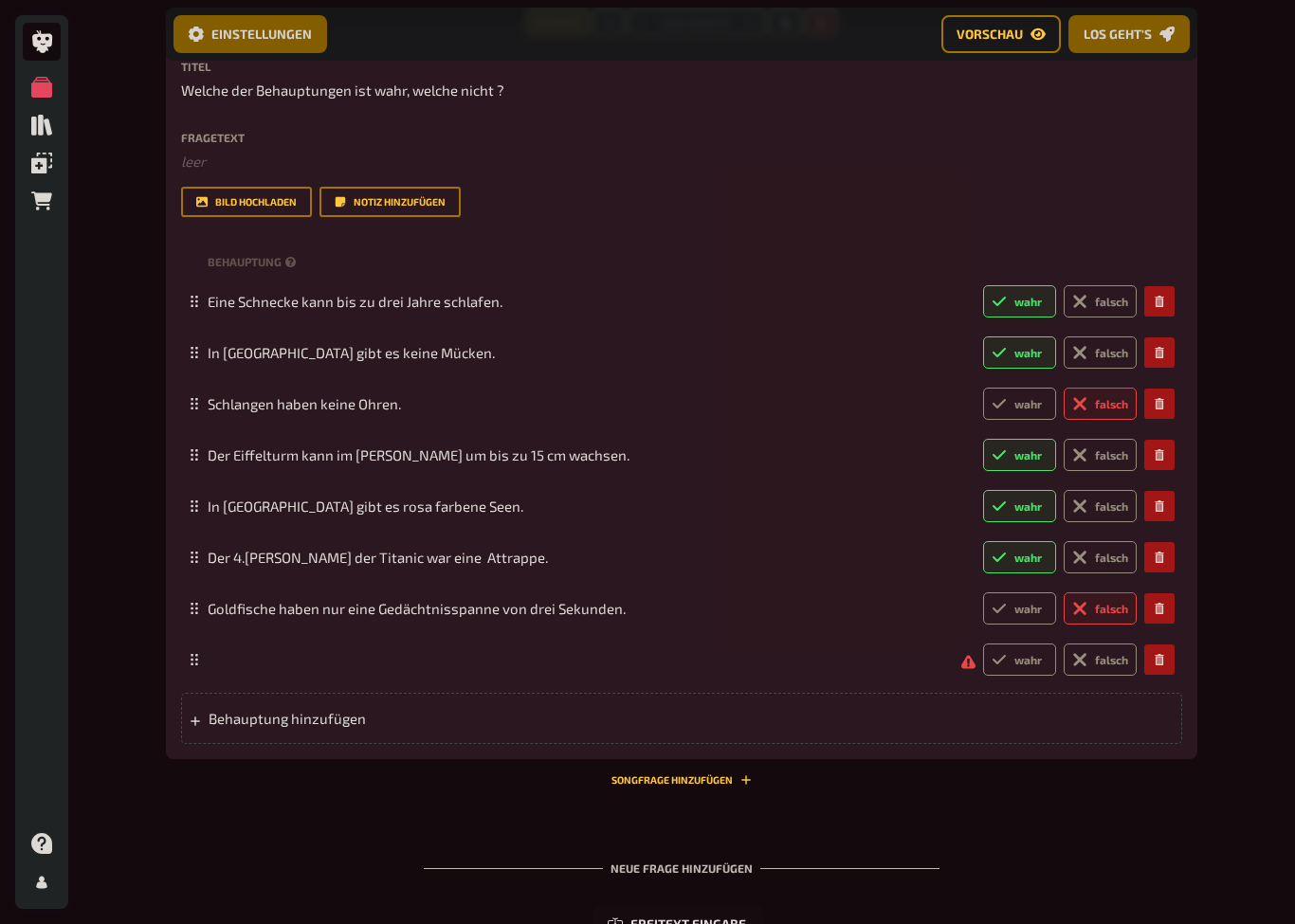 scroll, scrollTop: 1036, scrollLeft: 0, axis: vertical 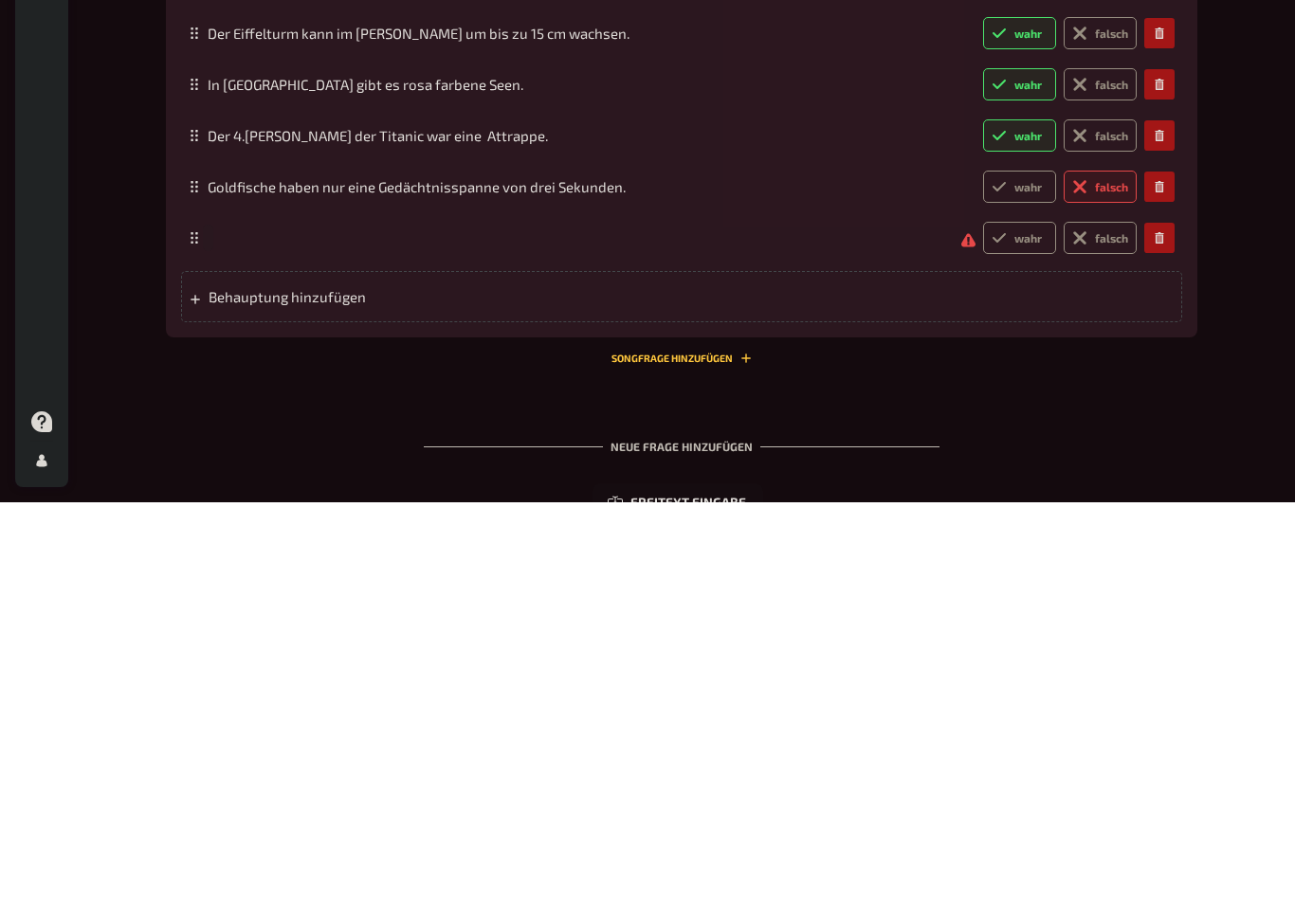 paste 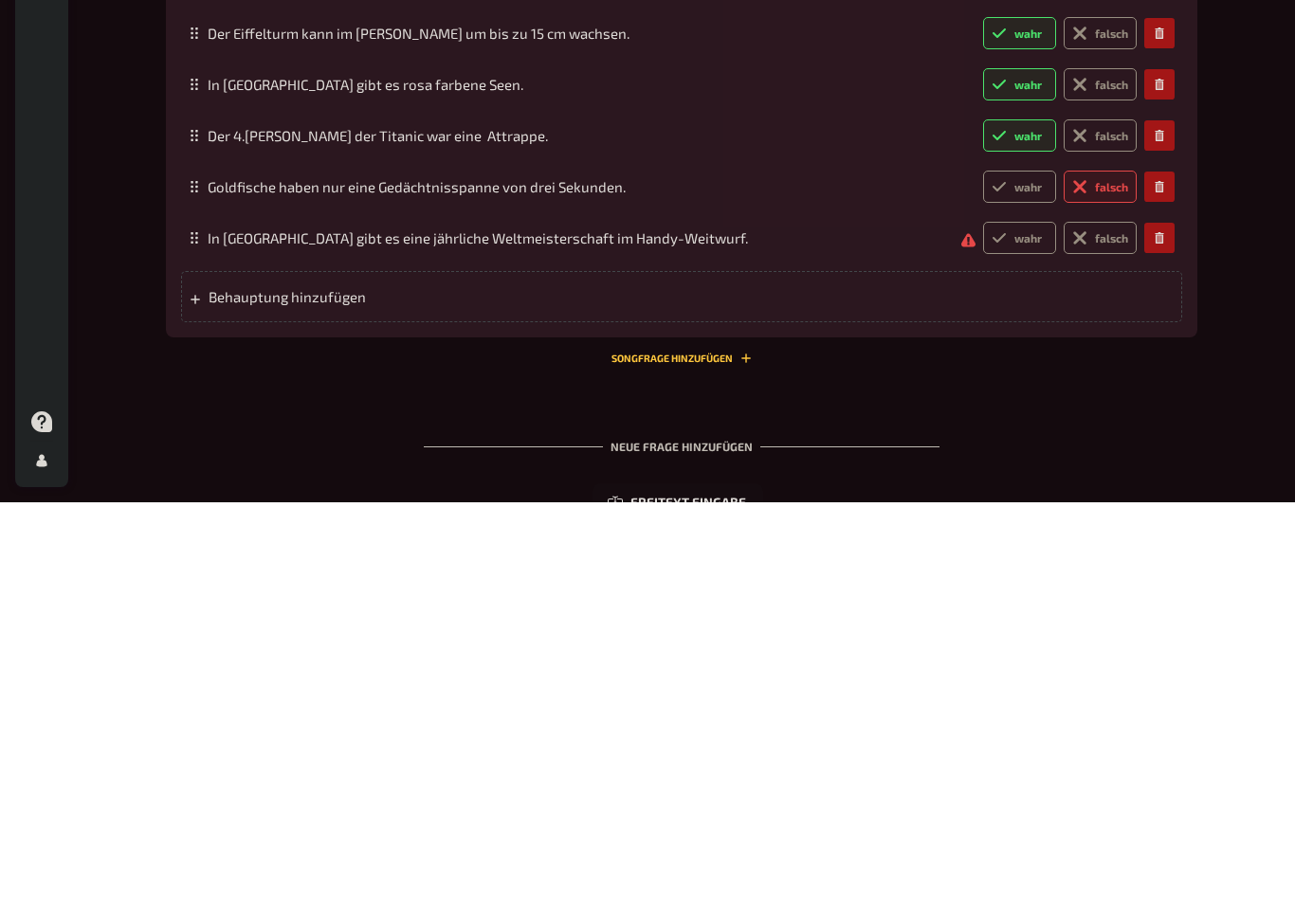 click on "wahr" at bounding box center (1019, 661) 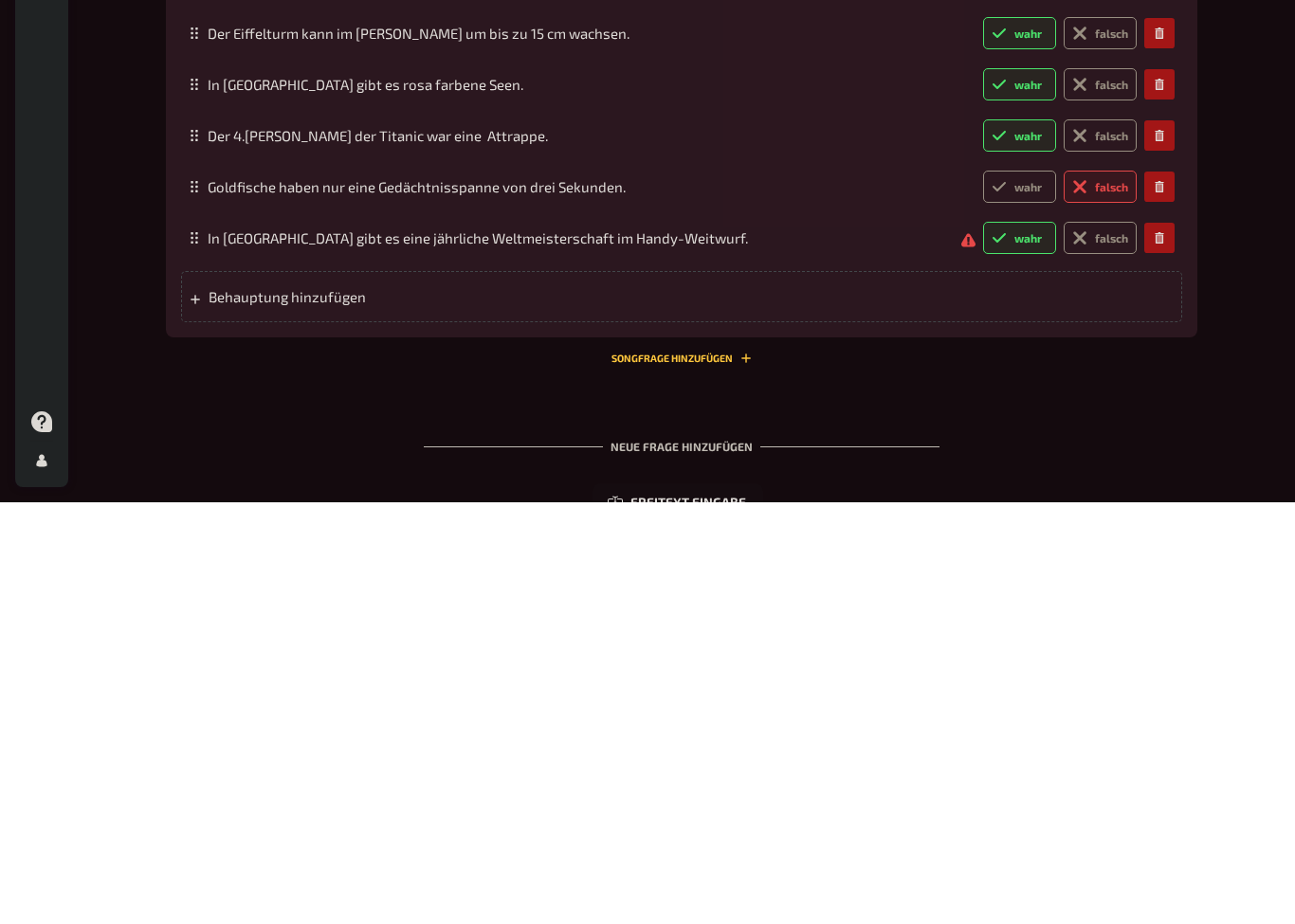 radio on "true" 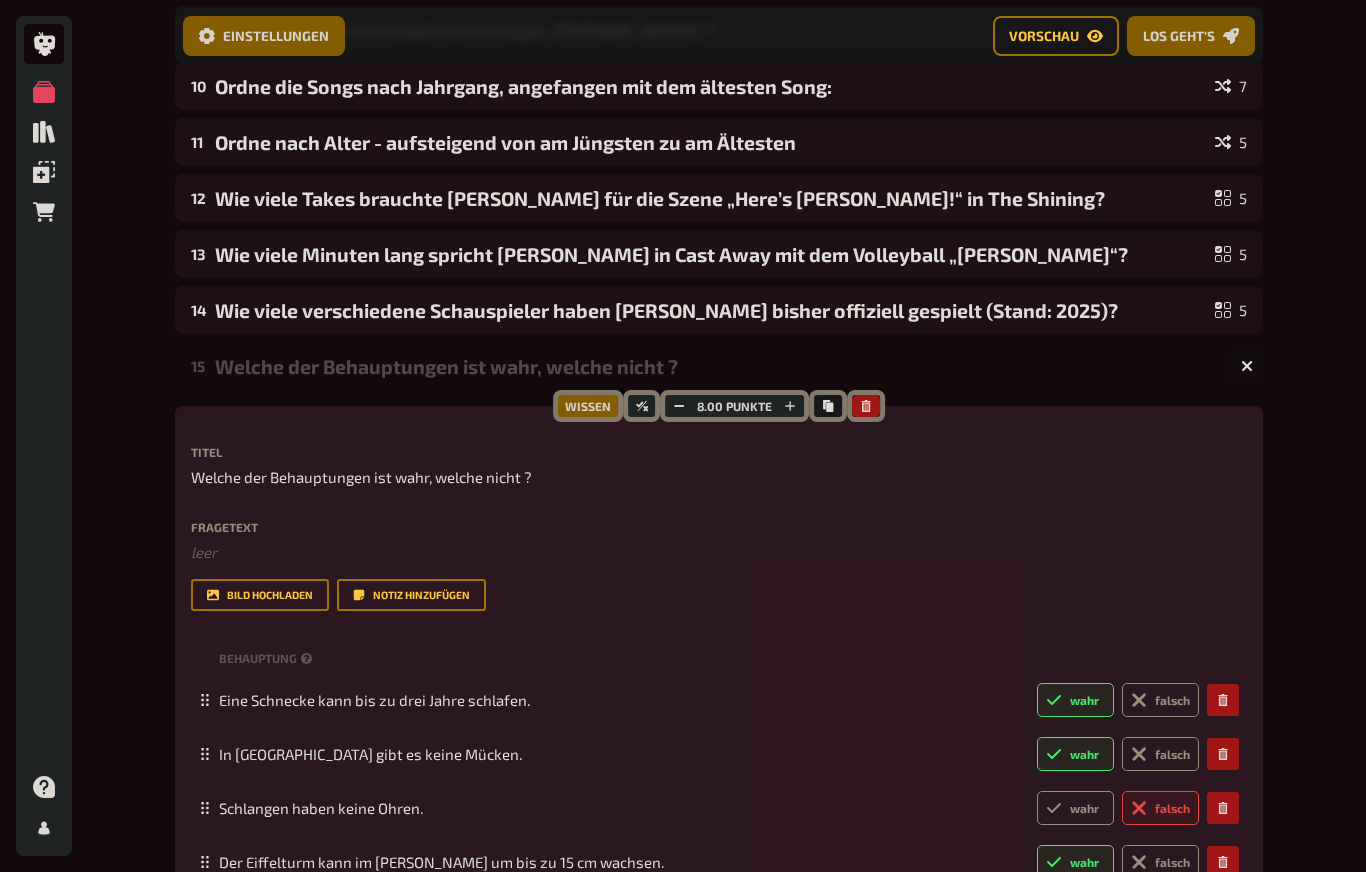 scroll, scrollTop: 711, scrollLeft: 0, axis: vertical 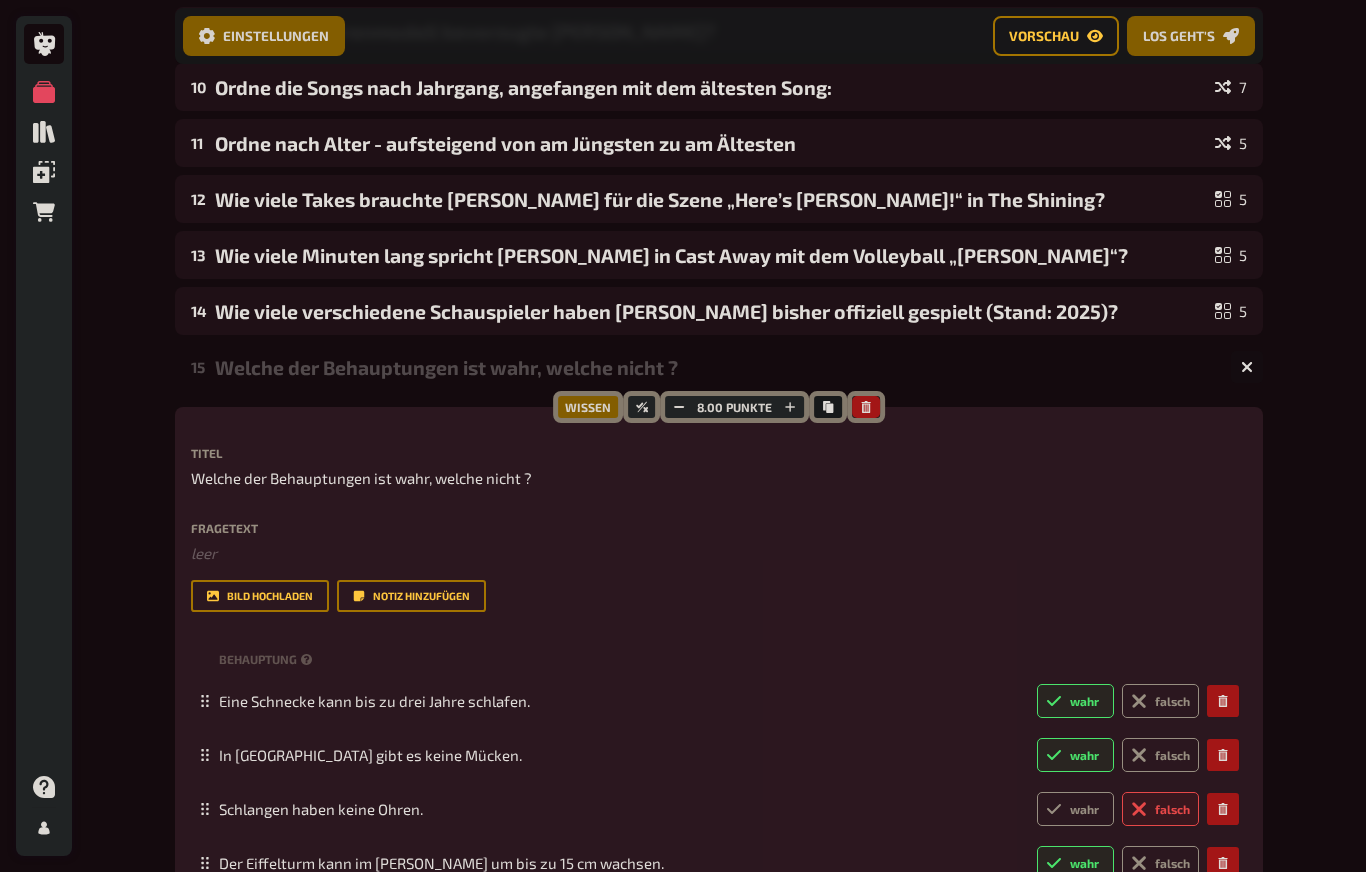 click 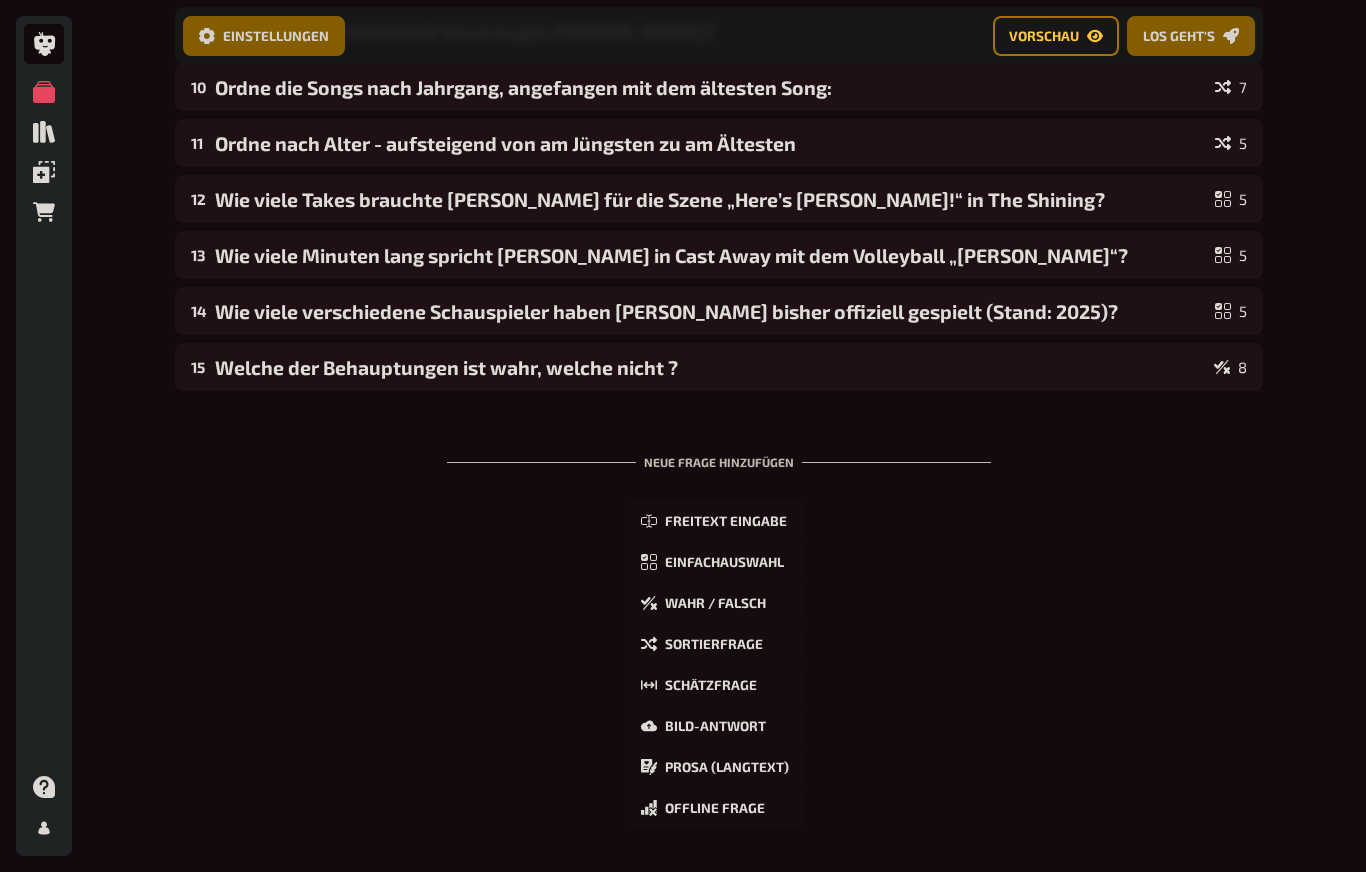 click on "Einfachauswahl" at bounding box center (724, 563) 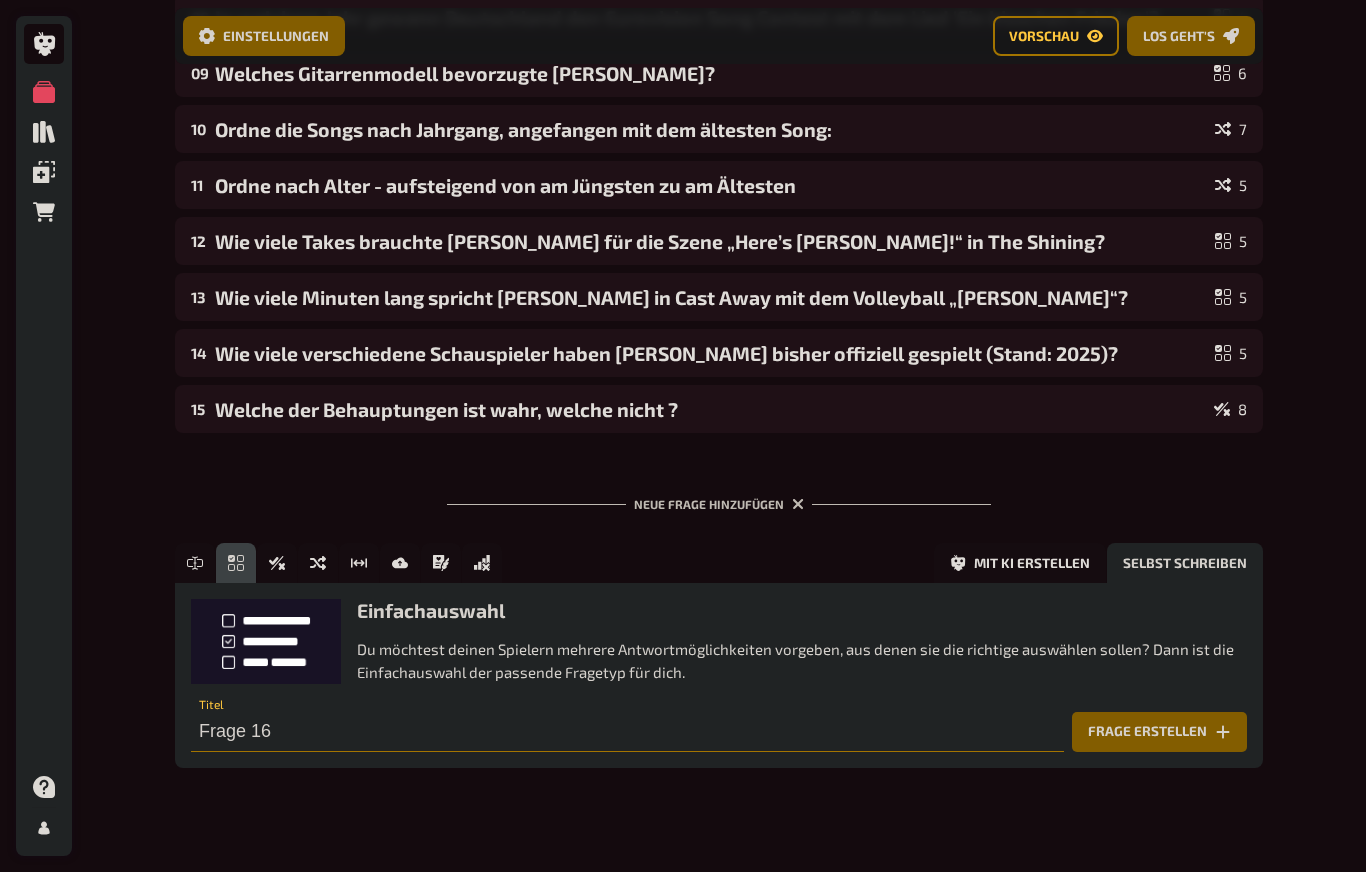 click on "Frage 16" at bounding box center (627, 732) 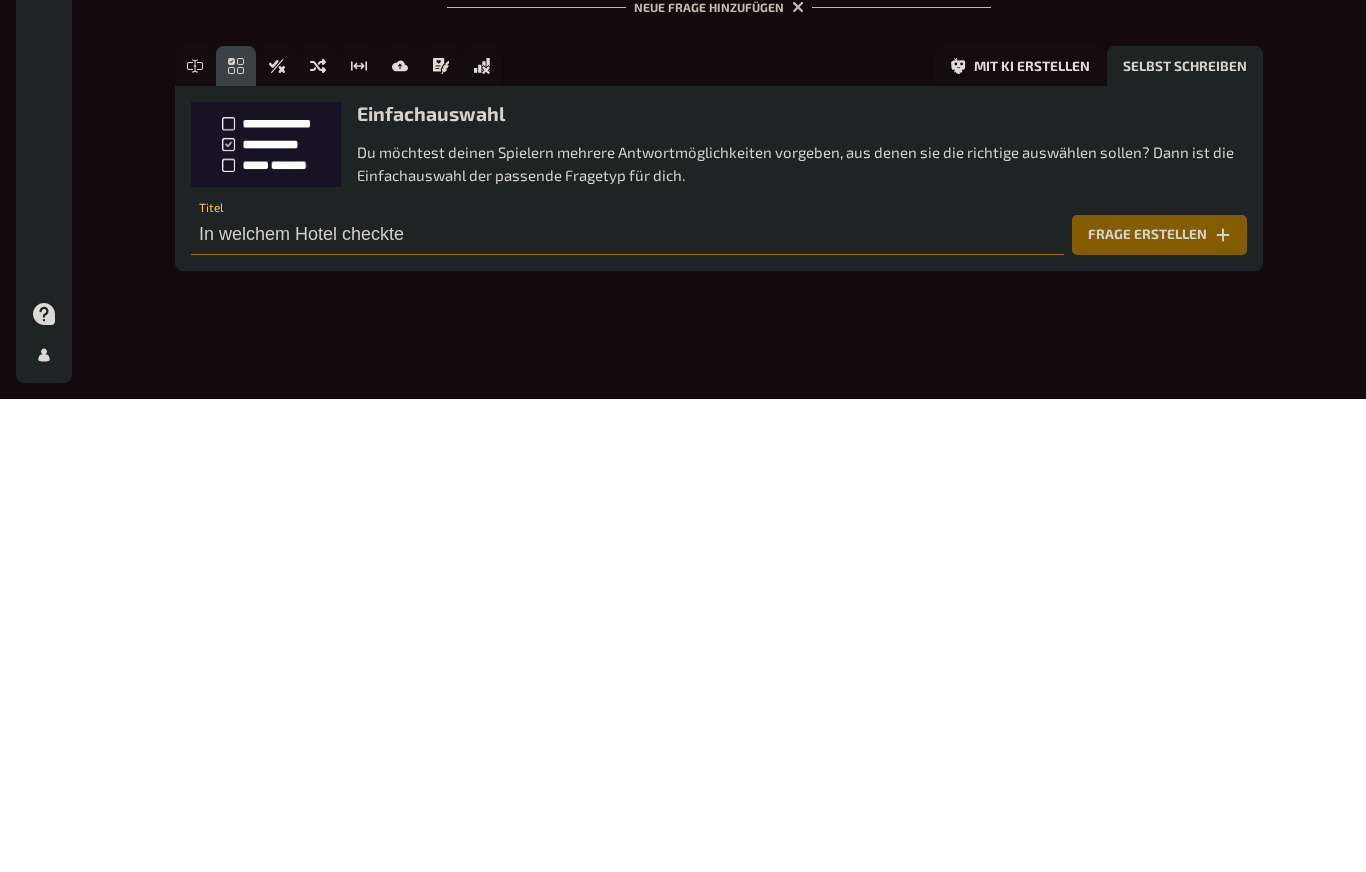 click on "In welchem Hotel checkte" at bounding box center [627, 708] 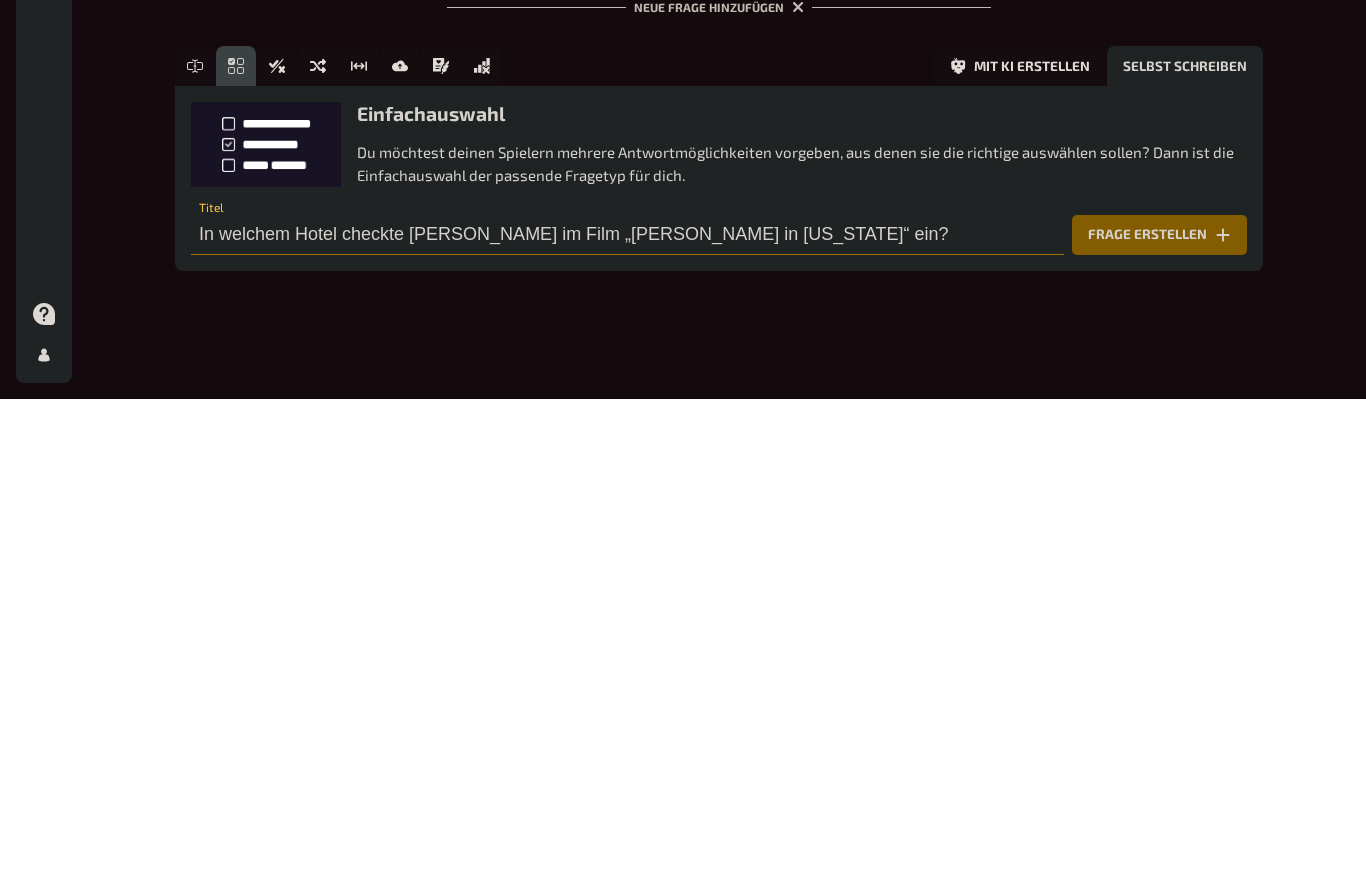 type on "In welchem Hotel checkte [PERSON_NAME] im Film „[PERSON_NAME] in [US_STATE]“ ein?" 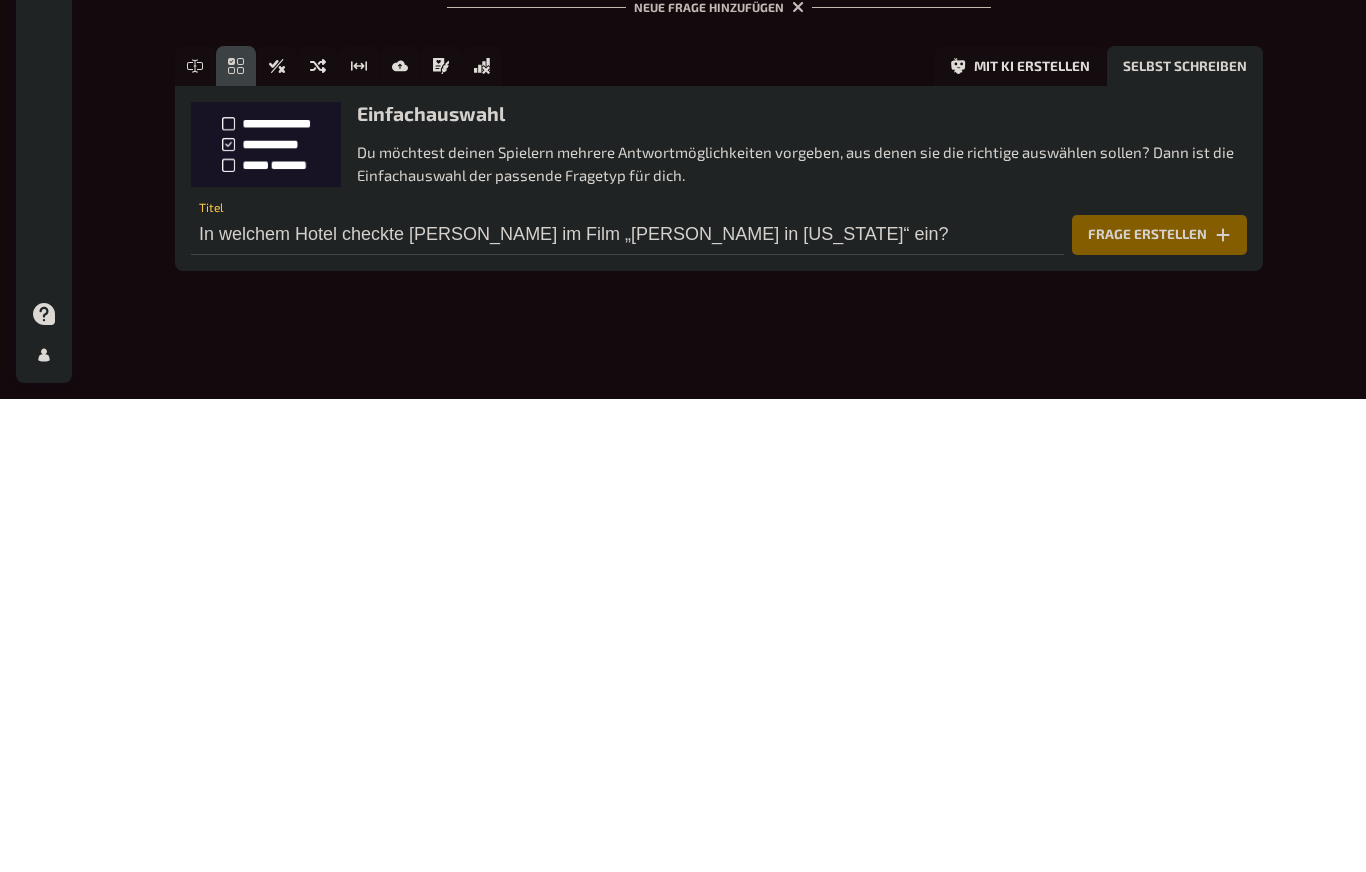 click on "Frage erstellen" at bounding box center (1159, 708) 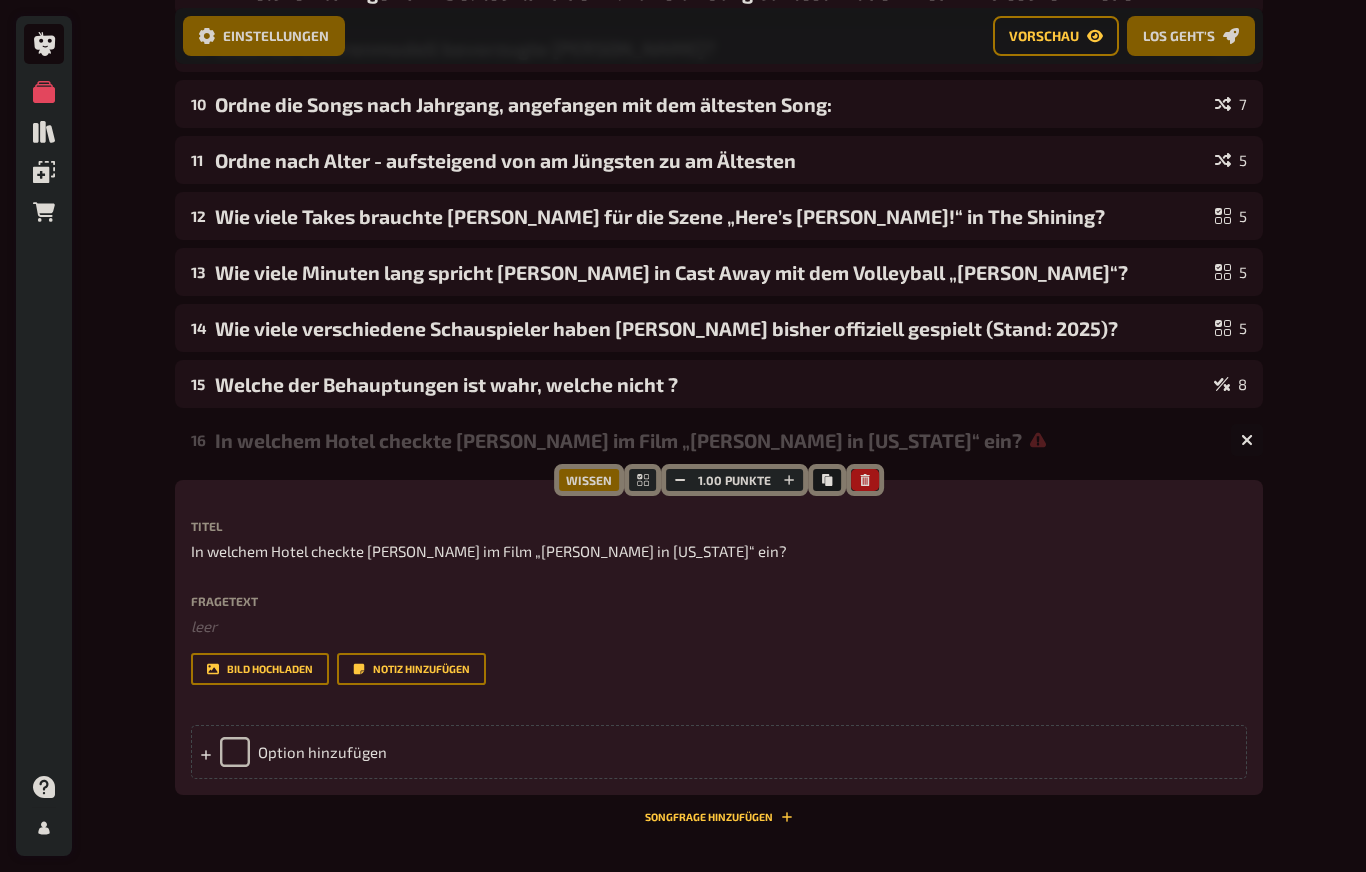 click on "Option hinzufügen" at bounding box center (719, 752) 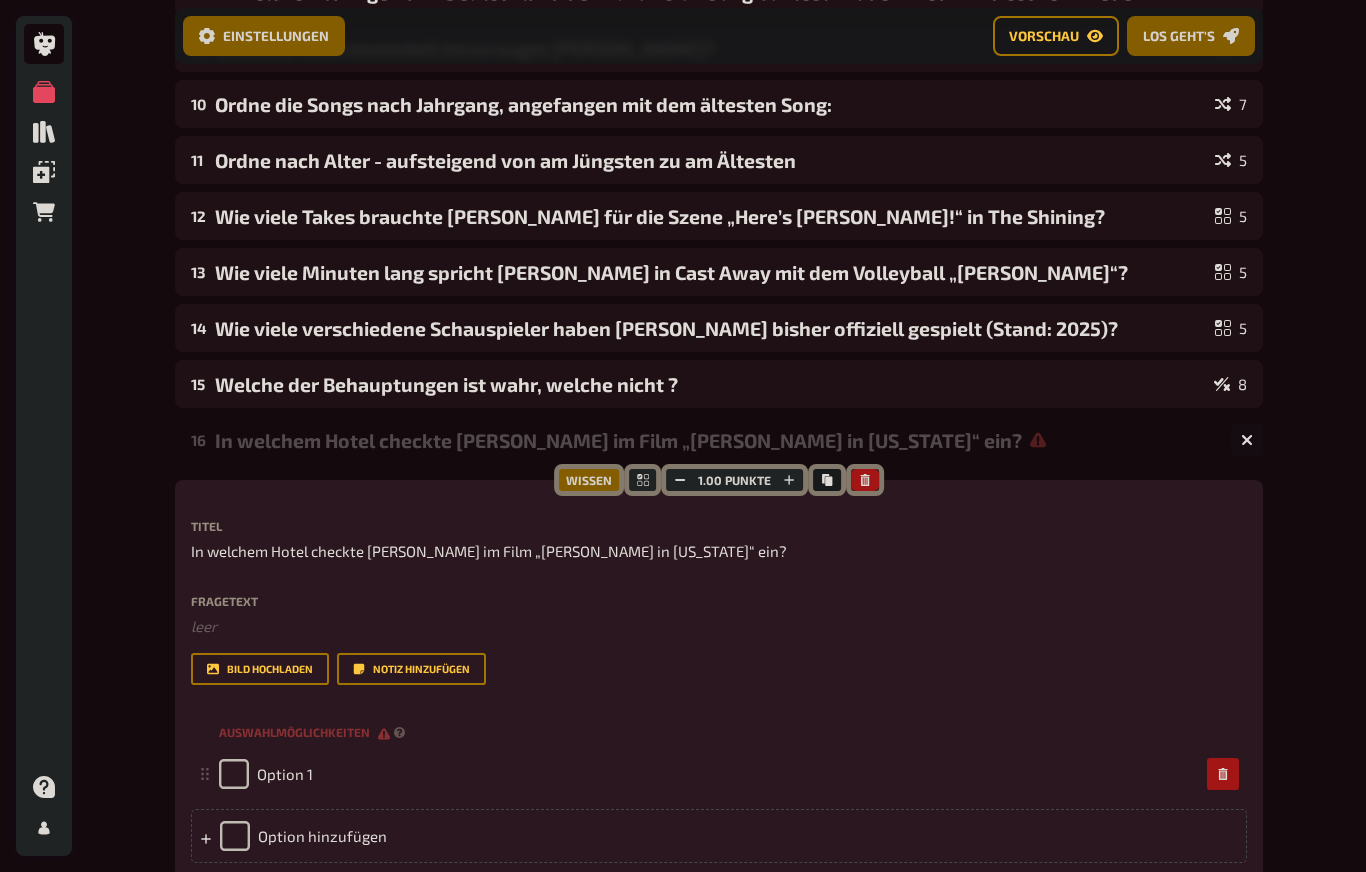 click on "Option 1" at bounding box center [709, 774] 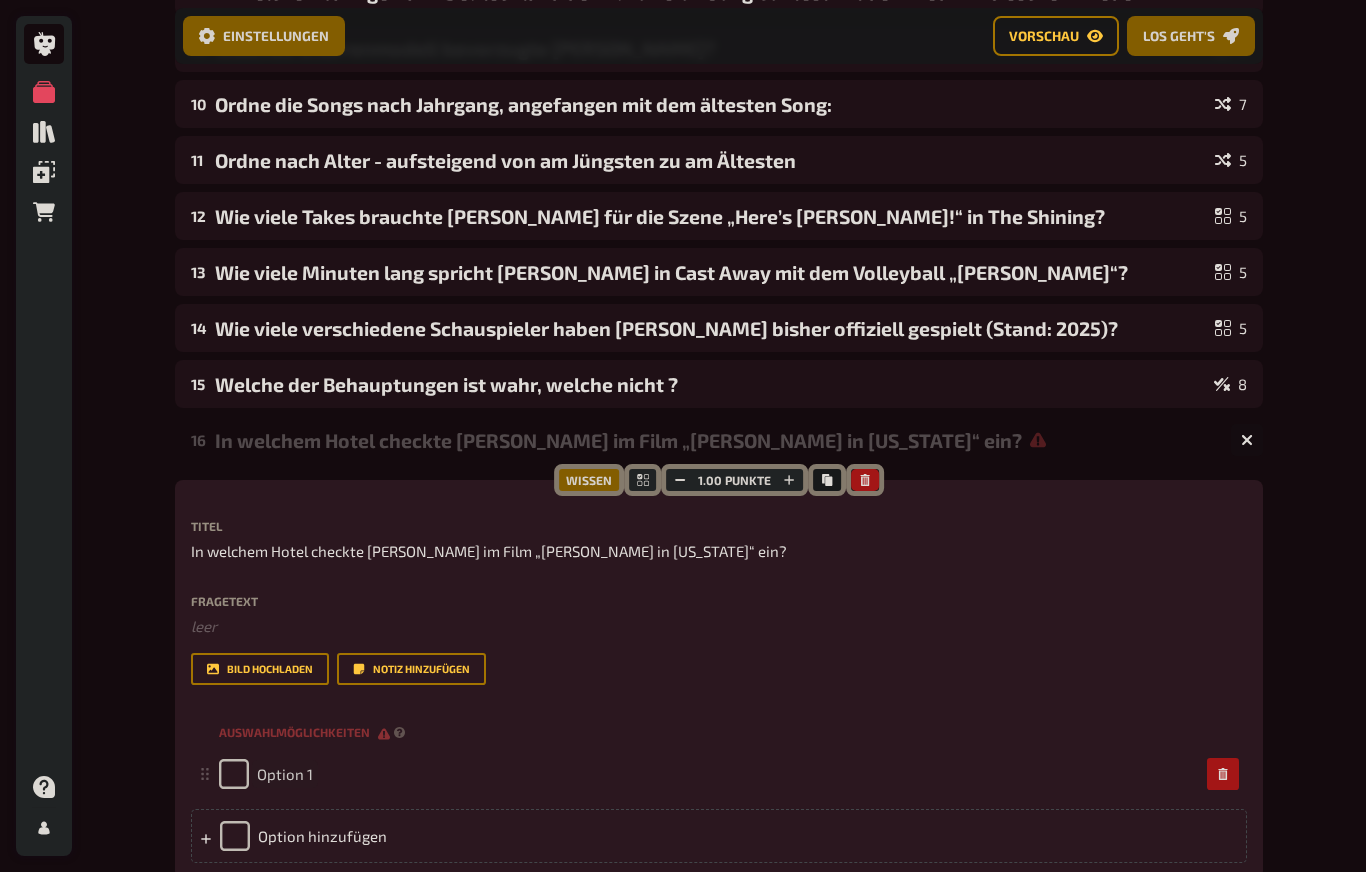 click on "Option 1" at bounding box center (285, 774) 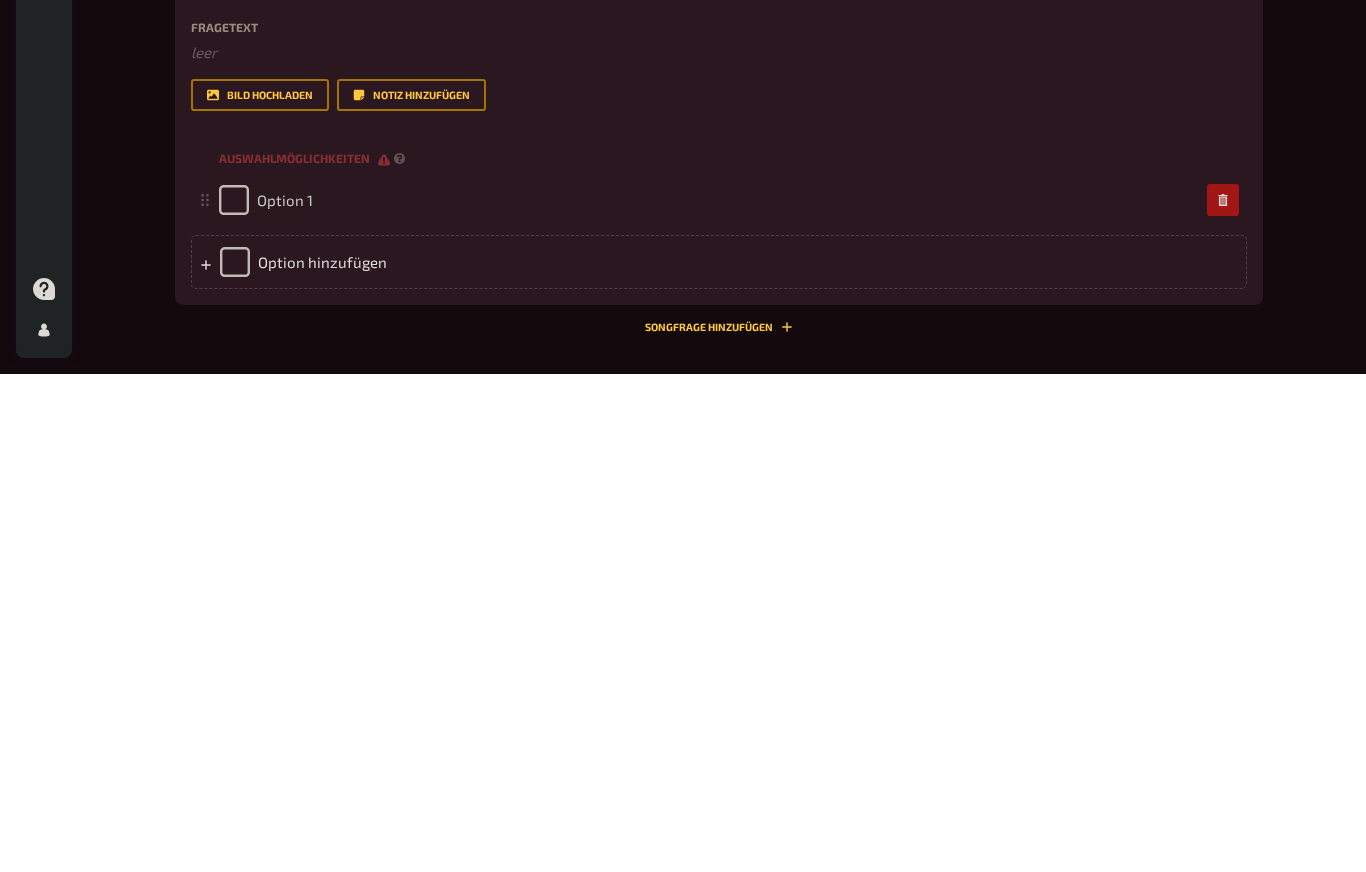 type 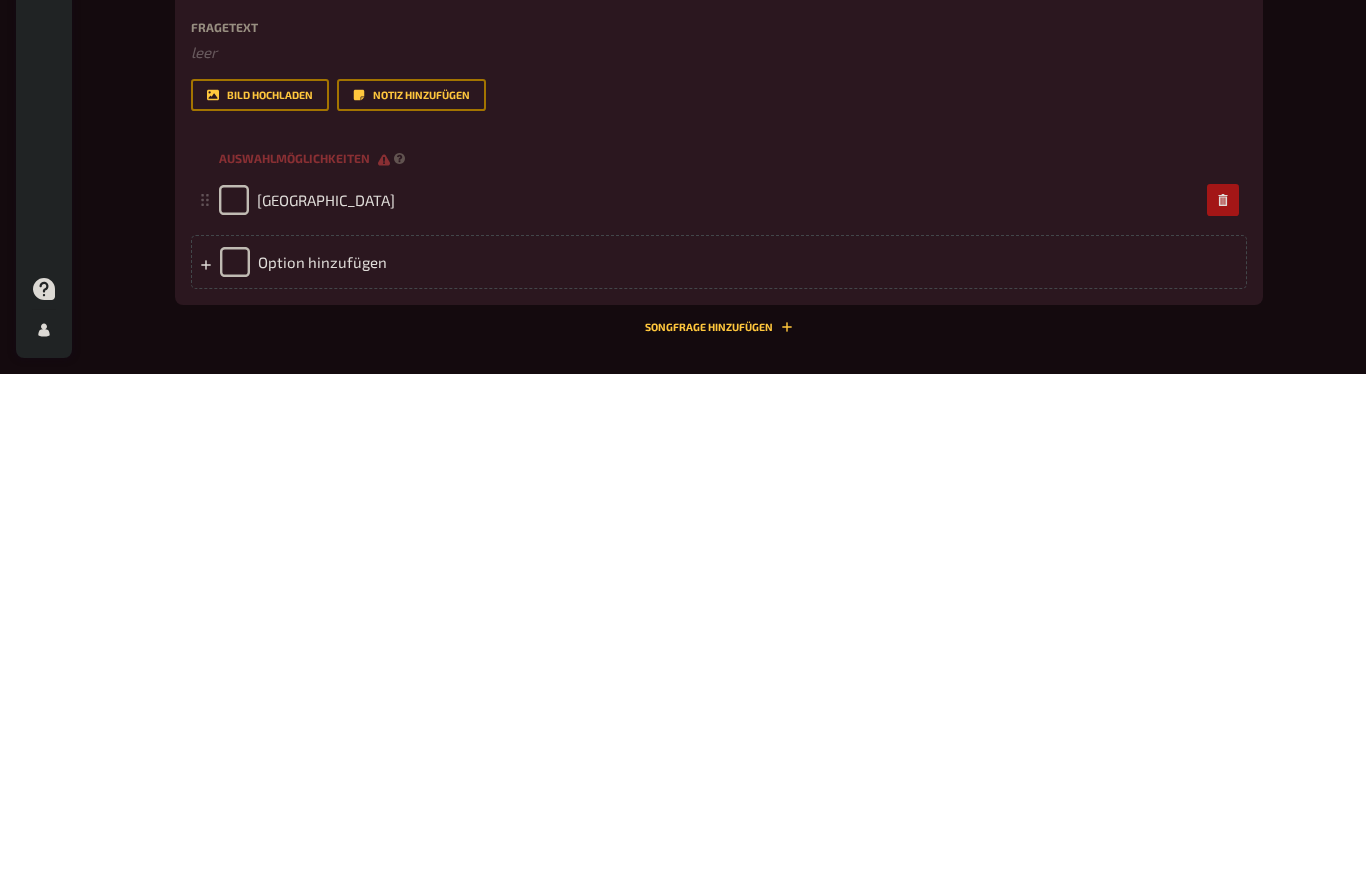 click on "Option hinzufügen" at bounding box center [719, 760] 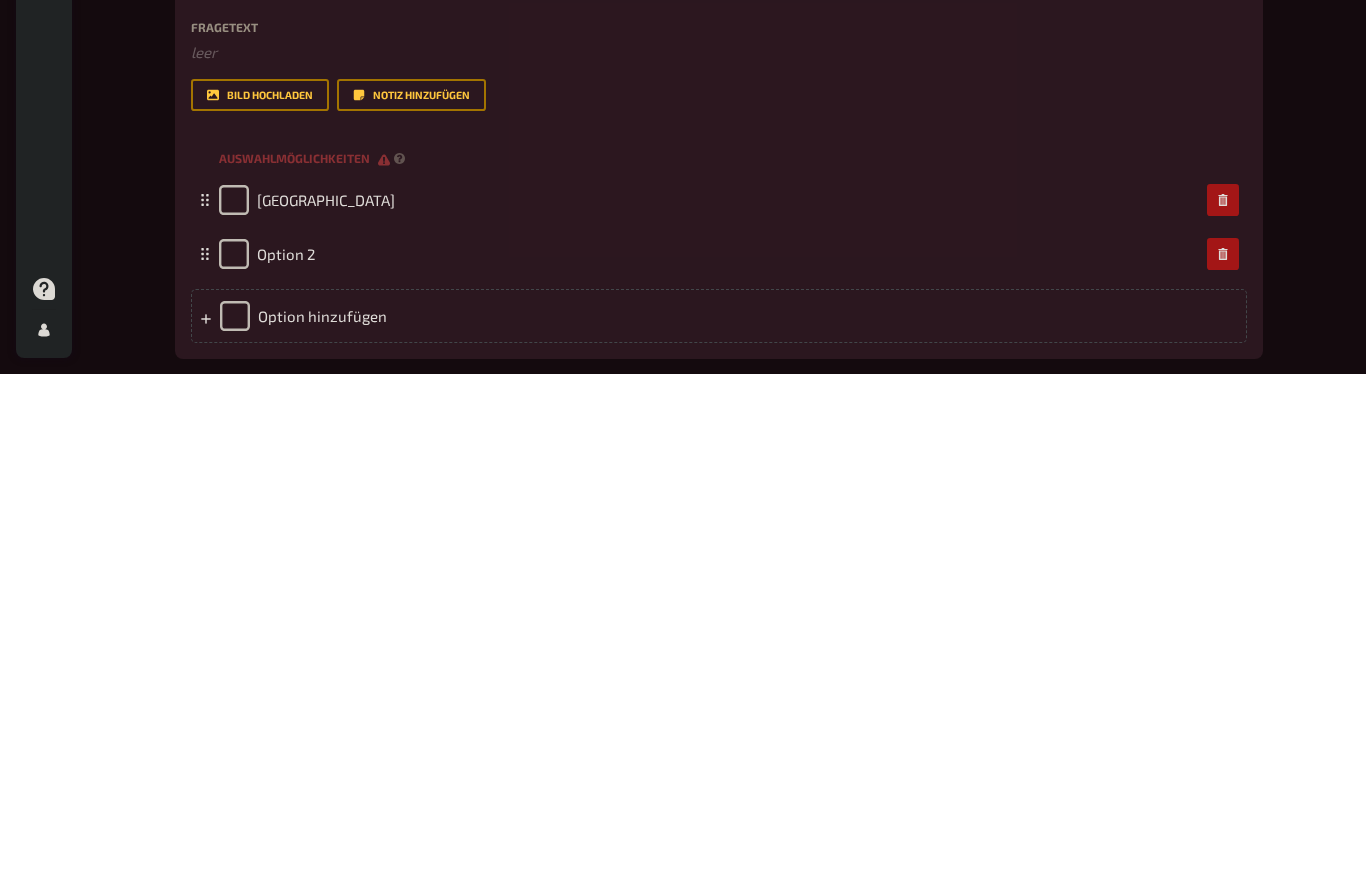 type 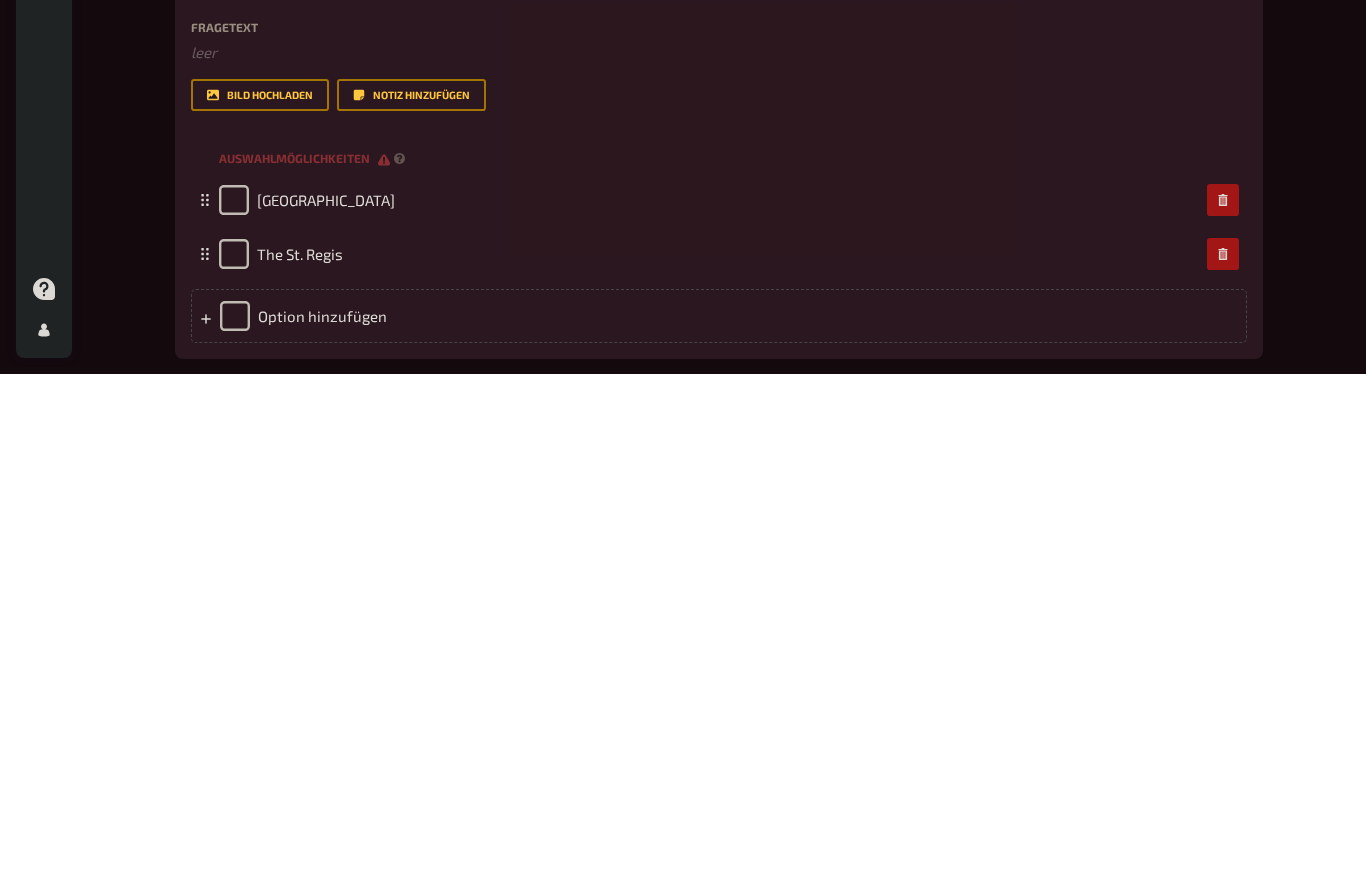 click on "Option hinzufügen" at bounding box center [719, 814] 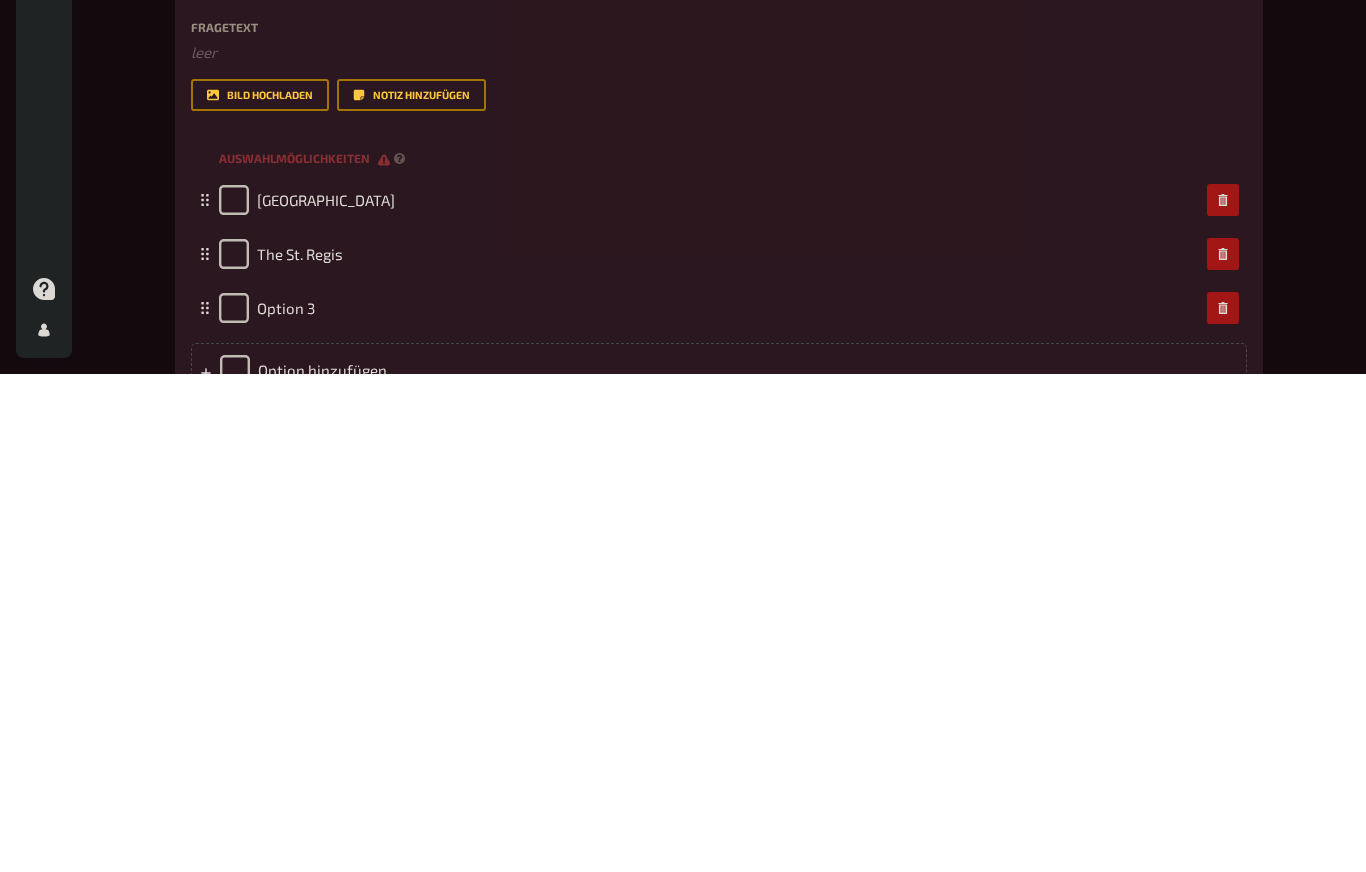 type 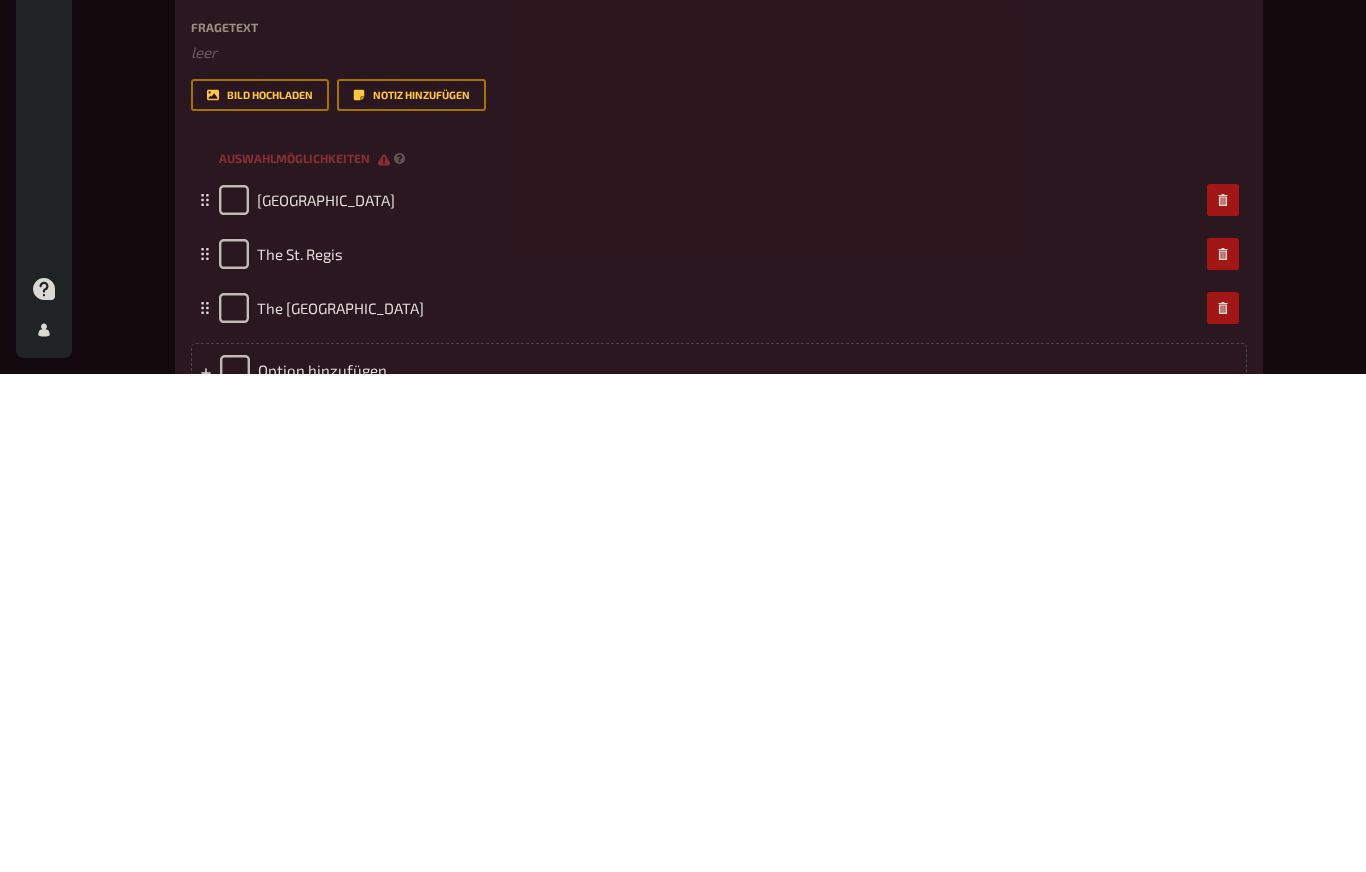 click on "Option hinzufügen" at bounding box center [719, 868] 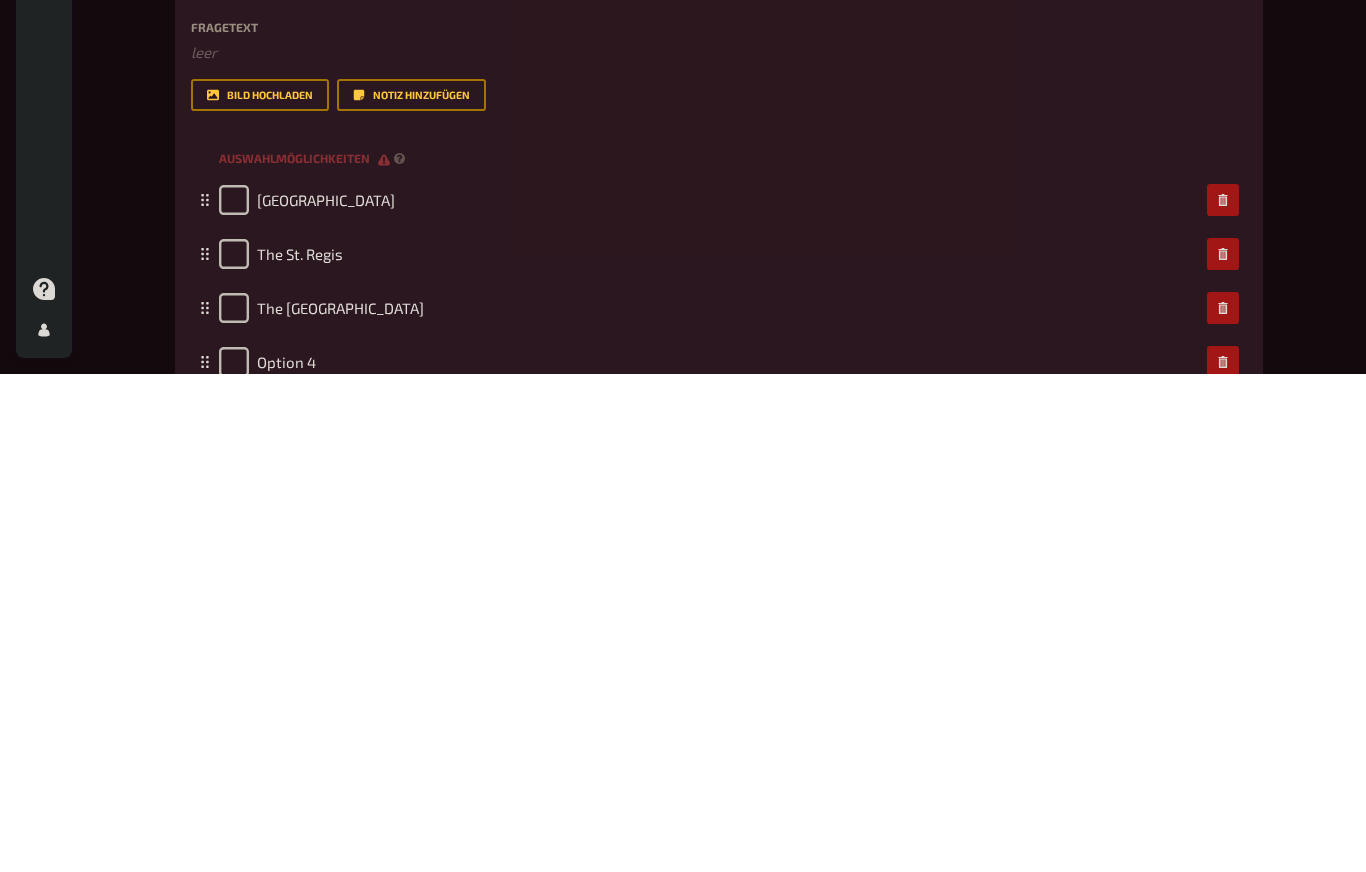 type 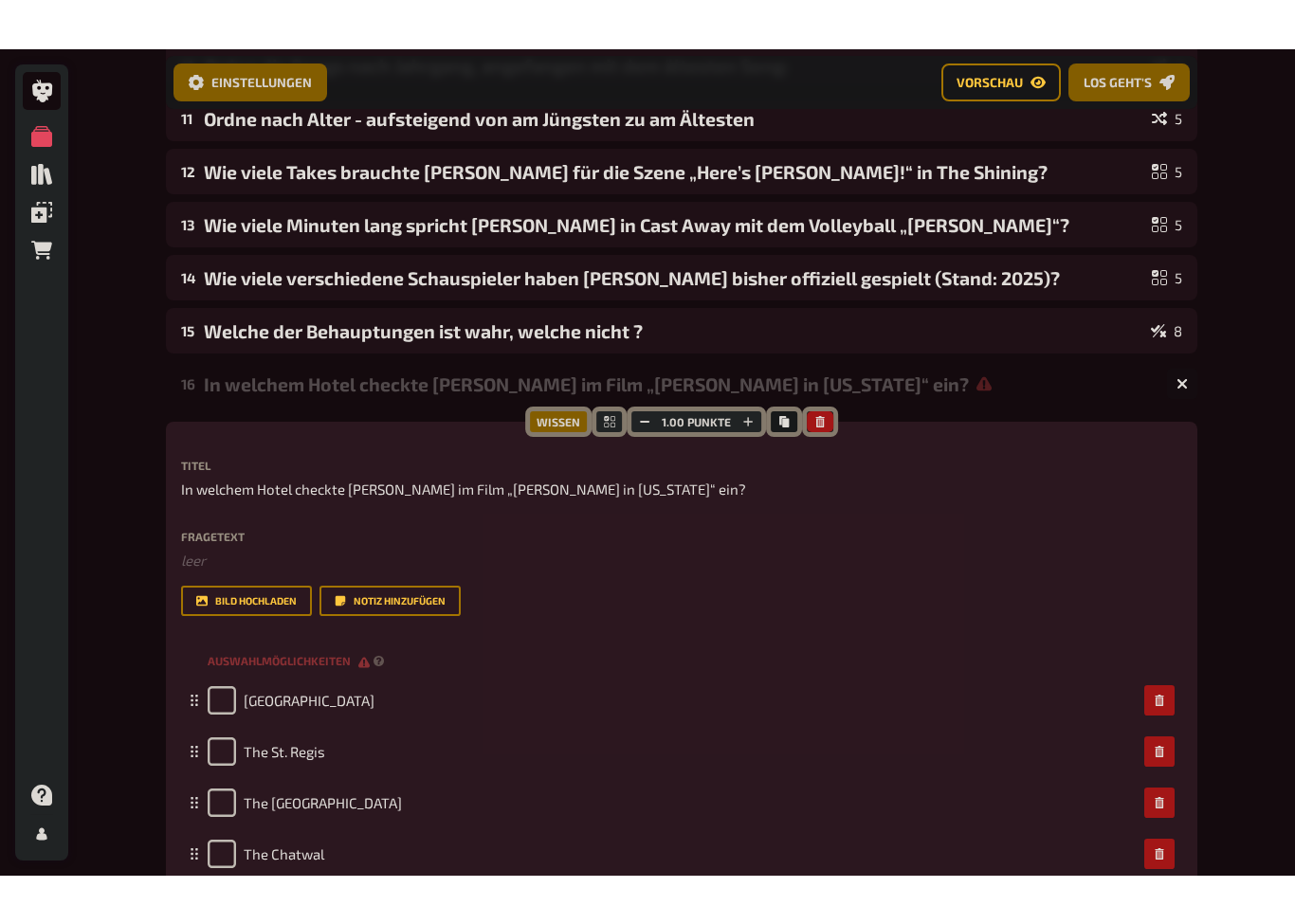 scroll, scrollTop: 740, scrollLeft: 0, axis: vertical 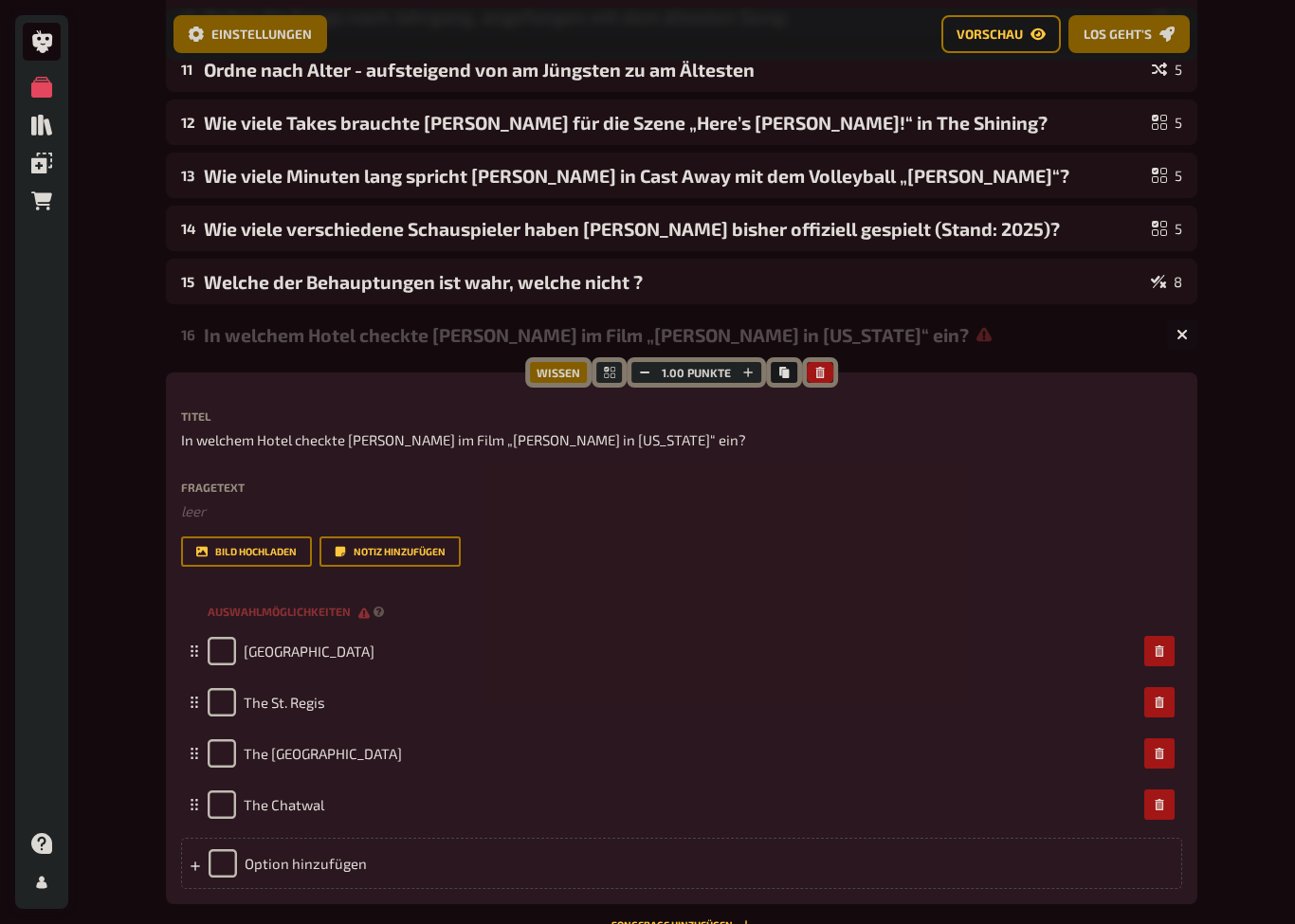 click 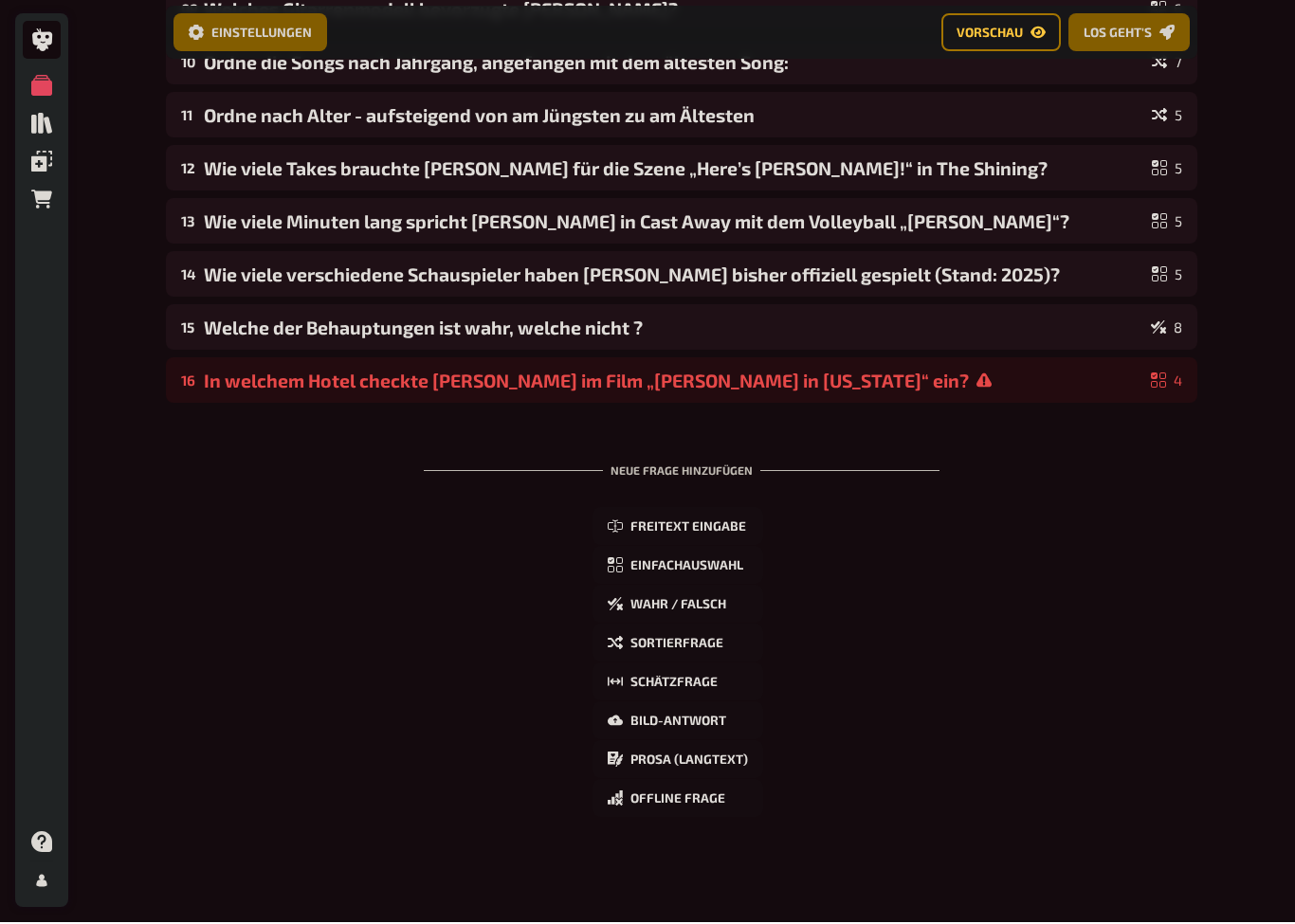 scroll, scrollTop: 687, scrollLeft: 0, axis: vertical 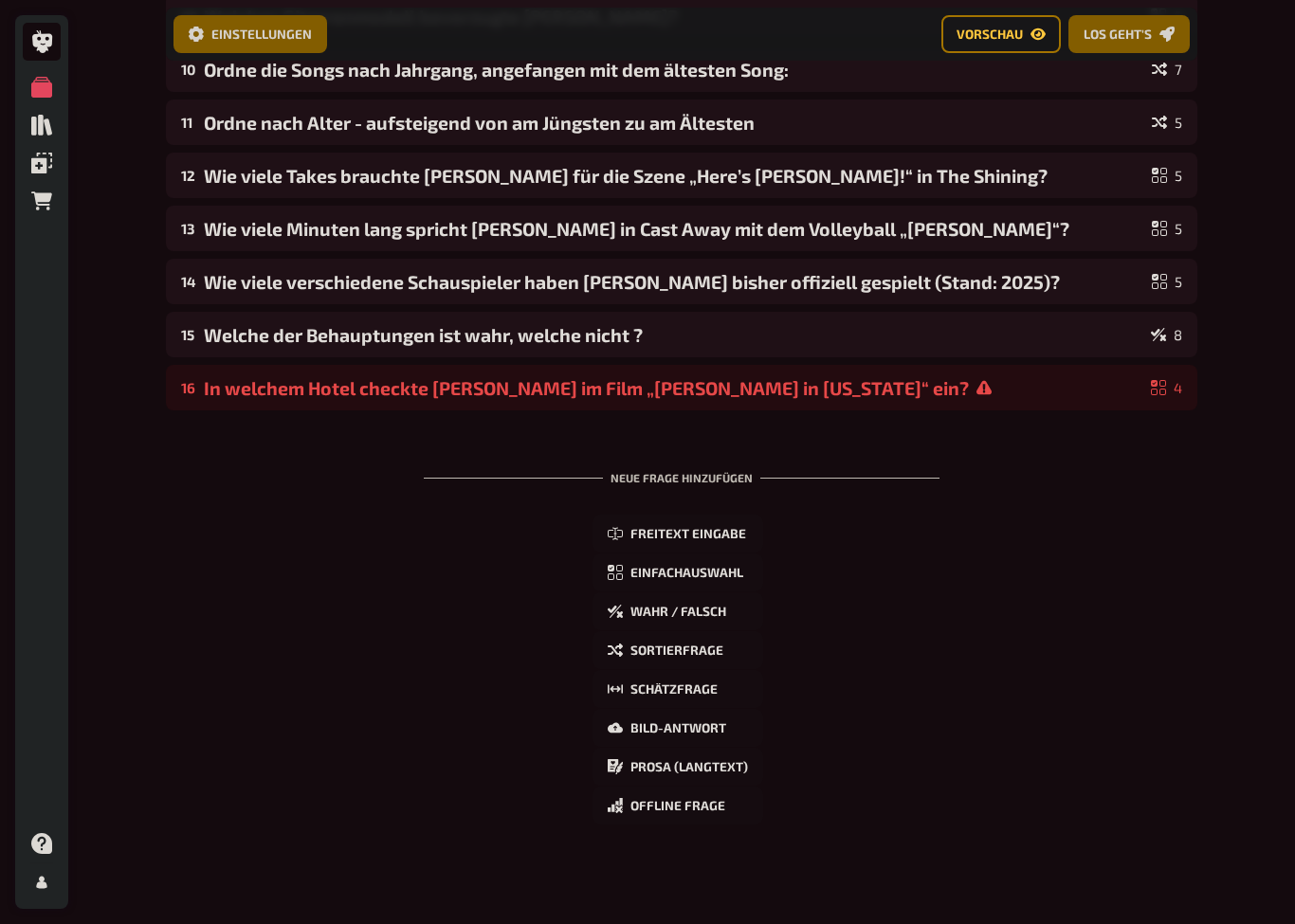 click on "Einfachauswahl" at bounding box center (686, 573) 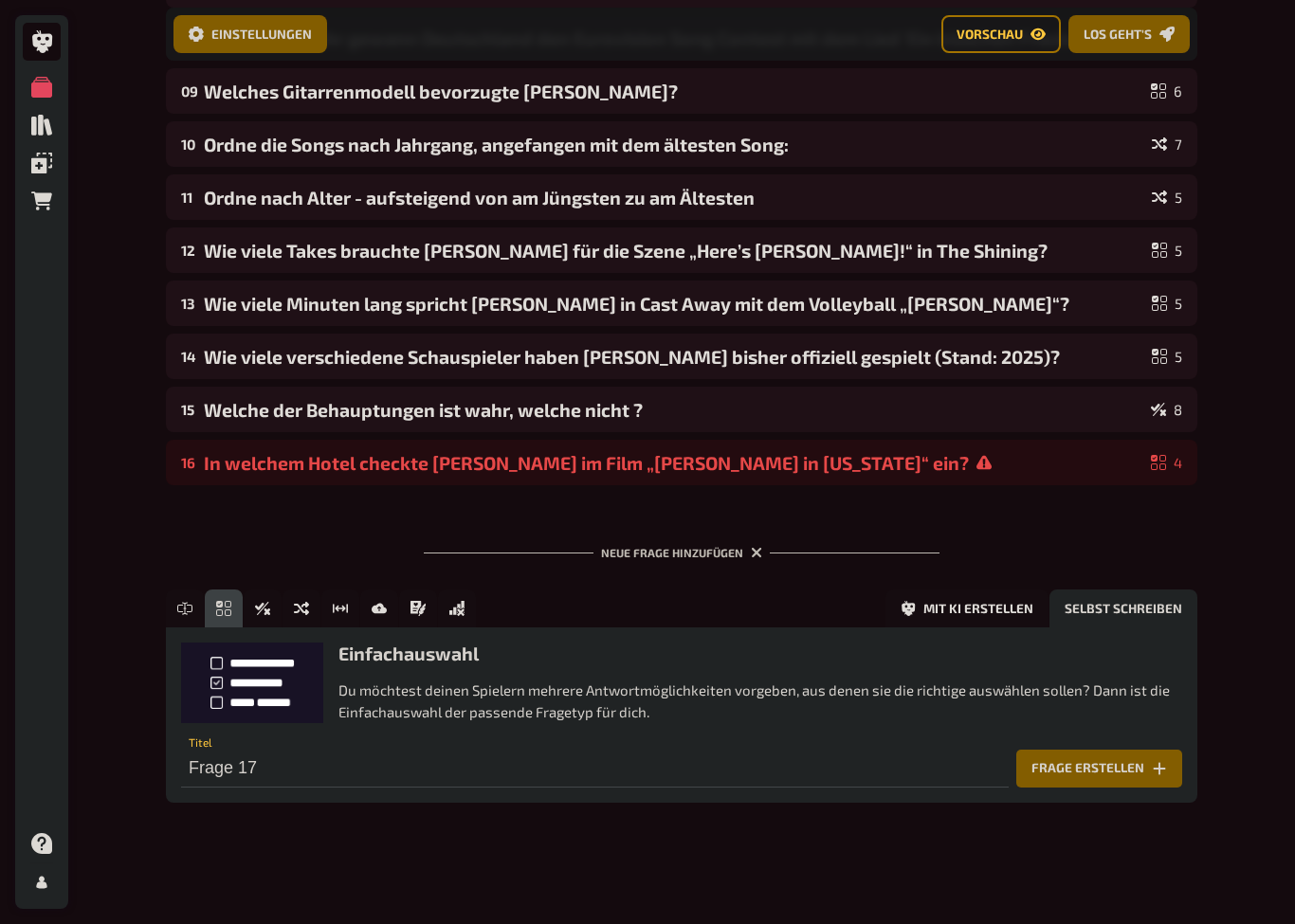 scroll, scrollTop: 589, scrollLeft: 0, axis: vertical 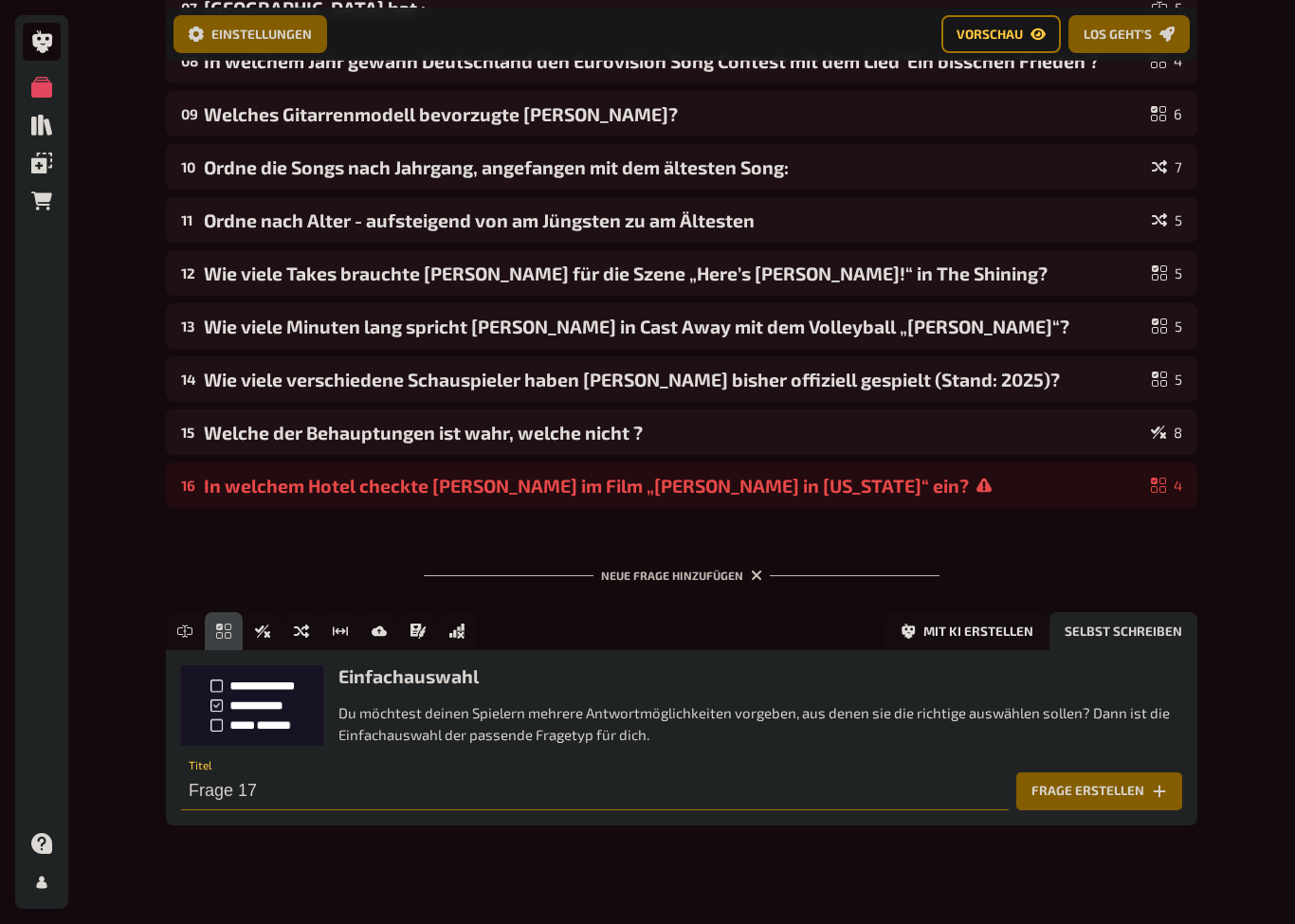 click on "Frage 17" at bounding box center [594, 791] 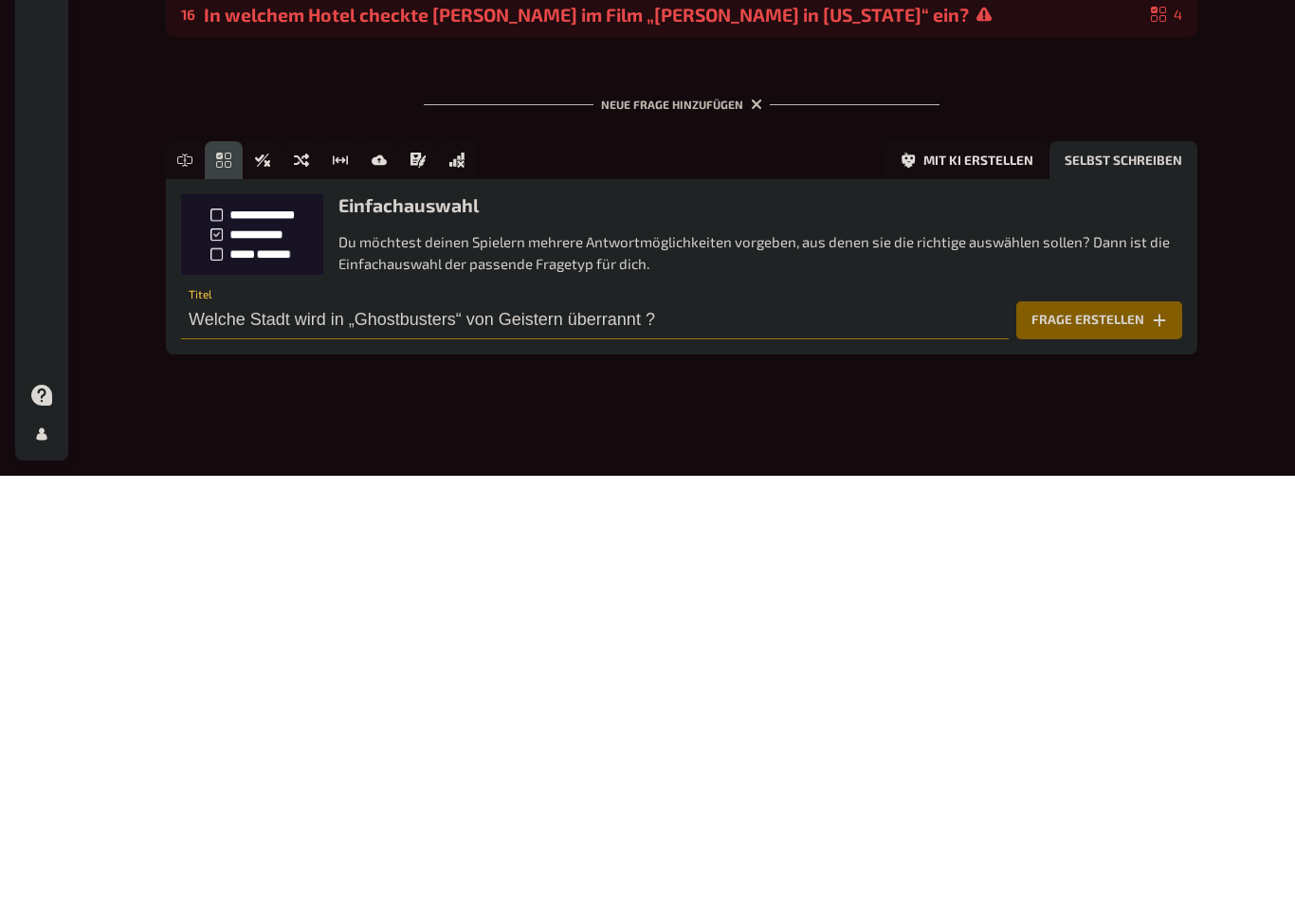 type on "Welche Stadt wird in „Ghostbusters“ von Geistern überrannt ?" 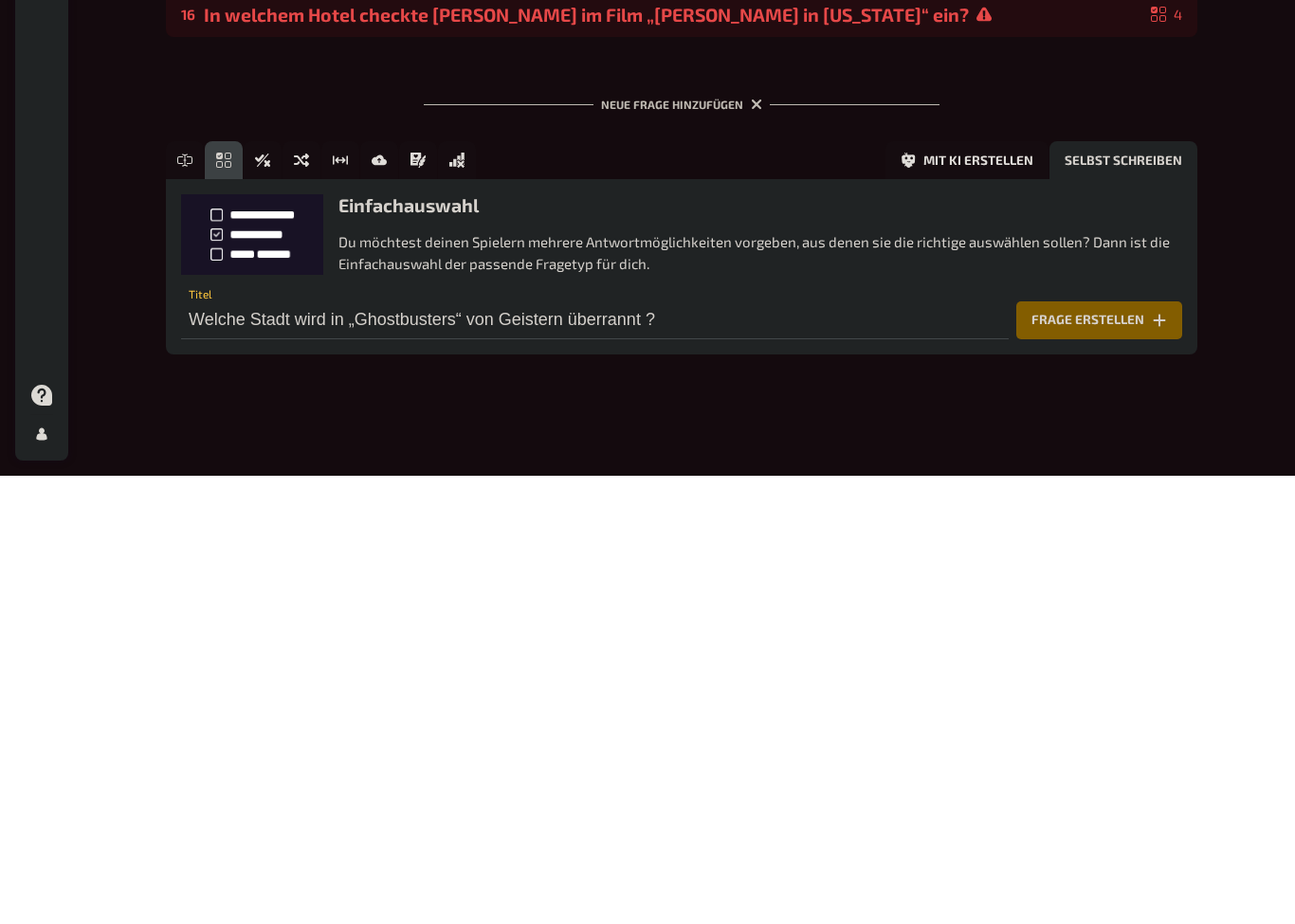 click on "Frage erstellen" at bounding box center [1099, 769] 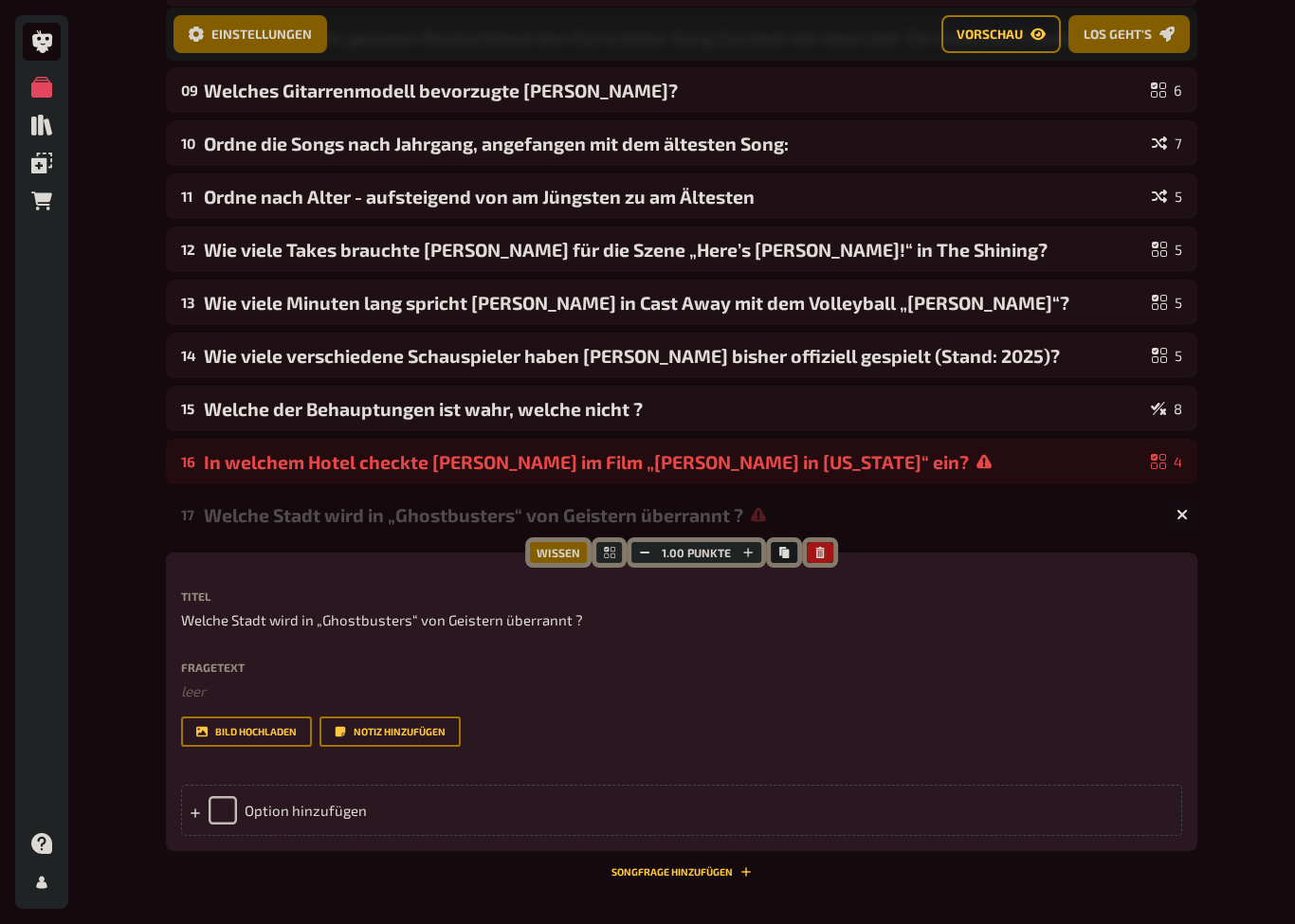click on "Option hinzufügen" at bounding box center [682, 810] 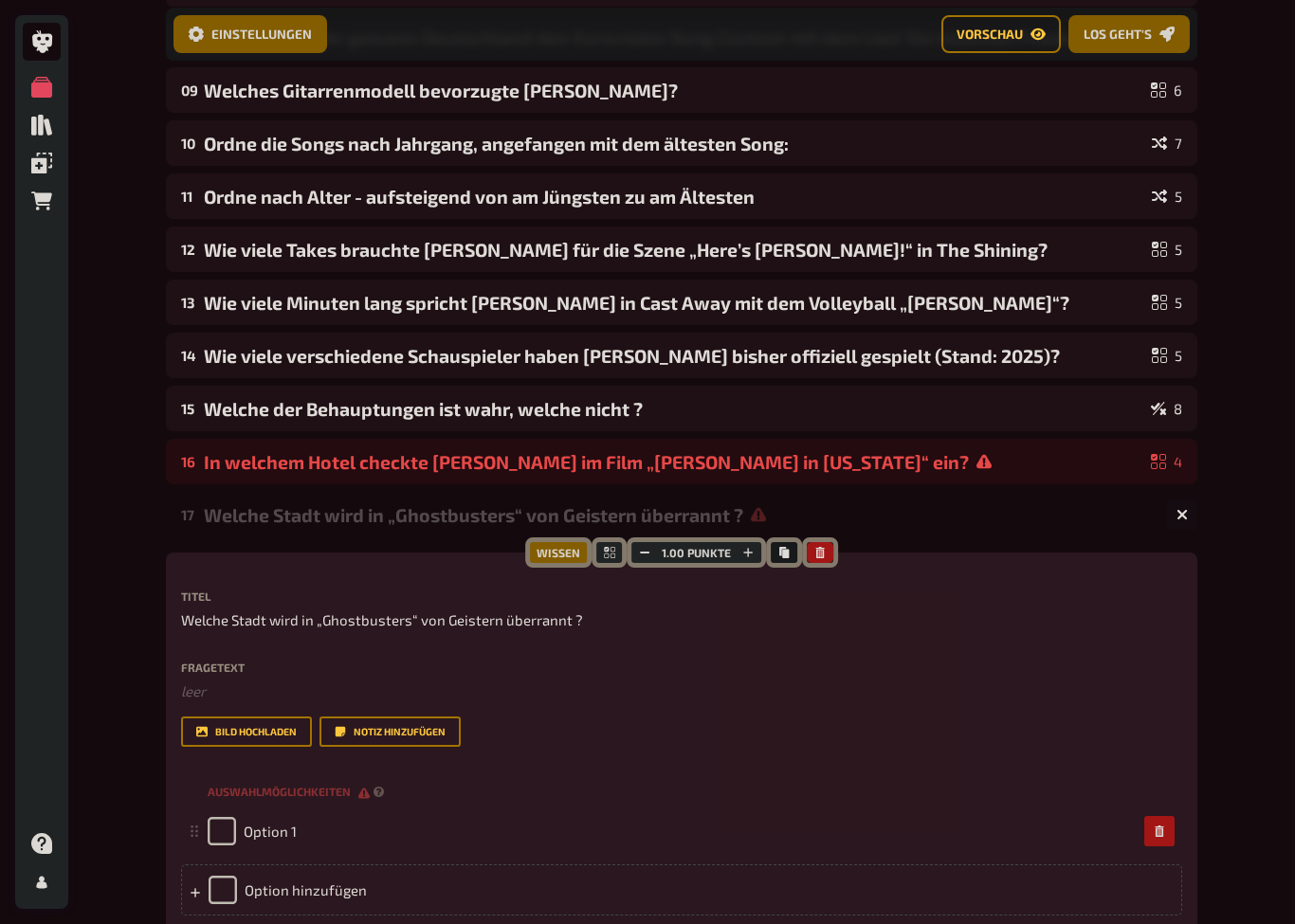 click on "Option 1" at bounding box center (270, 831) 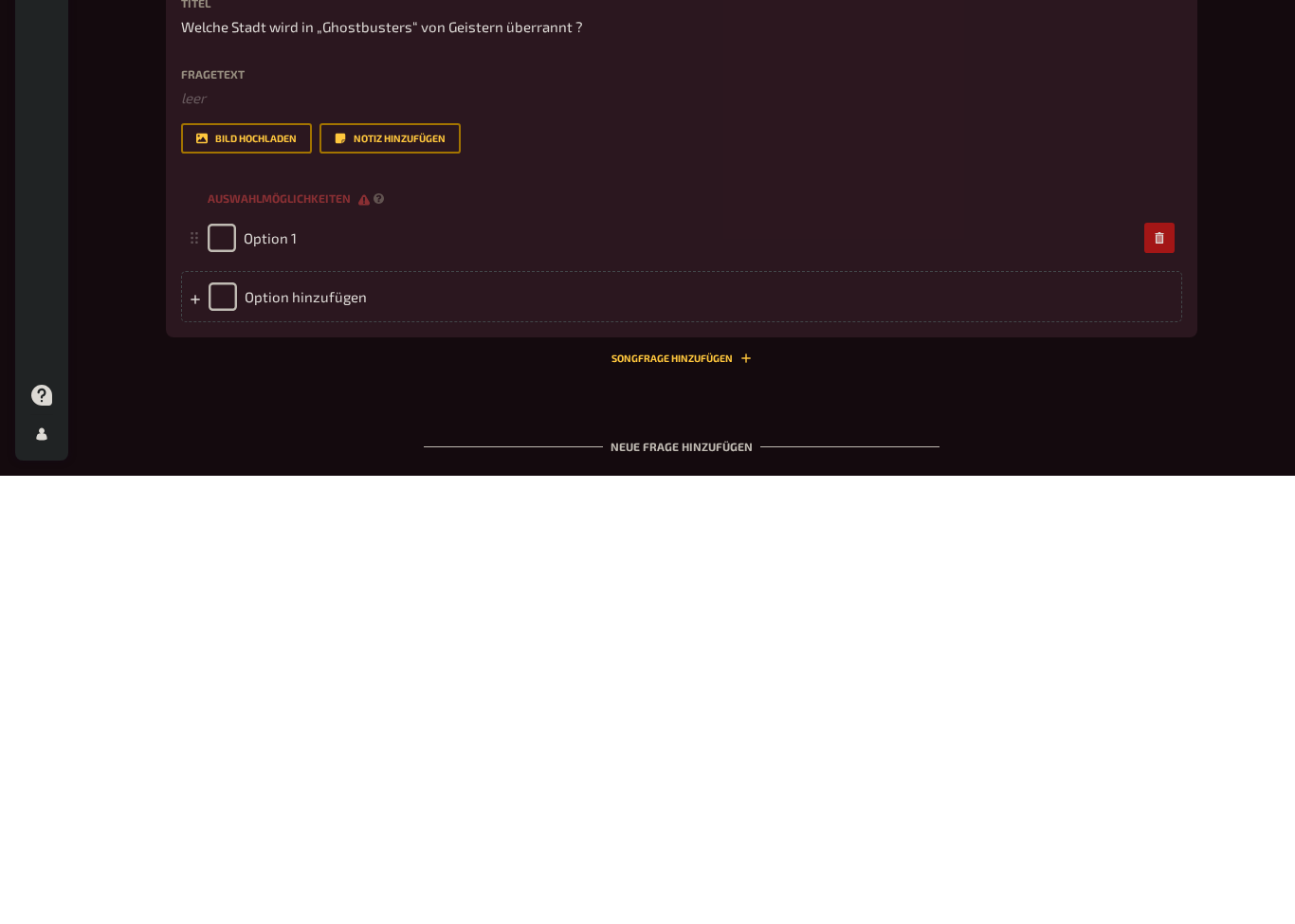type 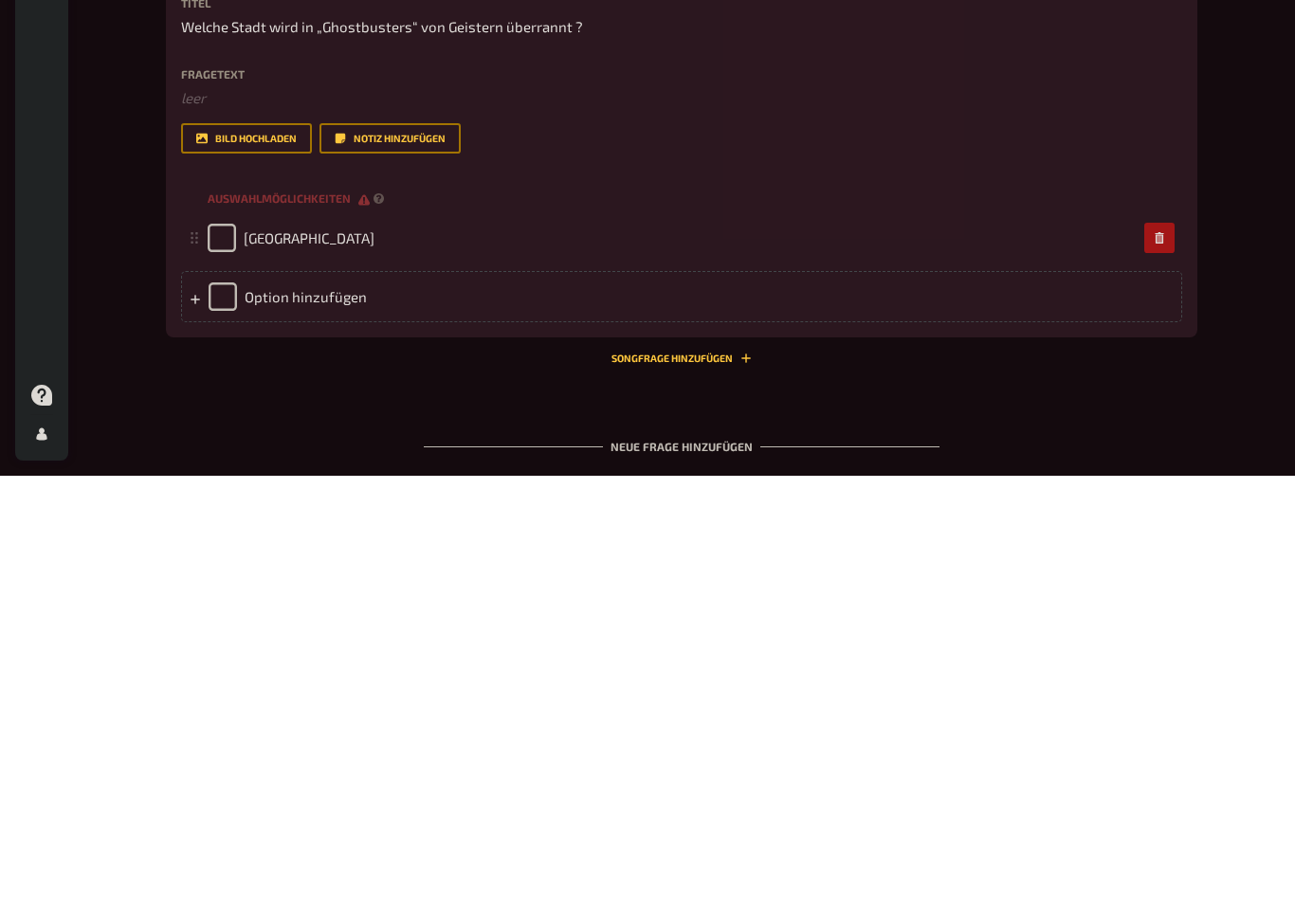 click on "Option hinzufügen" at bounding box center [682, 745] 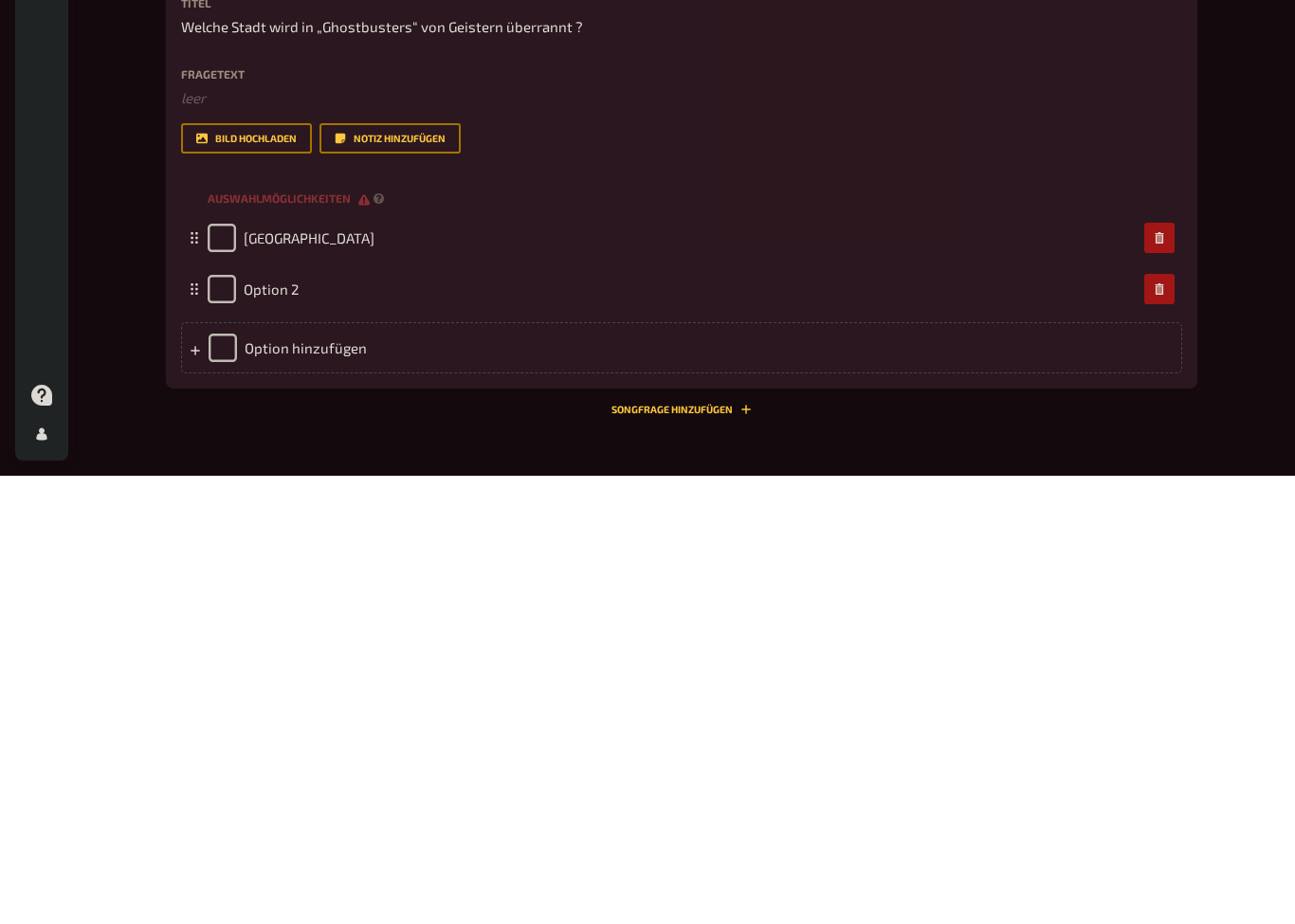 type 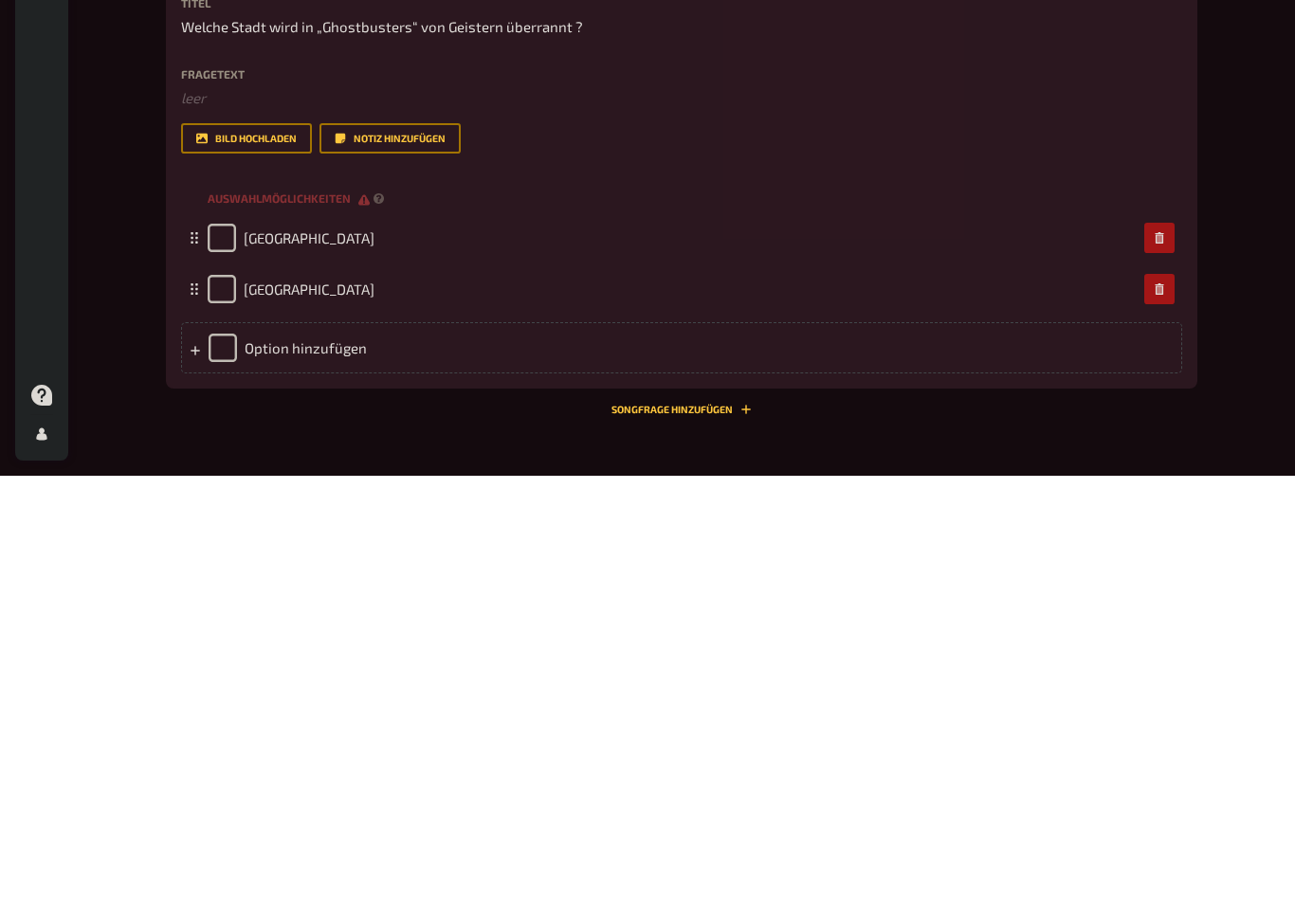 click on "Option hinzufügen" at bounding box center [682, 796] 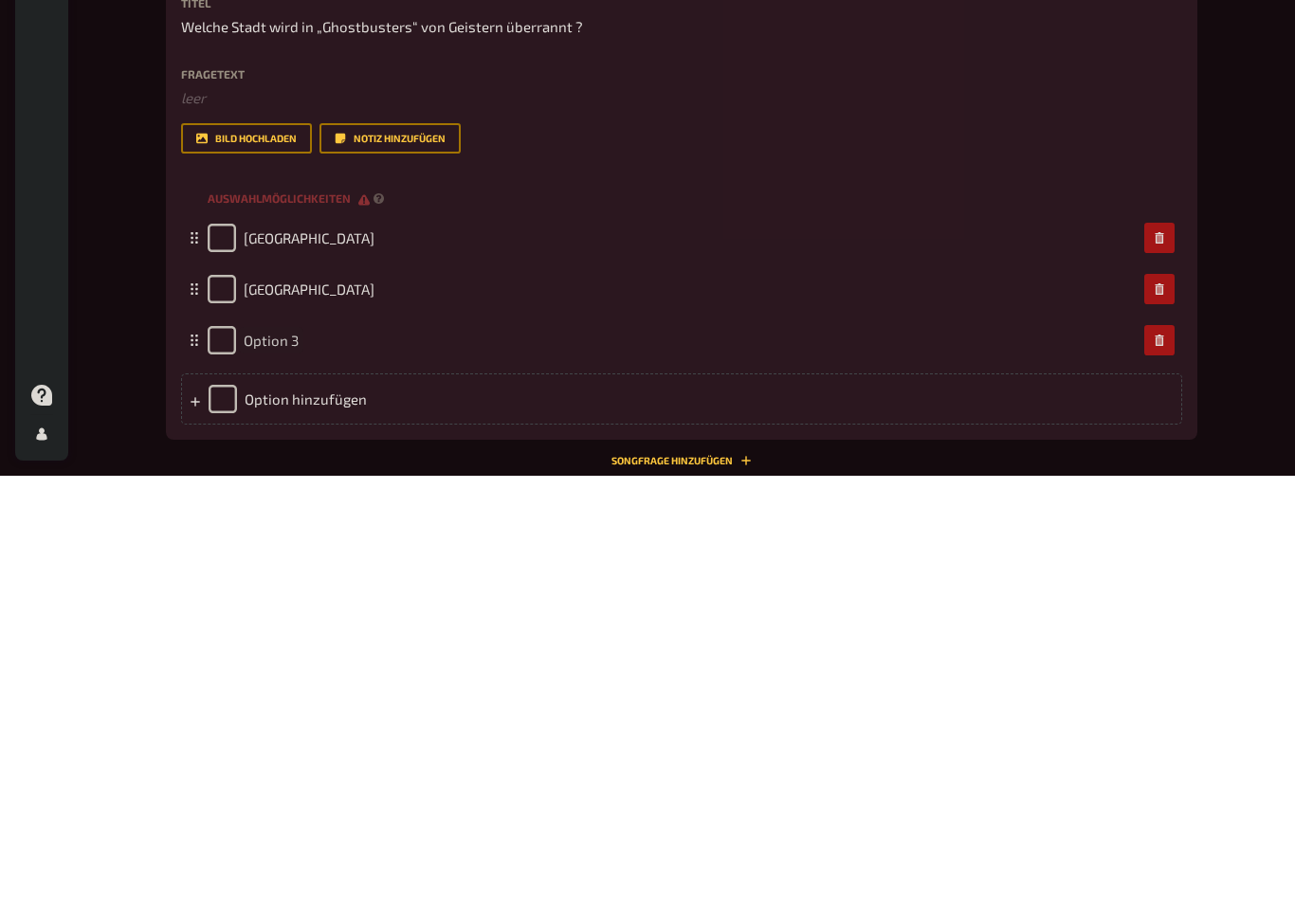 type 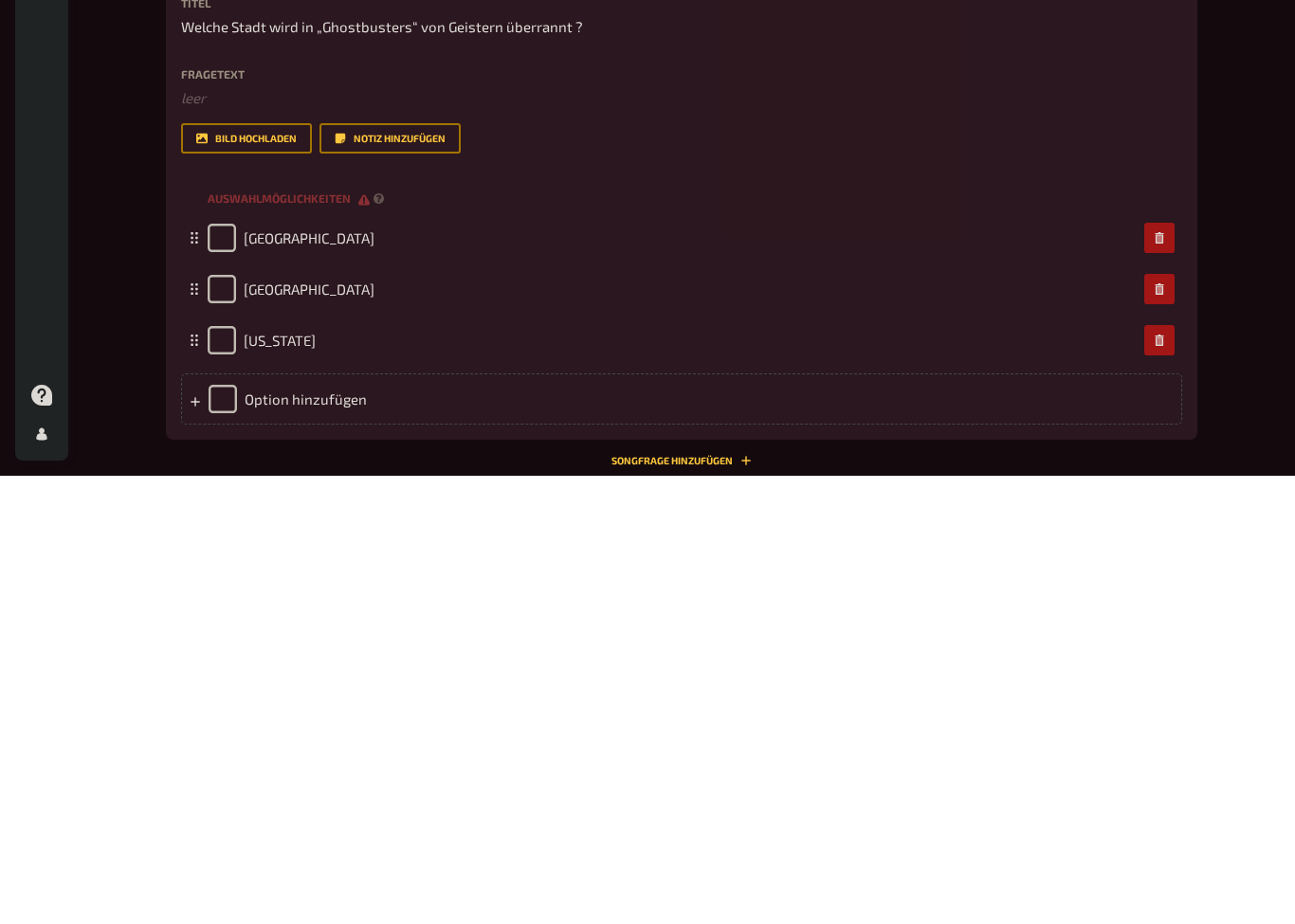 scroll, scrollTop: 1206, scrollLeft: 0, axis: vertical 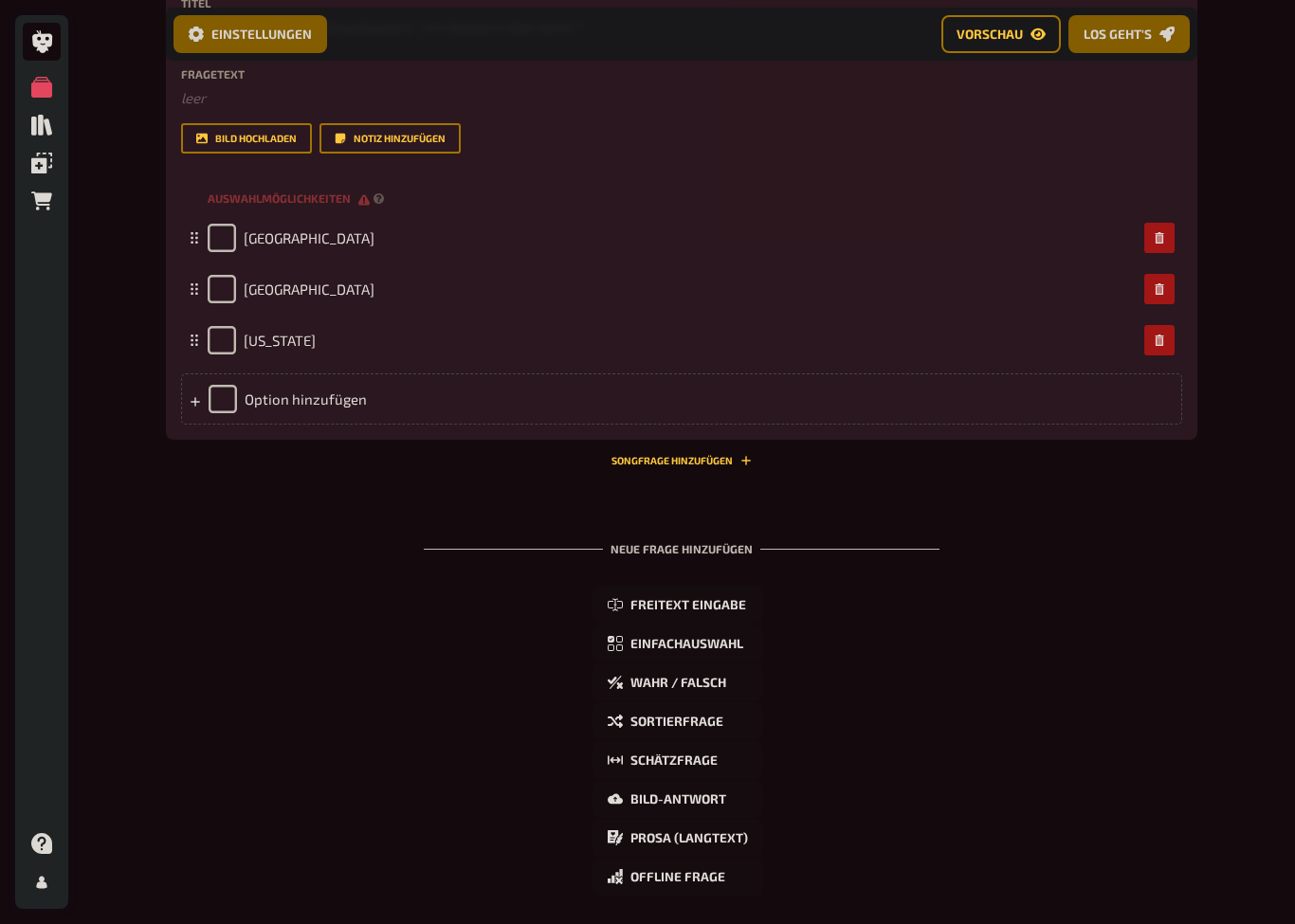click on "Option hinzufügen" at bounding box center [682, 399] 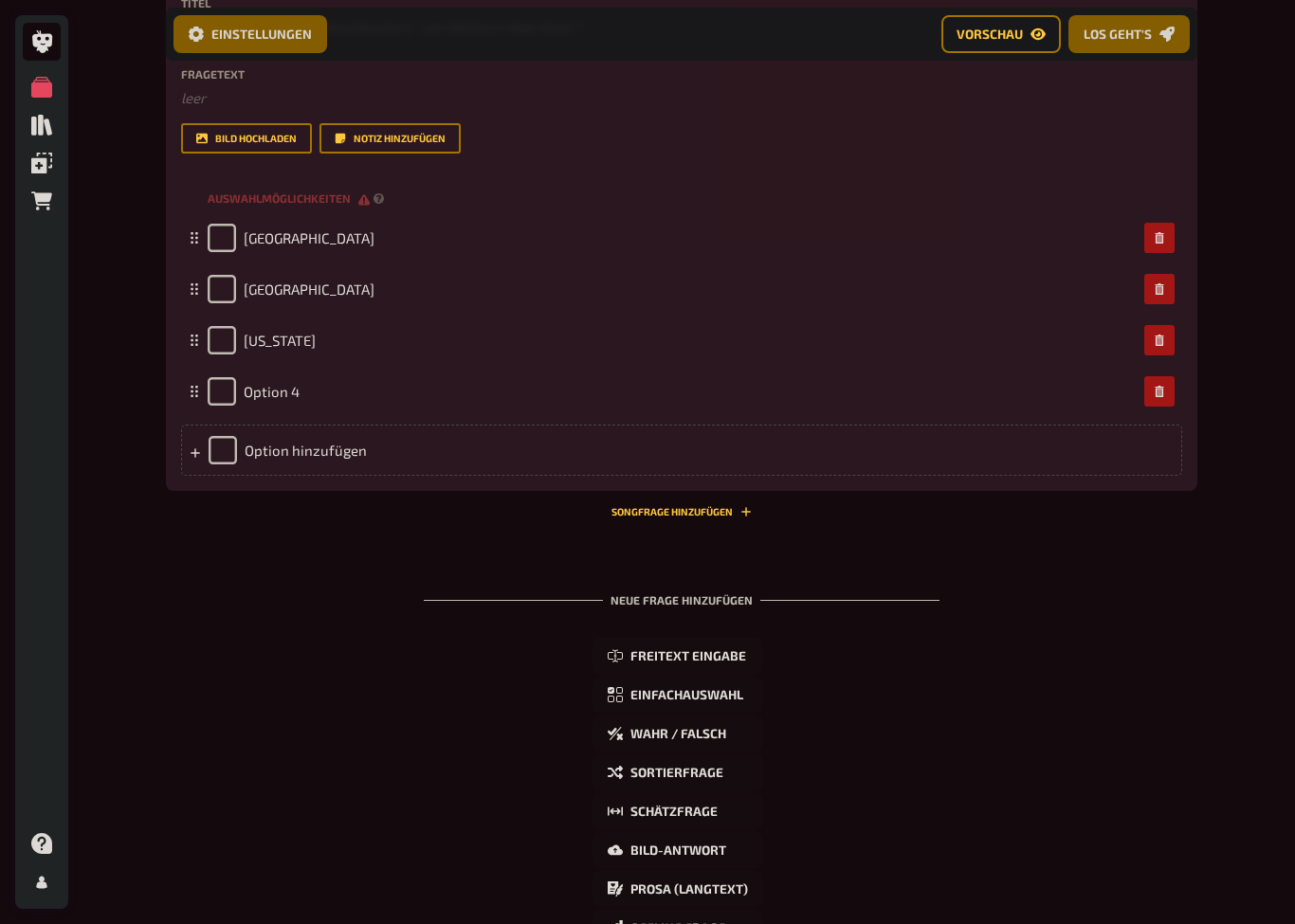 click on "Option hinzufügen" at bounding box center (682, 450) 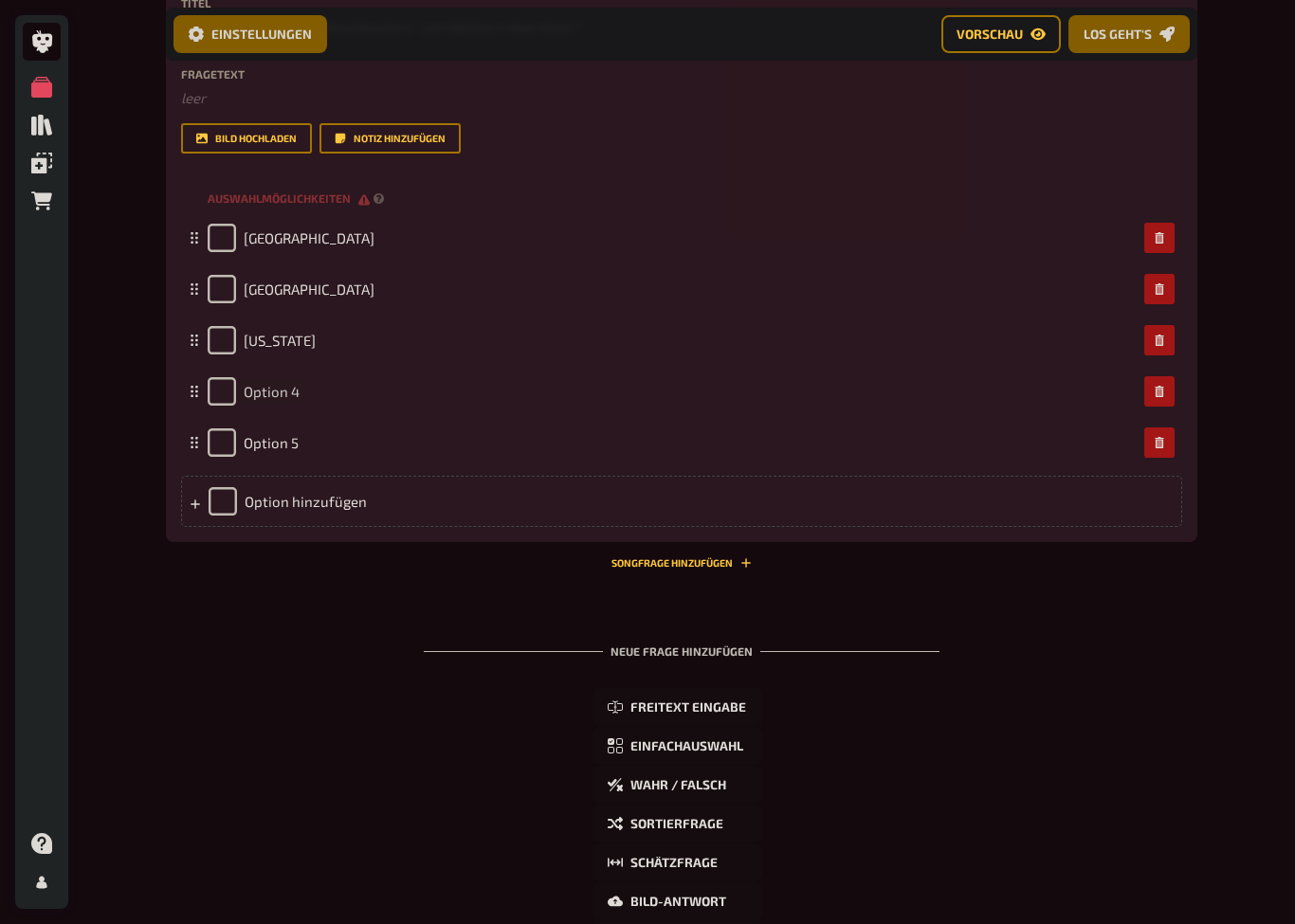 click on "Option 4" at bounding box center (271, 391) 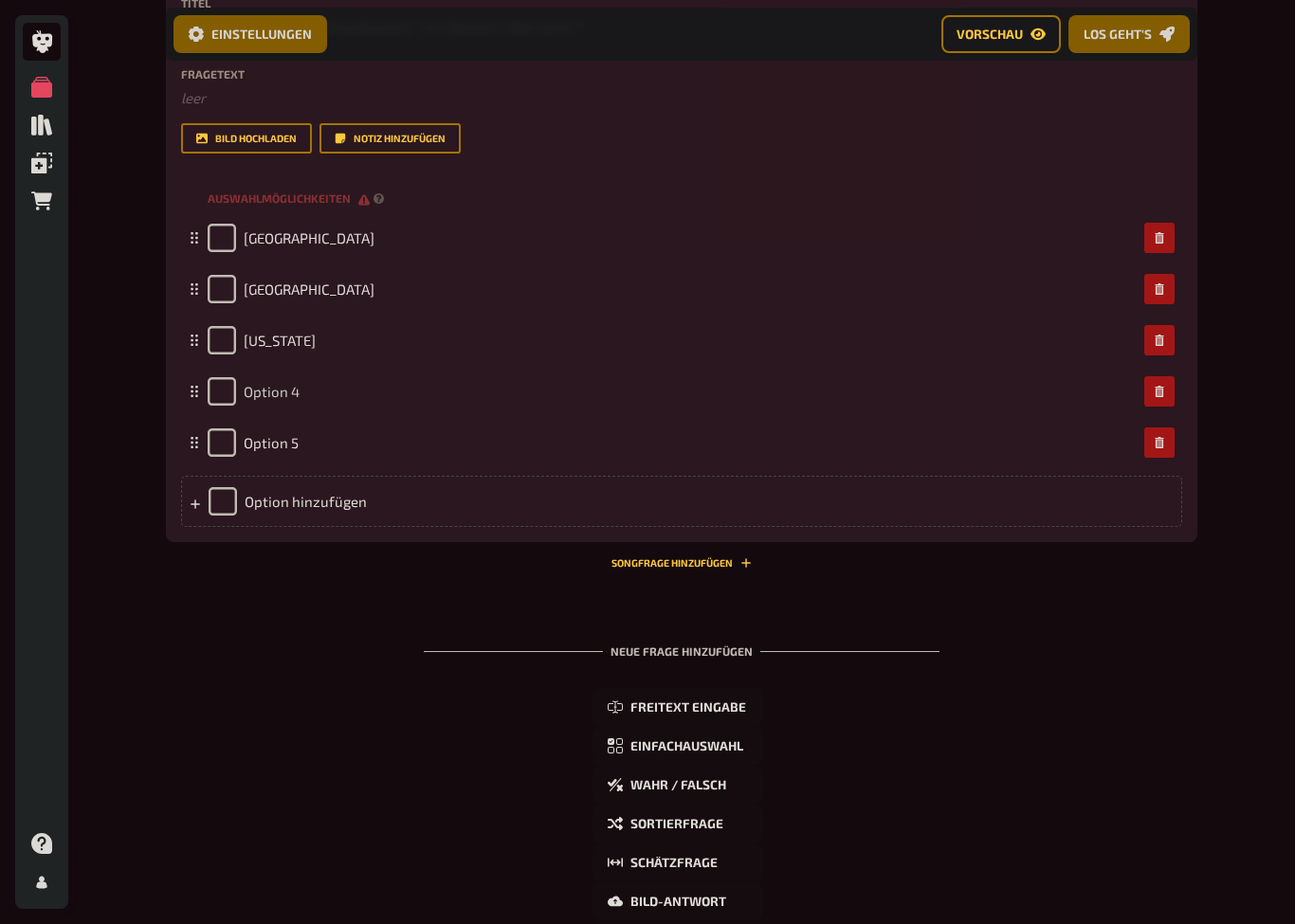 type 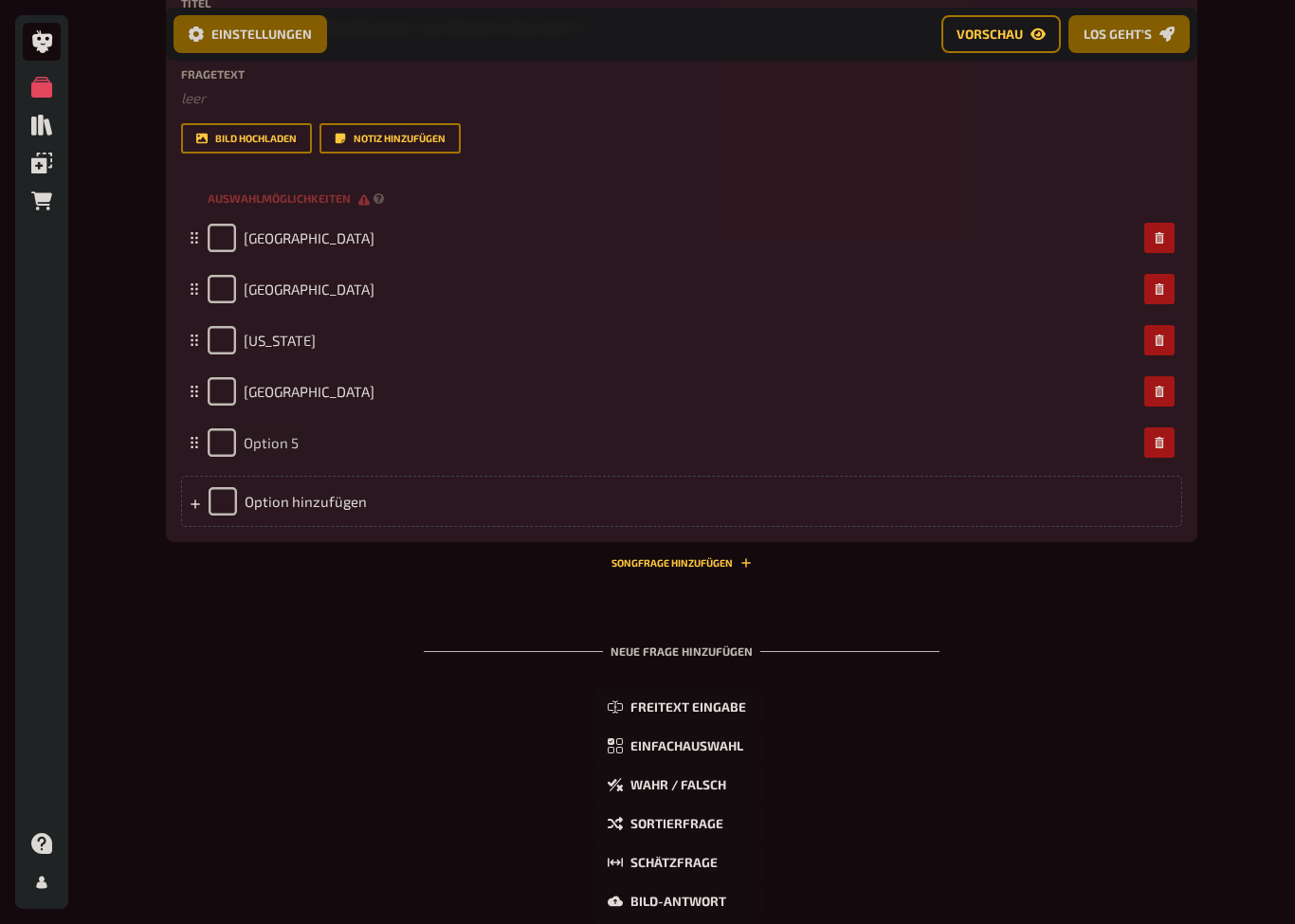 click on "Option 5" at bounding box center [271, 443] 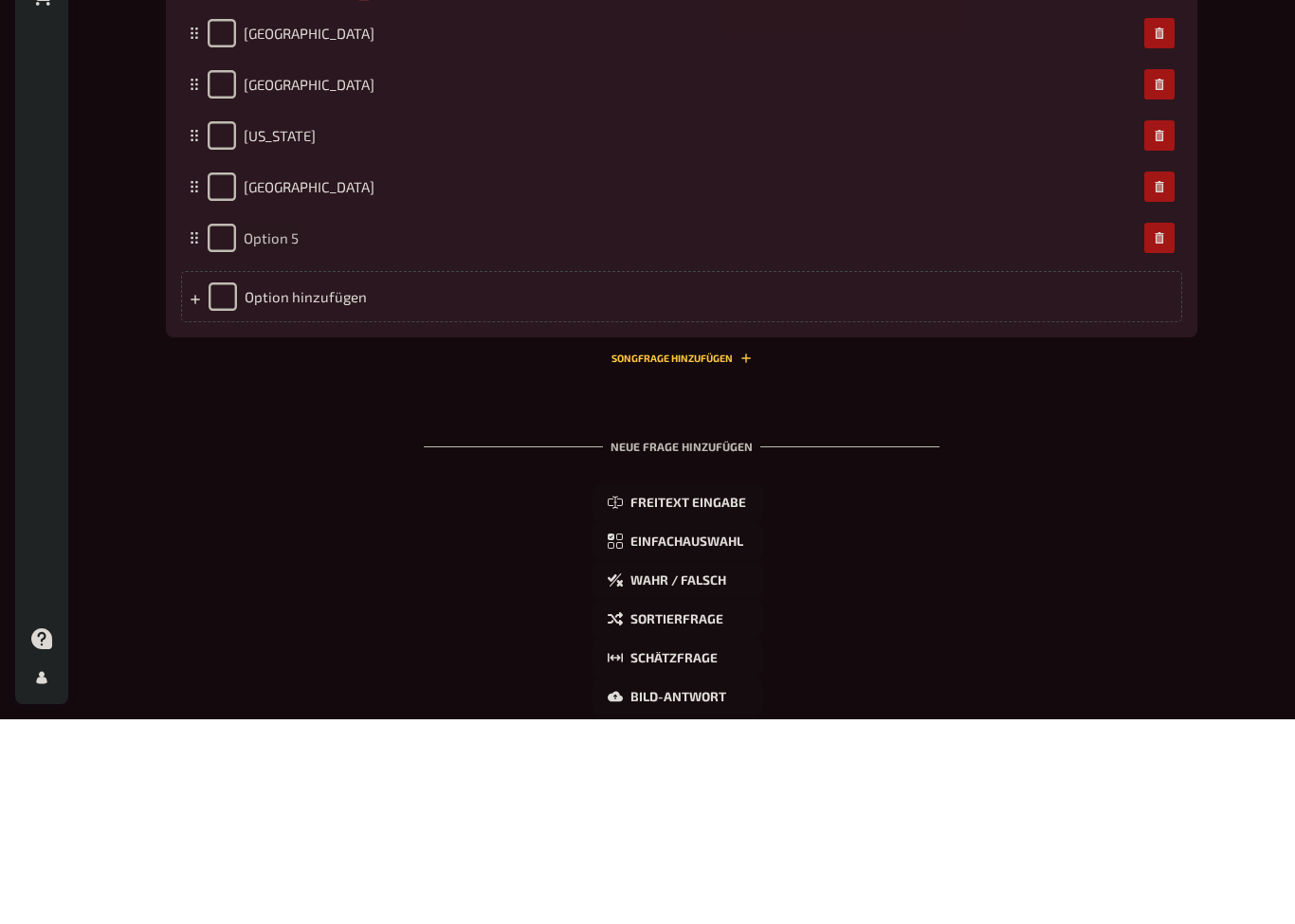type 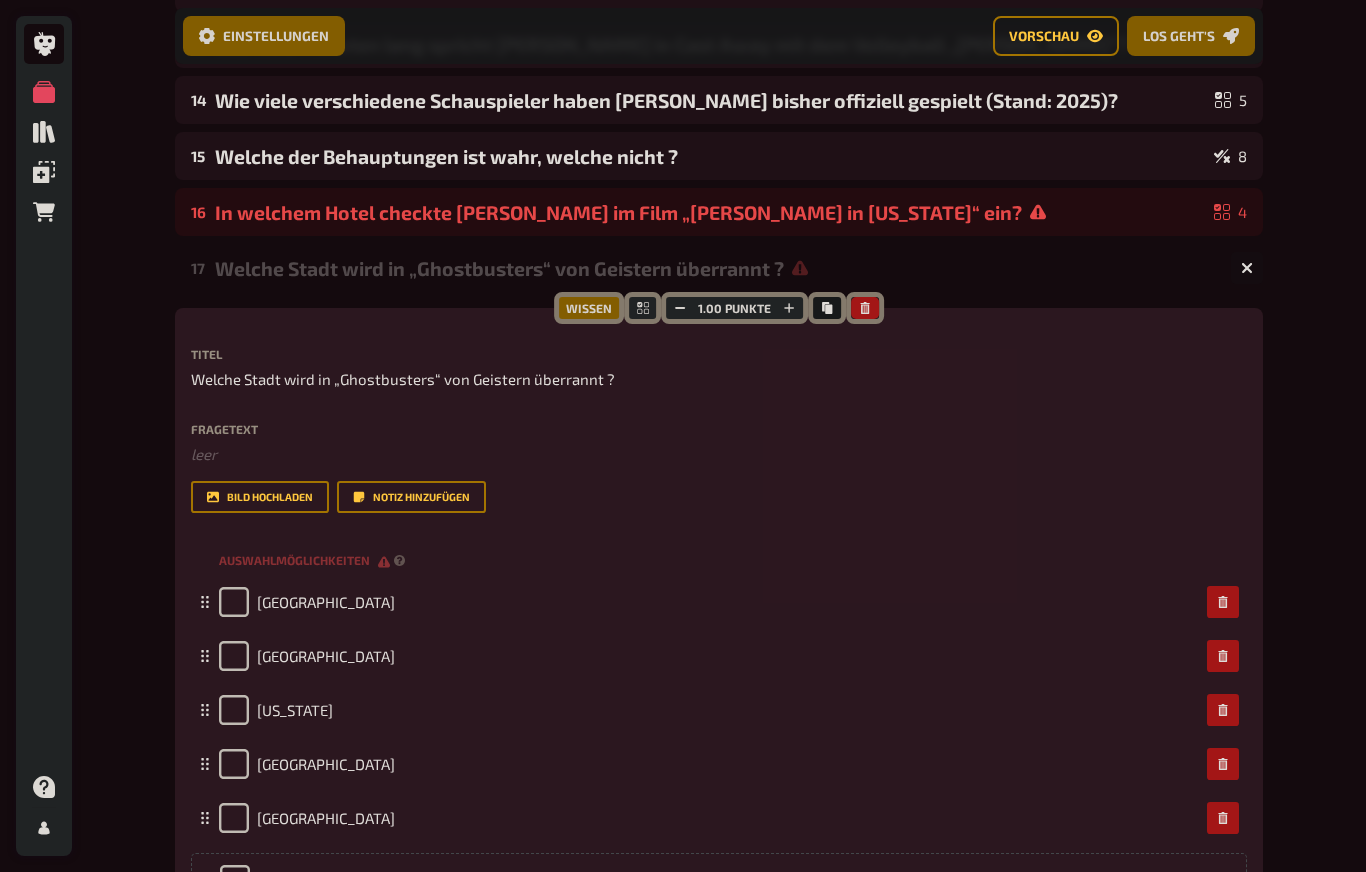 scroll, scrollTop: 920, scrollLeft: 0, axis: vertical 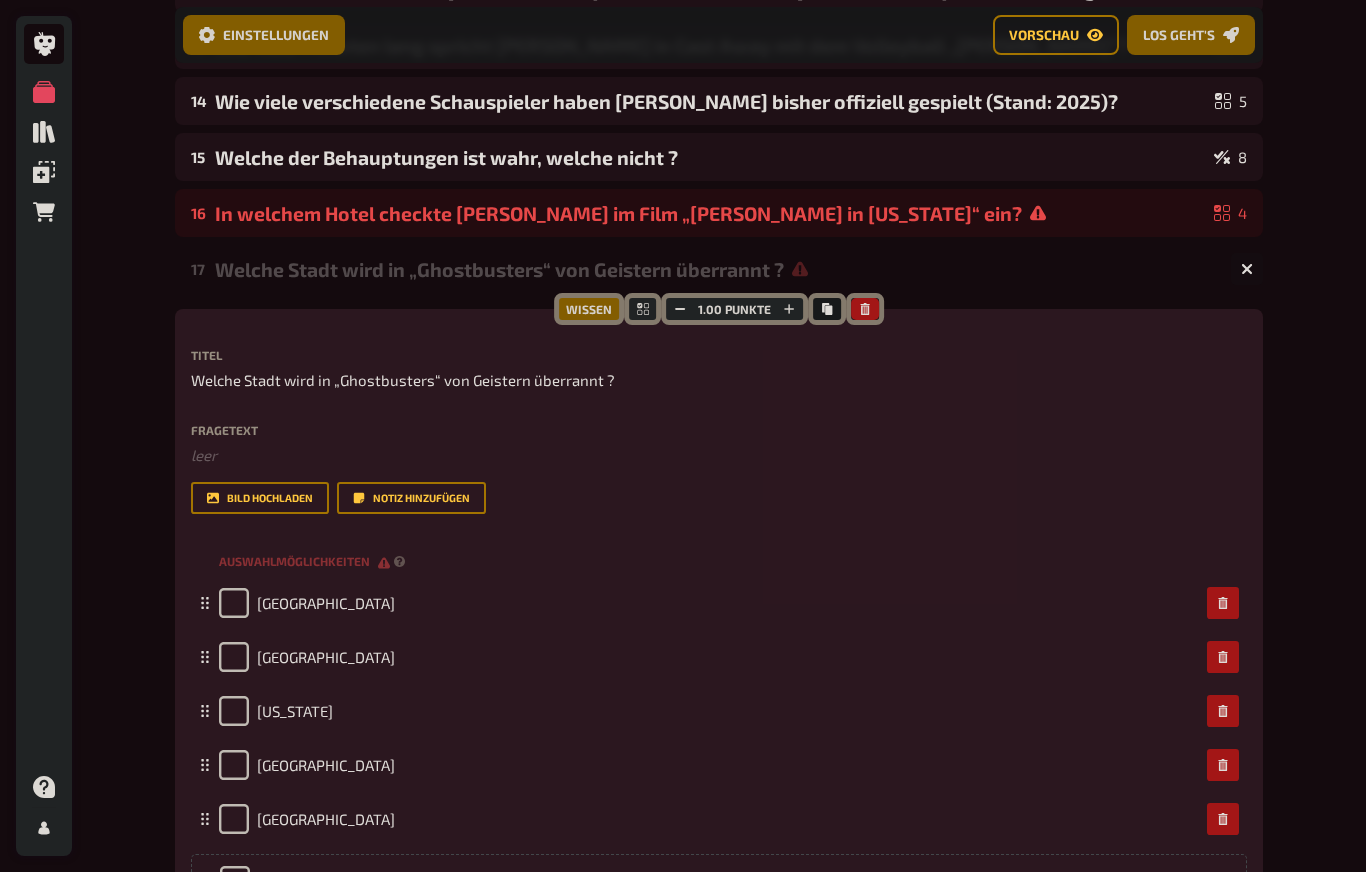 click at bounding box center (1247, 270) 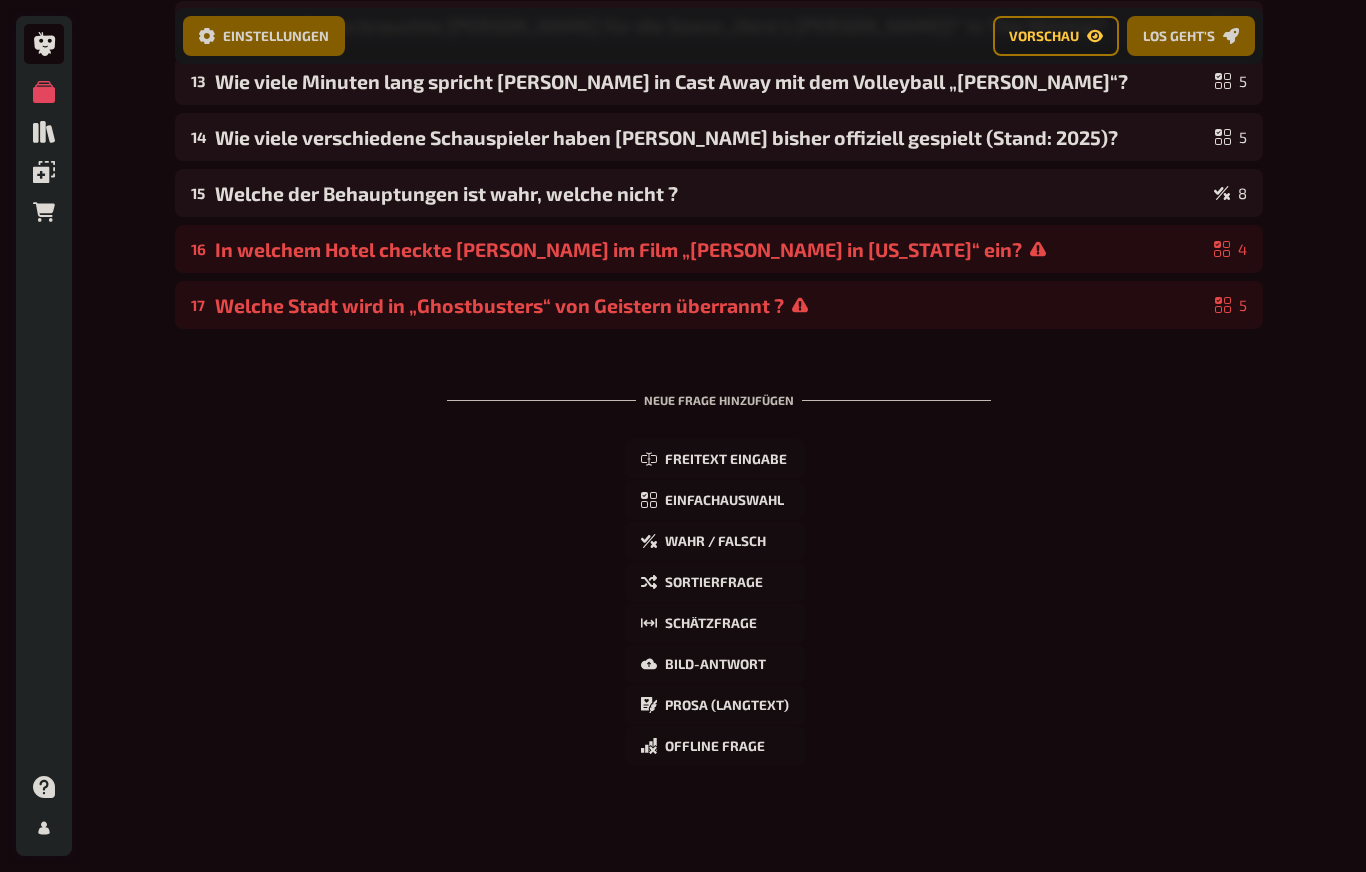 scroll, scrollTop: 884, scrollLeft: 0, axis: vertical 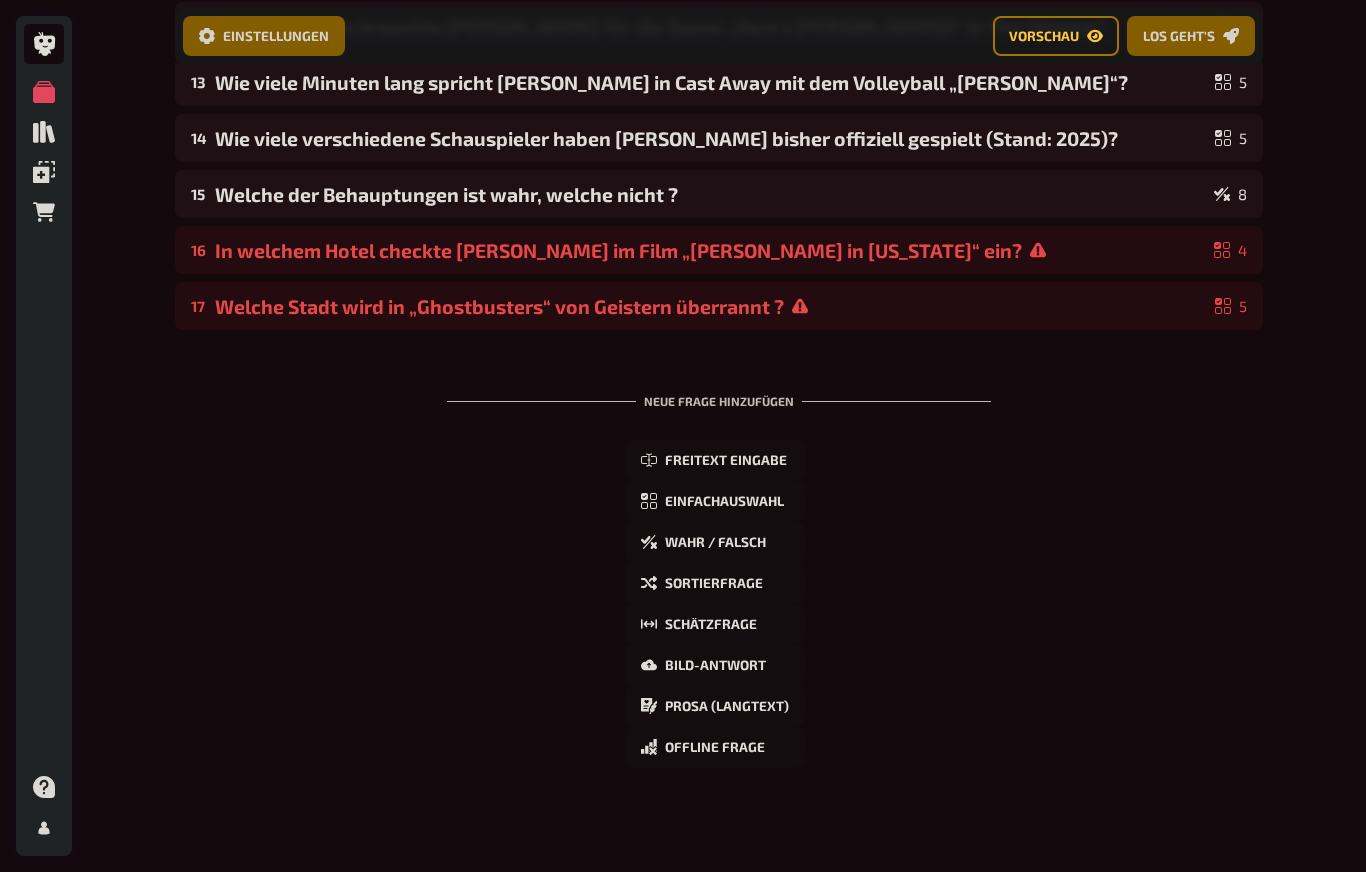 click on "Einfachauswahl" at bounding box center (724, 502) 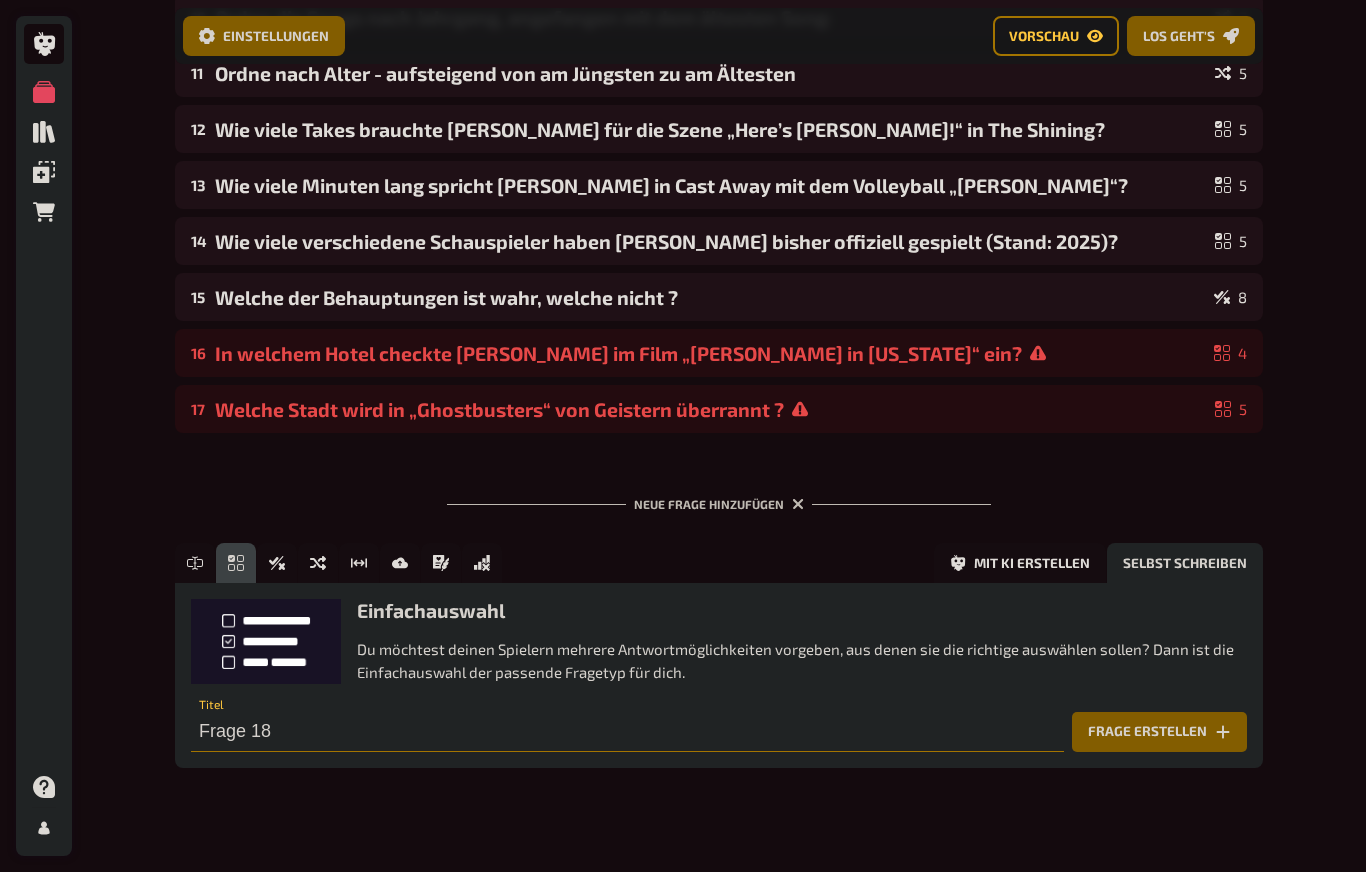 click on "Frage 18" at bounding box center (627, 732) 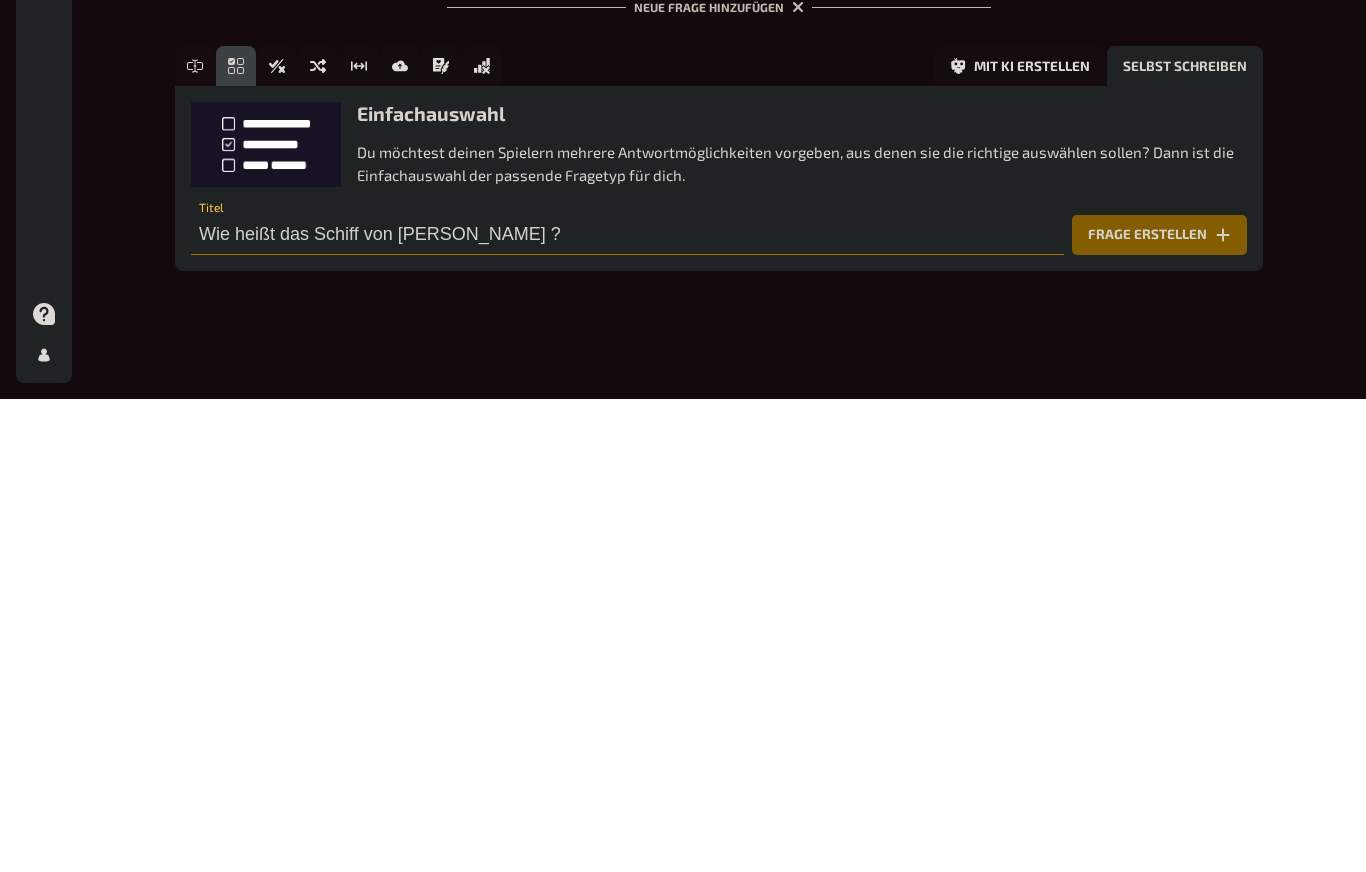 type on "Wie heißt das Schiff von [PERSON_NAME] ?" 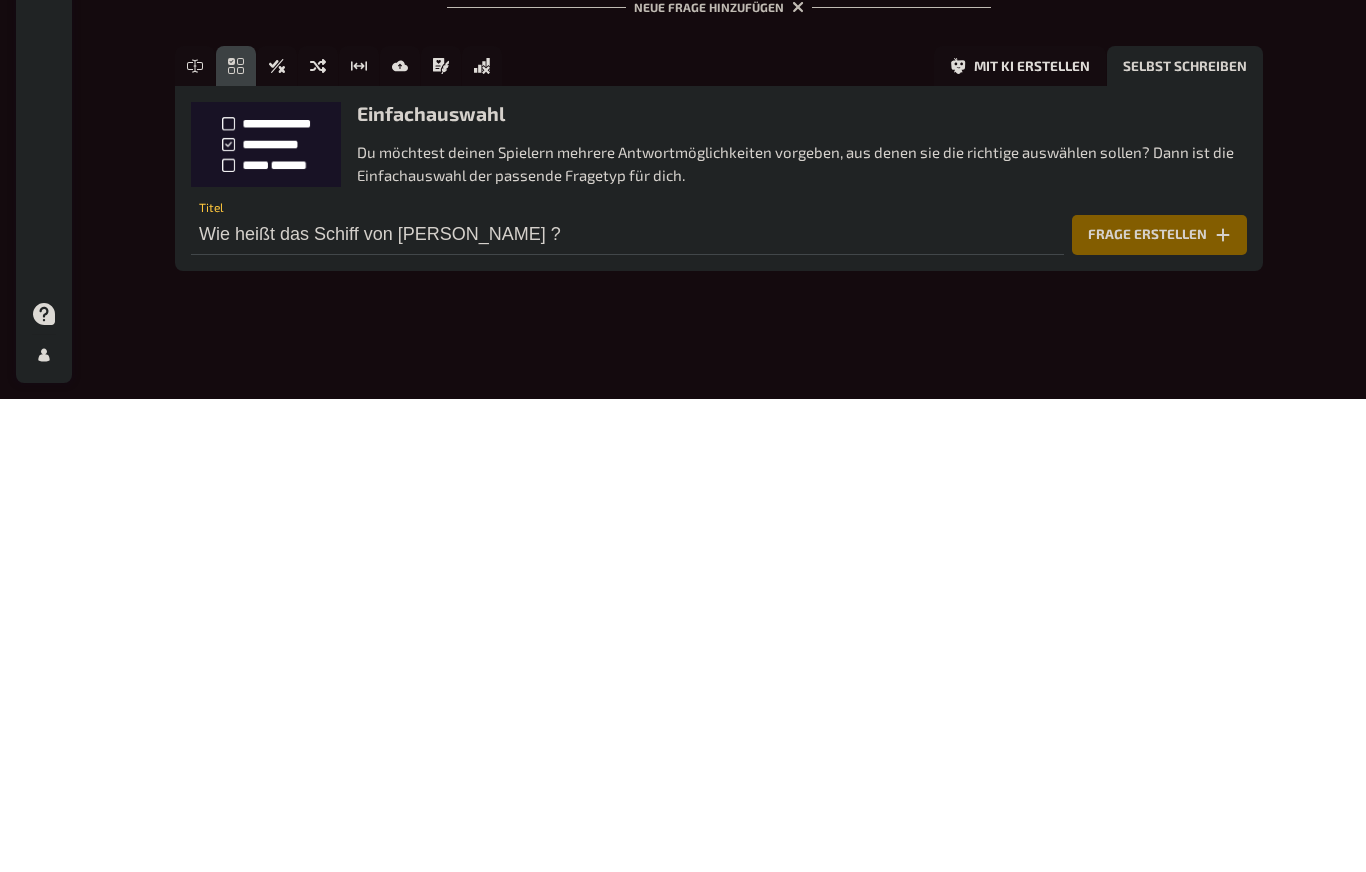 click on "Frage erstellen" at bounding box center (1159, 708) 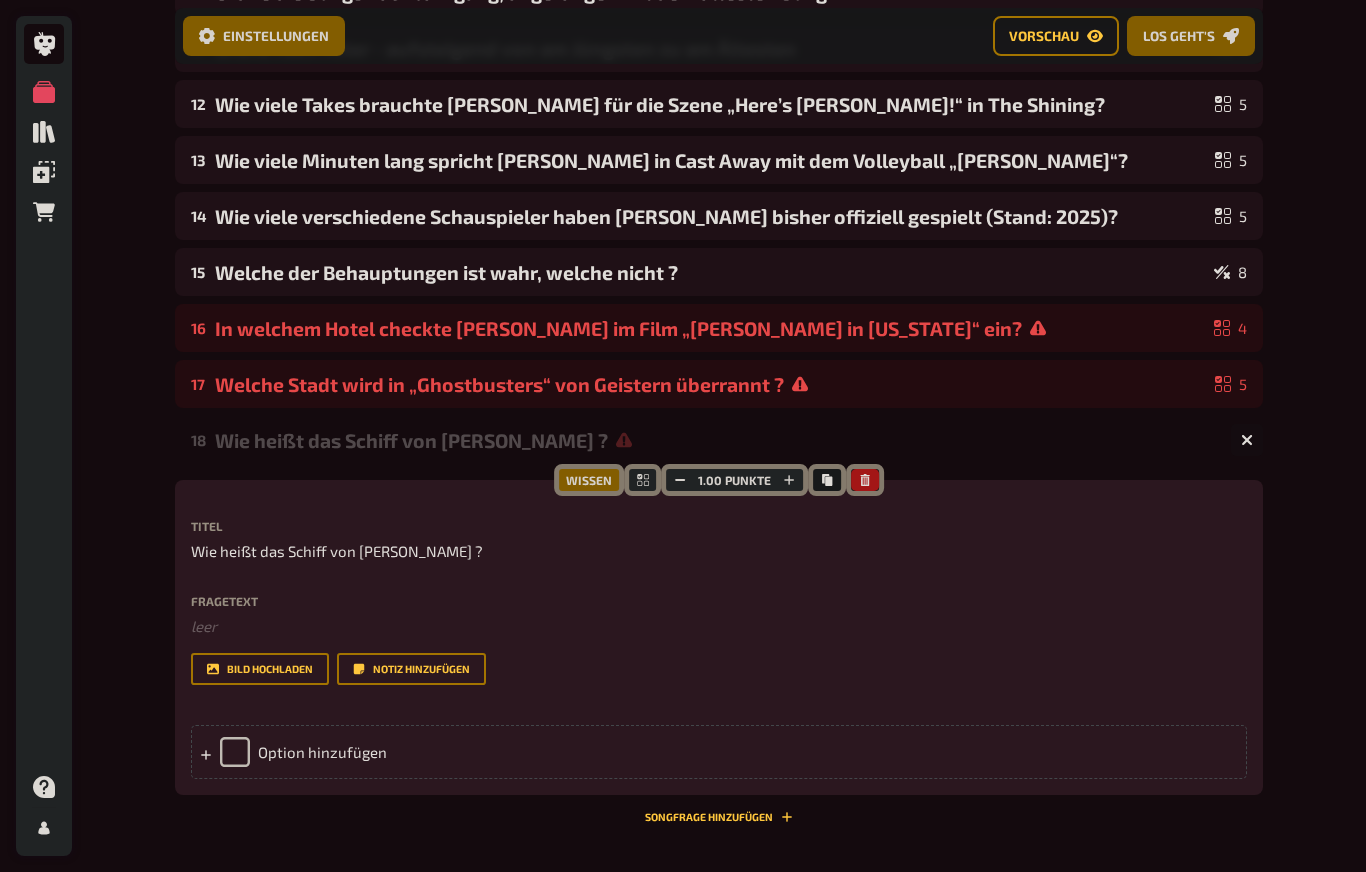 click on "Option hinzufügen" at bounding box center (719, 752) 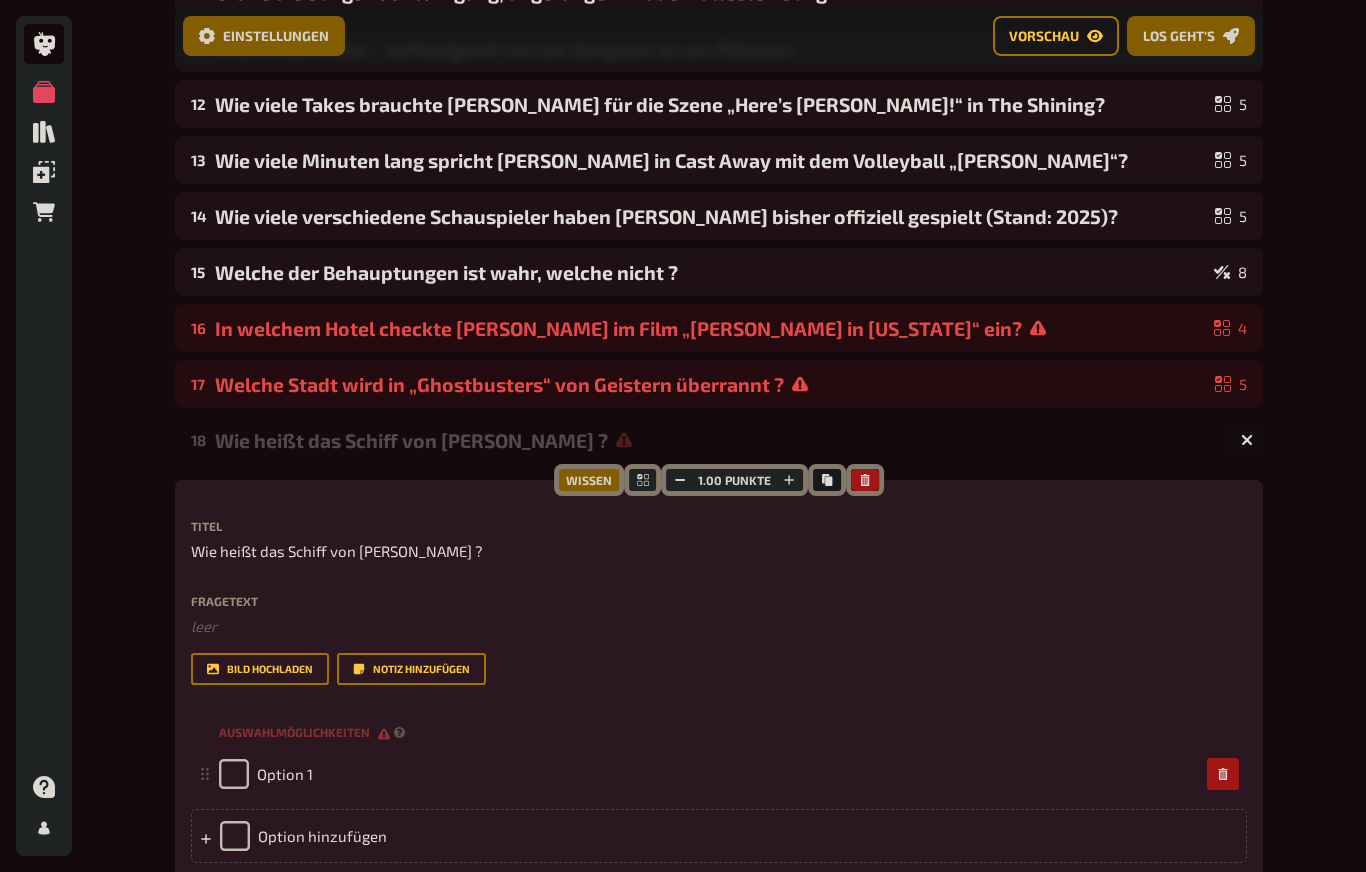 click on "Option 1" at bounding box center [285, 774] 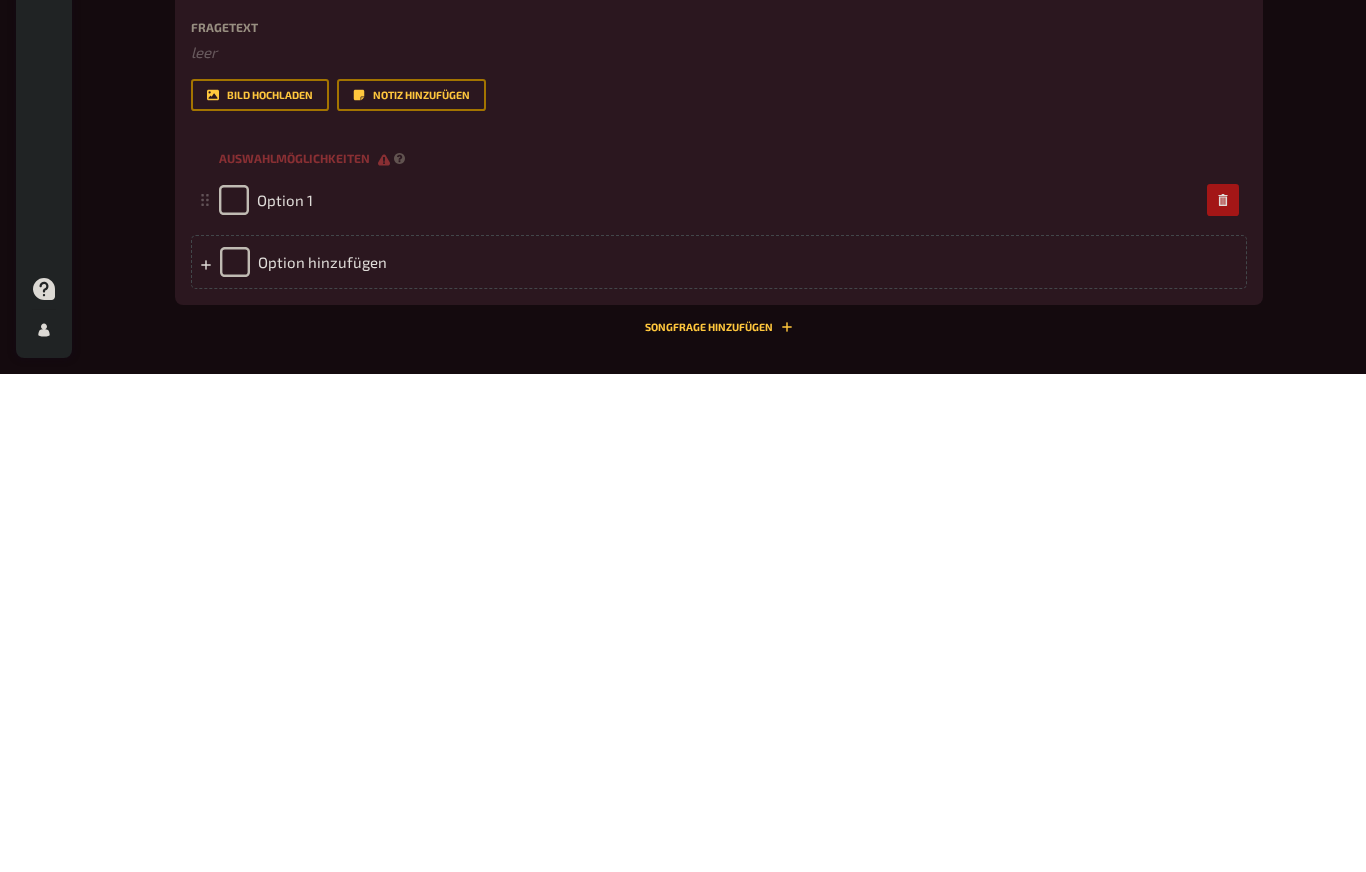 type 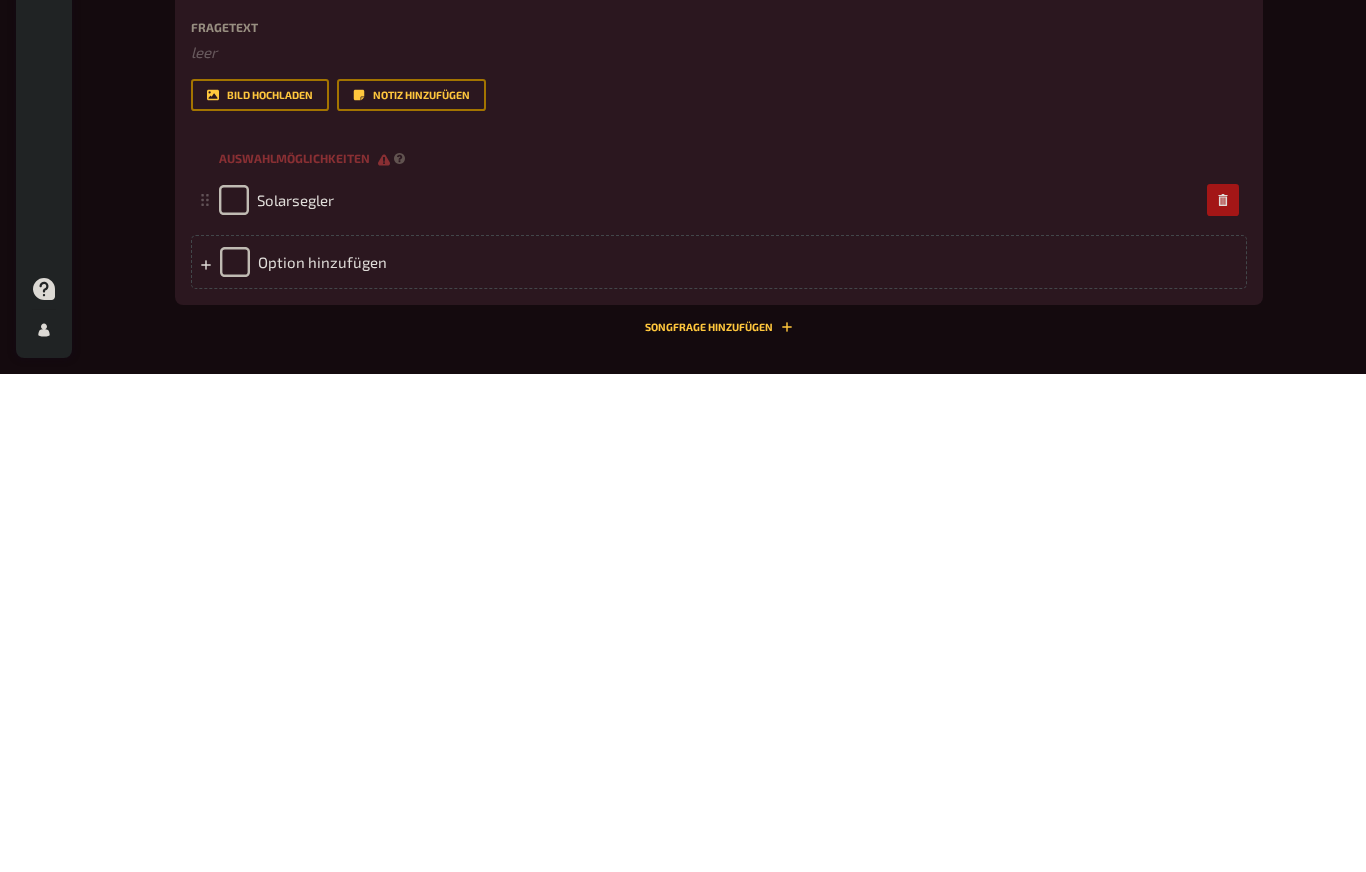 scroll, scrollTop: 1381, scrollLeft: 0, axis: vertical 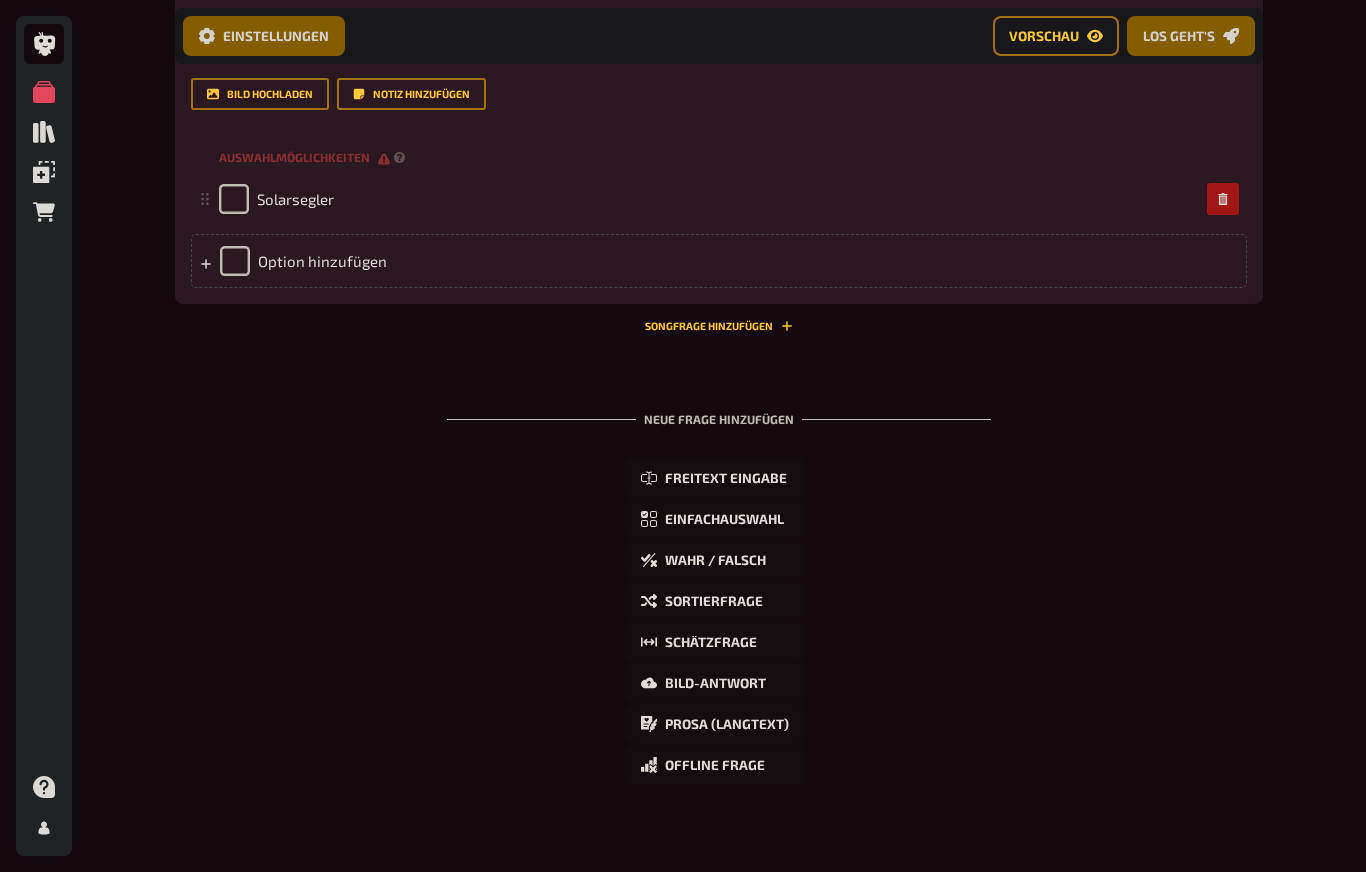 click on "Option hinzufügen" at bounding box center (719, 261) 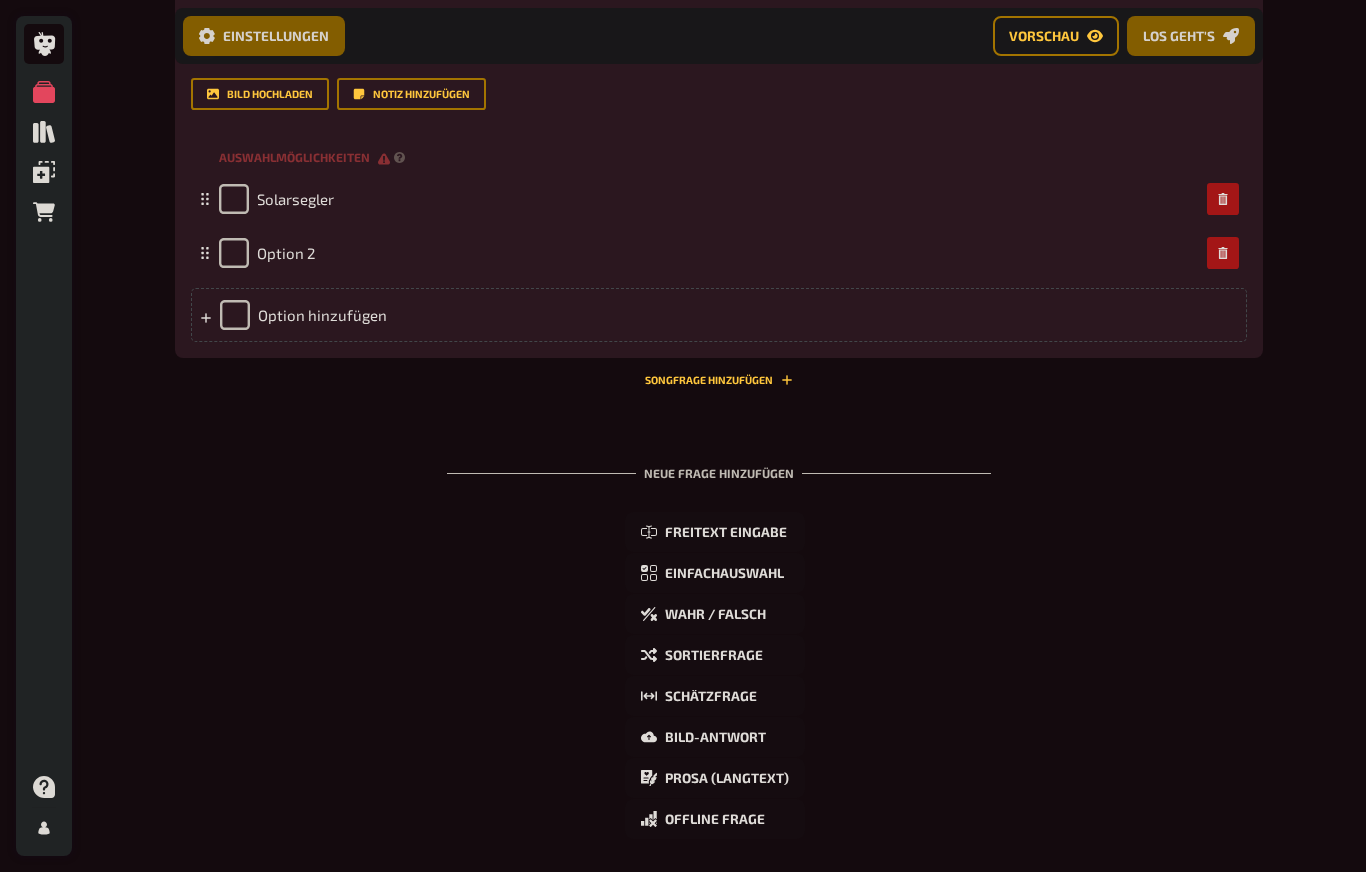 click on "Option hinzufügen" at bounding box center [719, 315] 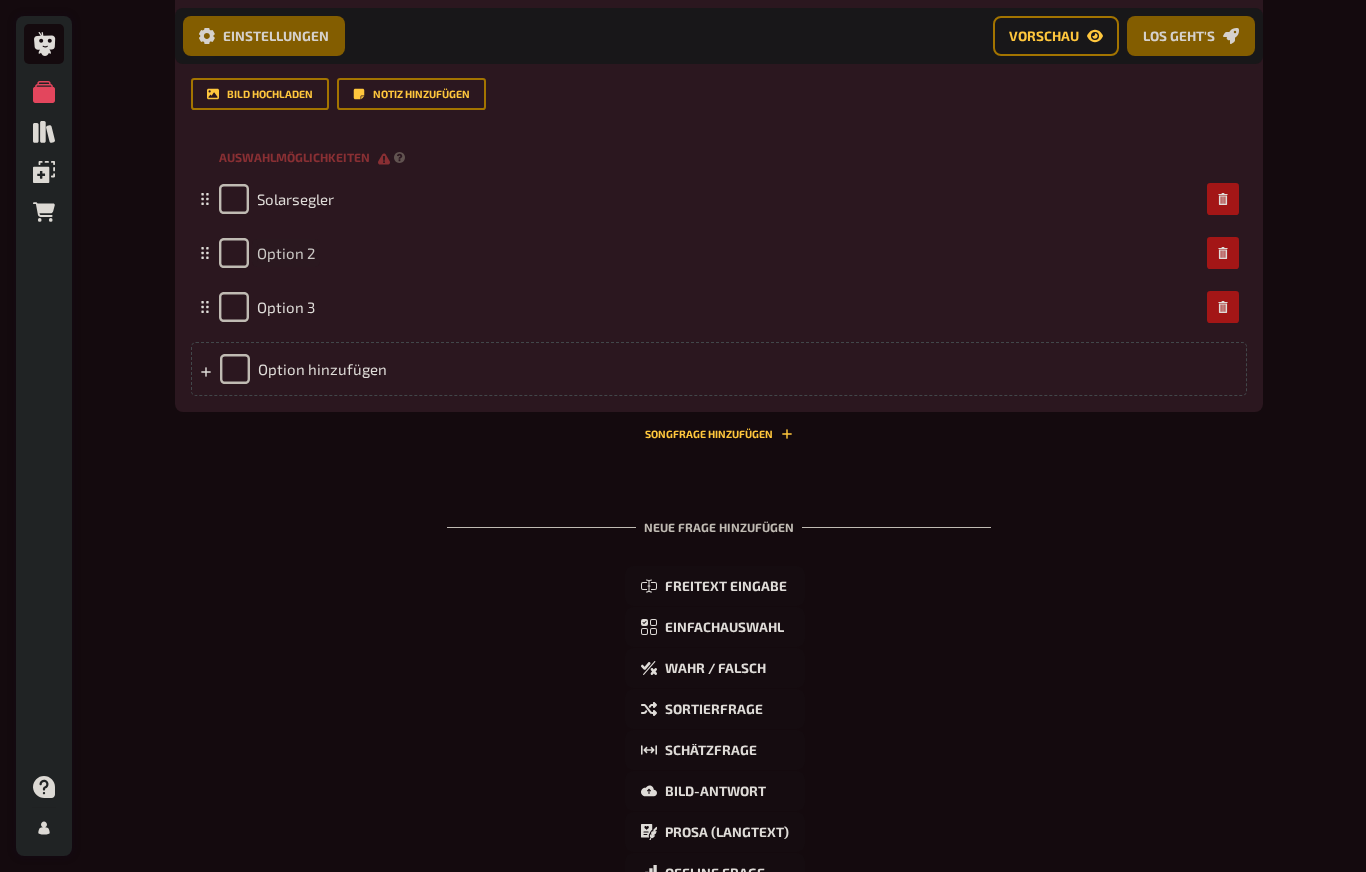 click on "Option 2" at bounding box center [286, 253] 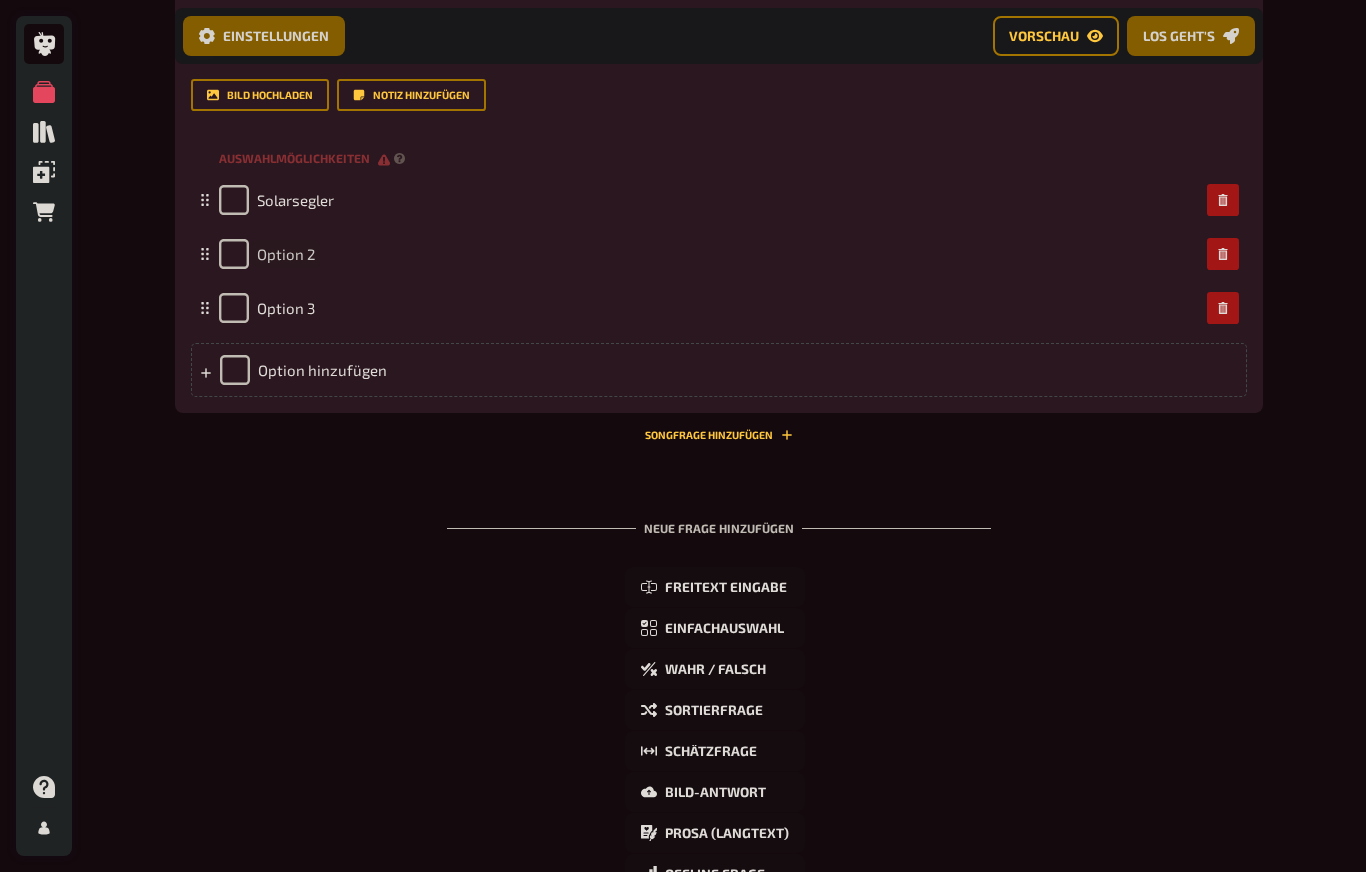type 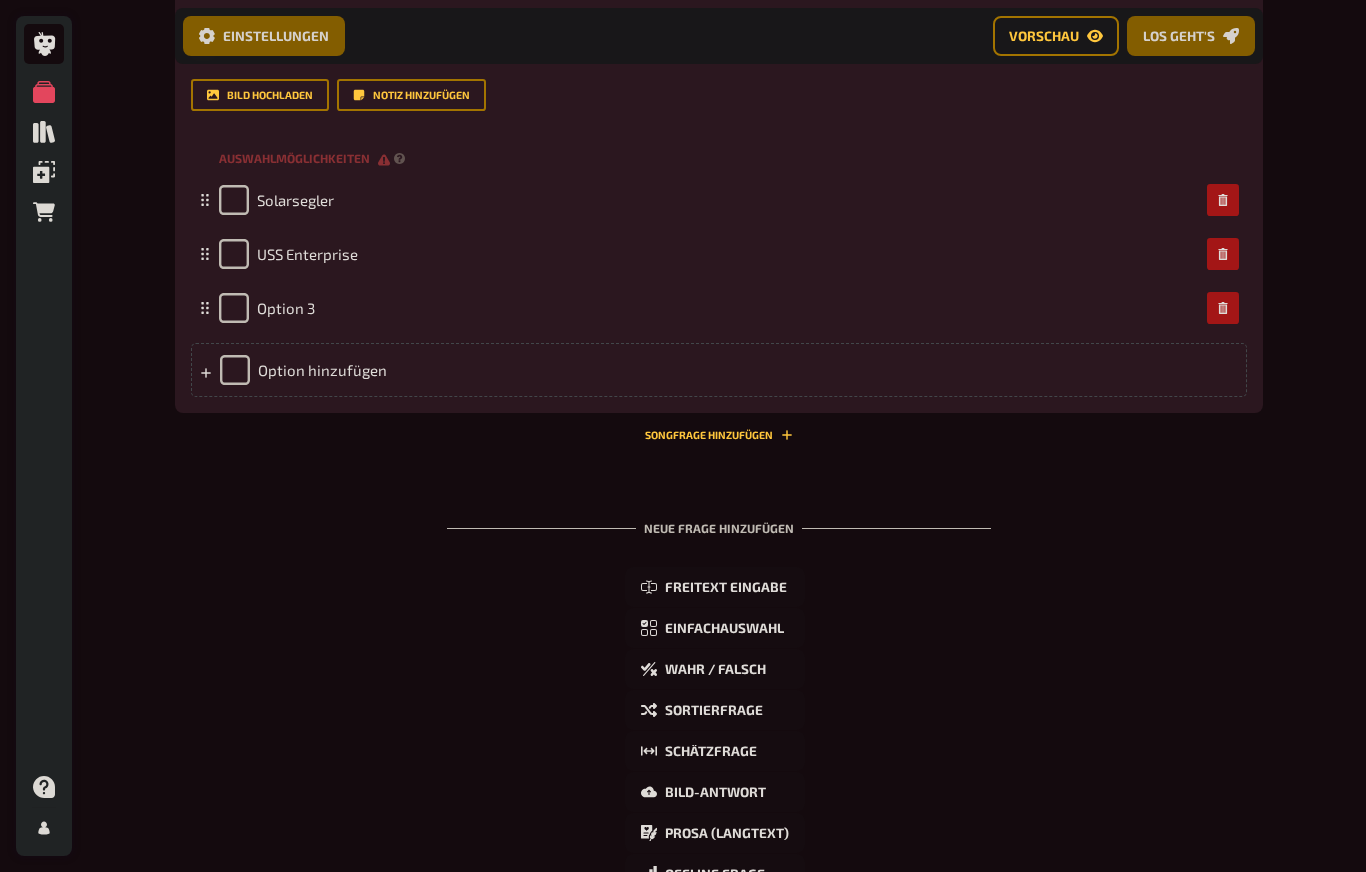 scroll, scrollTop: 1381, scrollLeft: 0, axis: vertical 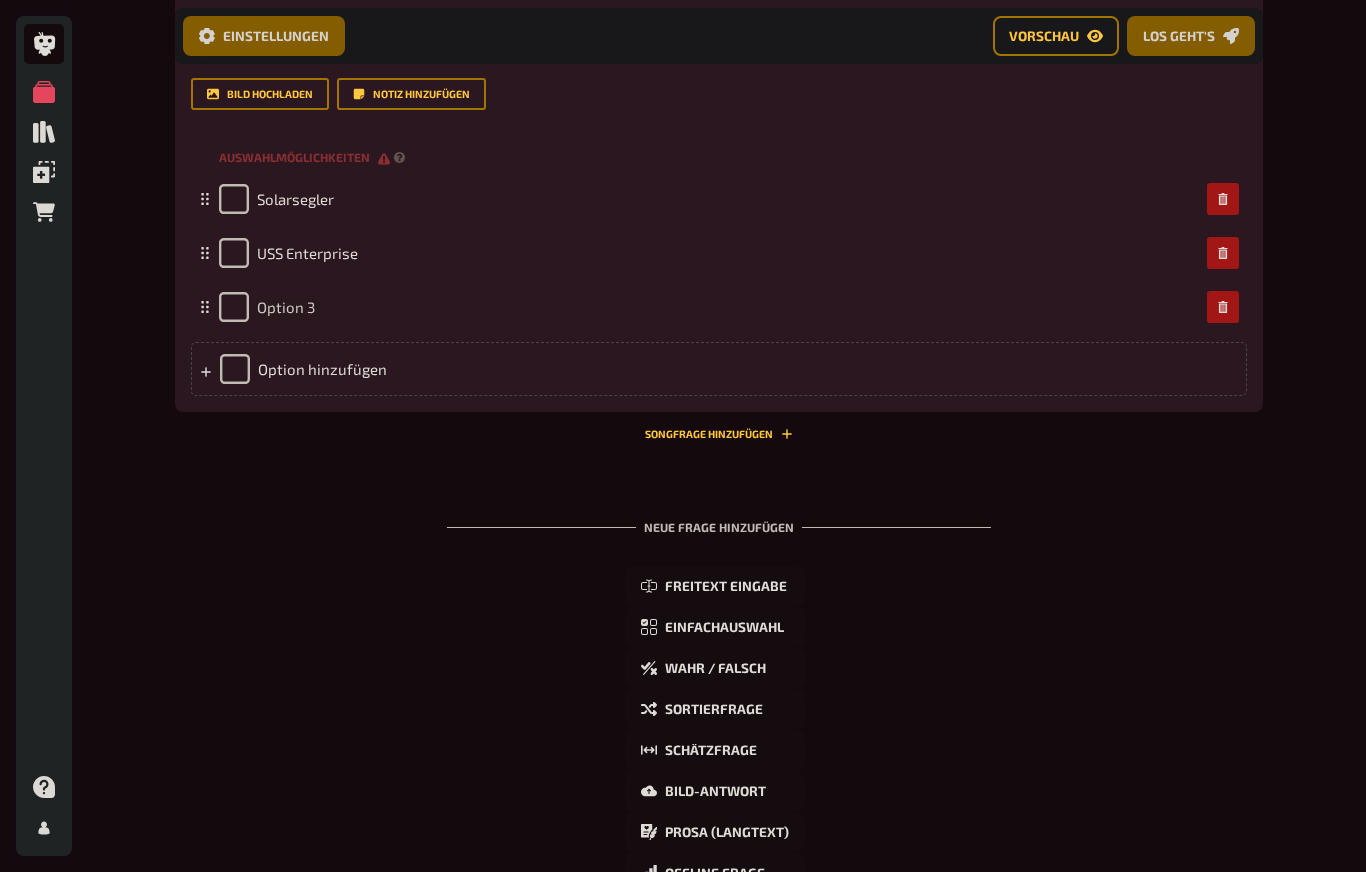 click on "Option 3" at bounding box center [286, 307] 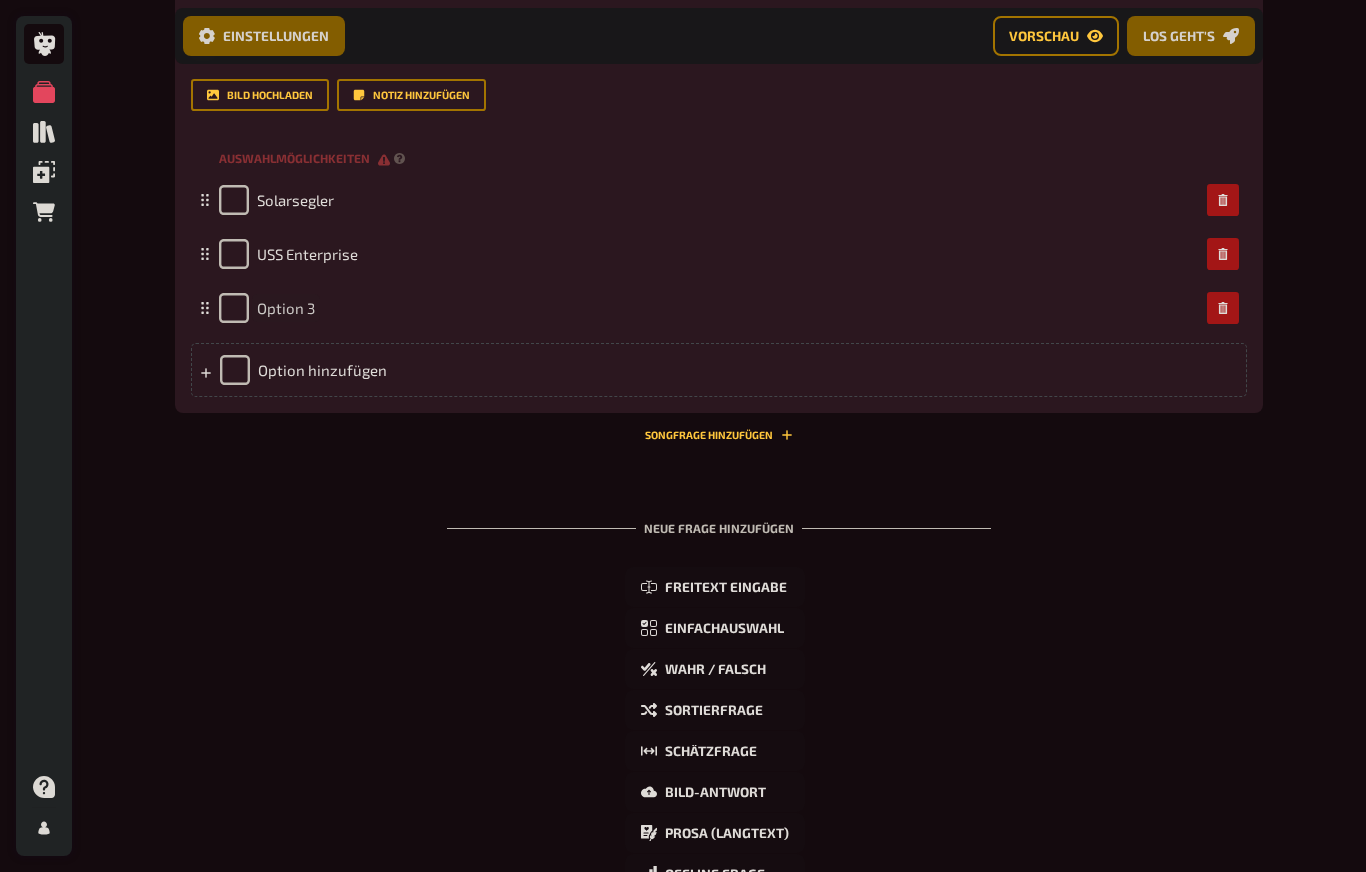 type 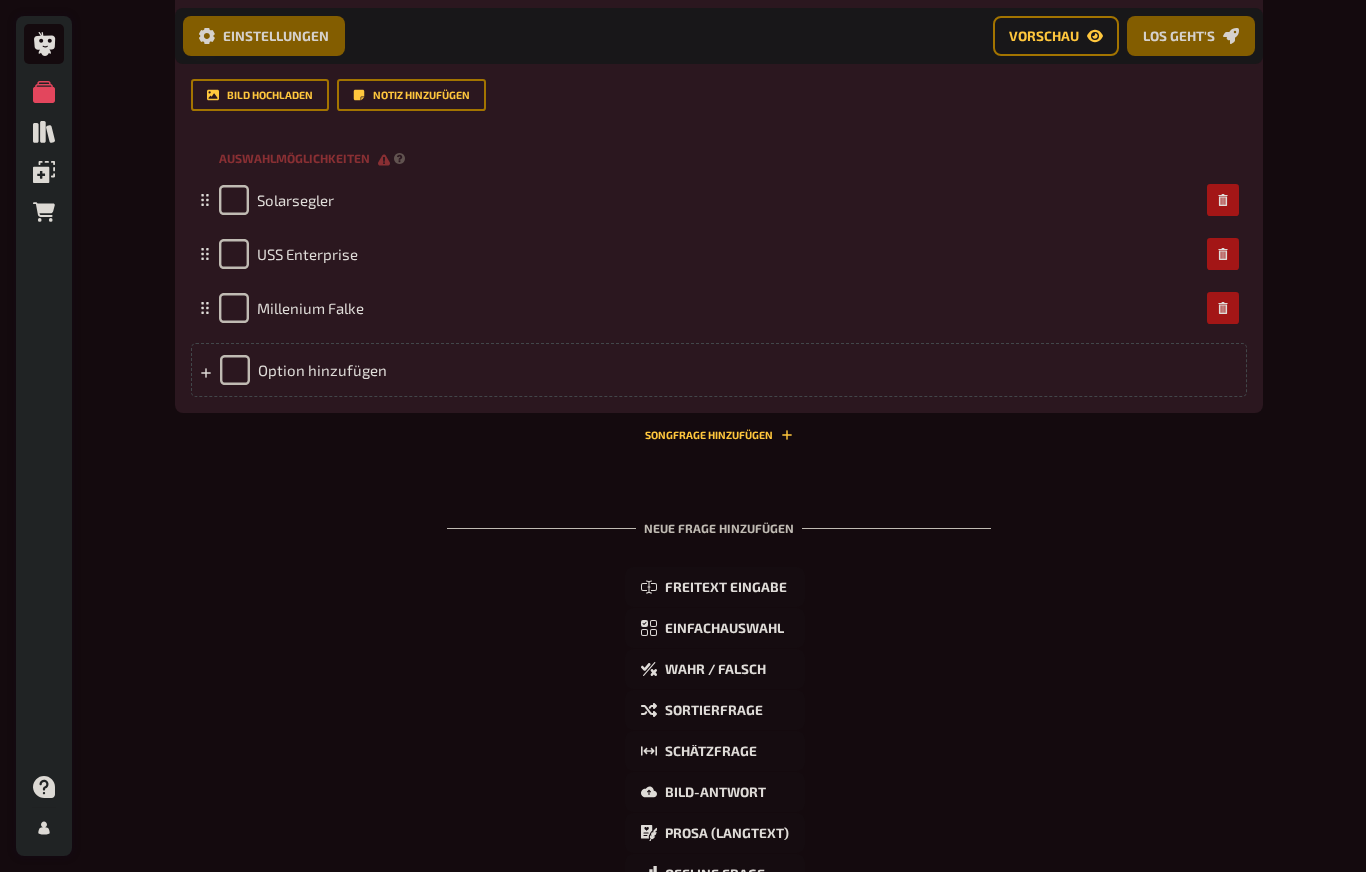click on "Option hinzufügen" at bounding box center [719, 370] 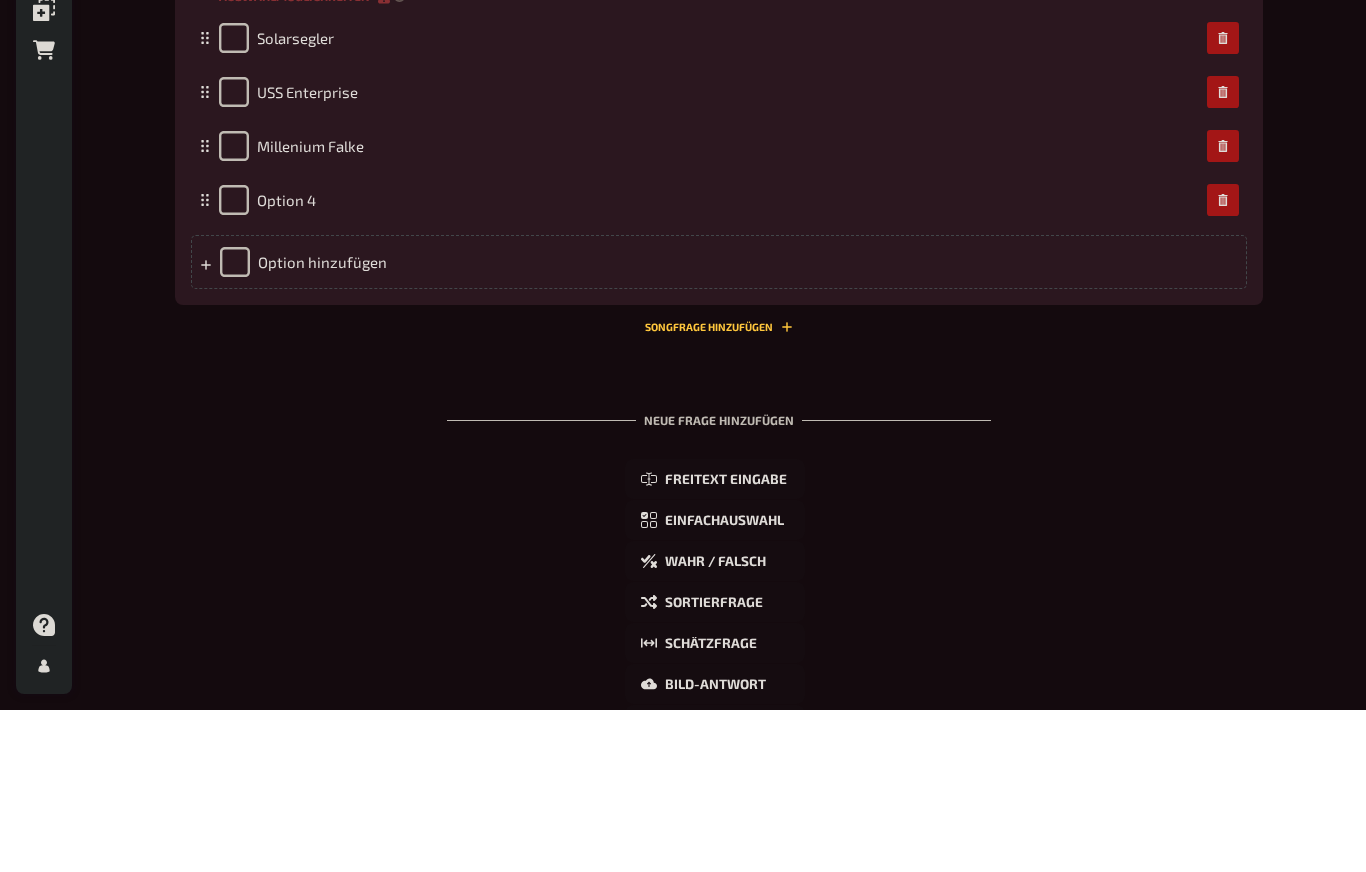 type 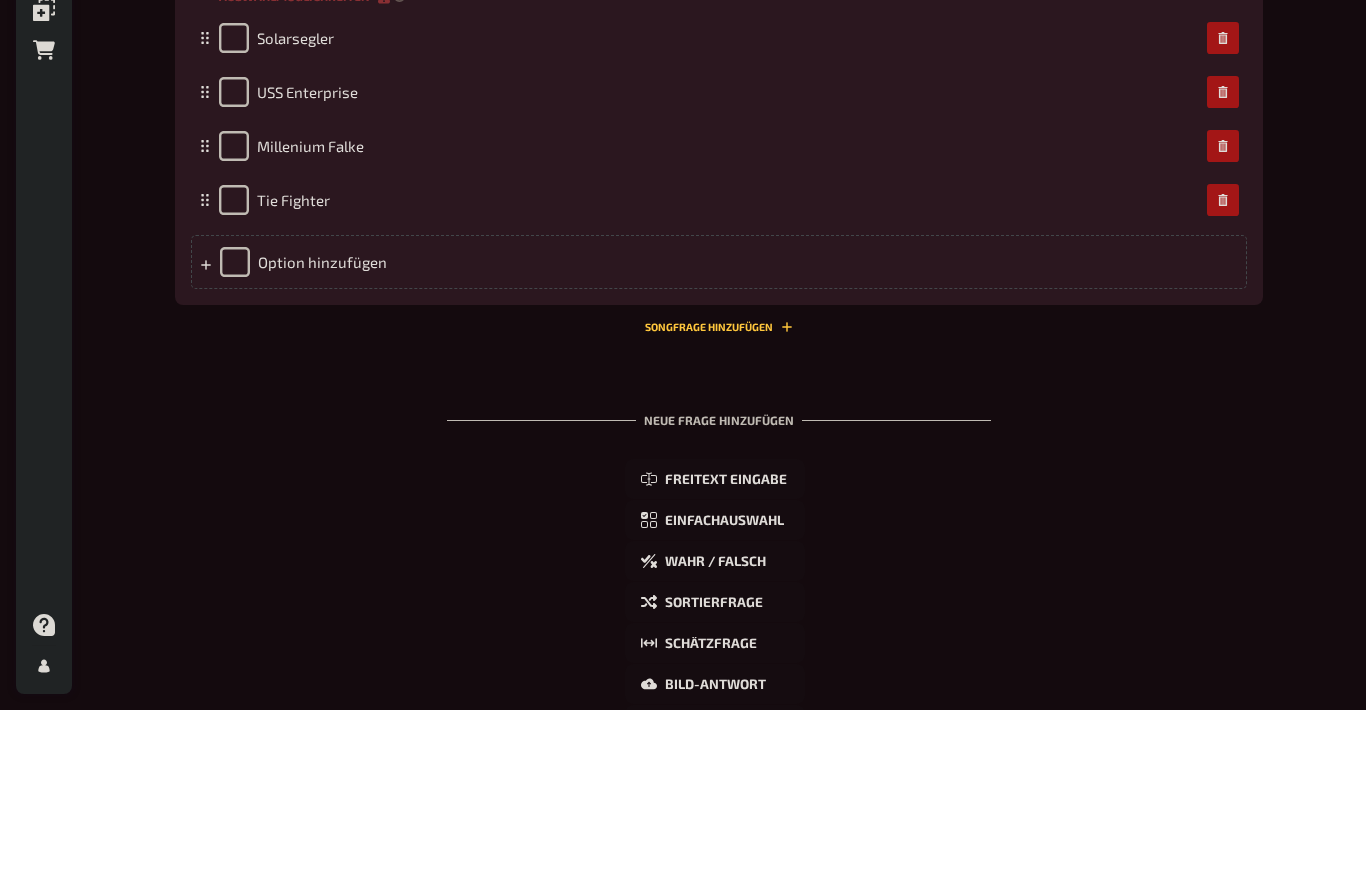 scroll, scrollTop: 1543, scrollLeft: 0, axis: vertical 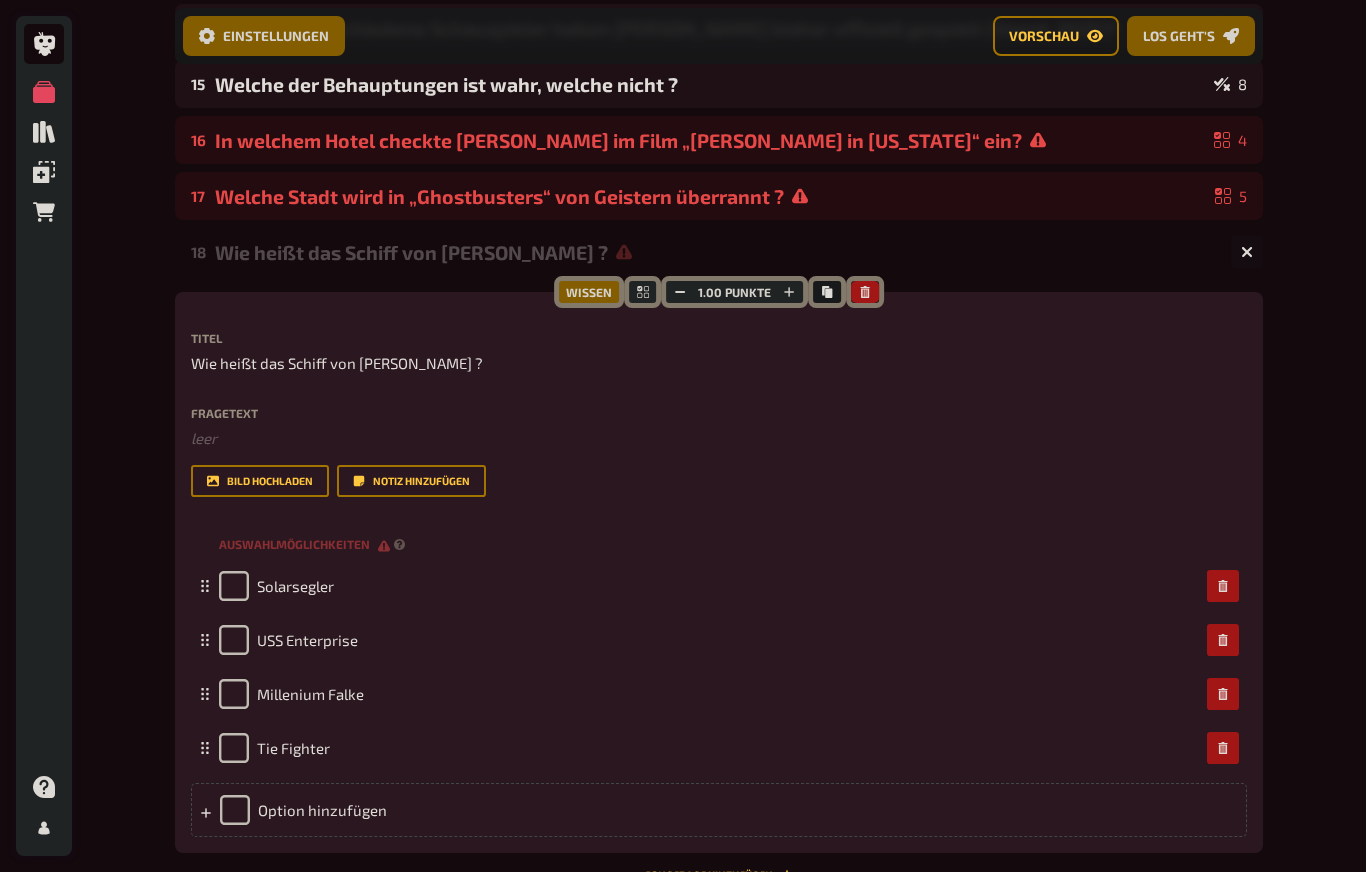 click at bounding box center [1247, 252] 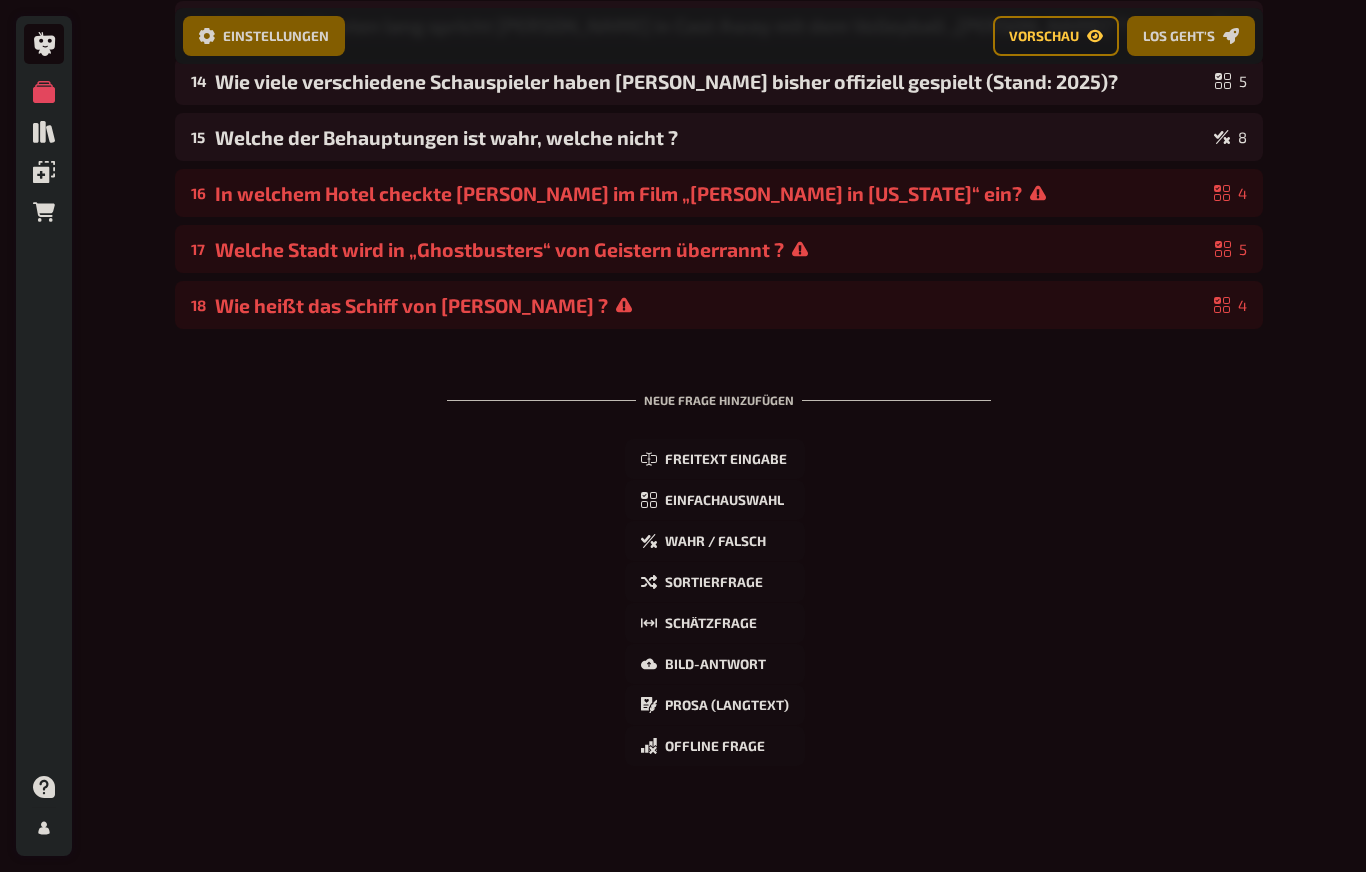 scroll, scrollTop: 940, scrollLeft: 0, axis: vertical 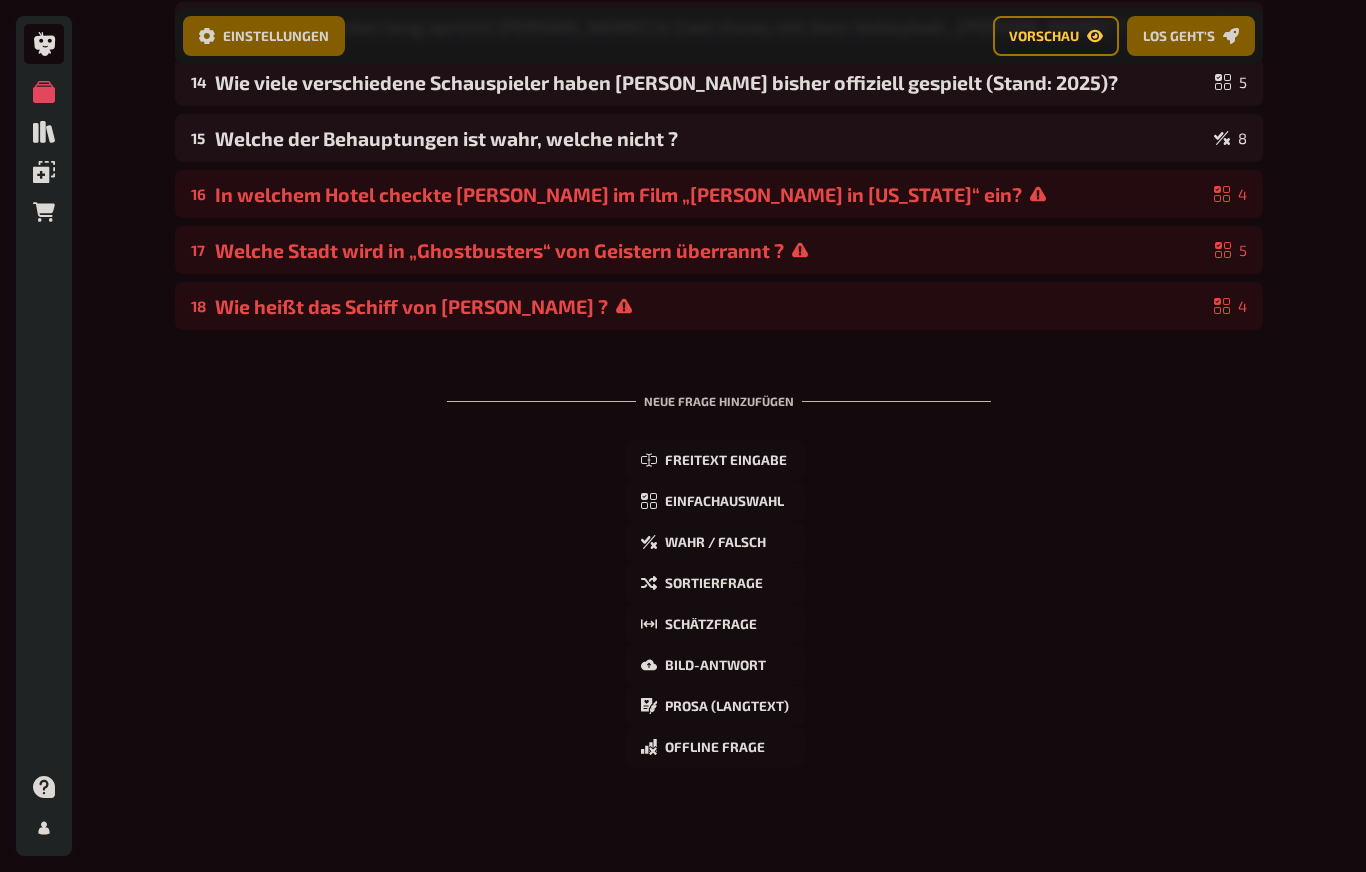 click on "Einfachauswahl" at bounding box center (715, 501) 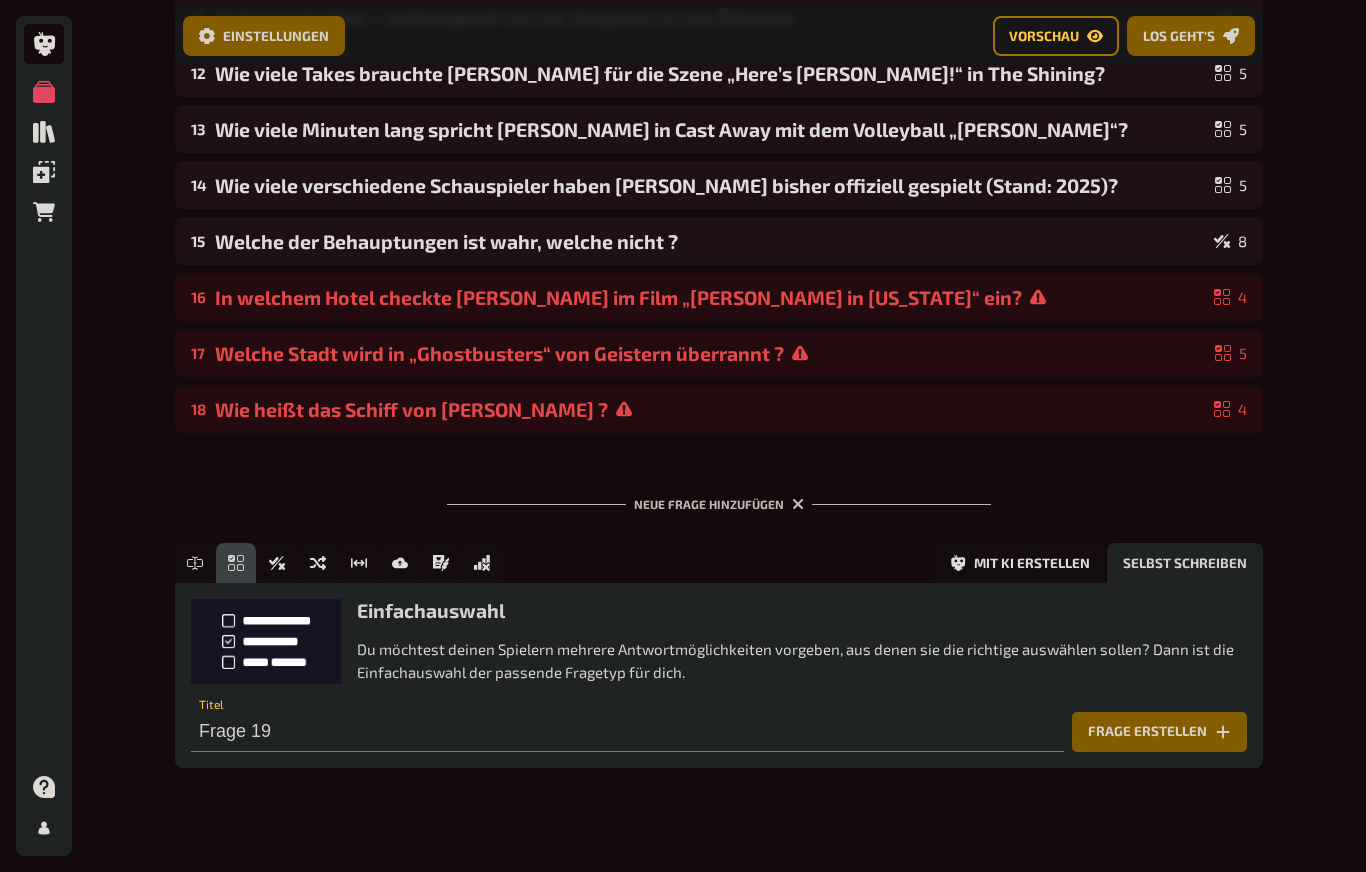 click on "Frage 19" at bounding box center [627, 732] 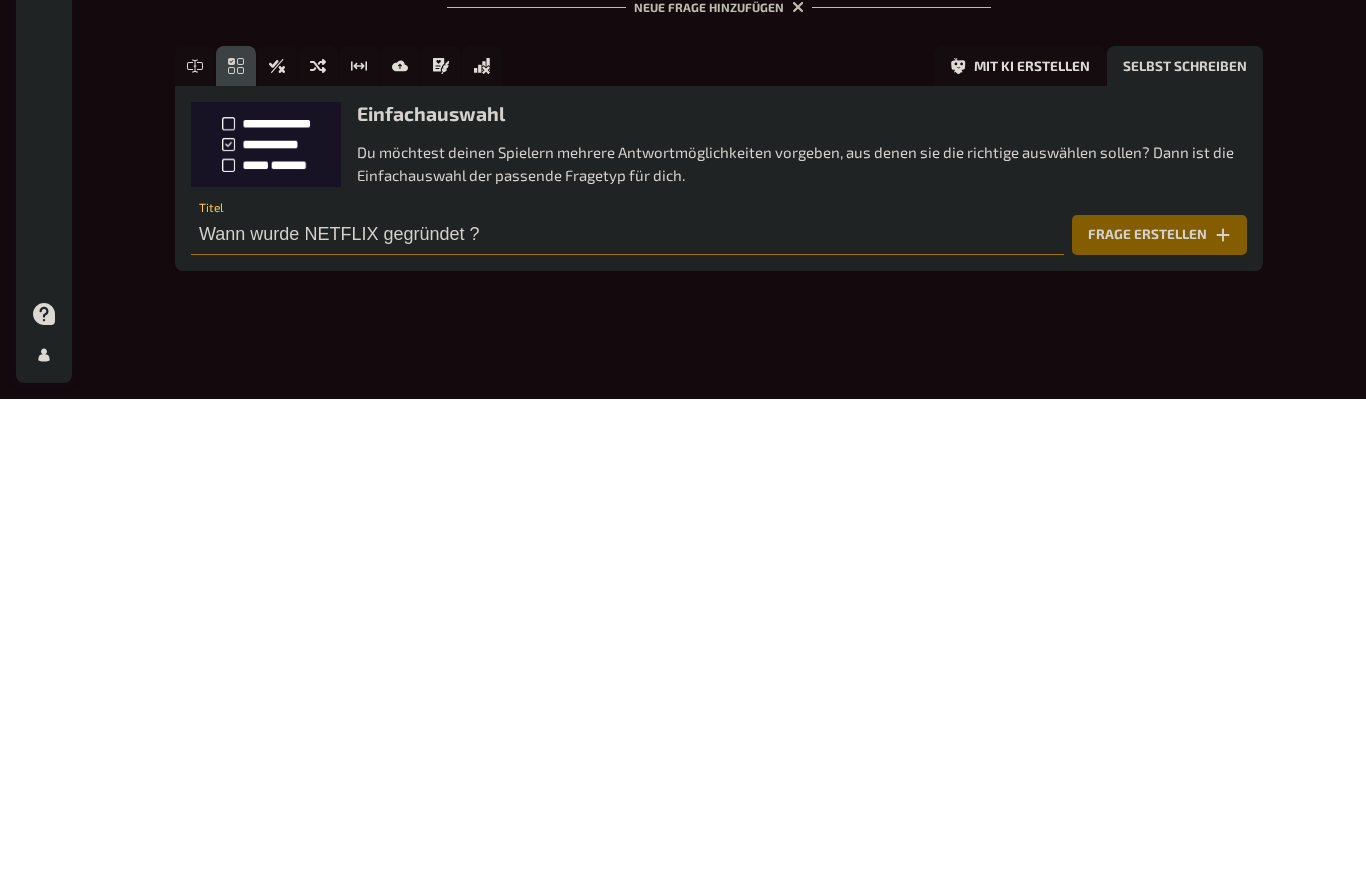 type on "Wann wurde NETFLIX gegründet ?" 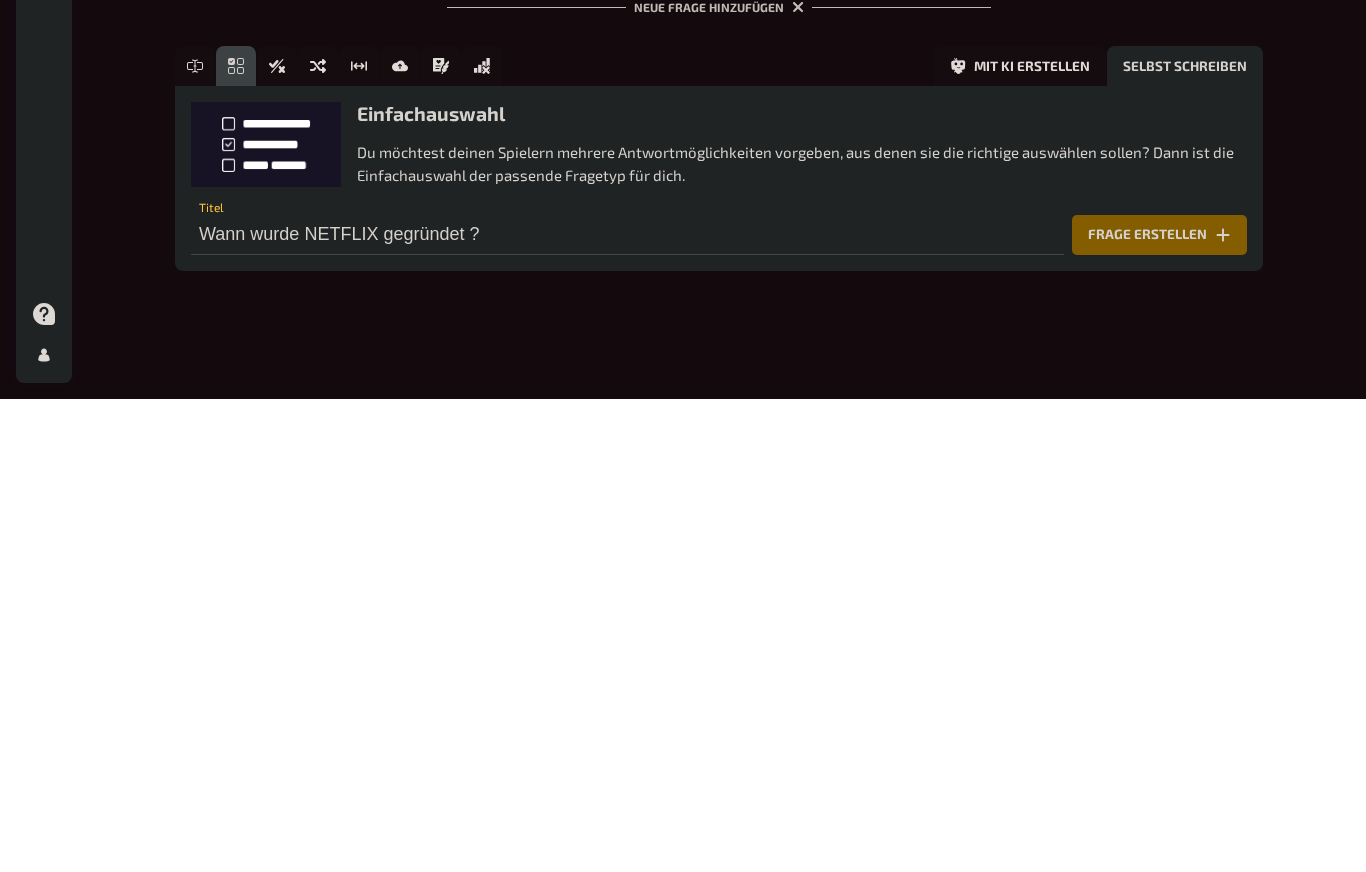 click on "Frage erstellen" at bounding box center [1159, 708] 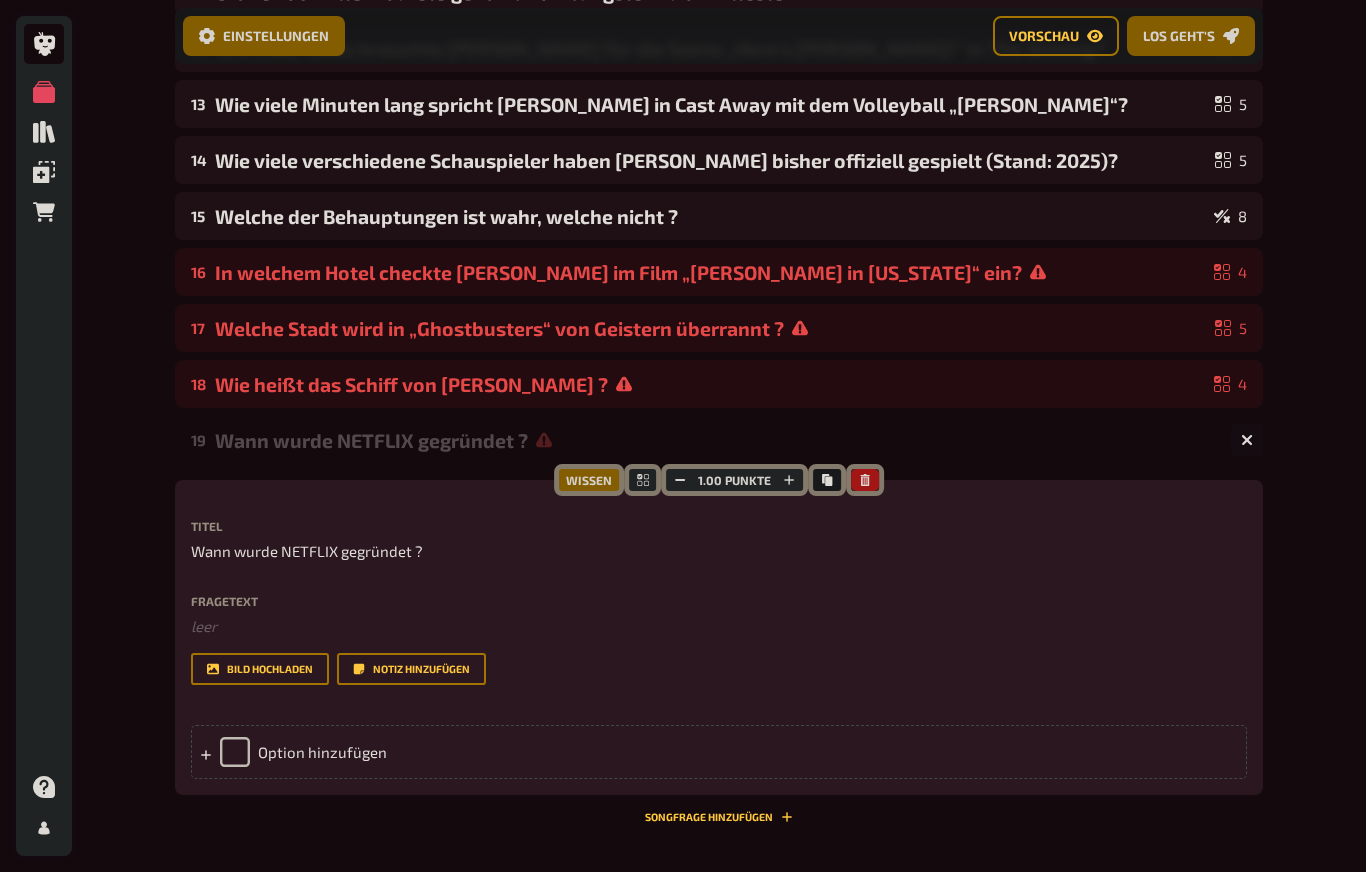 click on "Option hinzufügen" at bounding box center [719, 752] 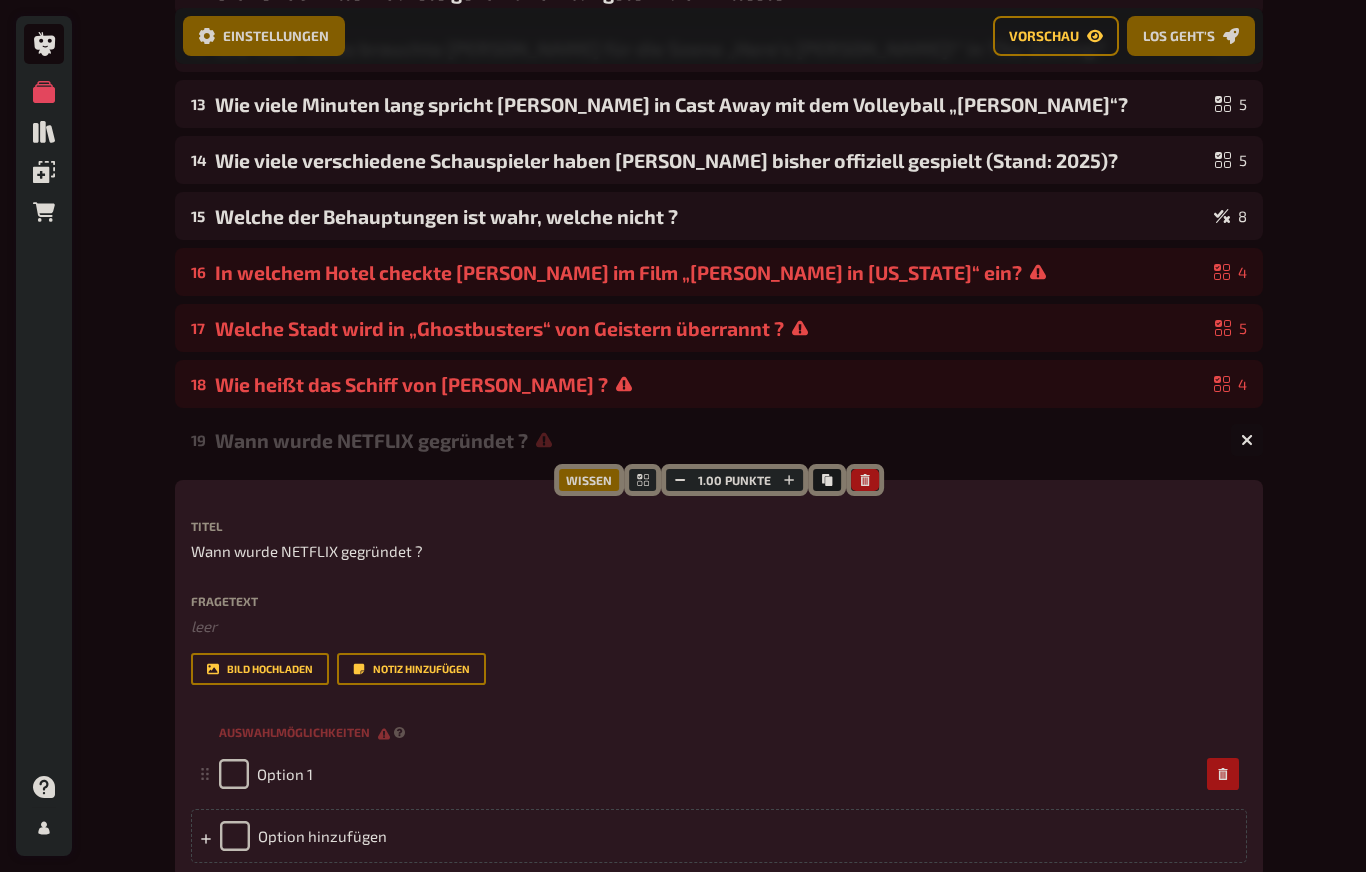 click on "Auswahlmöglichkeiten" at bounding box center [719, 732] 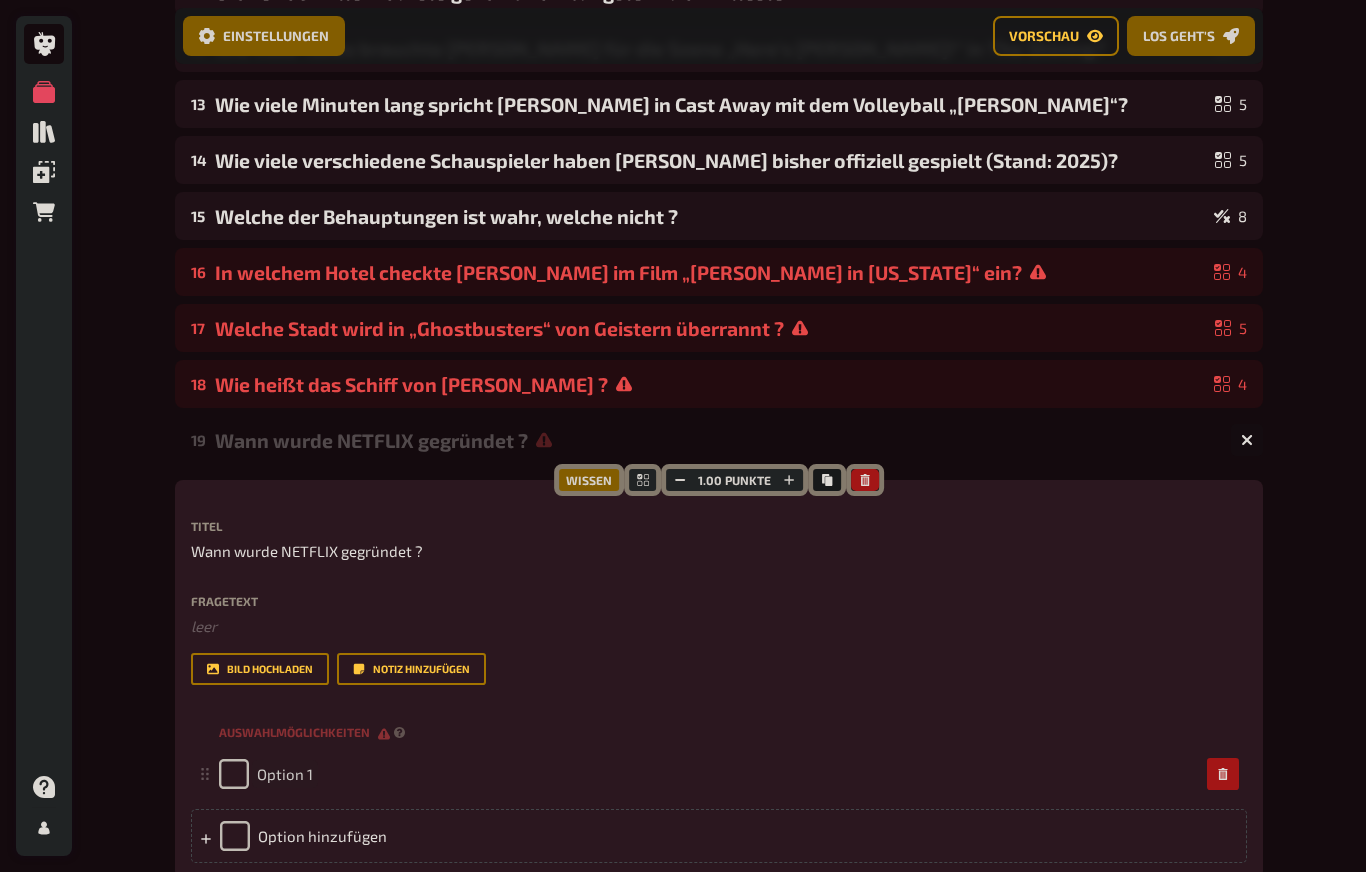 click on "Option 1" at bounding box center (285, 774) 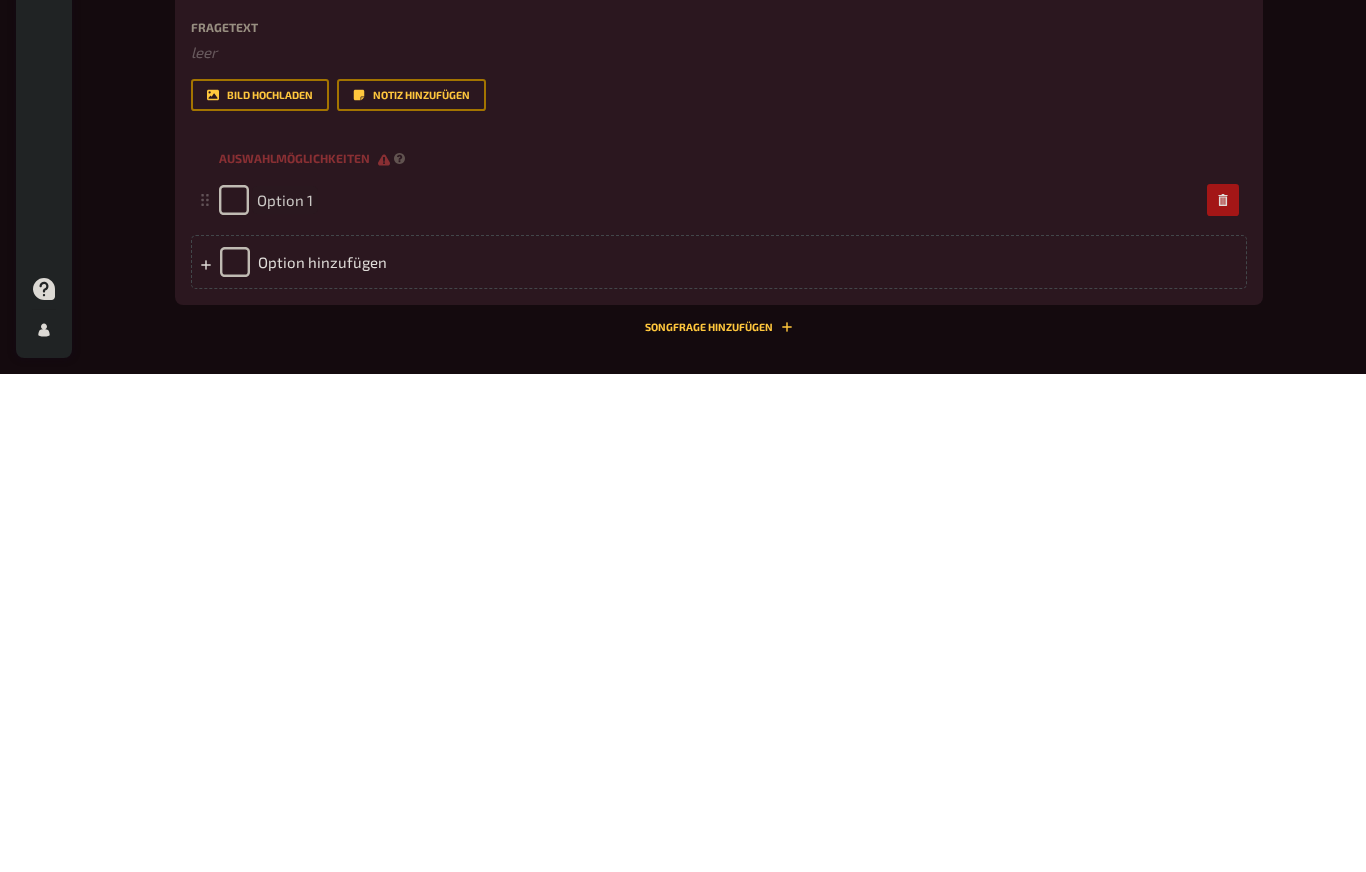 type 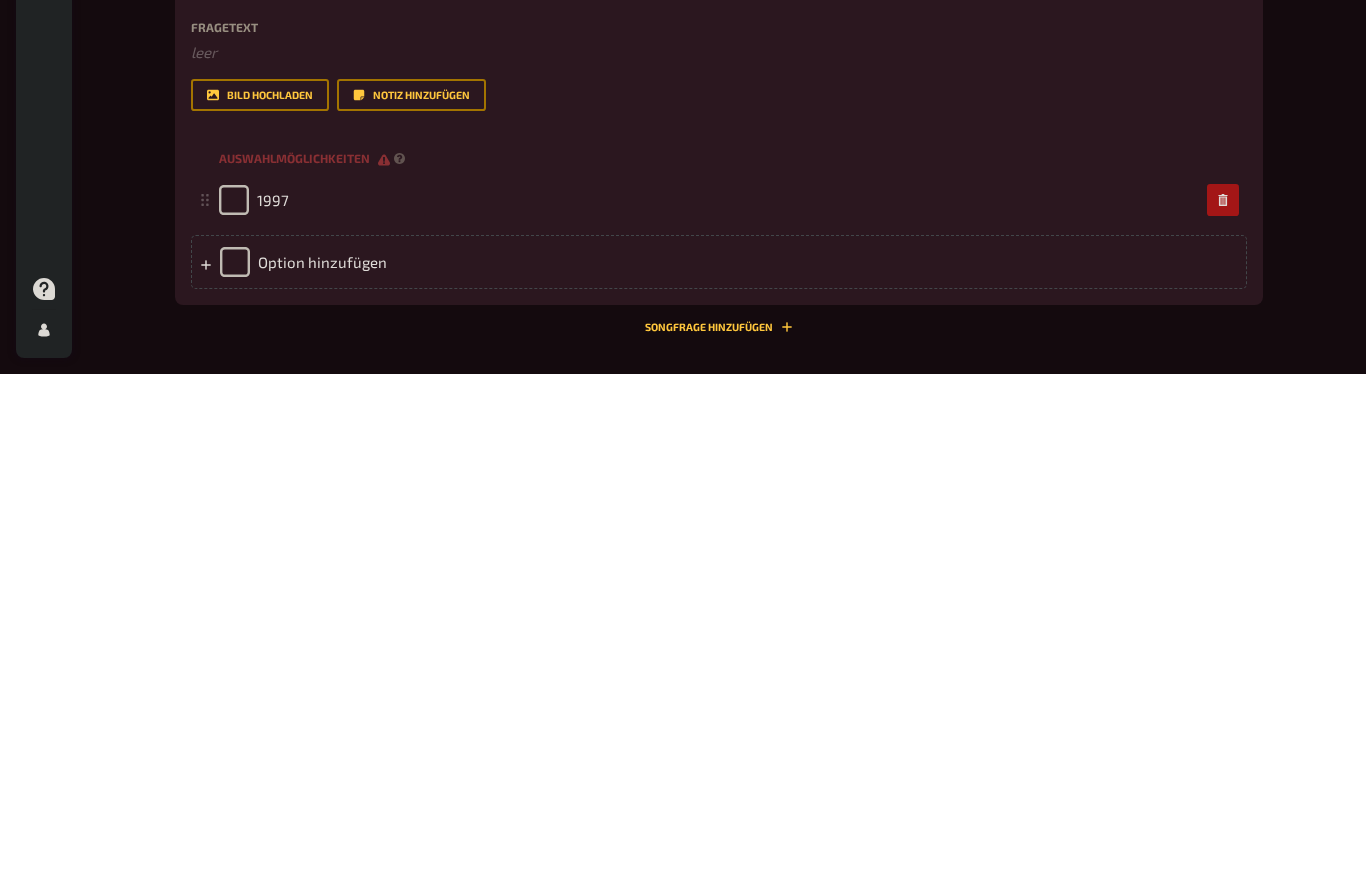 click on "Option hinzufügen" at bounding box center [719, 760] 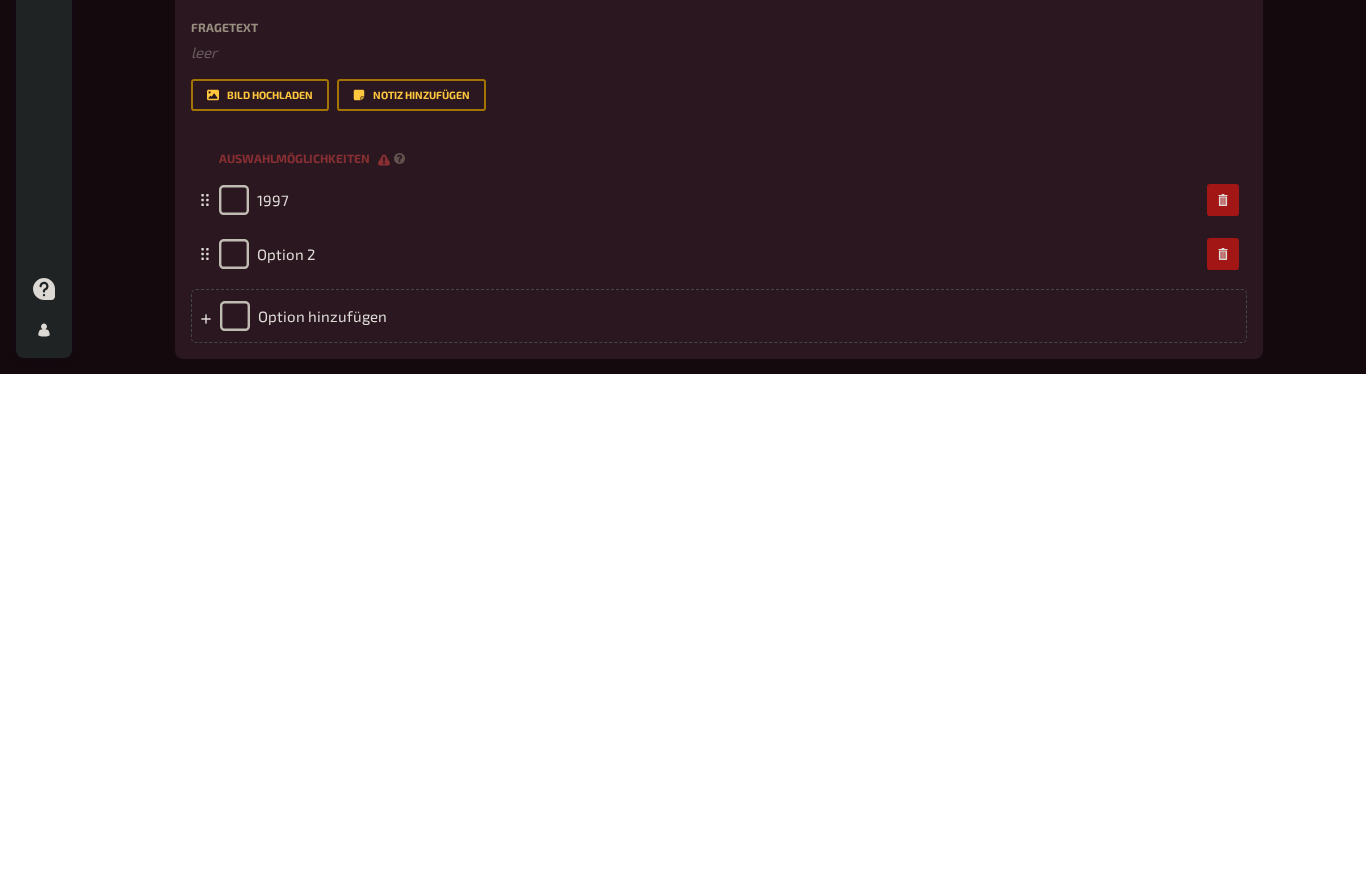 type 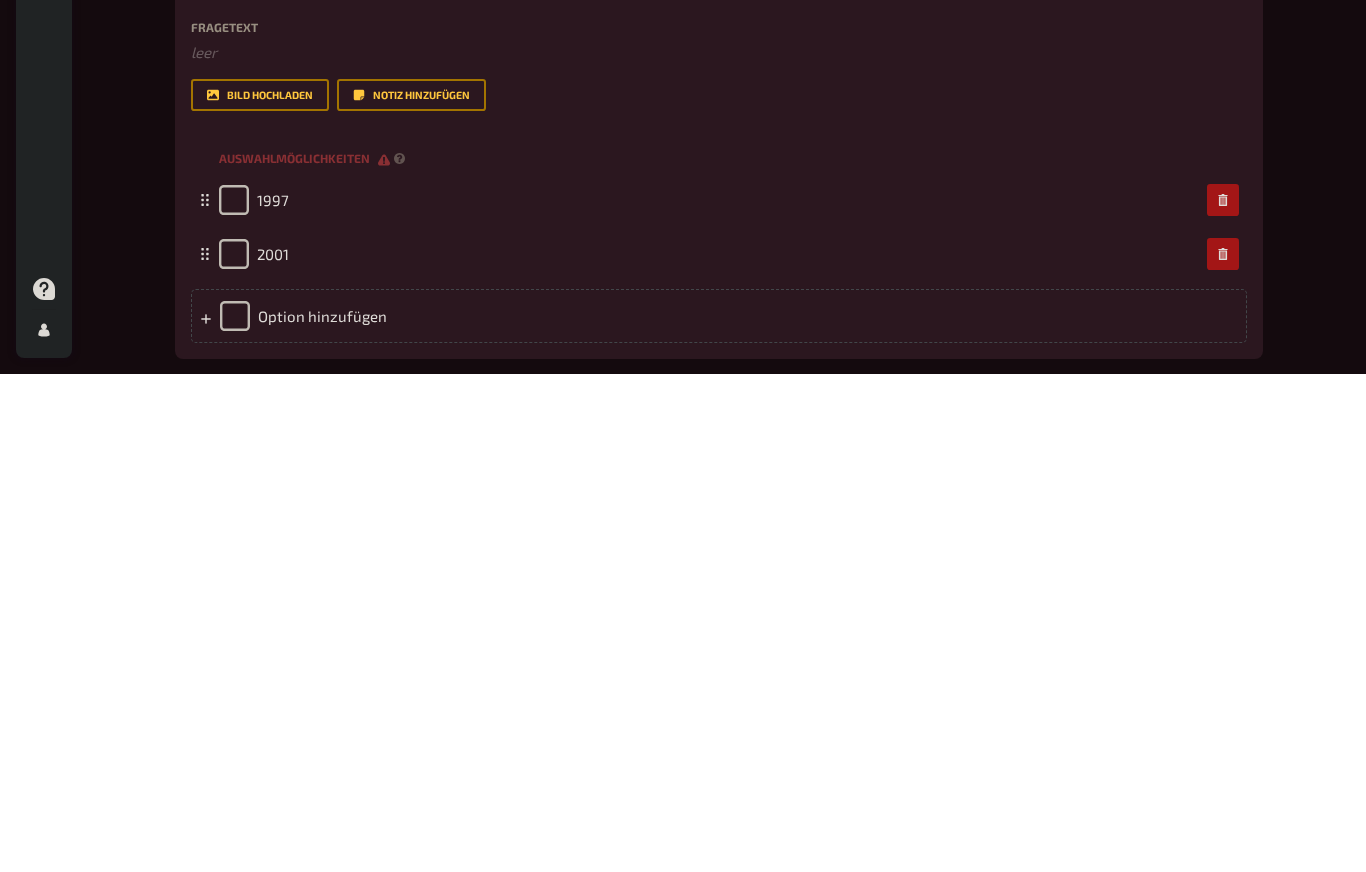 click on "Option hinzufügen" at bounding box center (719, 814) 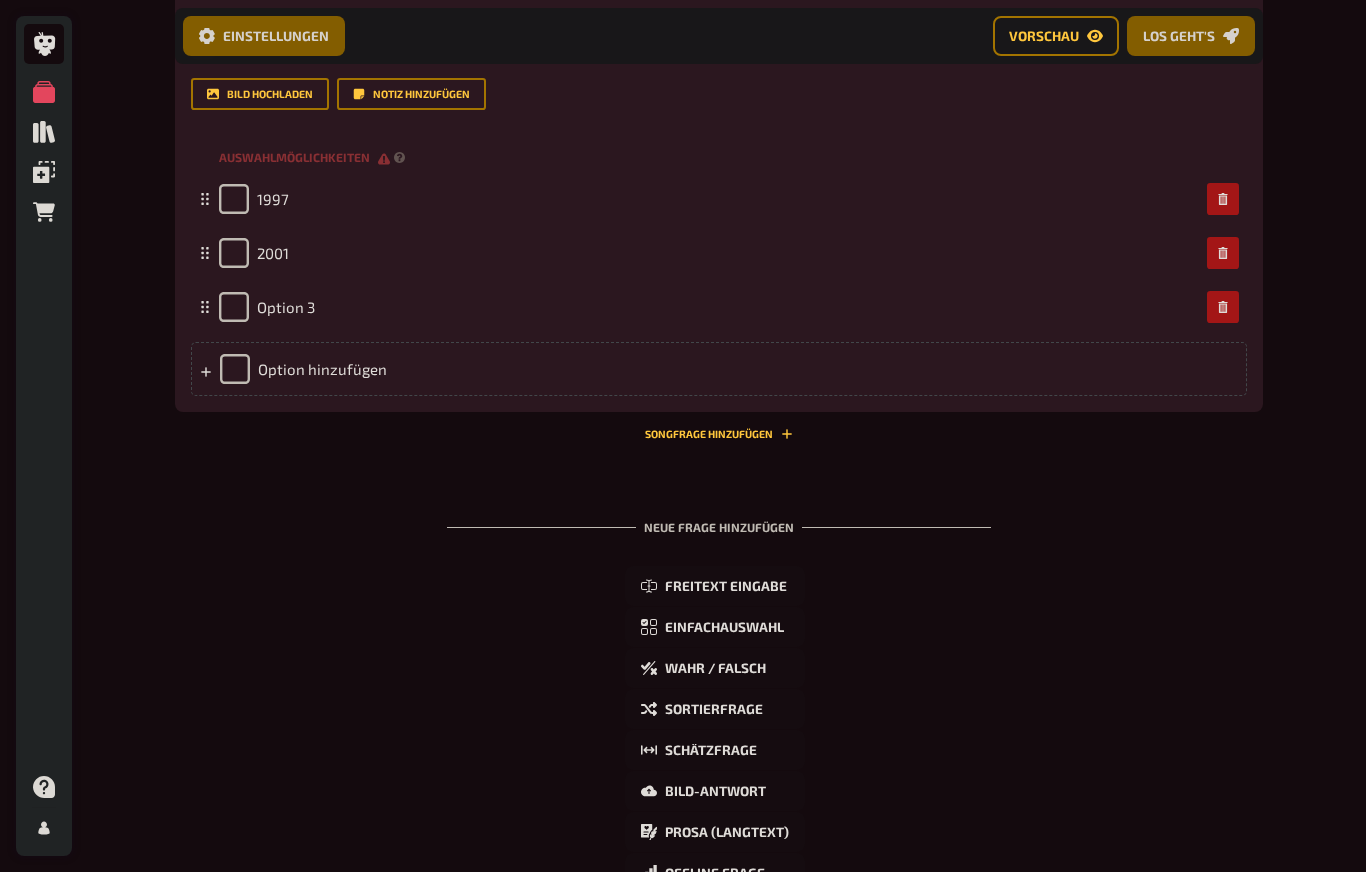 click on "Option 3" at bounding box center [286, 307] 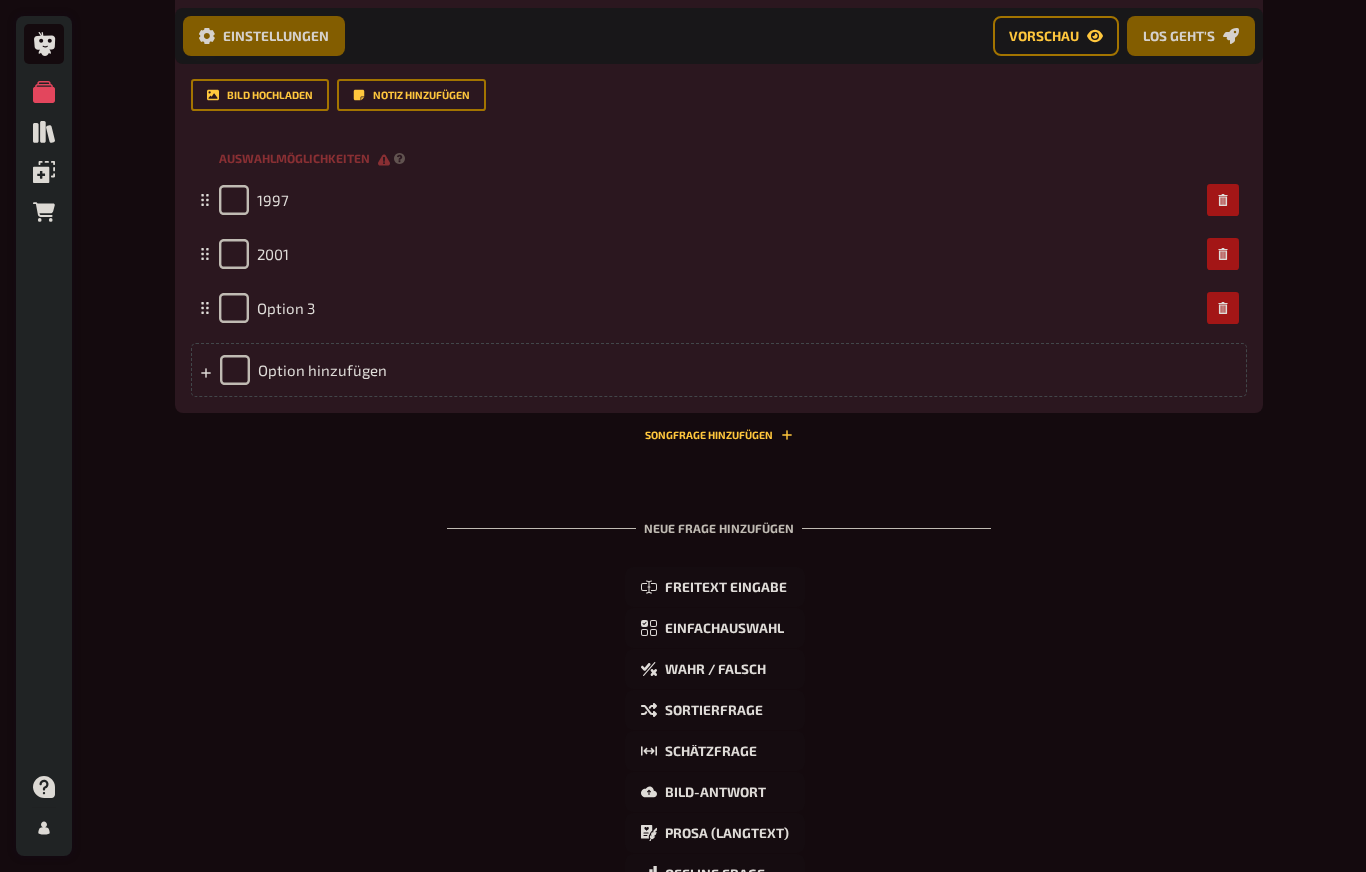 type 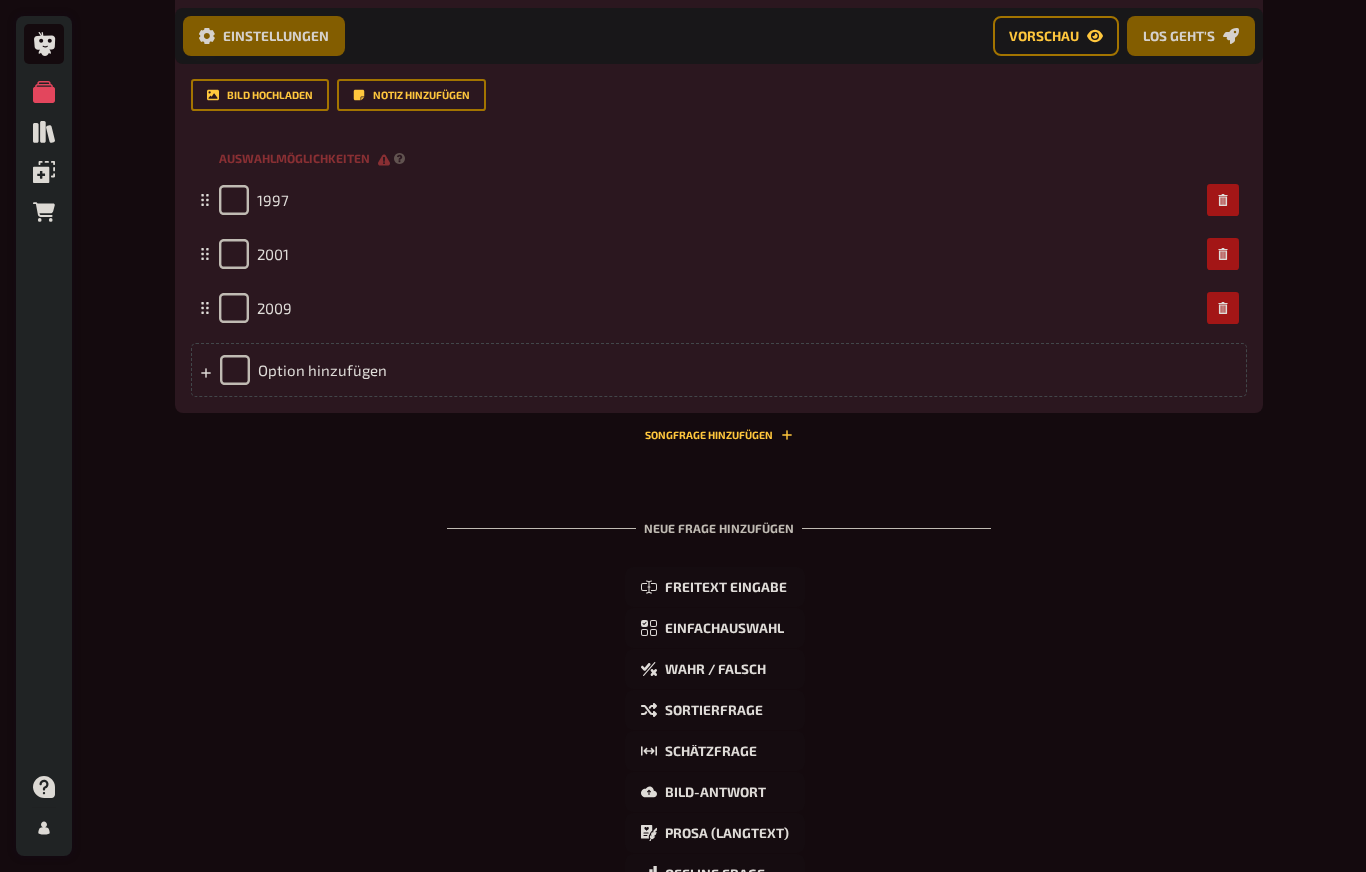 click on "Option hinzufügen" at bounding box center (719, 370) 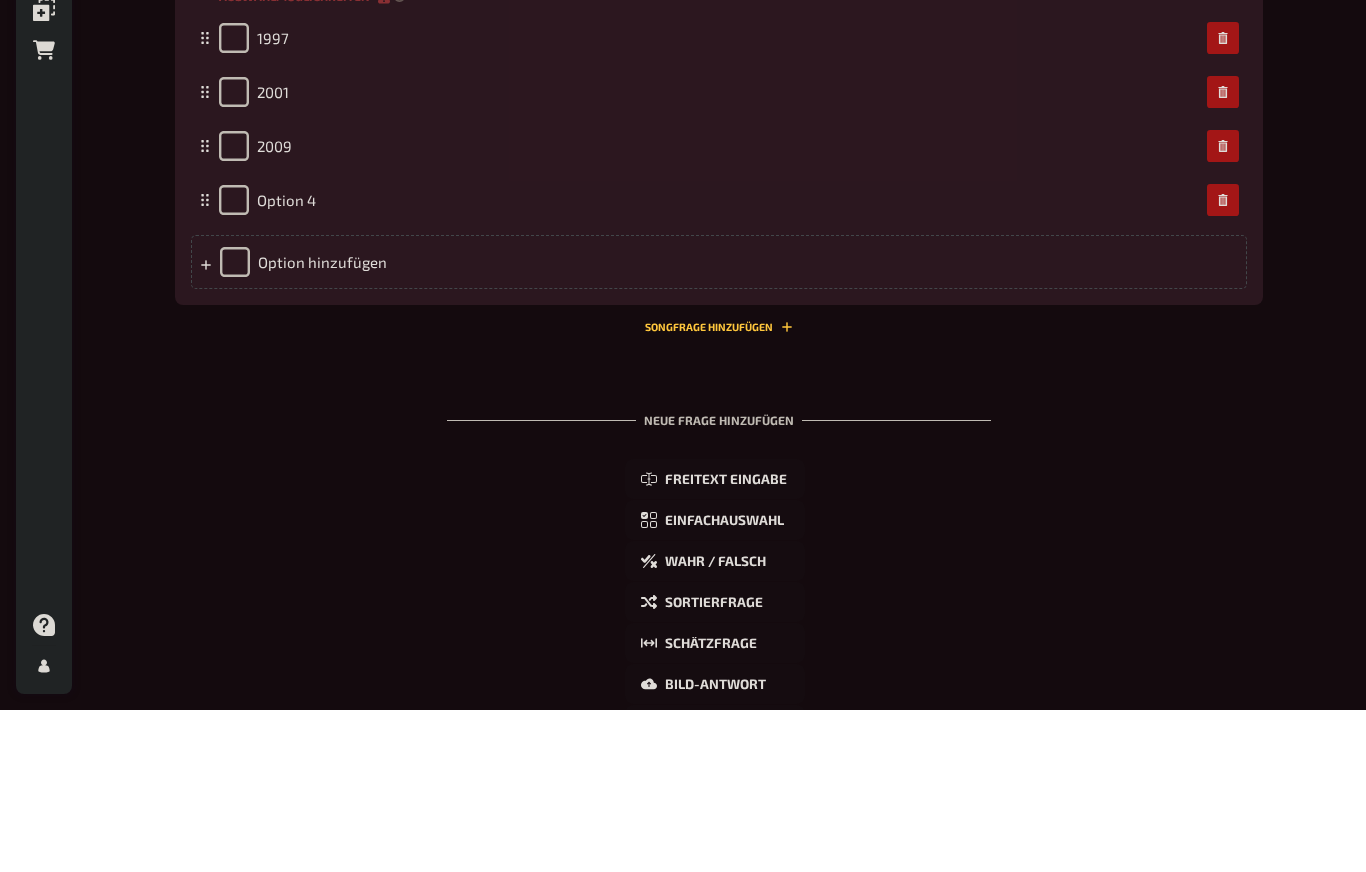 type 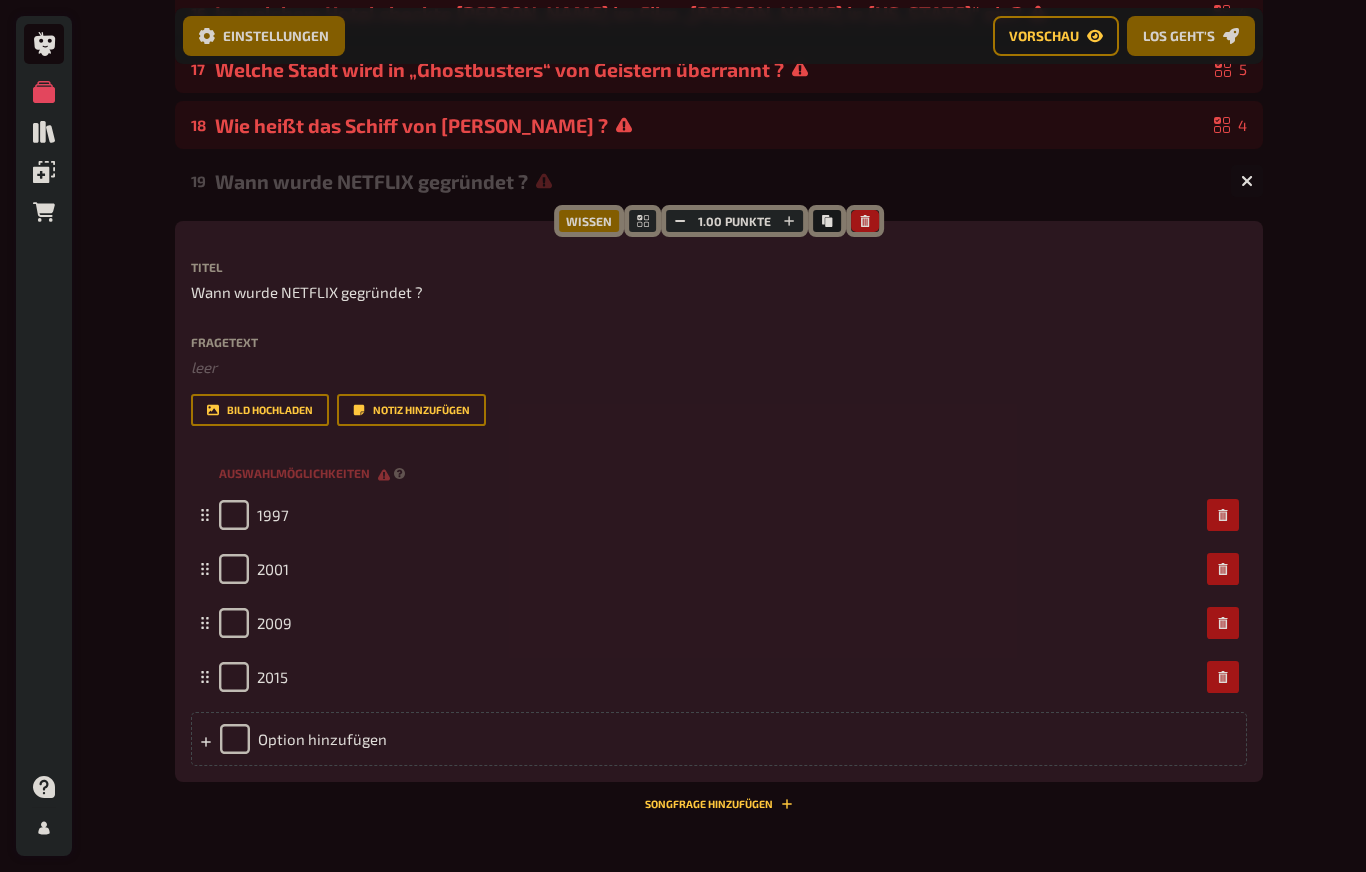 click at bounding box center [1247, 181] 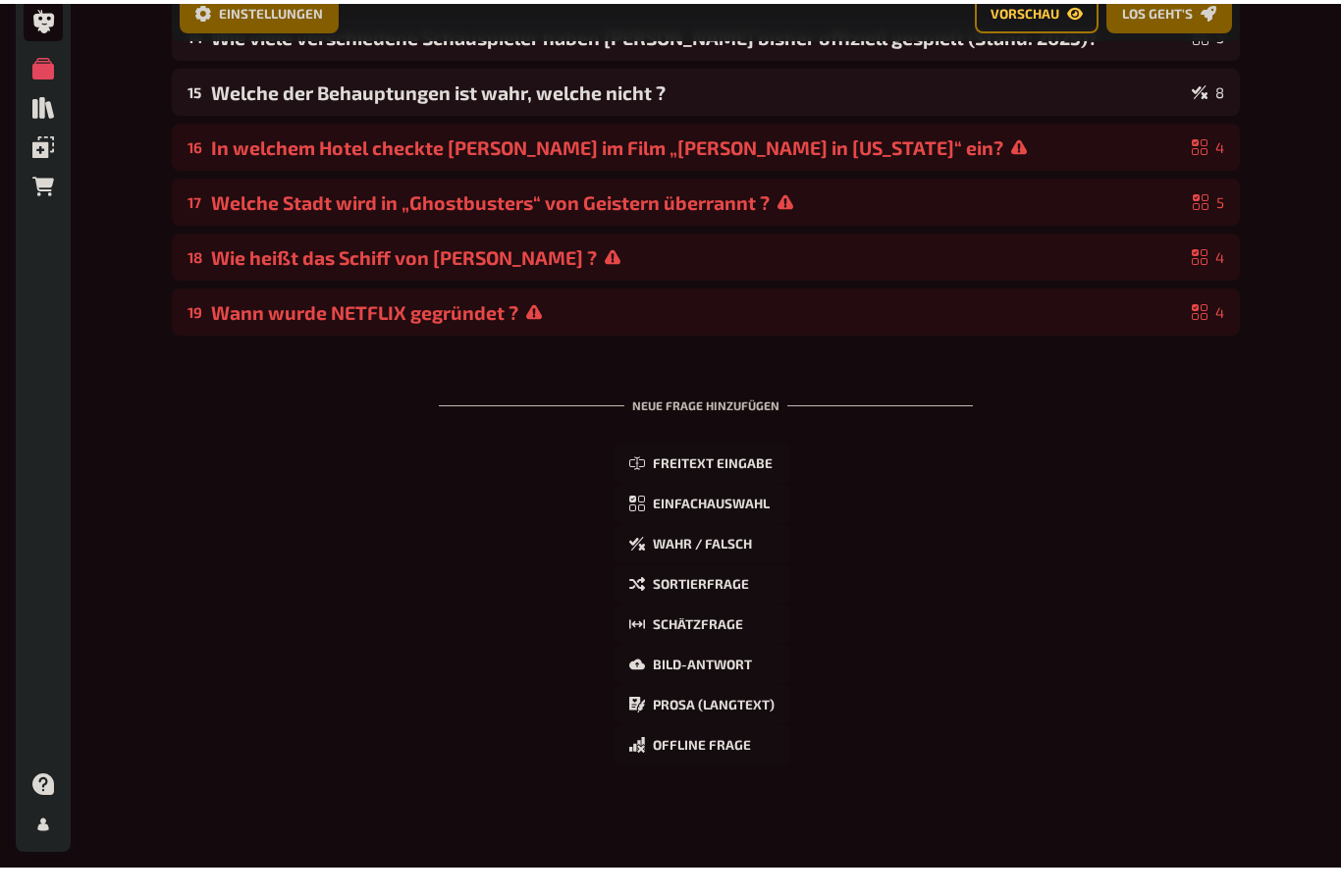 scroll, scrollTop: 962, scrollLeft: 0, axis: vertical 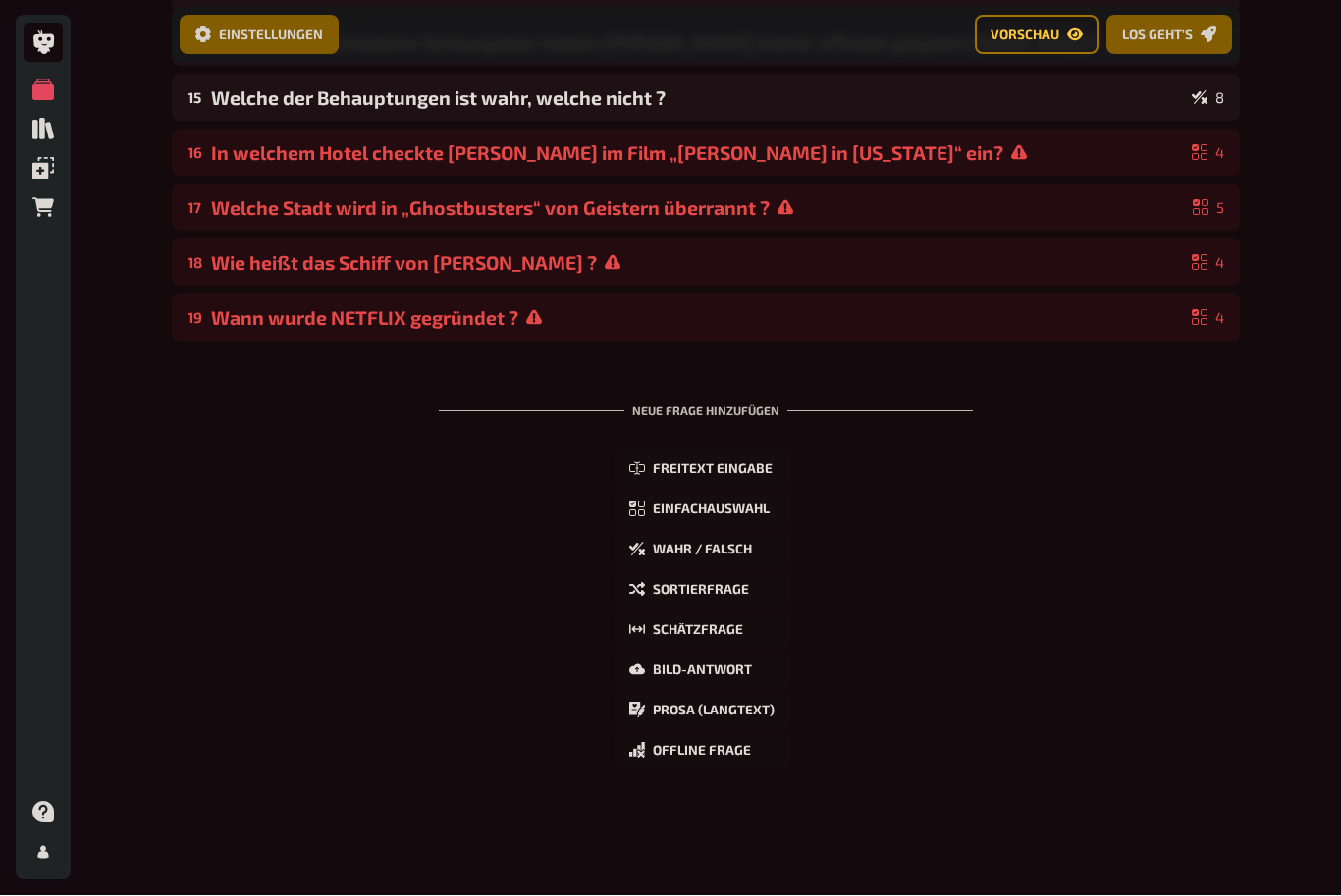 click on "Einfachauswahl" at bounding box center [711, 510] 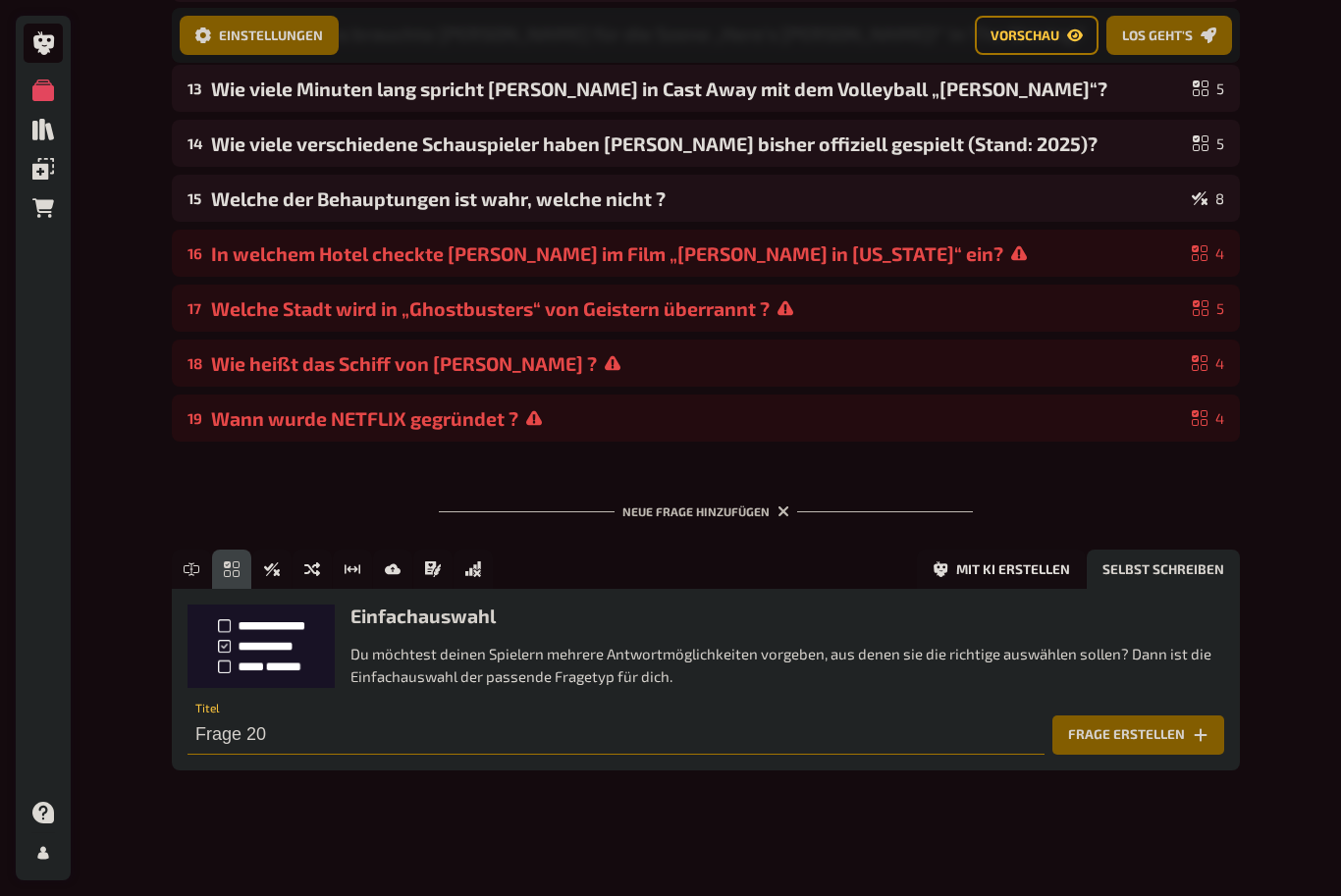 click on "Frage 20" at bounding box center (616, 735) 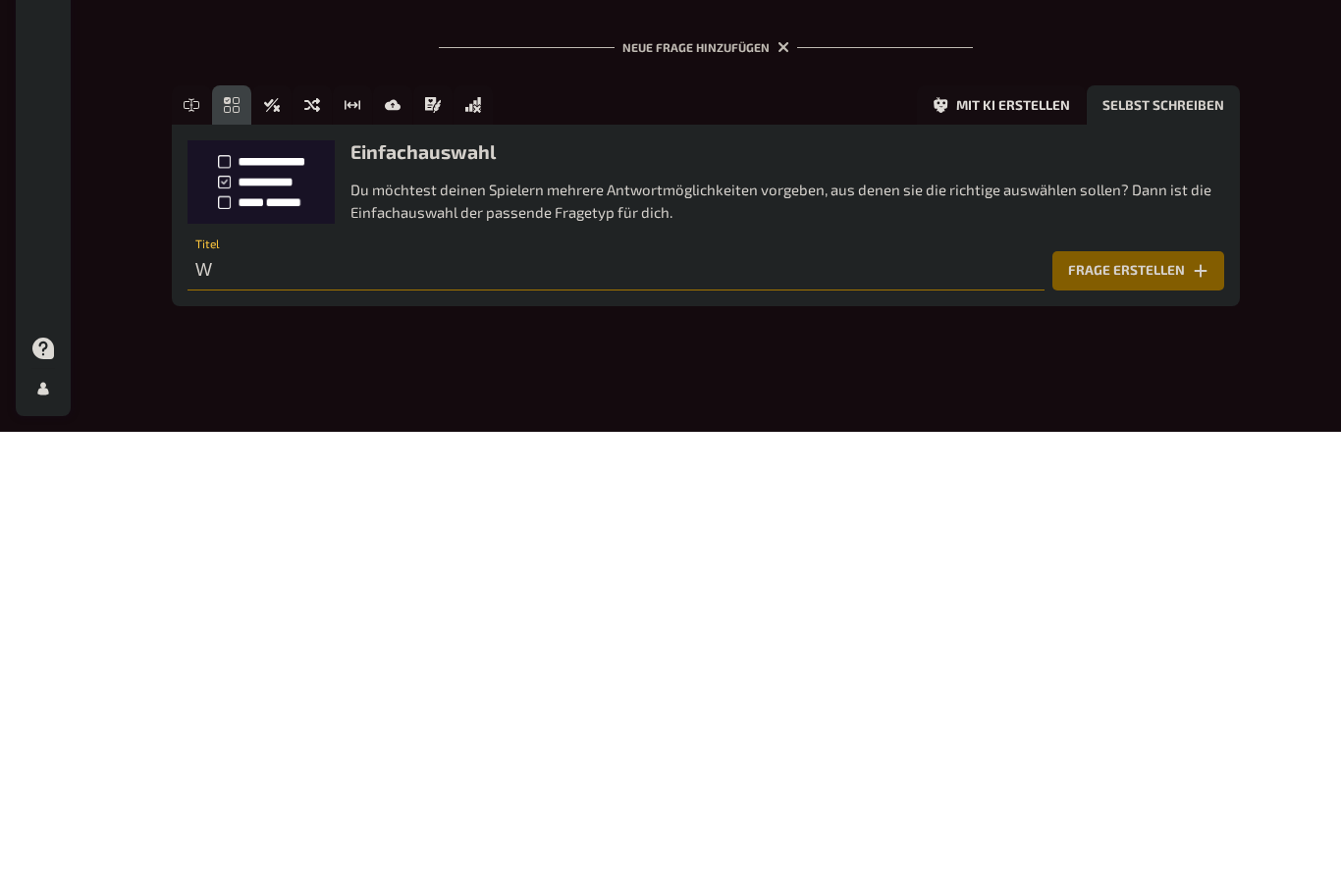 scroll, scrollTop: 861, scrollLeft: 0, axis: vertical 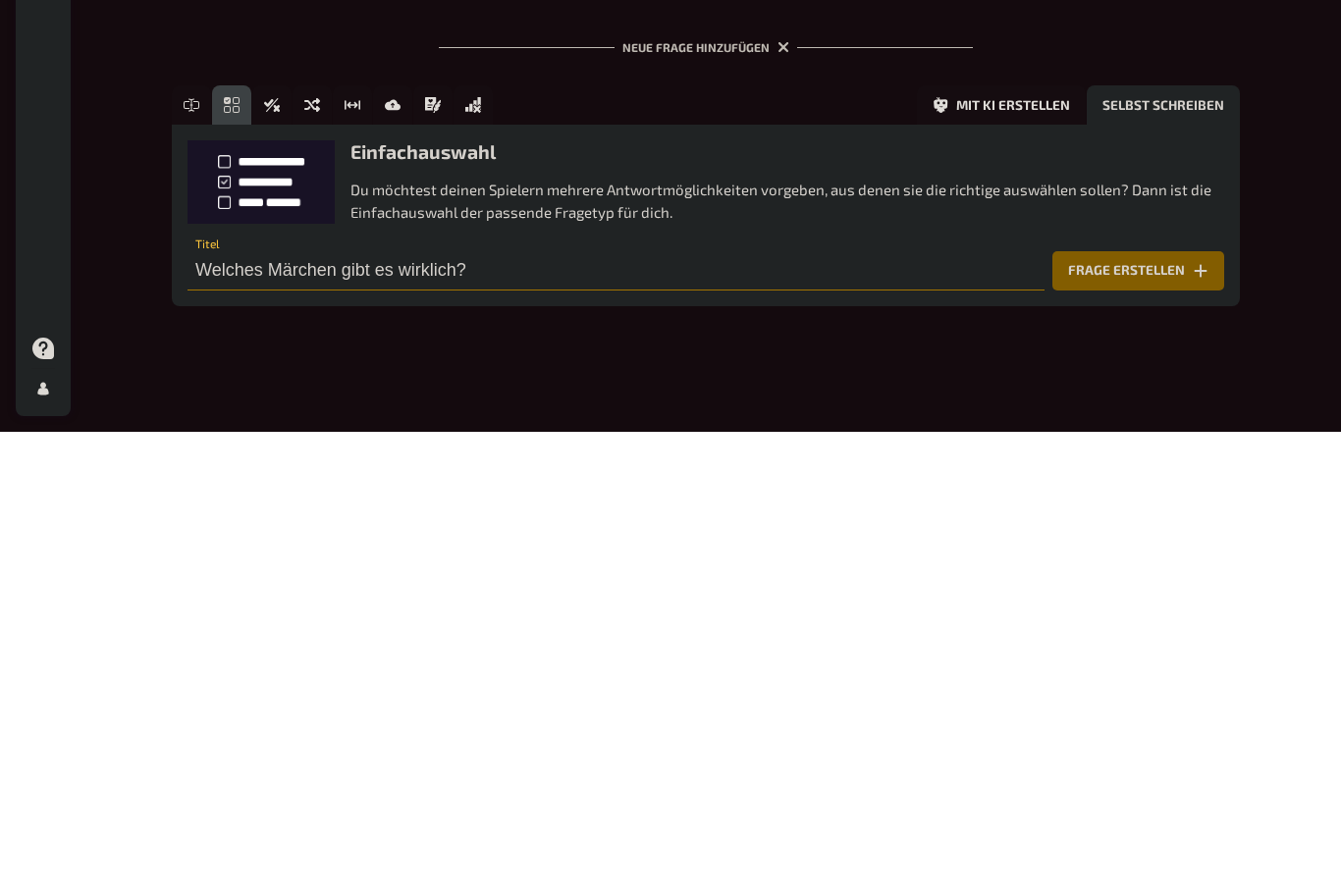 type on "Welches Märchen gibt es wirklich?" 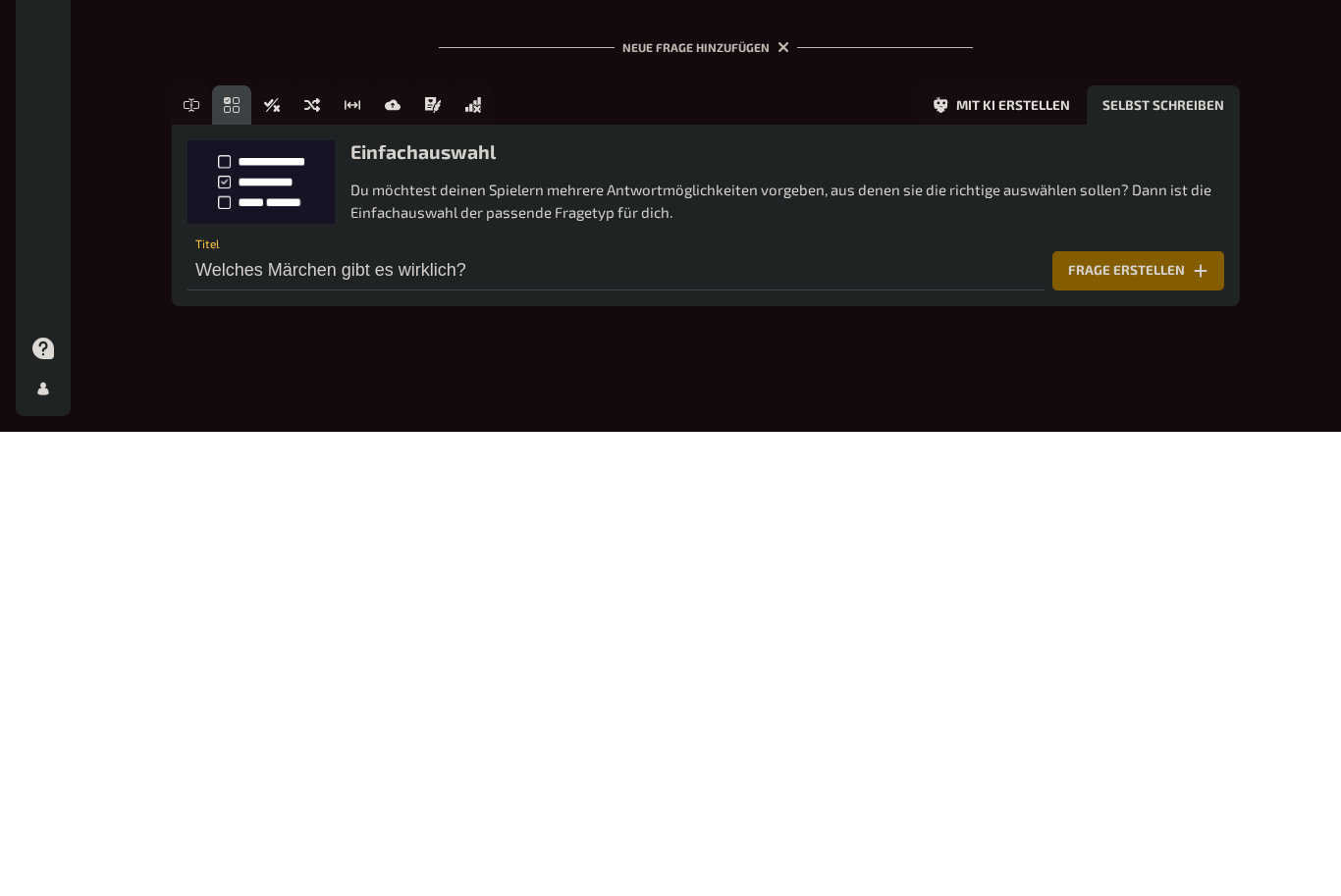 click on "Frage erstellen" at bounding box center [1138, 735] 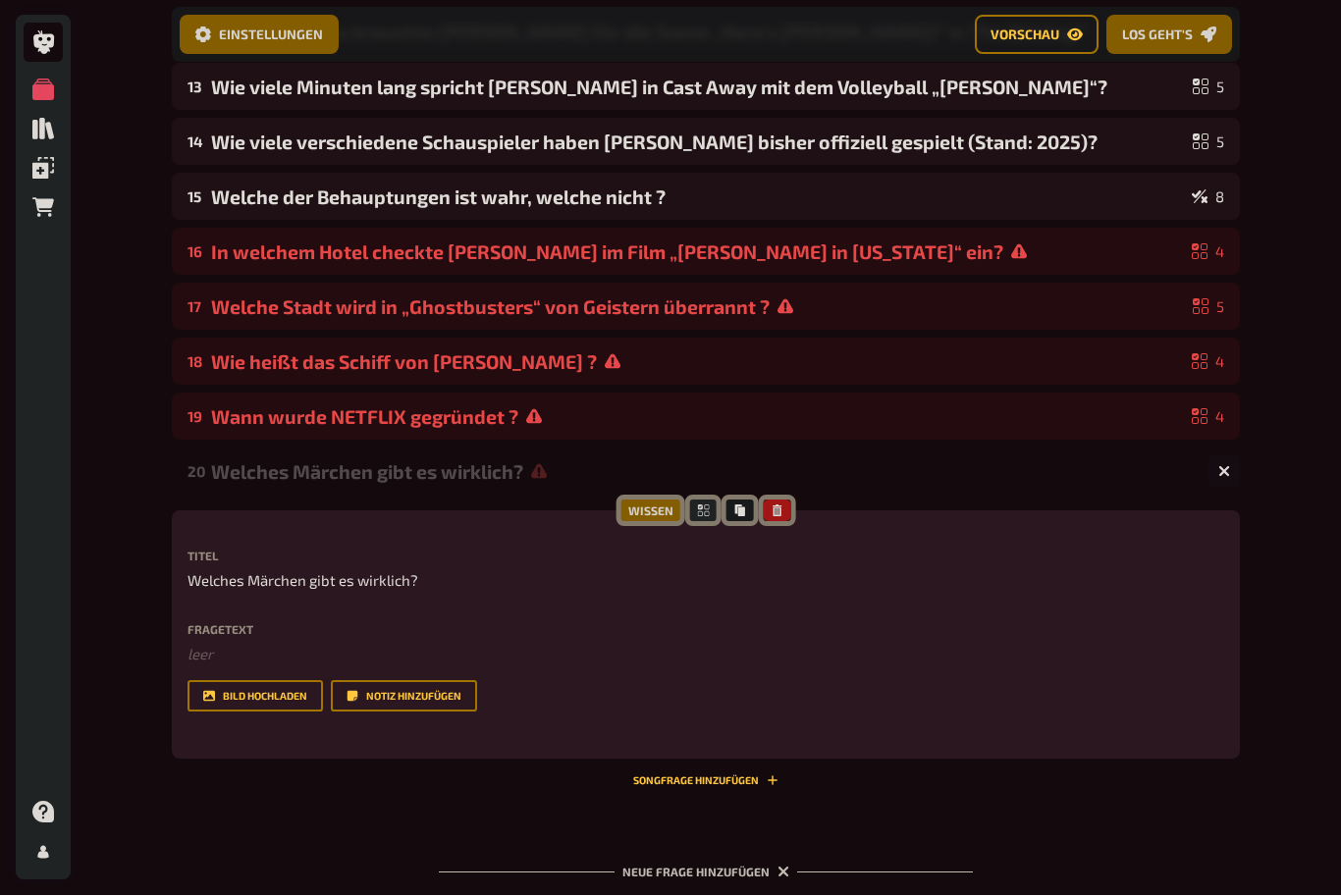 scroll, scrollTop: 862, scrollLeft: 0, axis: vertical 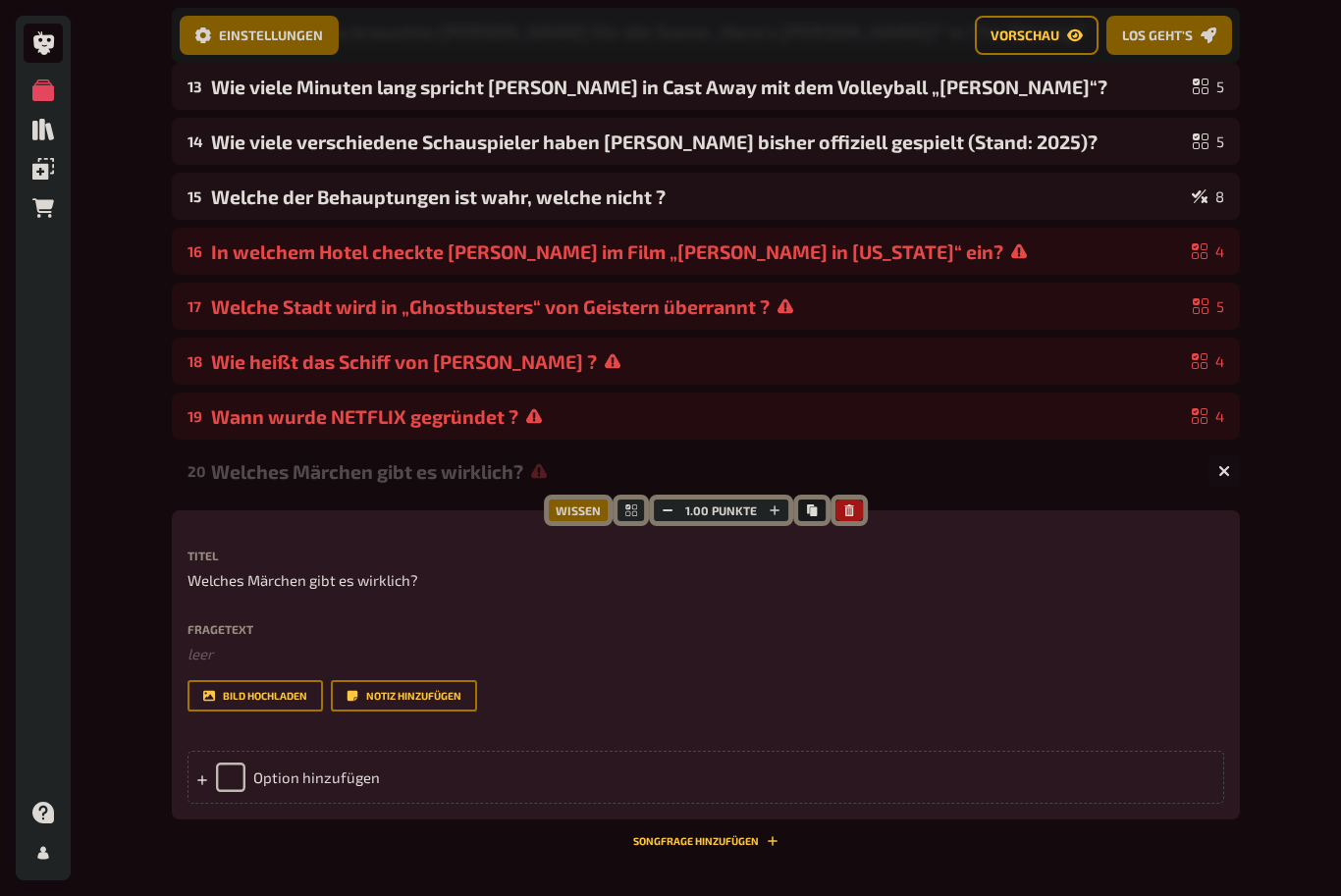 click on "Option hinzufügen" at bounding box center (706, 777) 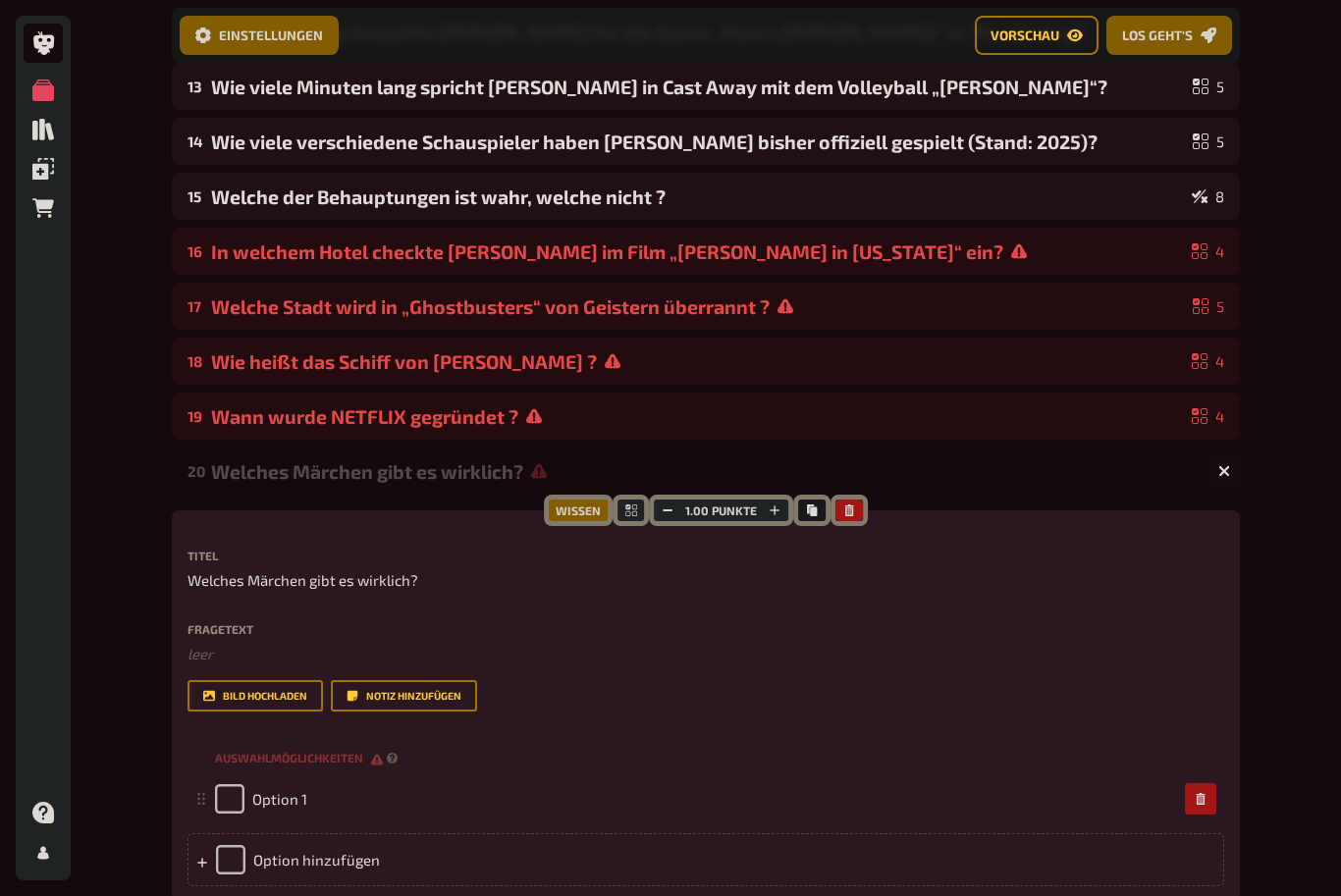 click on "Auswahlmöglichkeiten" at bounding box center (706, 758) 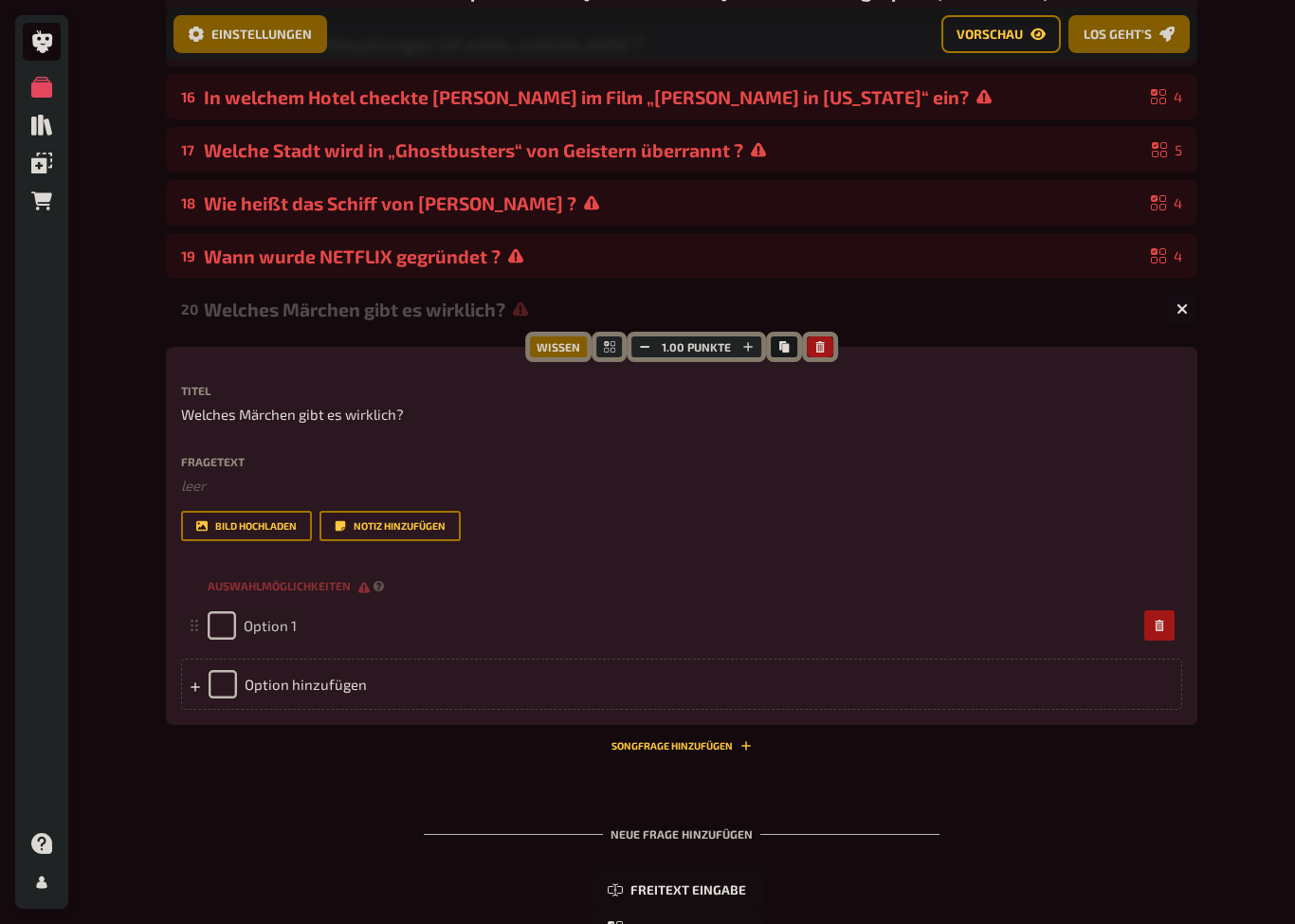 click on "Option 1" at bounding box center [270, 625] 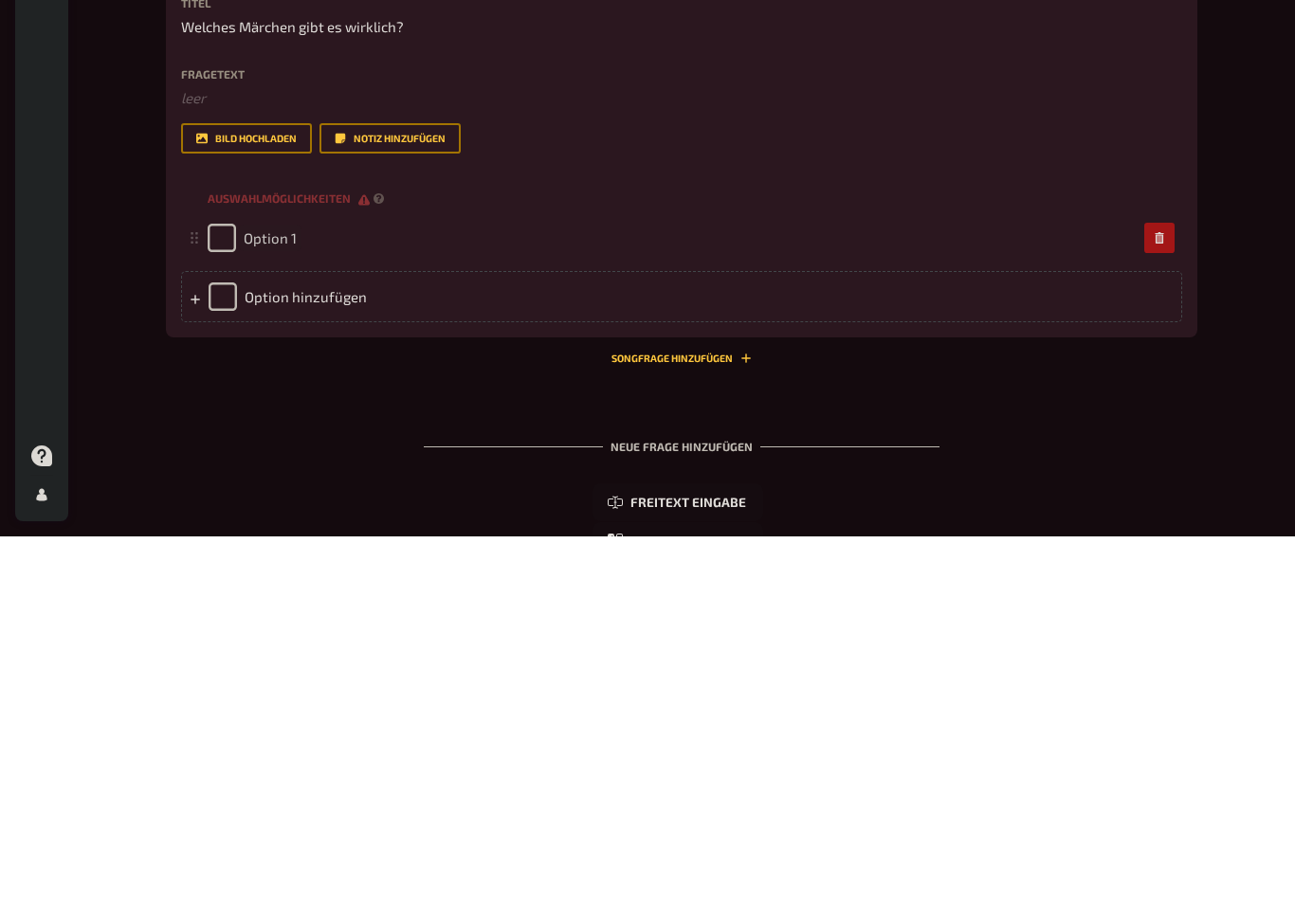 type 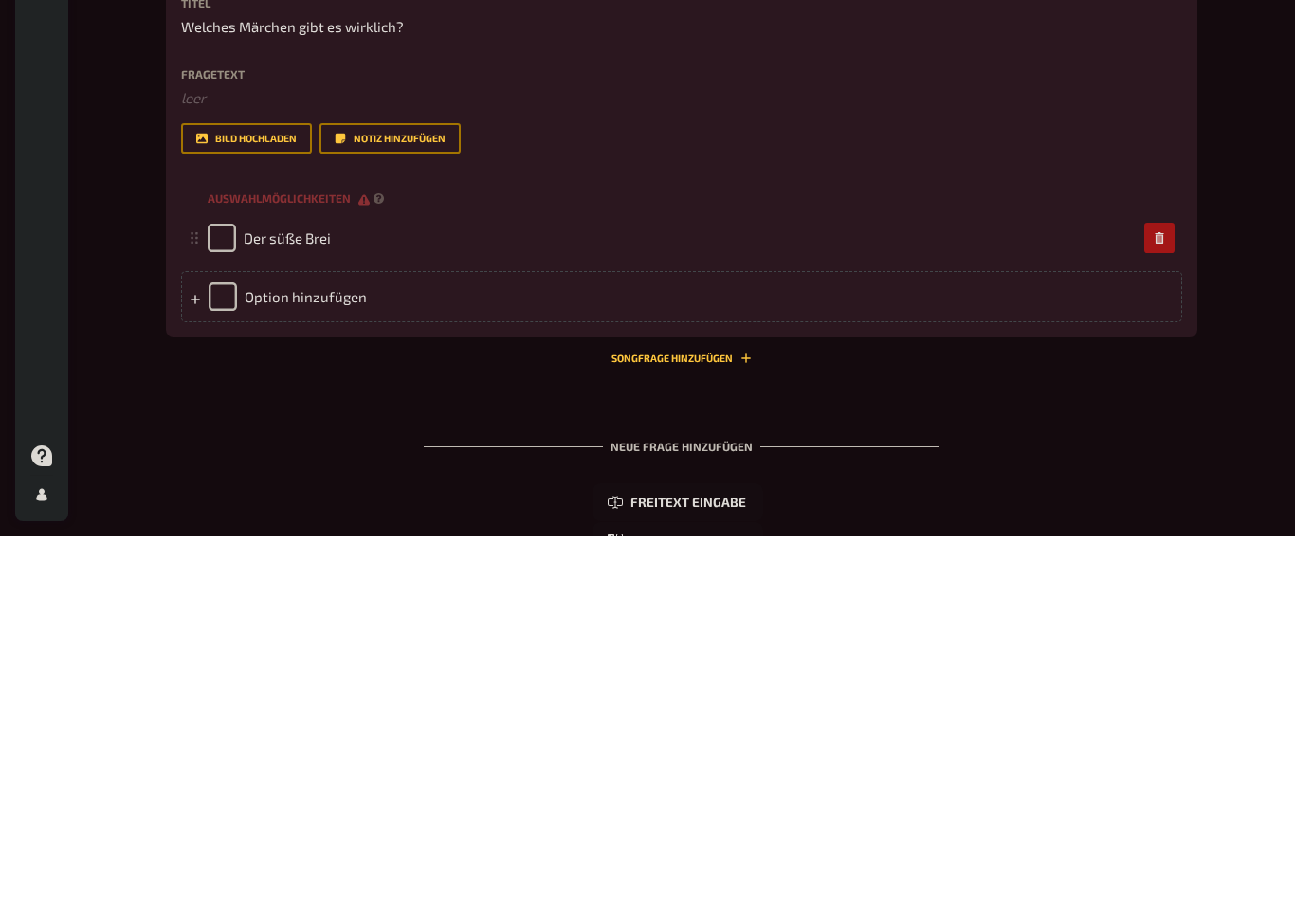 click on "Option hinzufügen" at bounding box center [682, 685] 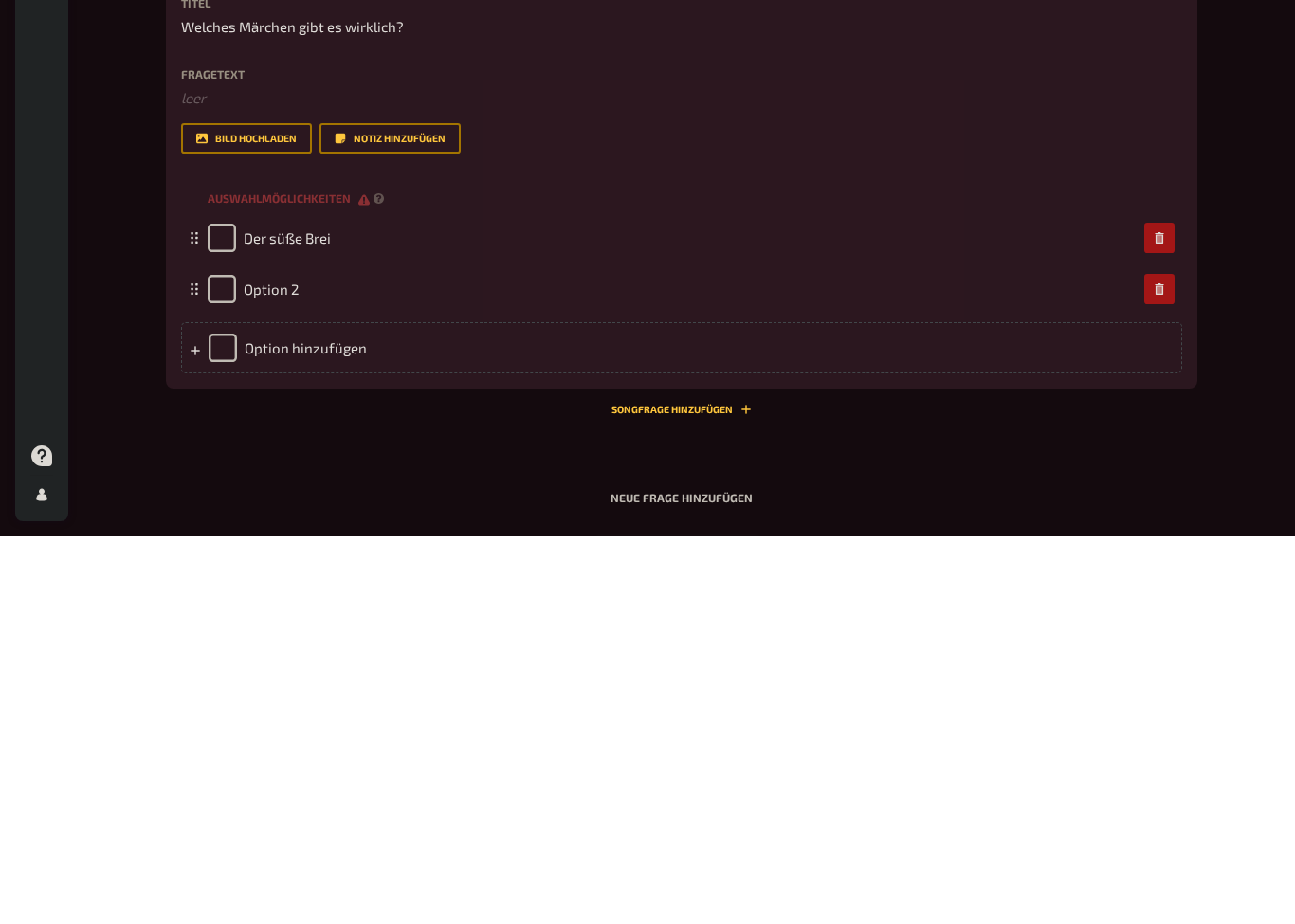 type 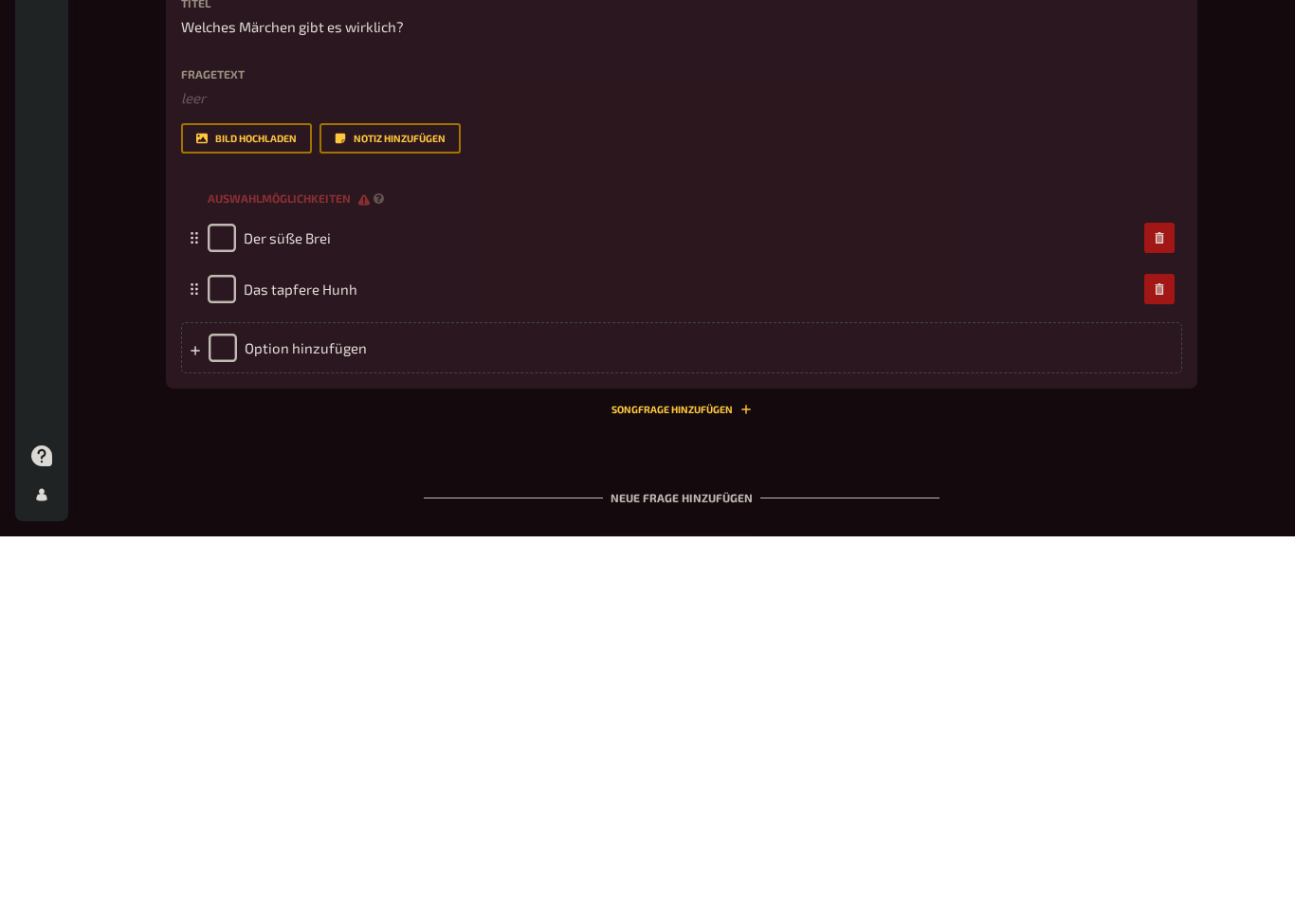 click on "Option hinzufügen" at bounding box center (682, 736) 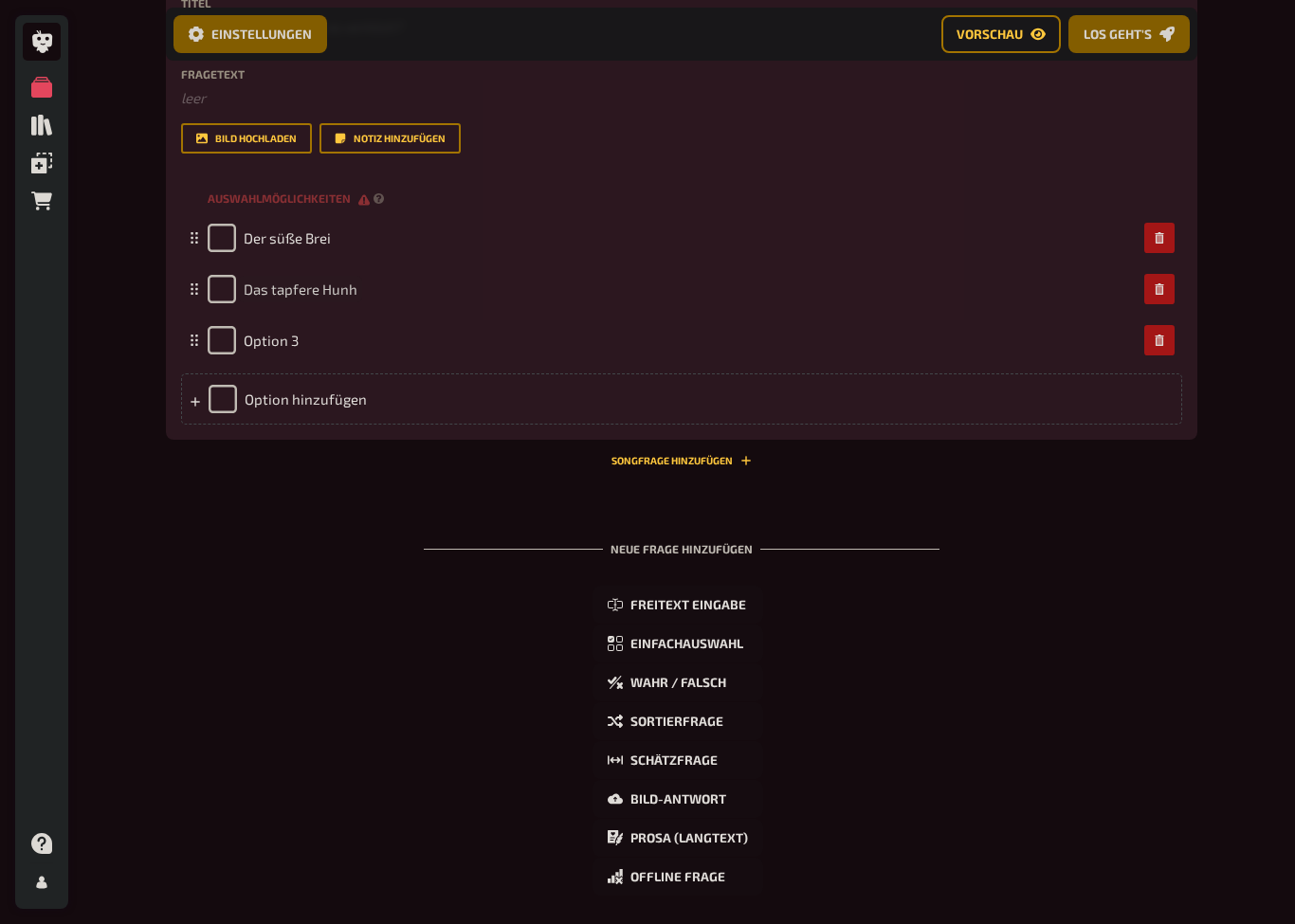 click on "Das tapfere Hunh" at bounding box center [301, 289] 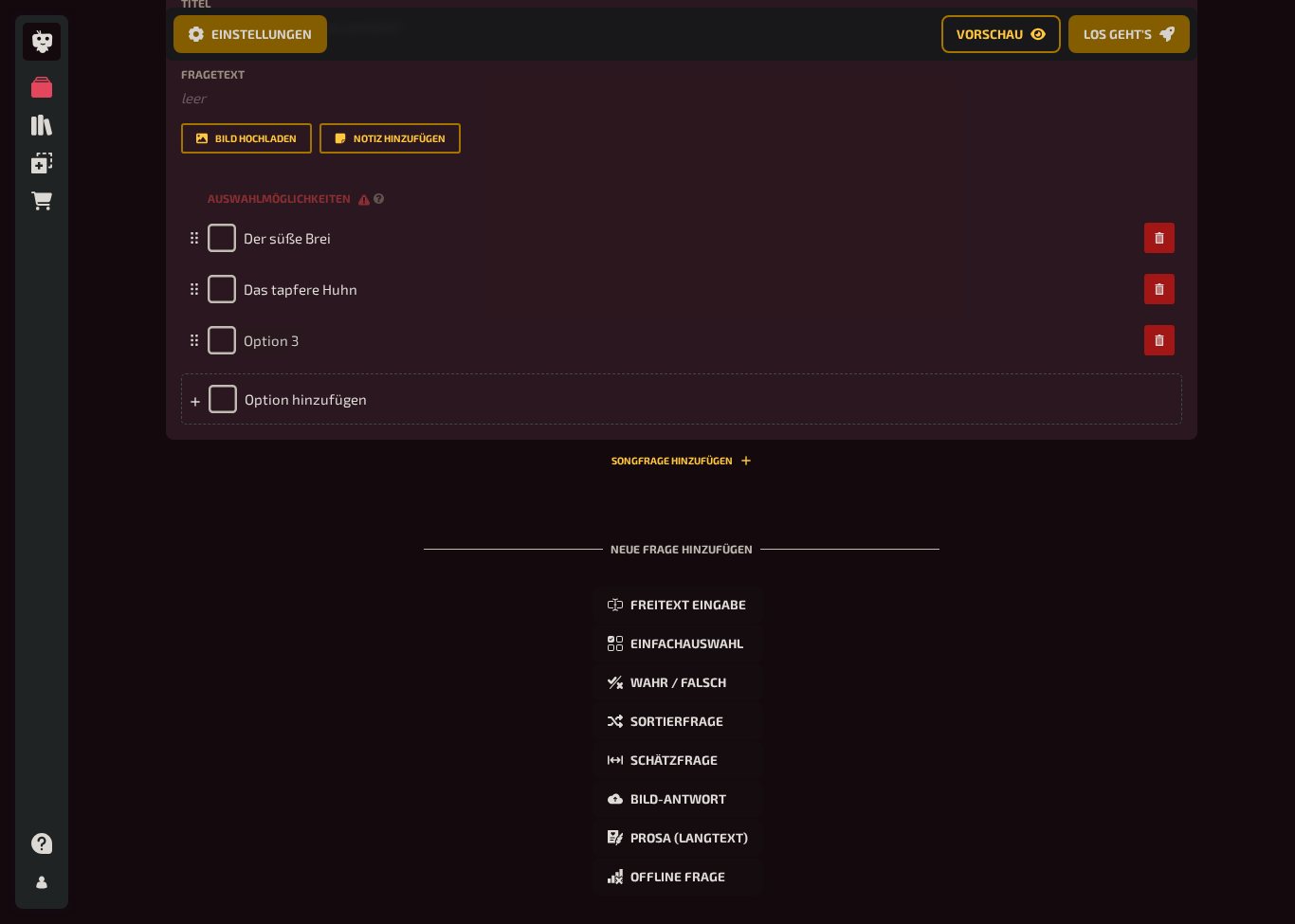 click on "Option 3" at bounding box center [271, 340] 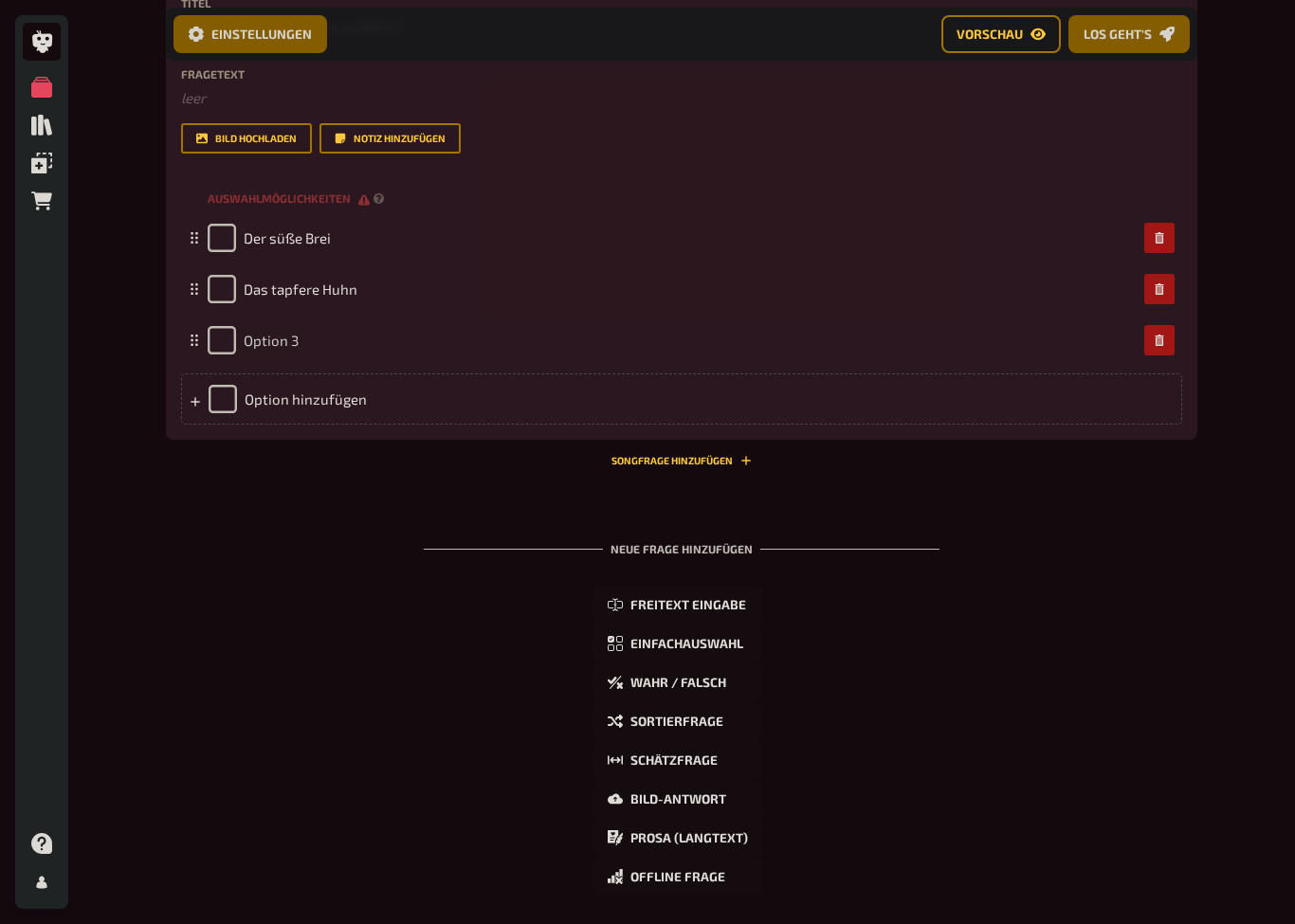 type 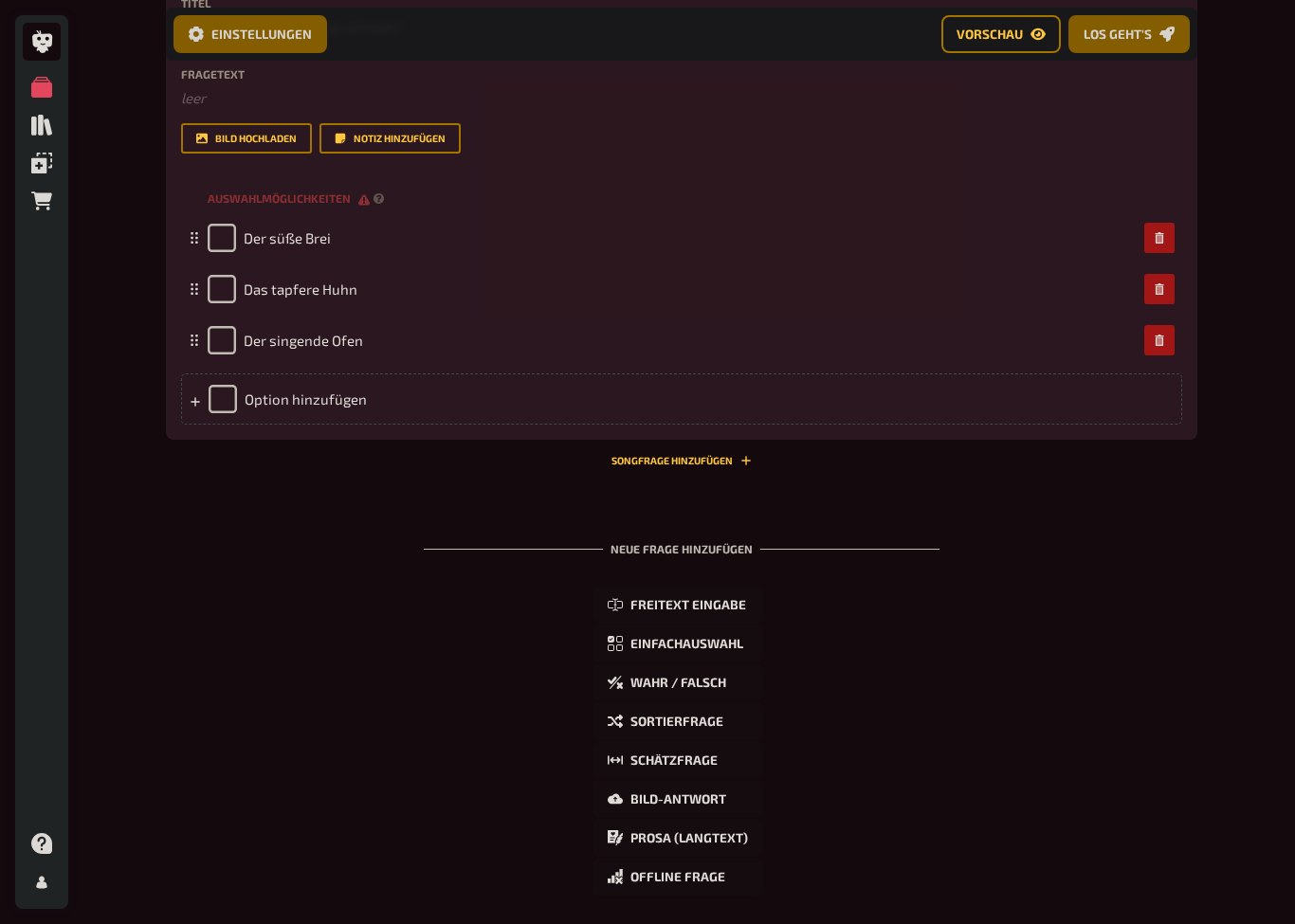 click on "Option hinzufügen" at bounding box center [682, 399] 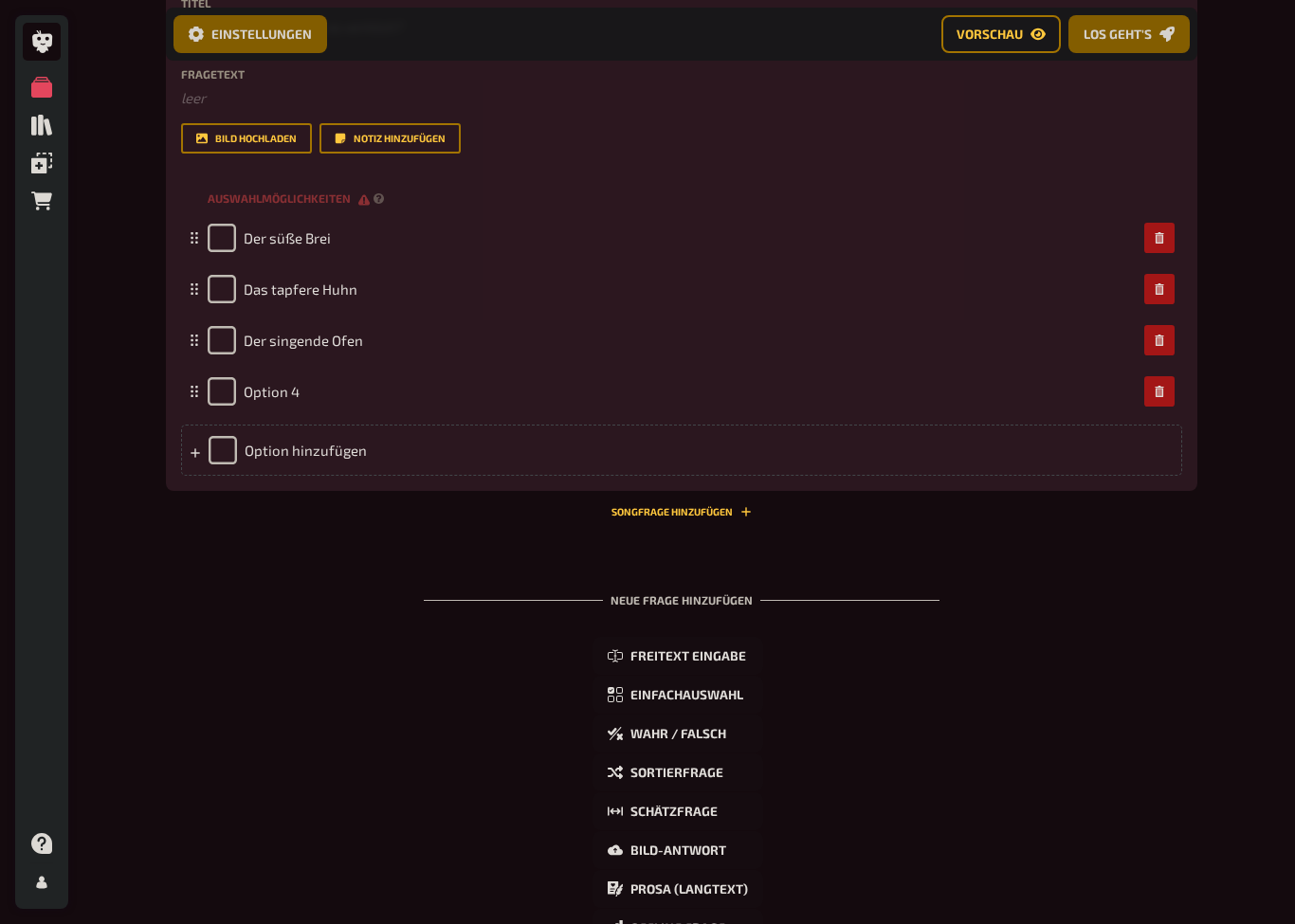 type 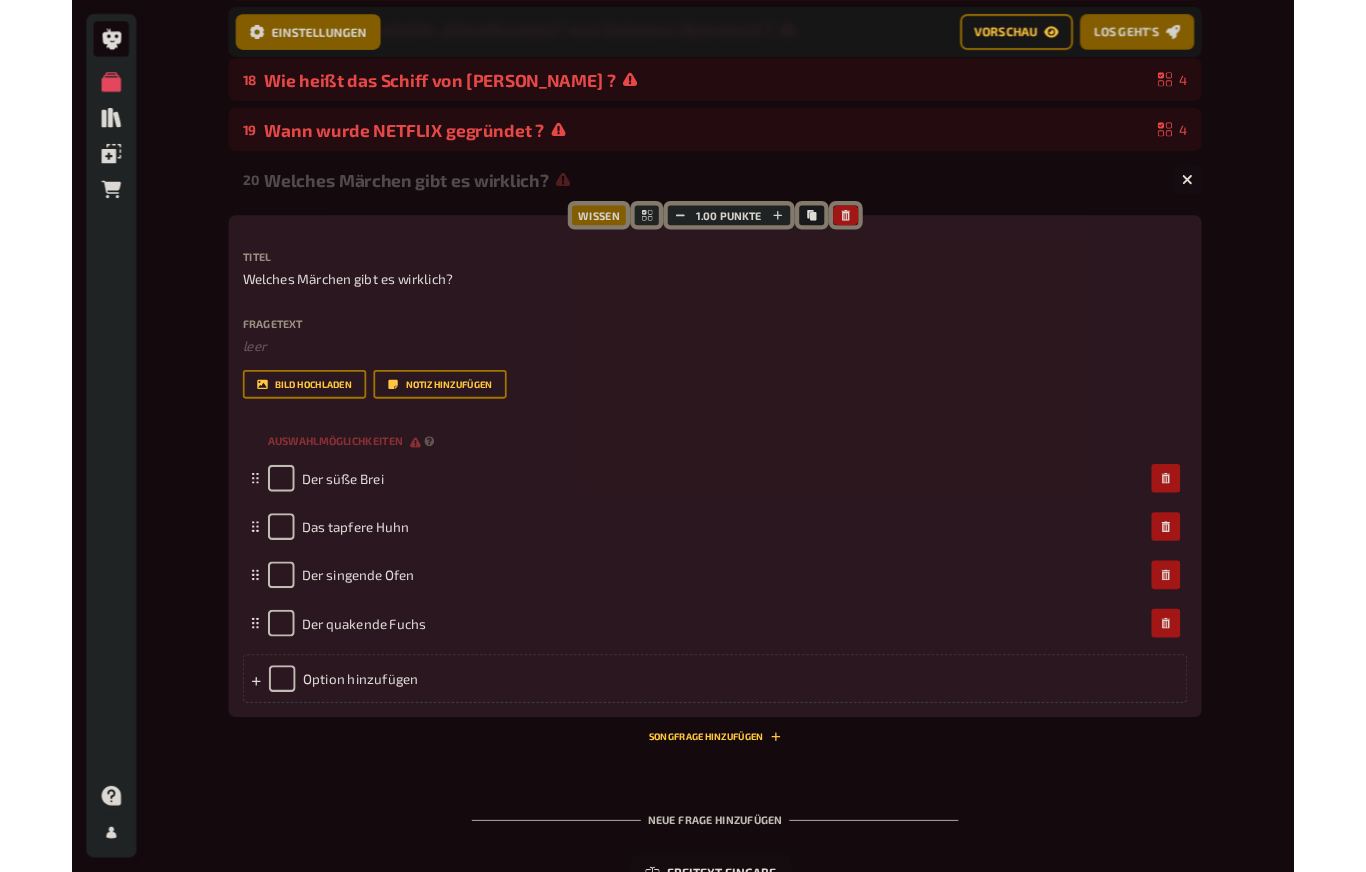 scroll, scrollTop: 1147, scrollLeft: 0, axis: vertical 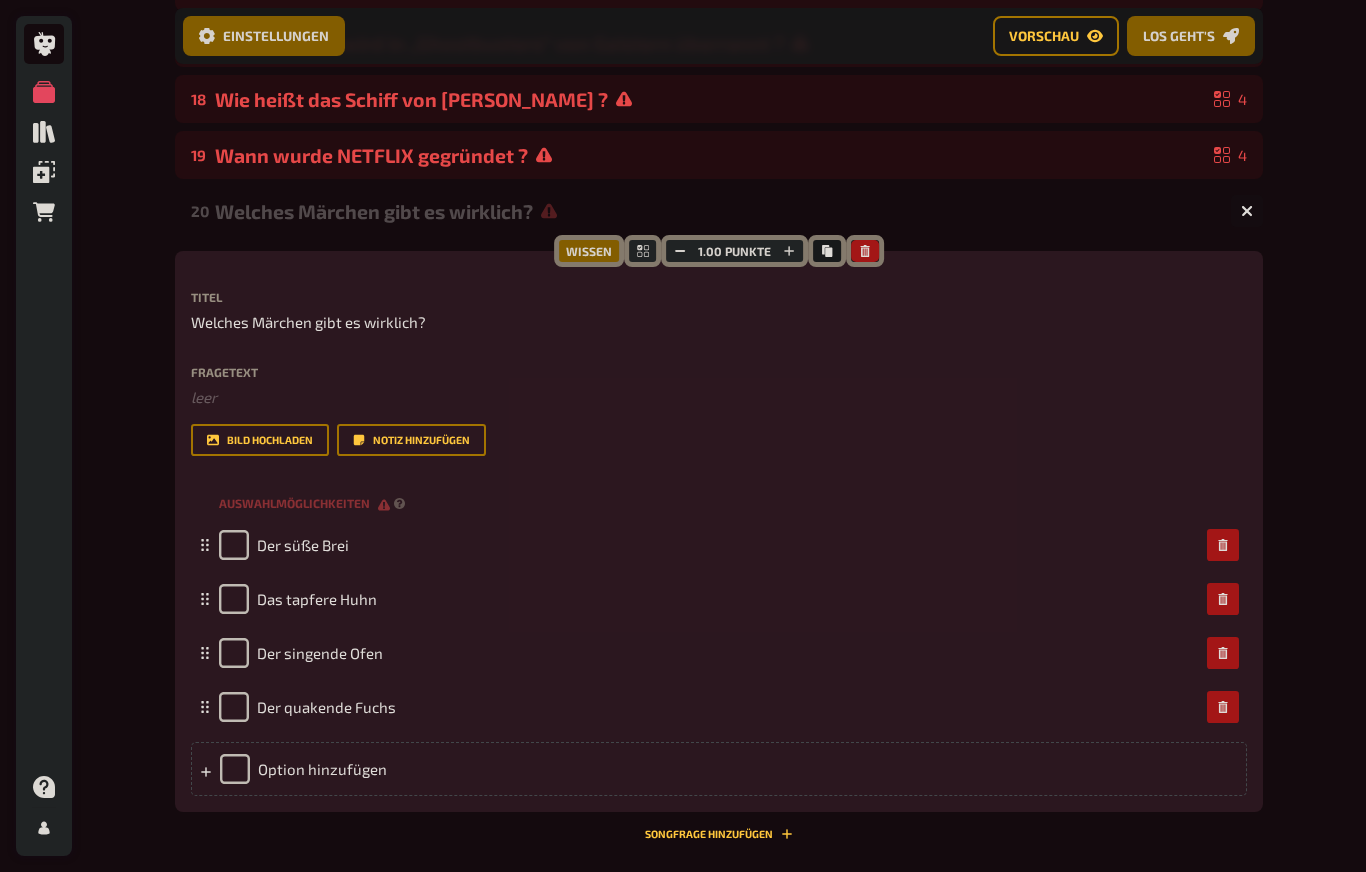 click at bounding box center [1247, 211] 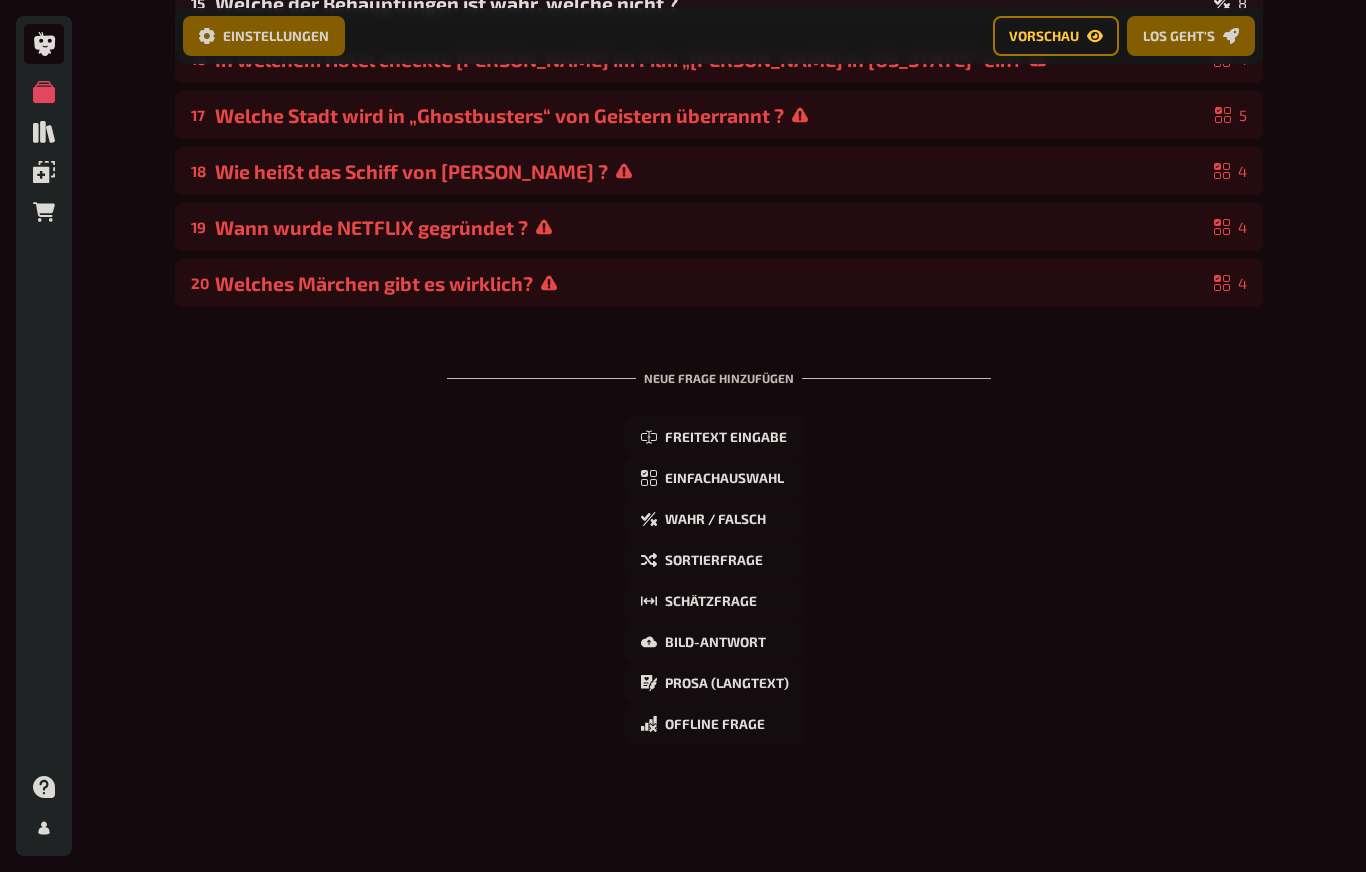 scroll, scrollTop: 1052, scrollLeft: 0, axis: vertical 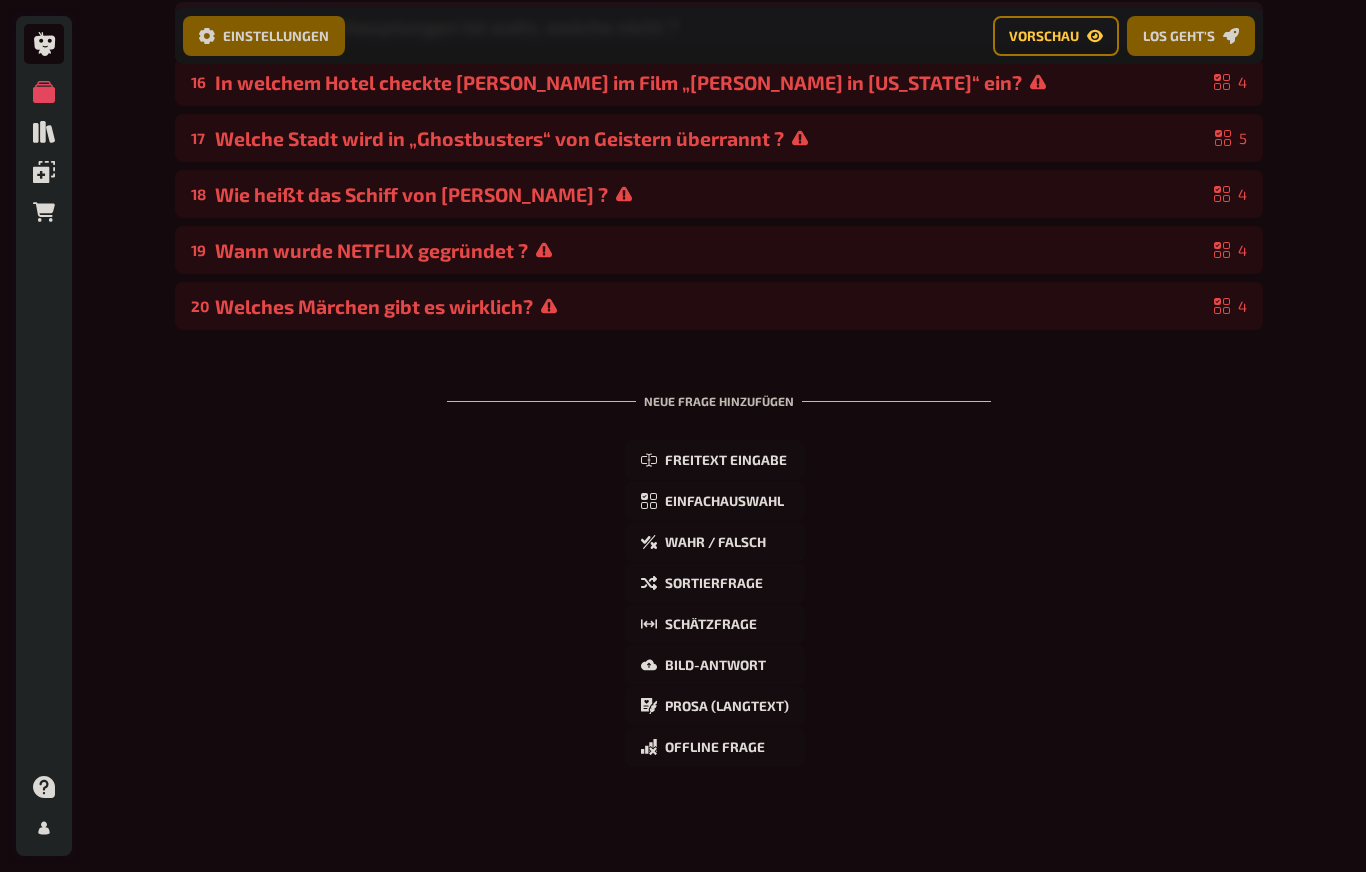 click on "Einfachauswahl" at bounding box center [715, 501] 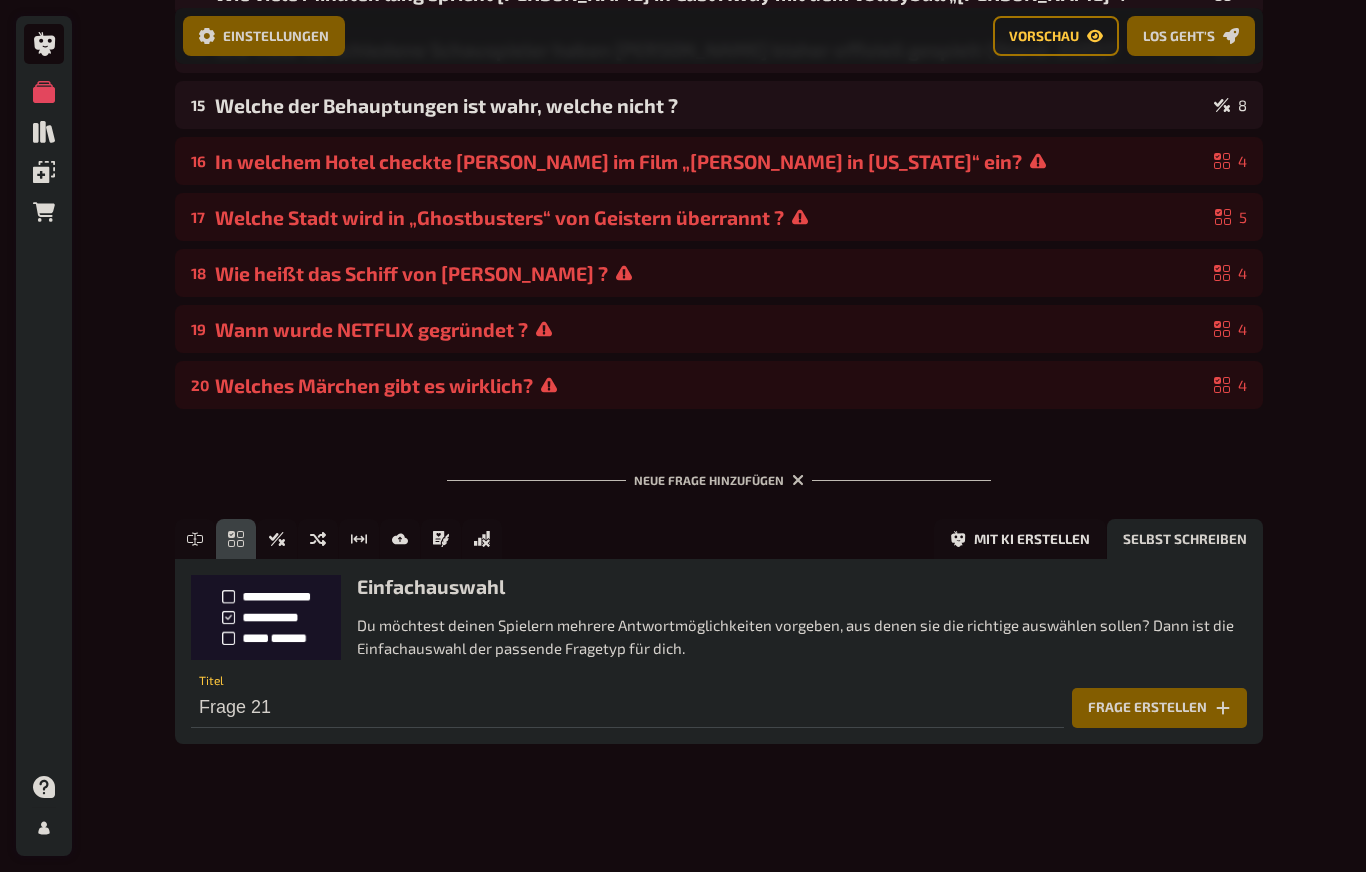 scroll, scrollTop: 949, scrollLeft: 0, axis: vertical 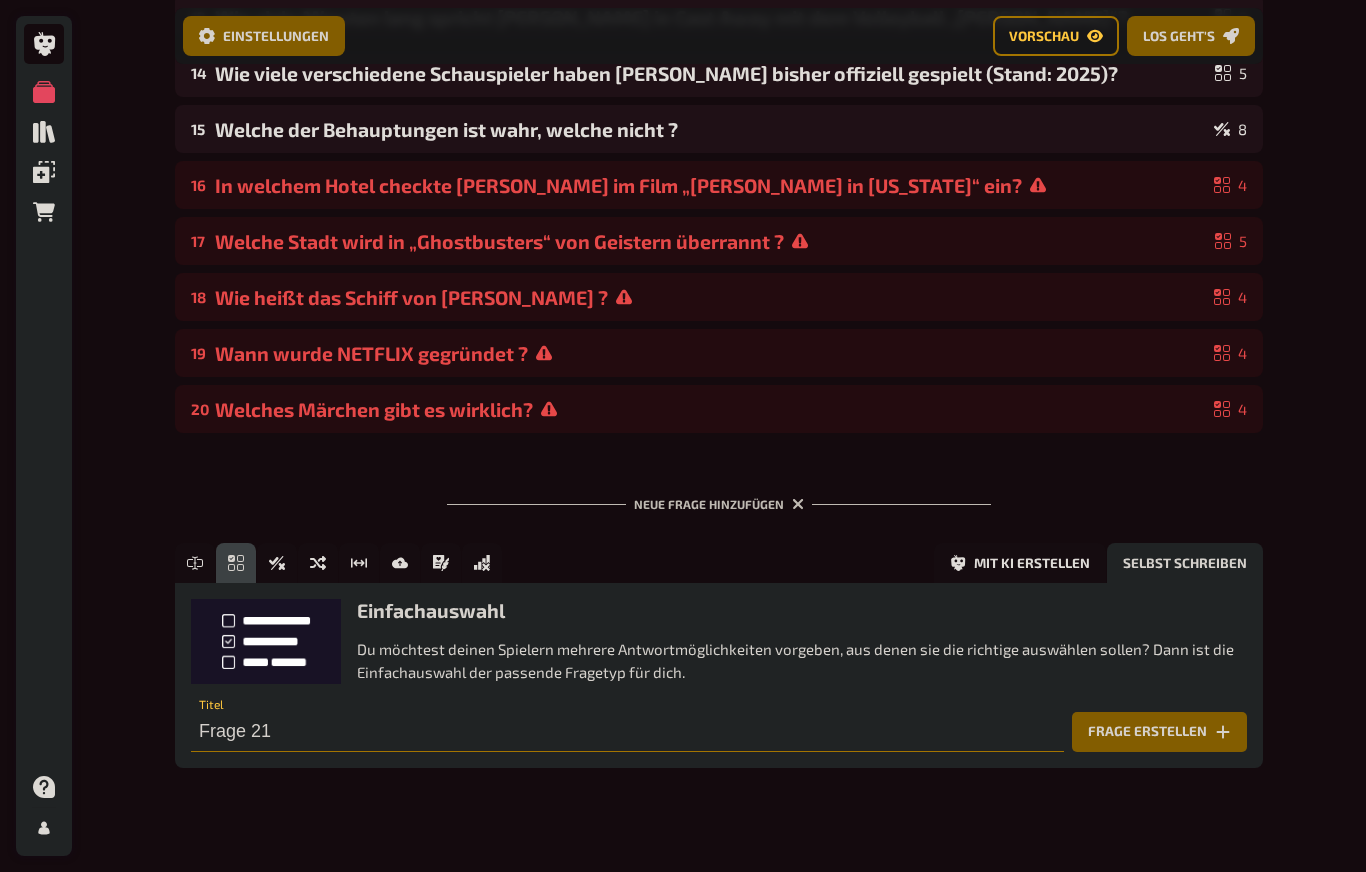 click on "Frage 21" at bounding box center (627, 732) 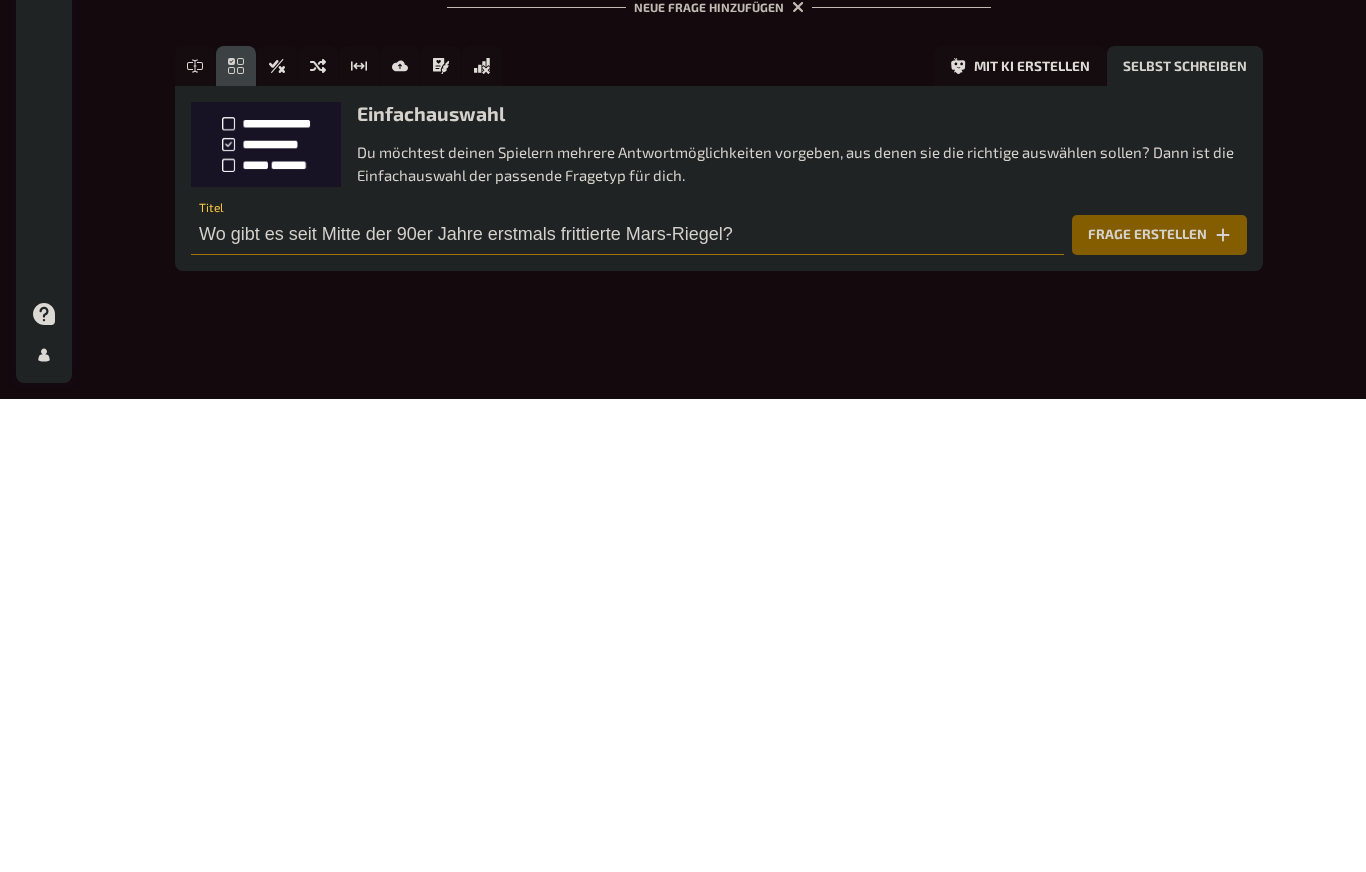 type on "Wo gibt es seit Mitte der 90er Jahre erstmals frittierte Mars-Riegel?" 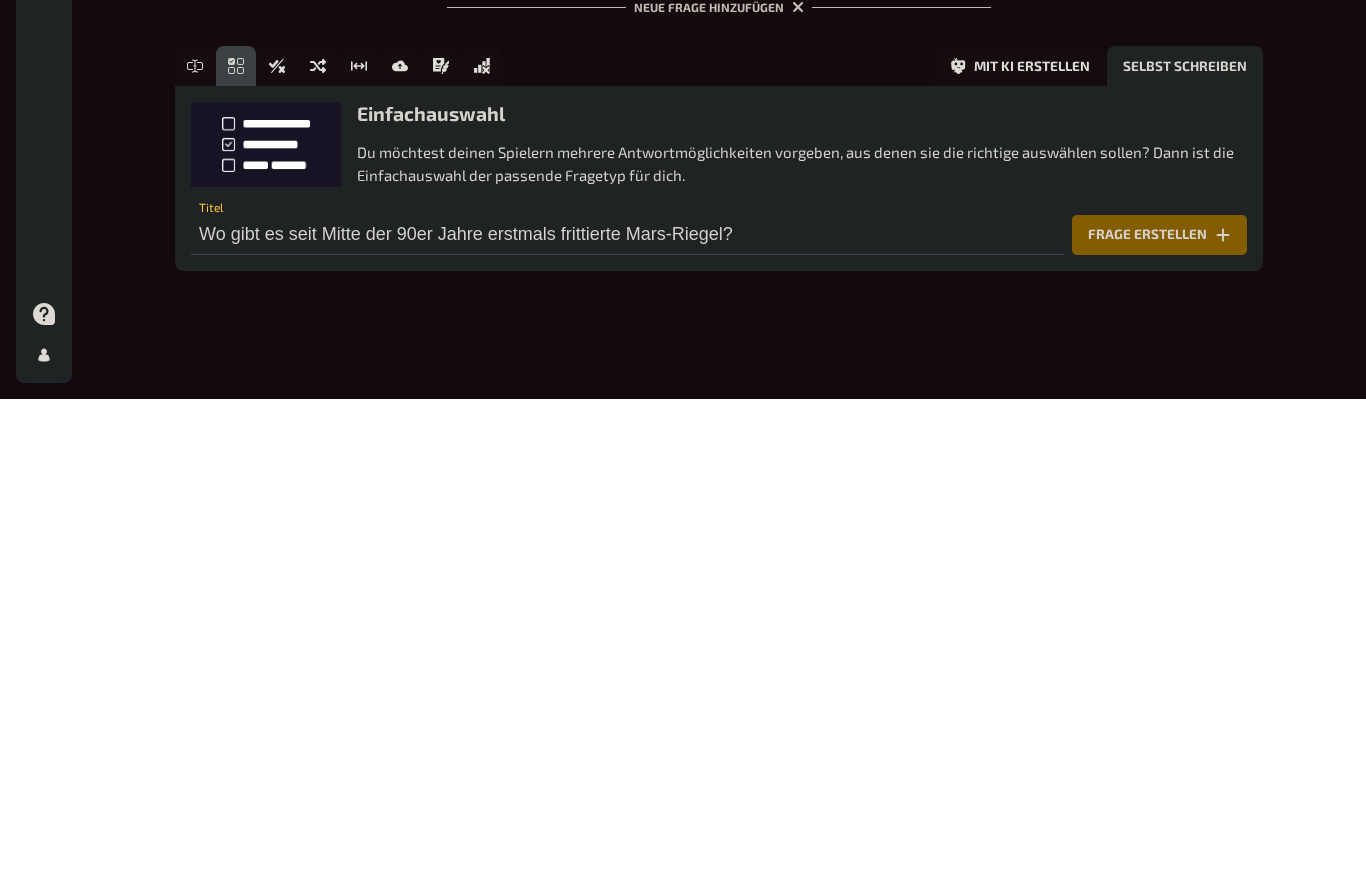 click on "Frage erstellen" at bounding box center (1159, 708) 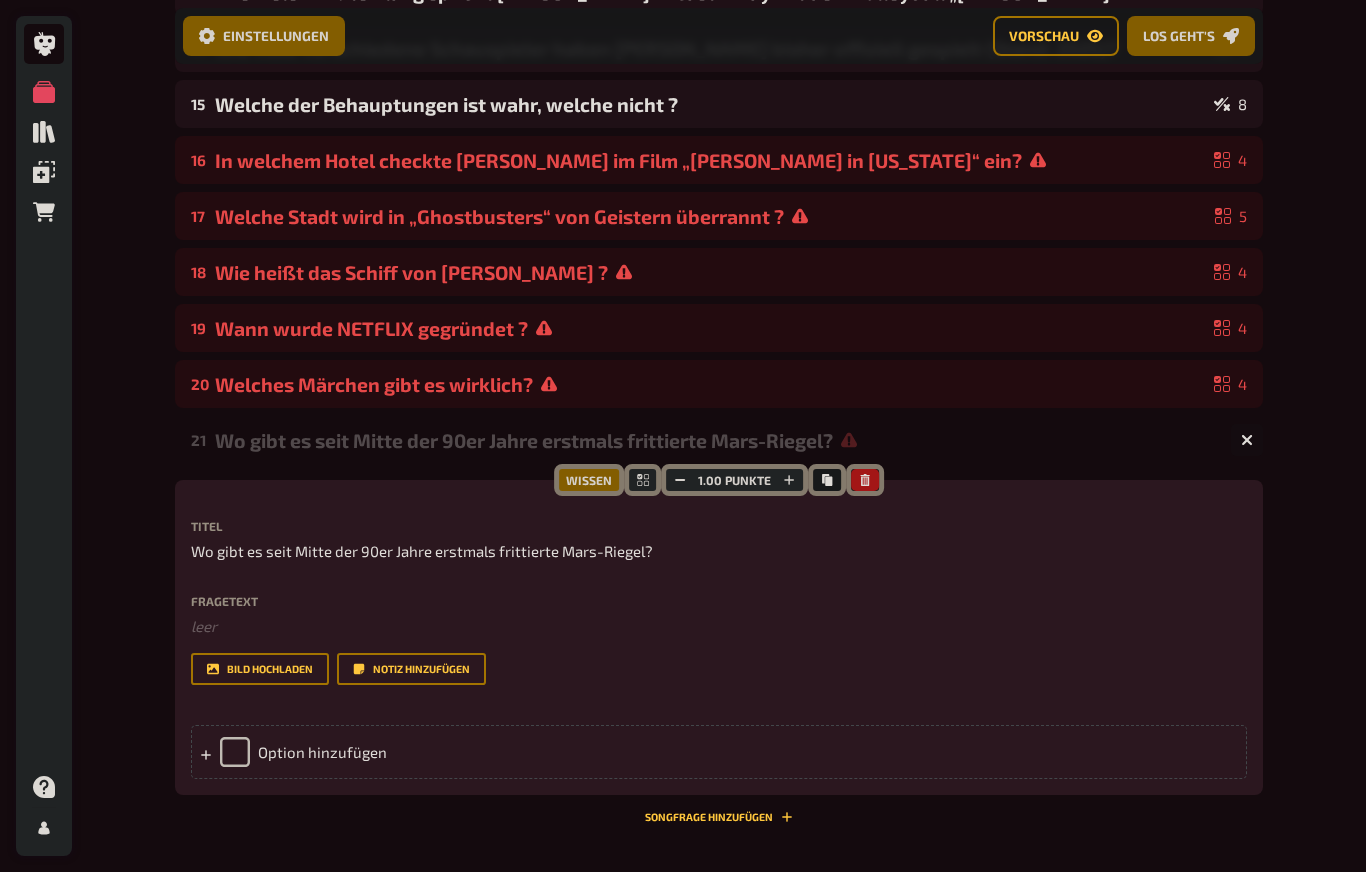 click on "Option hinzufügen" at bounding box center (719, 752) 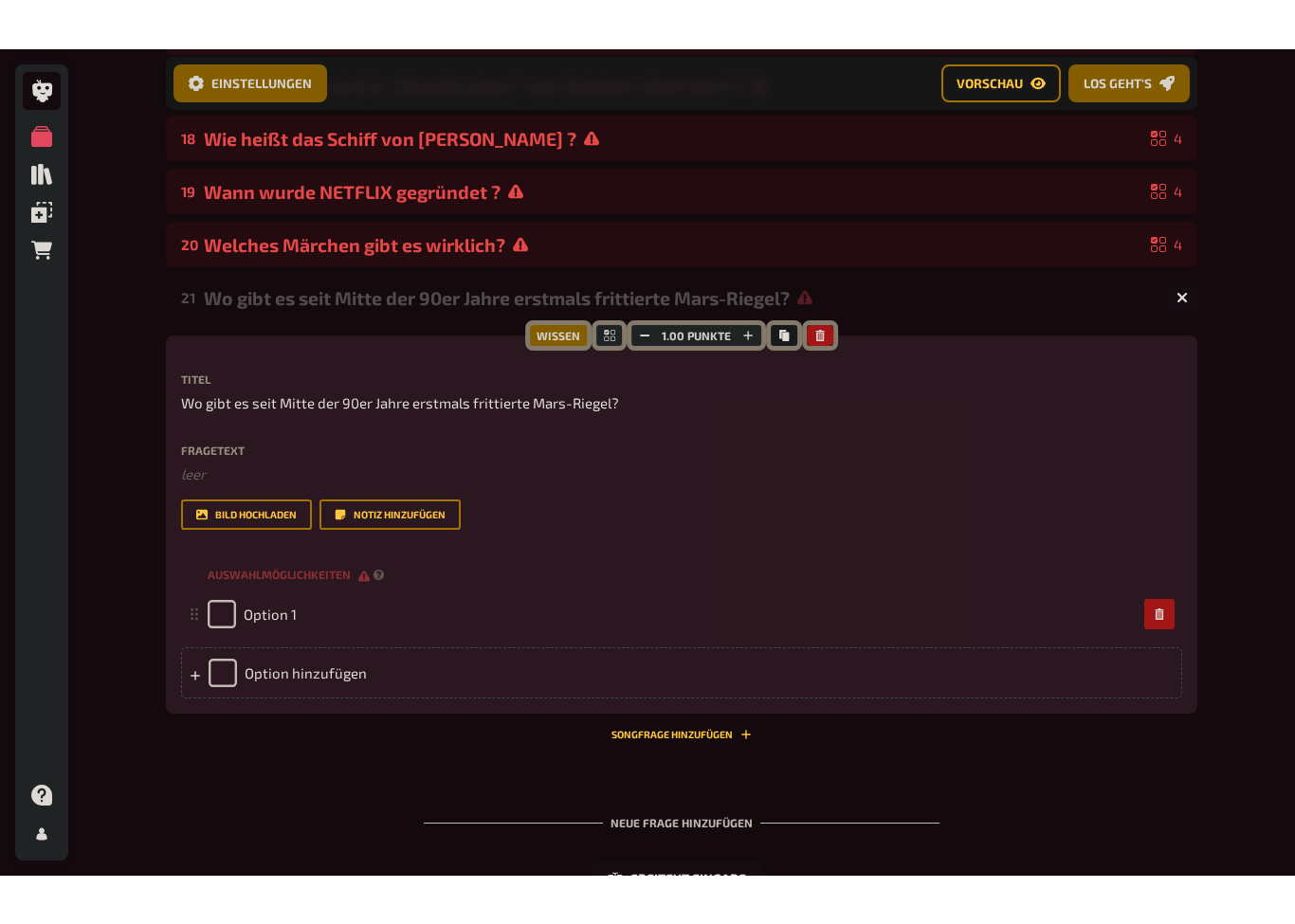 scroll, scrollTop: 1109, scrollLeft: 0, axis: vertical 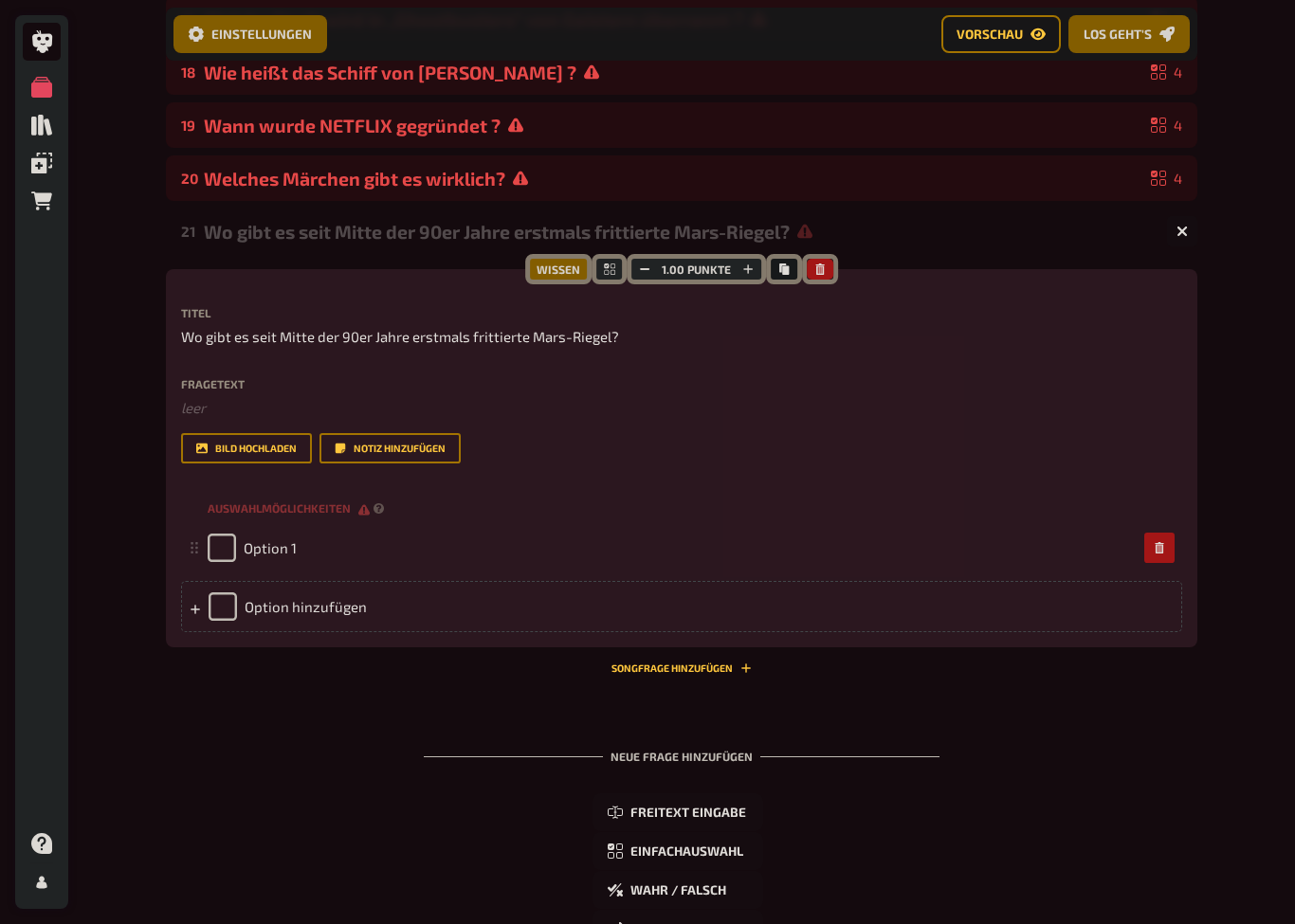 click on "Option 1" at bounding box center (672, 548) 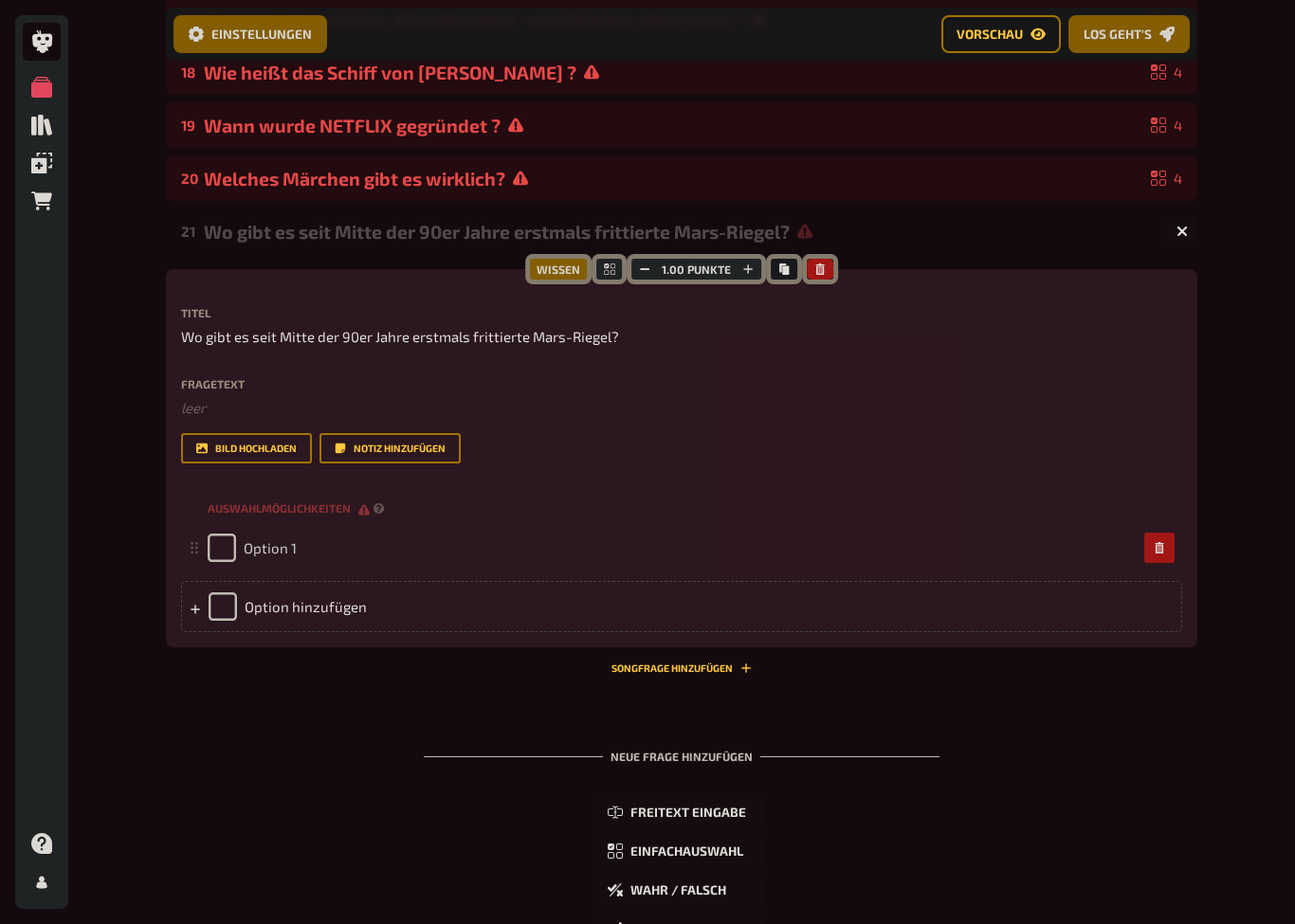 click on "Option 1" at bounding box center [270, 548] 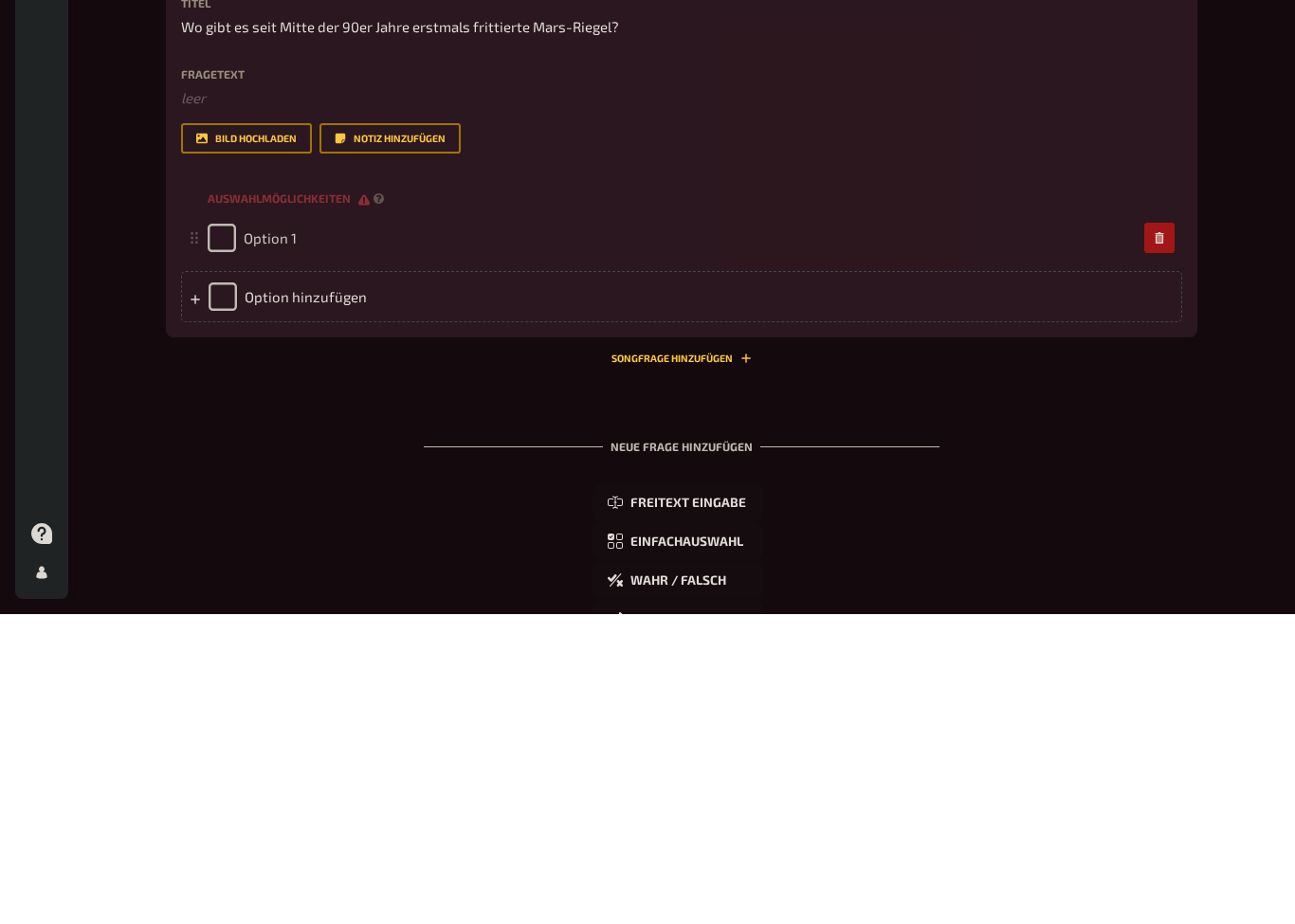 type 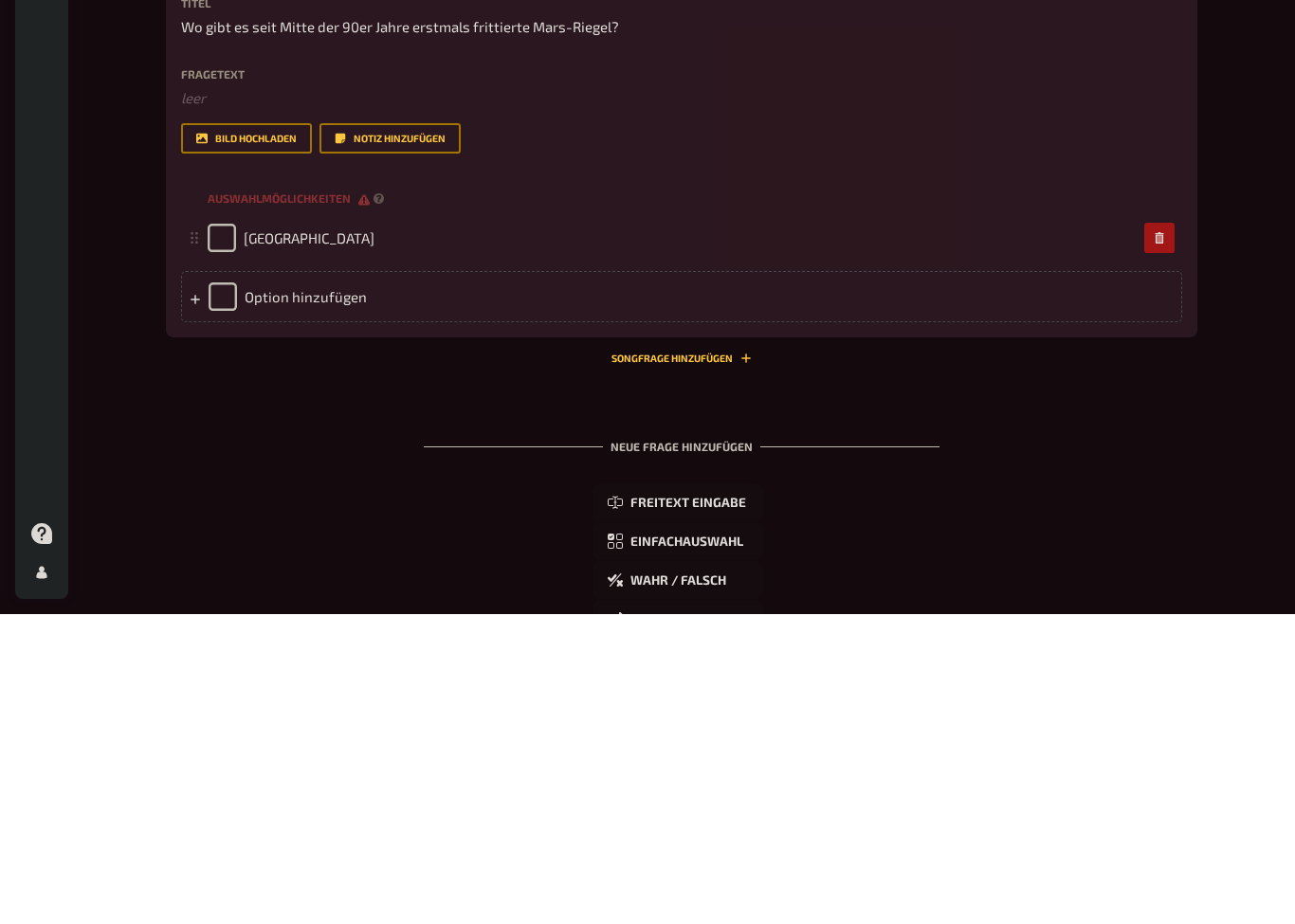 click on "Option hinzufügen" at bounding box center (682, 607) 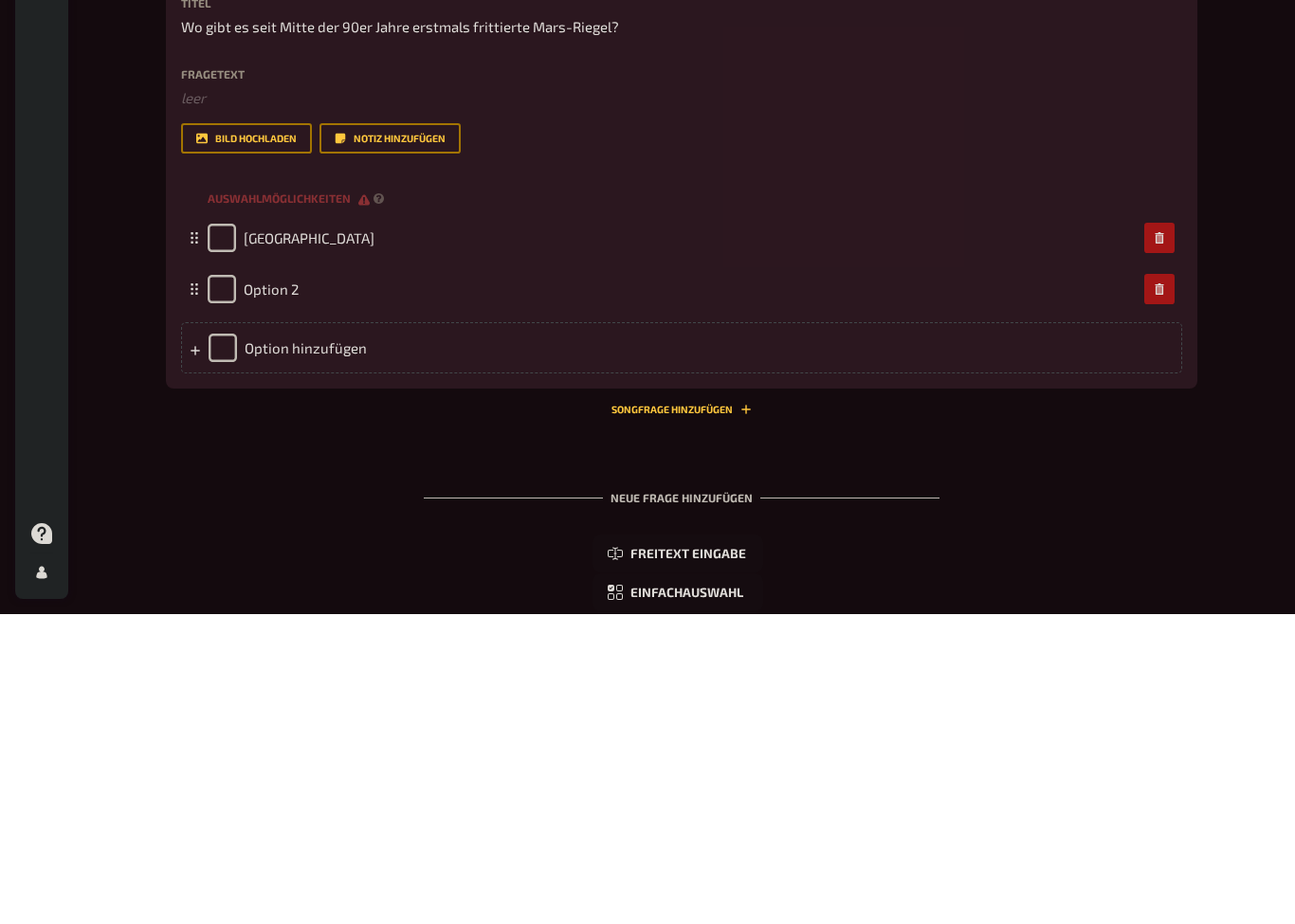 type 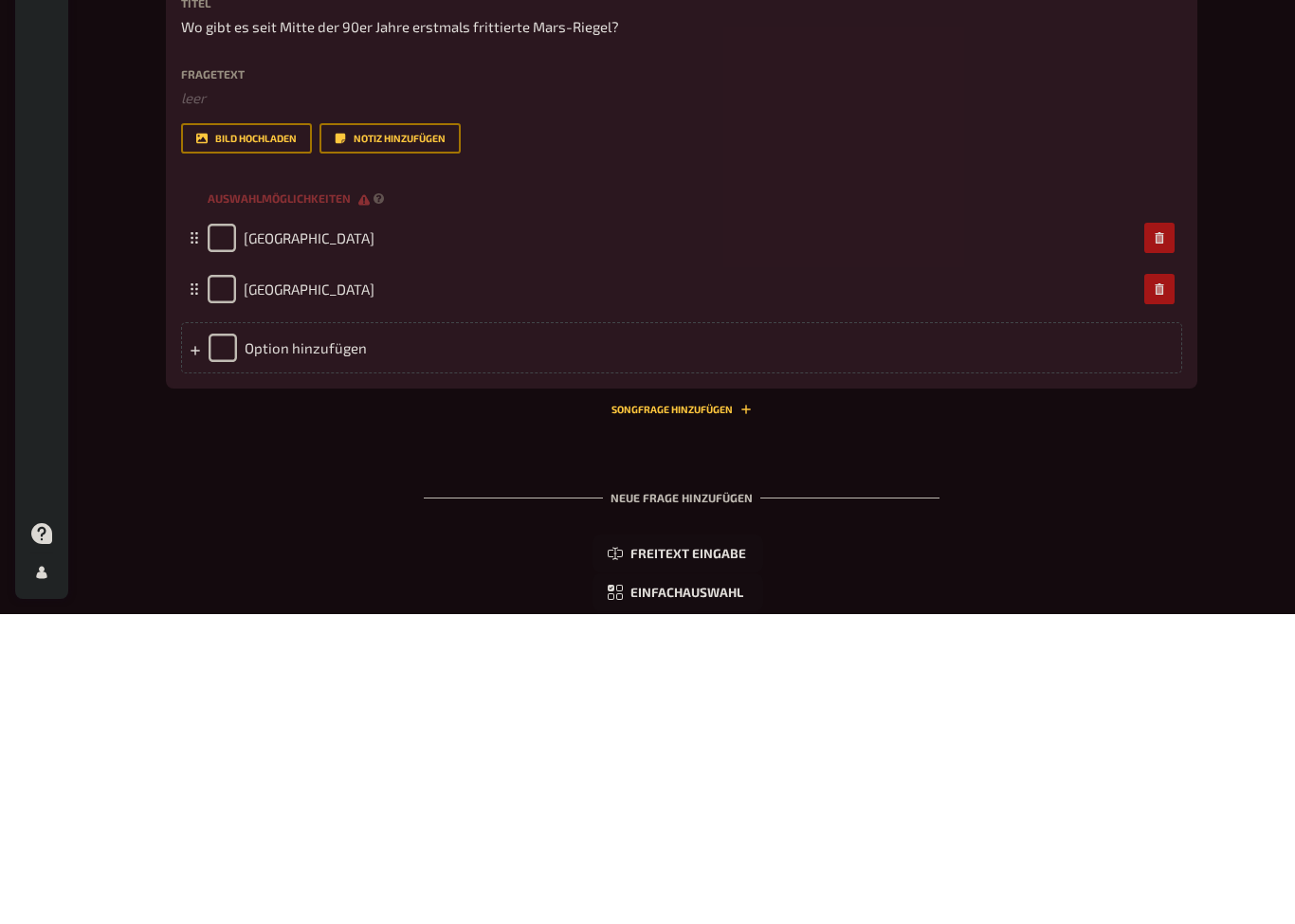 click on "Option hinzufügen" at bounding box center (682, 658) 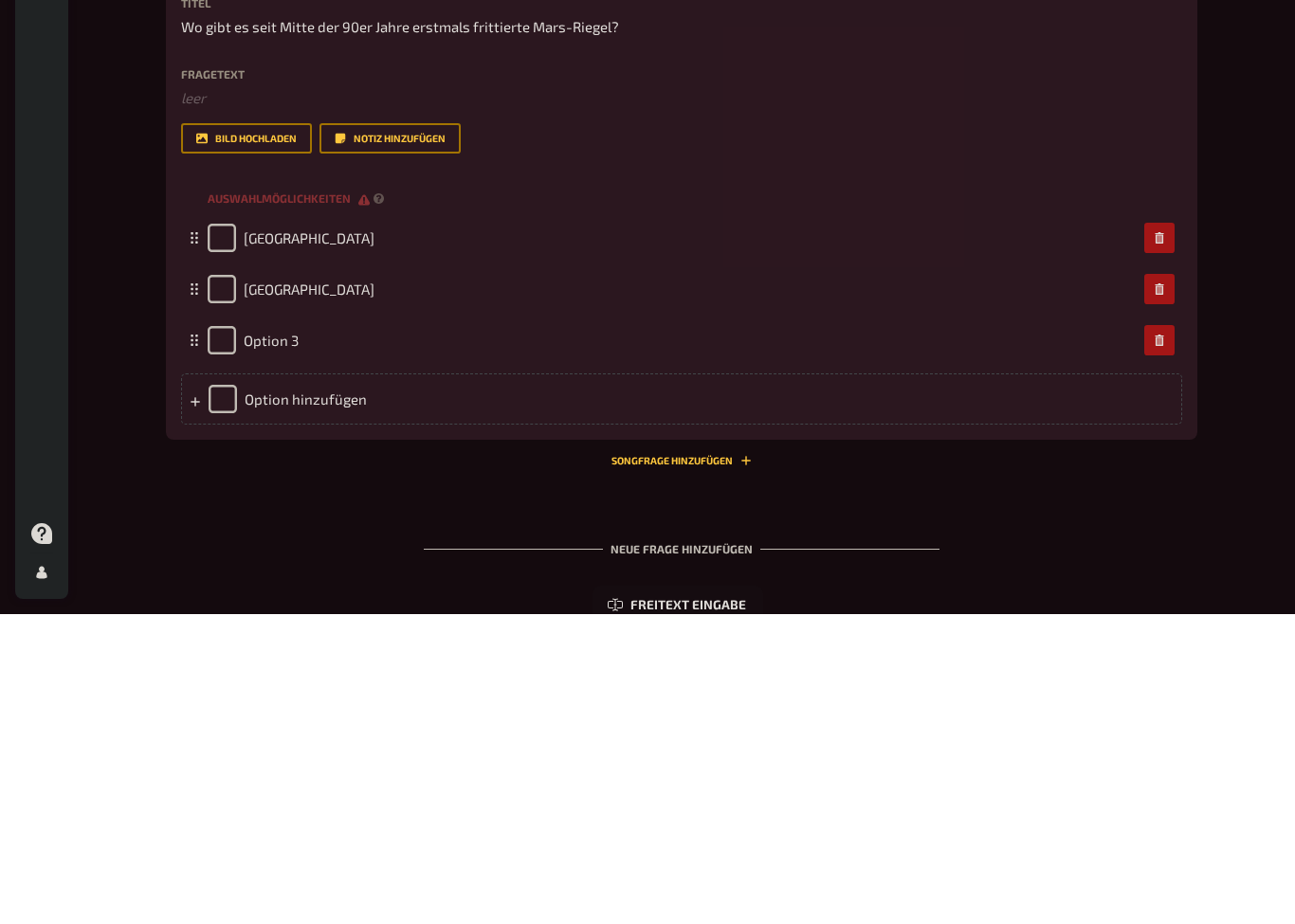 type 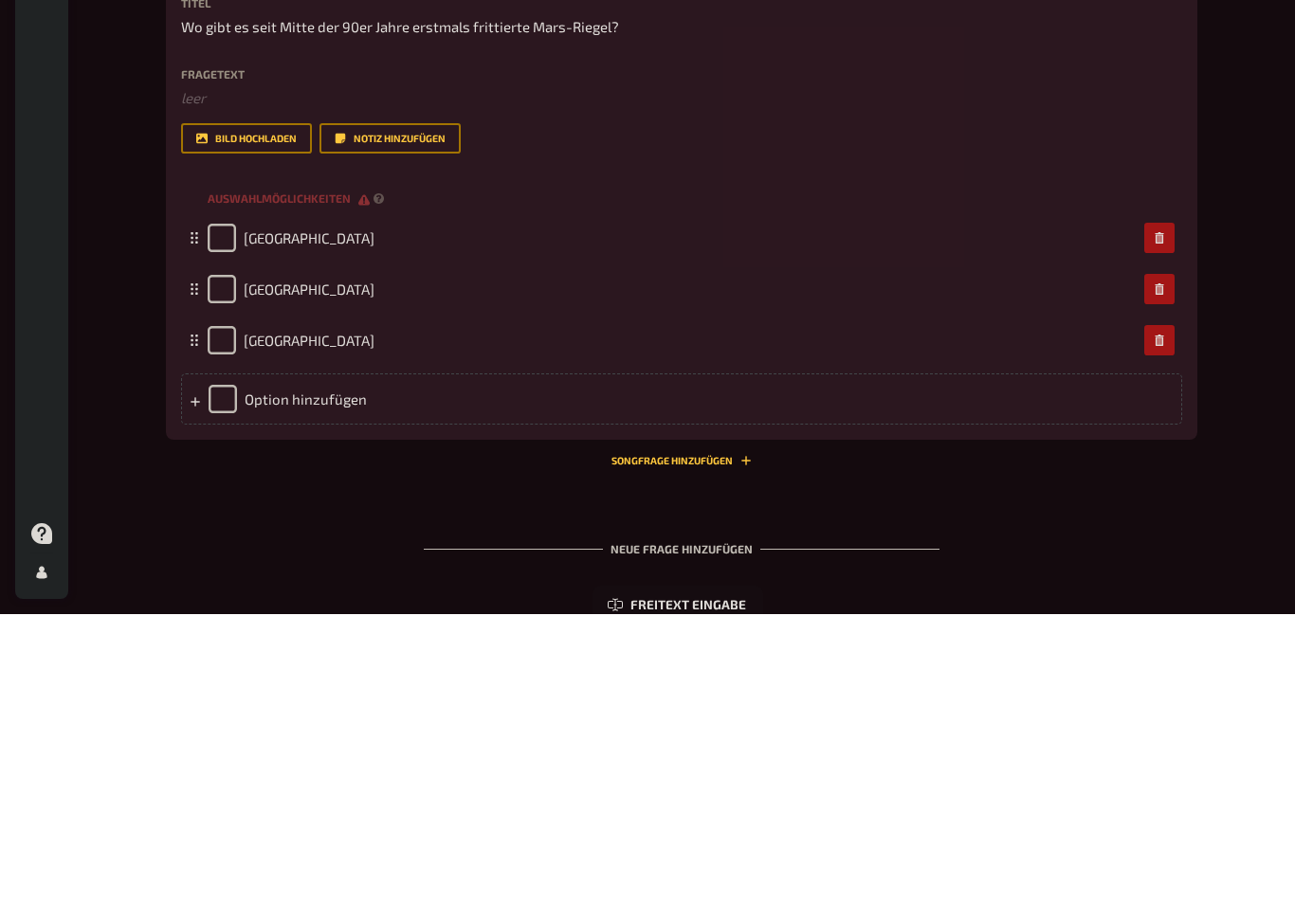 click on "Option hinzufügen" at bounding box center [682, 709] 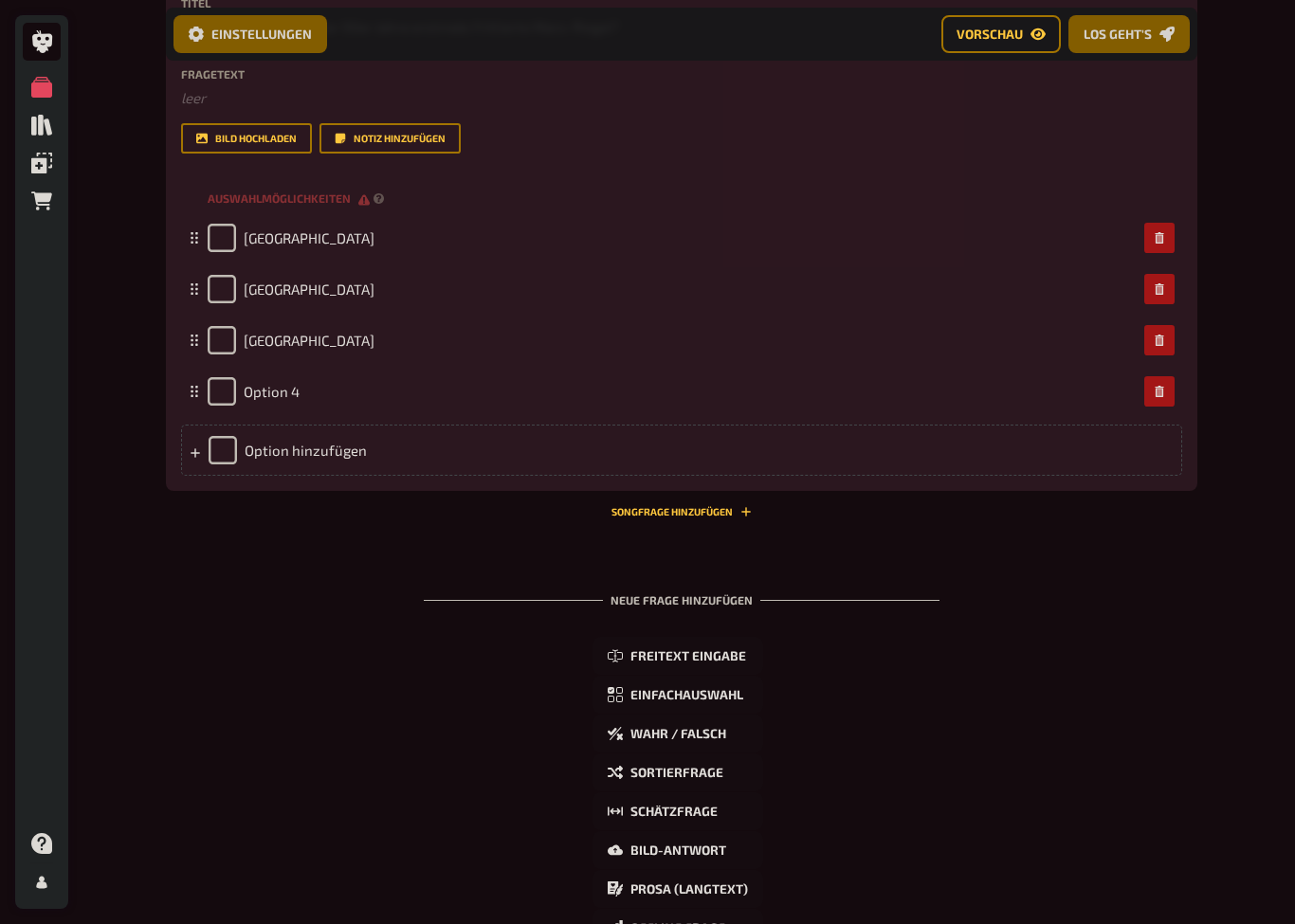 click on "Option 4" at bounding box center [271, 391] 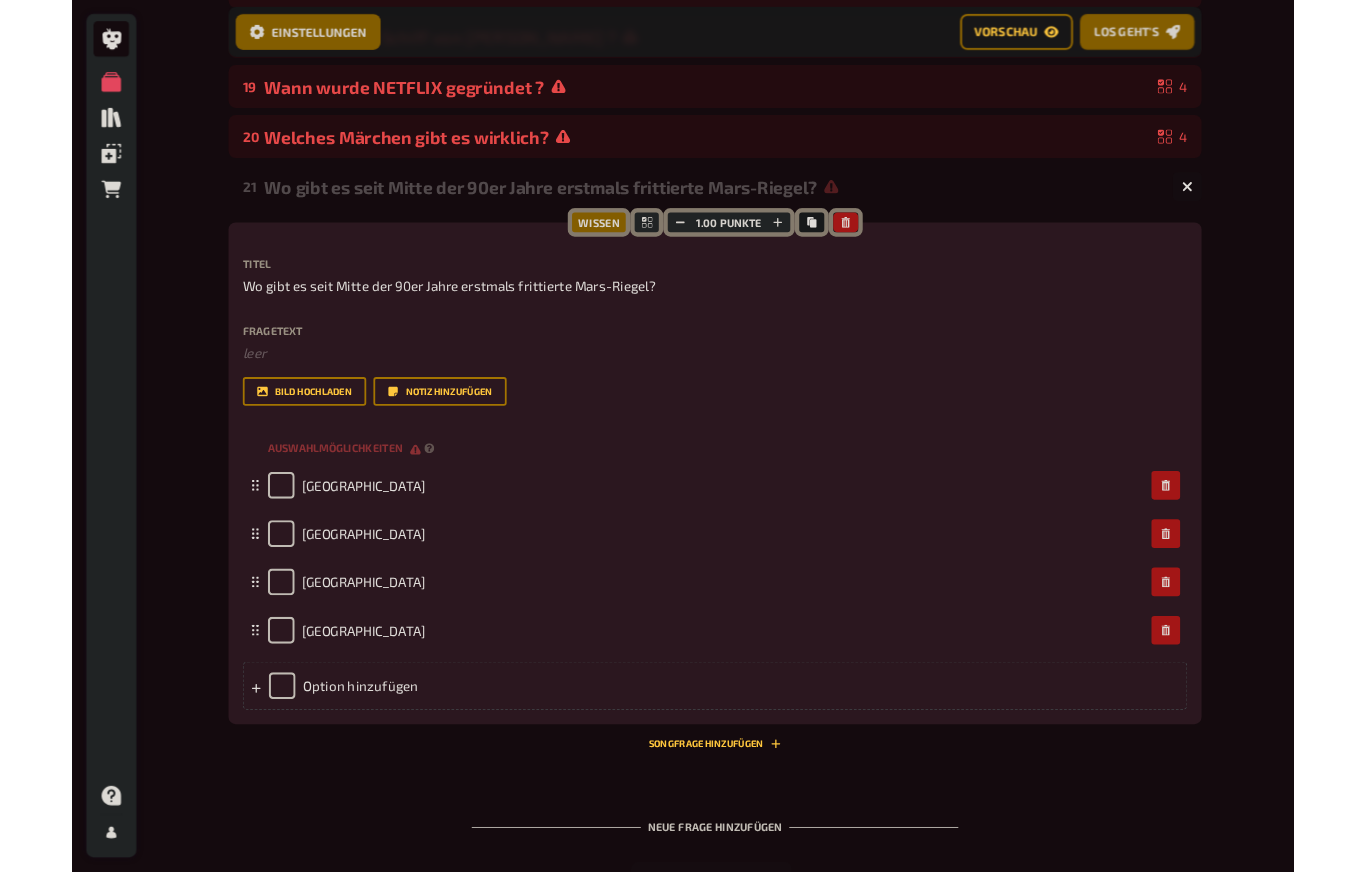 scroll, scrollTop: 1199, scrollLeft: 0, axis: vertical 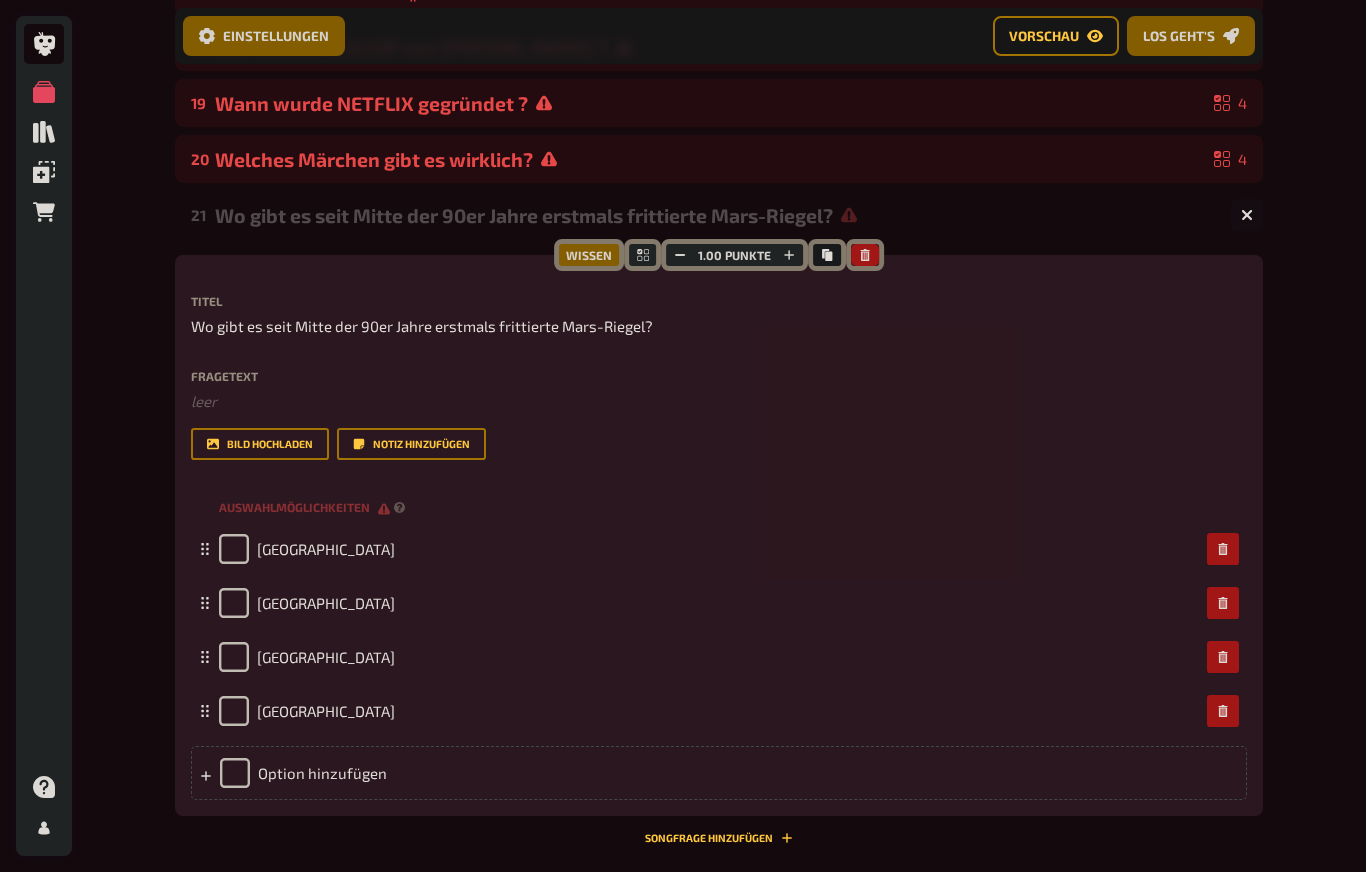 click at bounding box center [1247, 215] 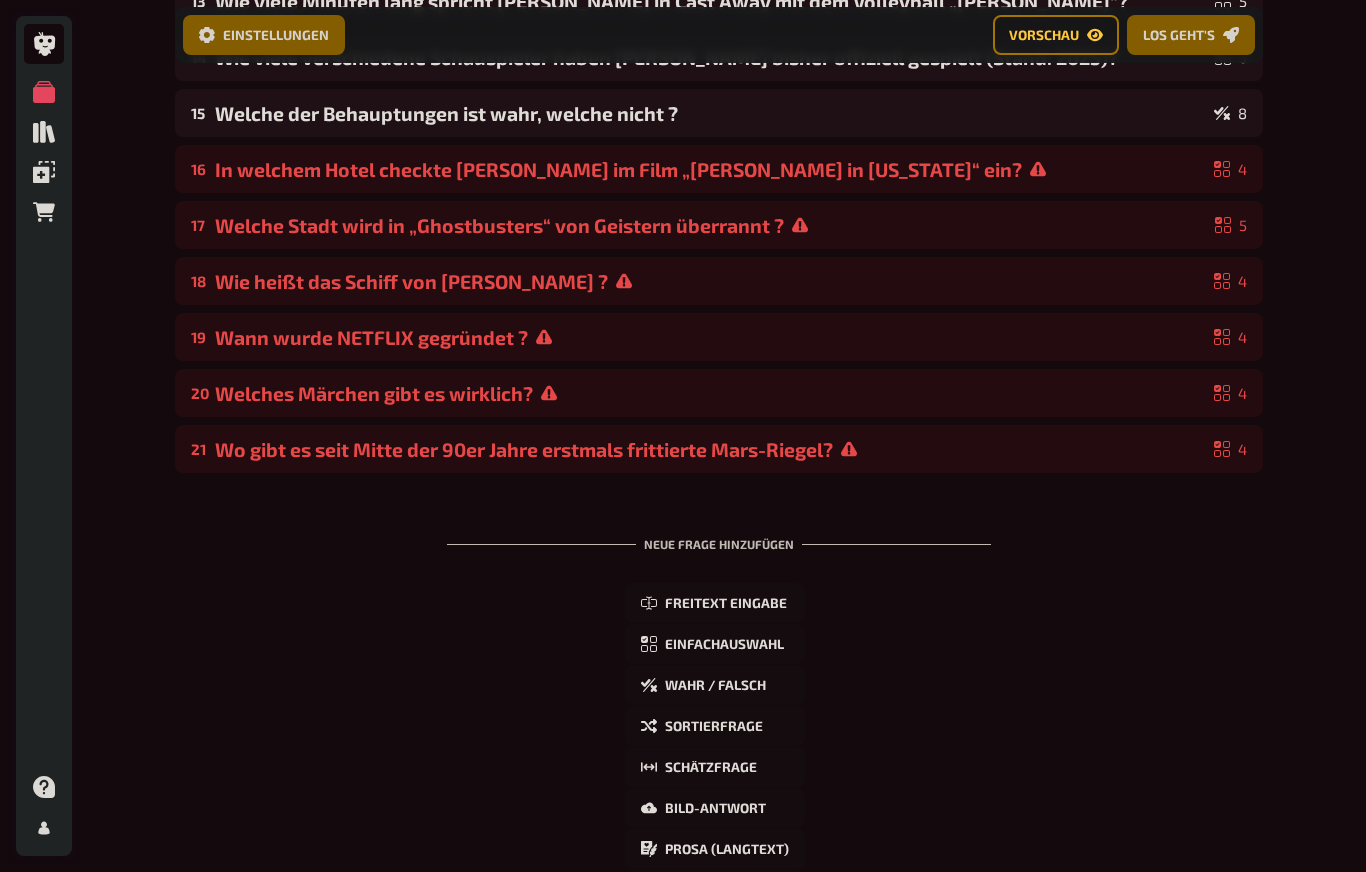 scroll, scrollTop: 965, scrollLeft: 0, axis: vertical 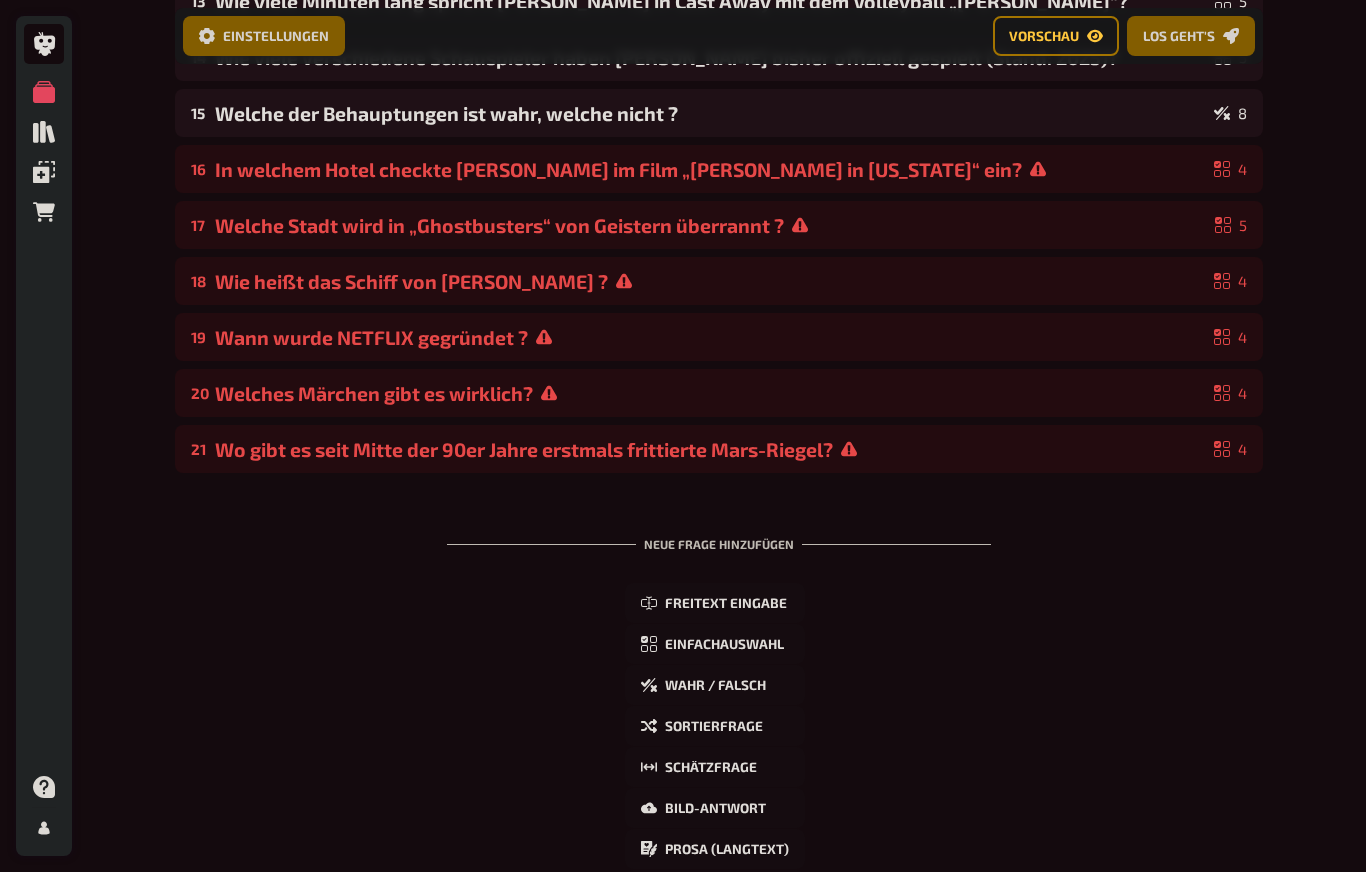 click on "Wo gibt es seit Mitte der 90er Jahre erstmals frittierte Mars-Riegel?" at bounding box center (710, 449) 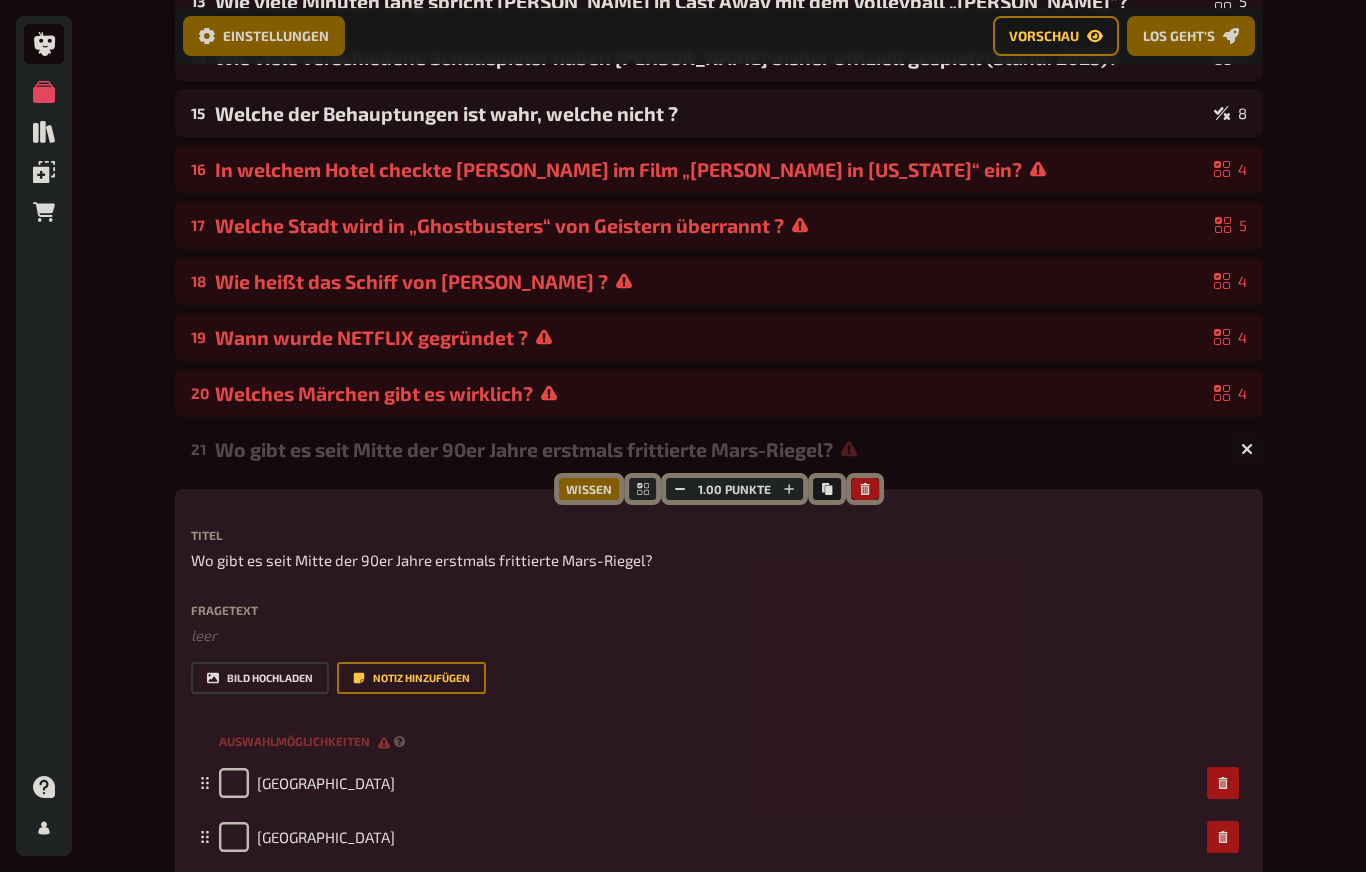 click on "Bild hochladen" at bounding box center (260, 678) 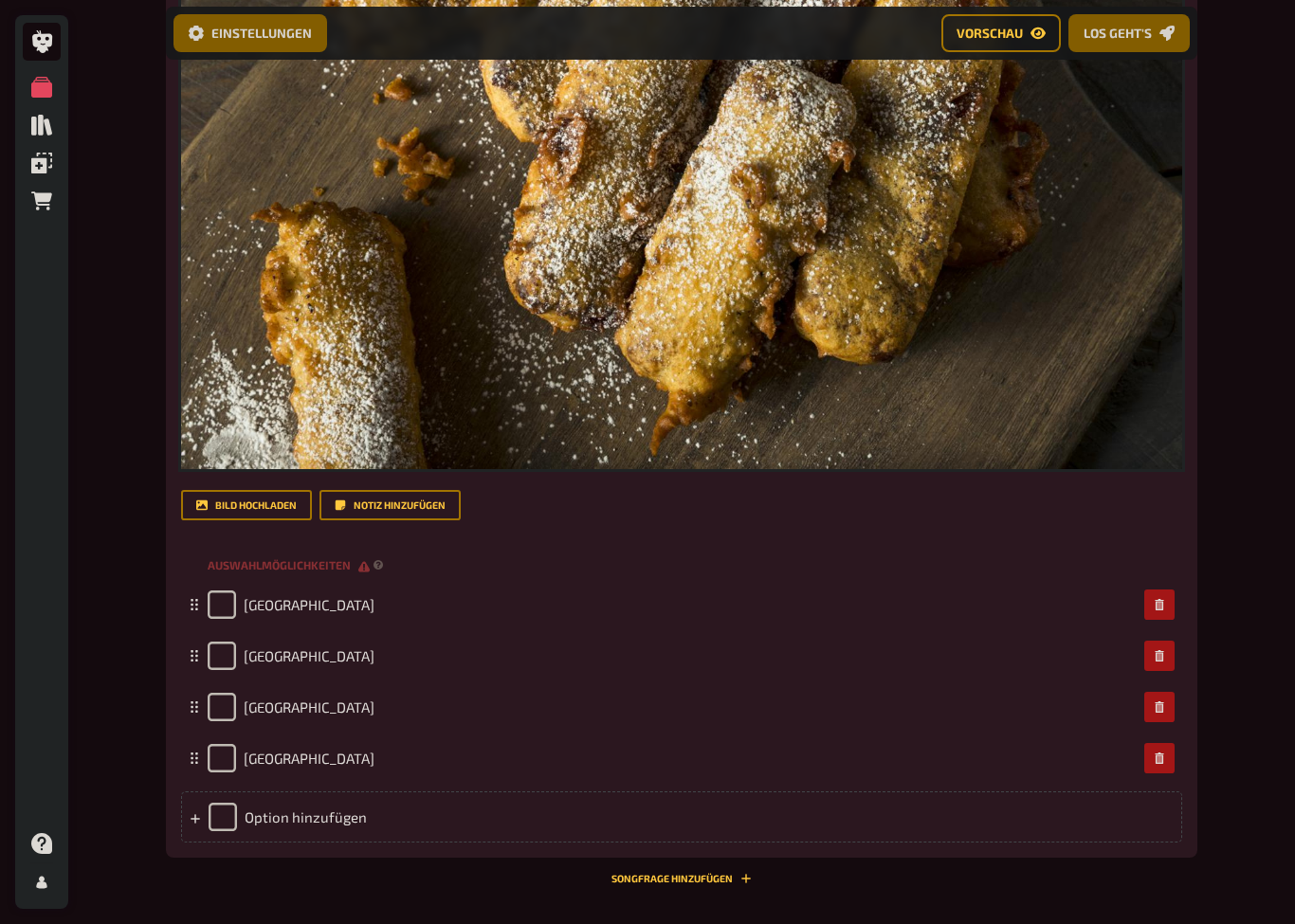 scroll, scrollTop: 1739, scrollLeft: 0, axis: vertical 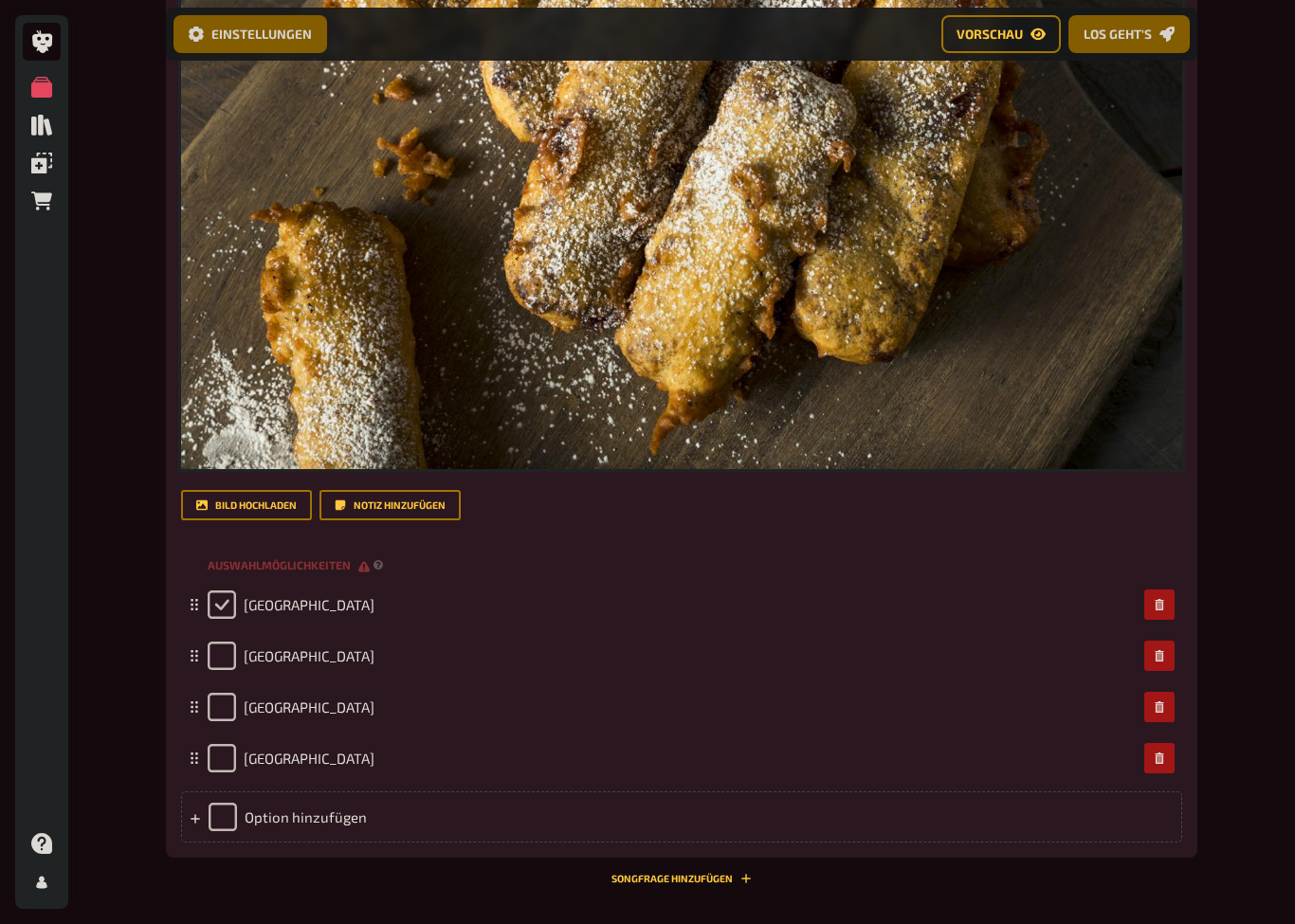 click at bounding box center [222, 605] 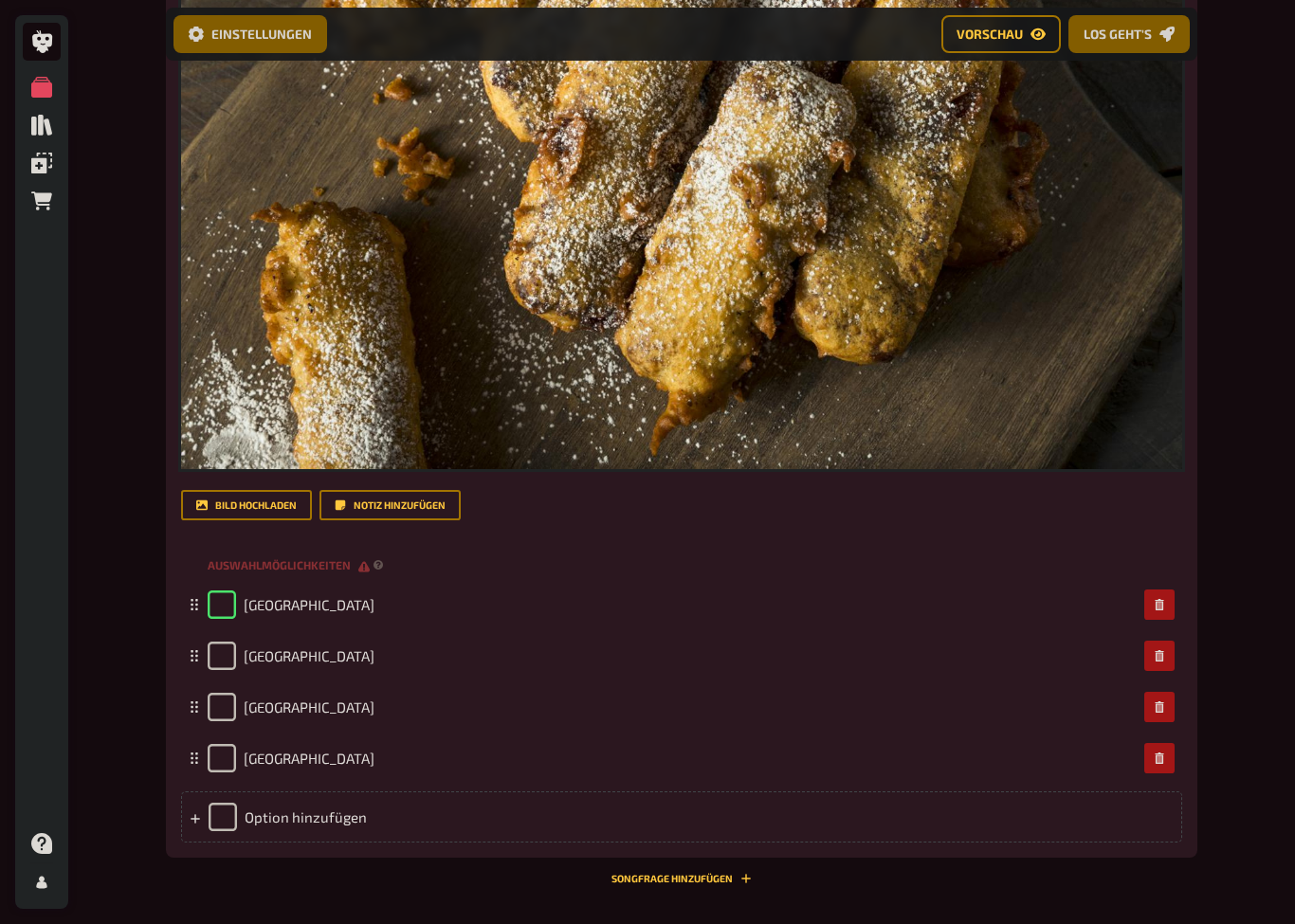 checkbox on "true" 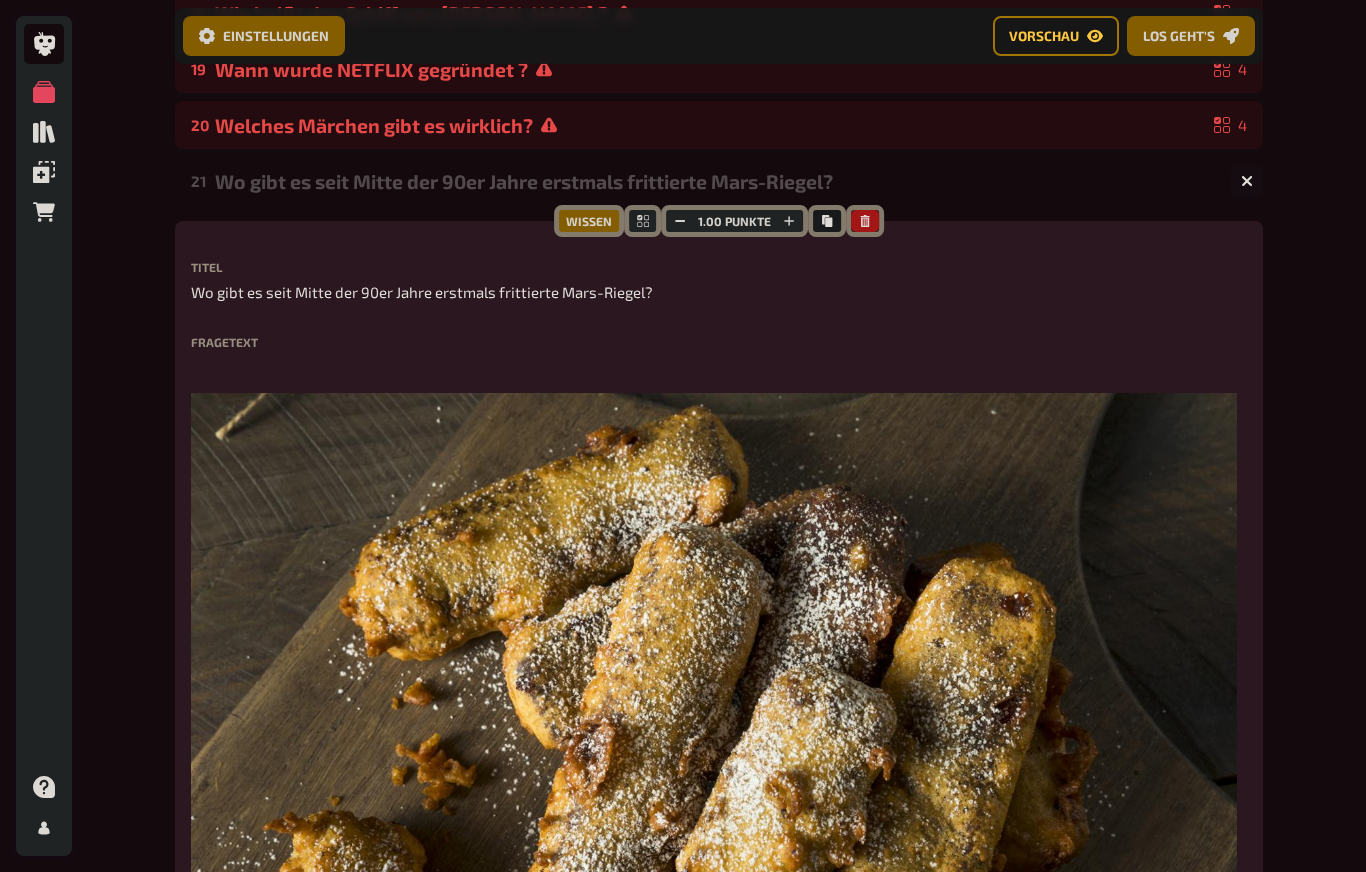 scroll, scrollTop: 1205, scrollLeft: 0, axis: vertical 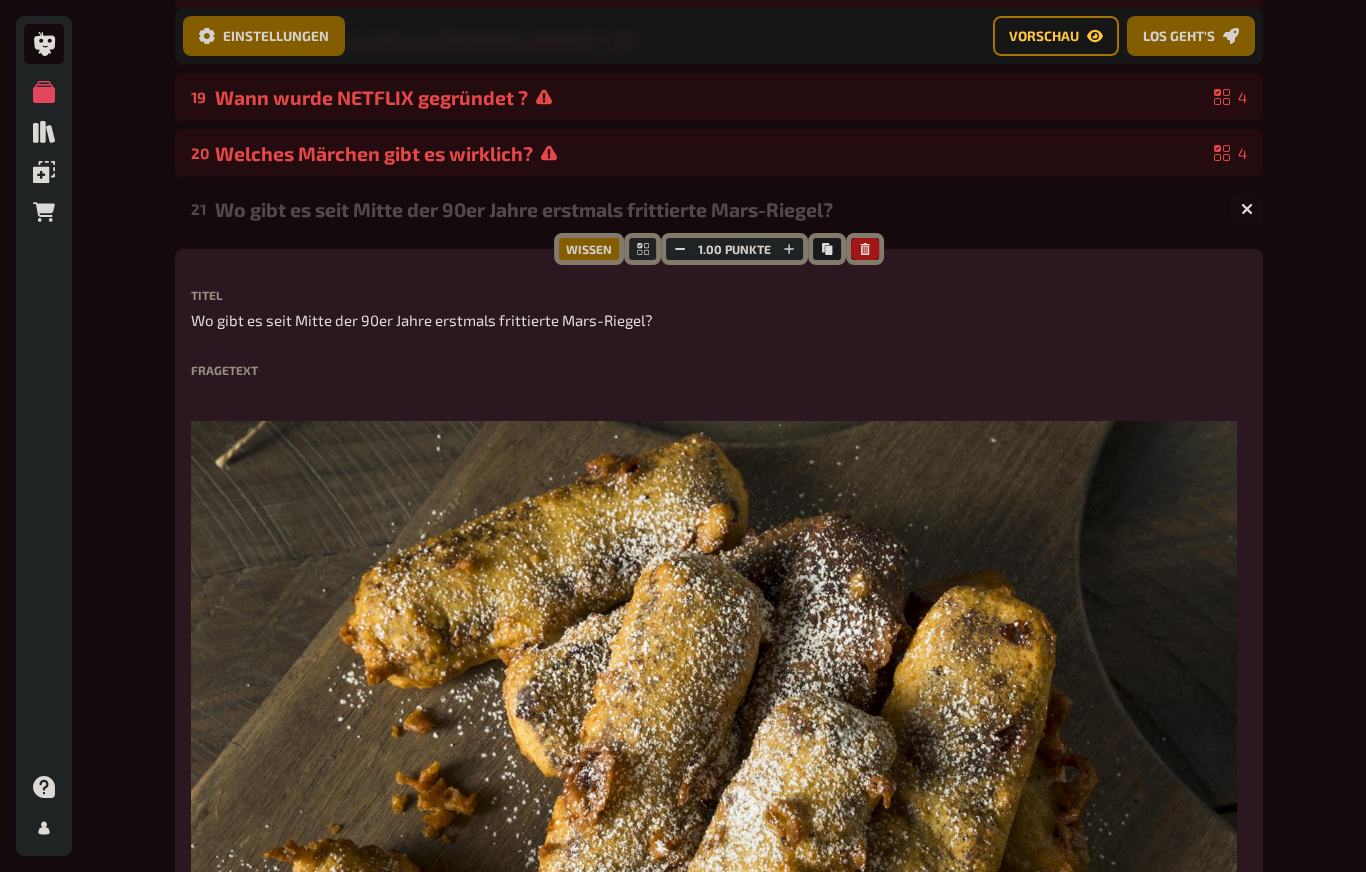 click at bounding box center [1247, 209] 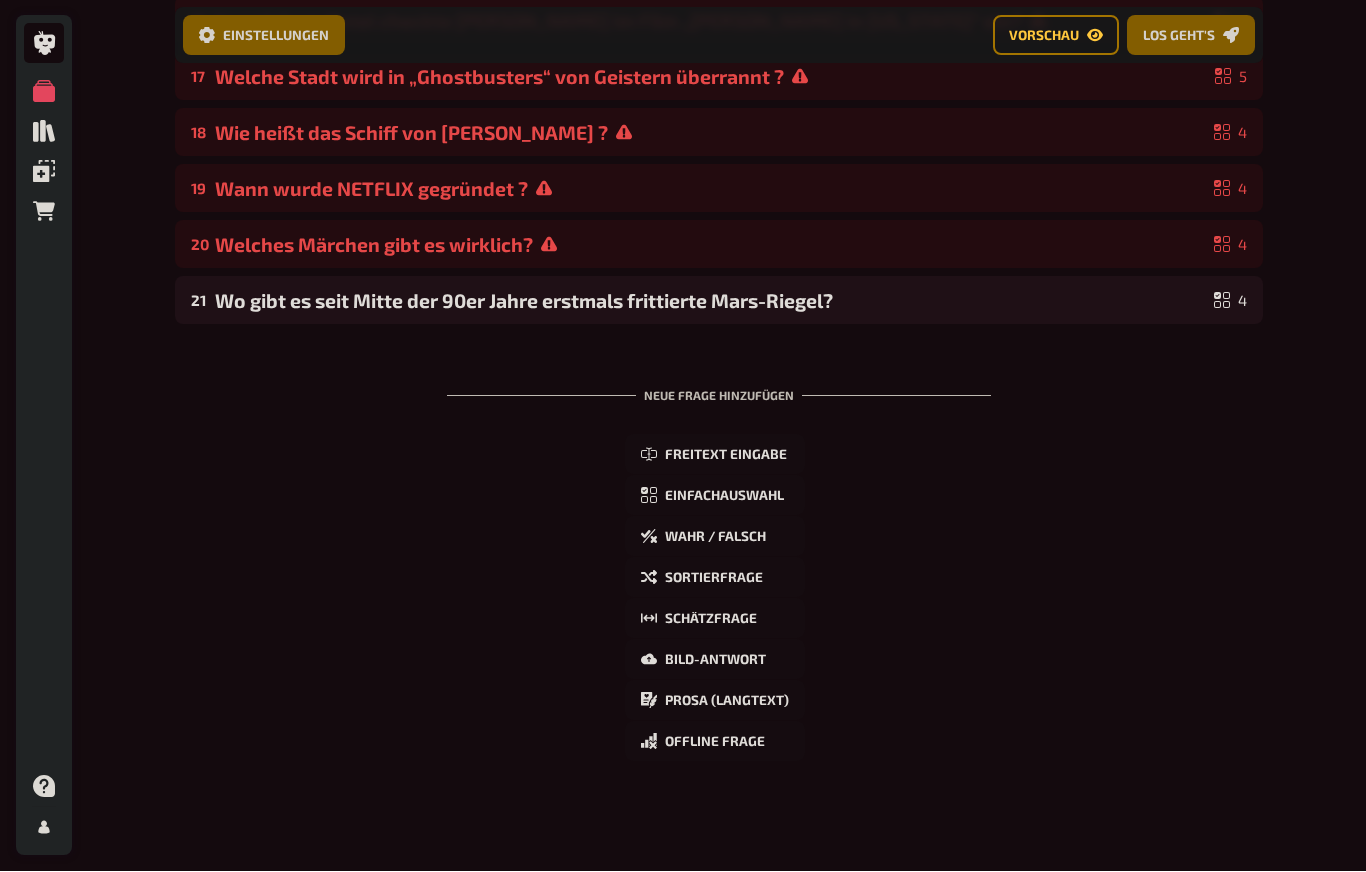 scroll, scrollTop: 1108, scrollLeft: 0, axis: vertical 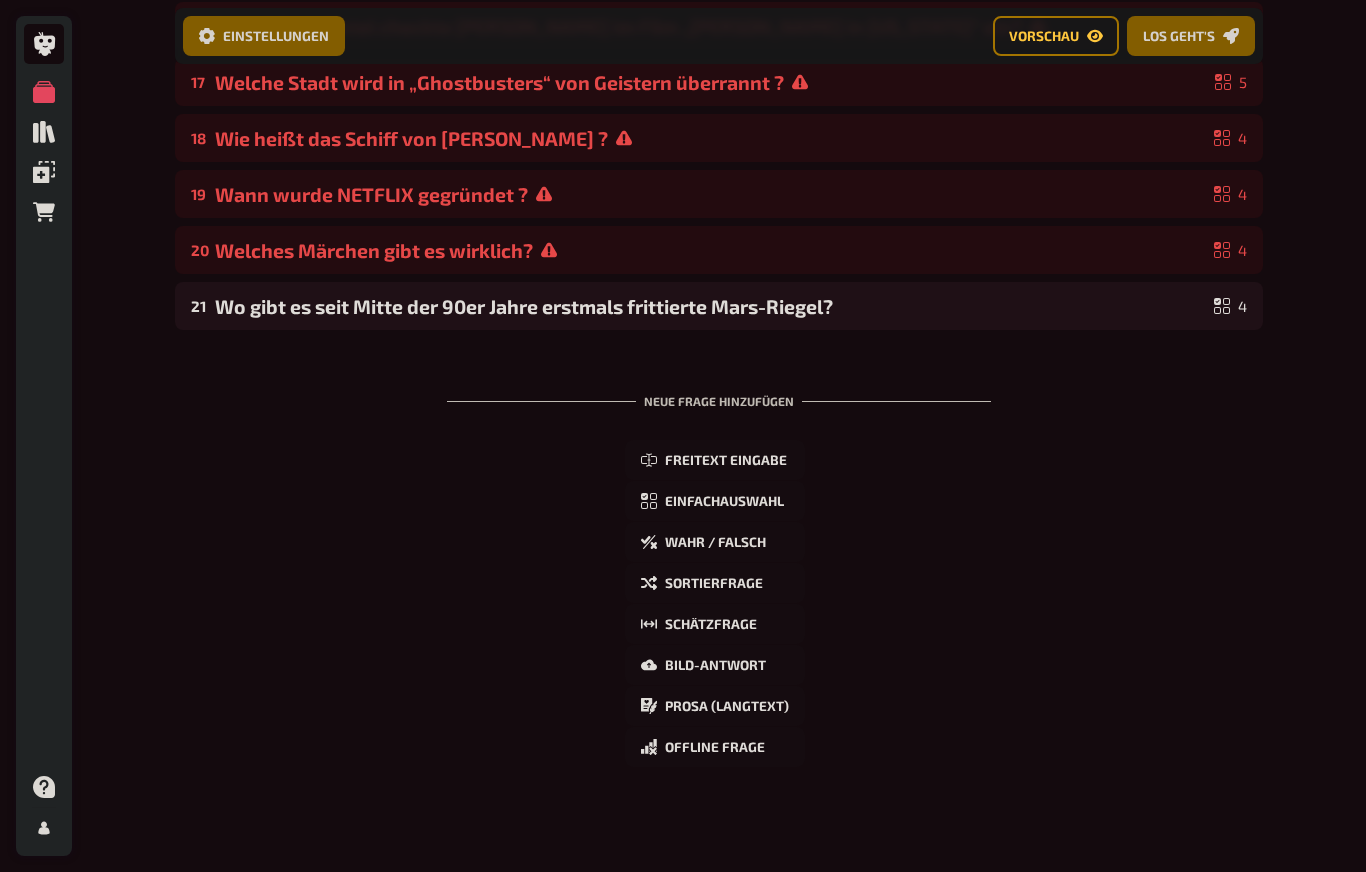 click on "20 Welches Märchen gibt es wirklich? 4" at bounding box center (719, 250) 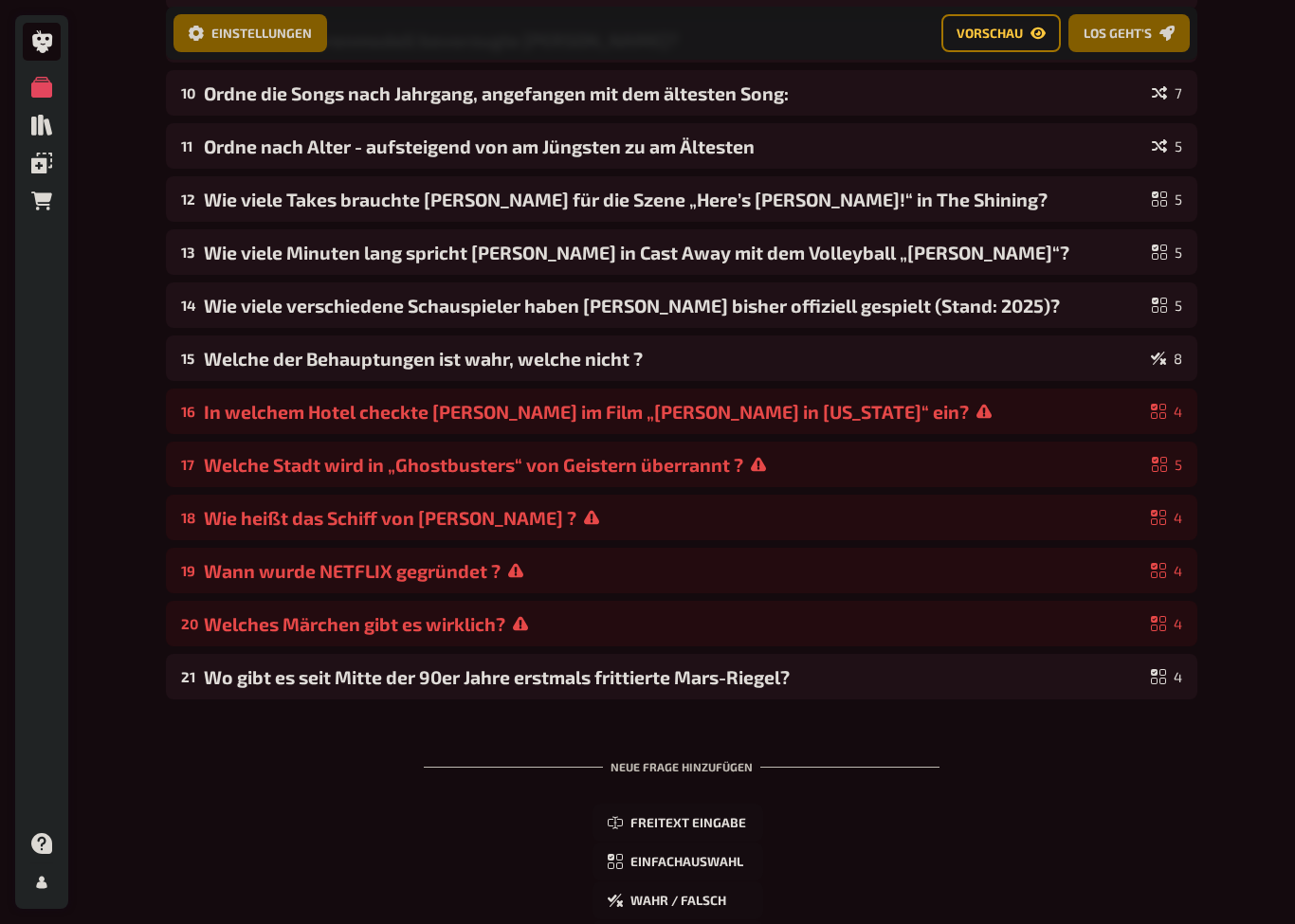 scroll, scrollTop: 673, scrollLeft: 0, axis: vertical 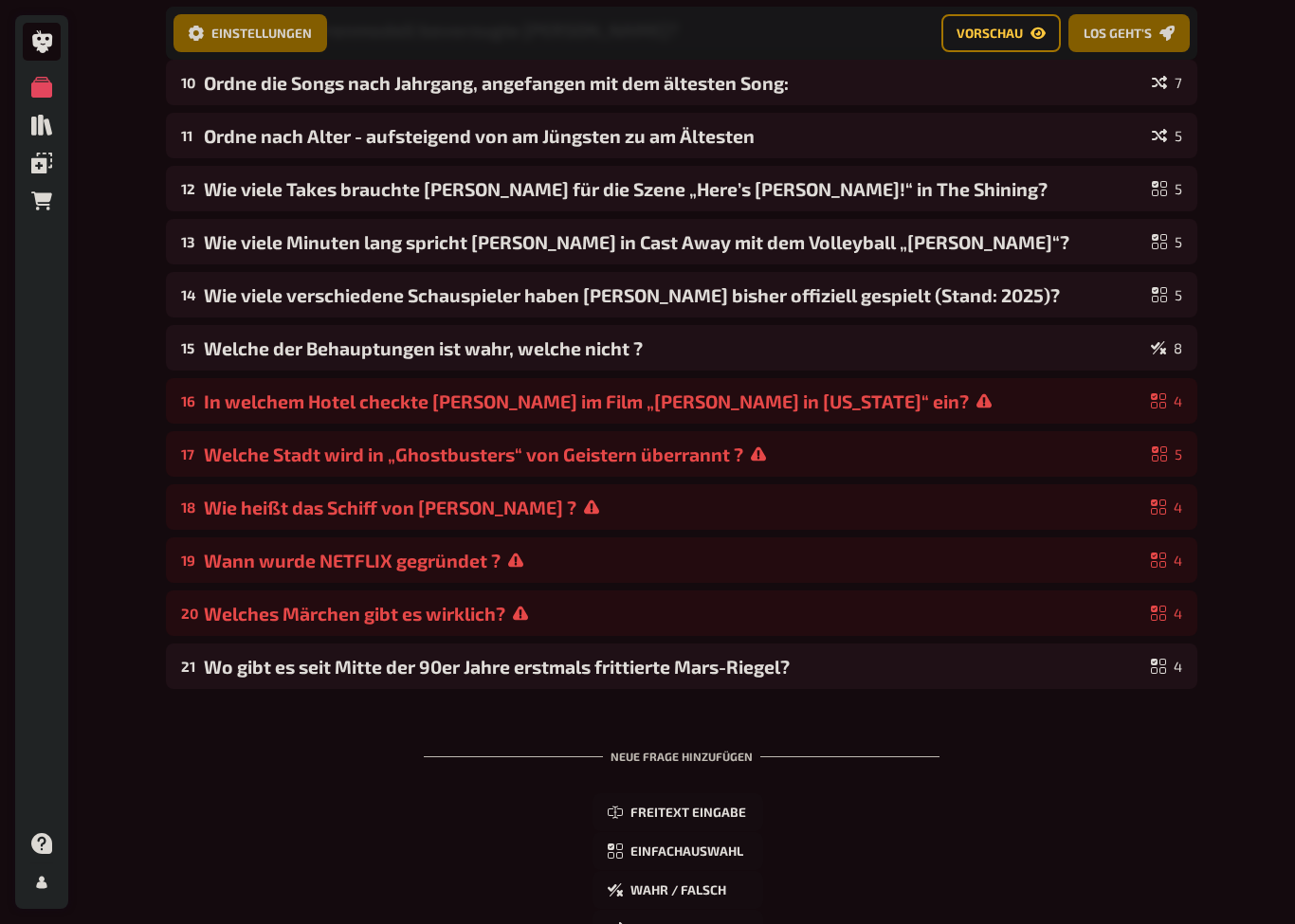 click on "Welches Märchen gibt es wirklich?" at bounding box center [673, 614] 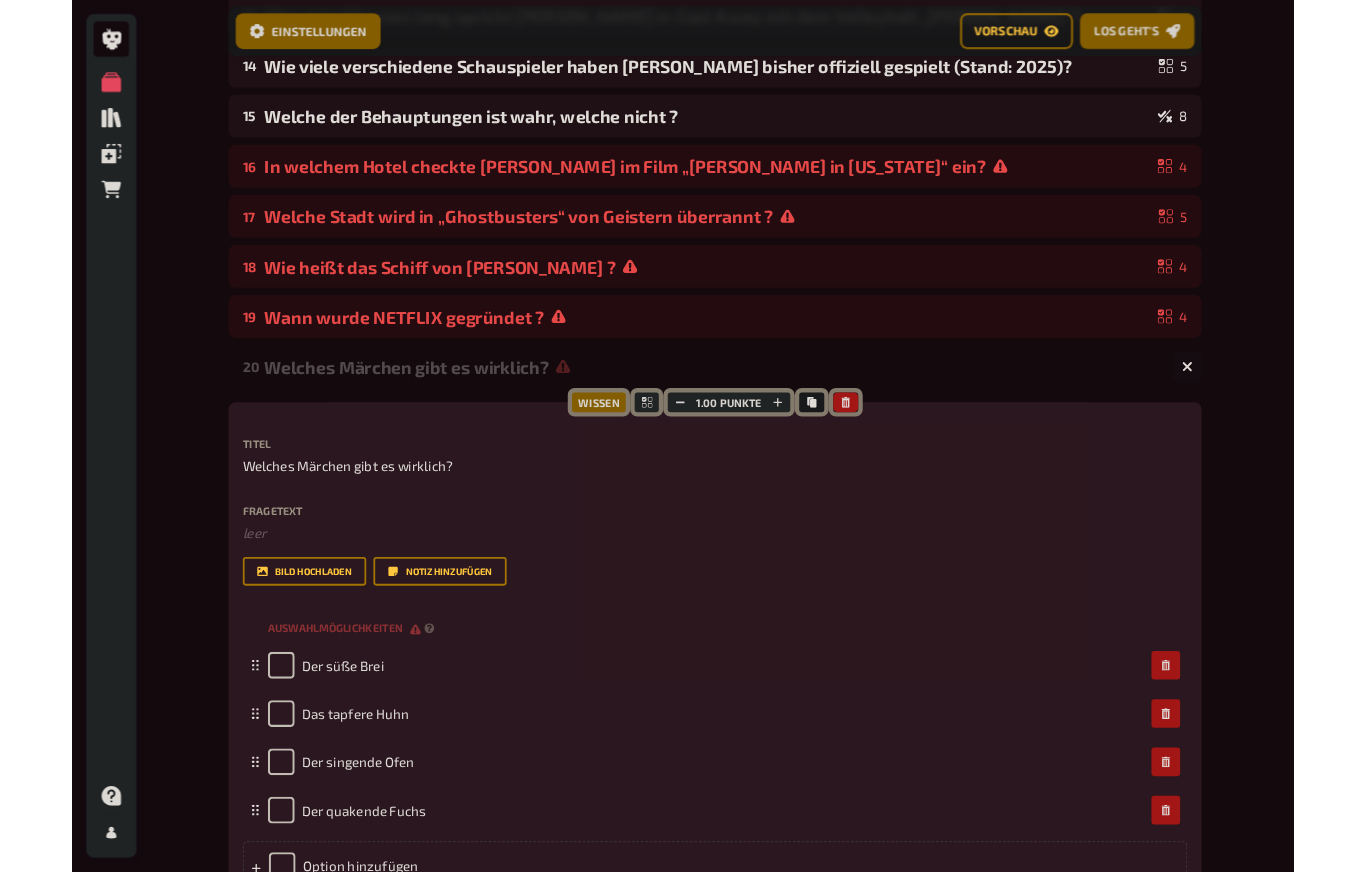scroll, scrollTop: 949, scrollLeft: 0, axis: vertical 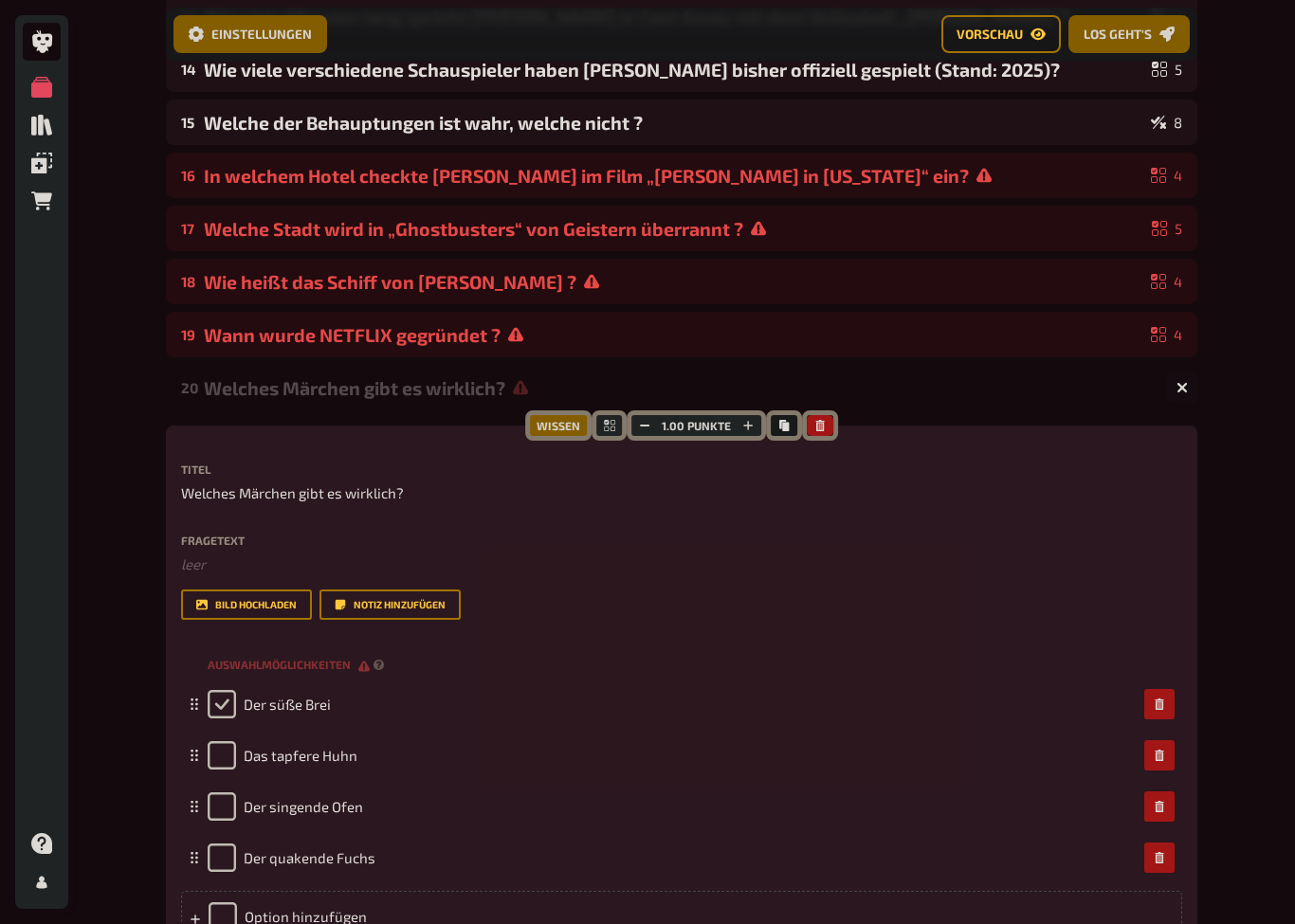 click at bounding box center [222, 704] 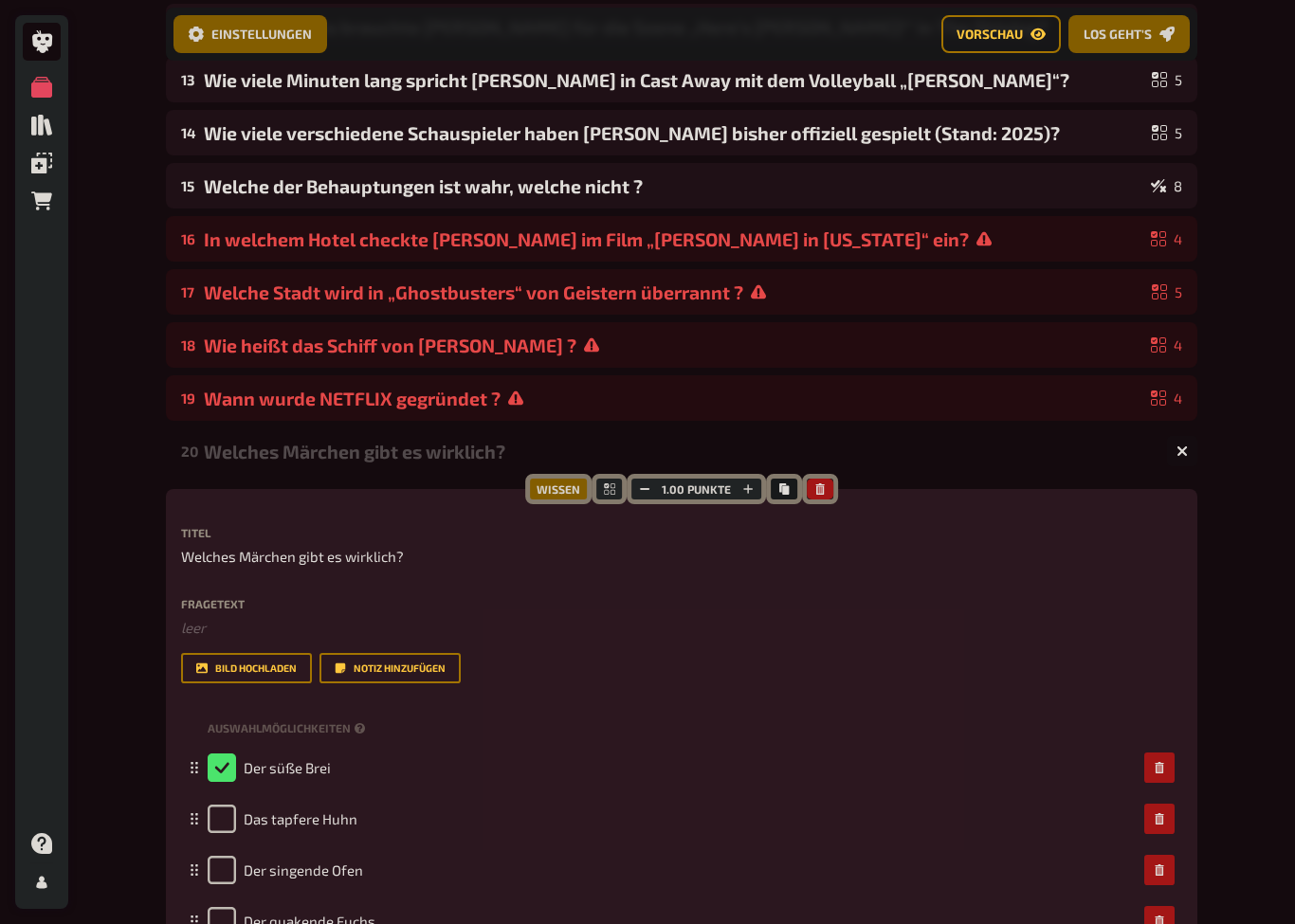 scroll, scrollTop: 839, scrollLeft: 0, axis: vertical 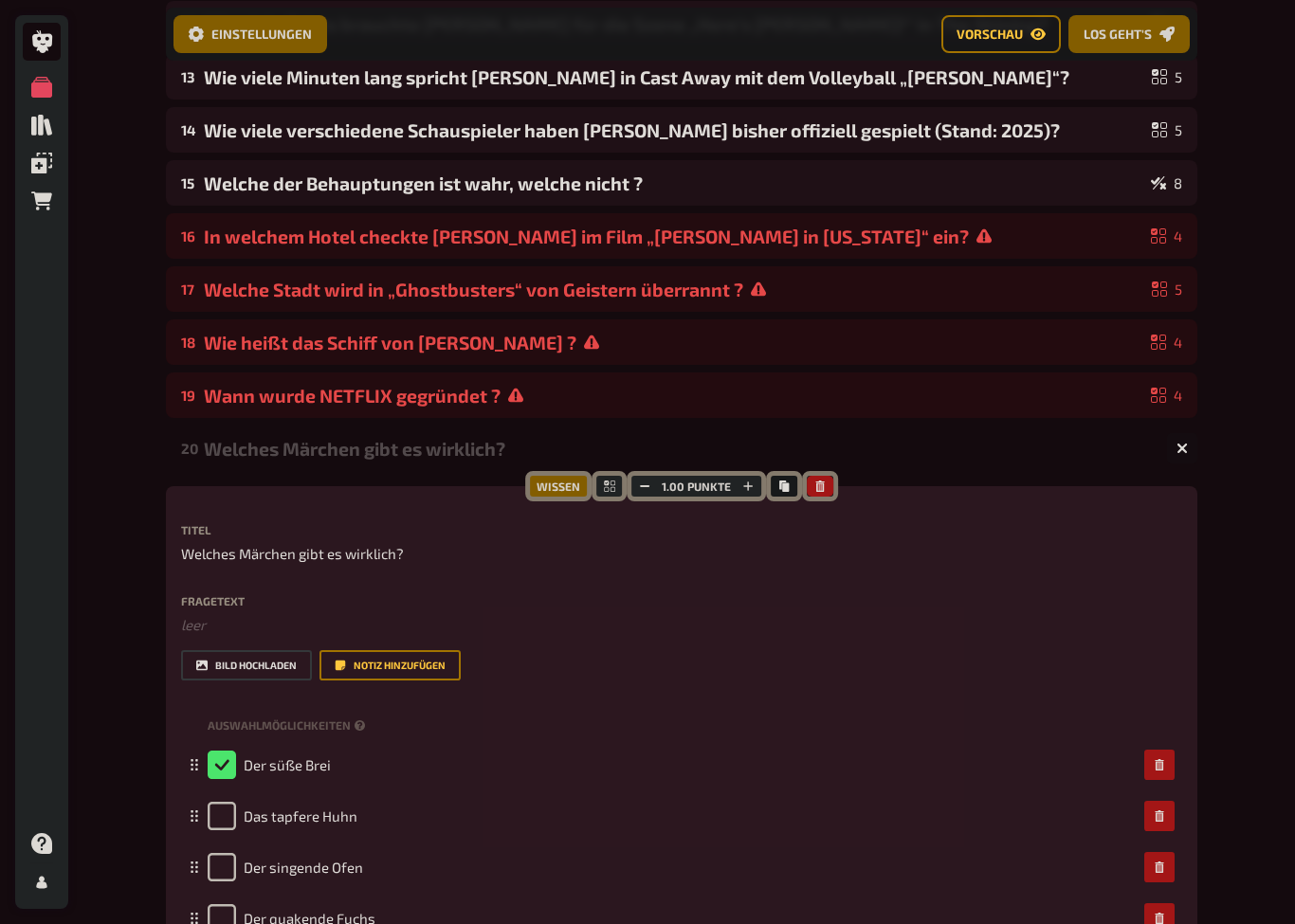 click on "Bild hochladen" at bounding box center (246, 665) 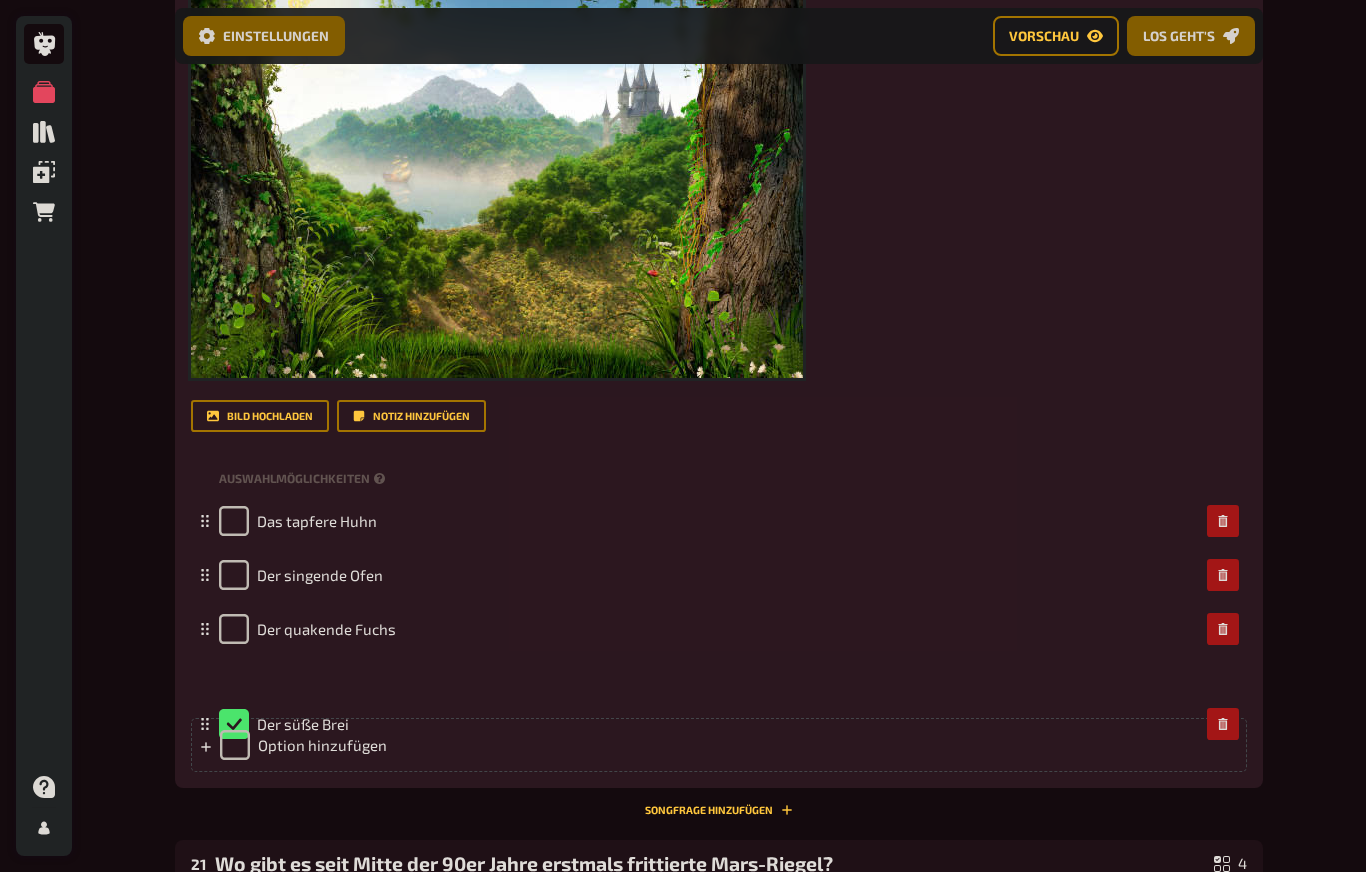 scroll, scrollTop: 1646, scrollLeft: 0, axis: vertical 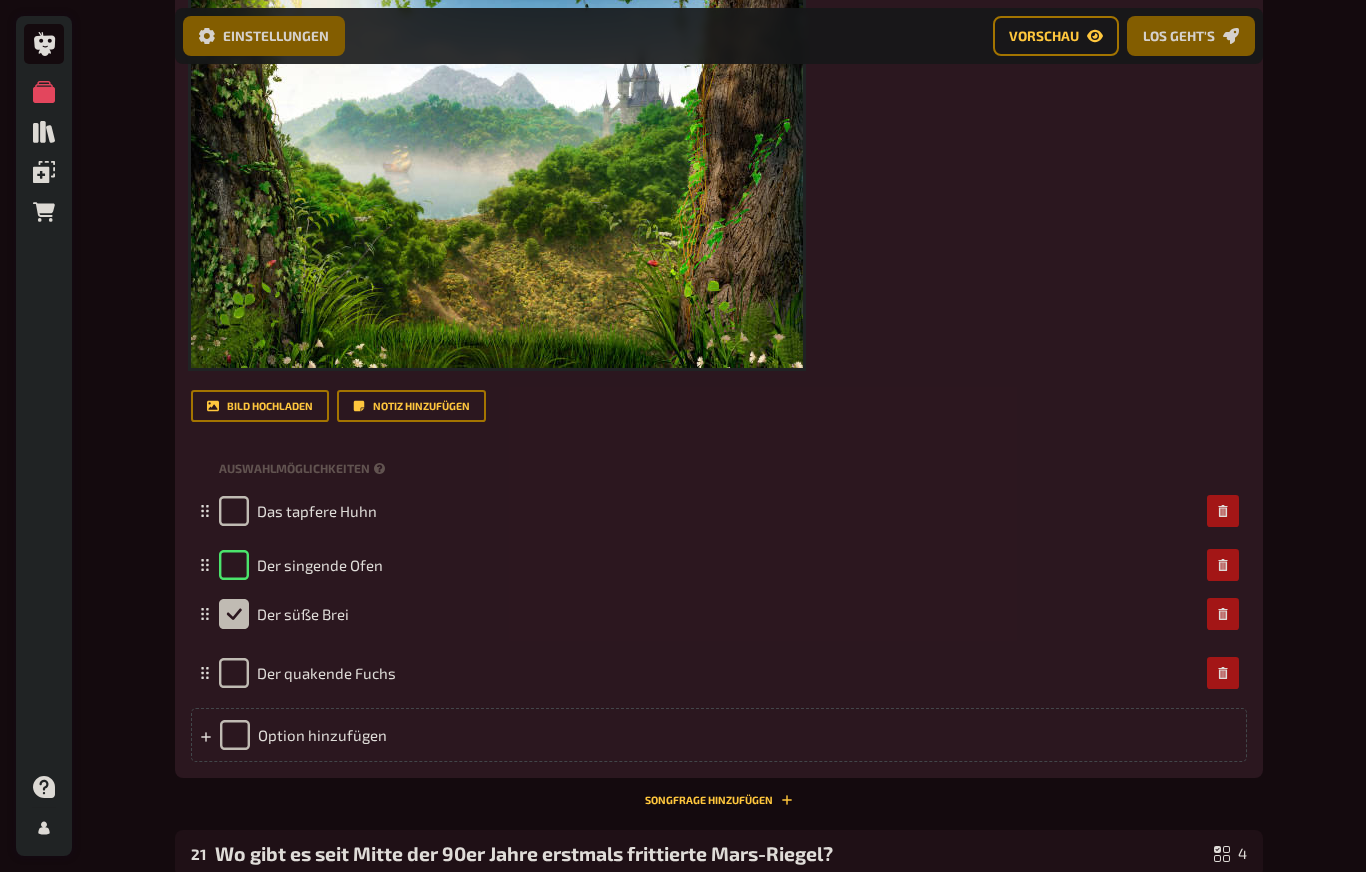 checkbox on "false" 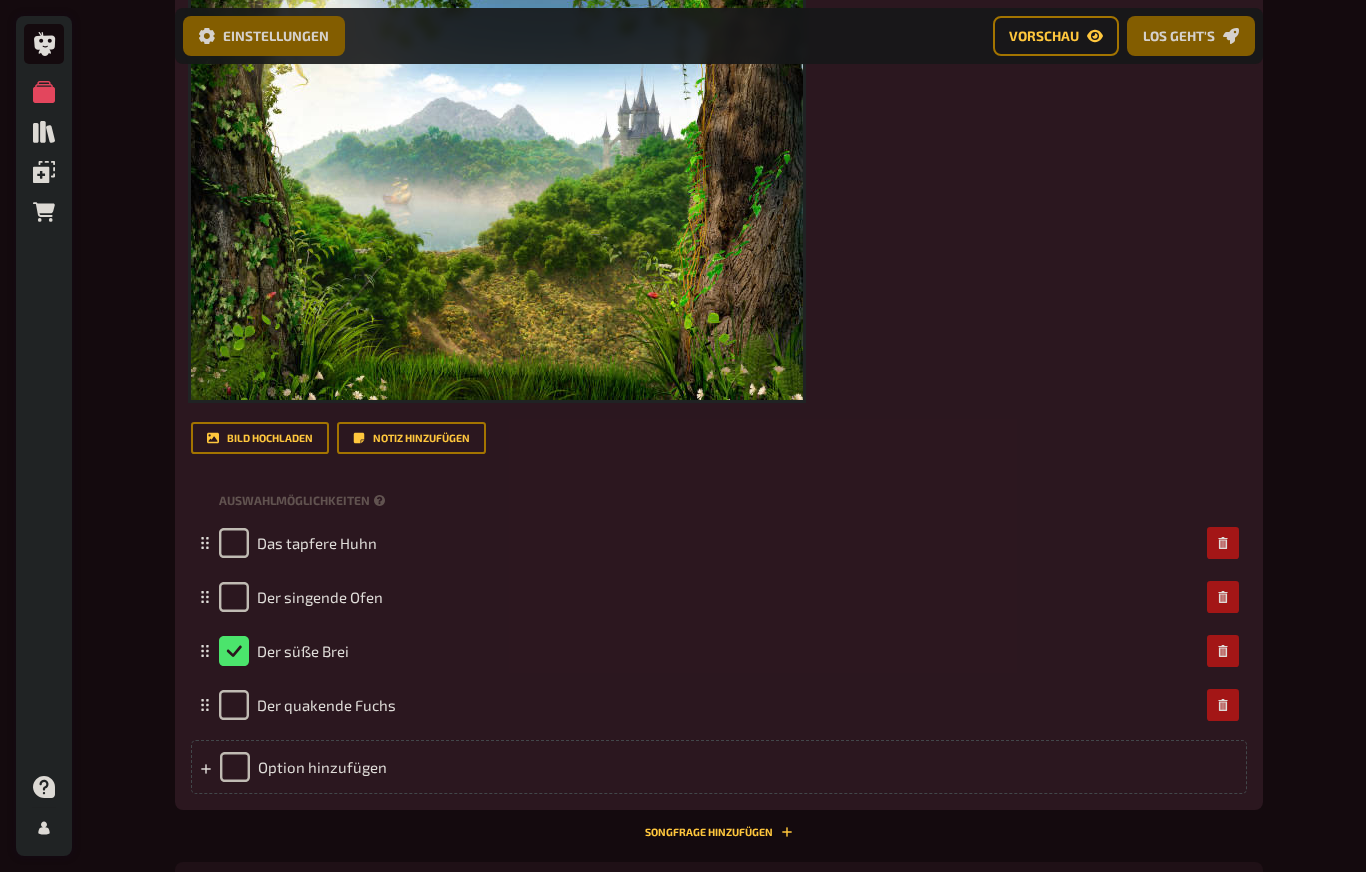 scroll, scrollTop: 1612, scrollLeft: 0, axis: vertical 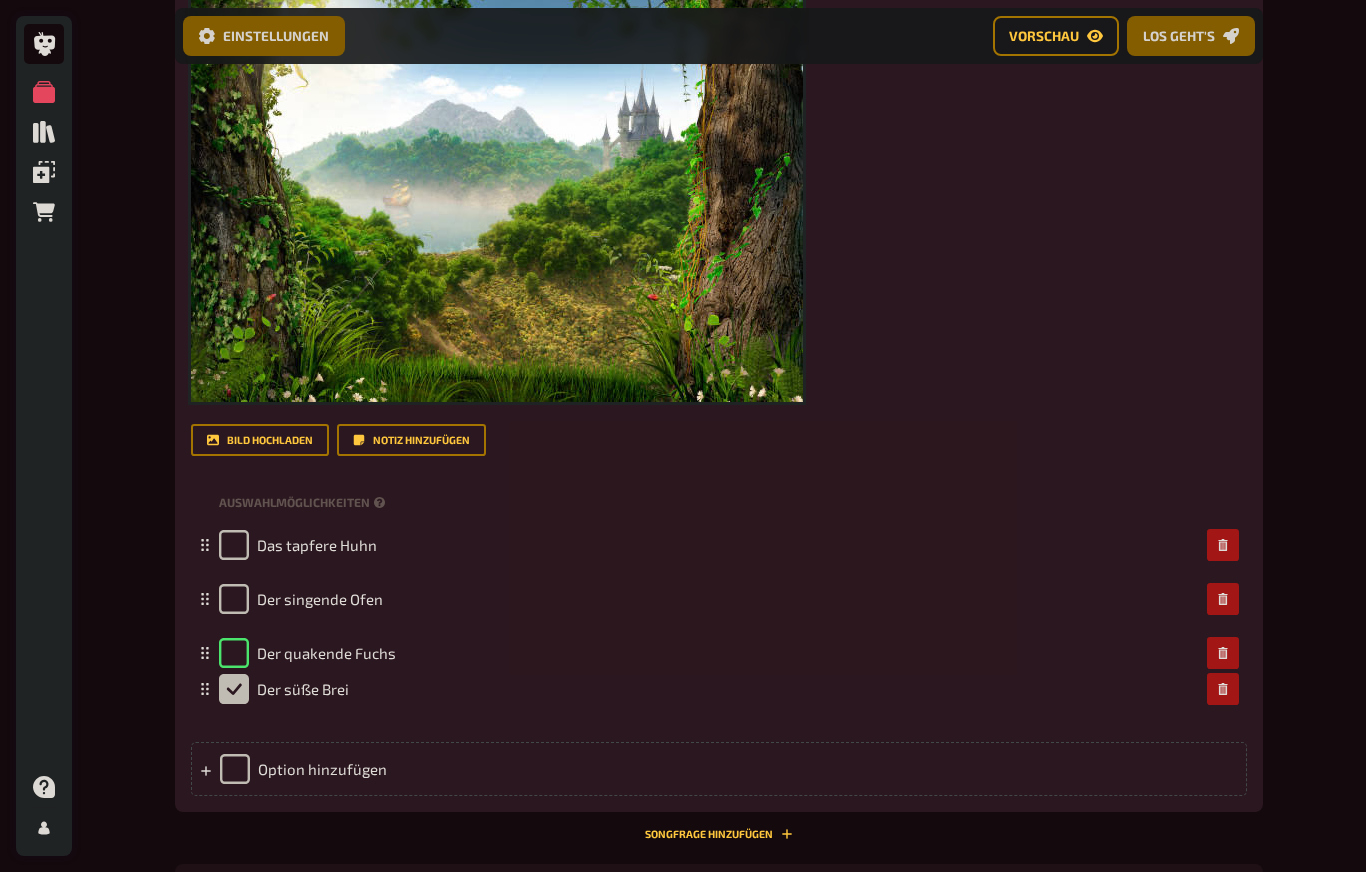 checkbox on "false" 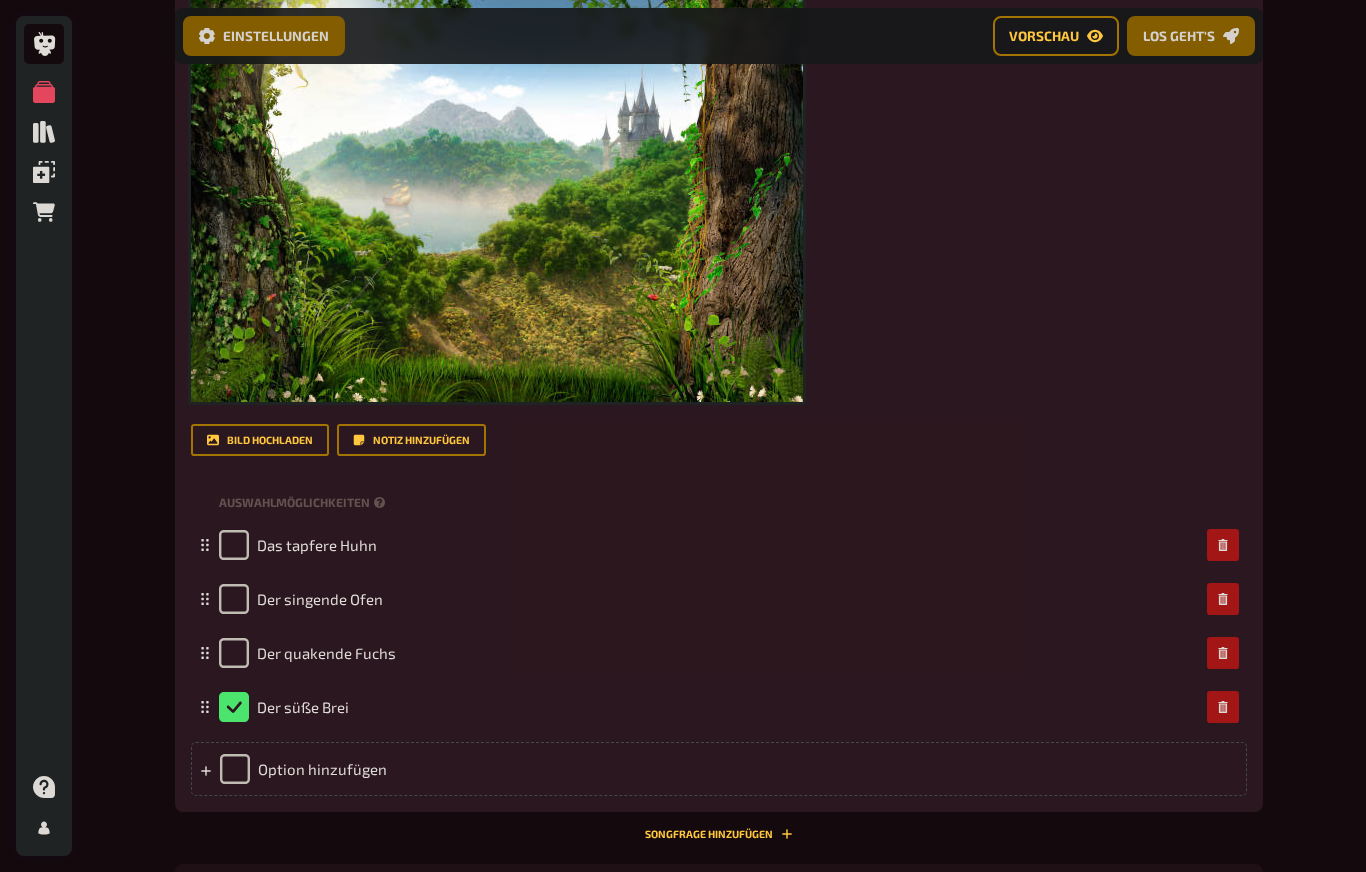 click on "Meine Quizze Quiz Sammlung Einblendungen Bestellungen Hilfe Profil Home Meine Quizze Connection Day - After Work Quiz  Vorbereitung Vorbereitung Inhalte Bearbeiten Quiz Lobby Moderation undefined Auswertung Siegerehrung Einstellungen Vorschau Los geht's Los geht's Connection Day - After Work Quiz  01 Ihr erhaltet nachfolgendes Schreiben vom Amt Eurer Stadt. Was bedeutet das für Eure gebührenpflicht ?  4 02 Ordne die Berge nach ihrer Höhe, starte mit dem höchsten Berg: 5 03 Was sind die 4 tiefsten Seen Deutschlands, starte mit dem tiefsten See: 4 04 Welche Wüste ist die größte Wüste der Welt? 1 05 Größten 8 Länder der Erde nach Fläche (starte mit dem größten Land): 8 06 Die größten Städte der Welt nach Einwohnerzahl ? Sortiere von groß zu klein 5 07 Wieviele Inseln hat :  5 08 In welchem Jahr gewann Deutschland den Eurovision Song Contest mit dem Lied 'Ein bisschen Frieden'? 4 09 [PERSON_NAME] Gitarrenmodell bevorzugte [PERSON_NAME]? 6 10 7 11 5 12 5 13 5 14 5 15 8 16 4 17 5 18 4 19 4 20 4 Wissen" at bounding box center (683, -68) 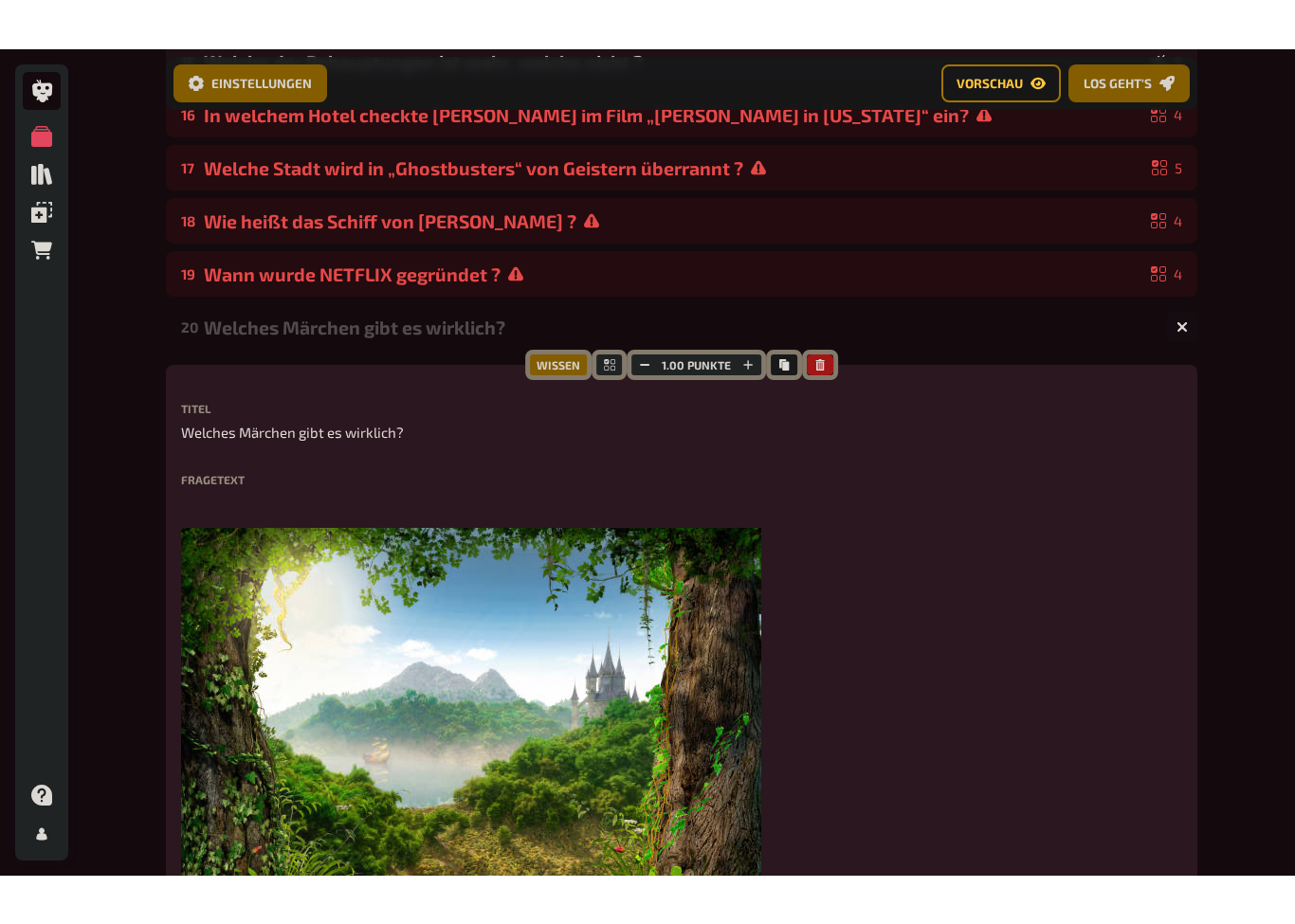 scroll, scrollTop: 1010, scrollLeft: 0, axis: vertical 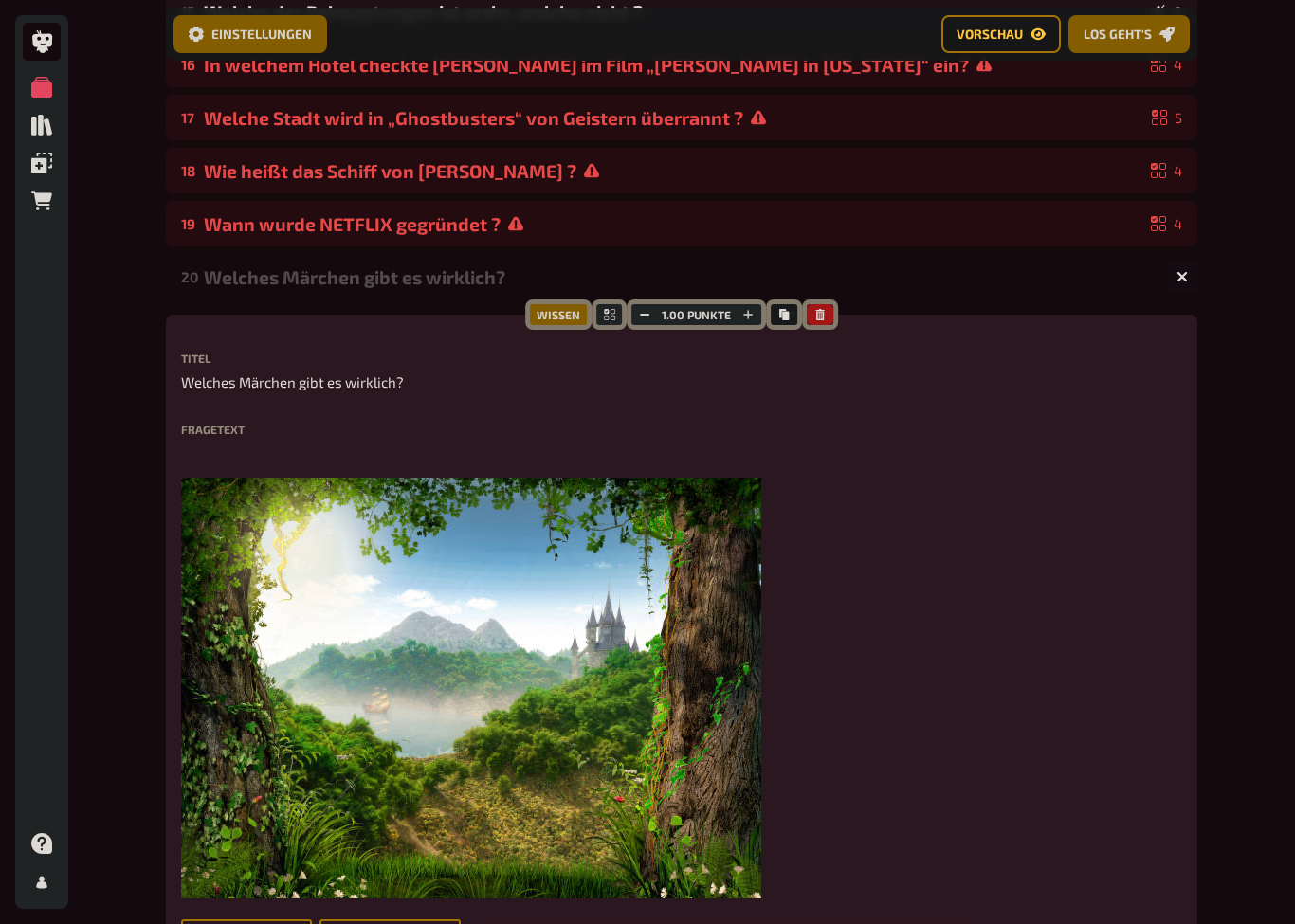 click at bounding box center [1182, 277] 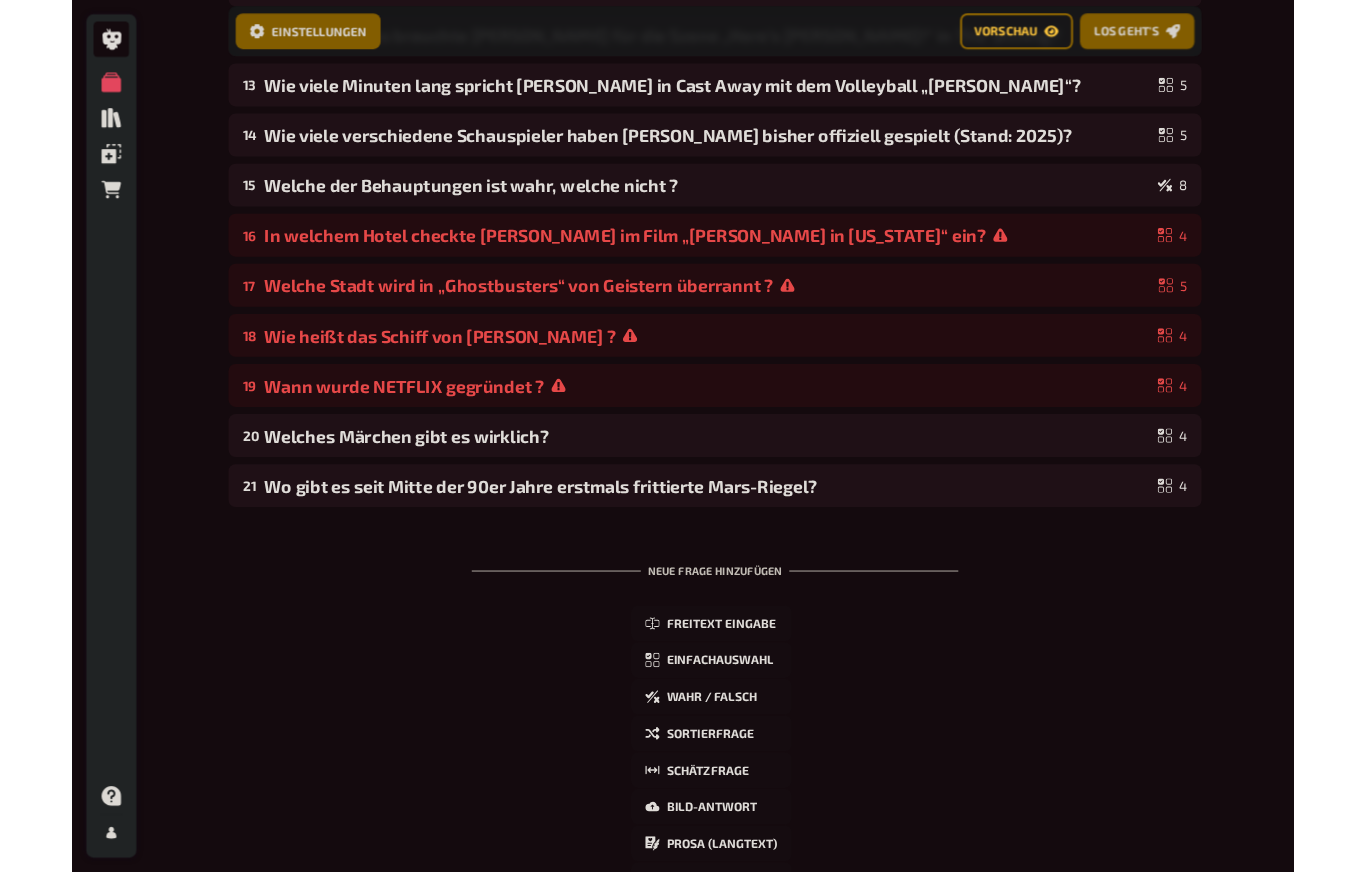scroll, scrollTop: 869, scrollLeft: 0, axis: vertical 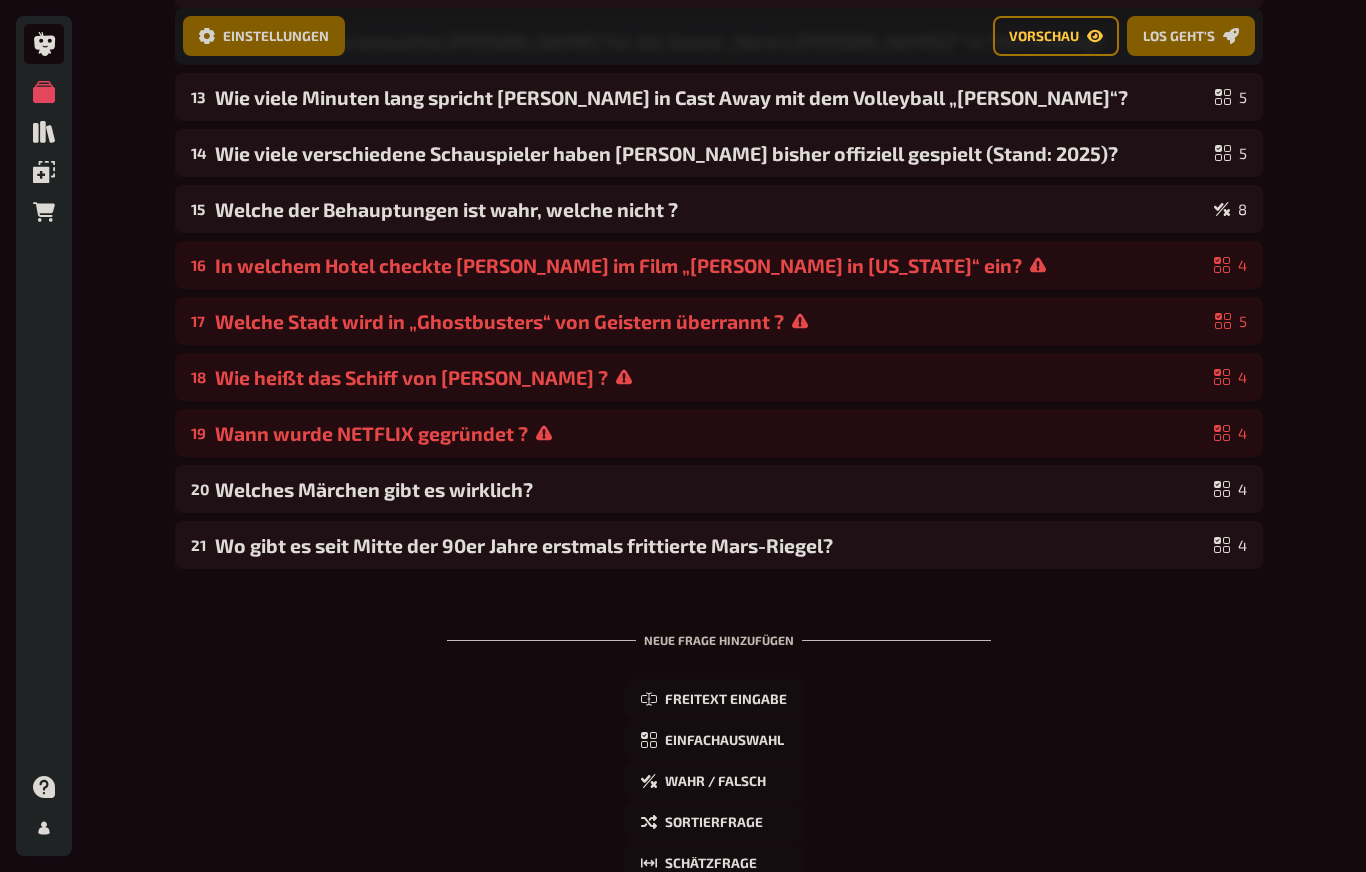click on "Wann wurde NETFLIX gegründet ?" at bounding box center (710, 433) 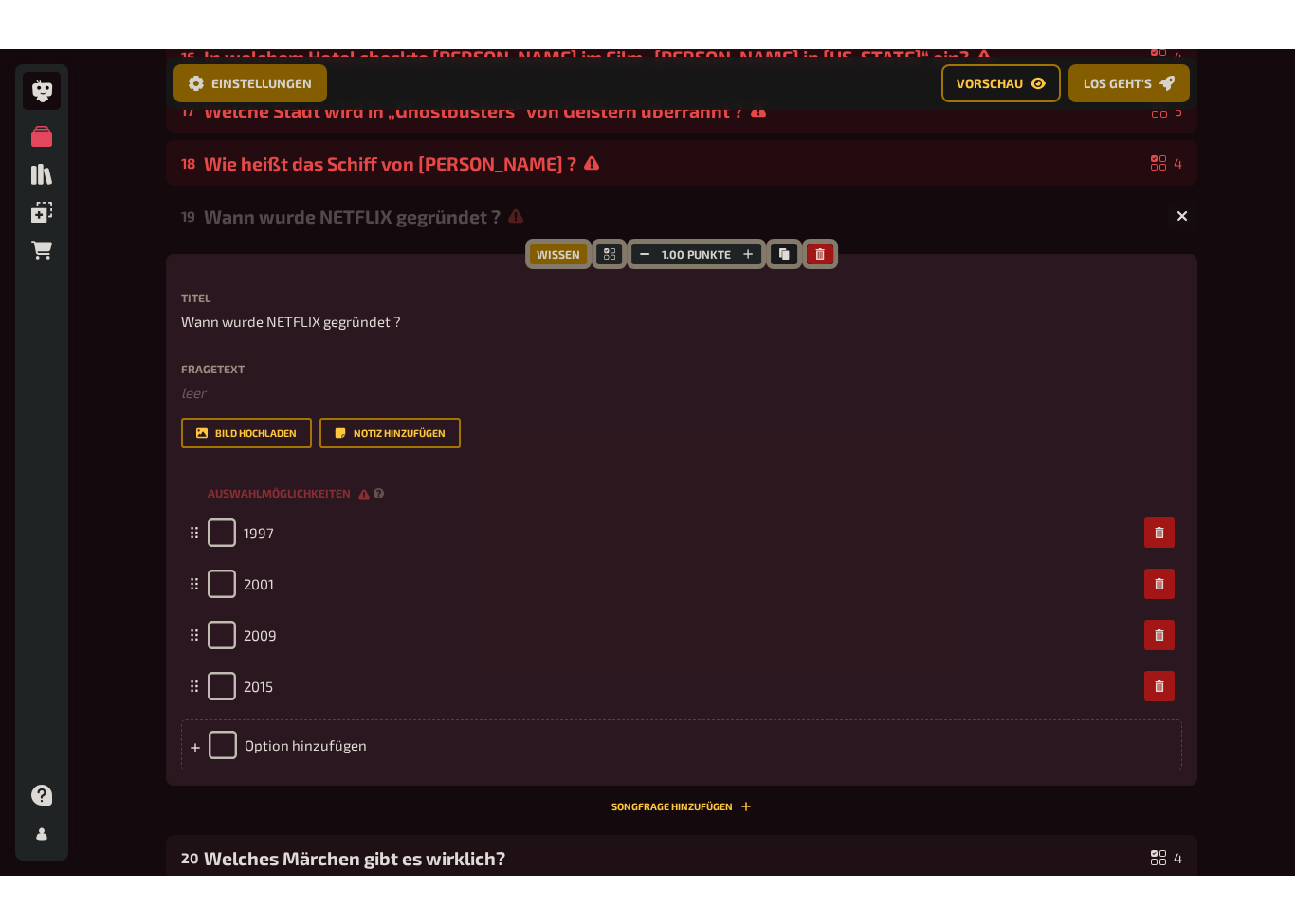 scroll, scrollTop: 1071, scrollLeft: 0, axis: vertical 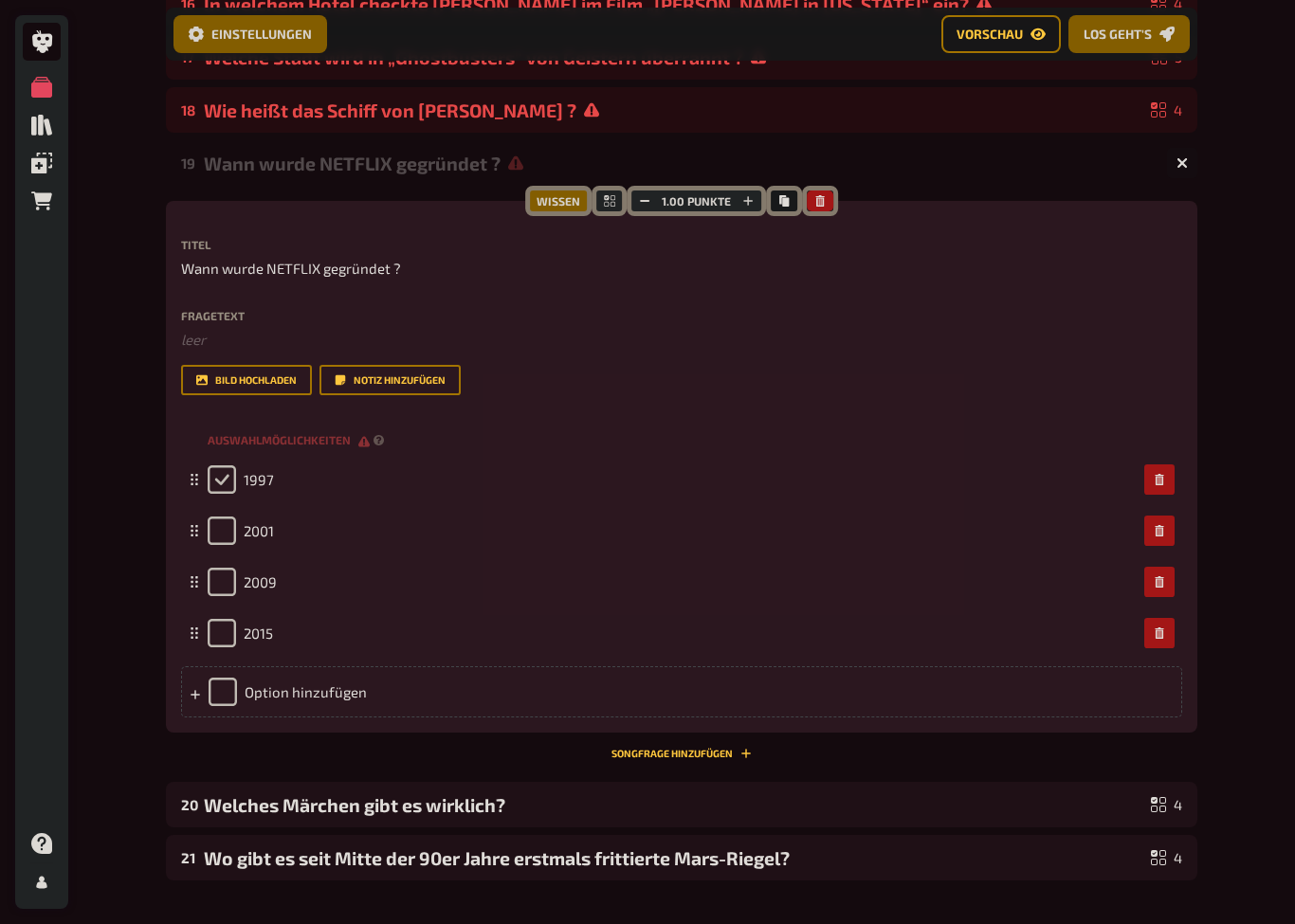 click at bounding box center [222, 480] 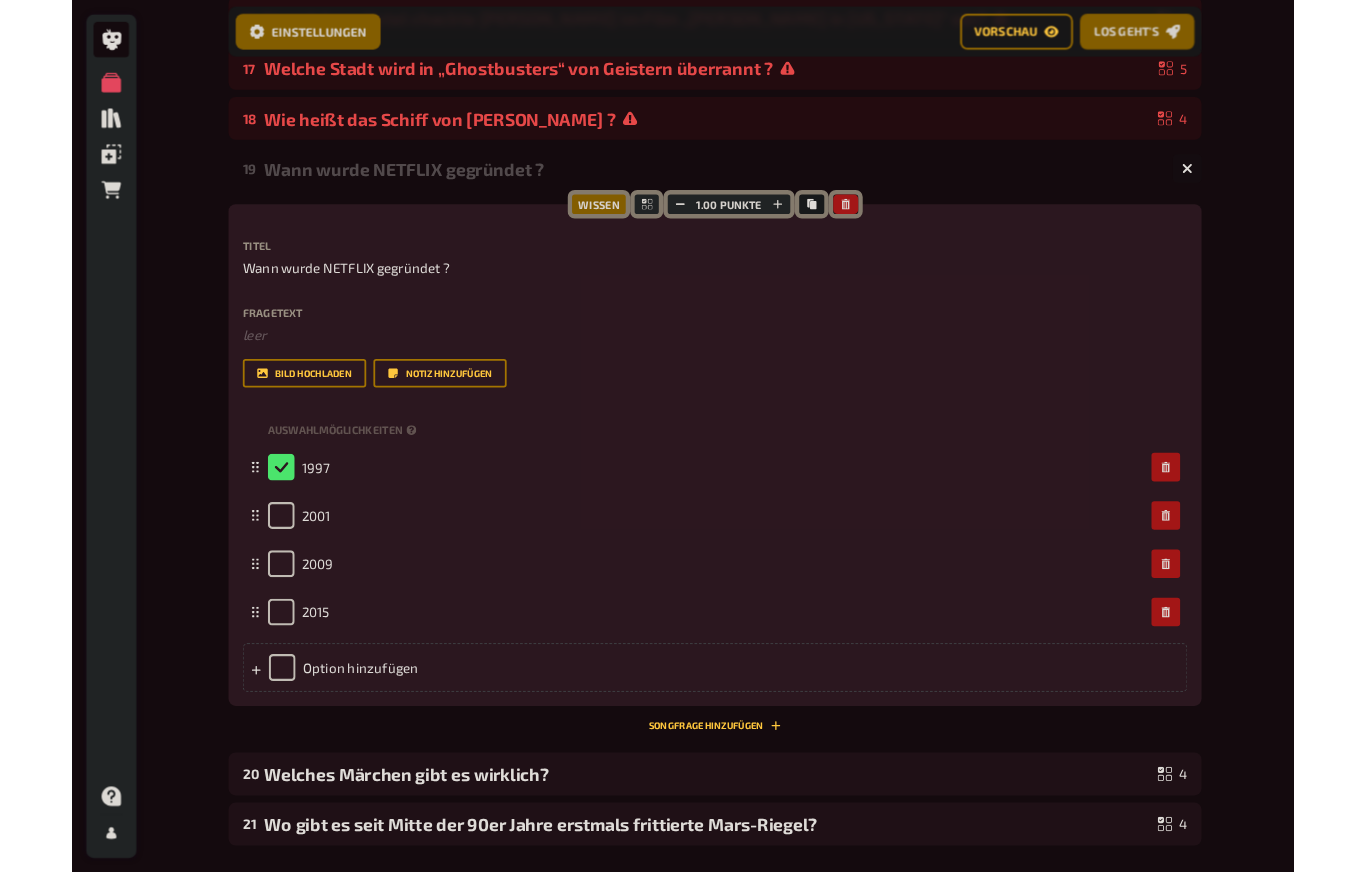 scroll, scrollTop: 1112, scrollLeft: 0, axis: vertical 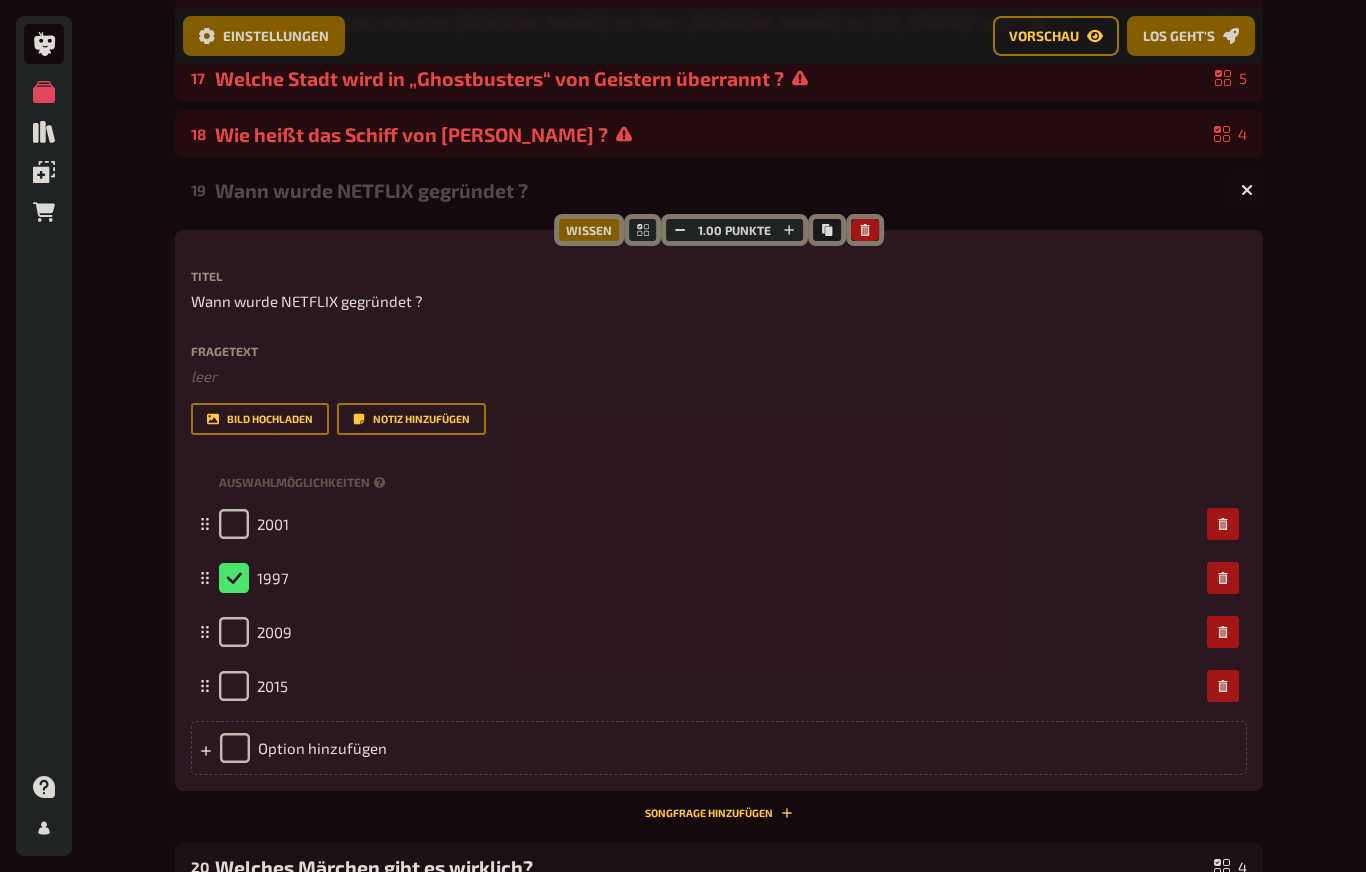 checkbox on "false" 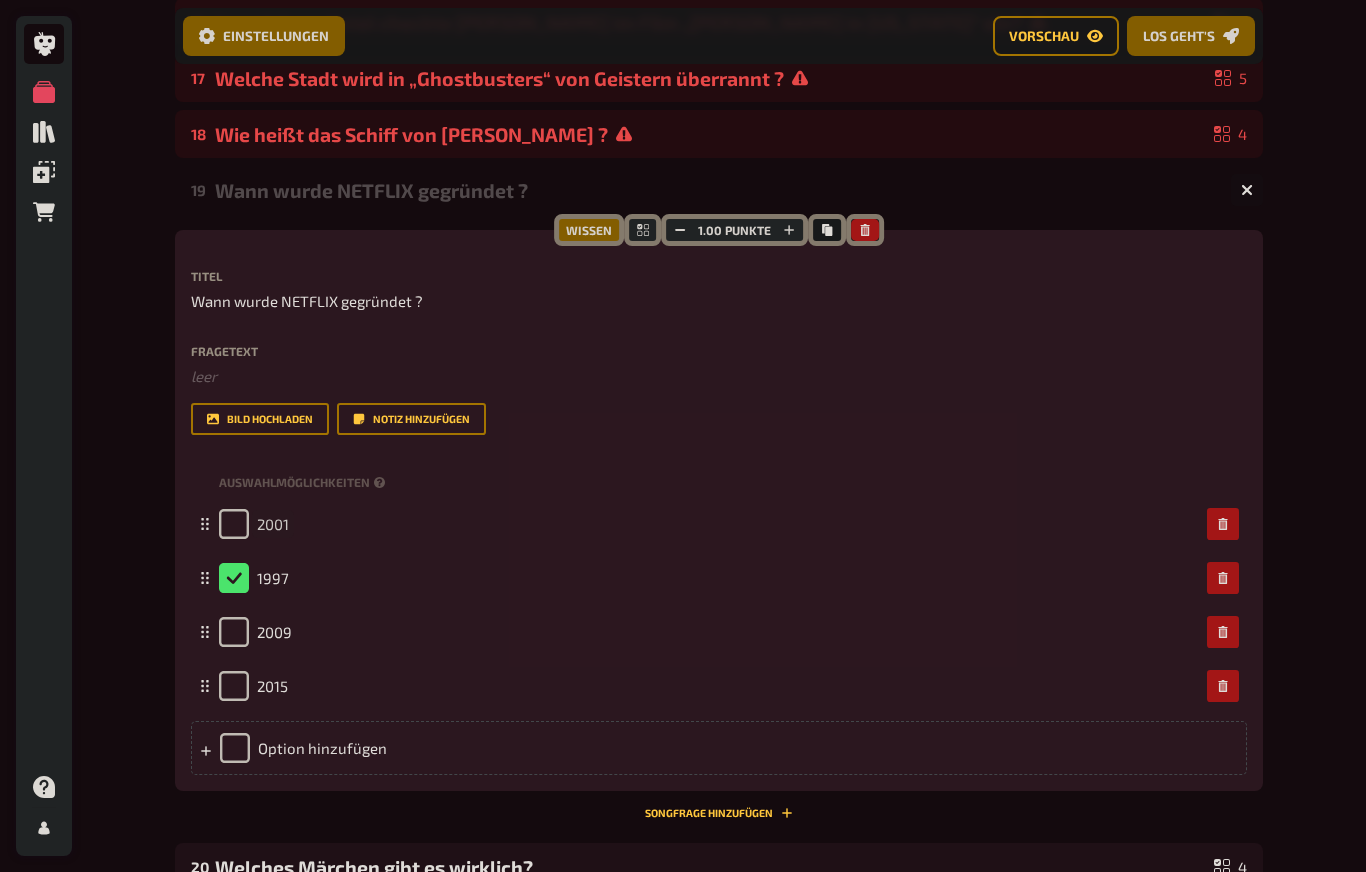 click on "2001" at bounding box center [273, 524] 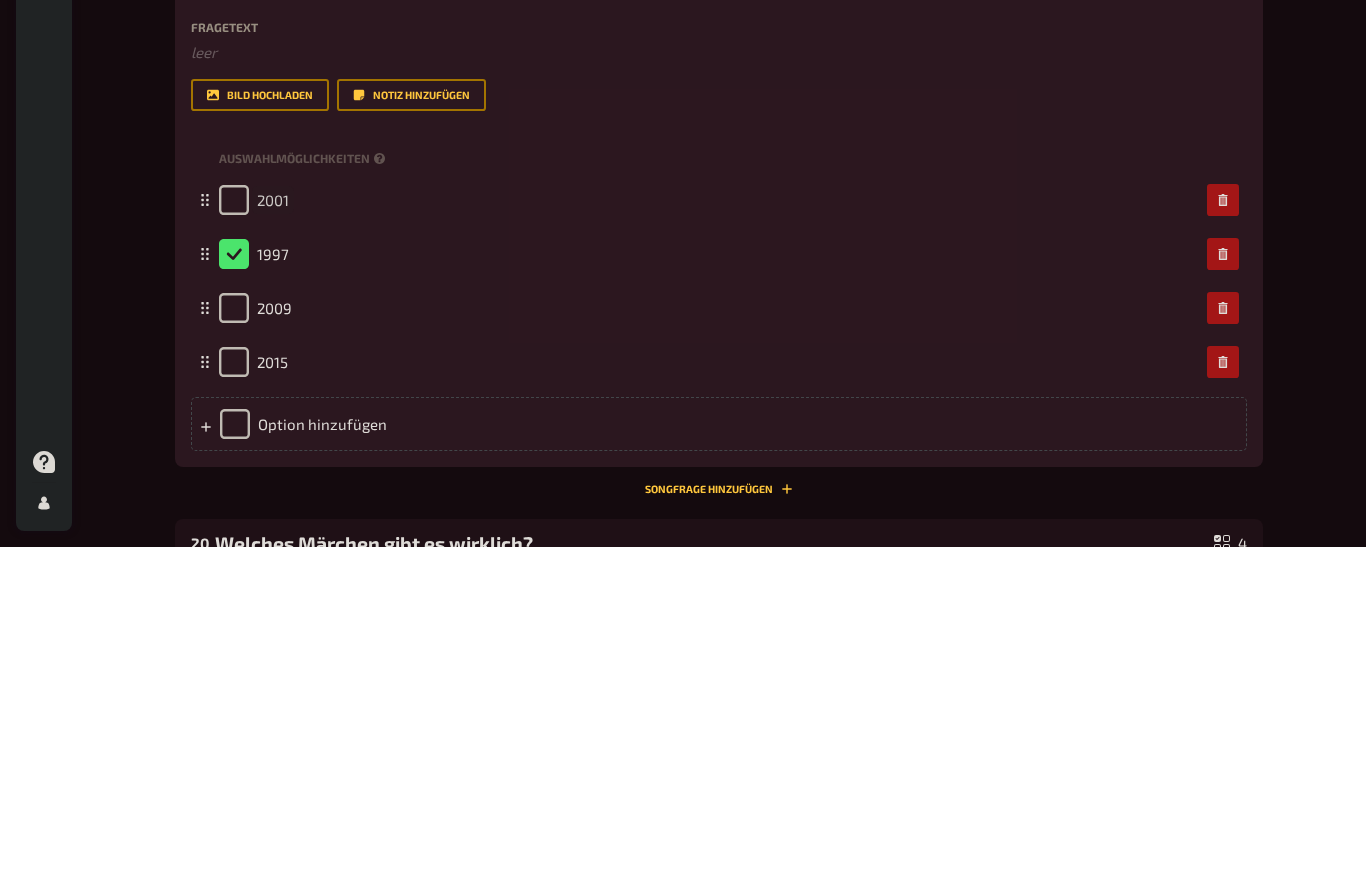 type 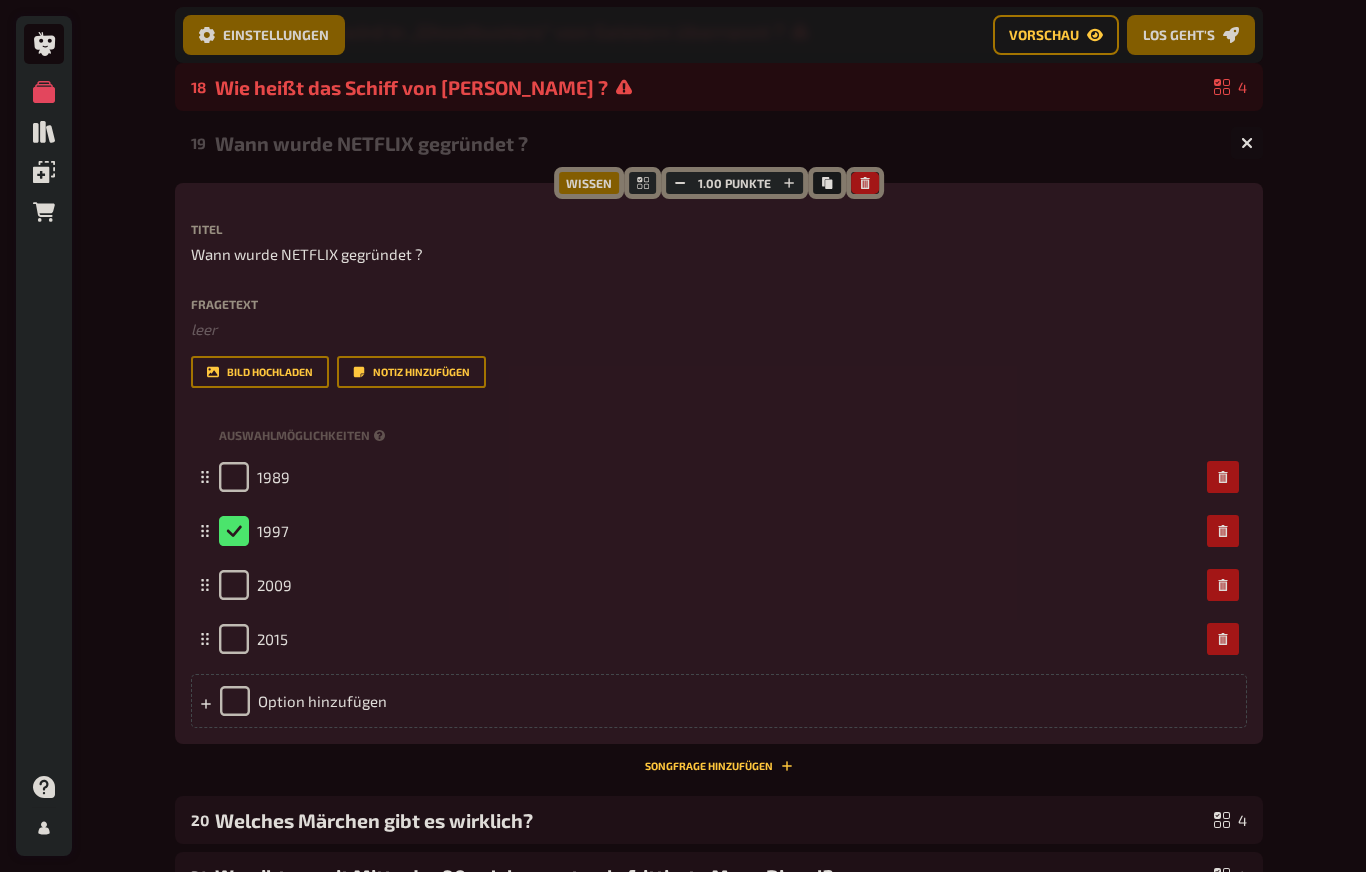 scroll, scrollTop: 1157, scrollLeft: 0, axis: vertical 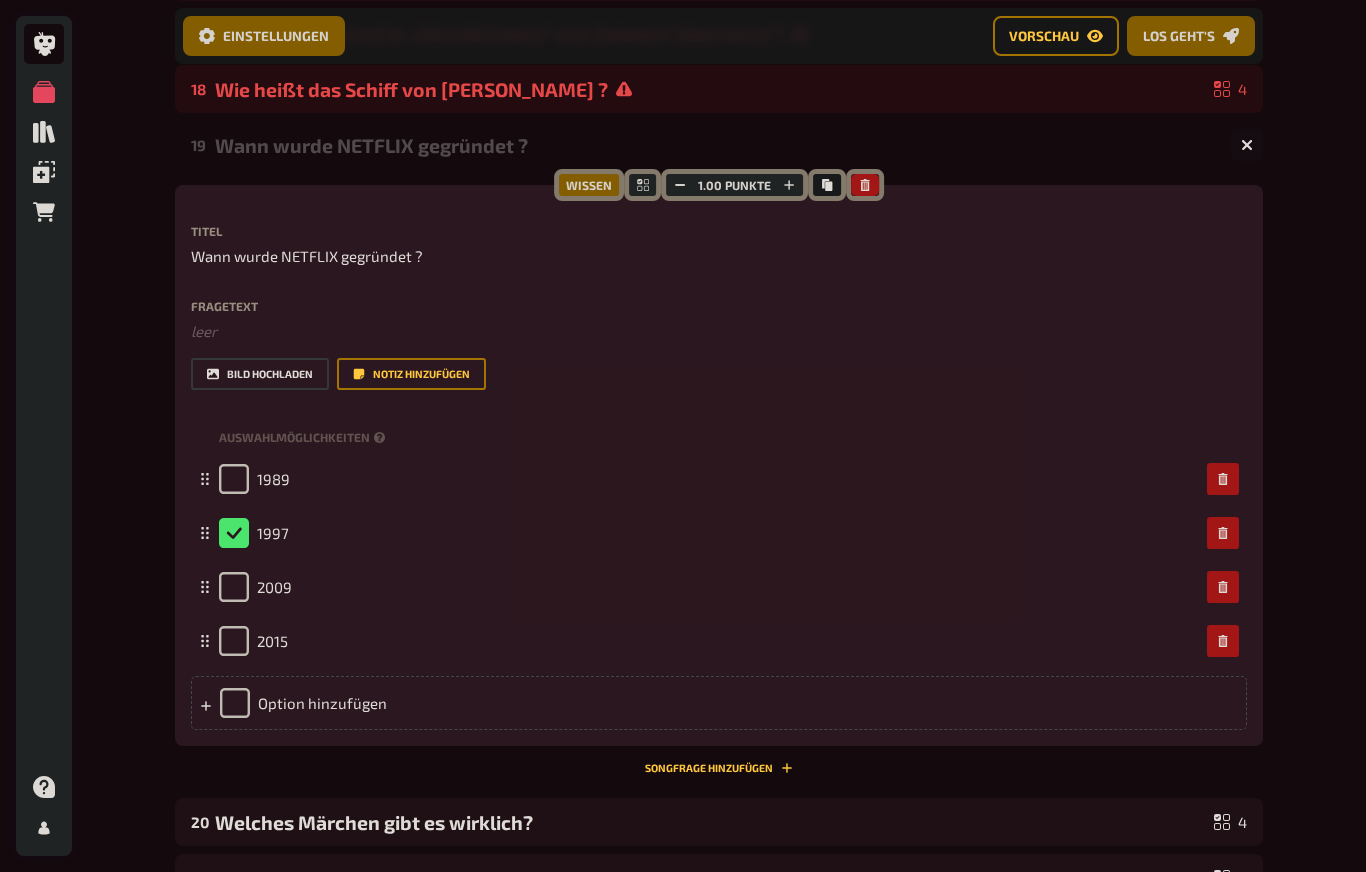 click on "Bild hochladen" at bounding box center [260, 374] 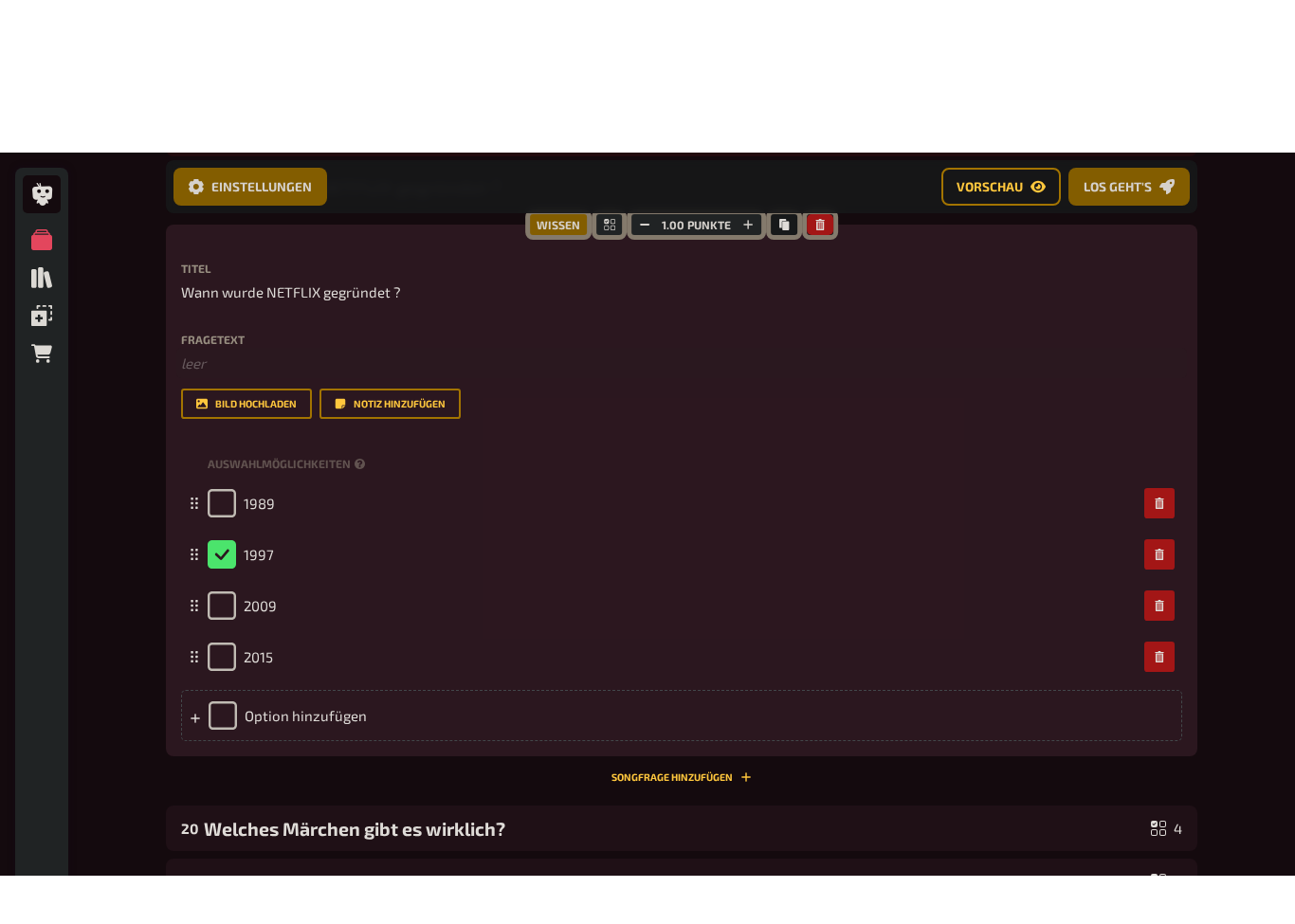 scroll, scrollTop: 1201, scrollLeft: 0, axis: vertical 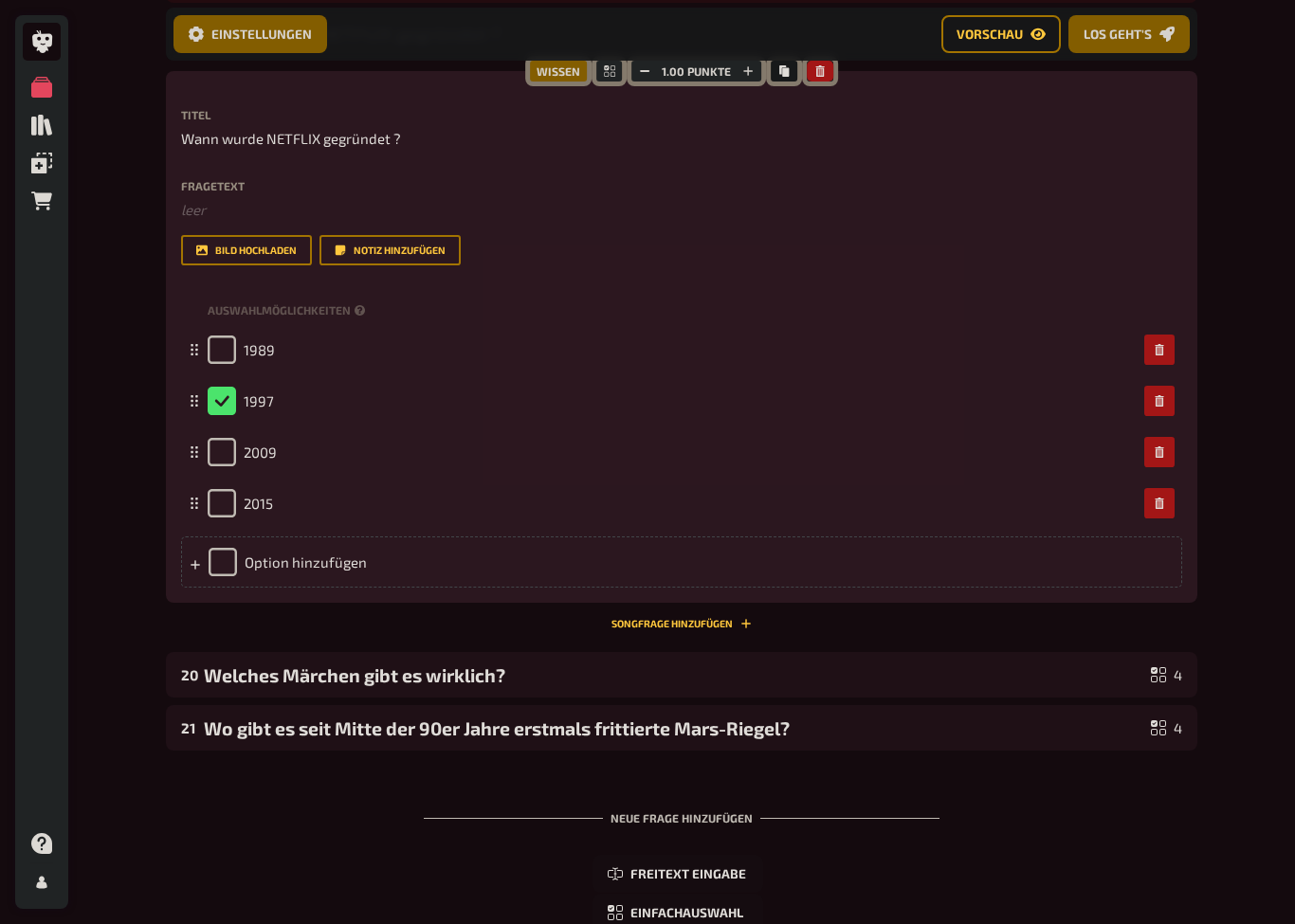 click on "Bild hochladen" at bounding box center (246, 250) 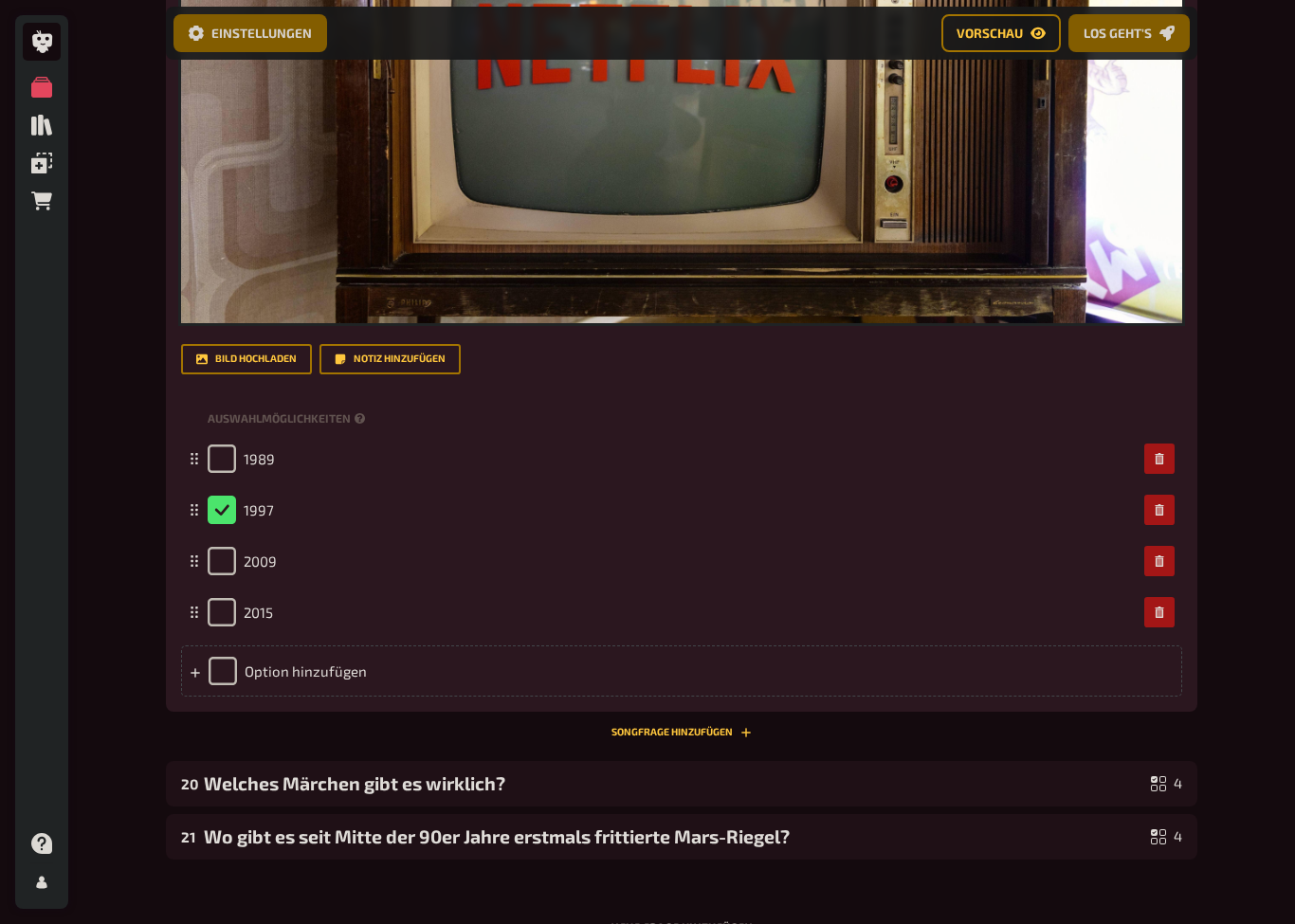 scroll, scrollTop: 1676, scrollLeft: 0, axis: vertical 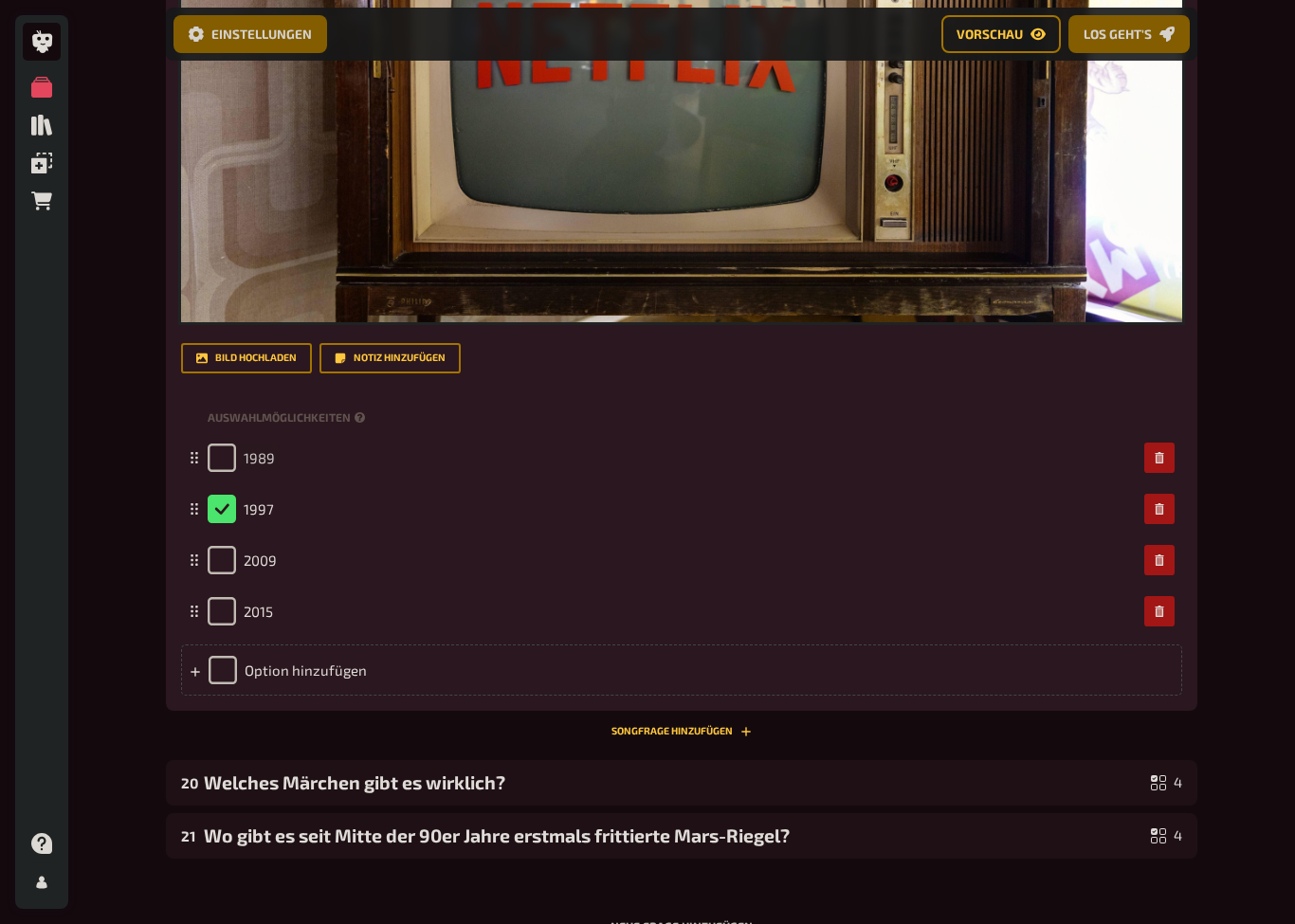 click on "1989" at bounding box center [259, 458] 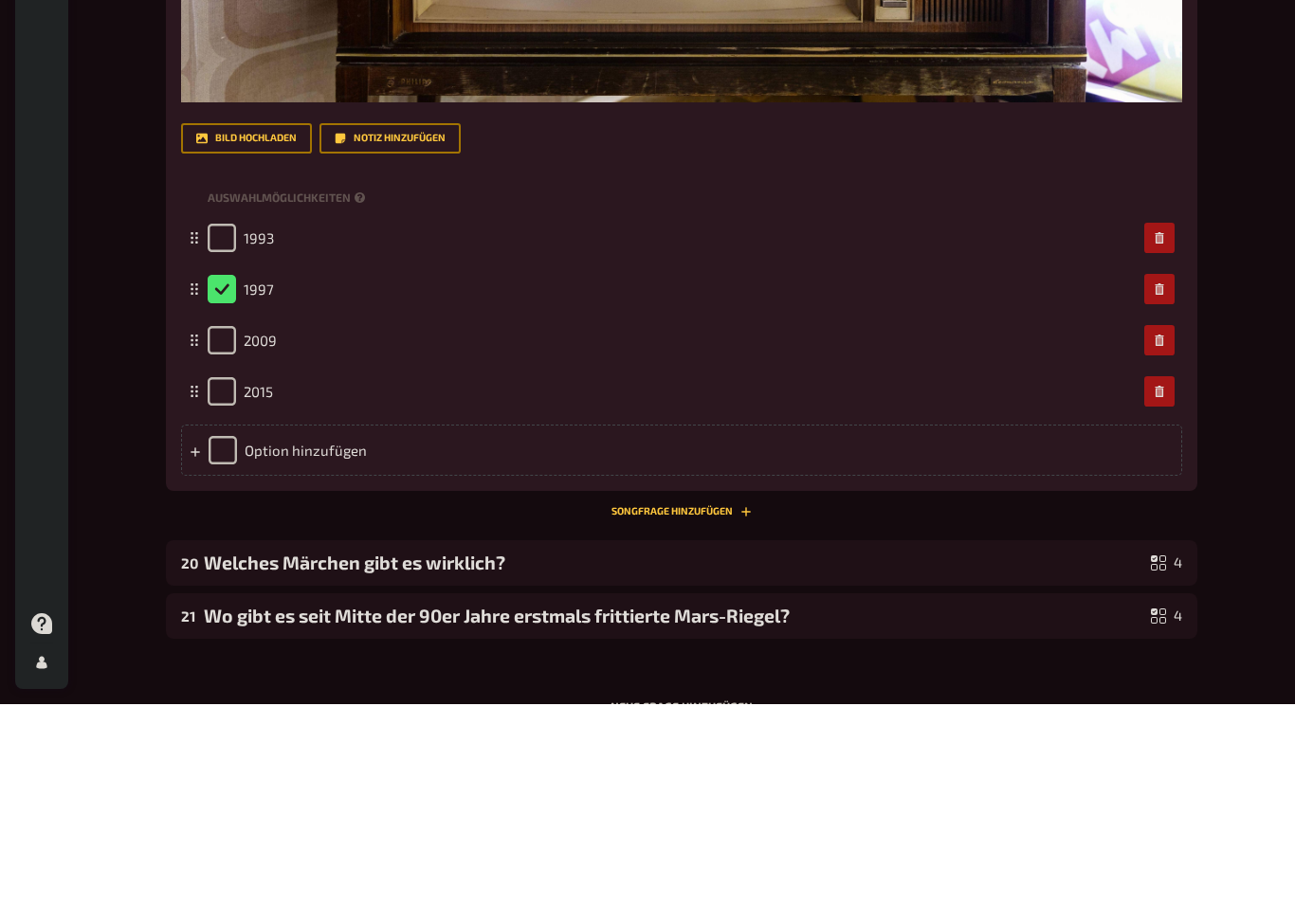 scroll, scrollTop: 1895, scrollLeft: 0, axis: vertical 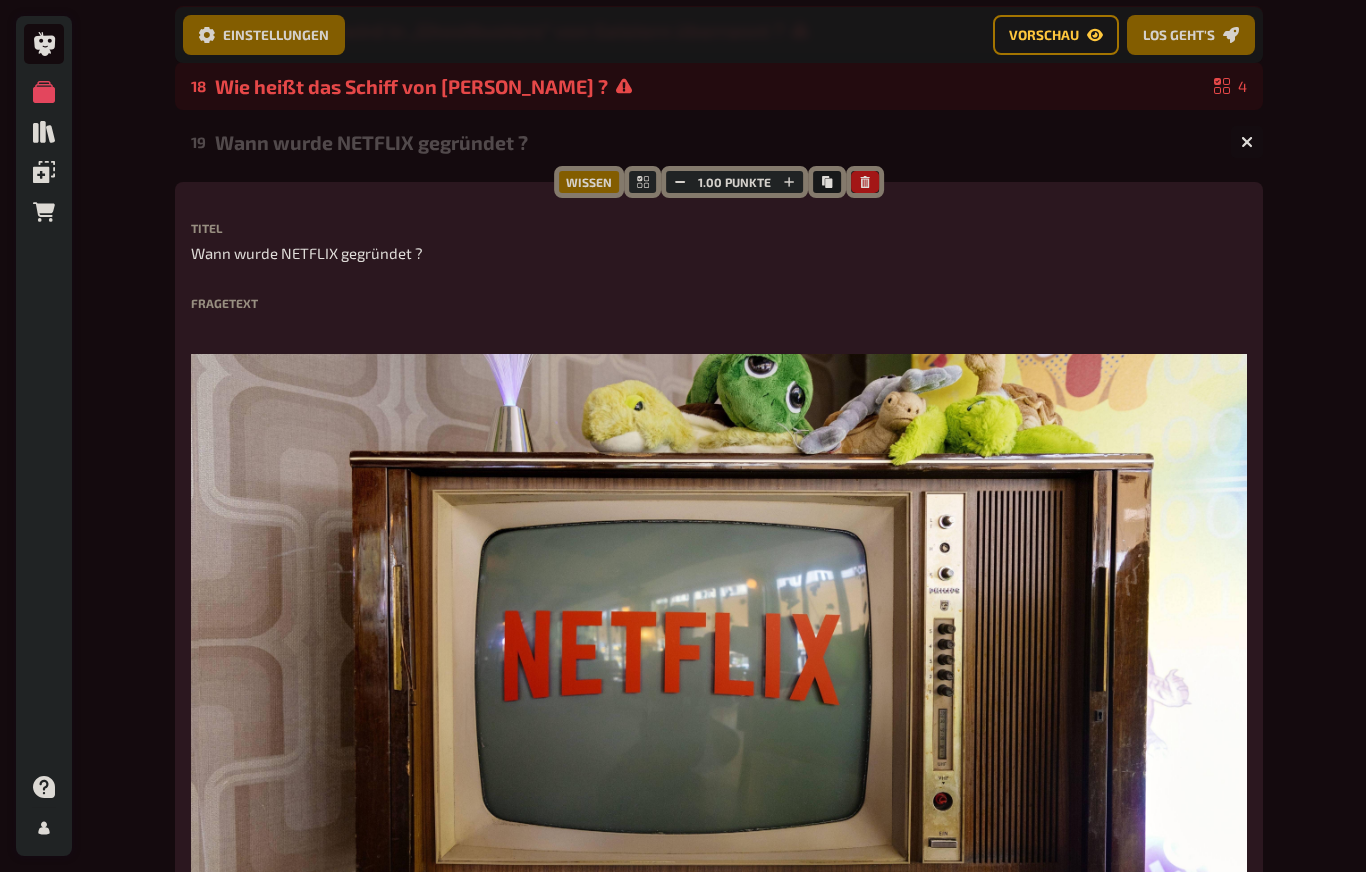 click at bounding box center [1247, 143] 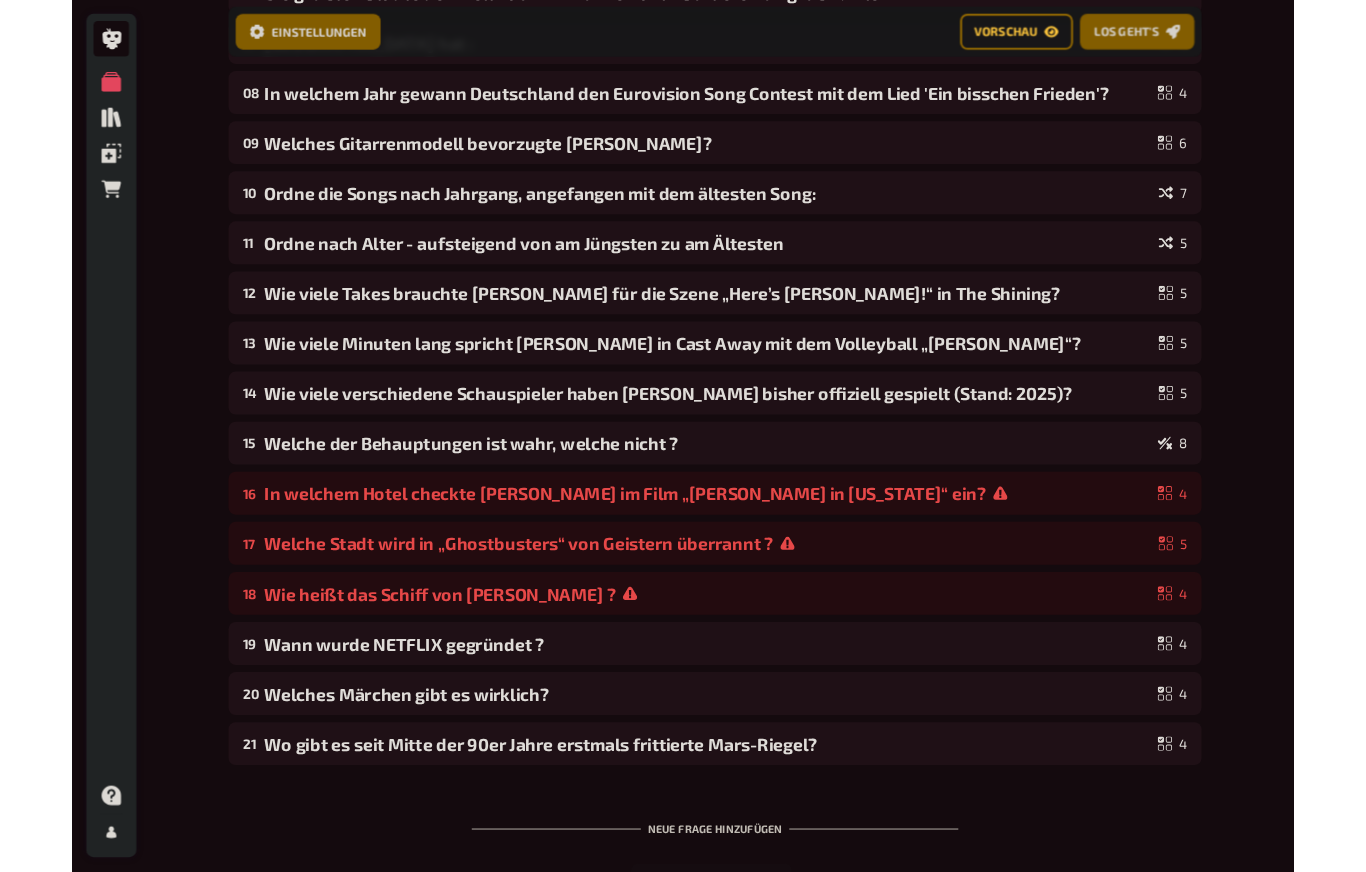 scroll, scrollTop: 580, scrollLeft: 0, axis: vertical 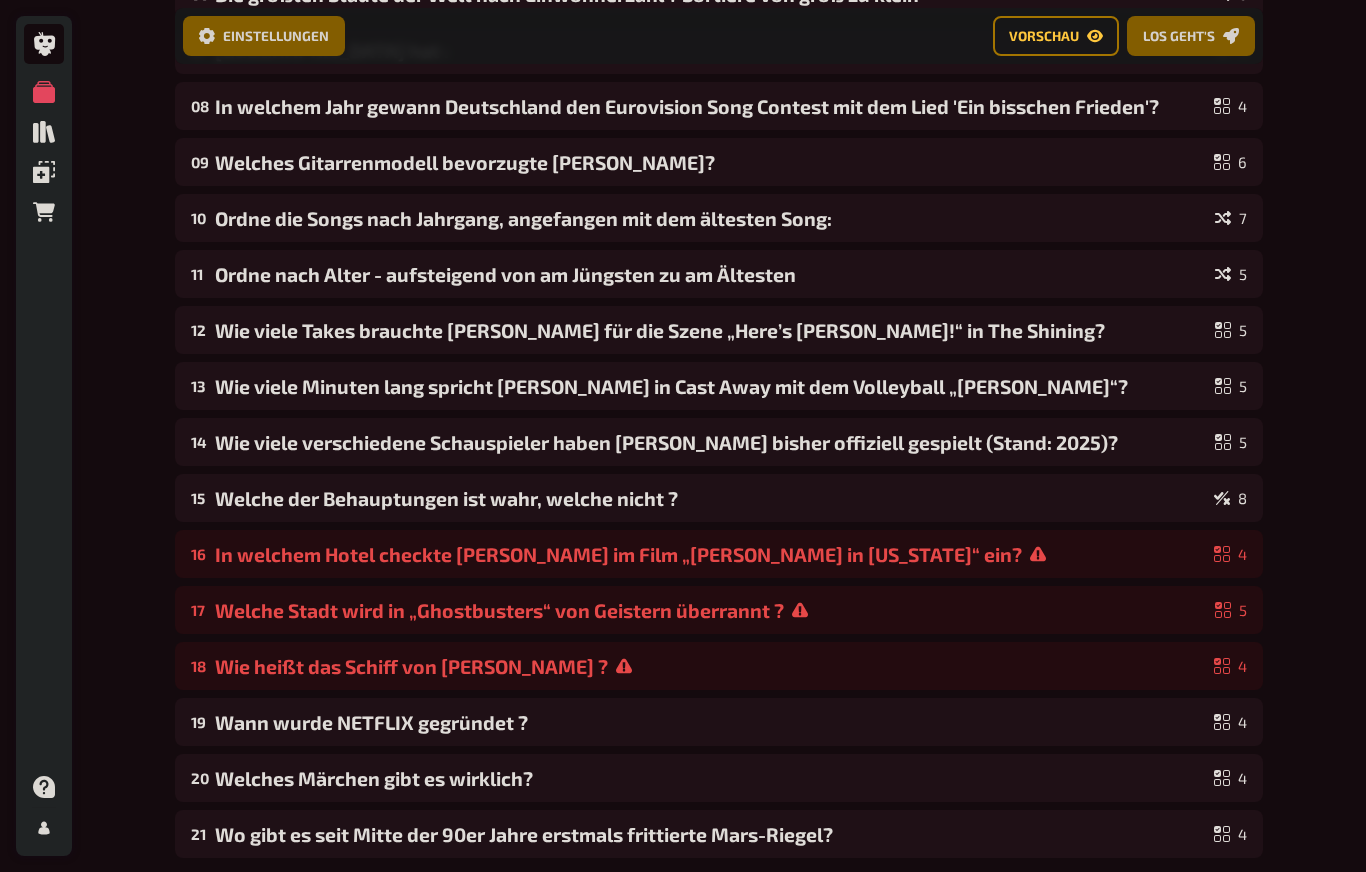 click on "Wie heißt das Schiff von [PERSON_NAME] ?" at bounding box center [710, 666] 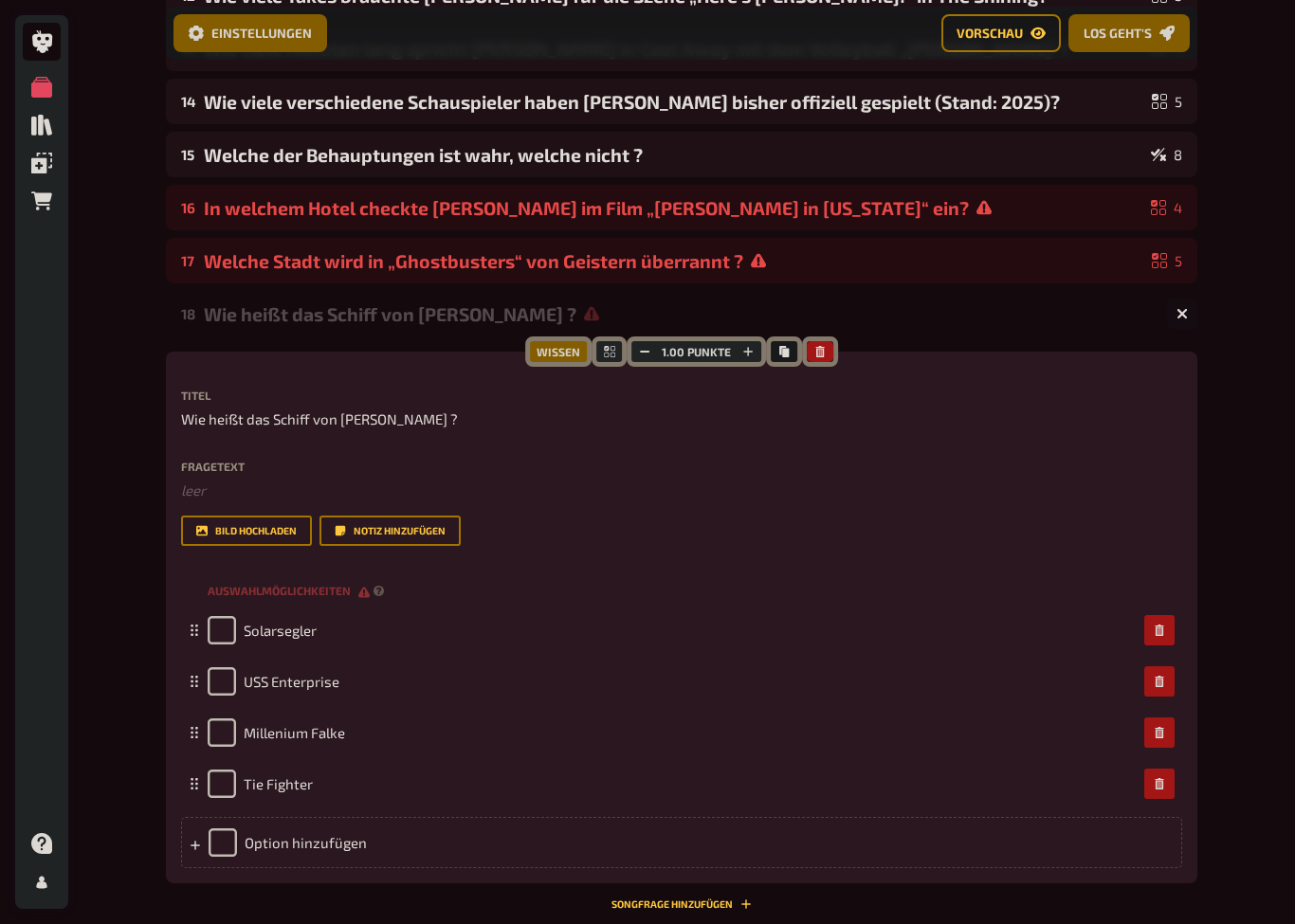 scroll, scrollTop: 867, scrollLeft: 0, axis: vertical 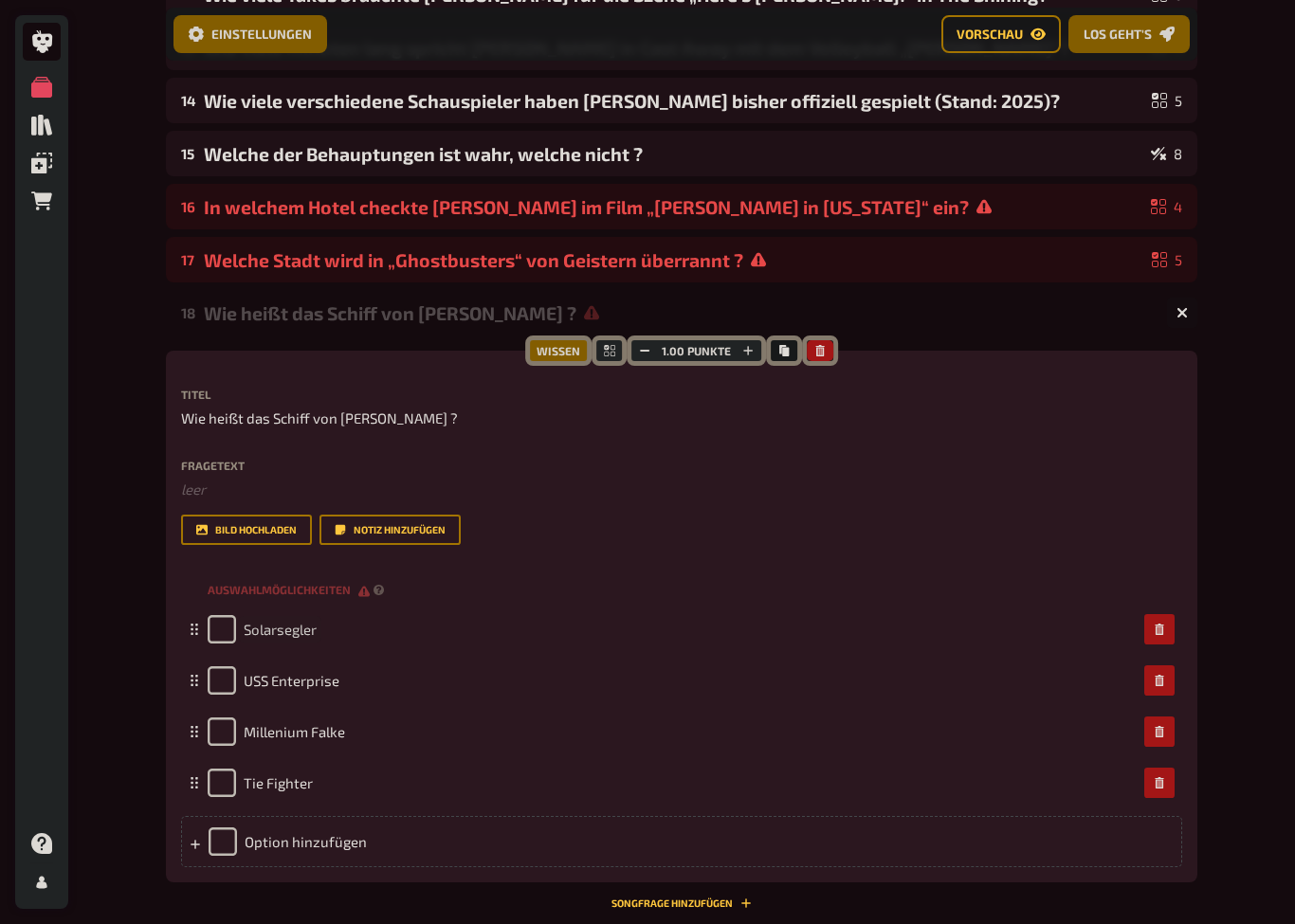 click on "Solarsegler" at bounding box center (280, 629) 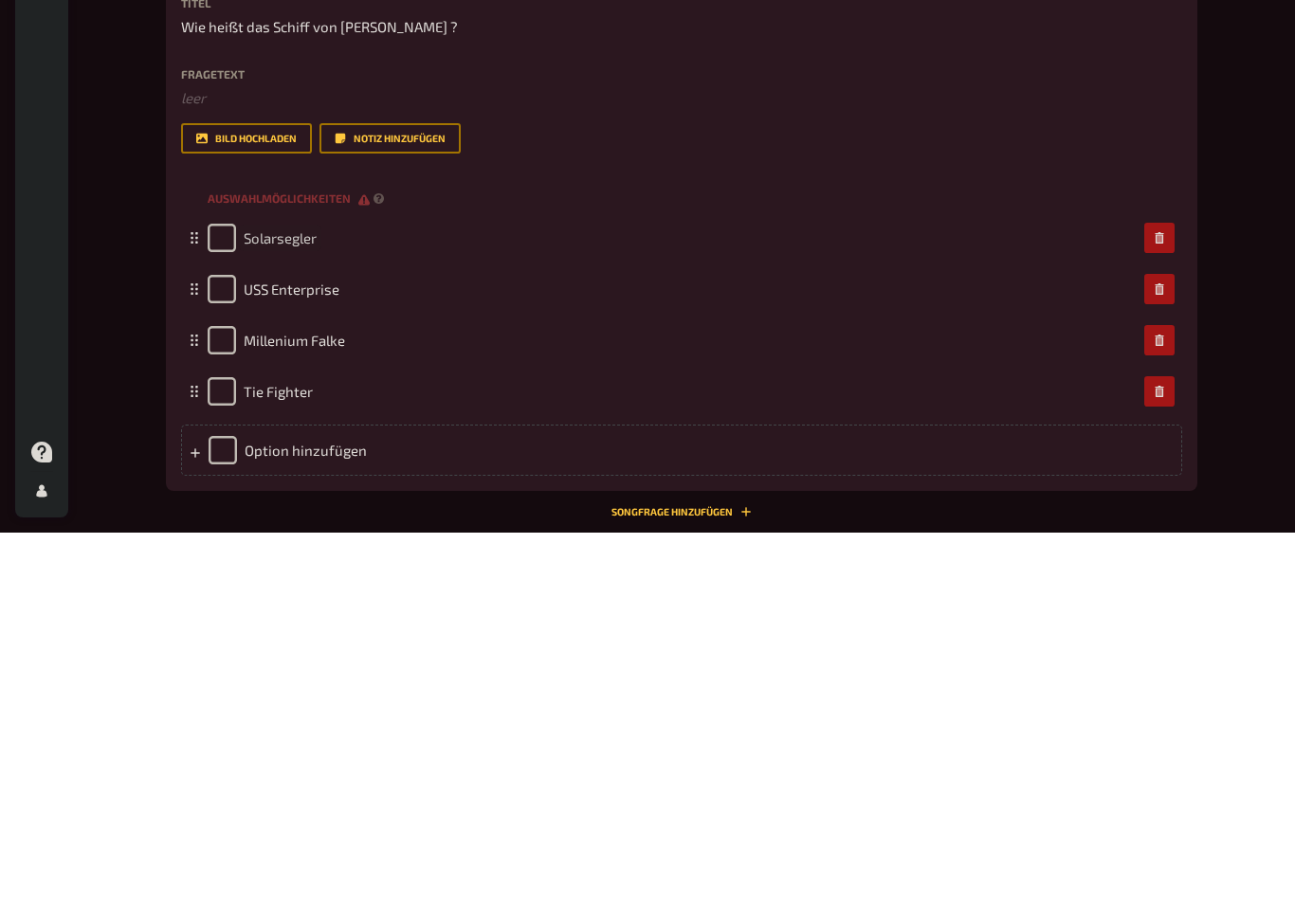 type 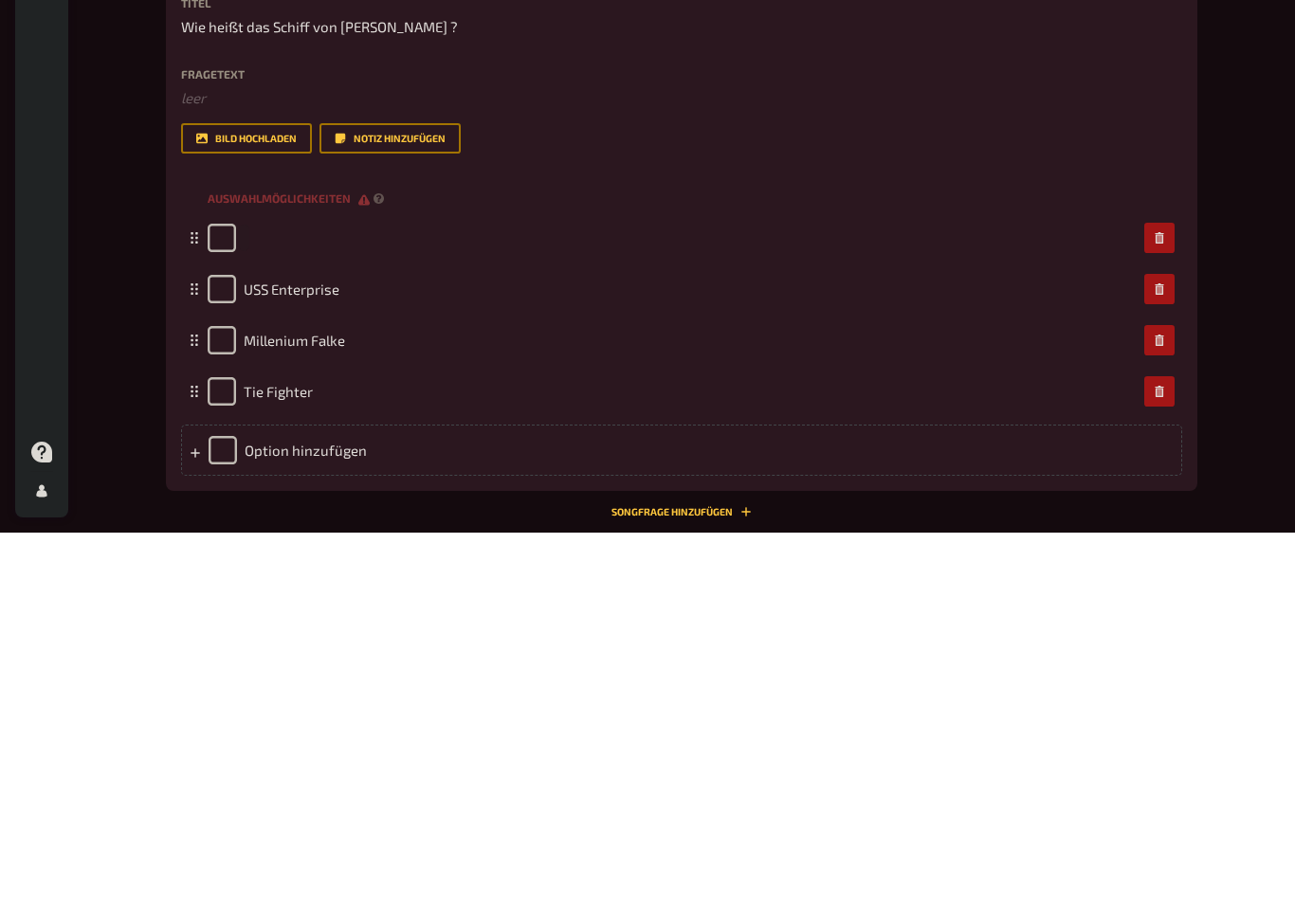click at bounding box center [672, 630] 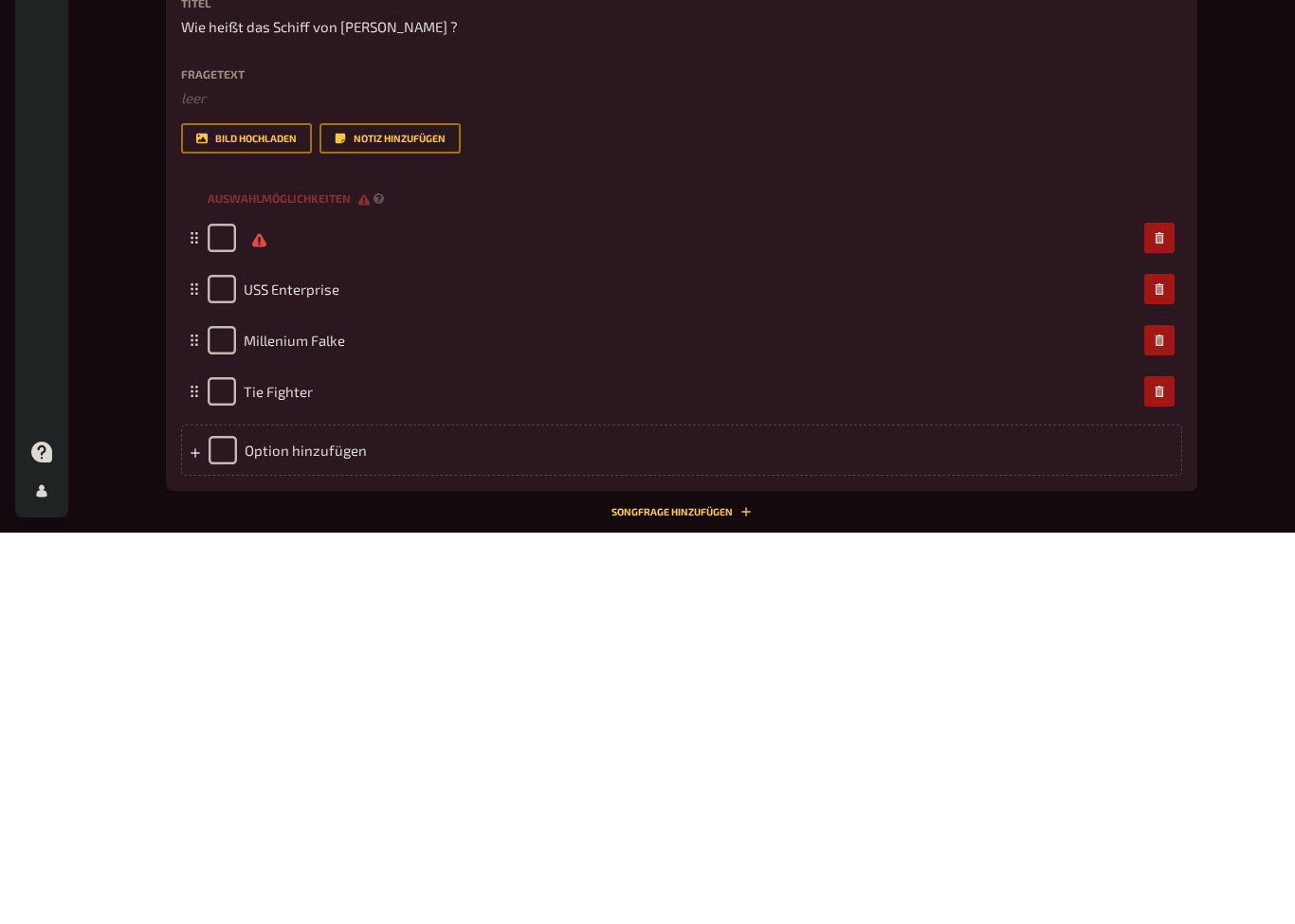 click at bounding box center (672, 630) 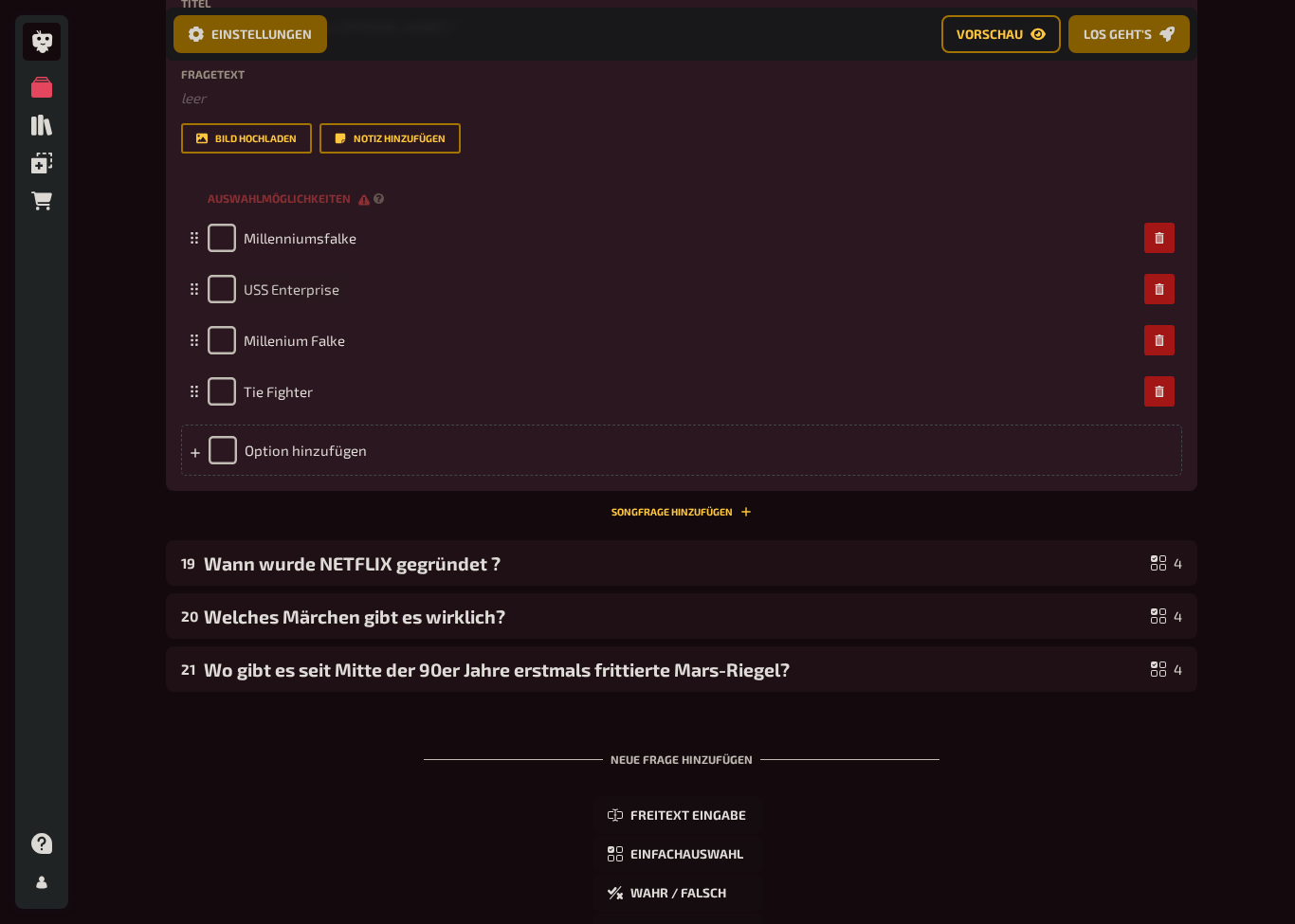click on "USS Enterprise" at bounding box center [291, 289] 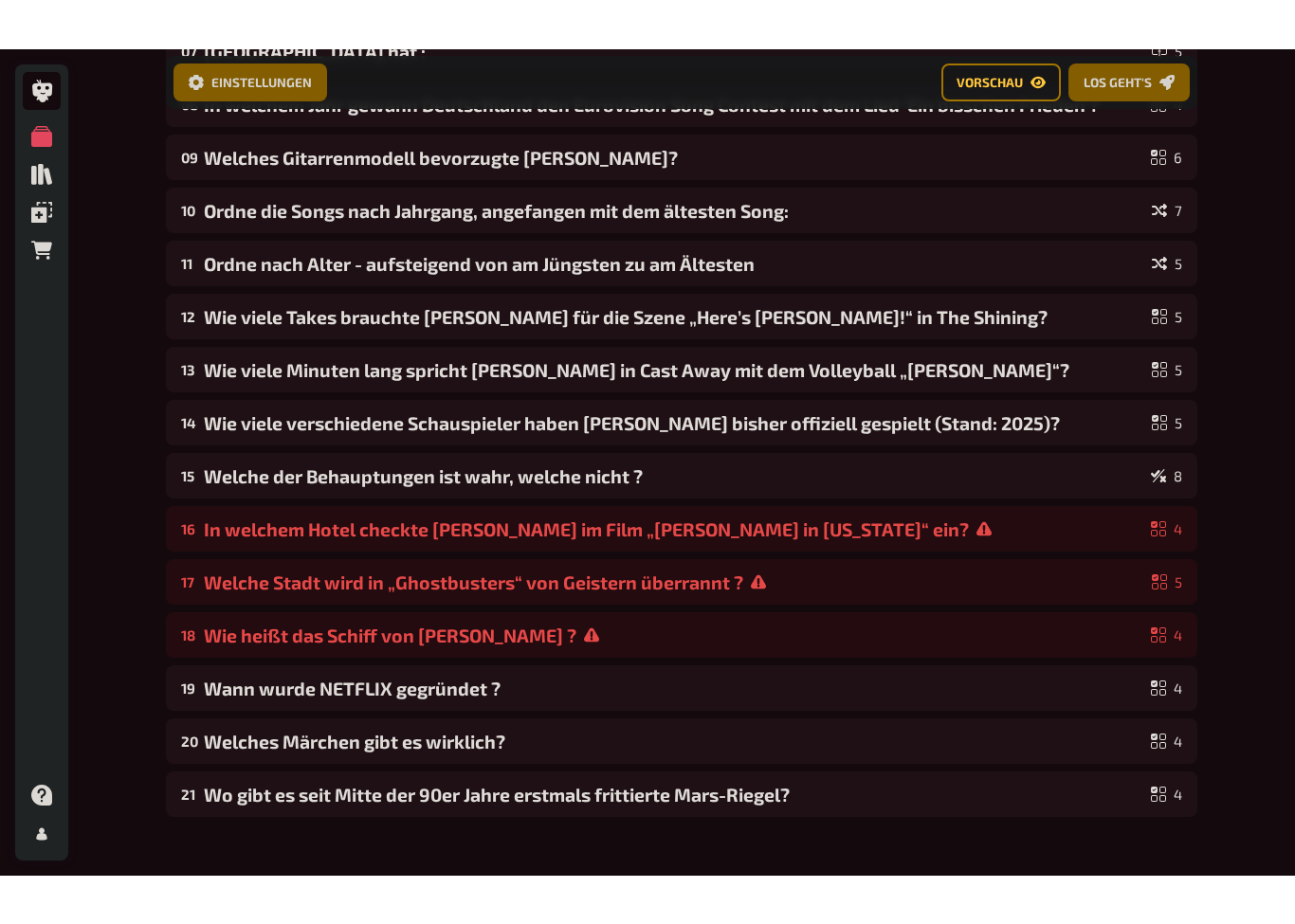 scroll, scrollTop: 597, scrollLeft: 0, axis: vertical 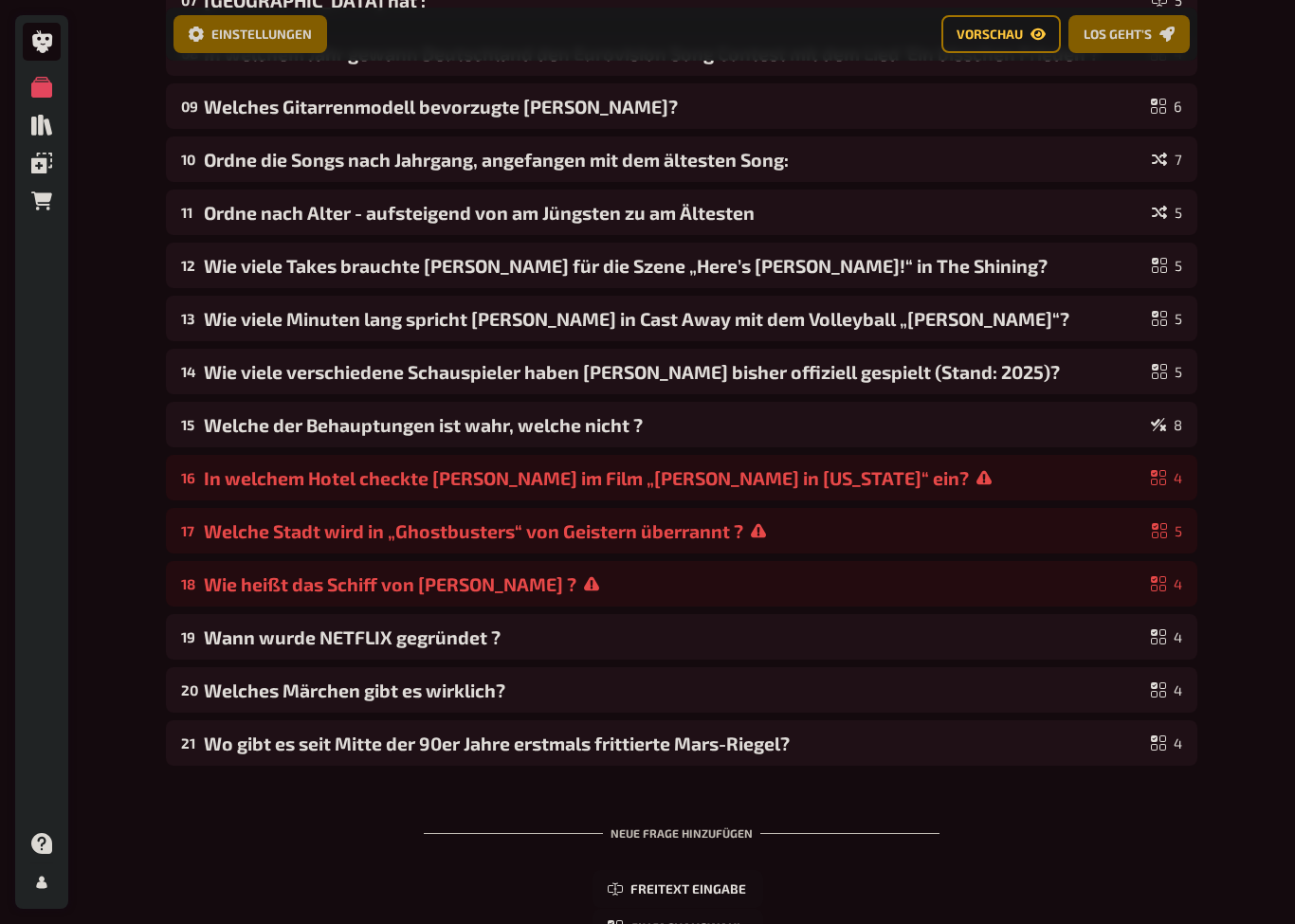 click on "18 Wie heißt das Schiff von [PERSON_NAME] ? 4" at bounding box center (682, 584) 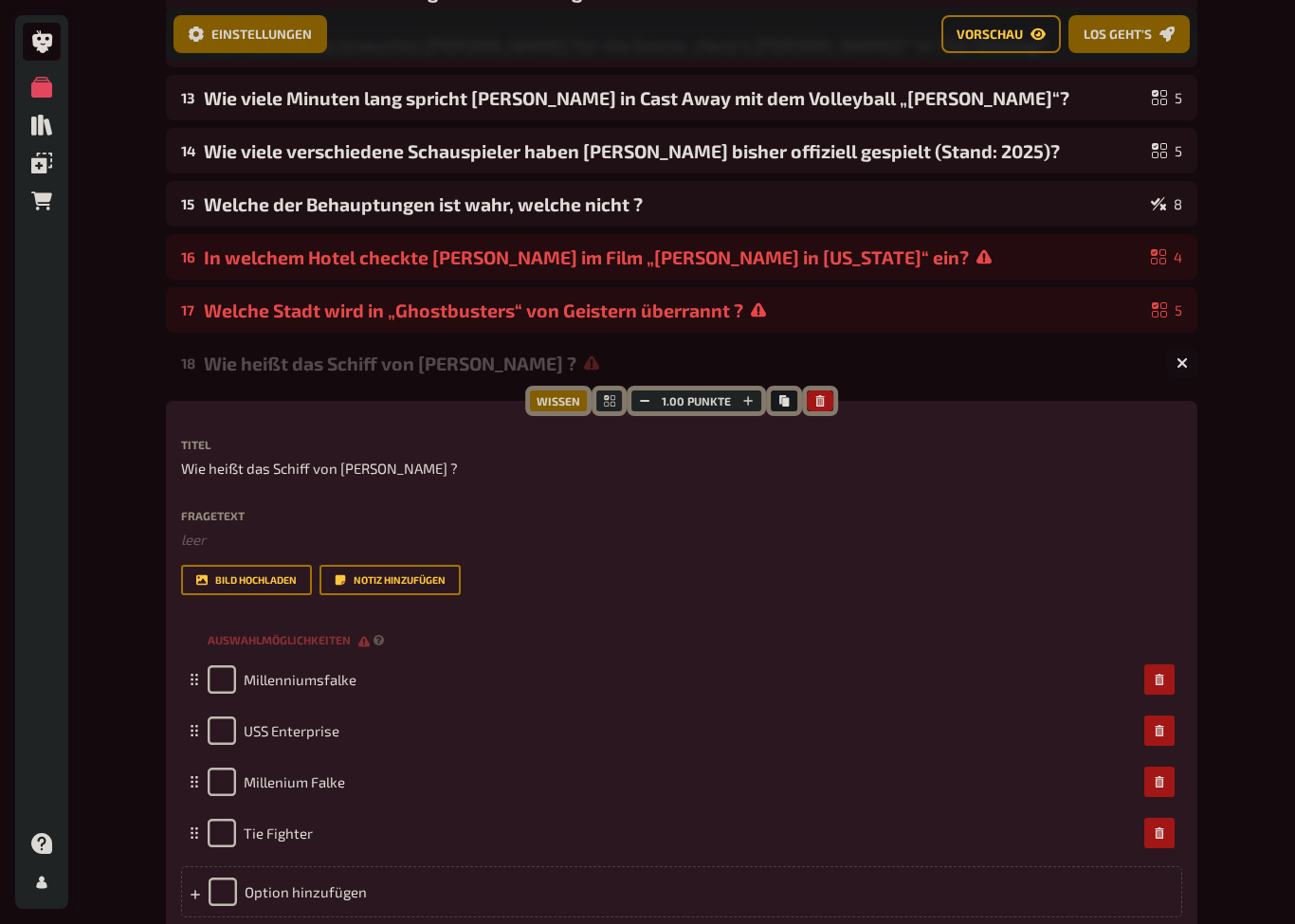 scroll, scrollTop: 855, scrollLeft: 0, axis: vertical 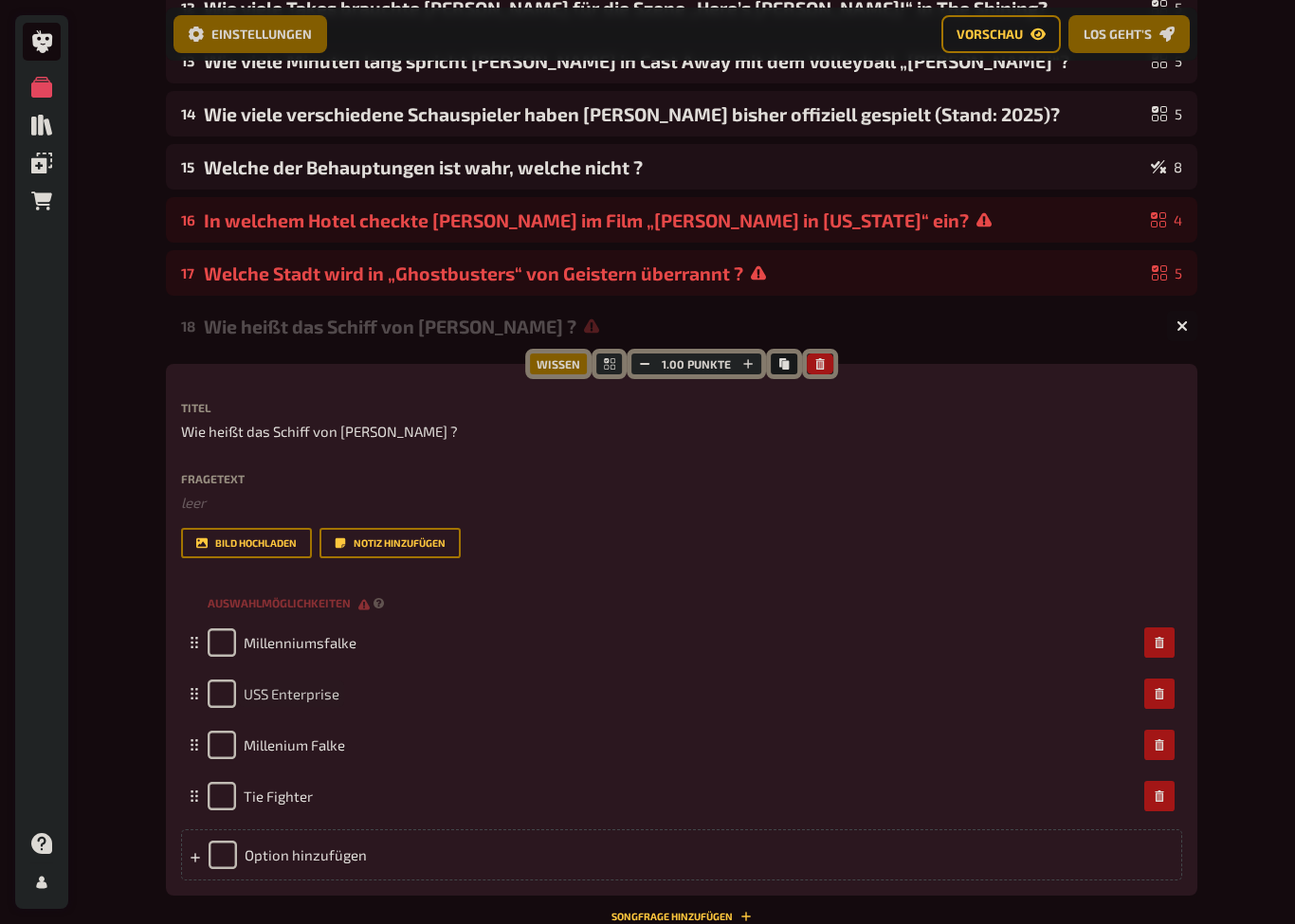 click on "USS Enterprise" at bounding box center [291, 694] 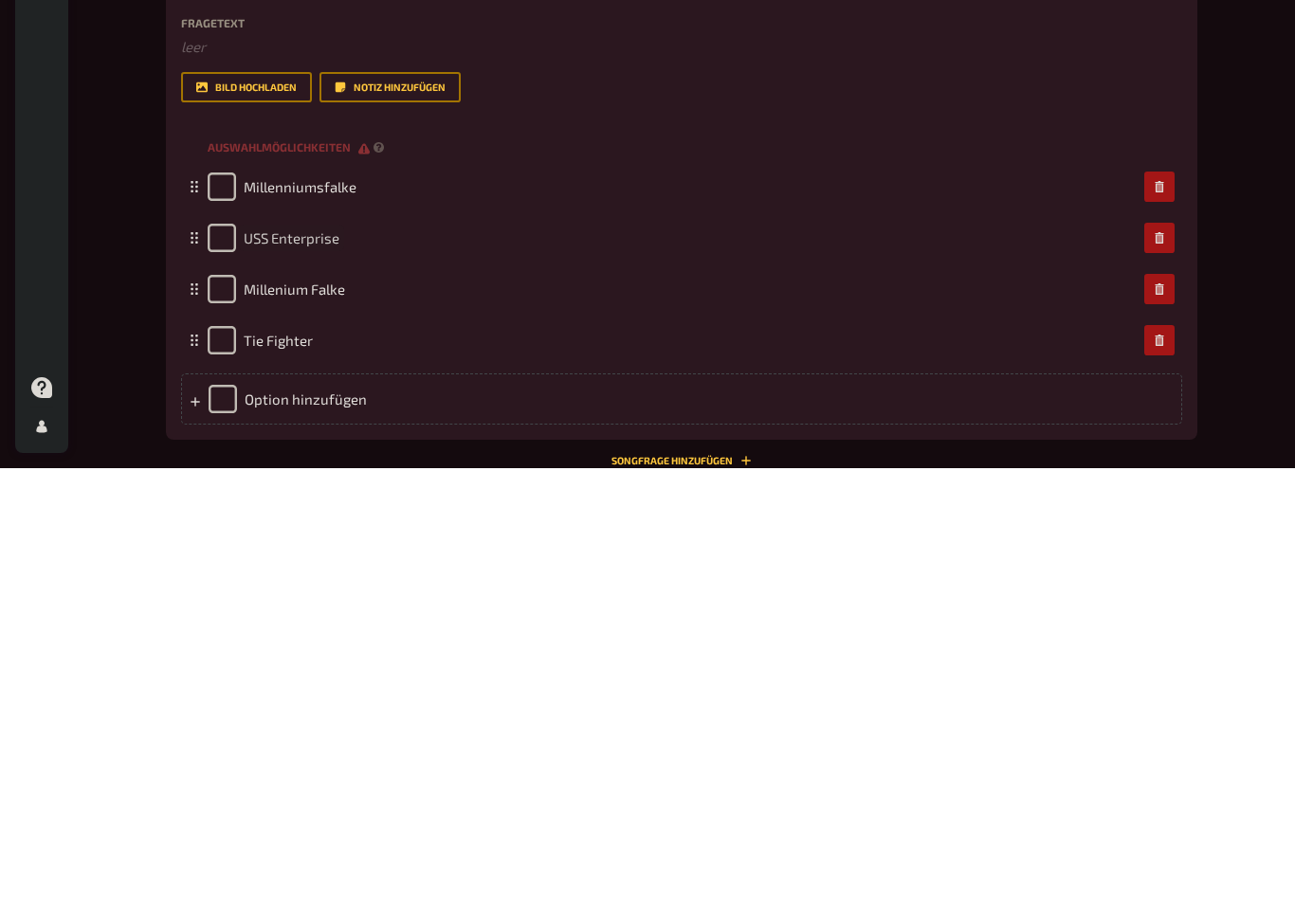 paste 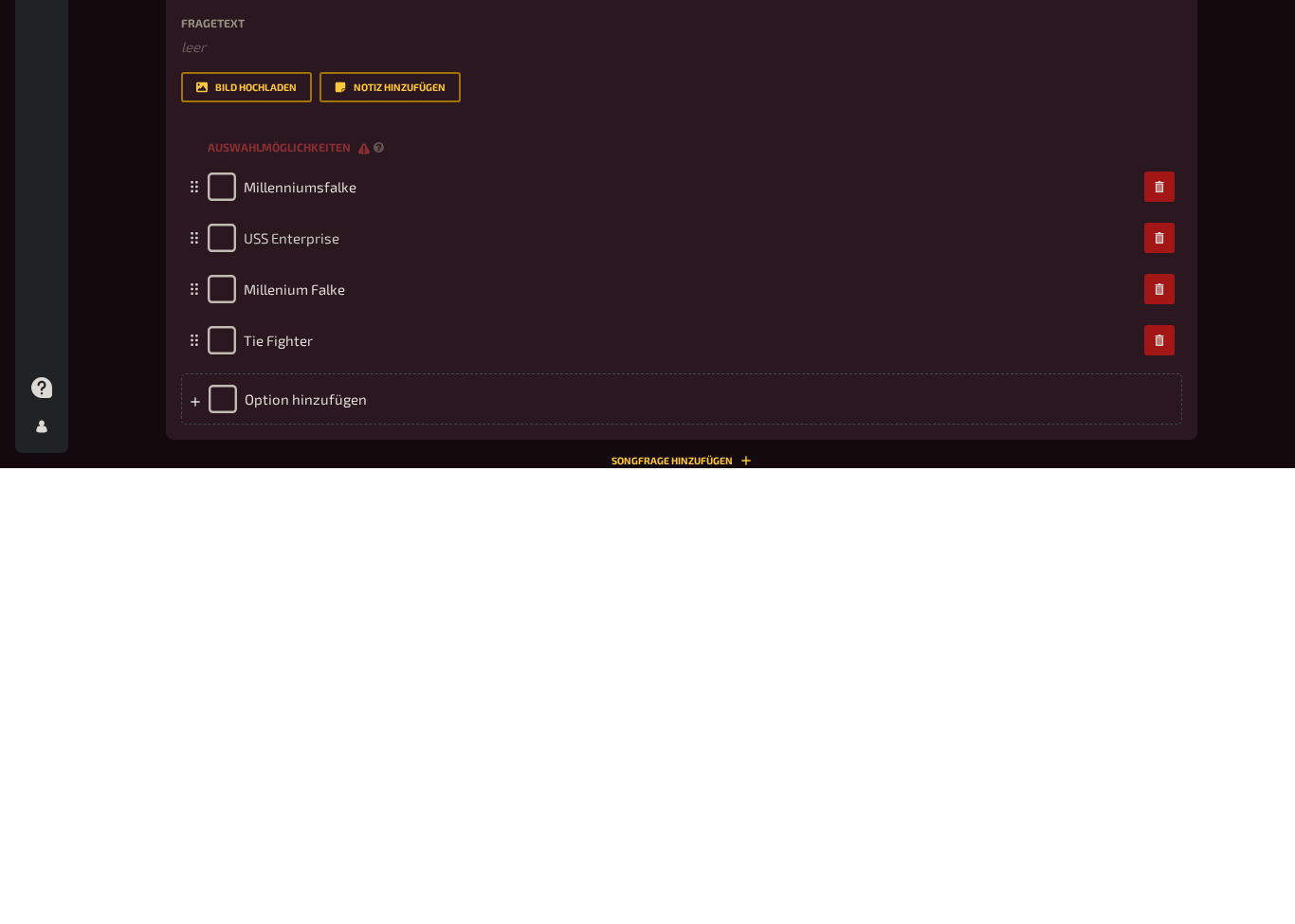 type 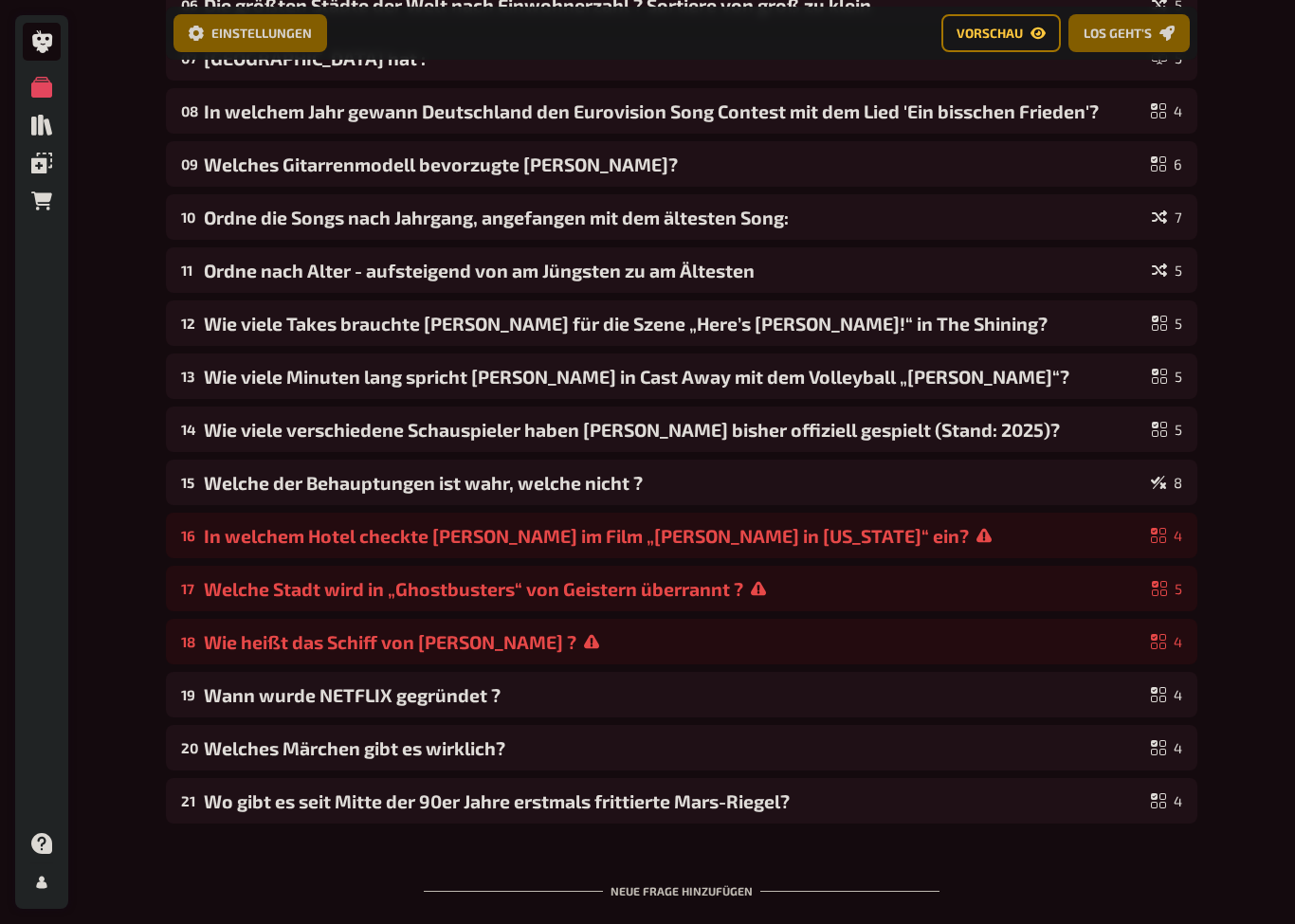 scroll, scrollTop: 539, scrollLeft: 0, axis: vertical 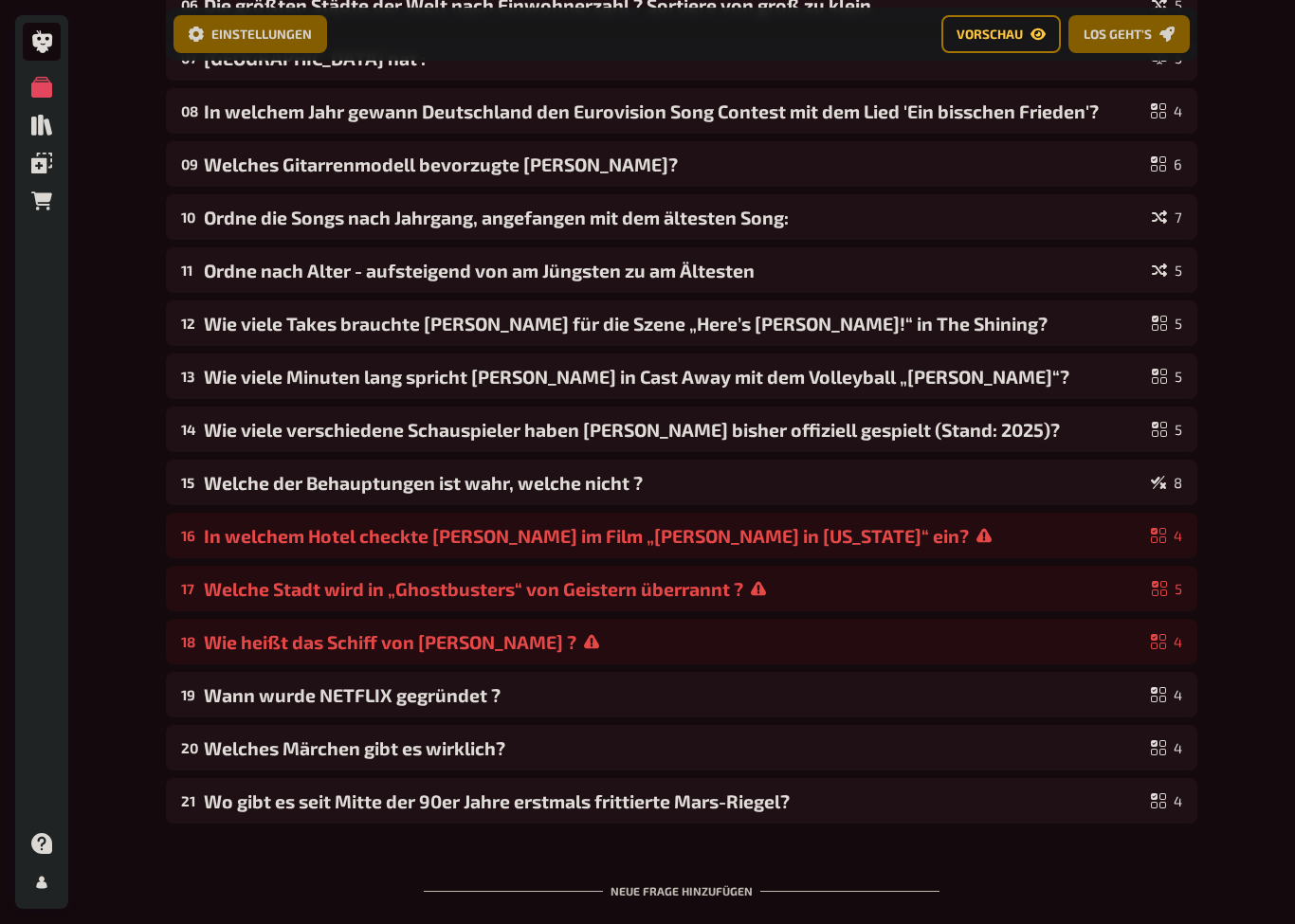 click on "18 Wie heißt das Schiff von [PERSON_NAME] ? 4" at bounding box center [682, 642] 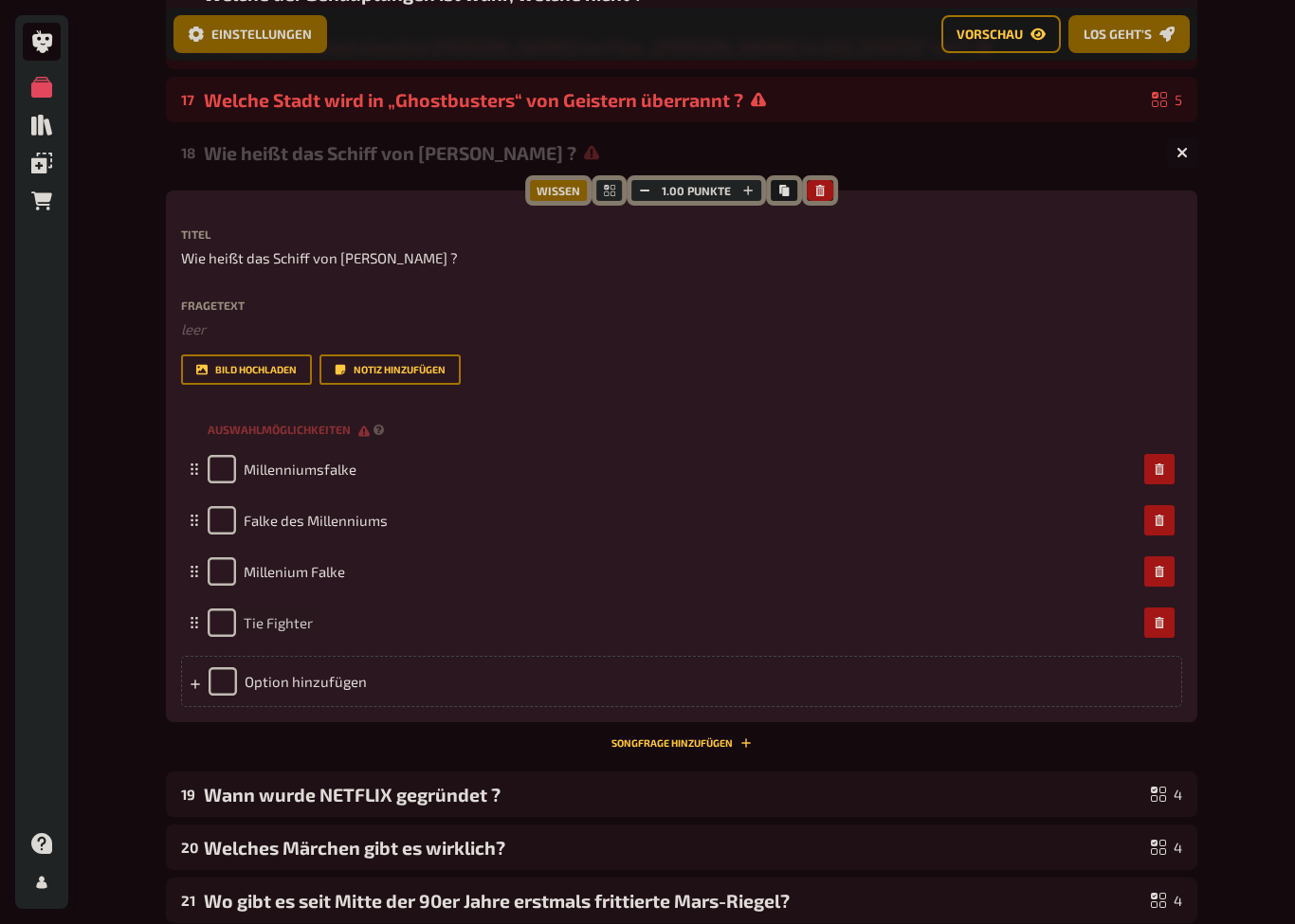 click on "Tie Fighter" at bounding box center (278, 623) 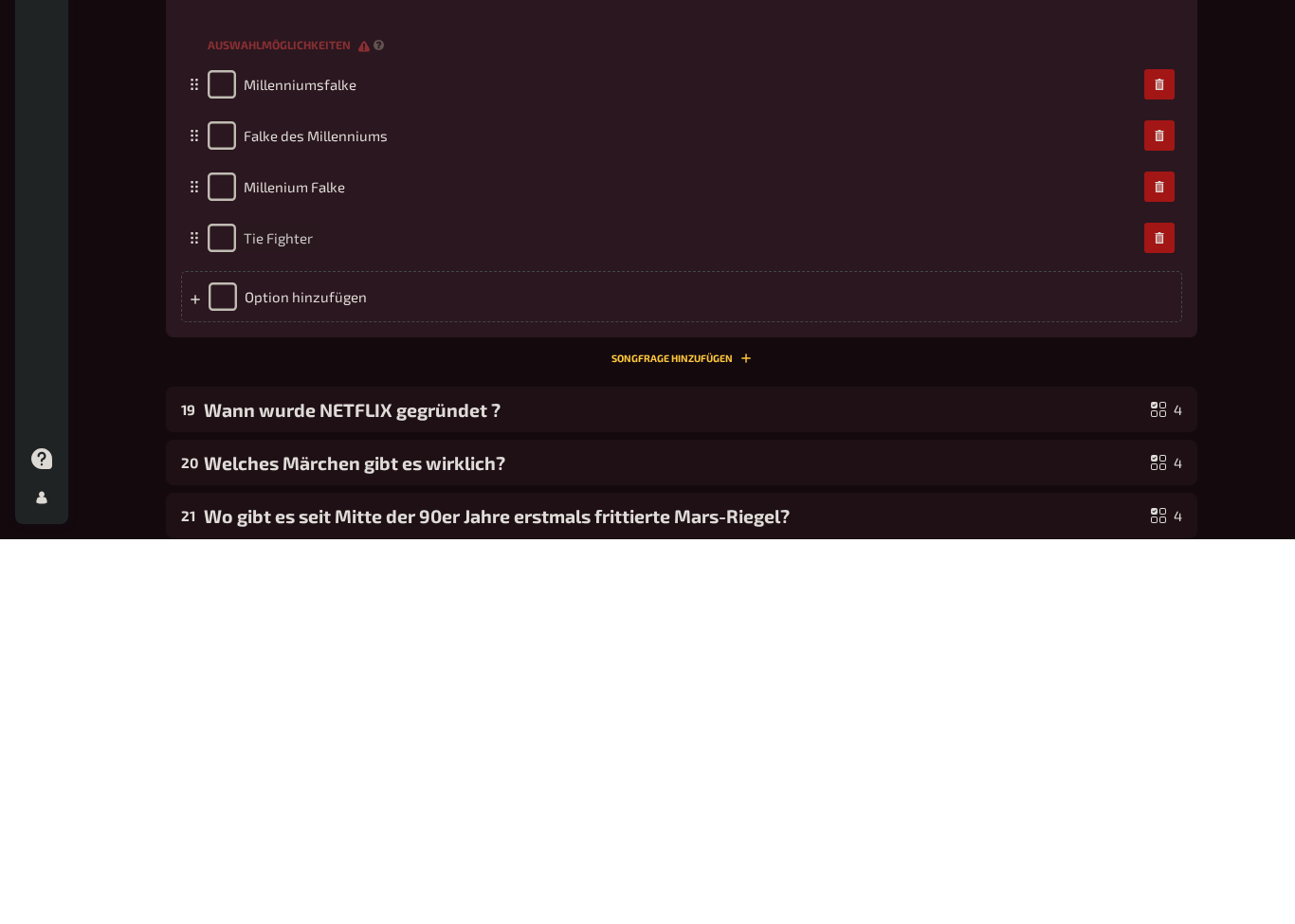 type 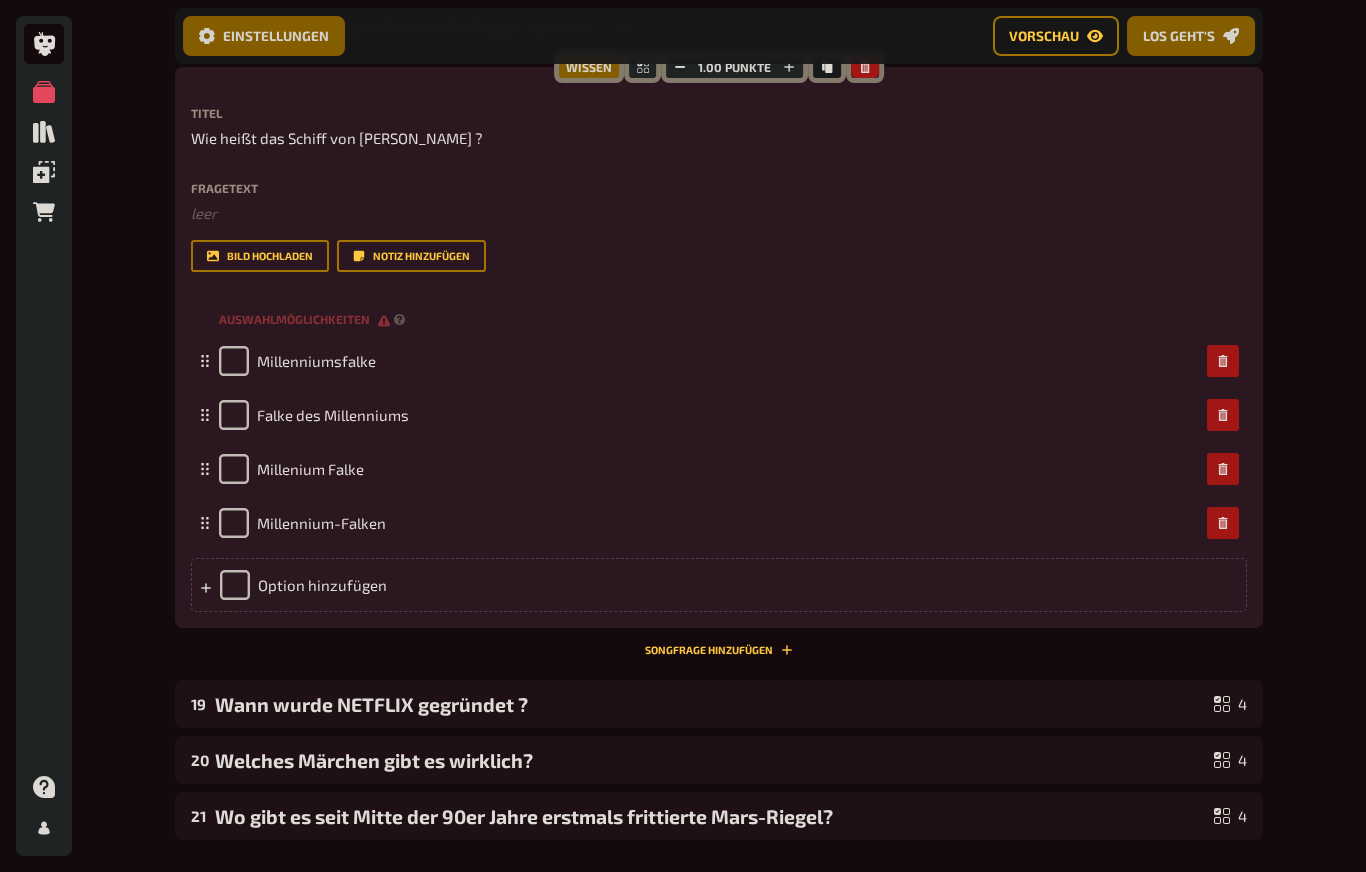 scroll, scrollTop: 1217, scrollLeft: 0, axis: vertical 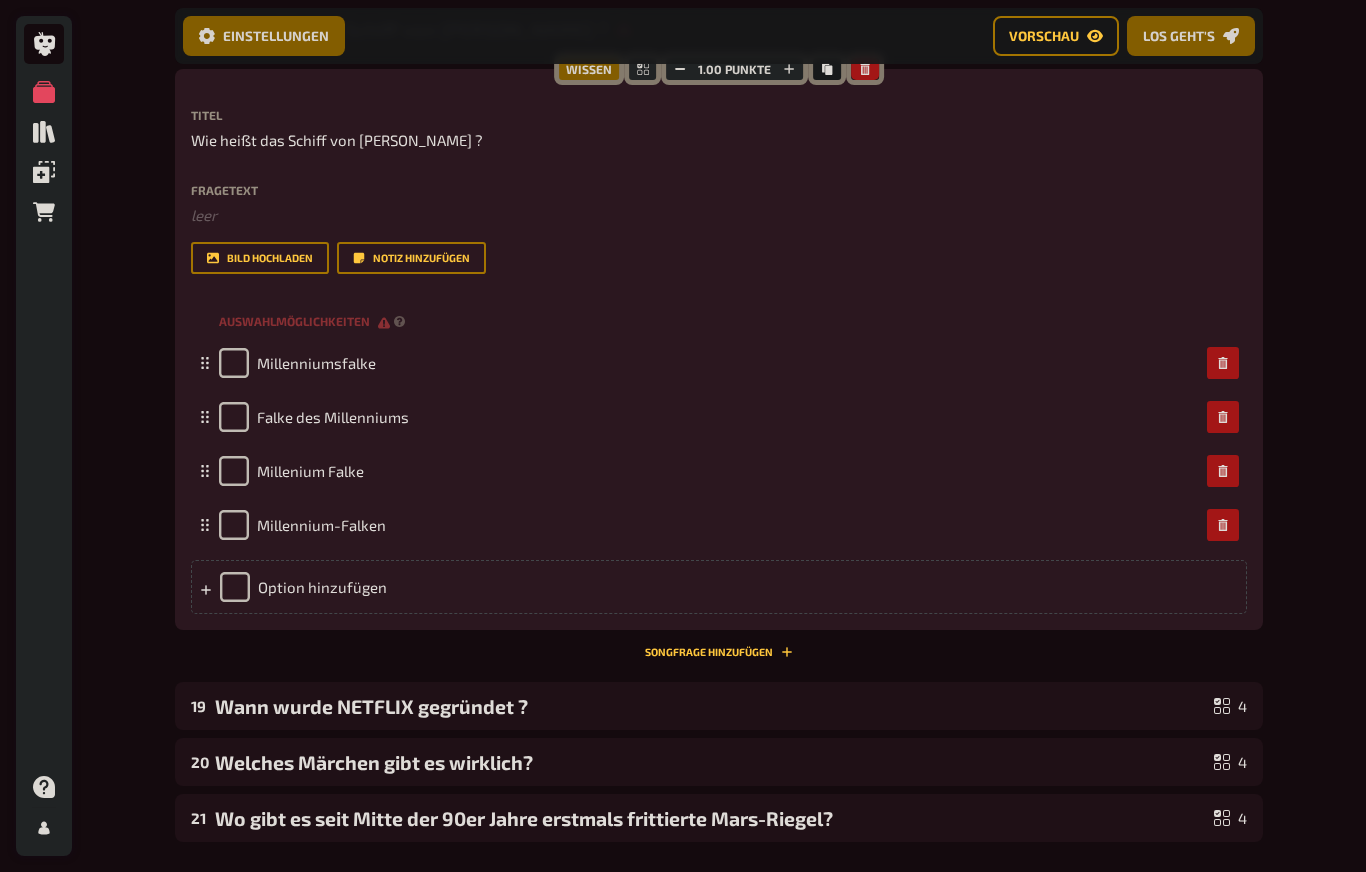 click at bounding box center [234, 471] 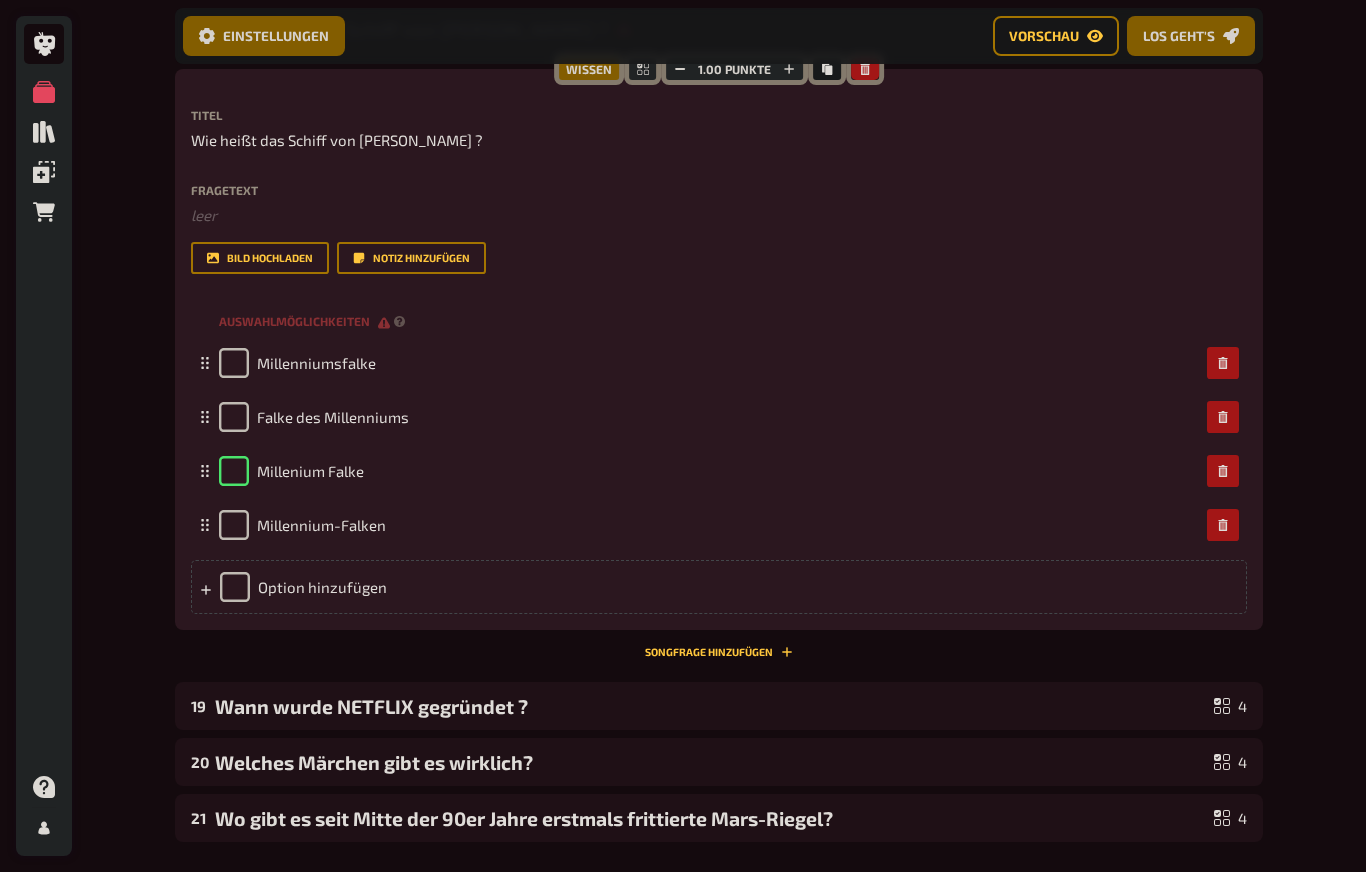 checkbox on "true" 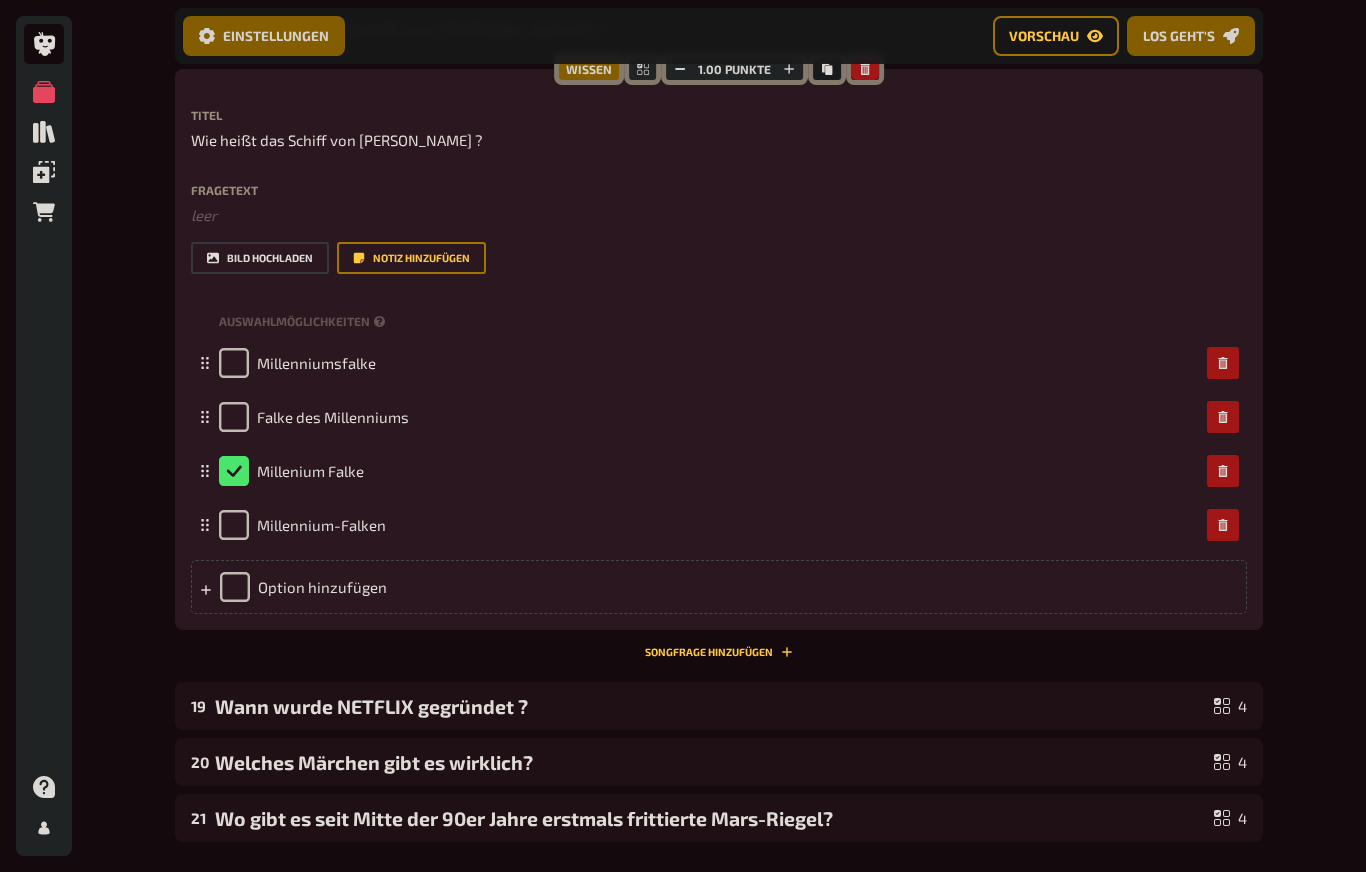 click on "Bild hochladen" at bounding box center [260, 258] 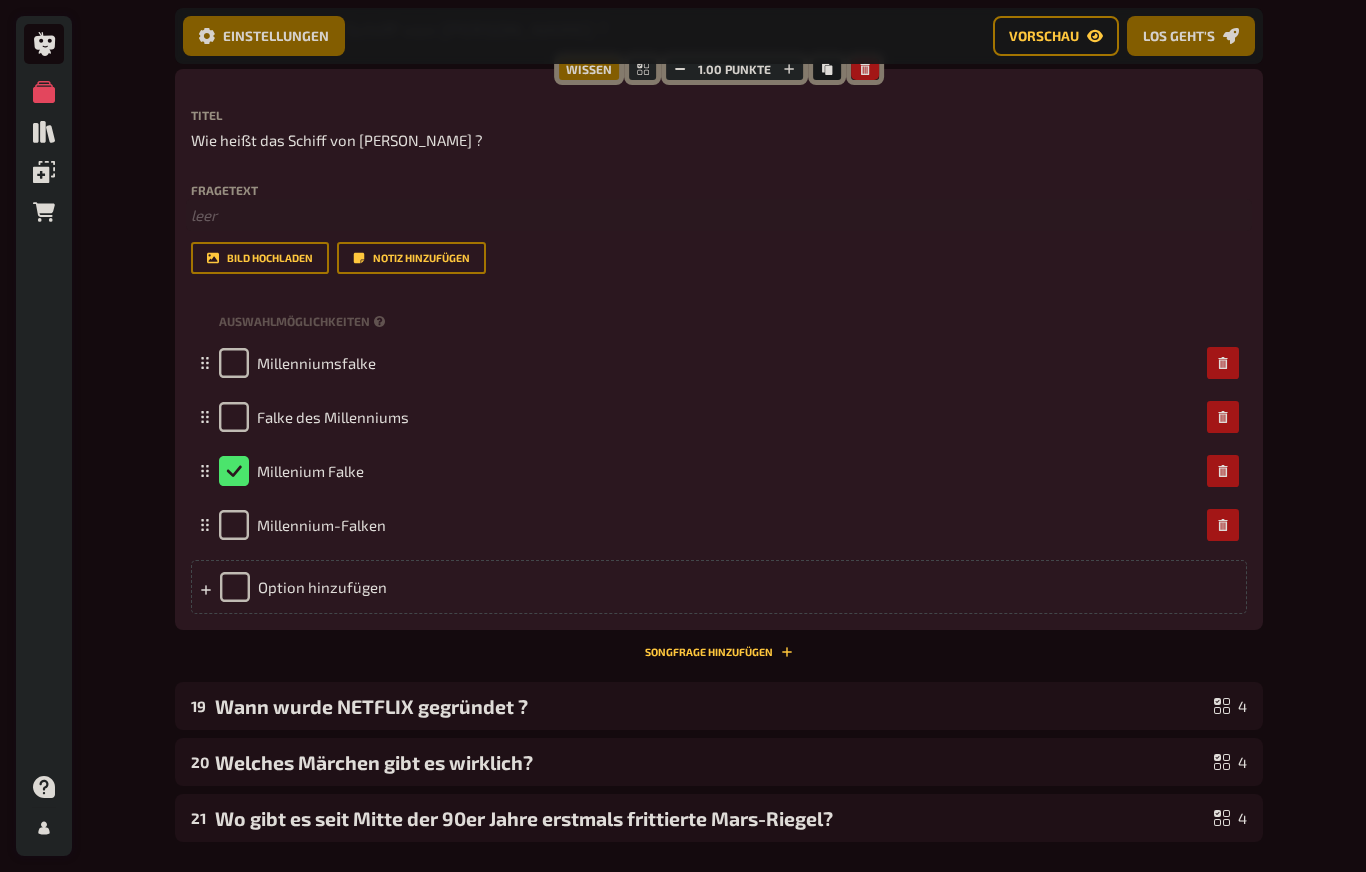 scroll, scrollTop: 1216, scrollLeft: 0, axis: vertical 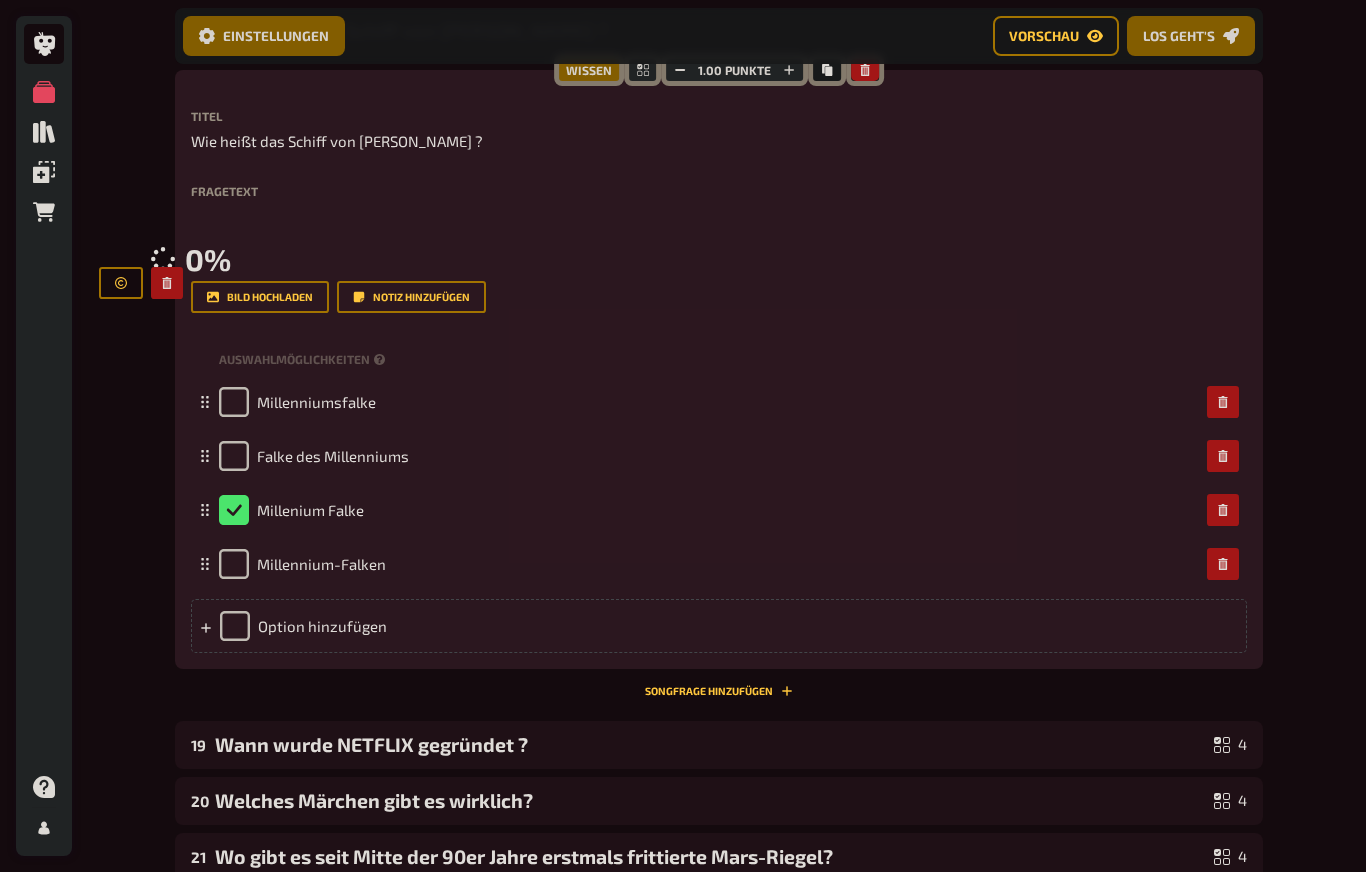click on "Meine Quizze Quiz Sammlung Einblendungen Bestellungen Hilfe Profil Home Meine Quizze Connection Day - After Work Quiz  Vorbereitung Vorbereitung Inhalte Bearbeiten Quiz Lobby Moderation undefined Auswertung Siegerehrung Einstellungen Vorschau Los geht's Los geht's Connection Day - After Work Quiz  01 Ihr erhaltet nachfolgendes Schreiben vom Amt Eurer Stadt. Was bedeutet das für Eure gebührenpflicht ?  4 02 Ordne die Berge nach ihrer Höhe, starte mit dem höchsten Berg: 5 03 Was sind die 4 tiefsten Seen Deutschlands, starte mit dem tiefsten See: 4 04 Welche Wüste ist die größte Wüste der Welt? 1 05 Größten 8 Länder der Erde nach Fläche (starte mit dem größten Land): 8 06 Die größten Städte der Welt nach Einwohnerzahl ? Sortiere von groß zu klein 5 07 Wieviele Inseln hat :  5 08 In welchem Jahr gewann Deutschland den Eurovision Song Contest mit dem Lied 'Ein bisschen Frieden'? 4 09 [PERSON_NAME] Gitarrenmodell bevorzugte [PERSON_NAME]? 6 10 7 11 5 12 5 13 5 14 5 15 8 16 4 17 5 18 4 Wissen 1.00 Punkte" at bounding box center (683, 115) 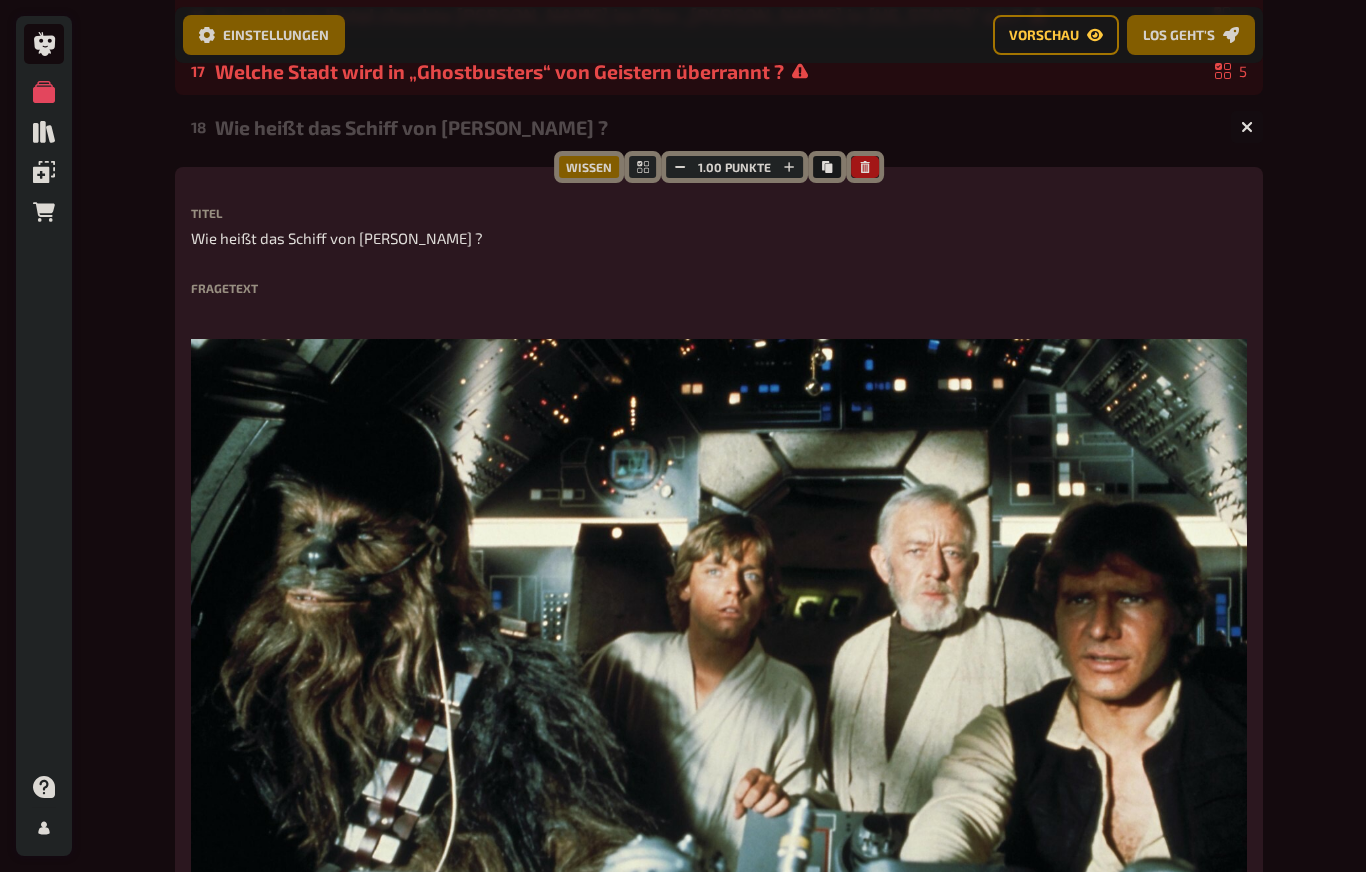 scroll, scrollTop: 1107, scrollLeft: 0, axis: vertical 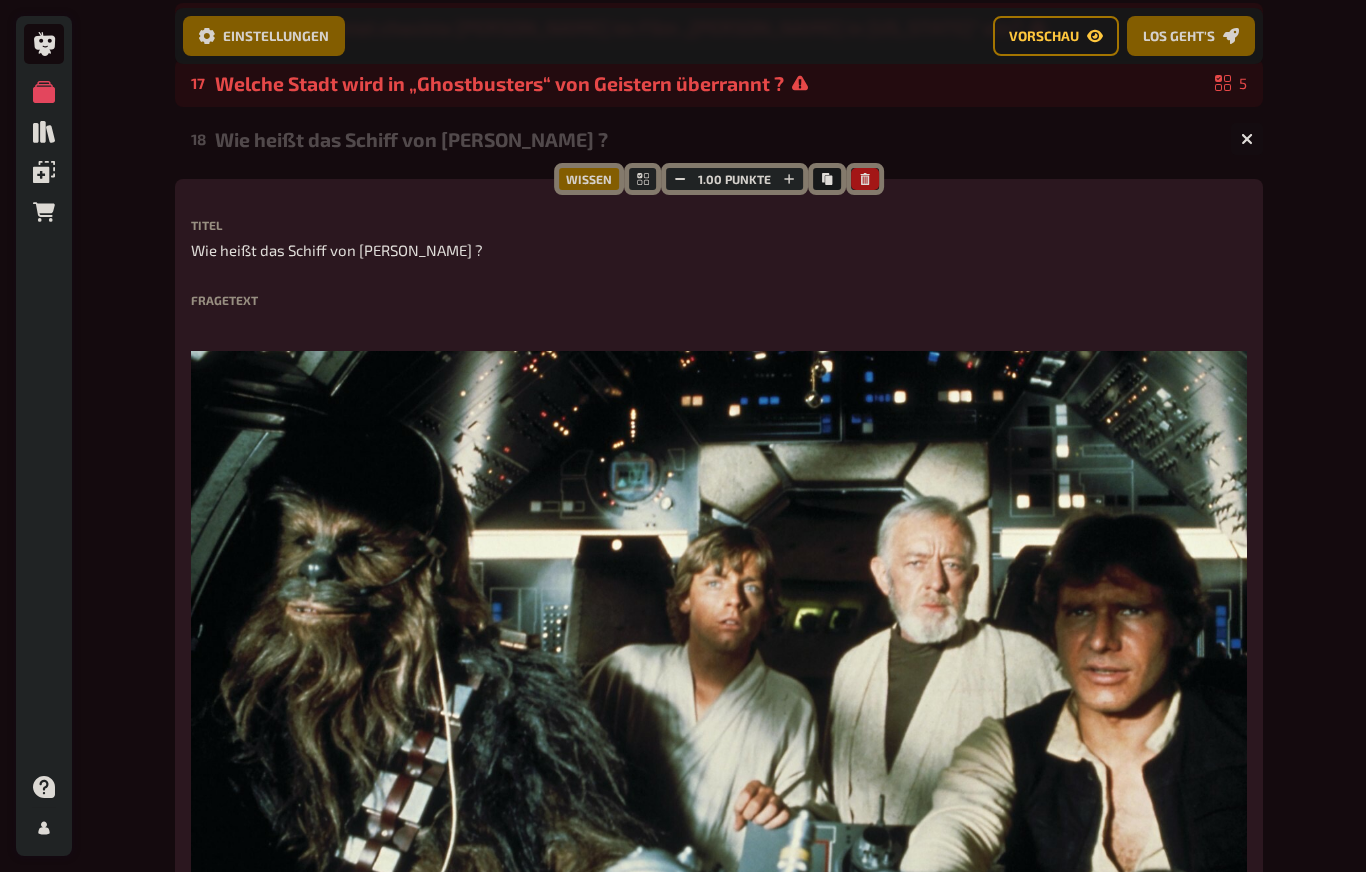 click at bounding box center (1247, 139) 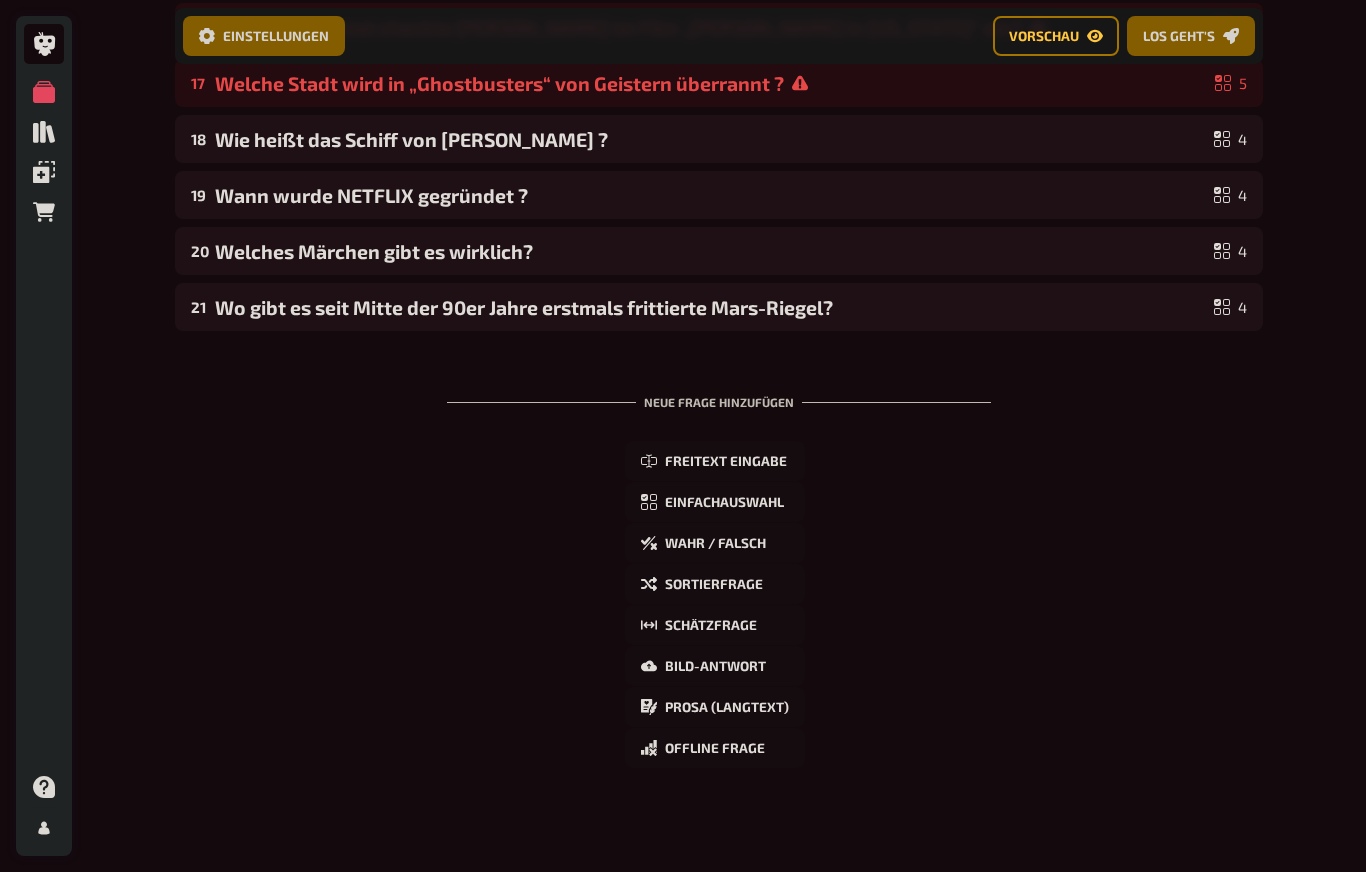 click on "17 Welche Stadt wird in „Ghostbusters“ von Geistern überrannt ? 5" at bounding box center (719, 83) 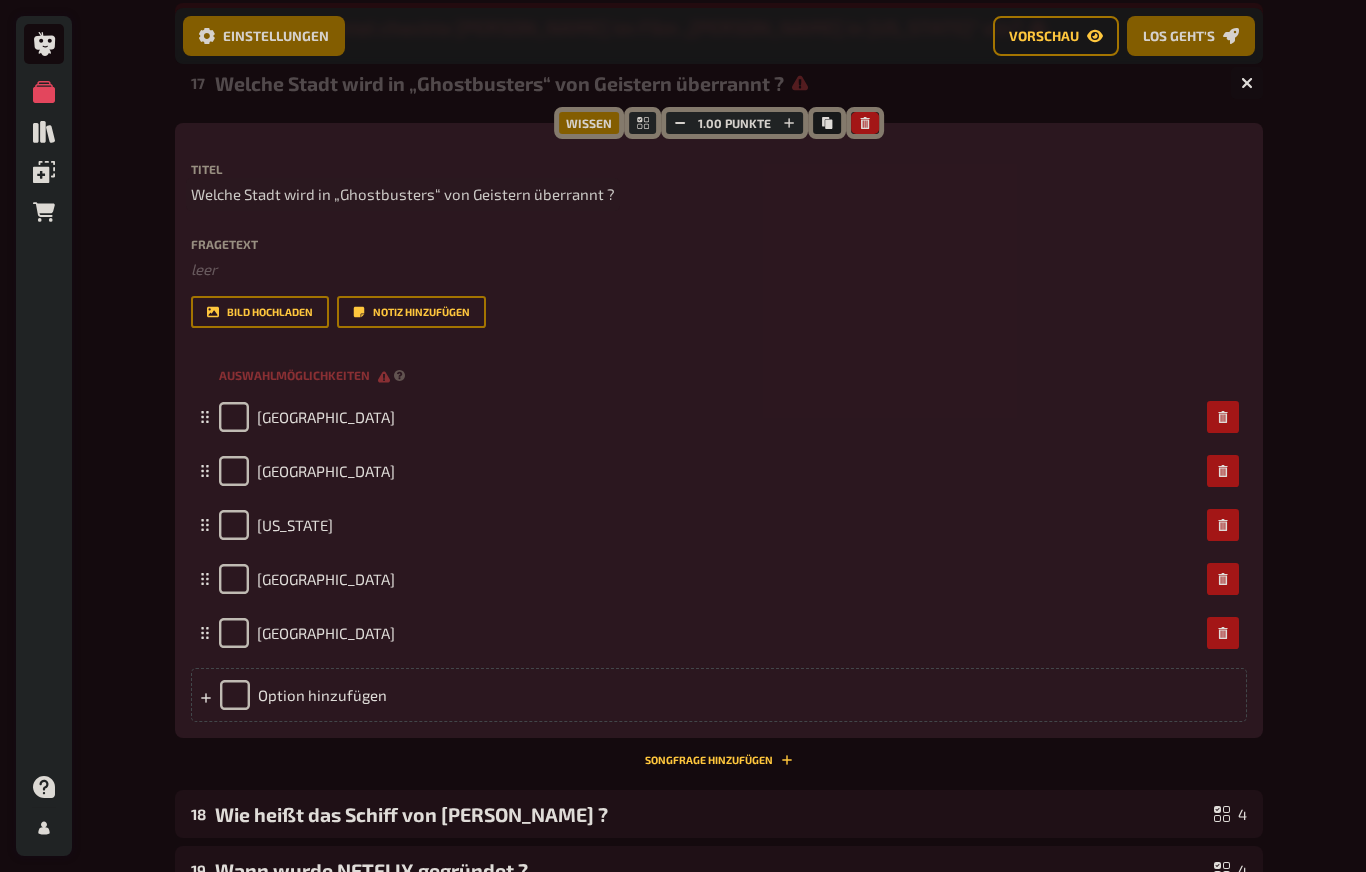 click on "Welche Stadt wird in „Ghostbusters“ von Geistern überrannt ?" at bounding box center [403, 194] 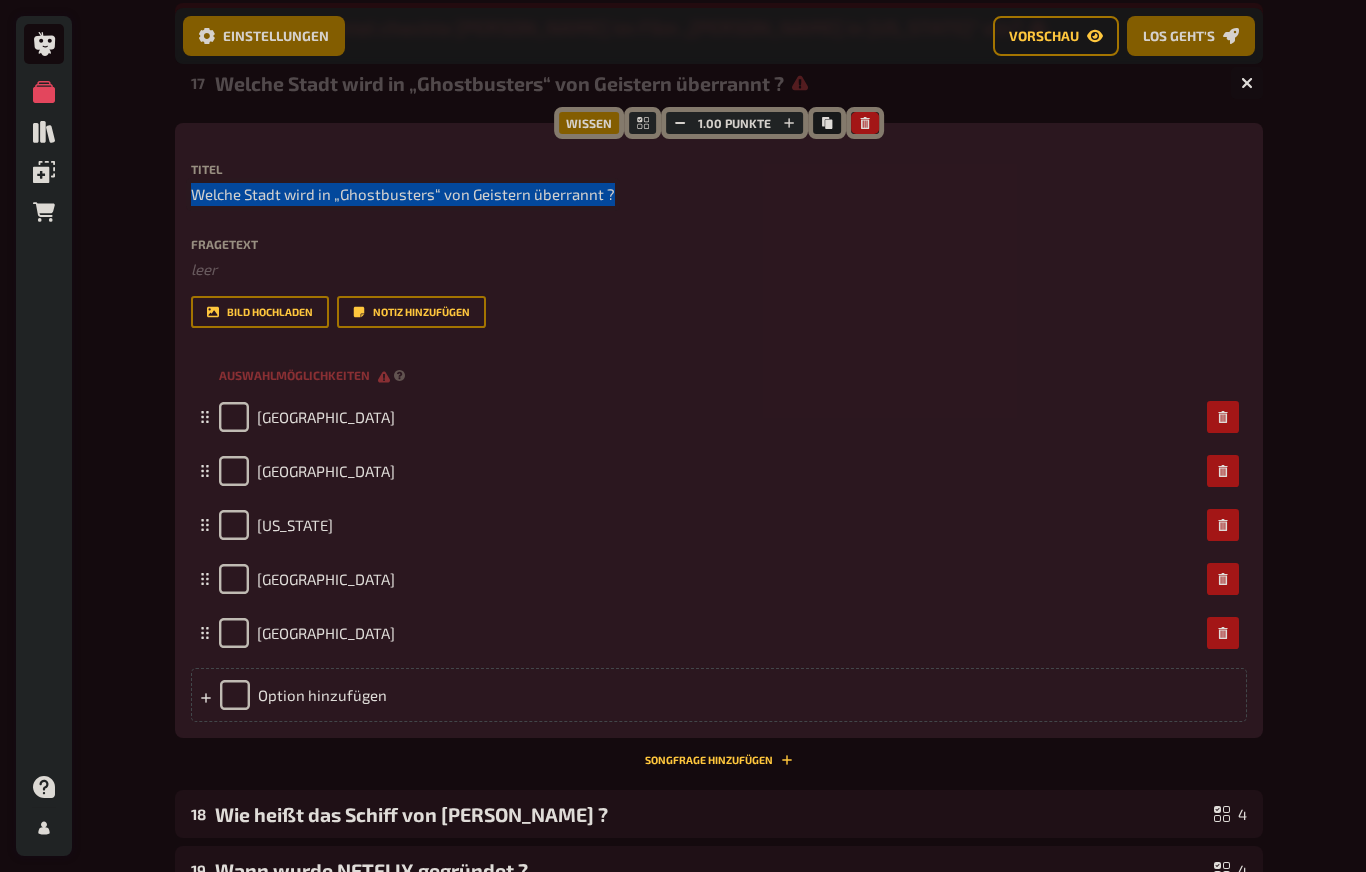 copy on "Welche Stadt wird in „Ghostbusters“ von Geistern überrannt ?" 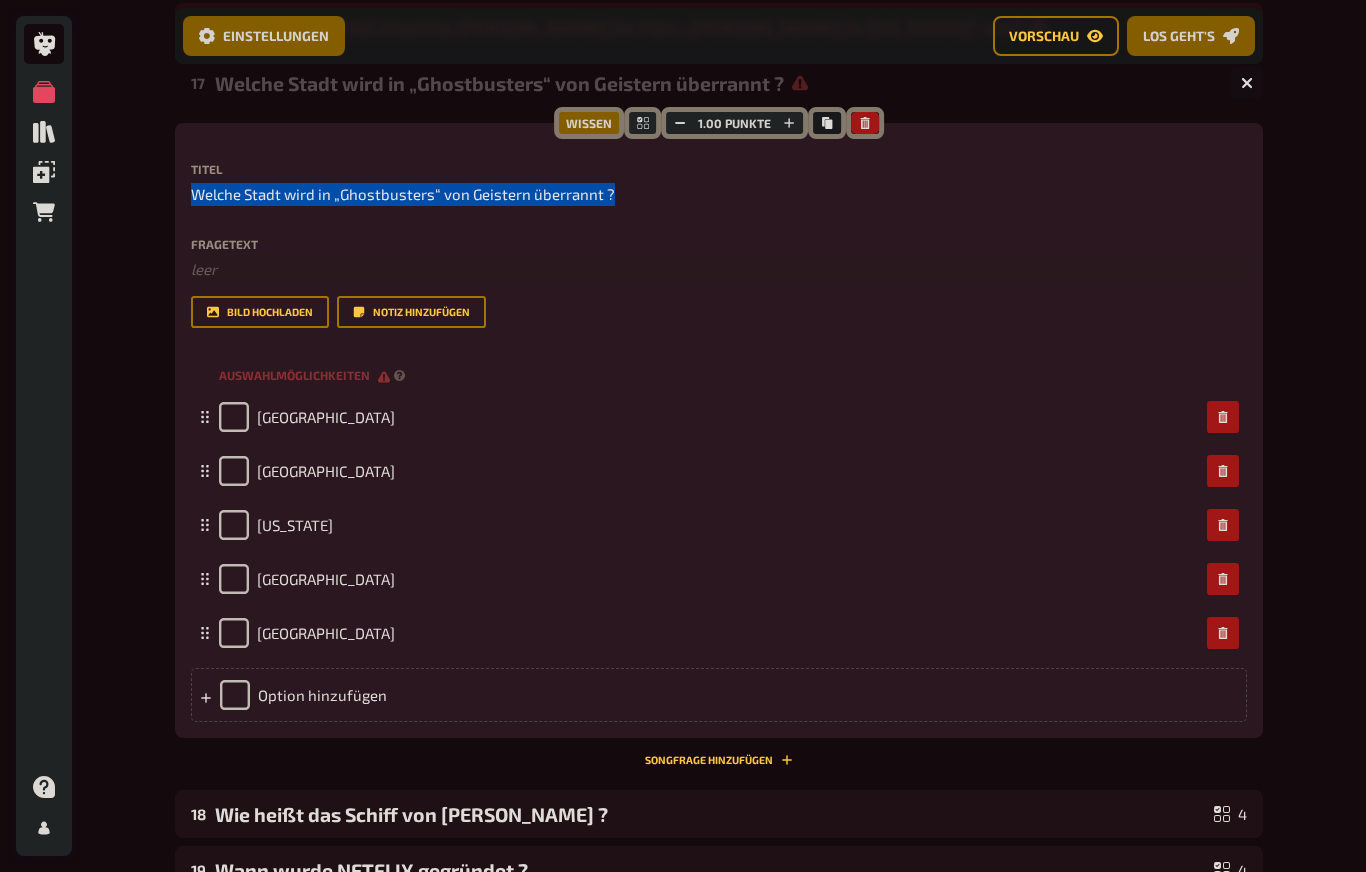 click on "﻿ leer" at bounding box center (719, 269) 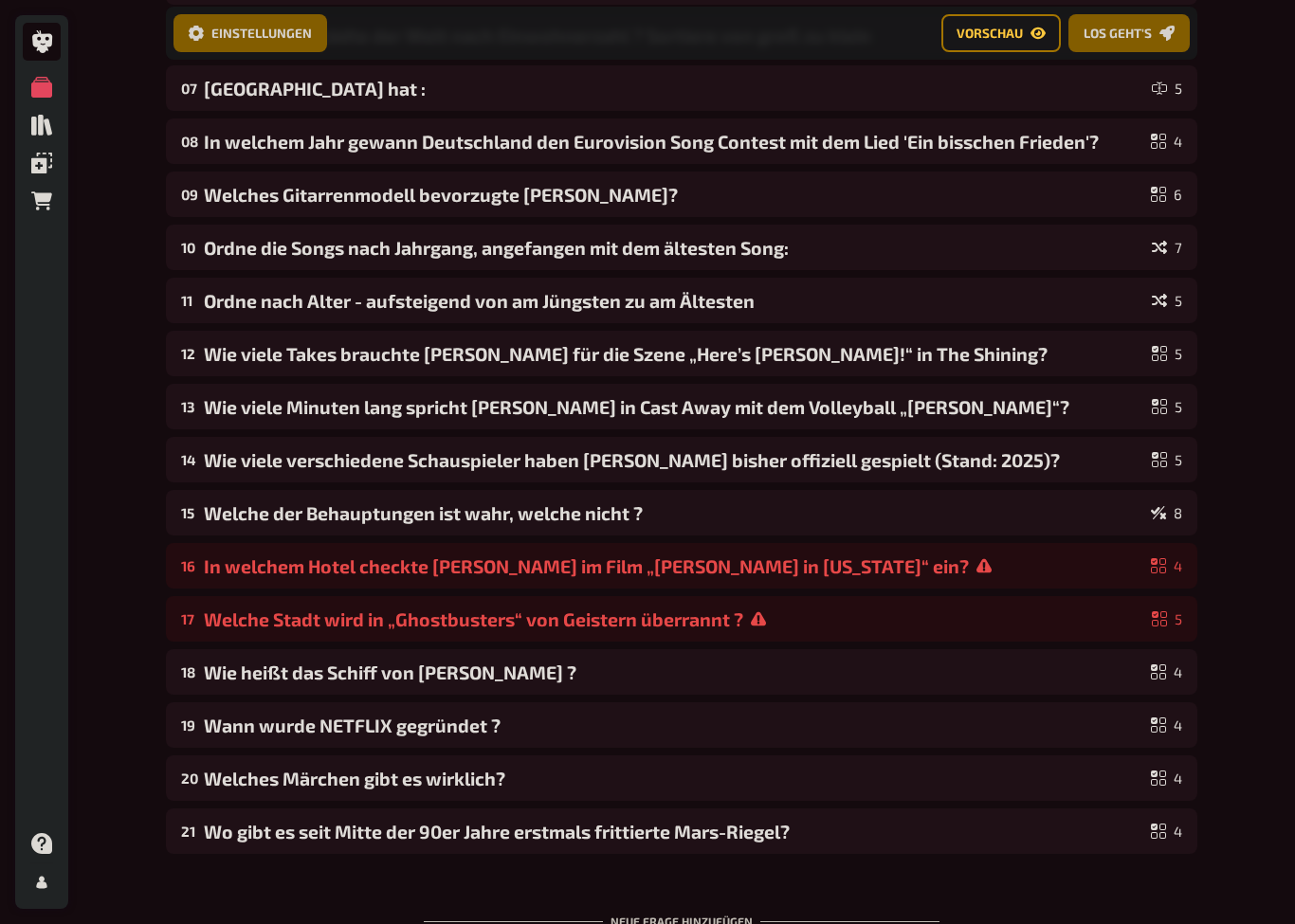 scroll, scrollTop: 509, scrollLeft: 0, axis: vertical 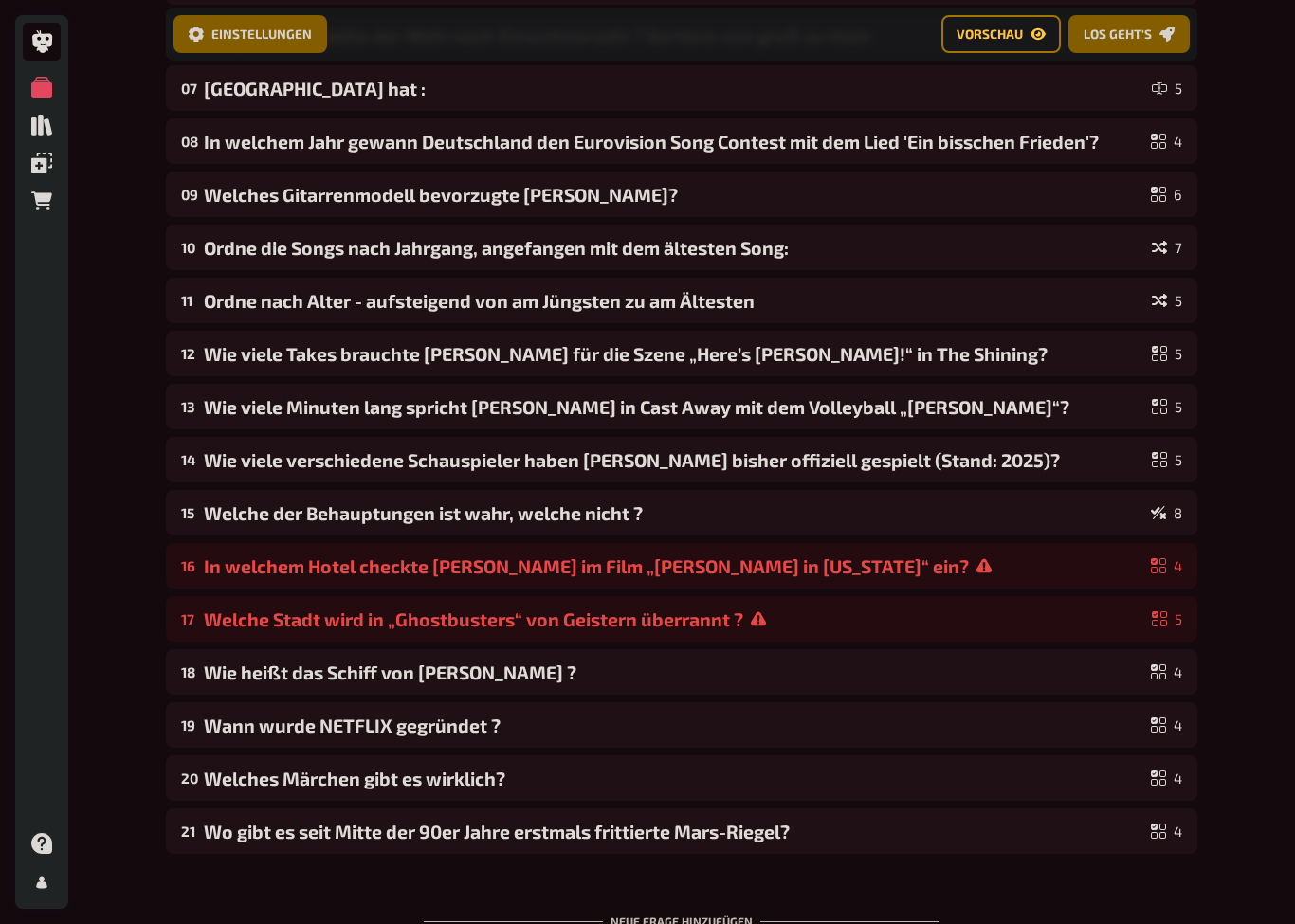 click on "Welche Stadt wird in „Ghostbusters“ von Geistern überrannt ?" at bounding box center (674, 619) 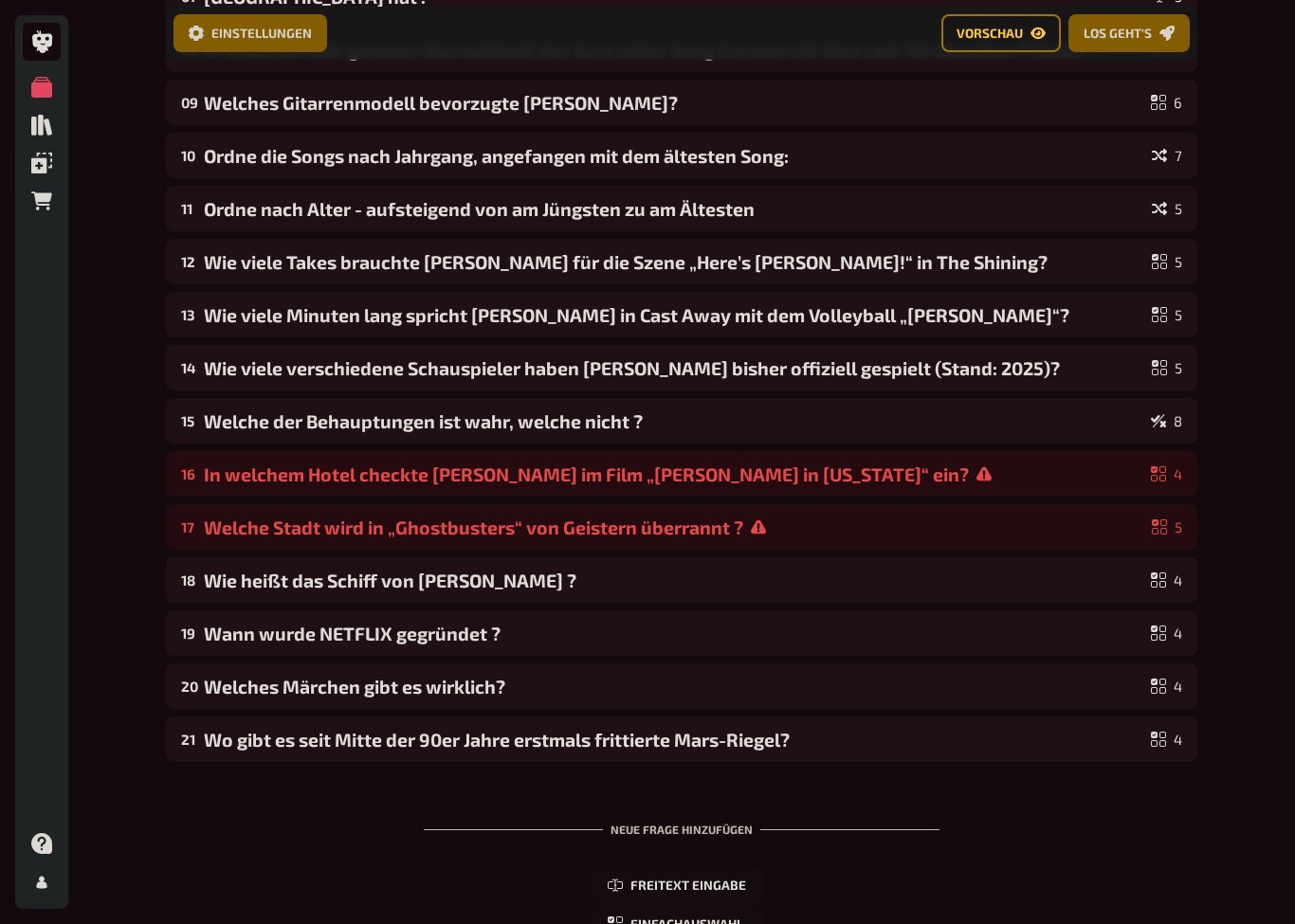 scroll, scrollTop: 602, scrollLeft: 0, axis: vertical 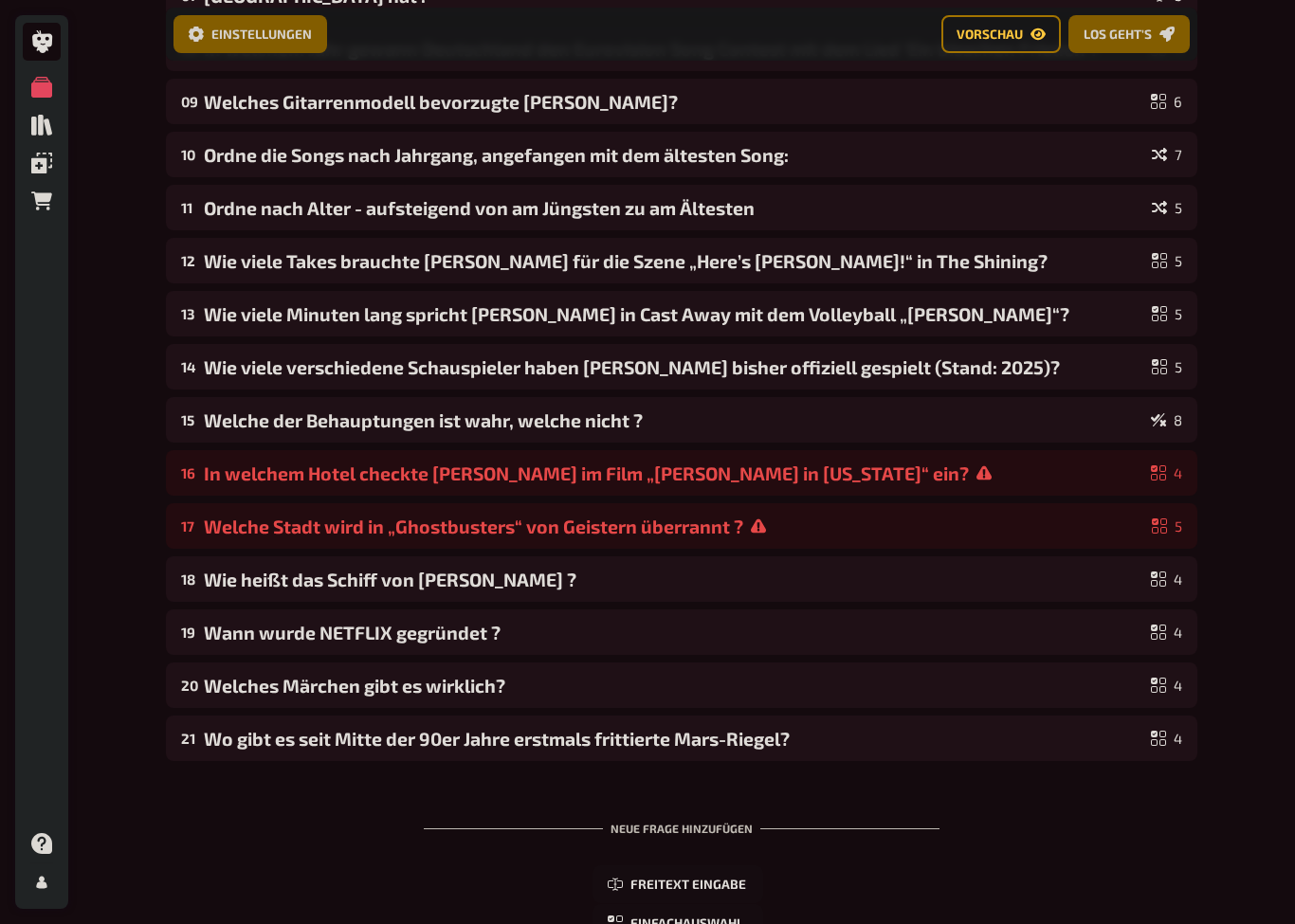 click on "Welche Stadt wird in „Ghostbusters“ von Geistern überrannt ?" at bounding box center (674, 526) 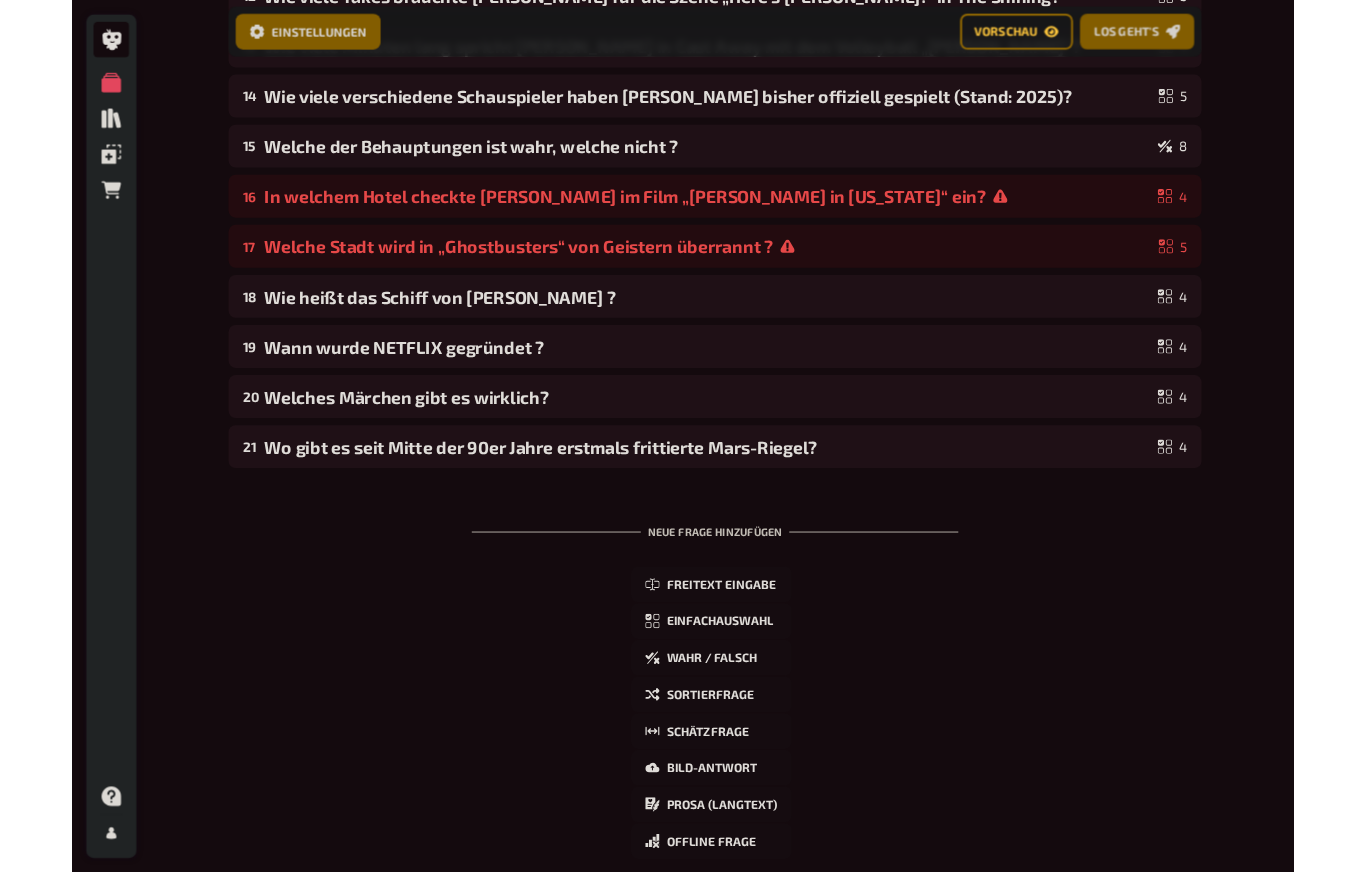 scroll, scrollTop: 915, scrollLeft: 0, axis: vertical 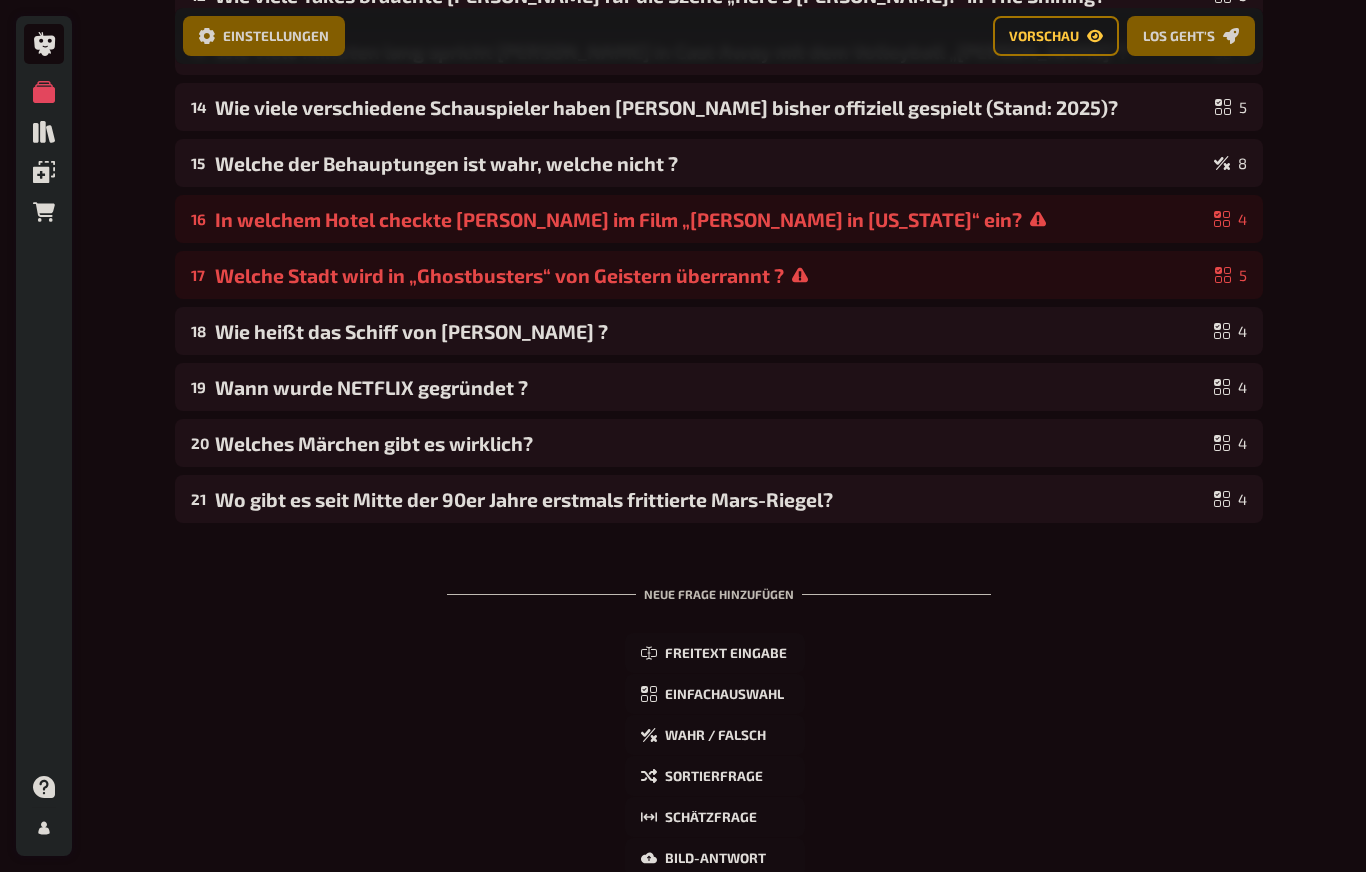 click on "Freitext Eingabe" at bounding box center (715, 653) 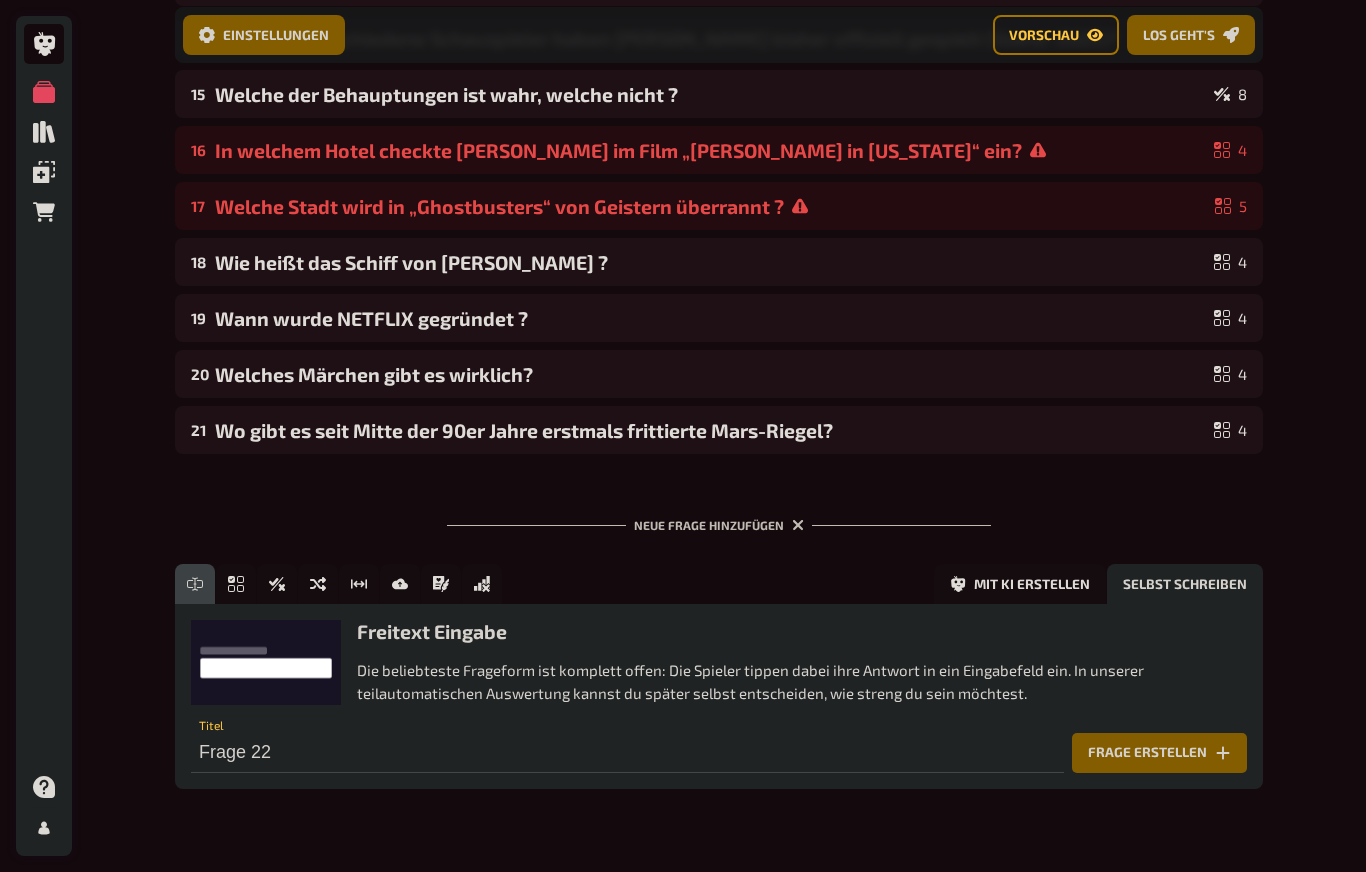 scroll, scrollTop: 1004, scrollLeft: 0, axis: vertical 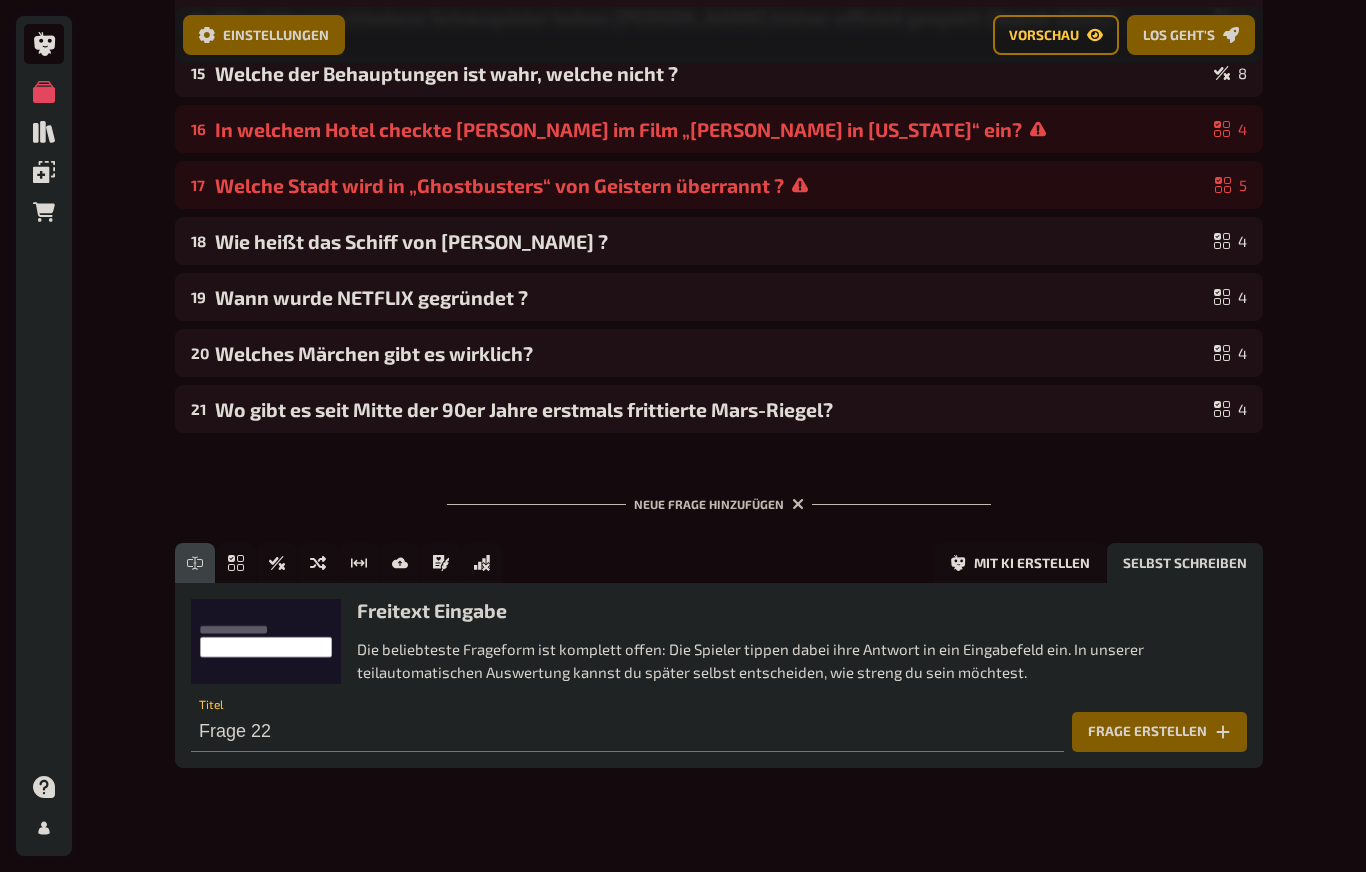 click on "Frage 22" at bounding box center (627, 733) 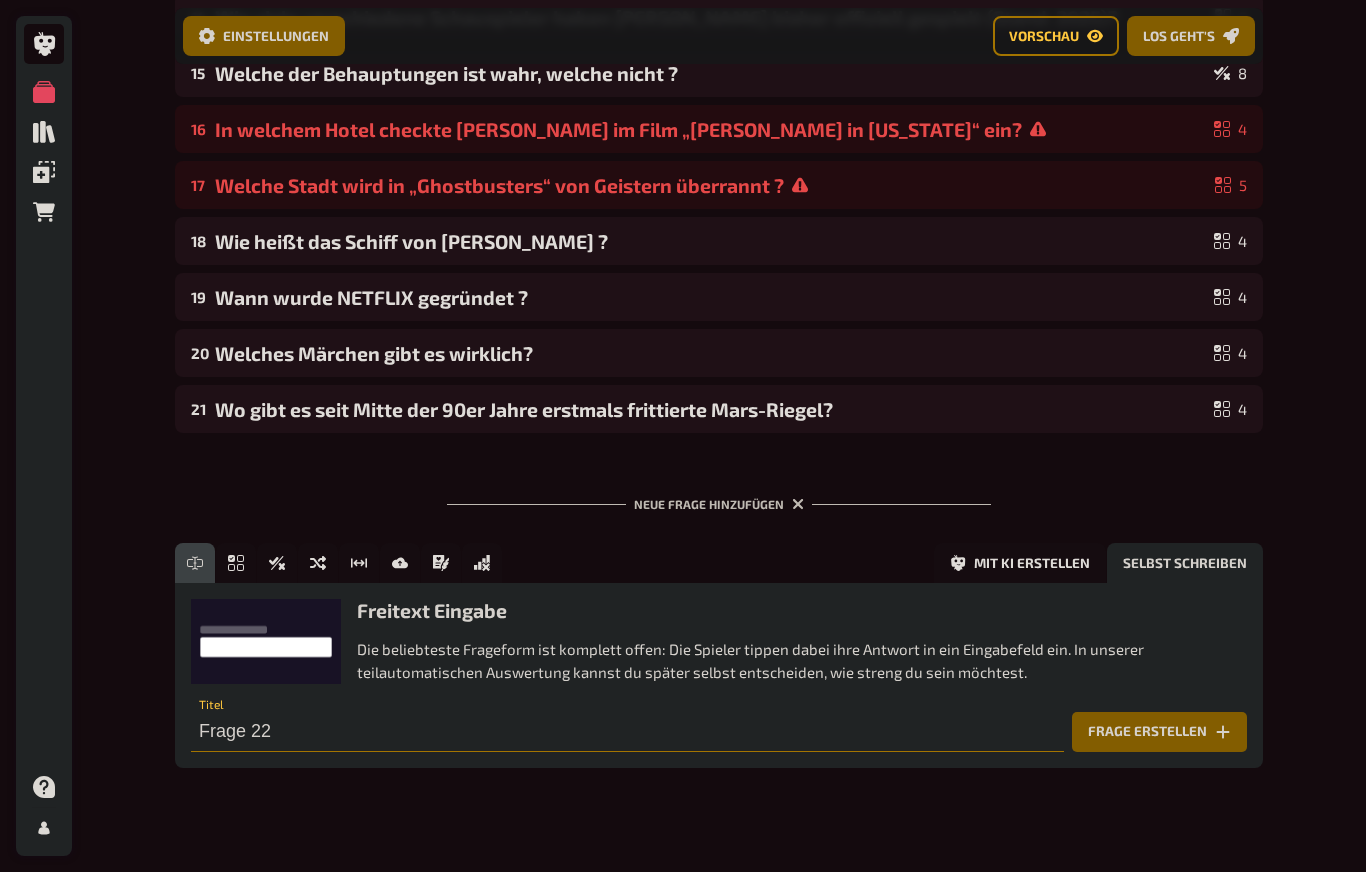 scroll, scrollTop: 1030, scrollLeft: 0, axis: vertical 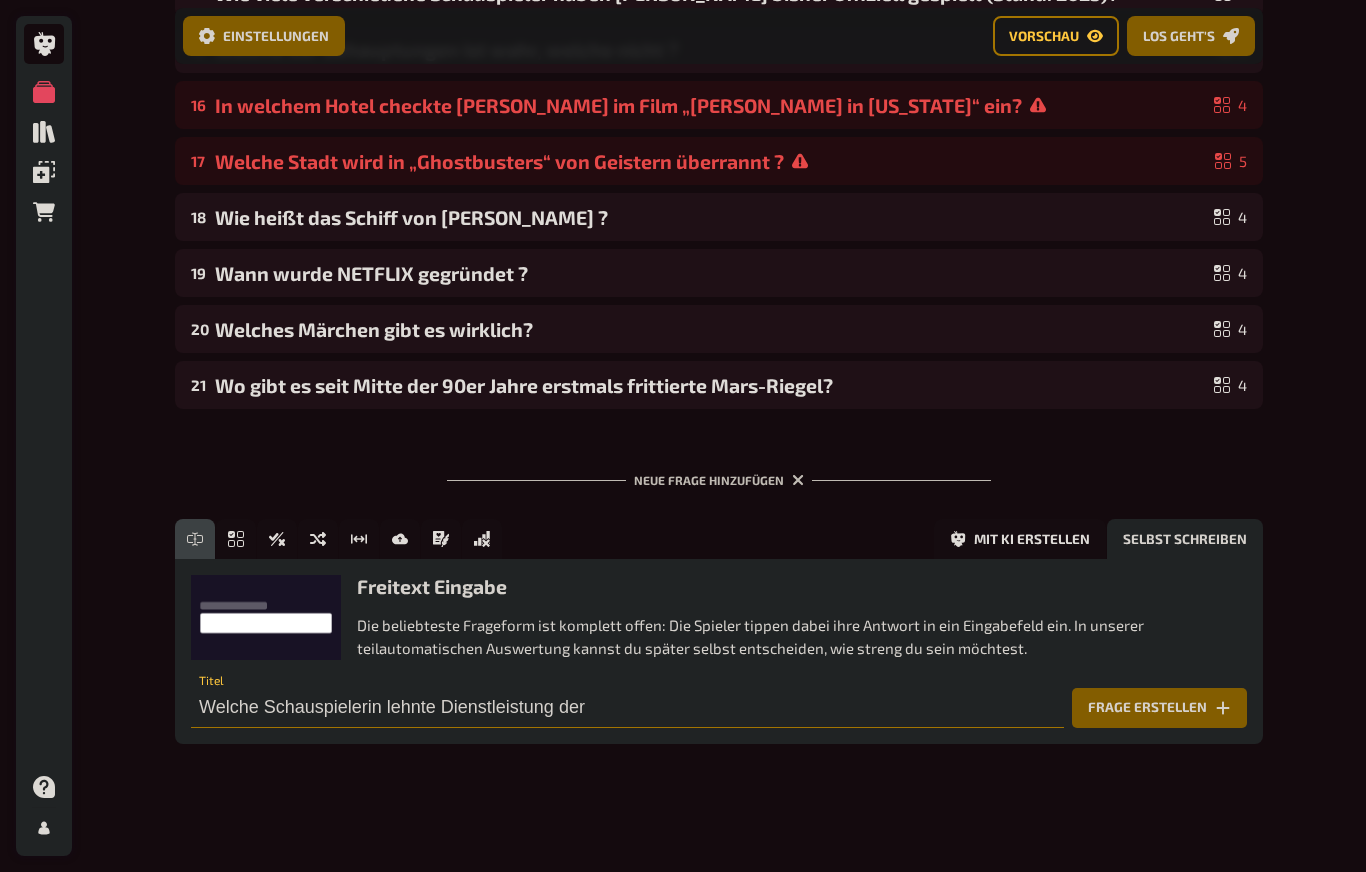 click on "Welche Schauspielerin lehnte Dienstleistung der" at bounding box center (627, 708) 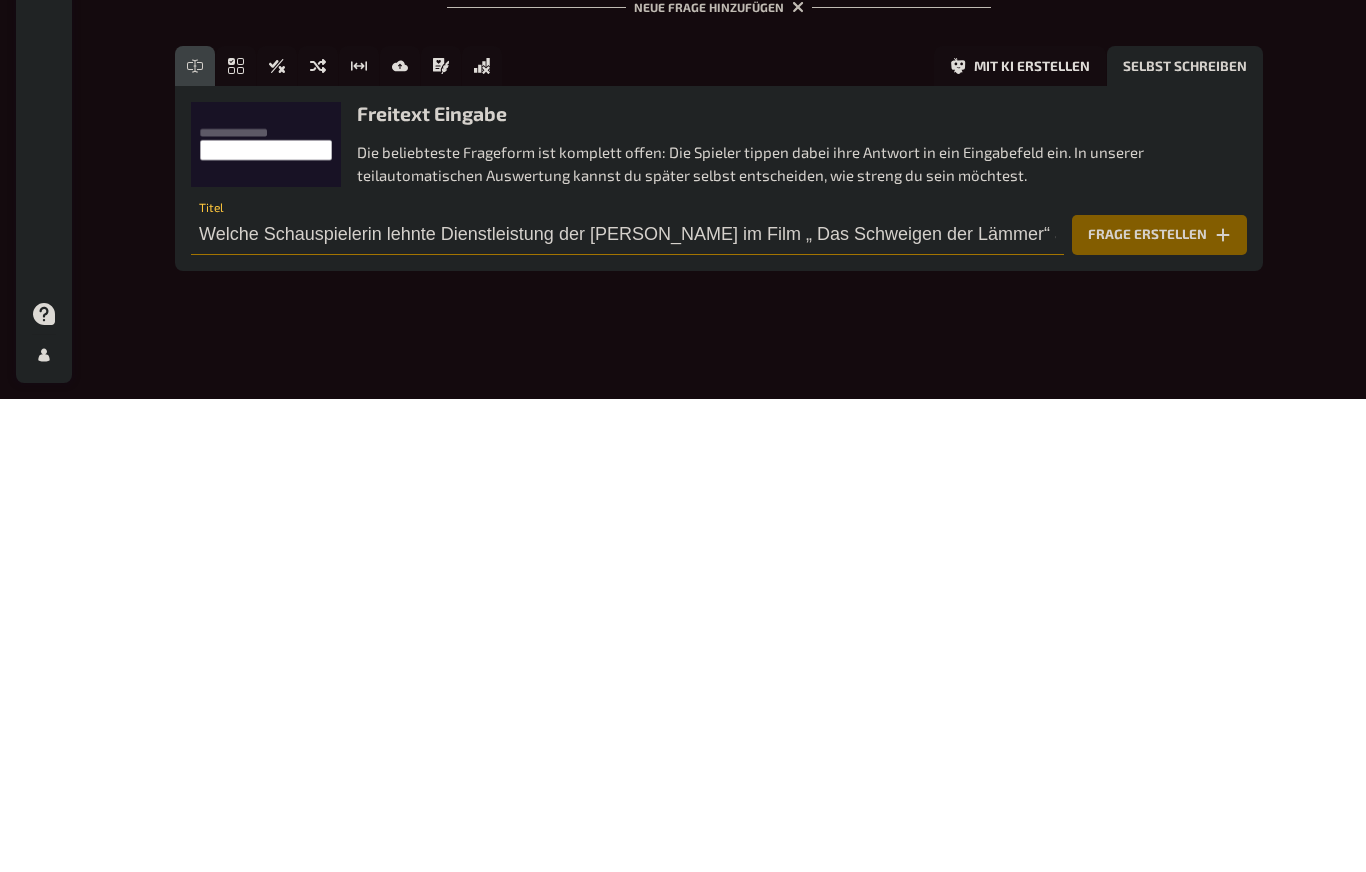type on "Welche Schauspielerin lehnte Dienstleistung der [PERSON_NAME] im Film „ Das Schweigen der Lämmer“ ab?" 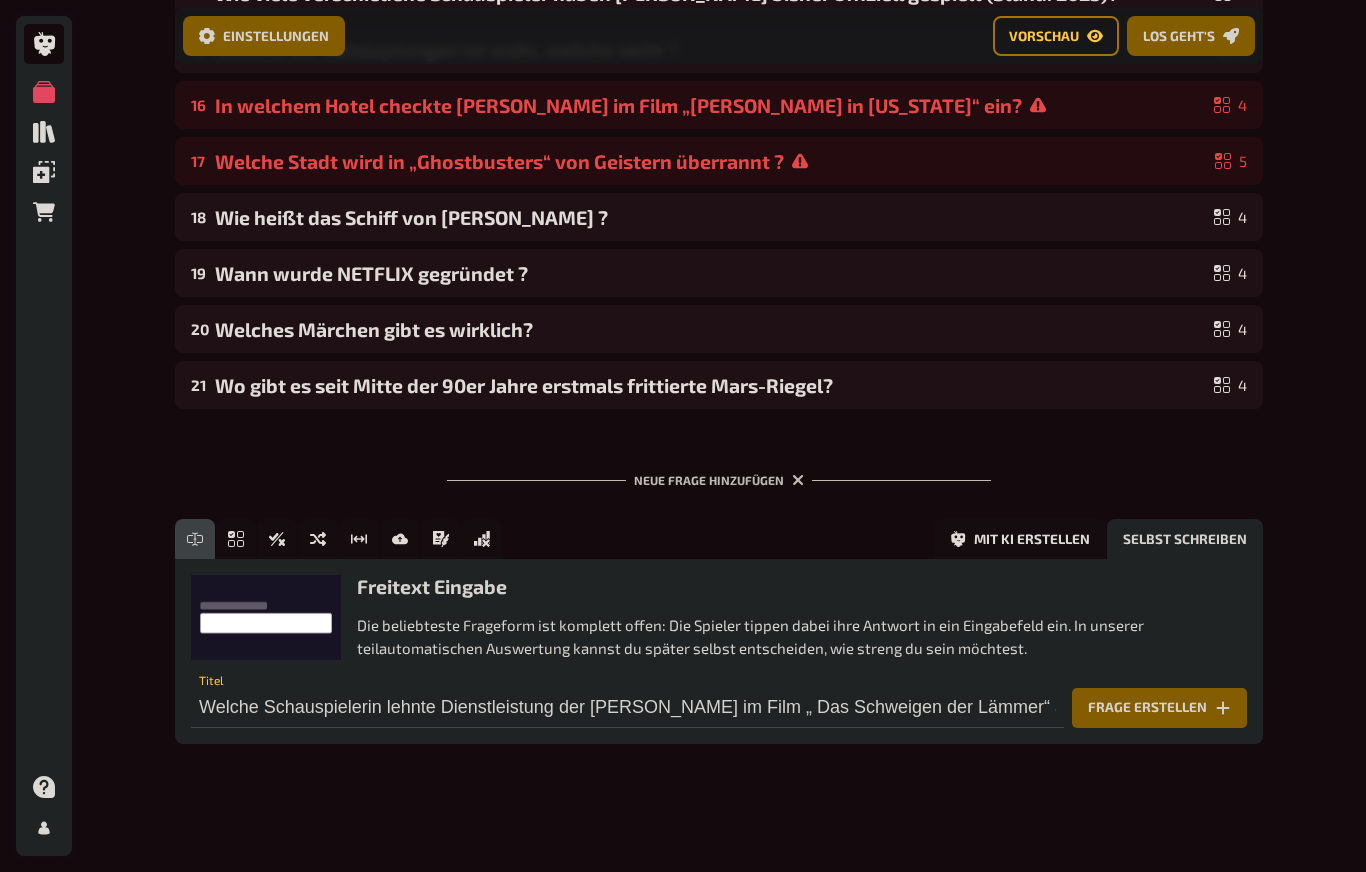 click on "Mit KI erstellen" at bounding box center (1020, 539) 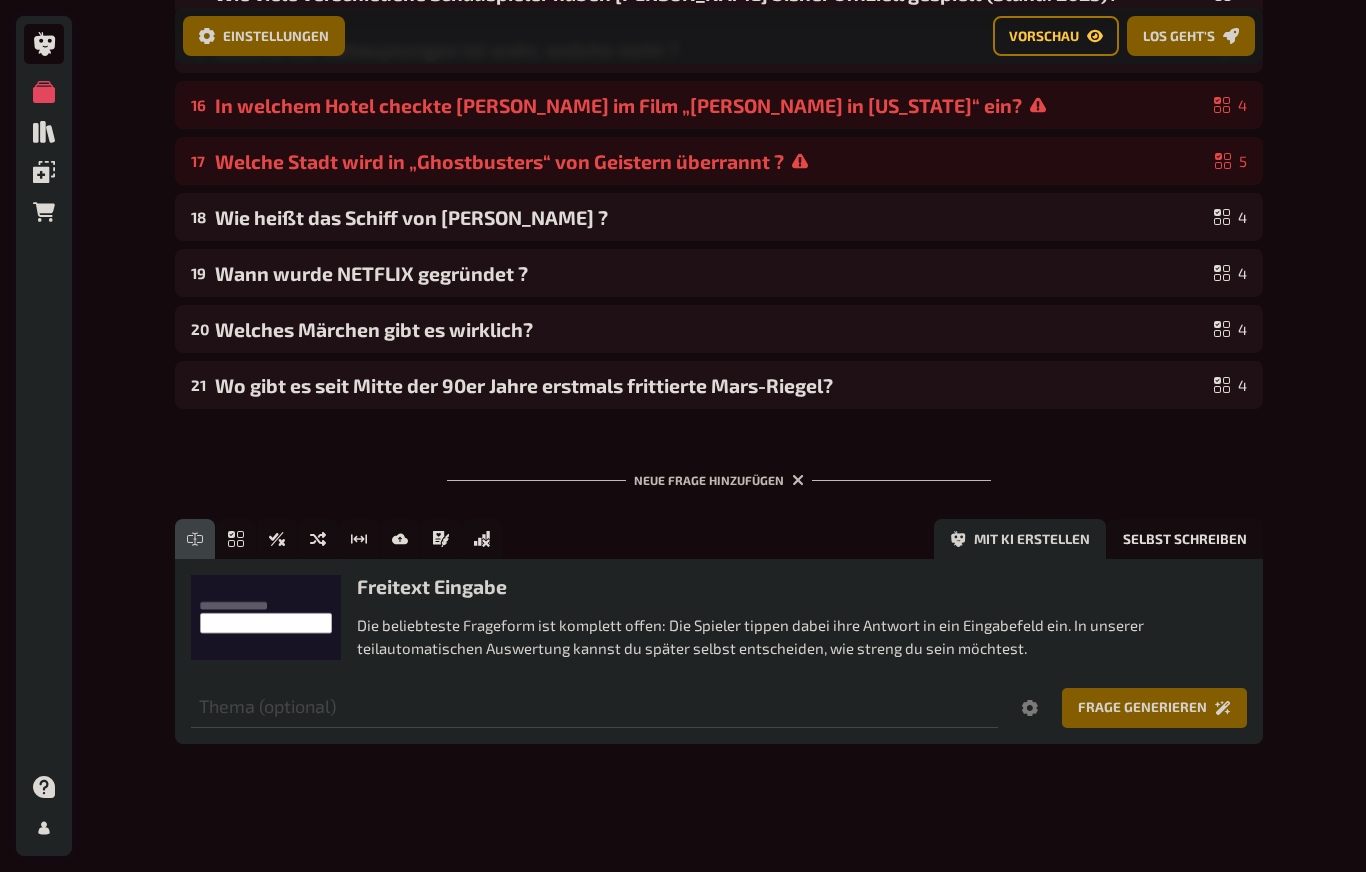 click on "Selbst schreiben" at bounding box center [1185, 539] 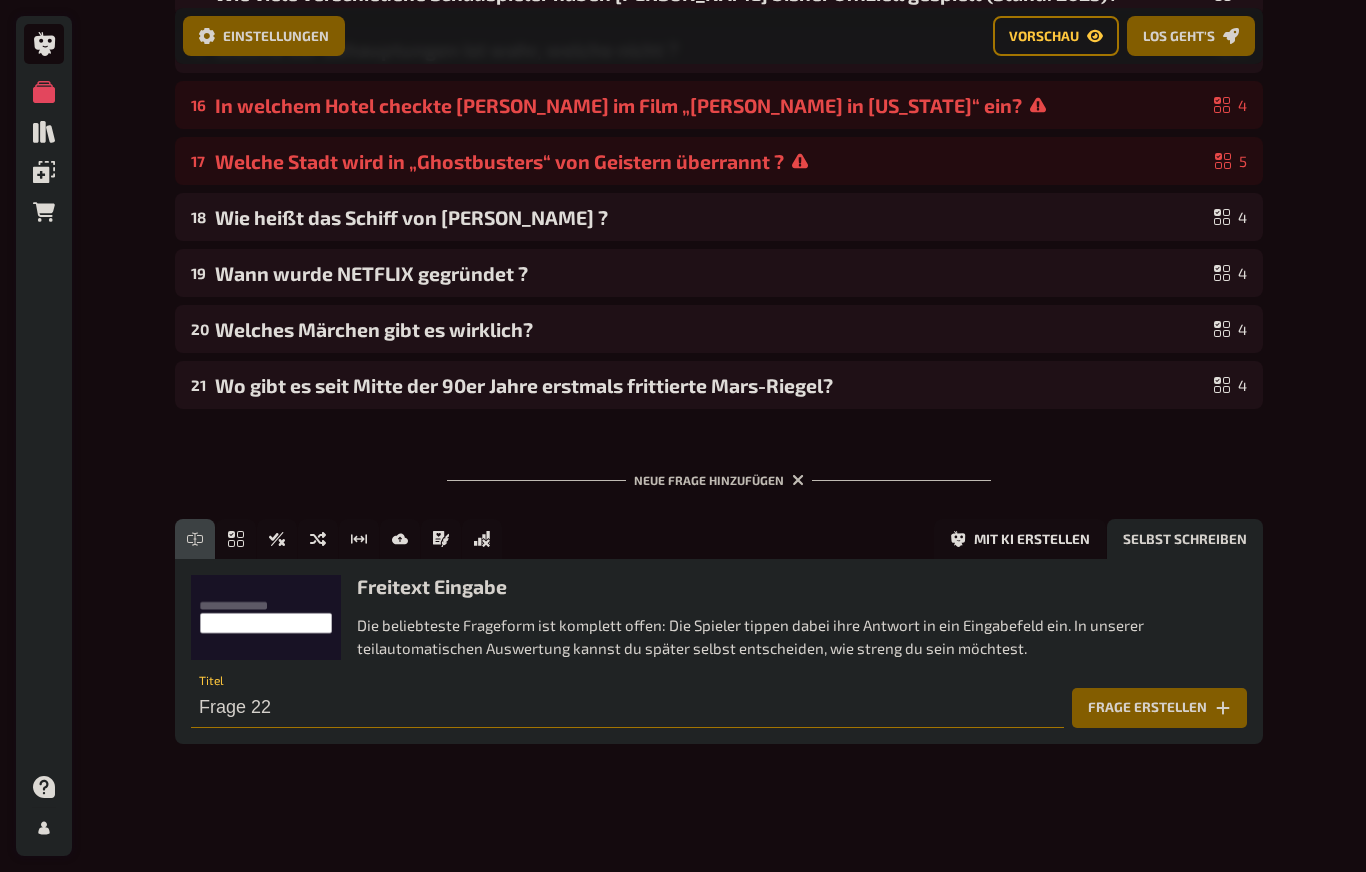 click on "Frage 22" at bounding box center (627, 708) 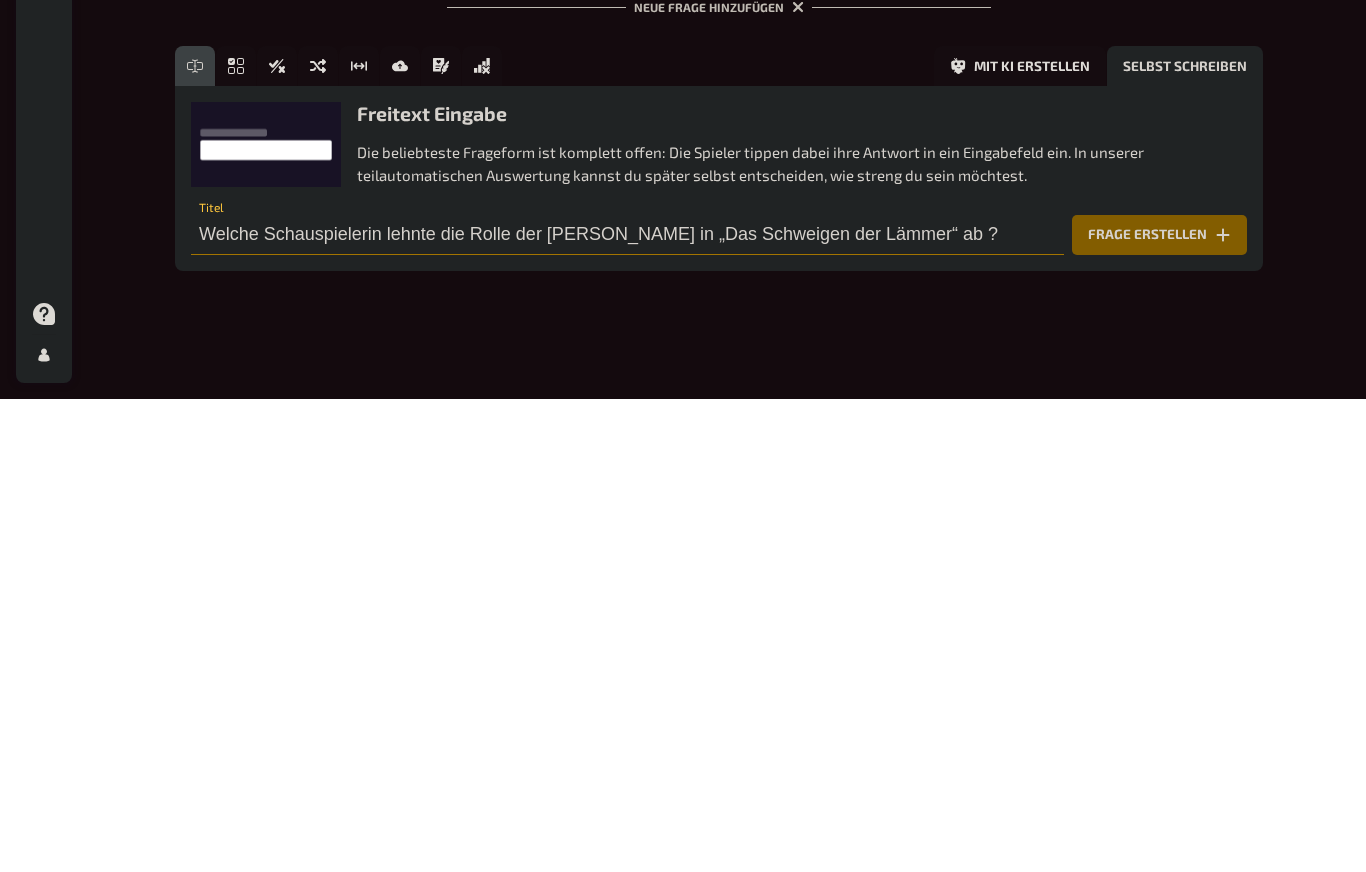 type on "Welche Schauspielerin lehnte die Rolle der [PERSON_NAME] in „Das Schweigen der Lämmer“ ab ?" 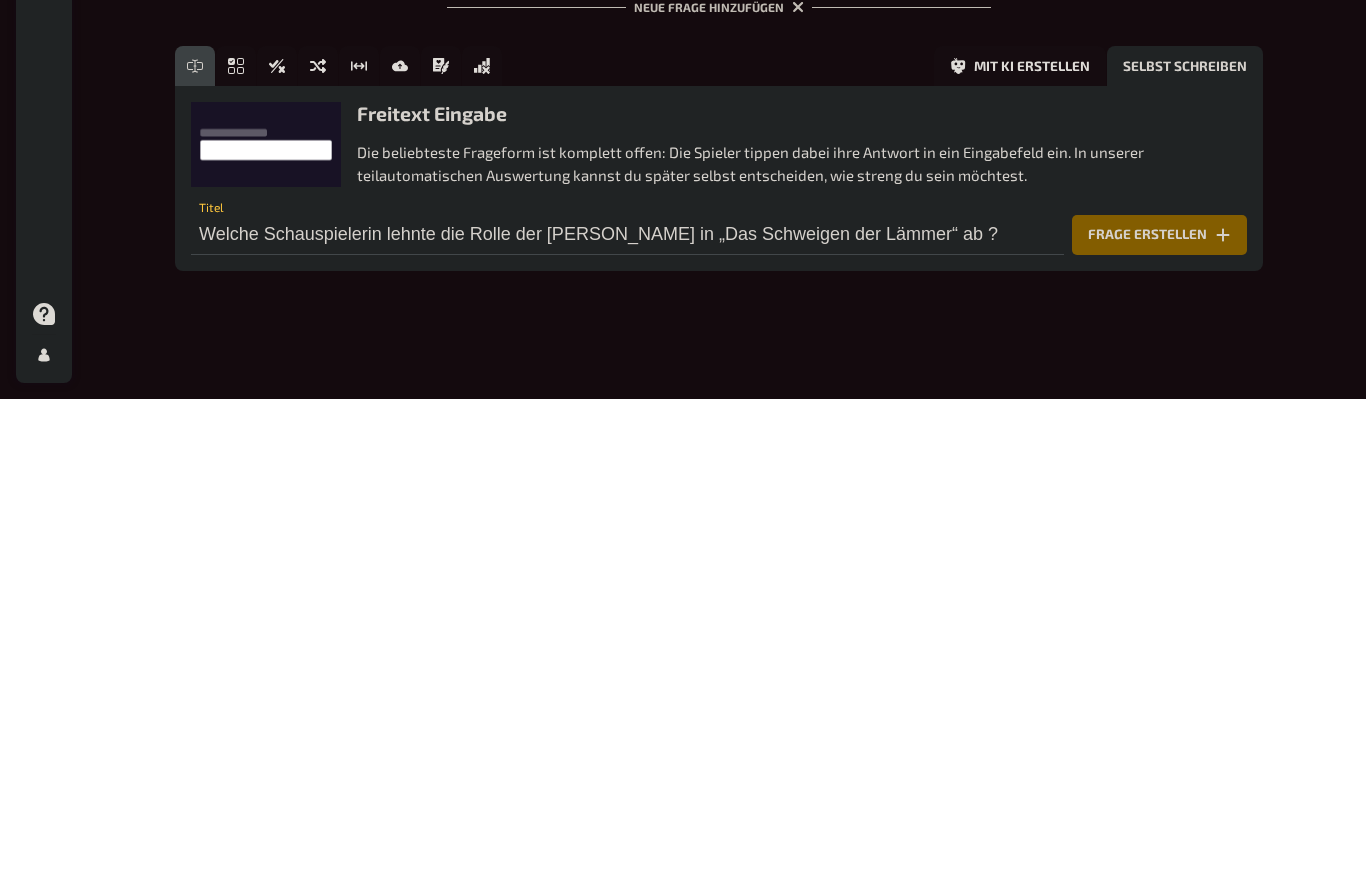 click on "Frage erstellen" at bounding box center (1159, 708) 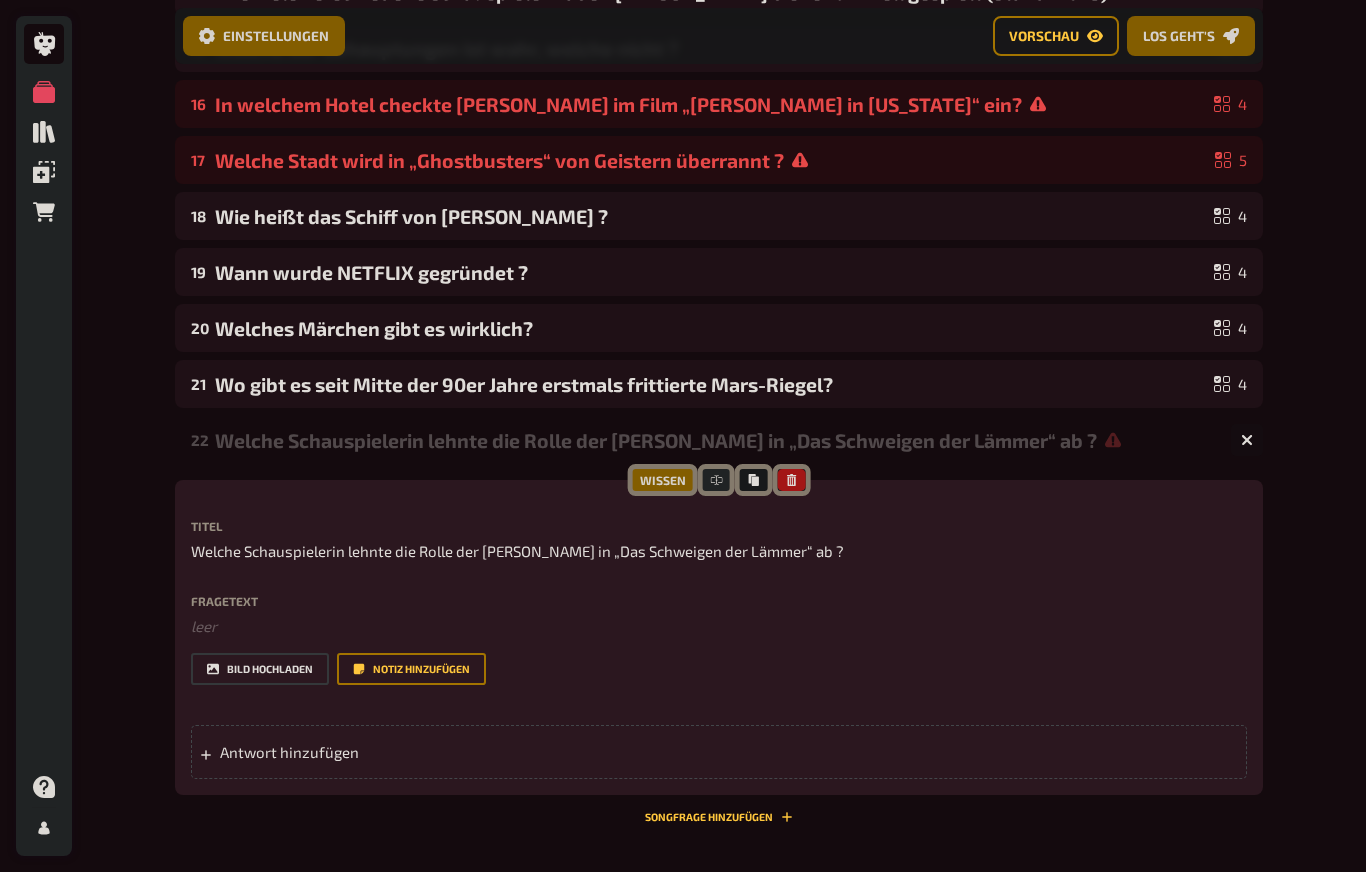 click on "Bild hochladen" at bounding box center (260, 669) 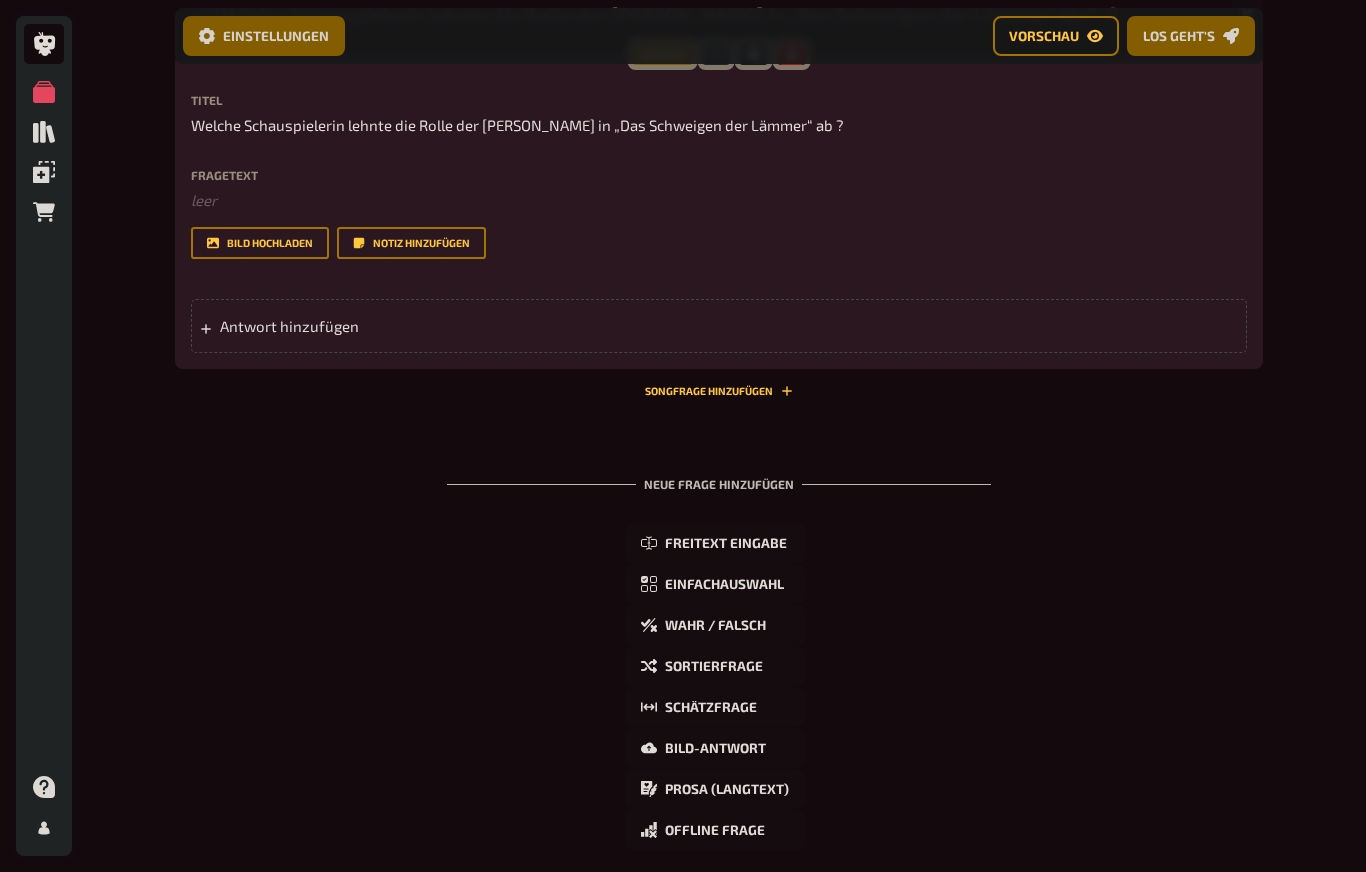 scroll, scrollTop: 1457, scrollLeft: 0, axis: vertical 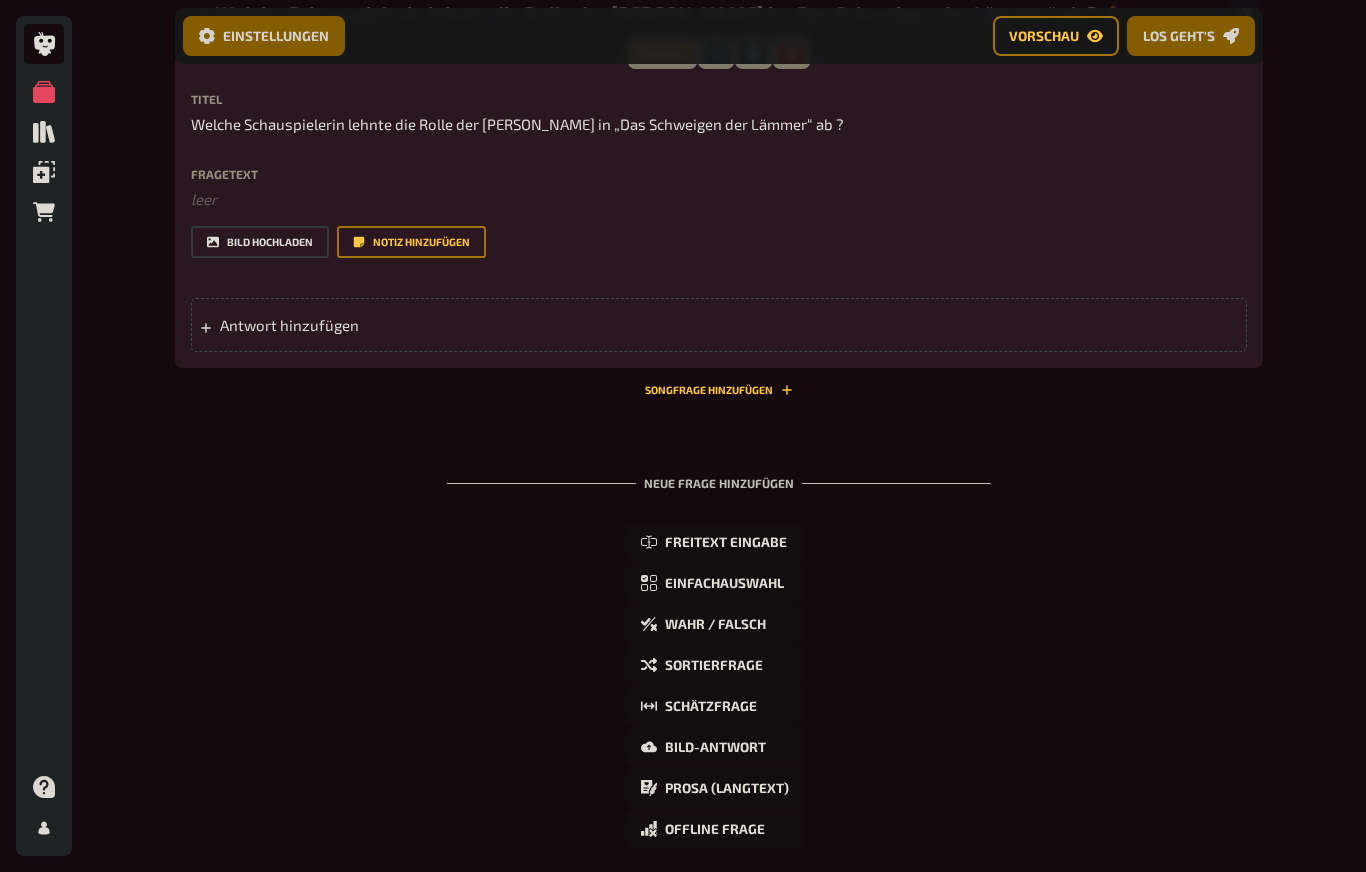 click on "Bild hochladen" at bounding box center [260, 242] 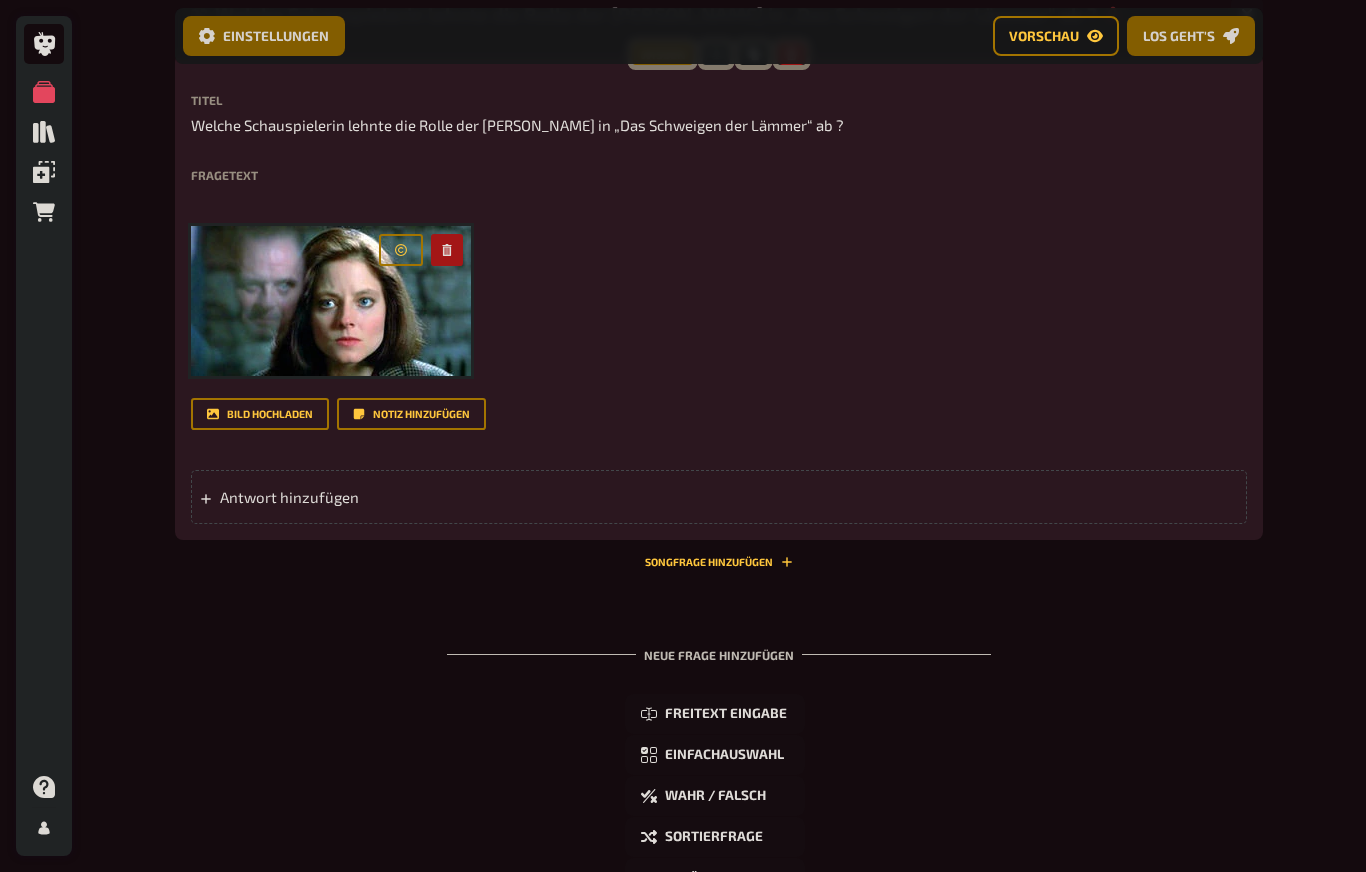 scroll, scrollTop: 1457, scrollLeft: 0, axis: vertical 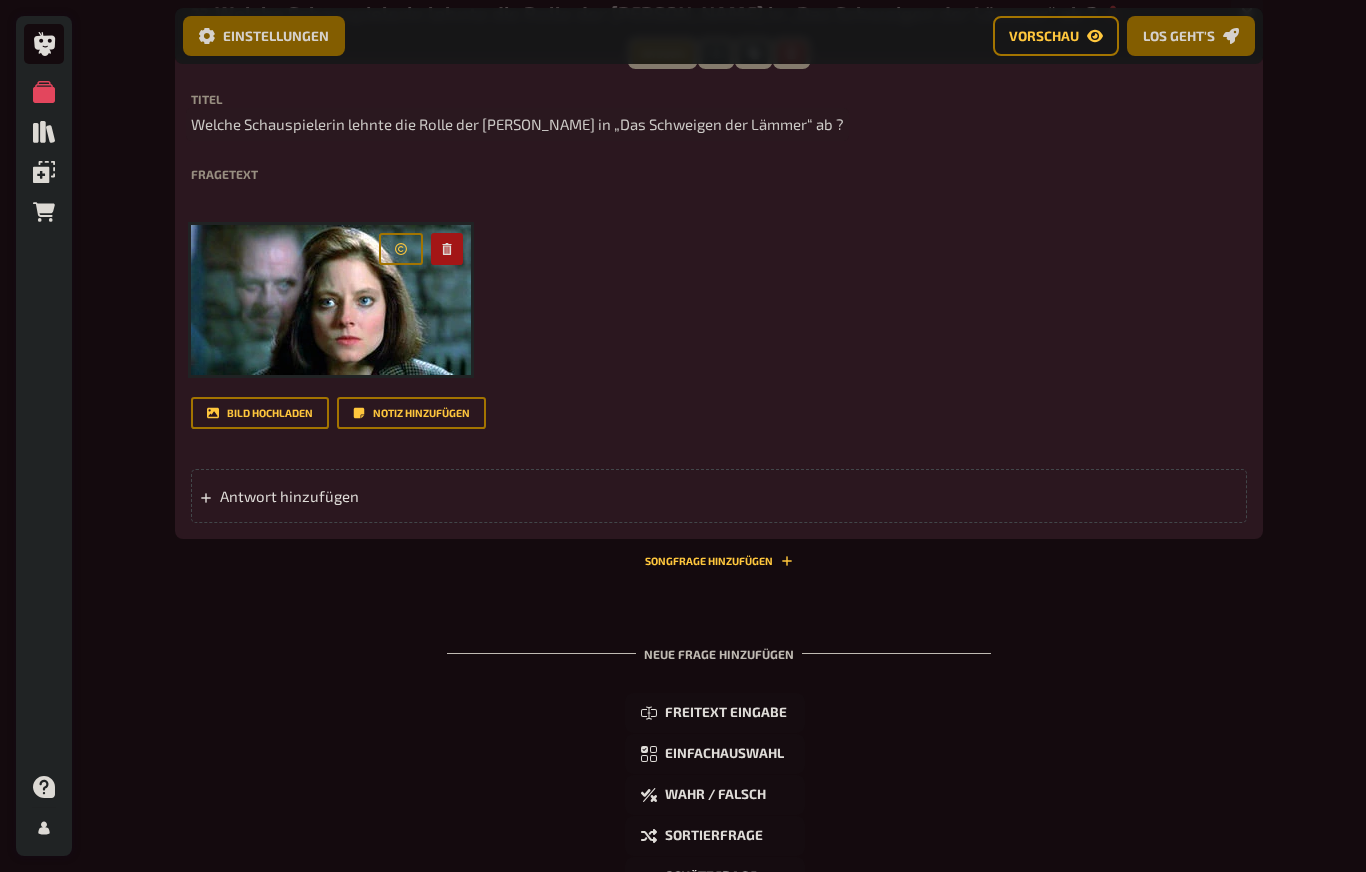 click on "Welche Schauspielerin lehnte die Rolle der [PERSON_NAME] in „Das Schweigen der Lämmer“ ab ?" at bounding box center (517, 124) 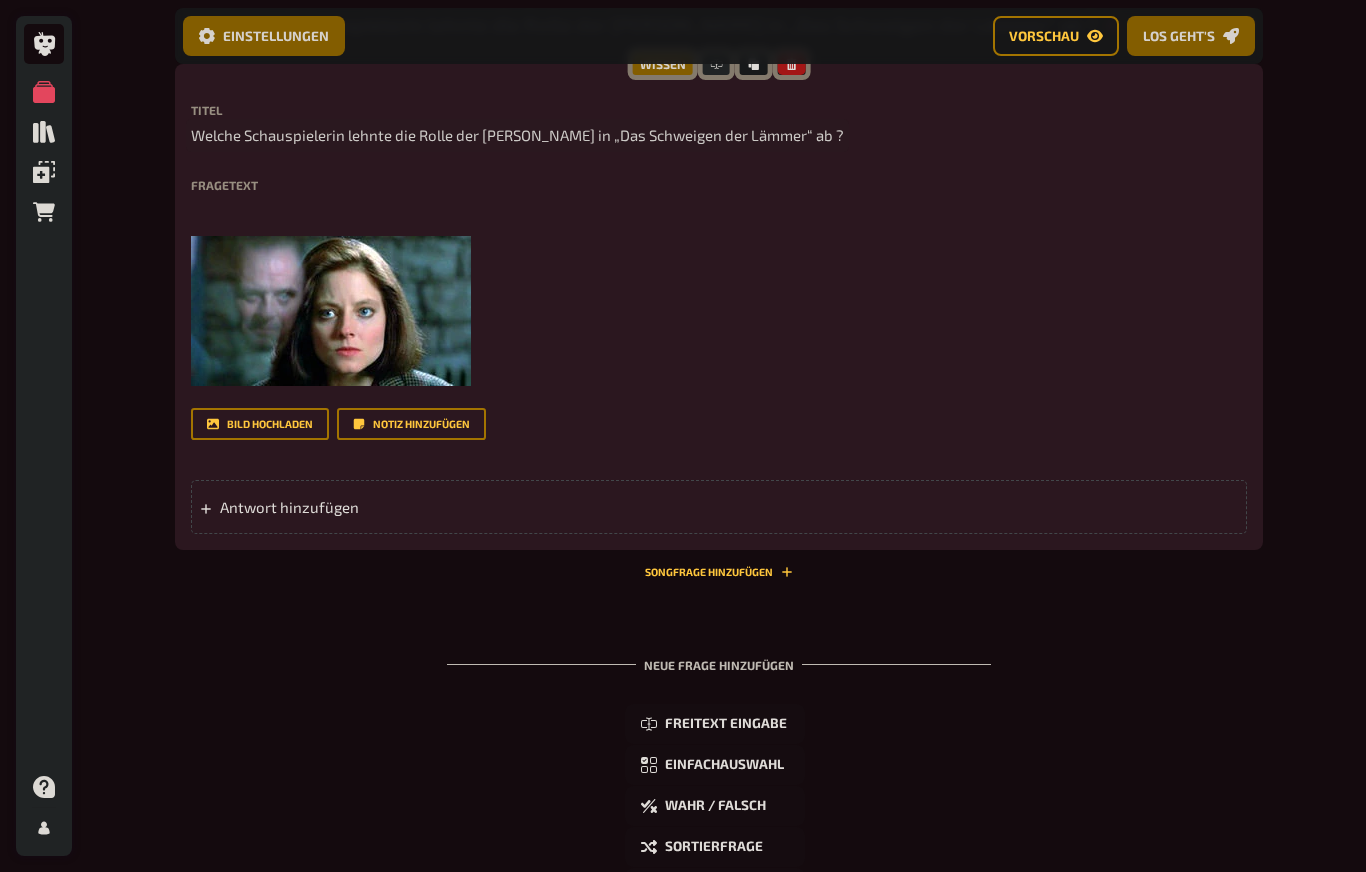 click on "Welche Schauspielerin lehnte die Rolle der [PERSON_NAME] in „Das Schweigen der Lämmer“ ab ?" at bounding box center [517, 135] 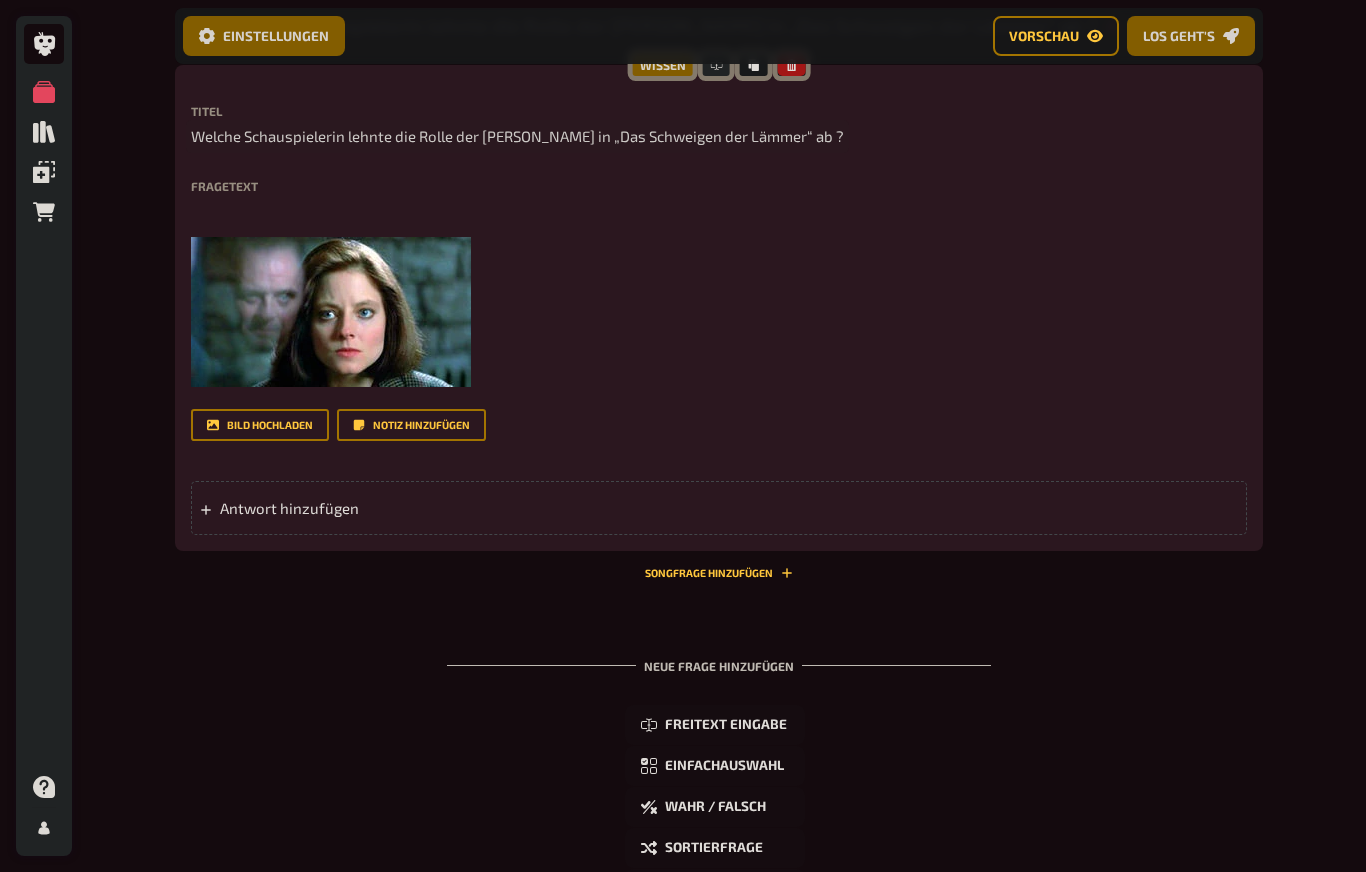 type 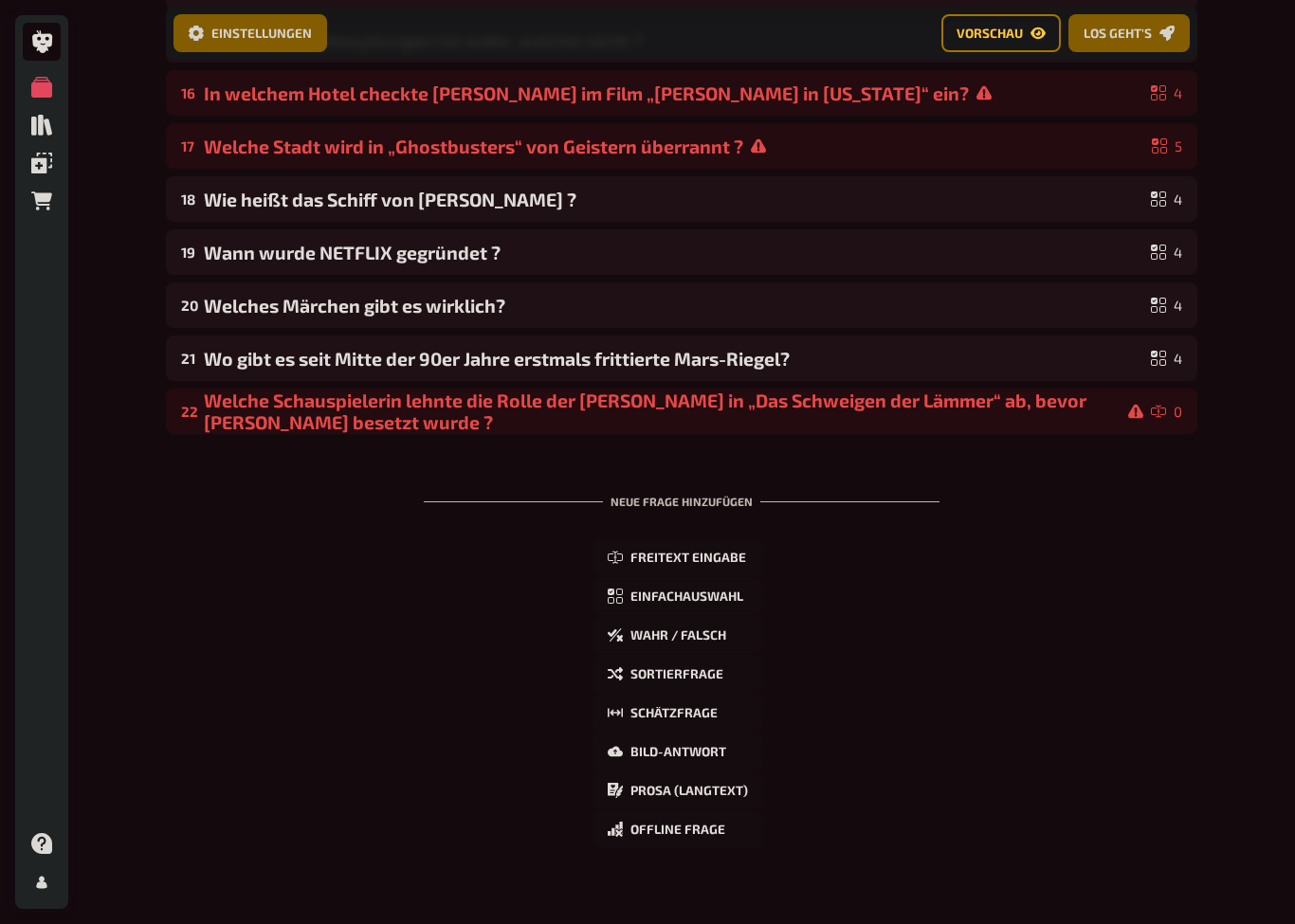 scroll, scrollTop: 979, scrollLeft: 0, axis: vertical 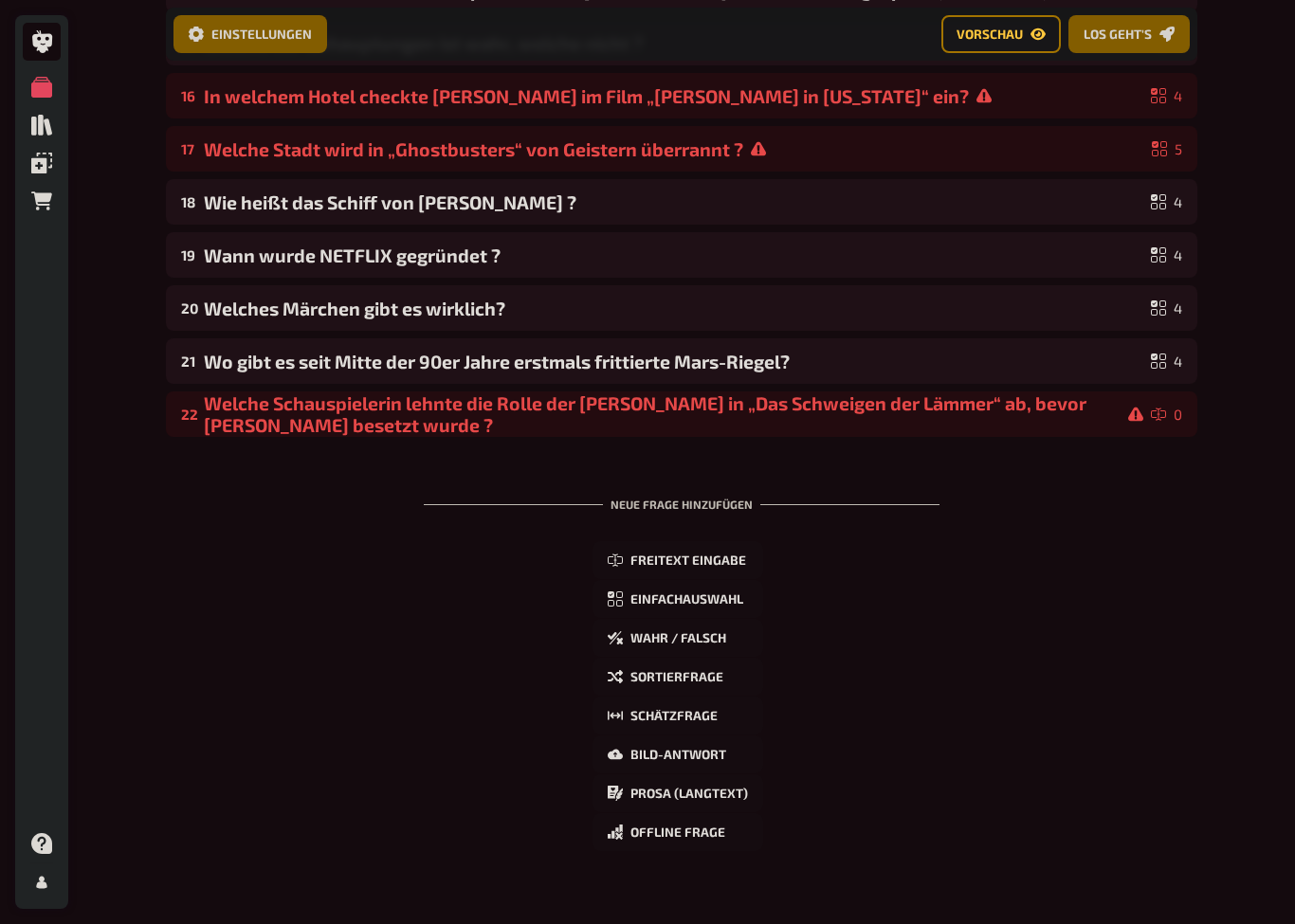 click on "Freitext Eingabe" at bounding box center (678, 560) 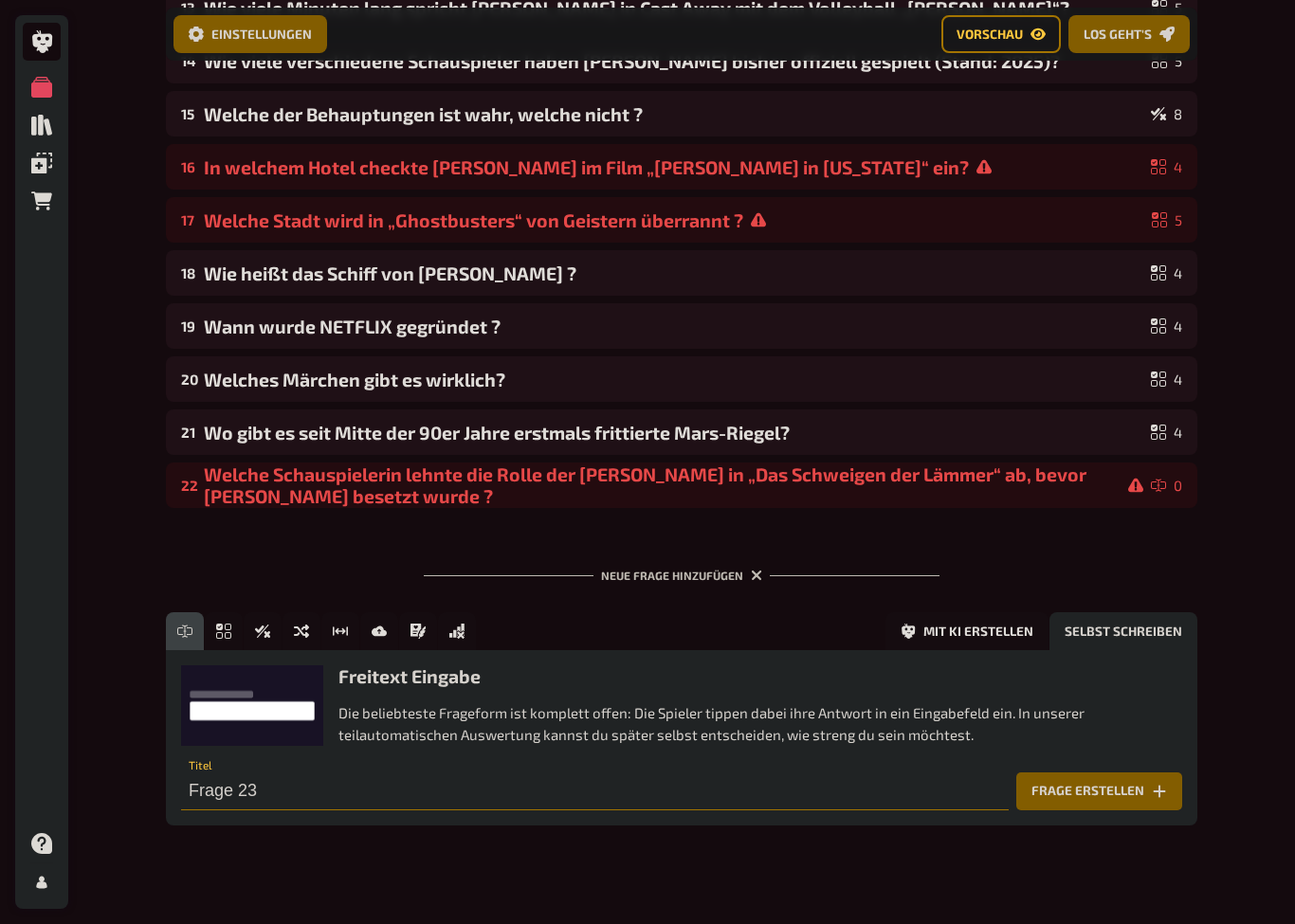 click on "Frage 23" at bounding box center [594, 791] 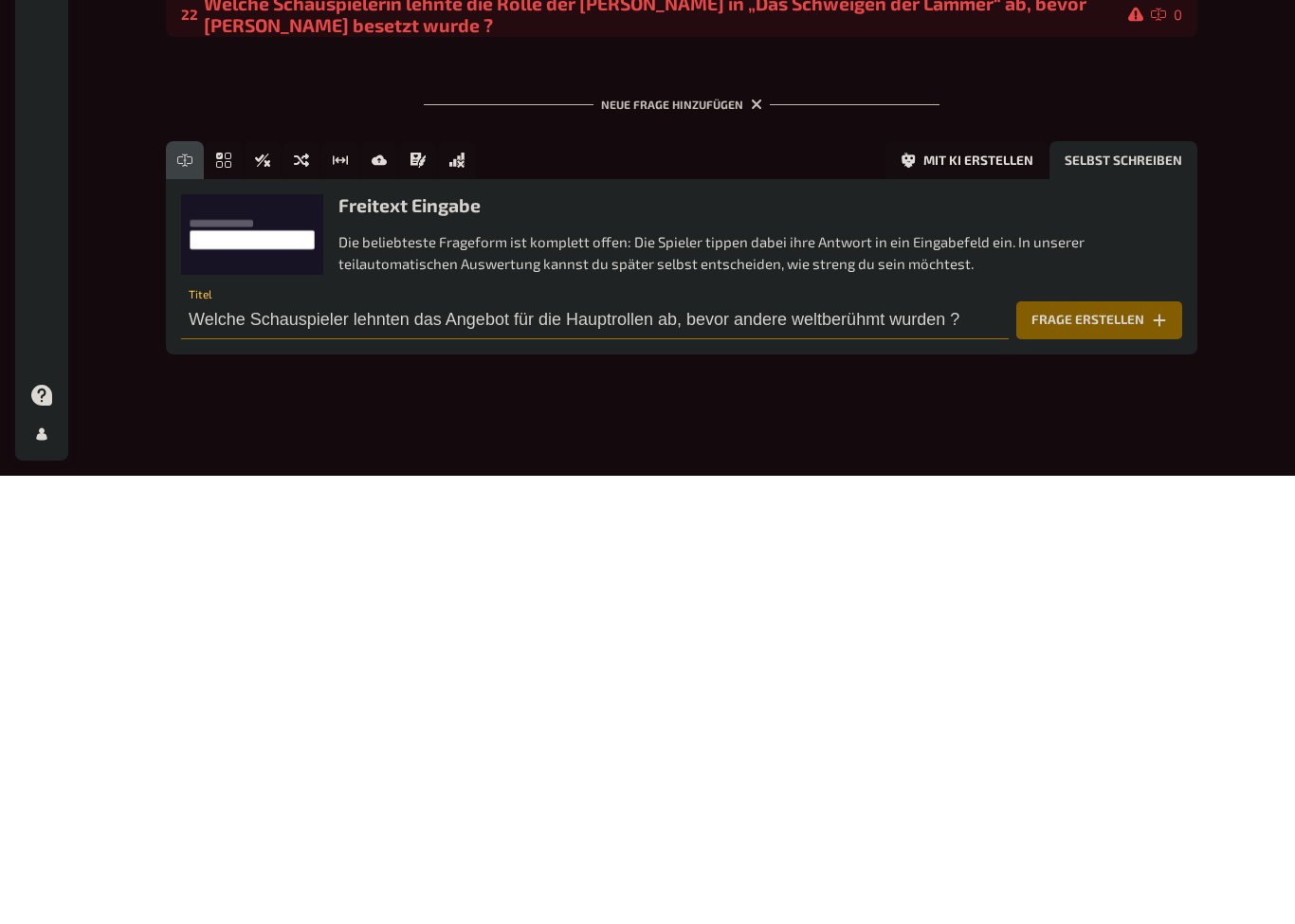type on "Welche Schauspieler lehnten das Angebot für die Hauptrollen ab, bevor andere weltberühmt wurden ?" 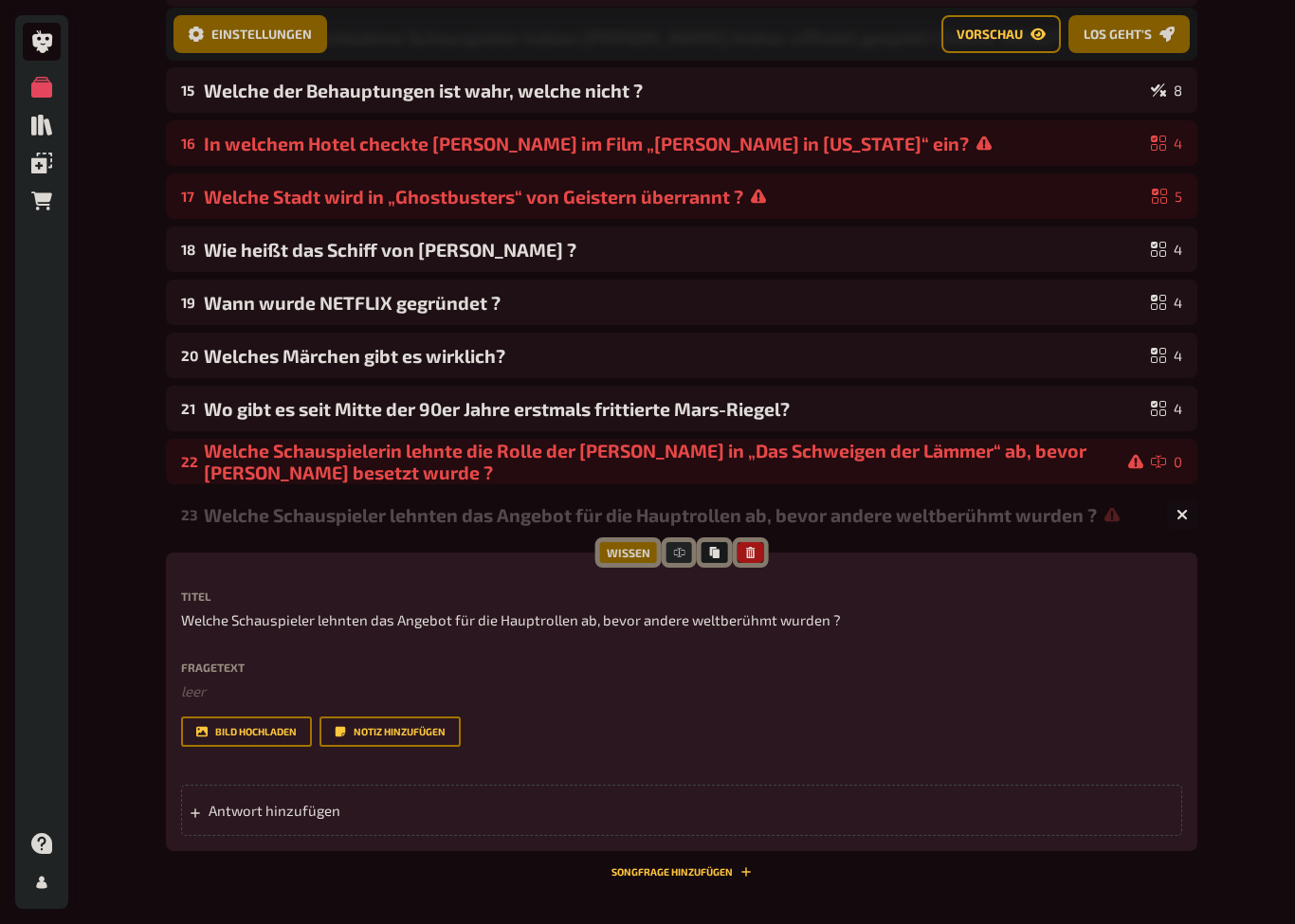 click on "Antwort hinzufügen" at bounding box center (356, 810) 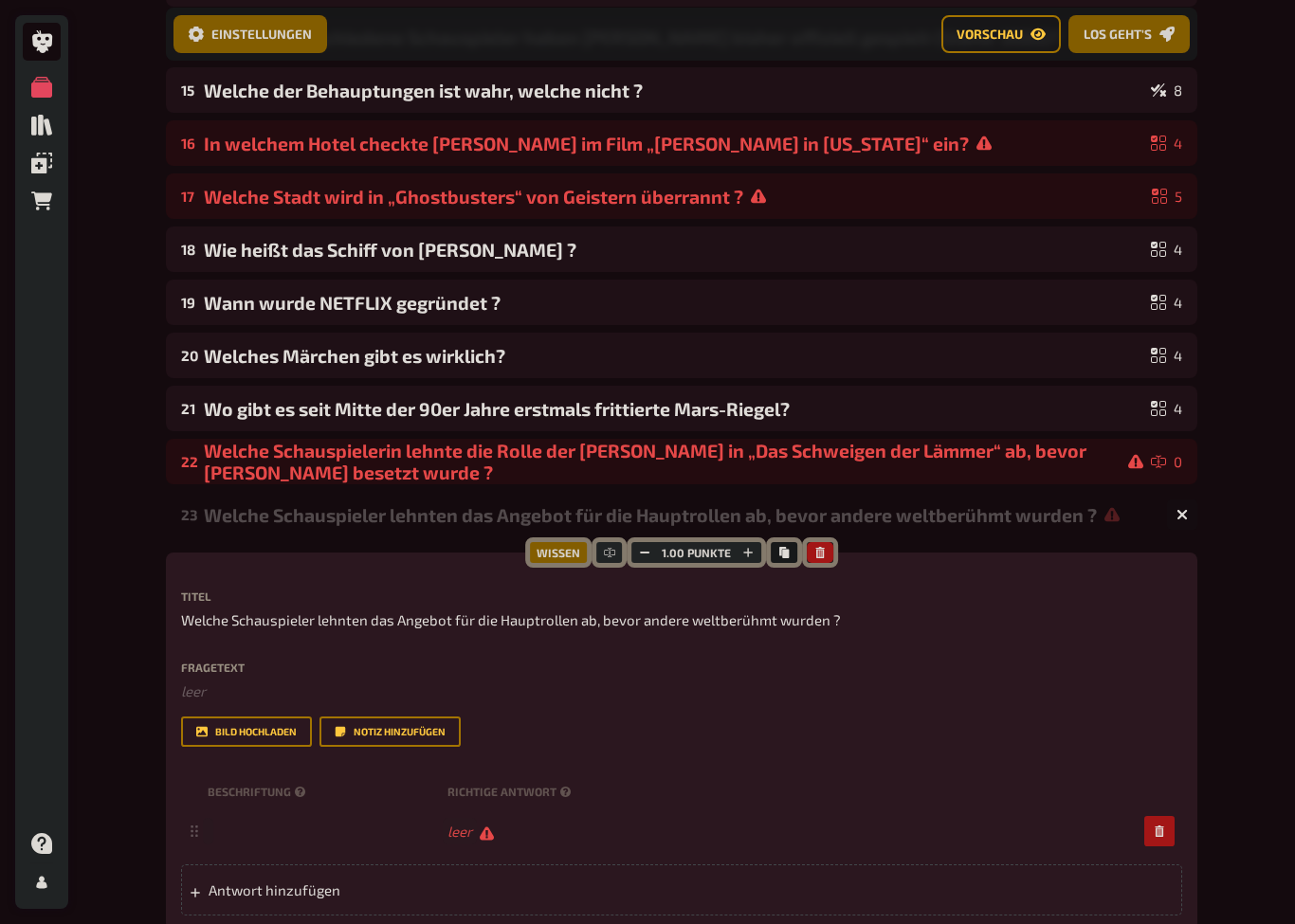 scroll, scrollTop: 1077, scrollLeft: 0, axis: vertical 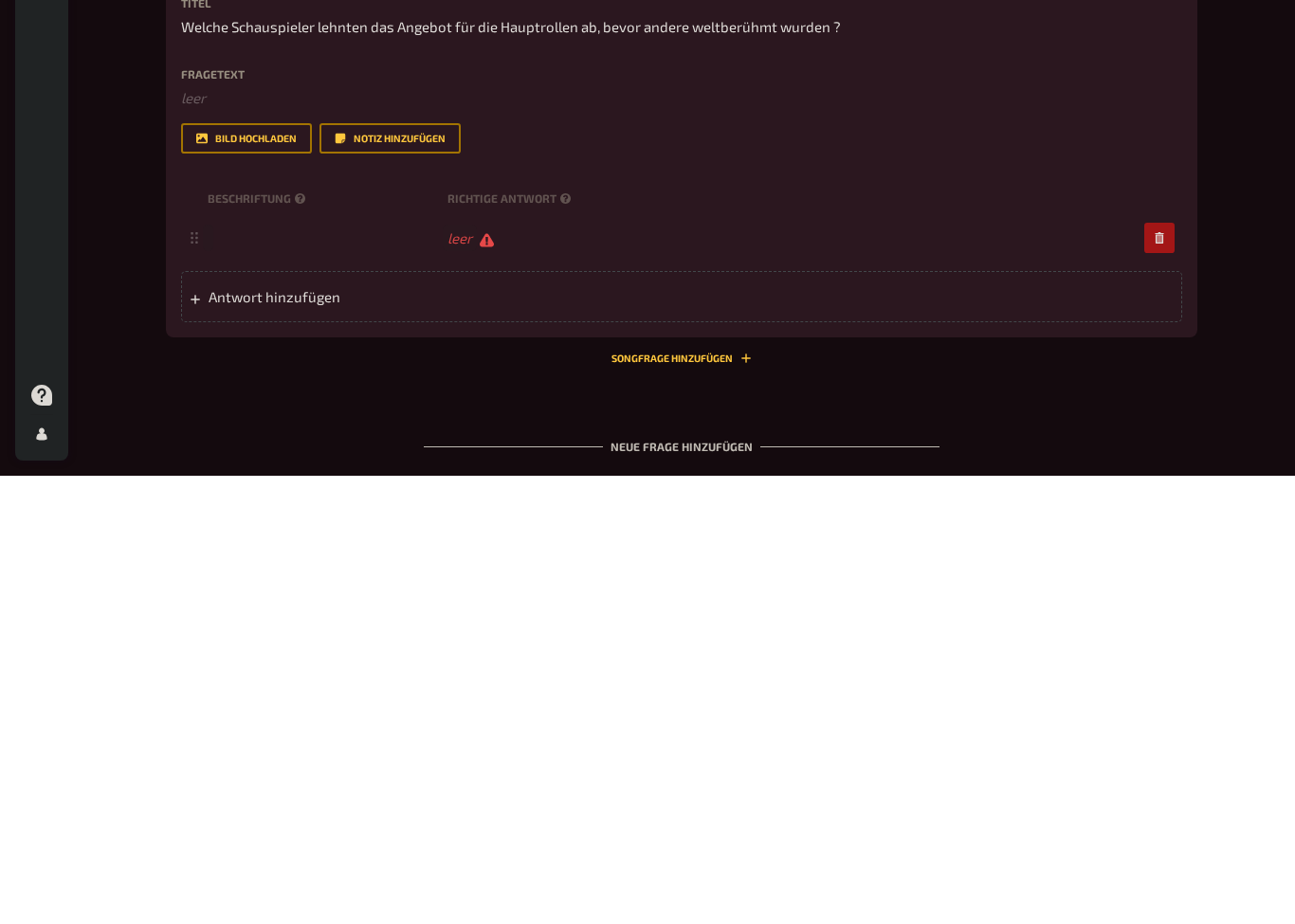 type 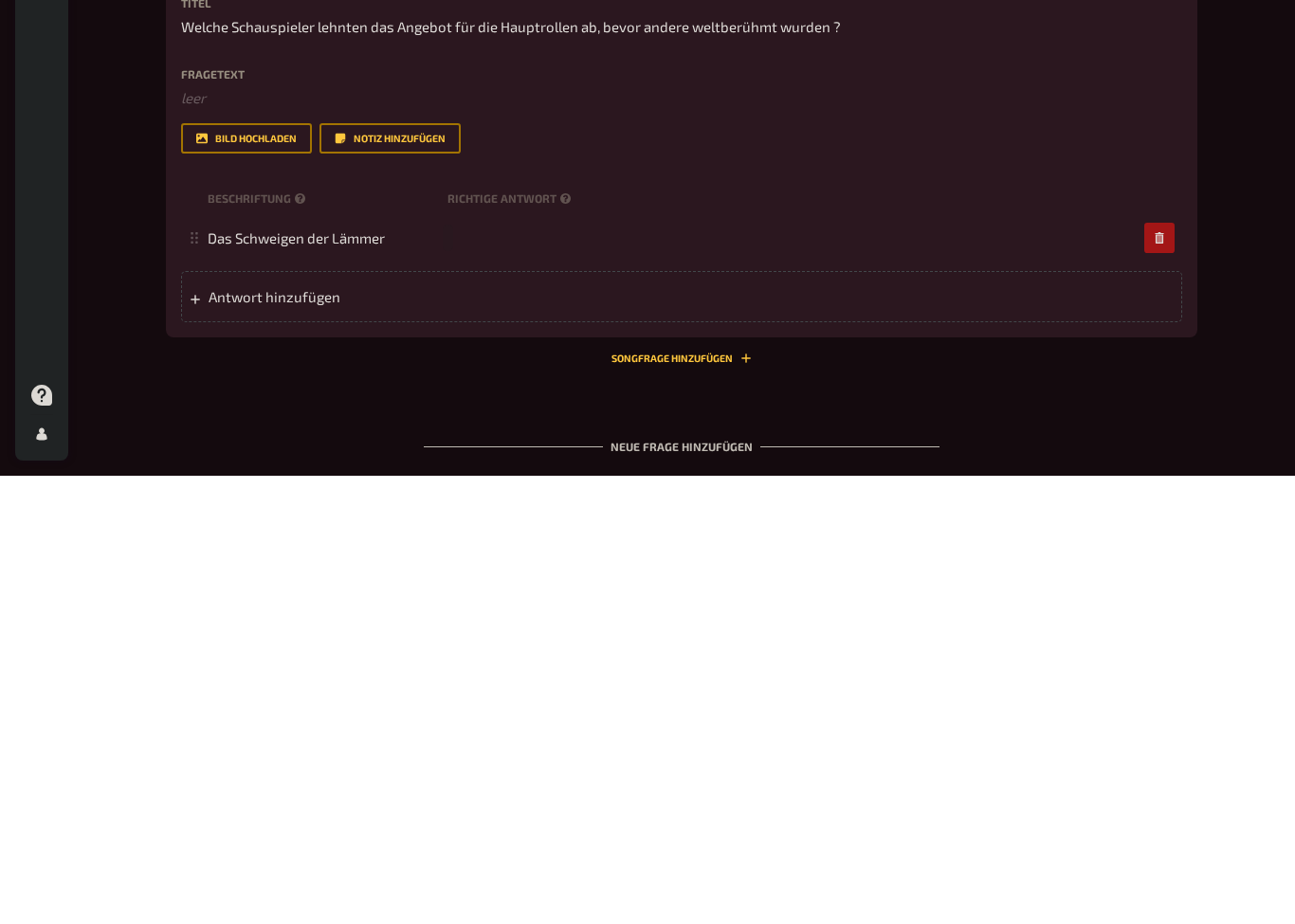 type 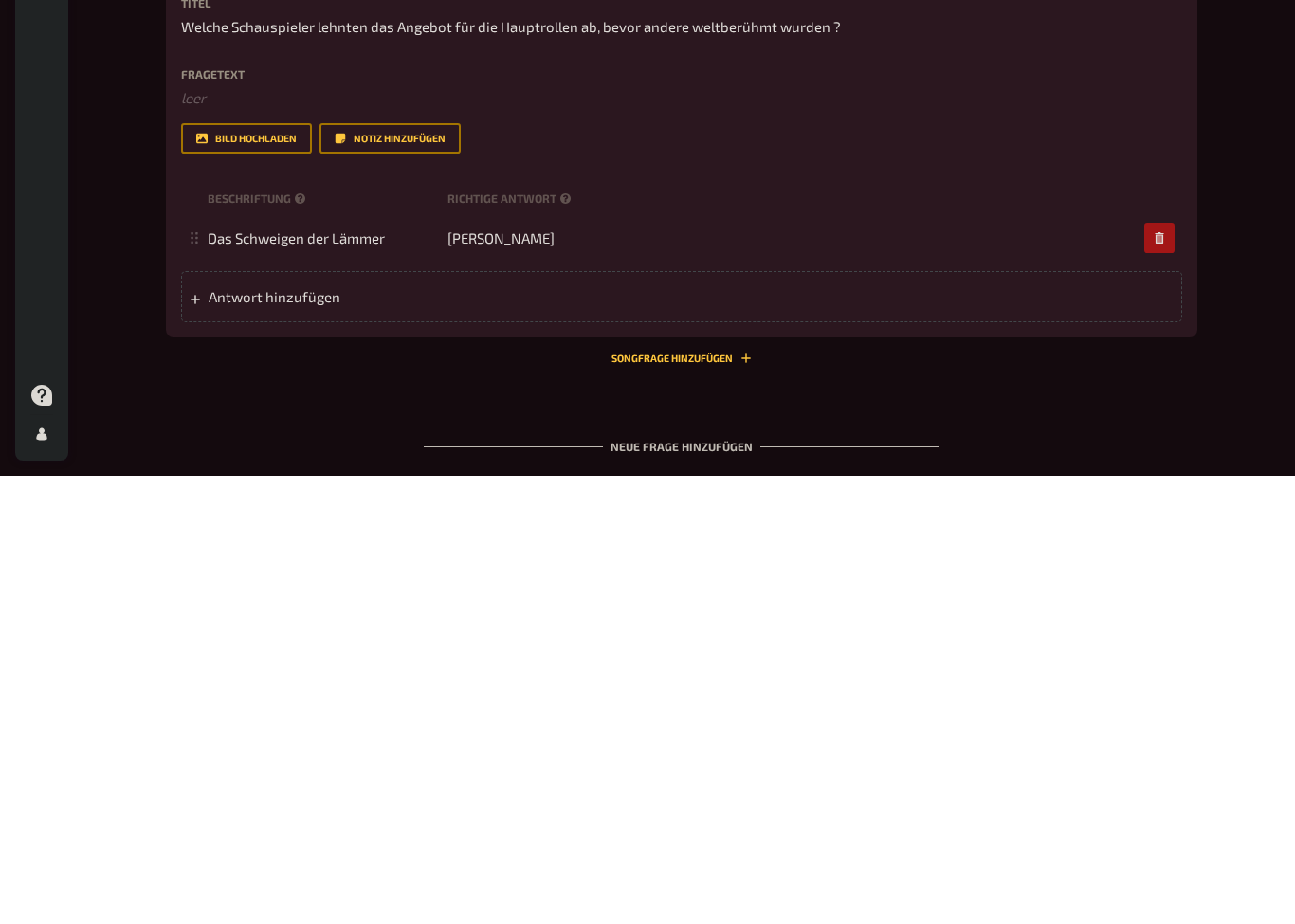 scroll, scrollTop: 1516, scrollLeft: 0, axis: vertical 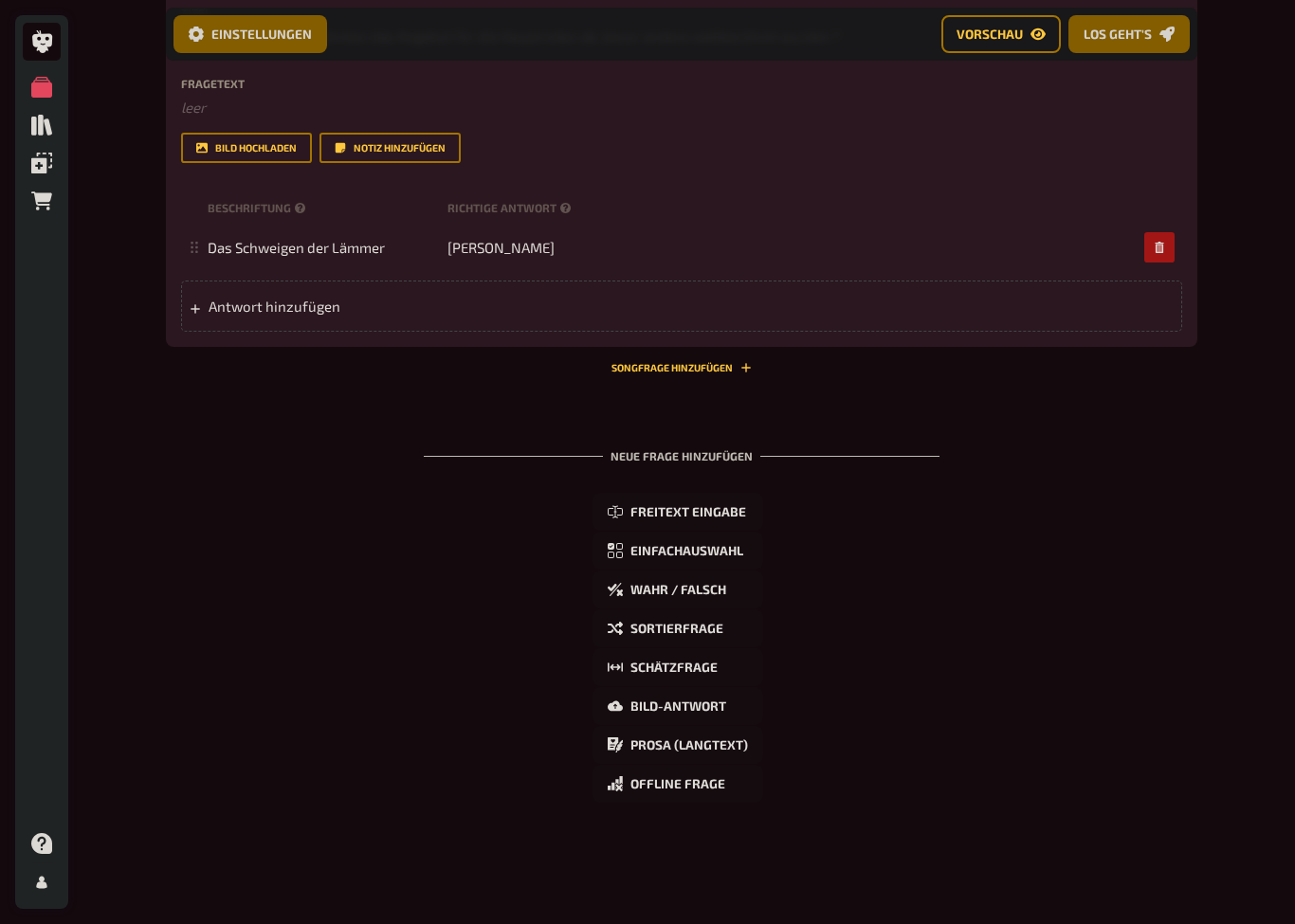 click on "Antwort hinzufügen" at bounding box center [356, 306] 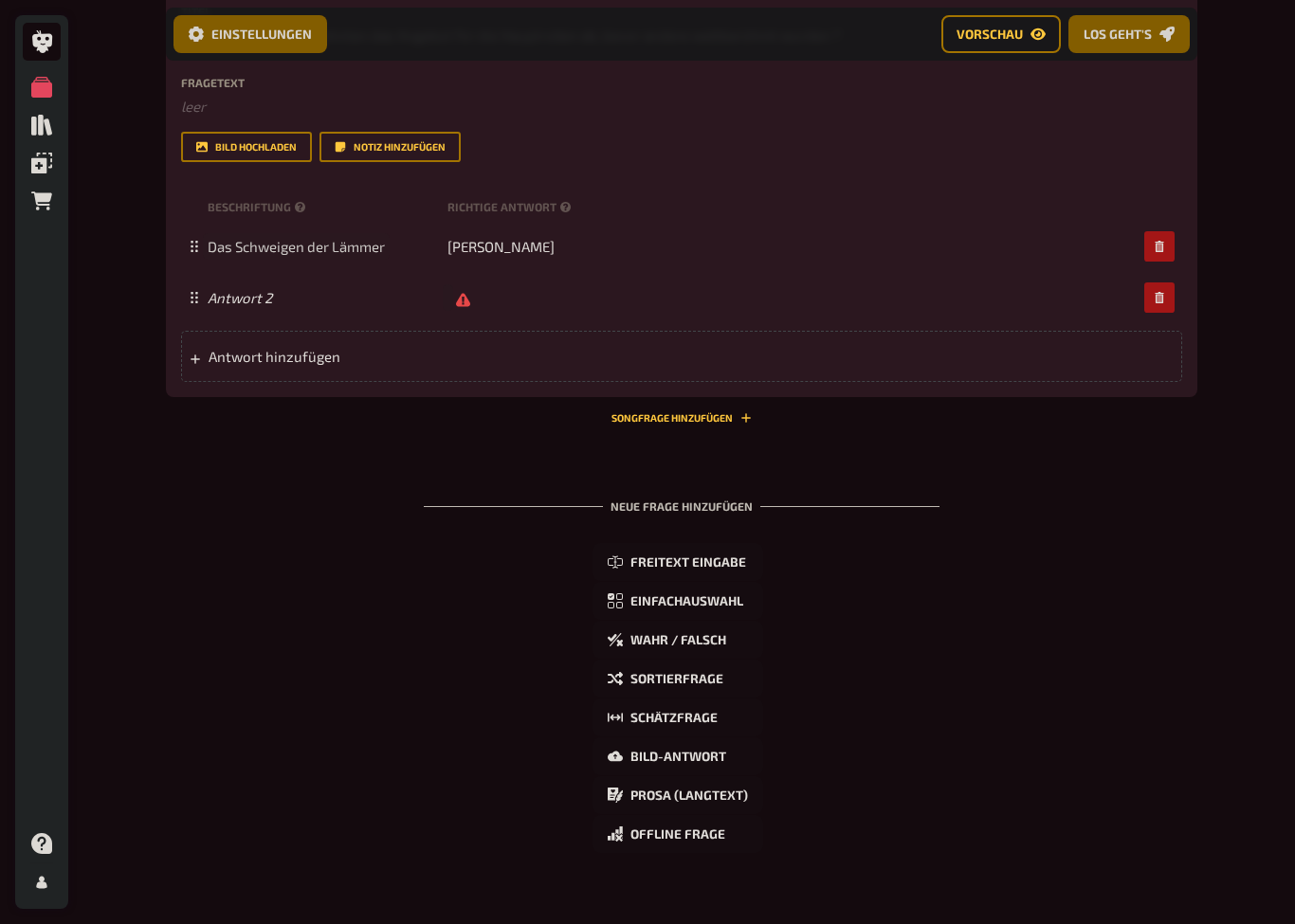 click on "Das Schweigen der Lämmer" at bounding box center (296, 246) 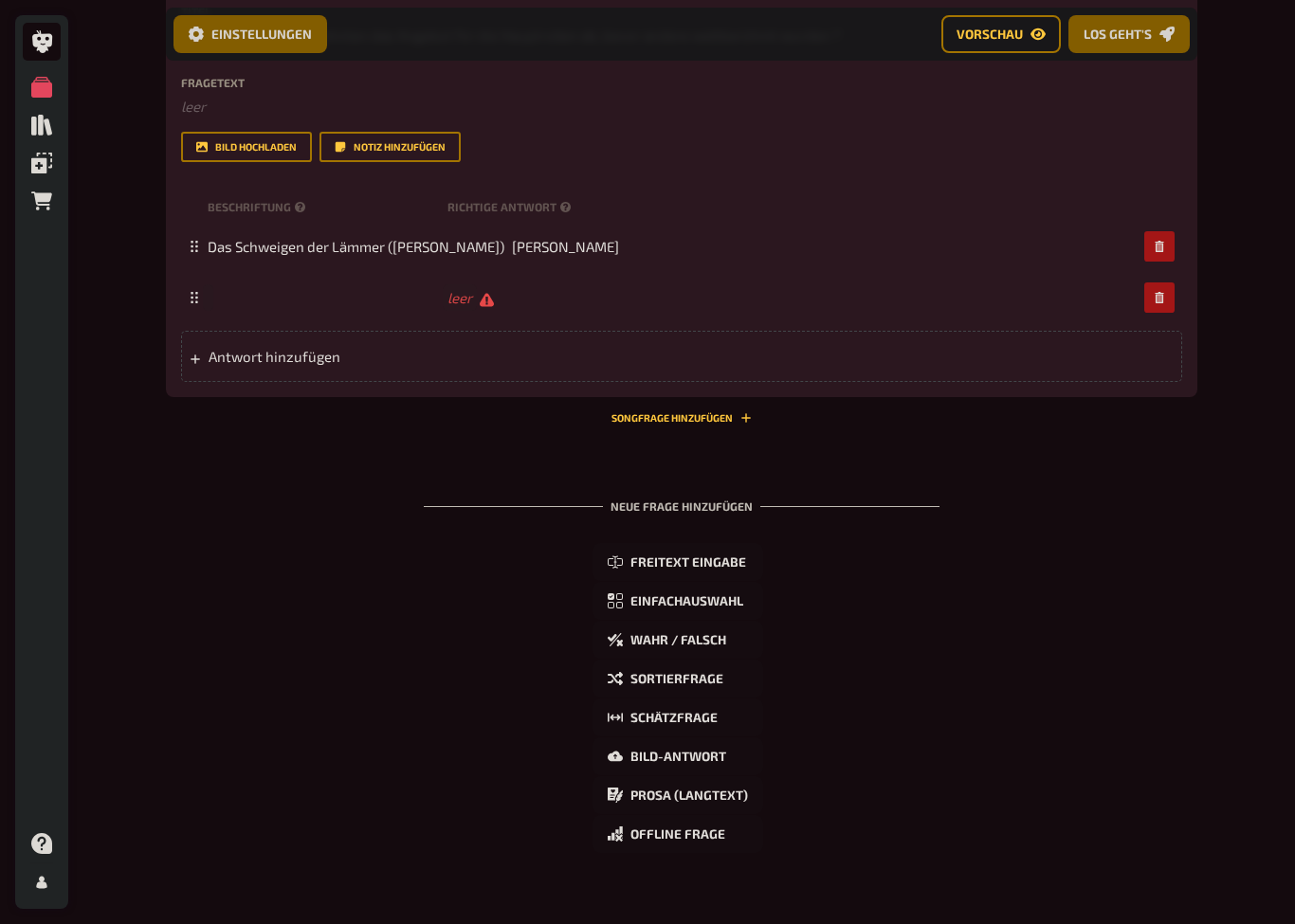 type 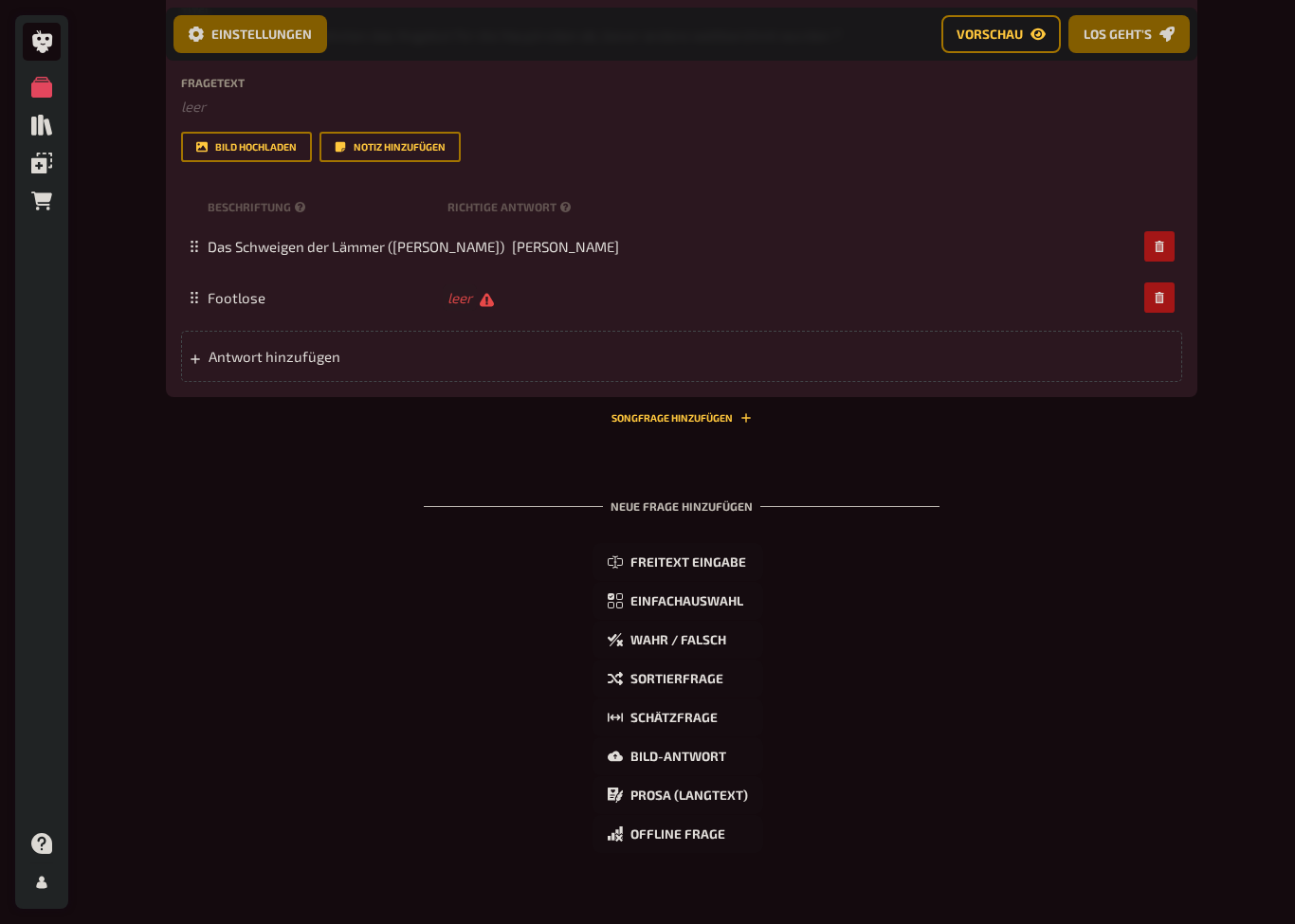 click on "leer" at bounding box center [470, 298] 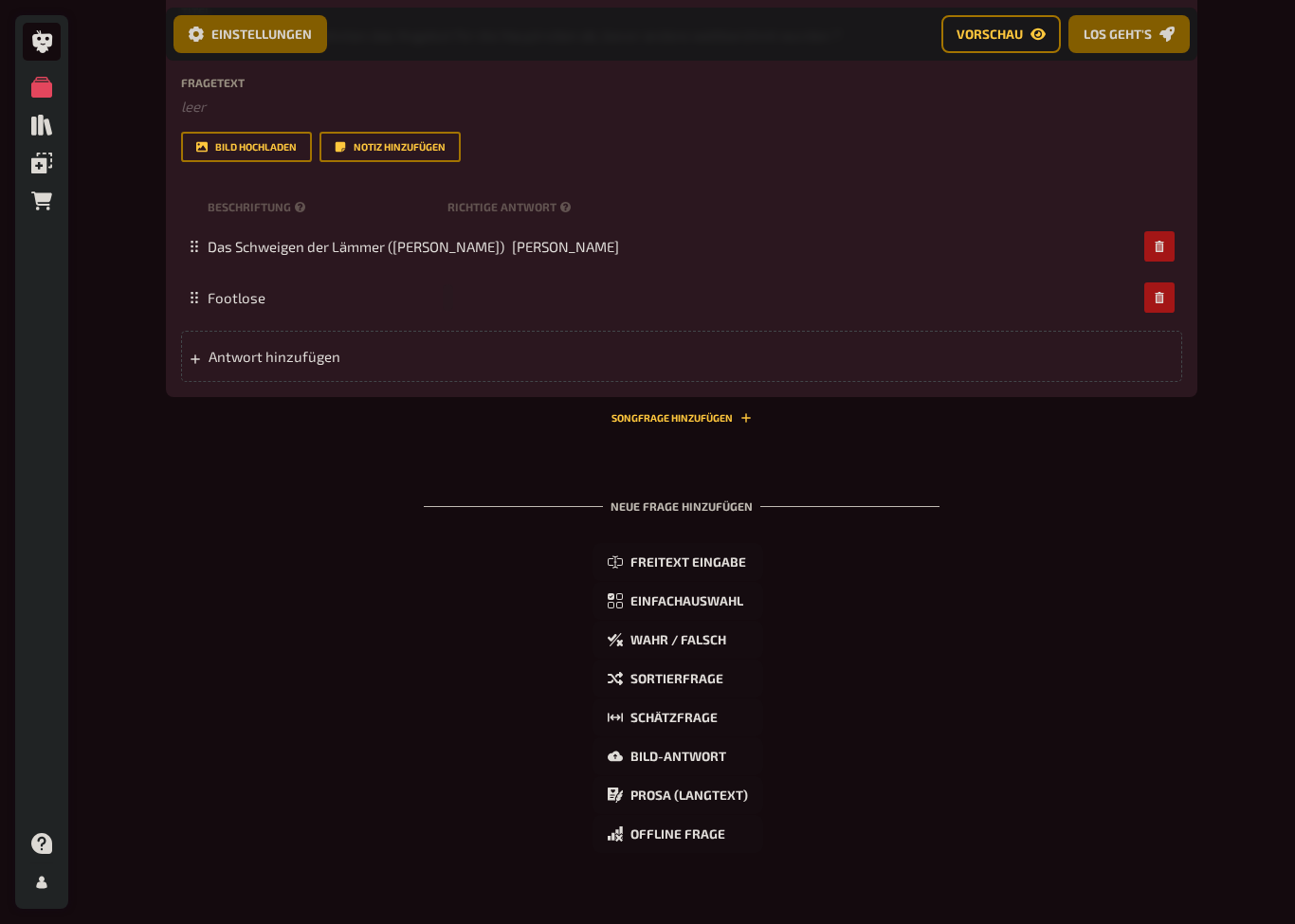 type 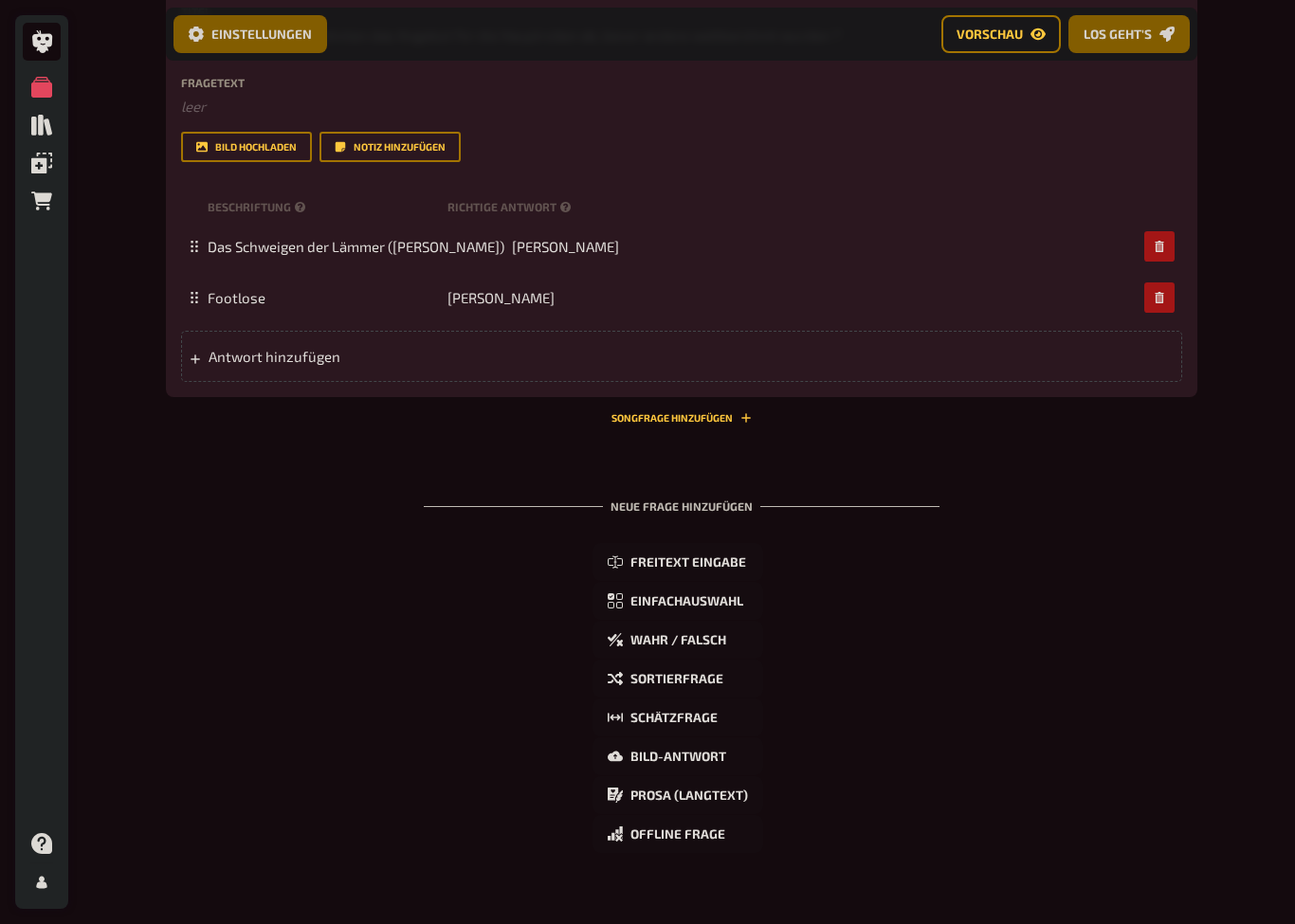 click on "Antwort hinzufügen" at bounding box center (356, 356) 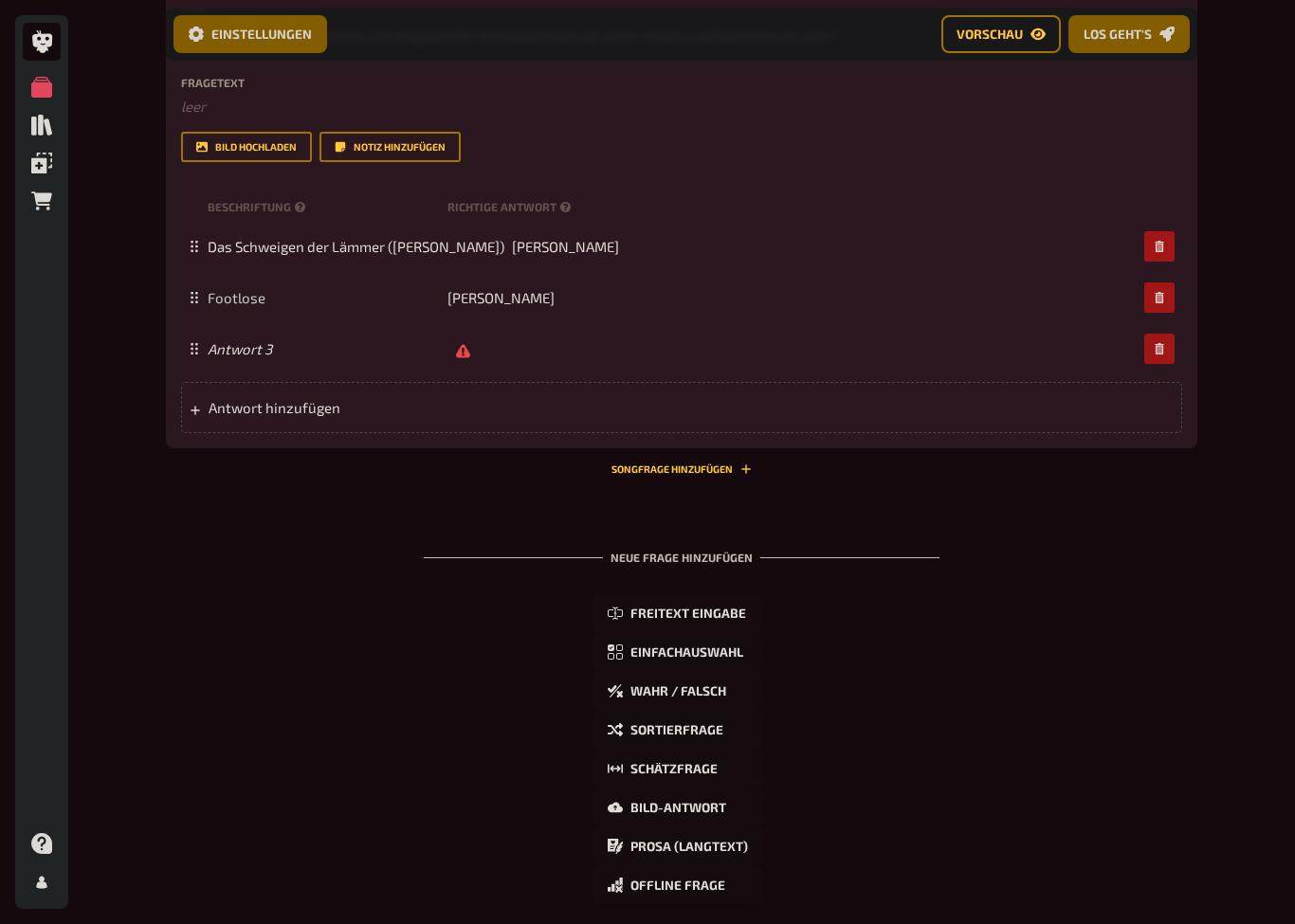 click on "Footlose" at bounding box center (236, 298) 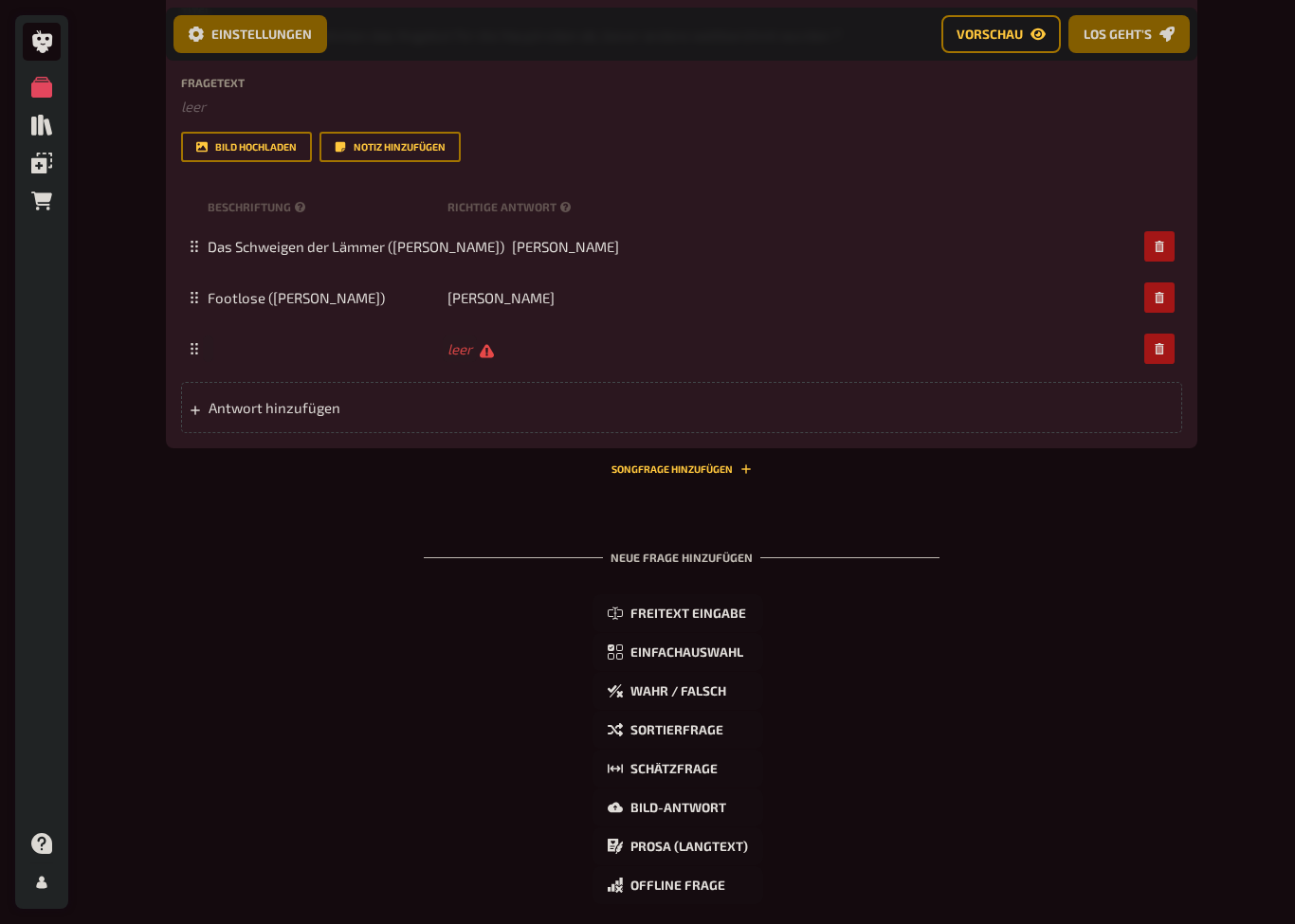 type 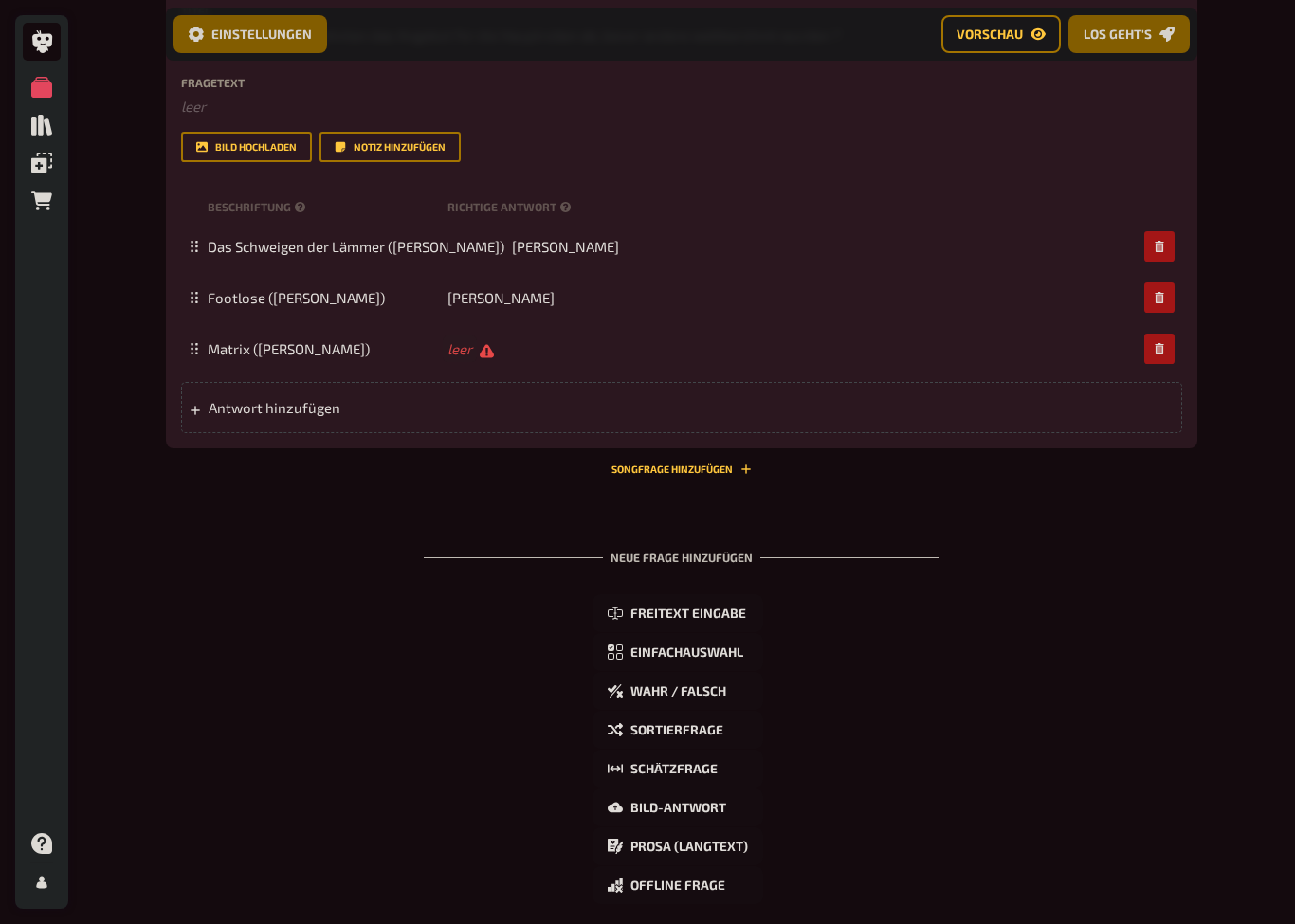 click on "Antwort hinzufügen" at bounding box center [356, 408] 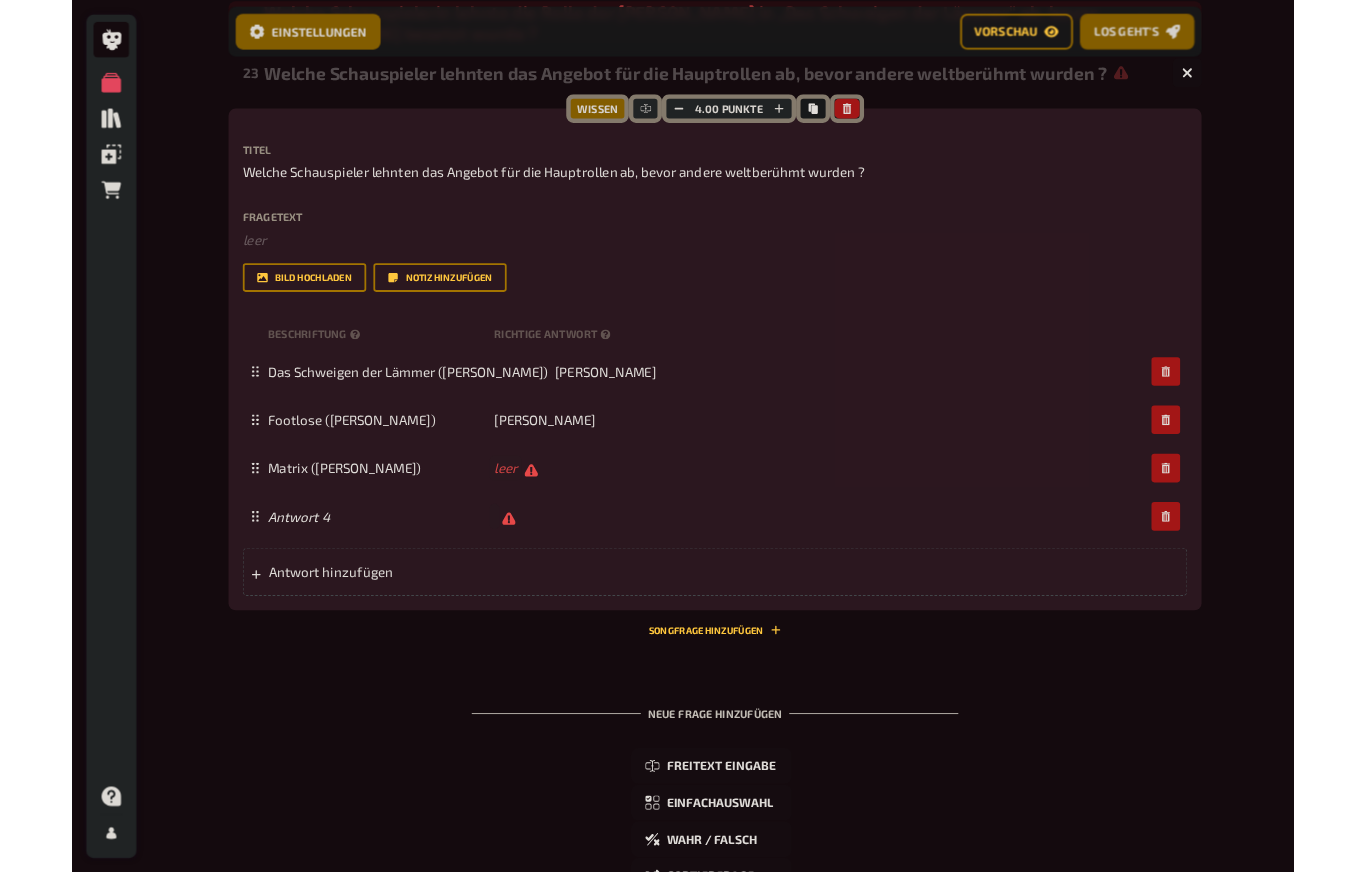 scroll, scrollTop: 1444, scrollLeft: 0, axis: vertical 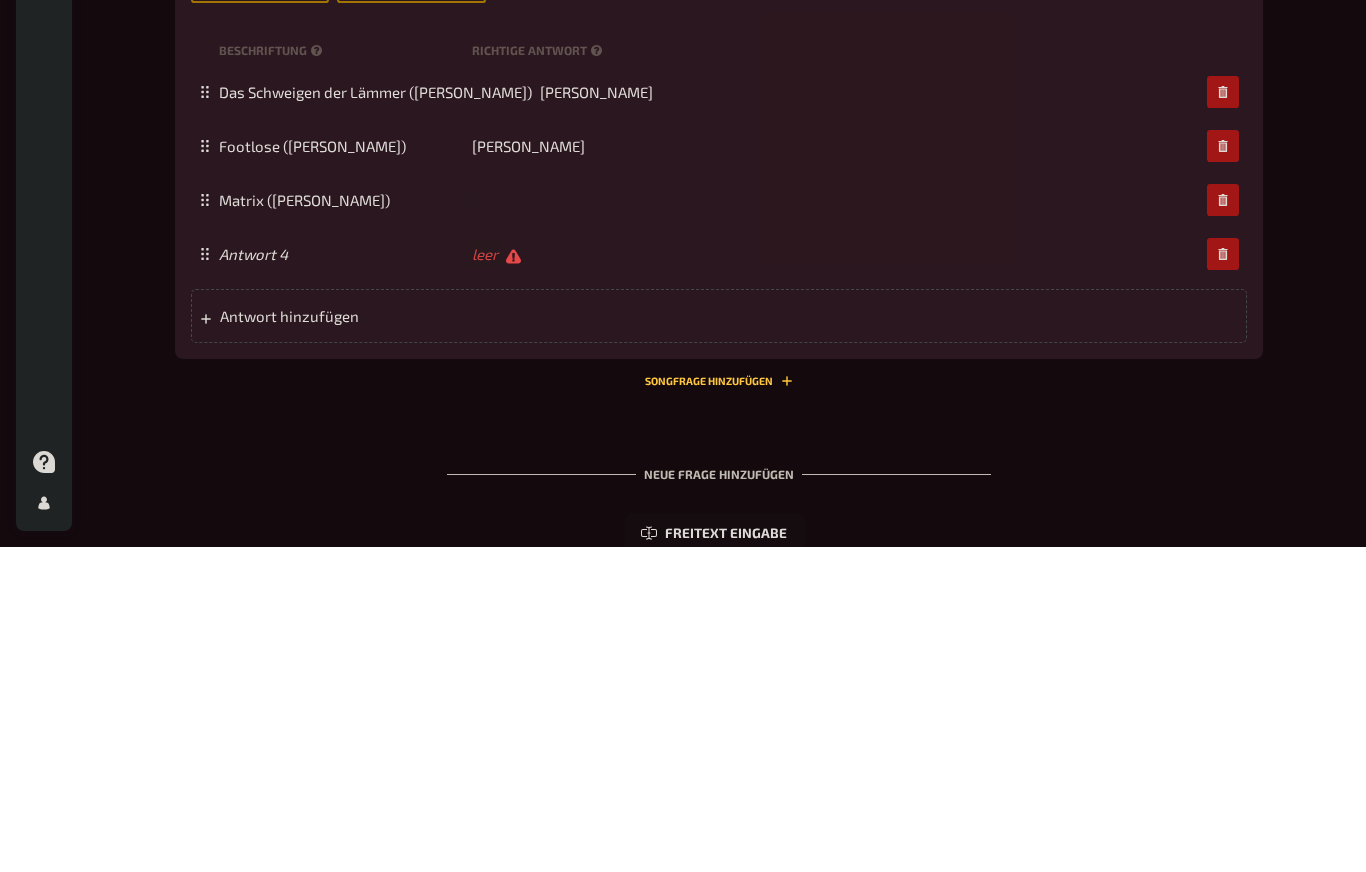 type 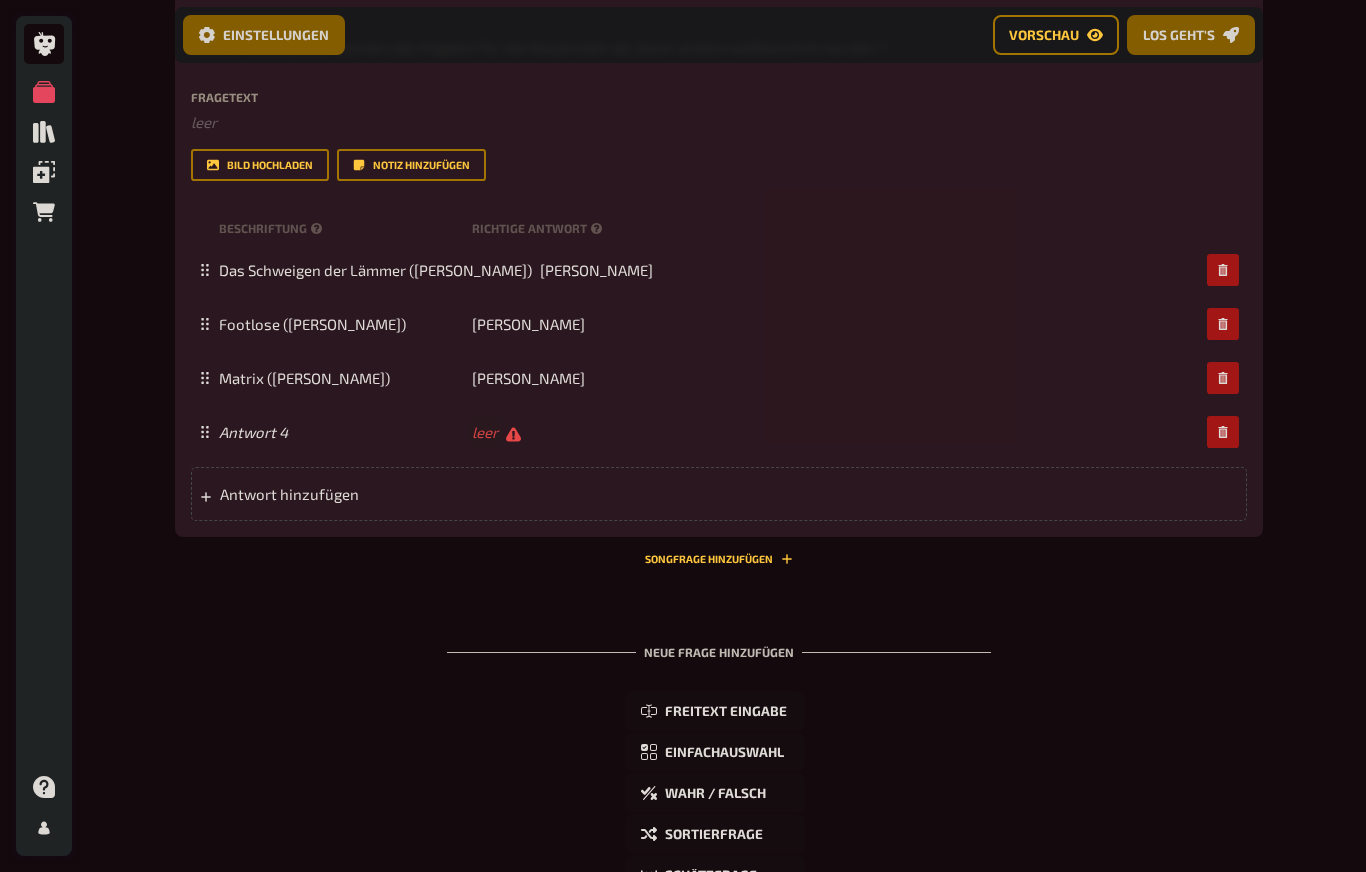 scroll, scrollTop: 1590, scrollLeft: 0, axis: vertical 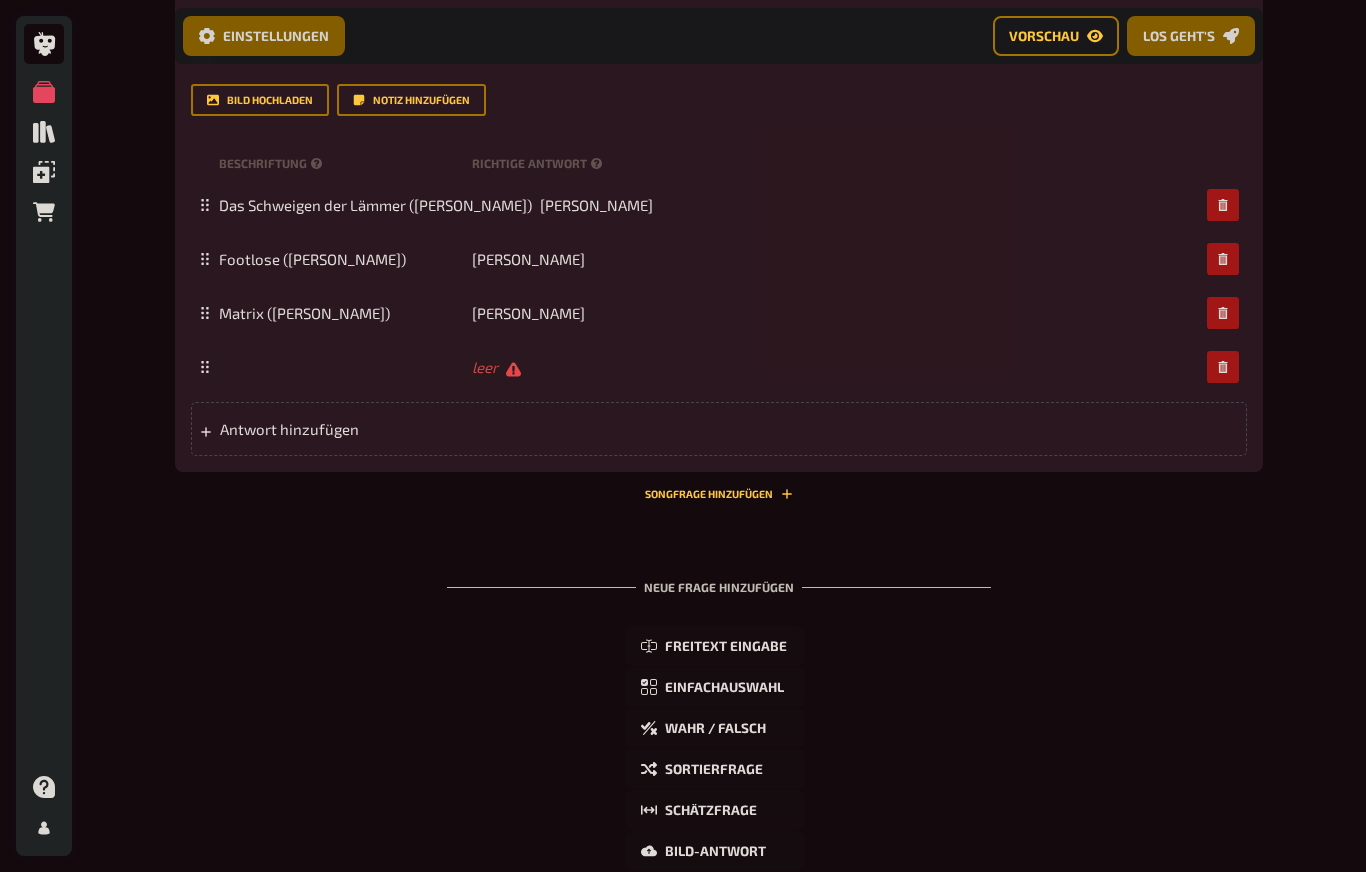 click at bounding box center [341, 367] 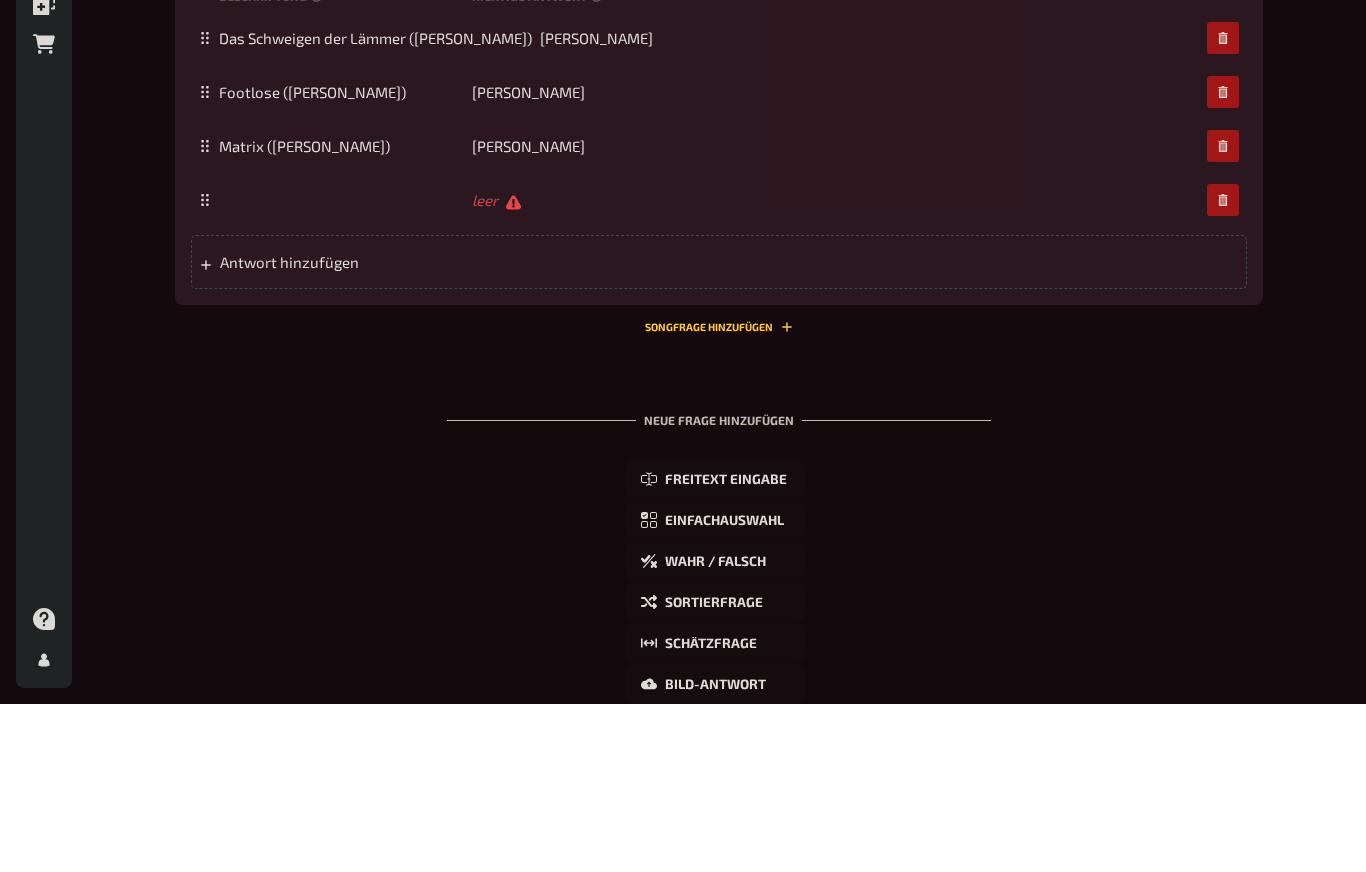 type 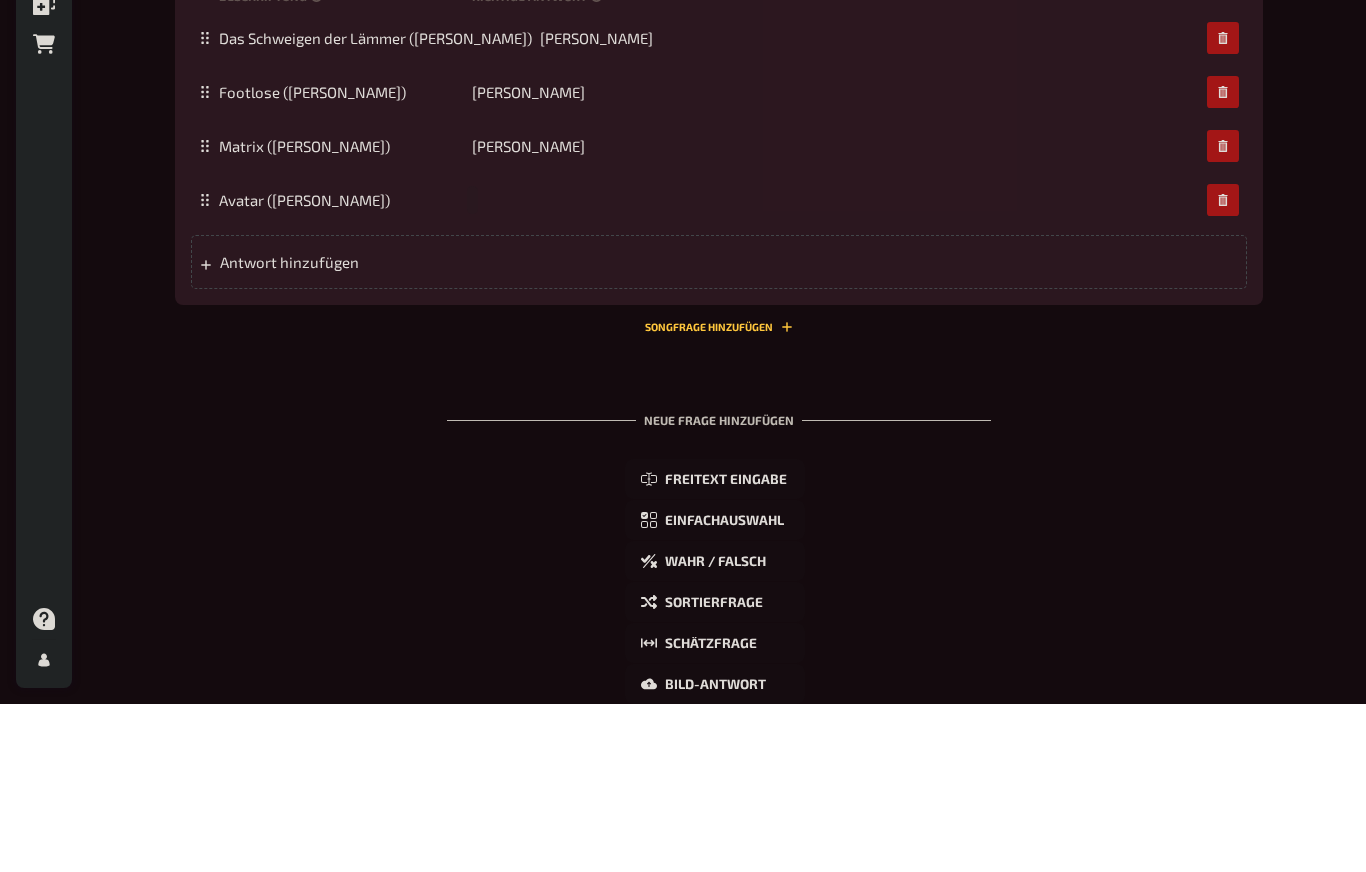 type 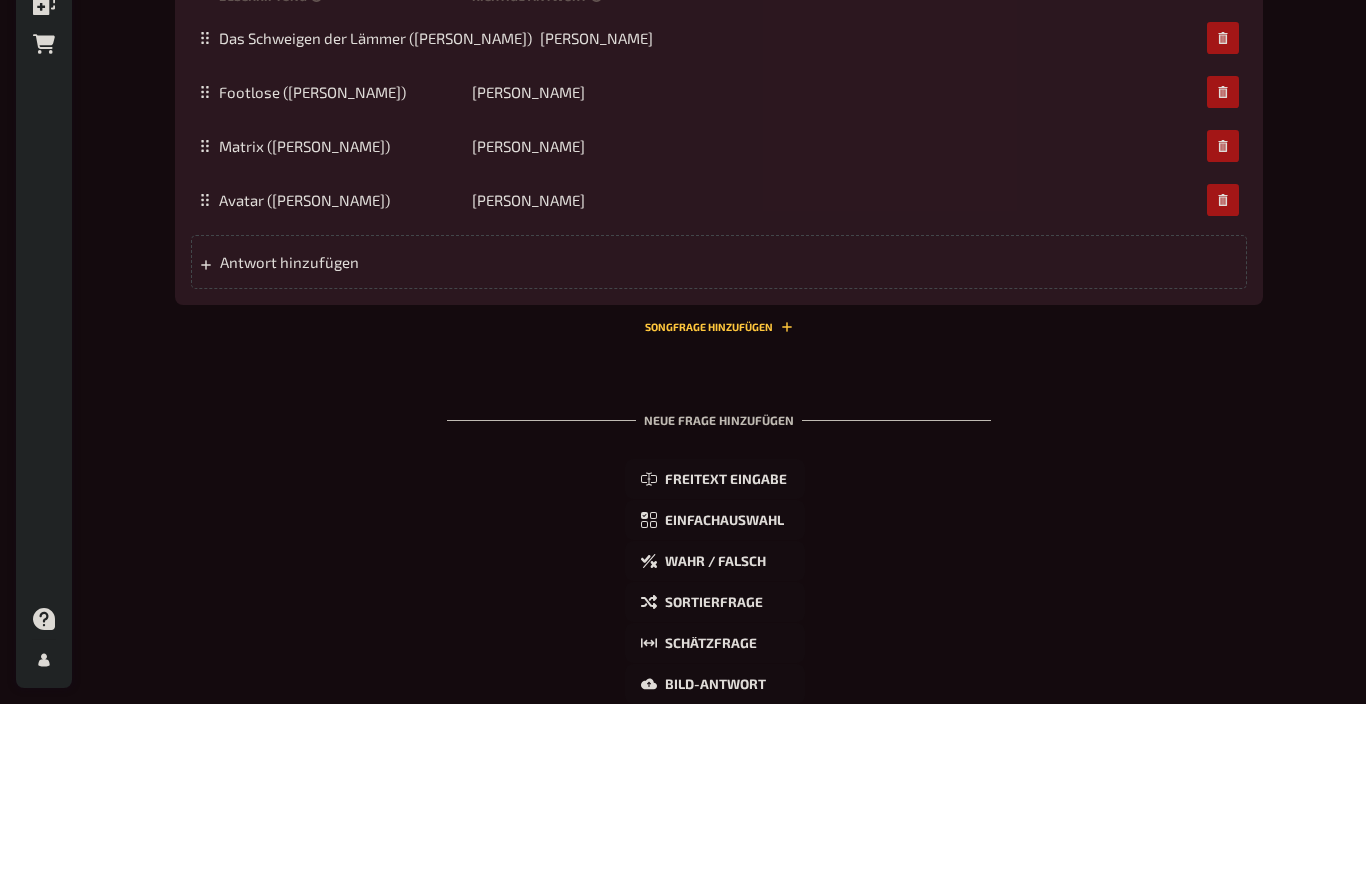 scroll, scrollTop: 1823, scrollLeft: 0, axis: vertical 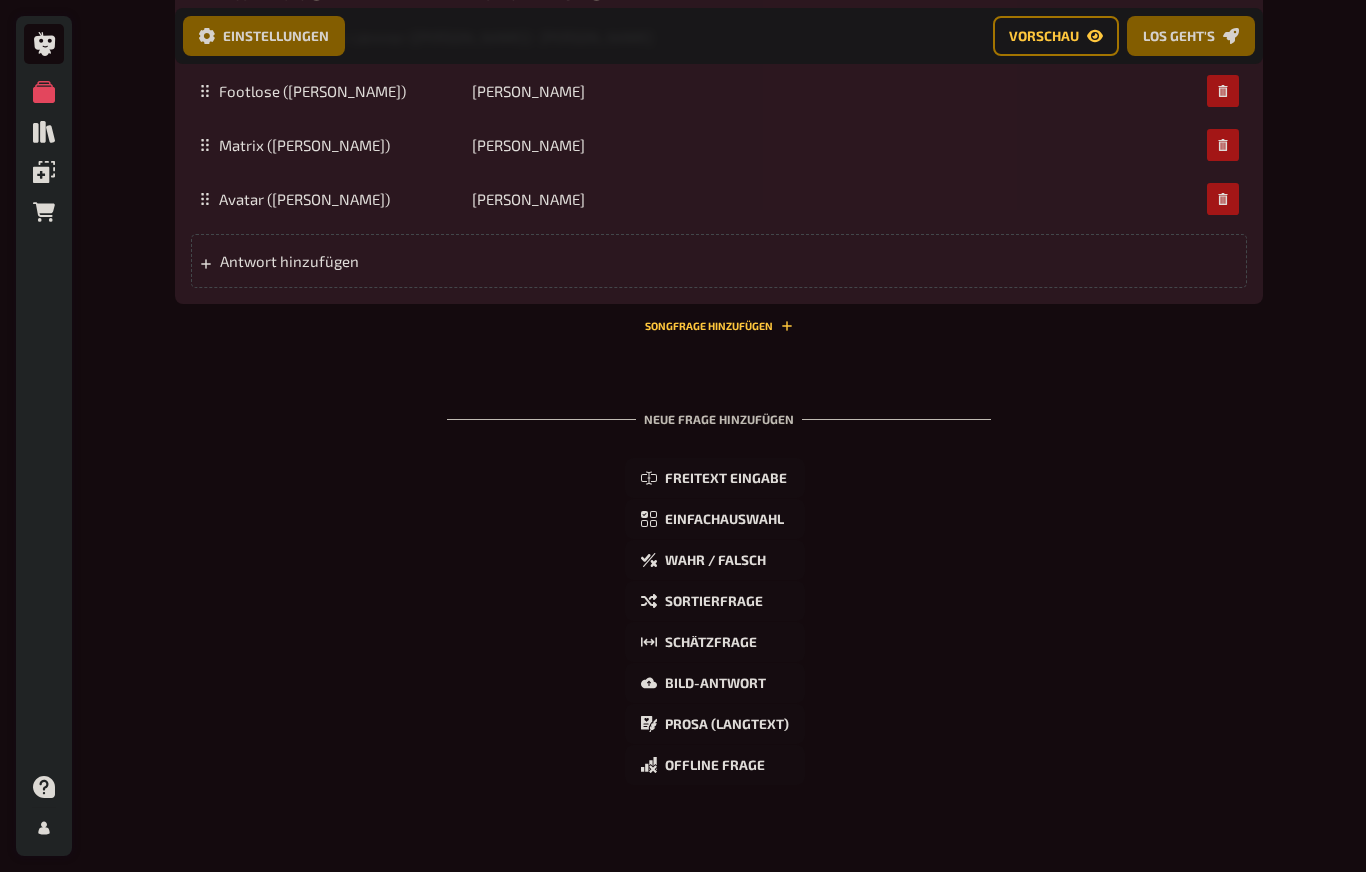 click on "Antwort hinzufügen" at bounding box center [375, 261] 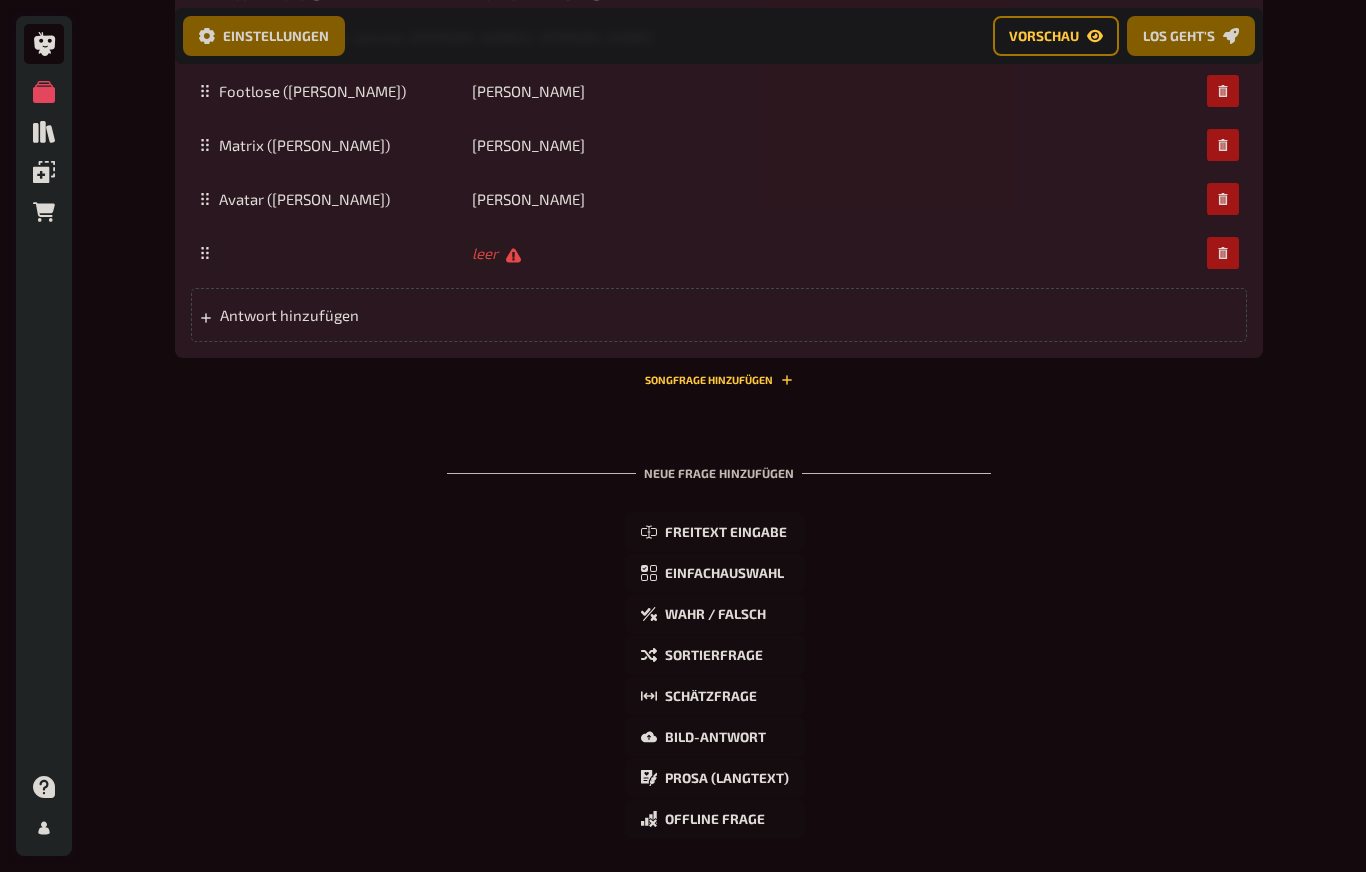 scroll, scrollTop: 1822, scrollLeft: 0, axis: vertical 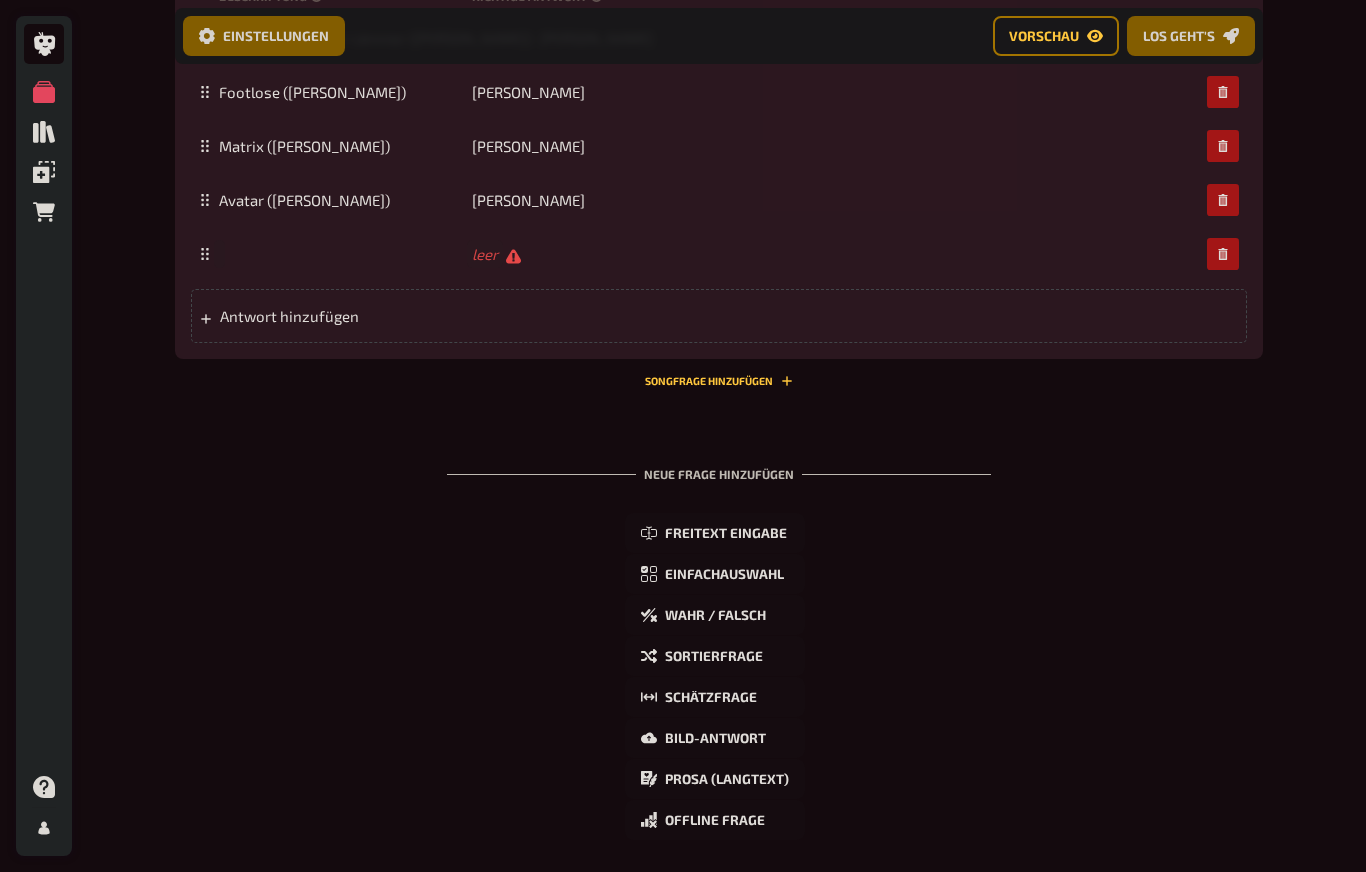 paste 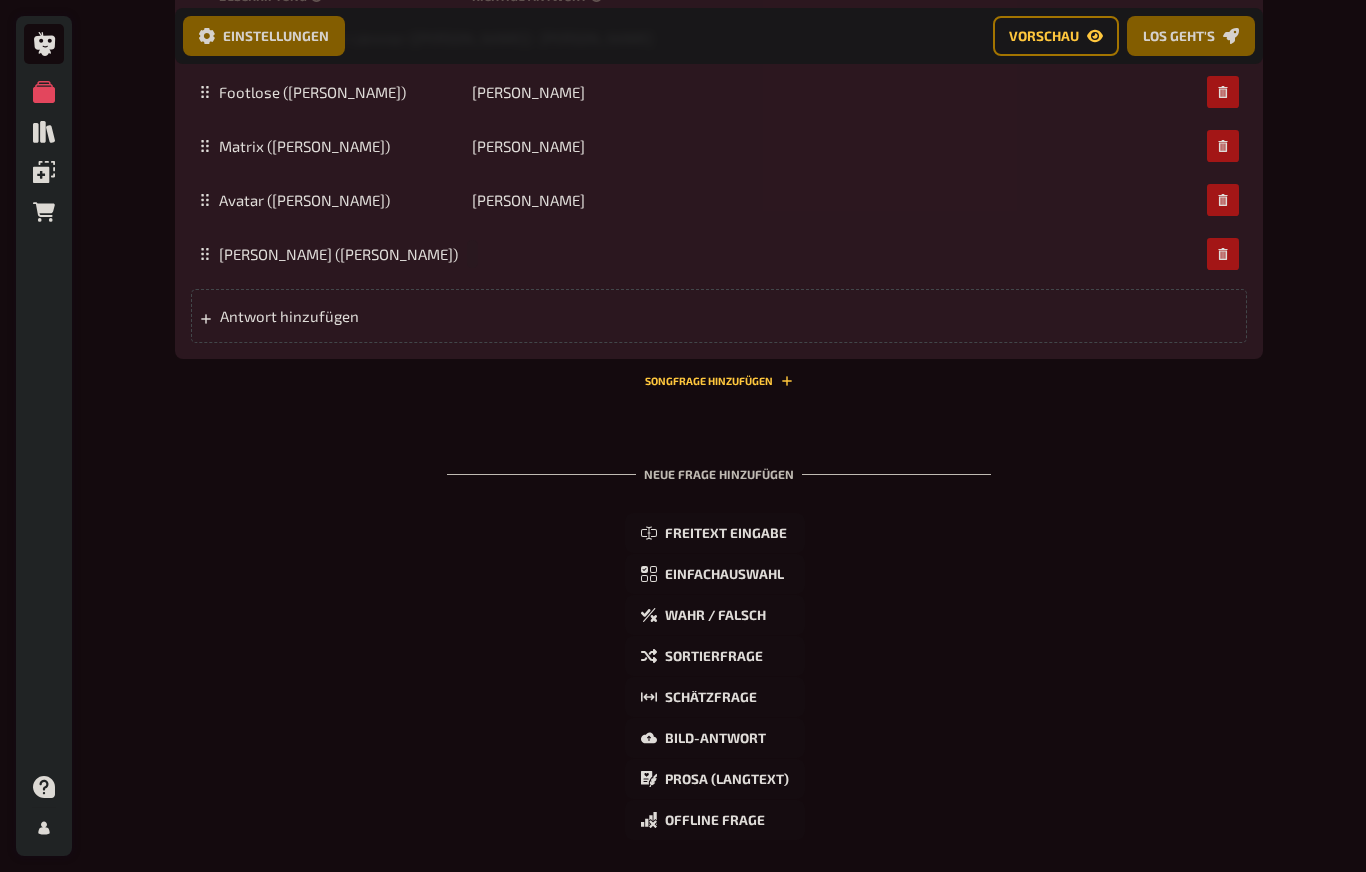 type 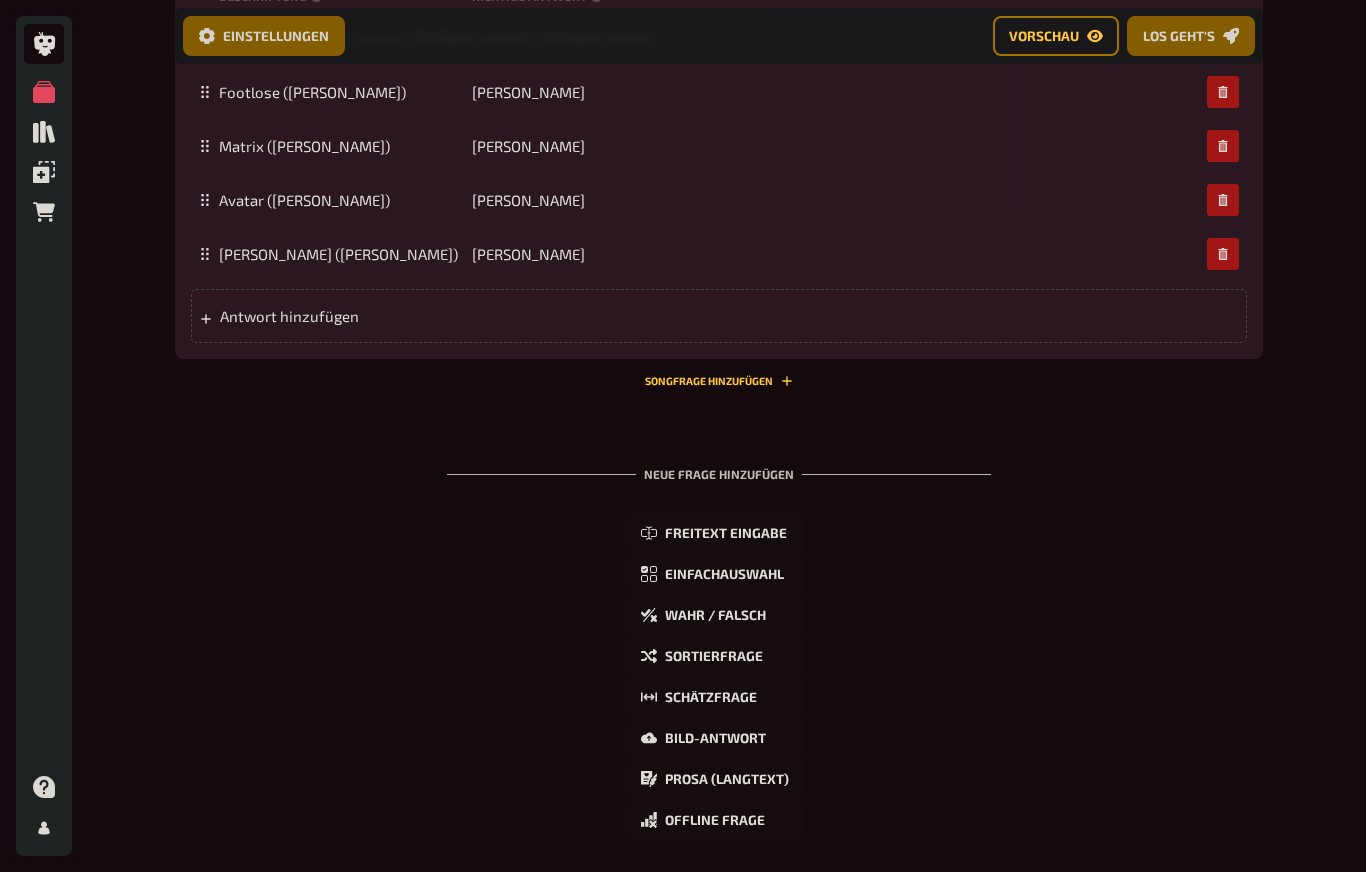 scroll, scrollTop: 1823, scrollLeft: 0, axis: vertical 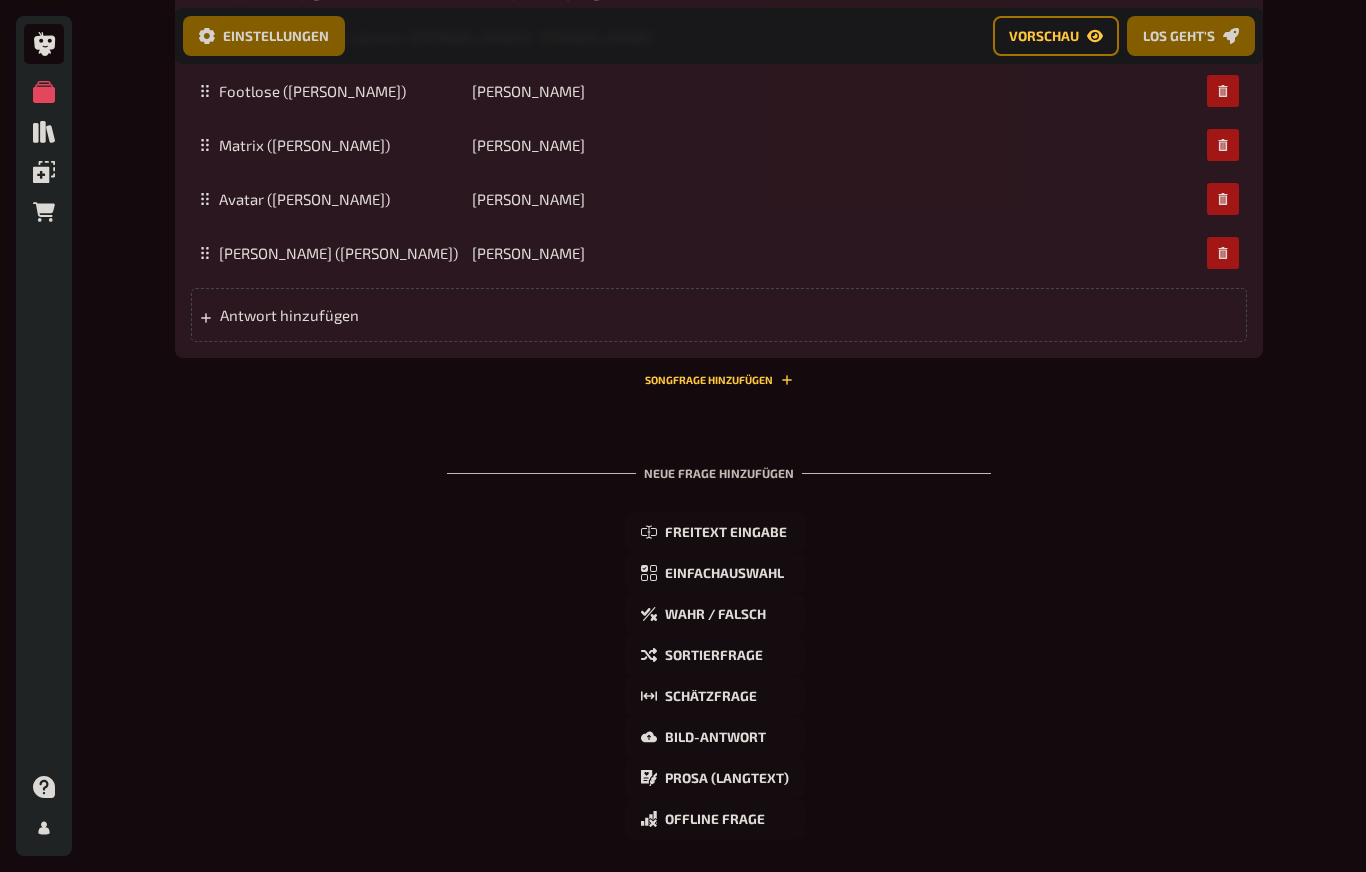 click on "Antwort hinzufügen" at bounding box center [375, 315] 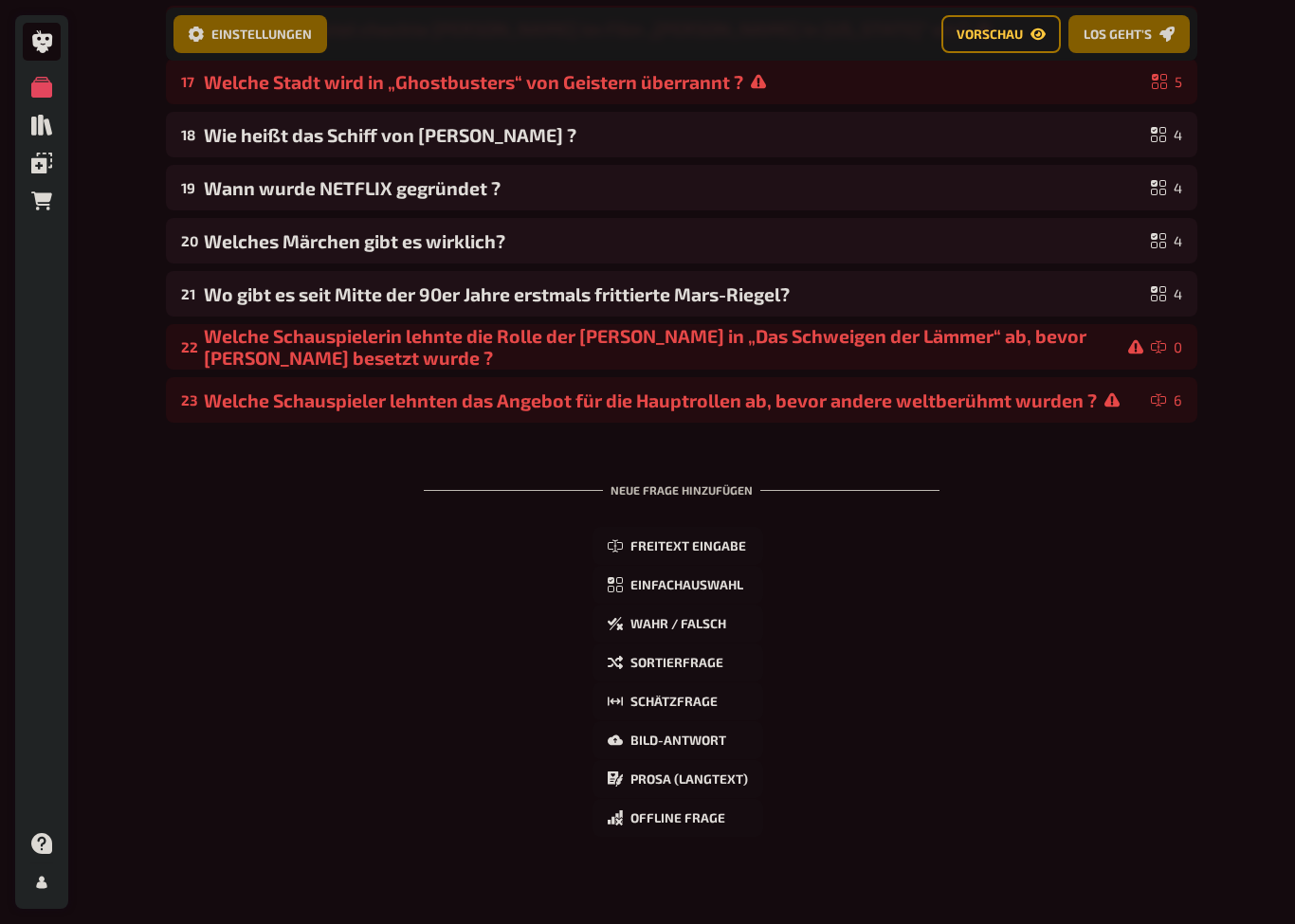 scroll, scrollTop: 1046, scrollLeft: 0, axis: vertical 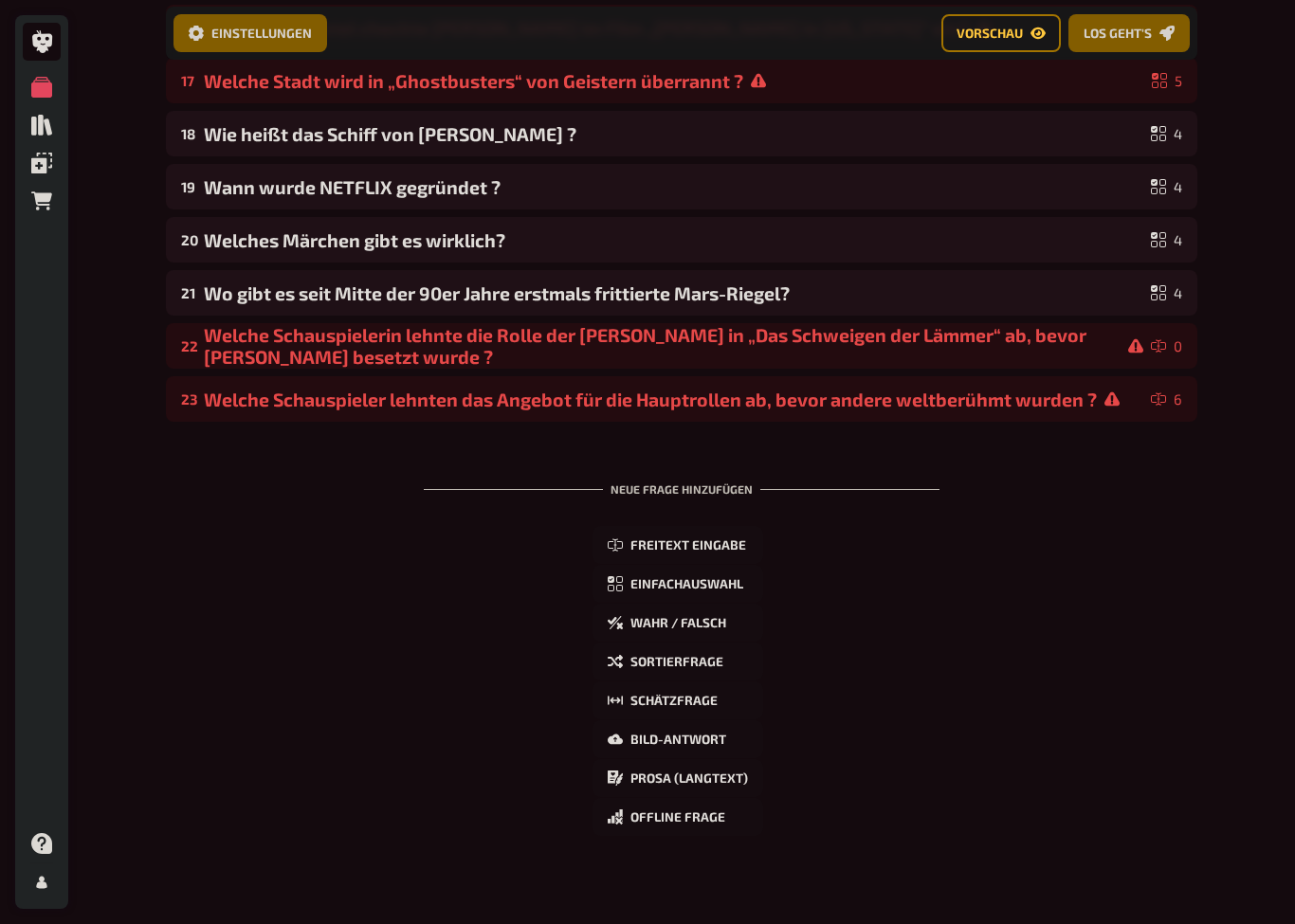 click on "Welche Schauspieler lehnten das Angebot für die Hauptrollen ab, bevor andere weltberühmt wurden ?" at bounding box center [673, 400] 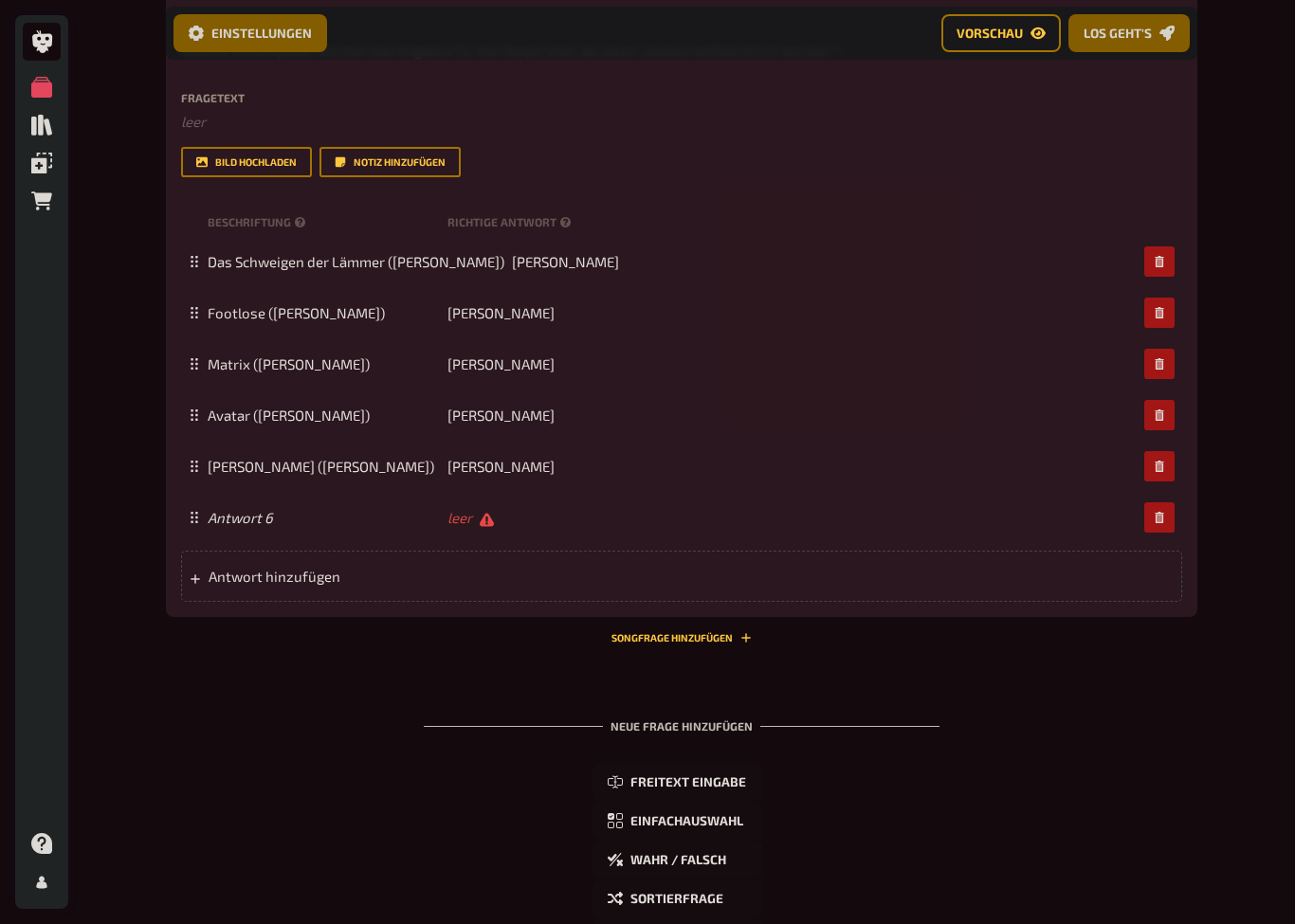 scroll, scrollTop: 1501, scrollLeft: 0, axis: vertical 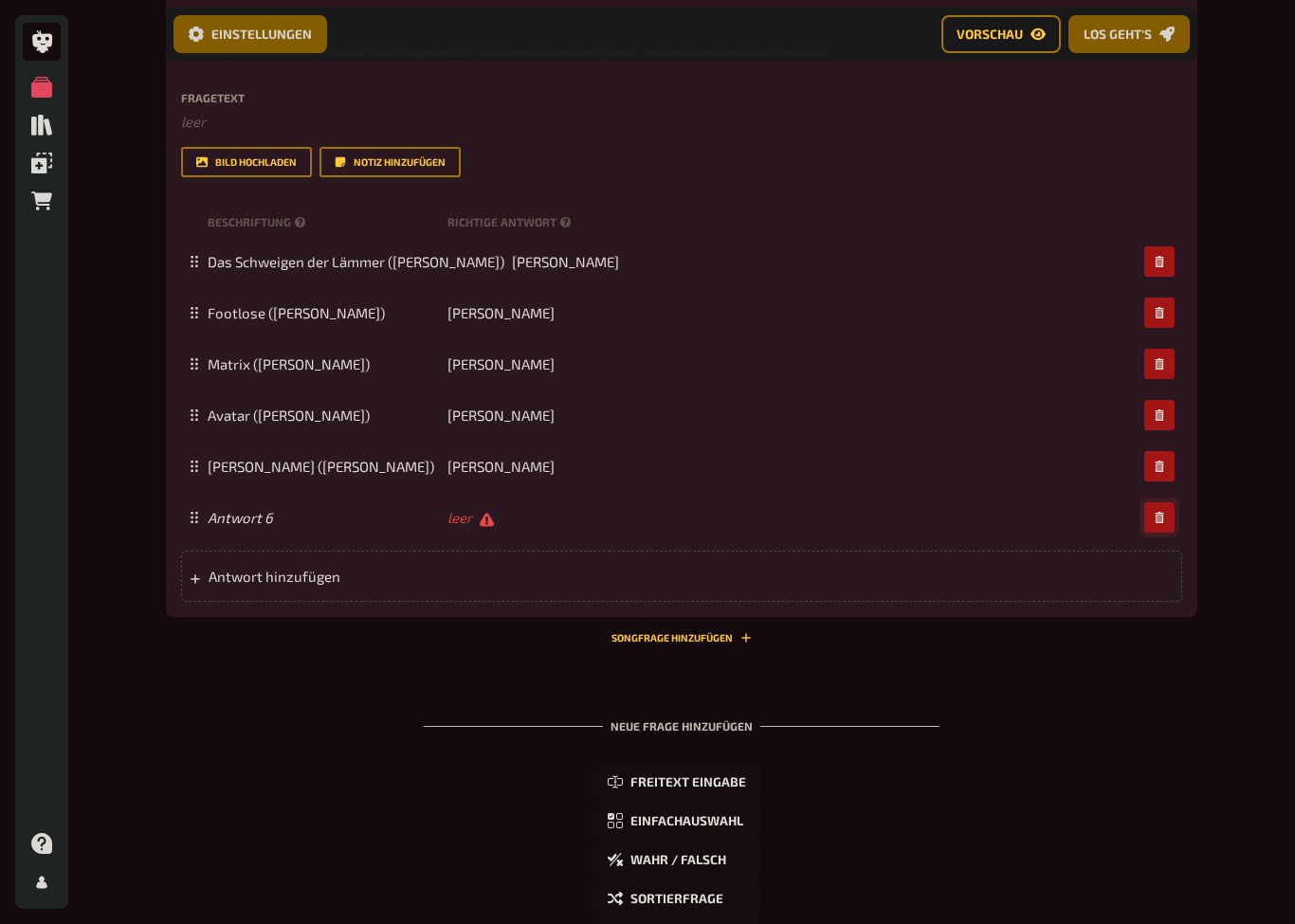 click 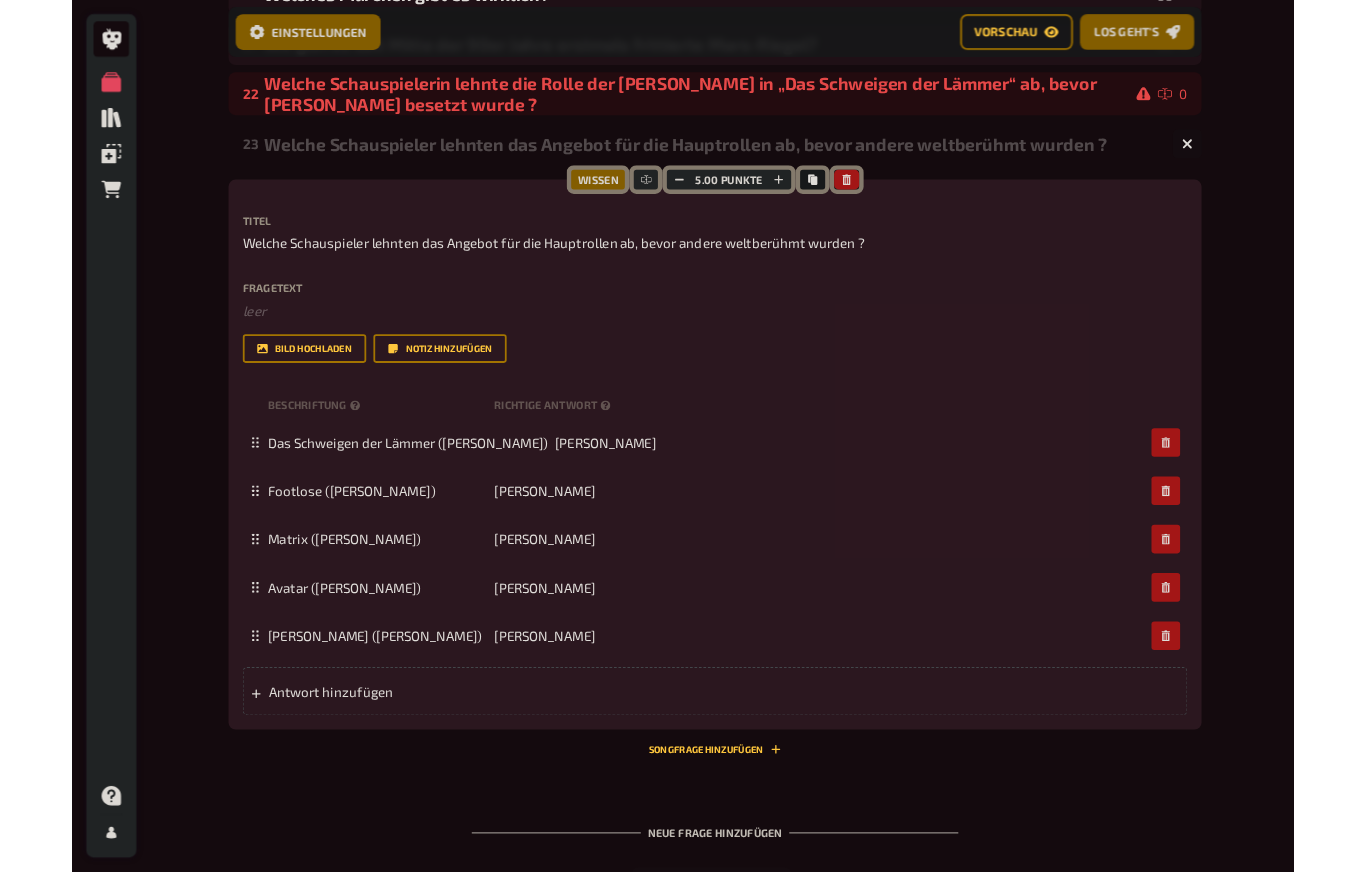 scroll, scrollTop: 1297, scrollLeft: 0, axis: vertical 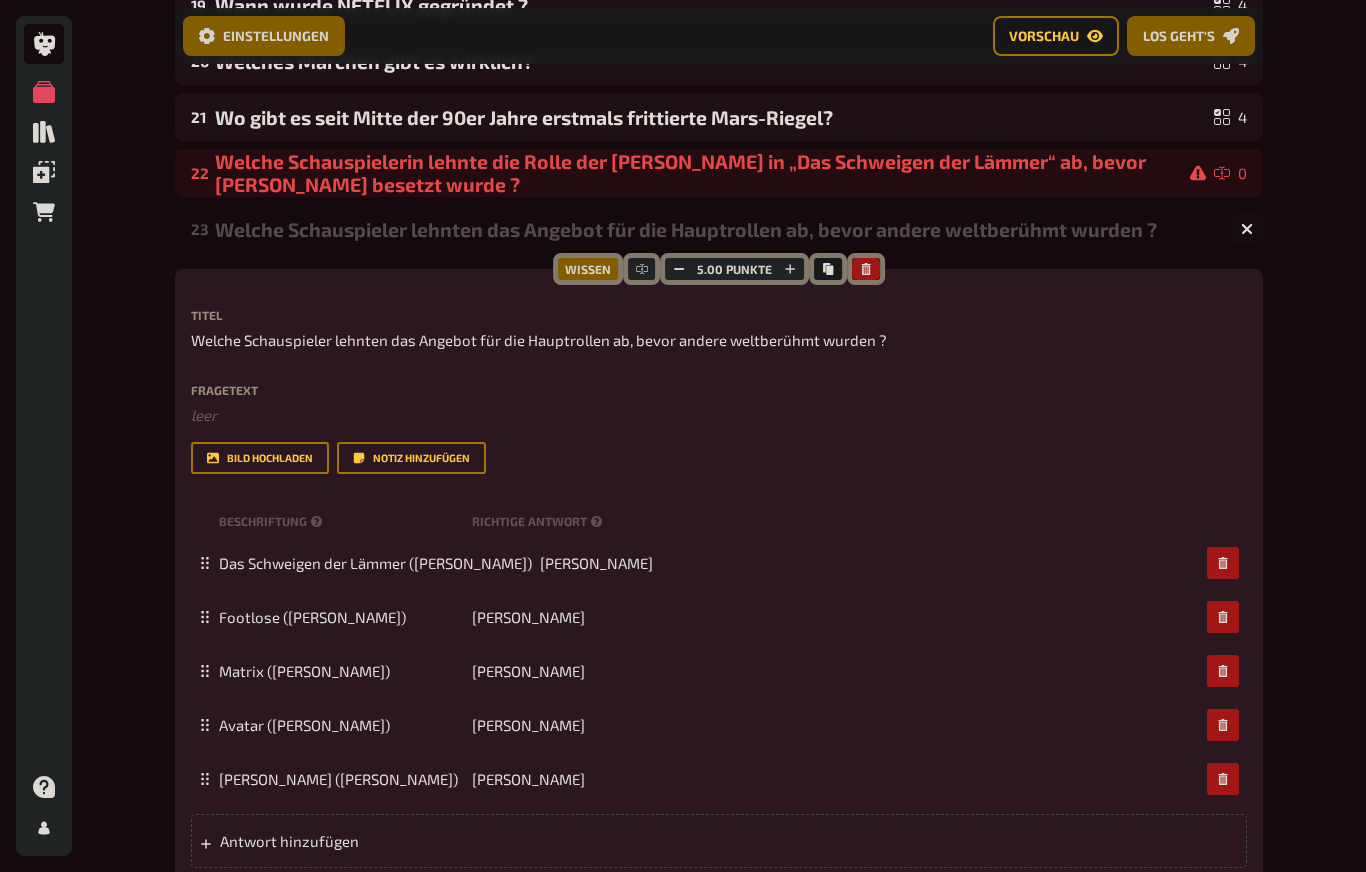 click 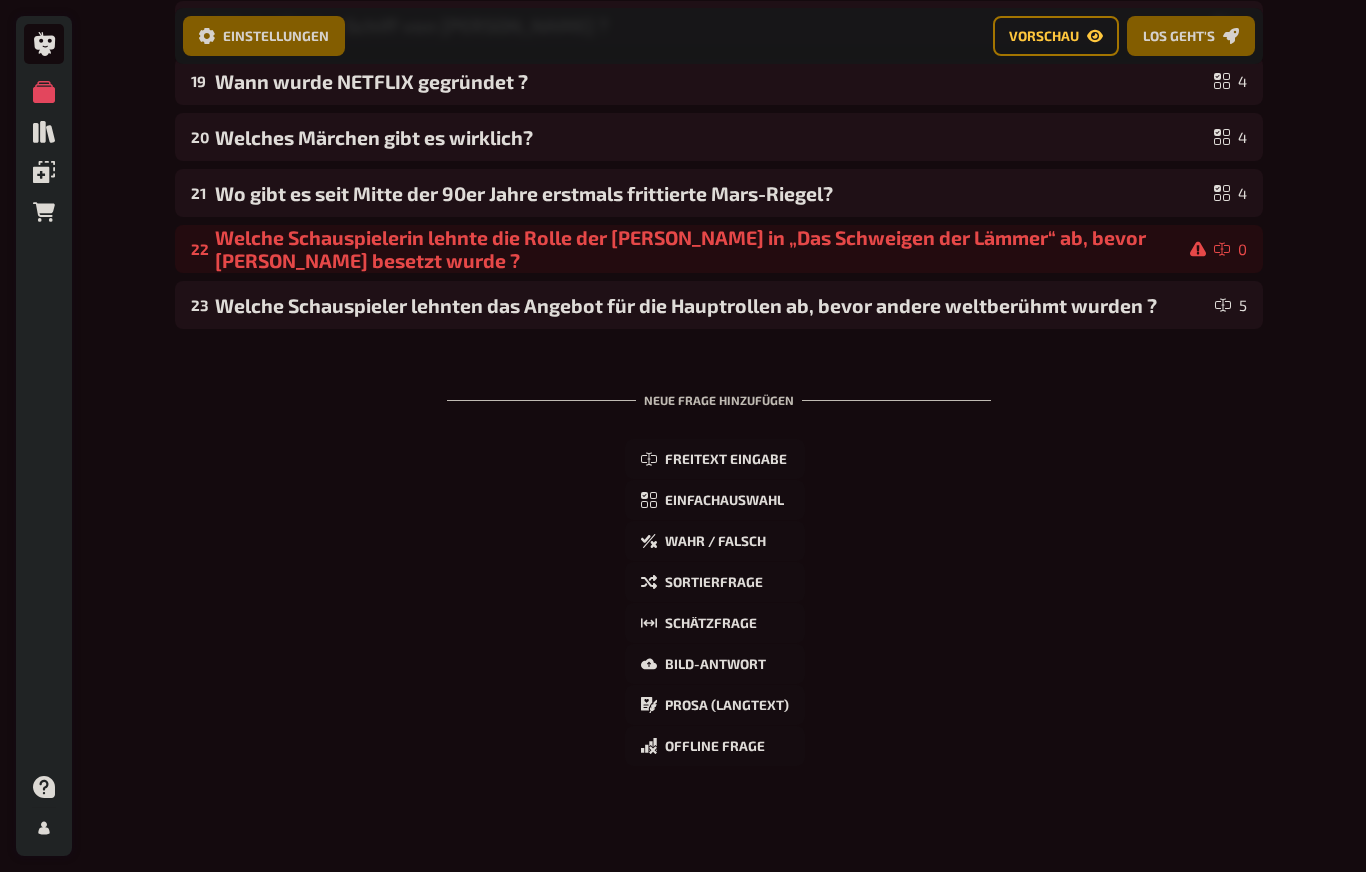 scroll, scrollTop: 1220, scrollLeft: 0, axis: vertical 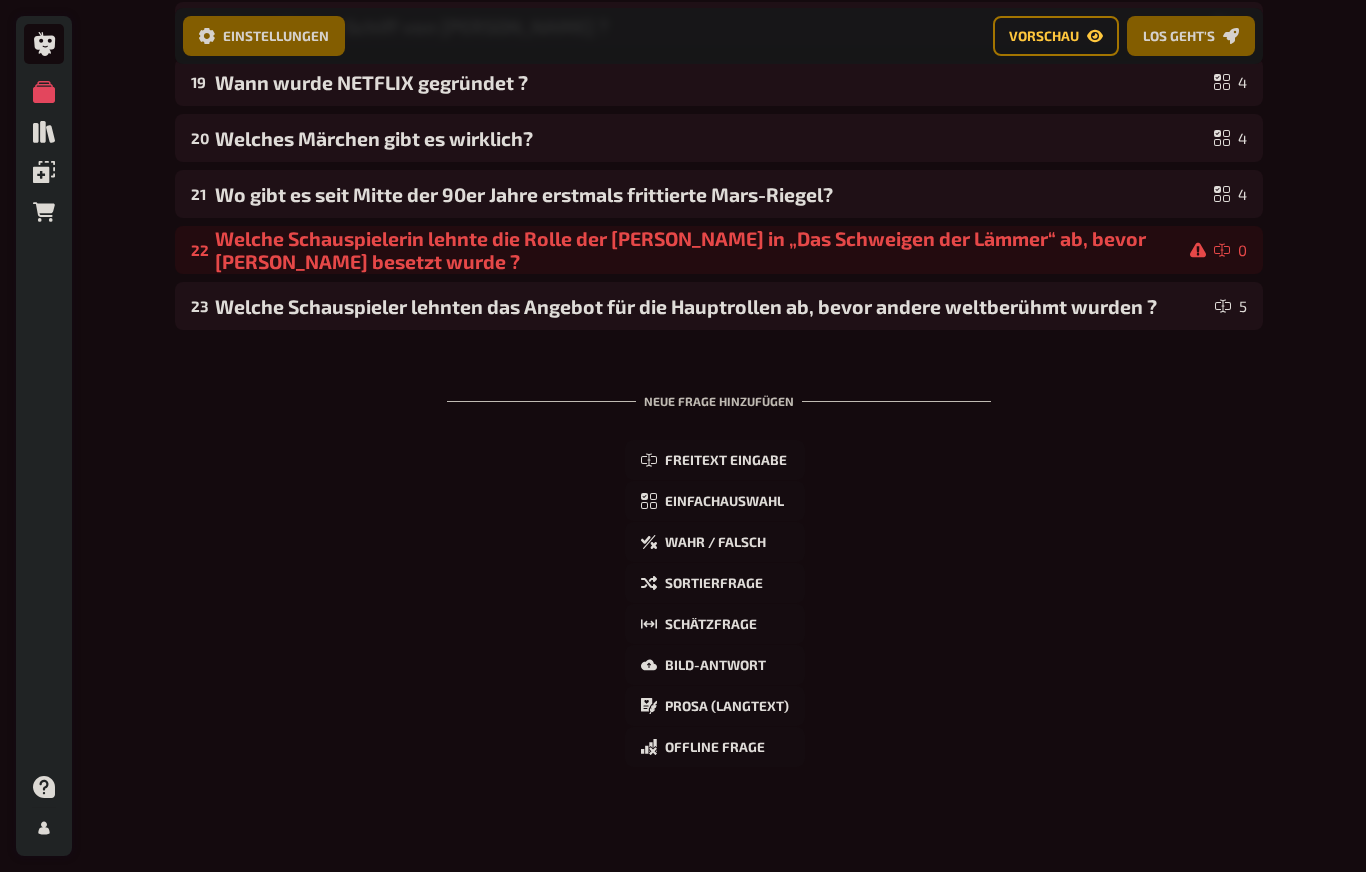 click on "Welche Schauspielerin lehnte die Rolle der [PERSON_NAME] in „Das Schweigen der Lämmer“ ab, bevor [PERSON_NAME] besetzt wurde ?" at bounding box center (710, 250) 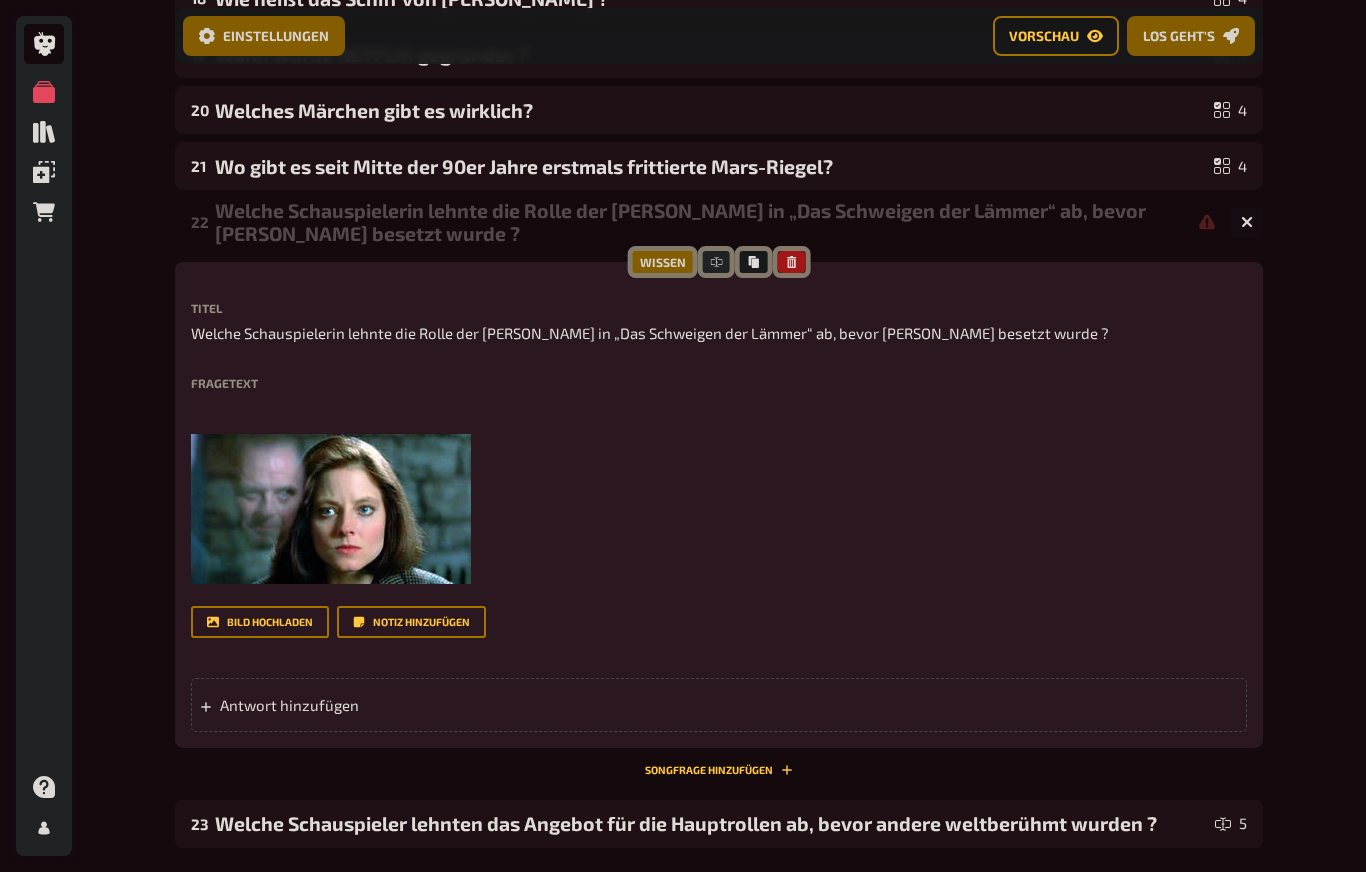 scroll, scrollTop: 1227, scrollLeft: 0, axis: vertical 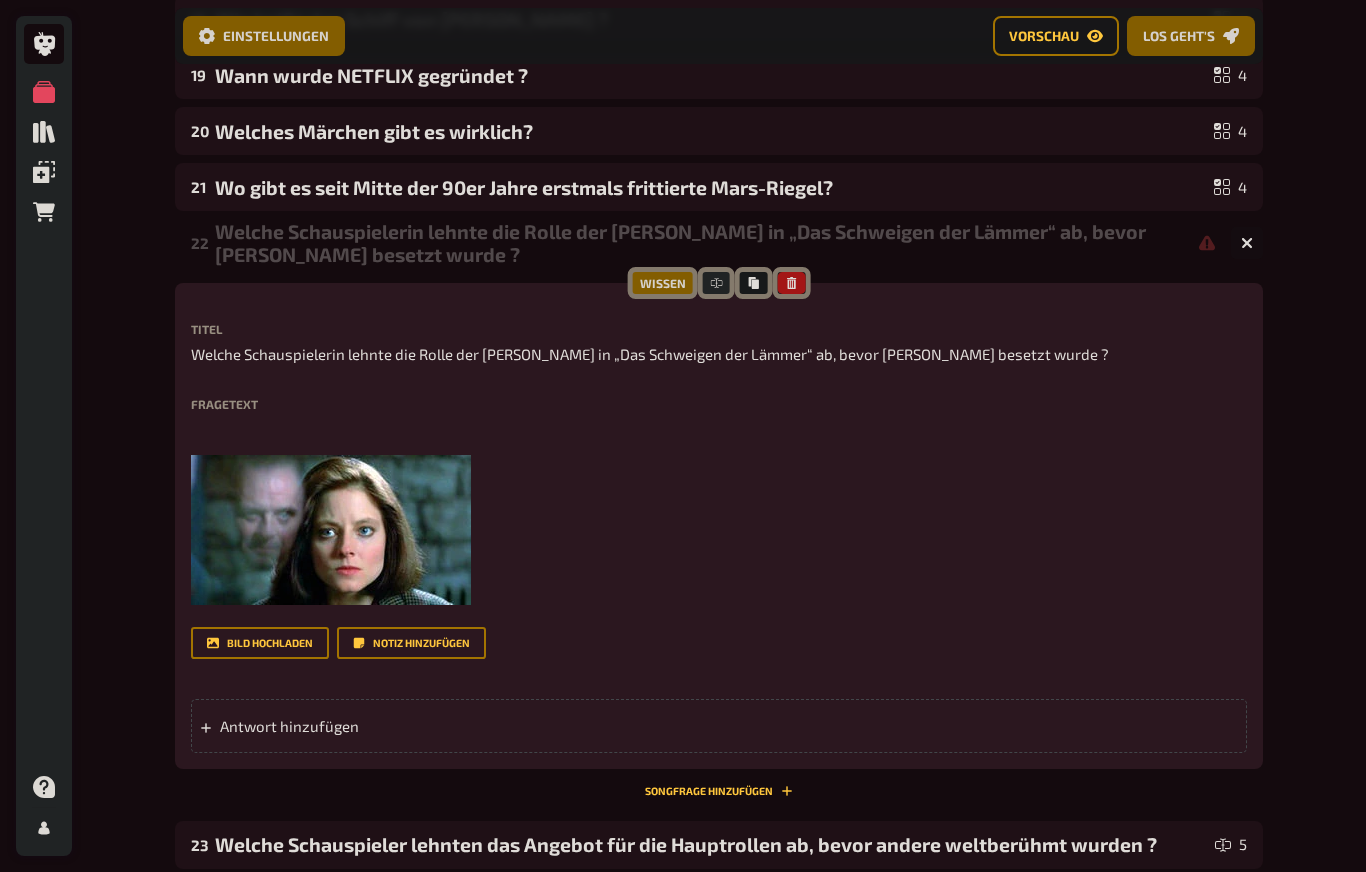 click 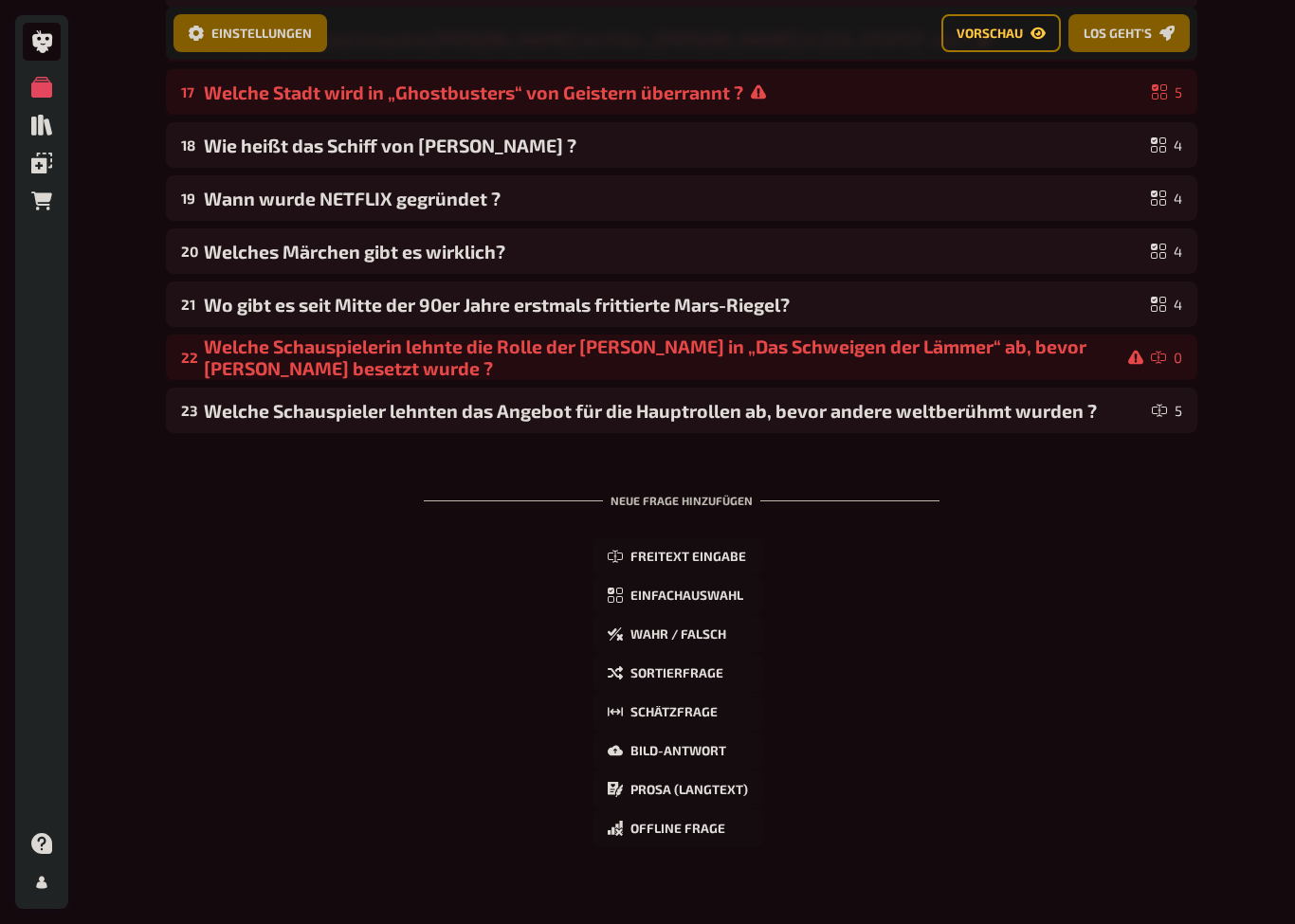 scroll, scrollTop: 1054, scrollLeft: 0, axis: vertical 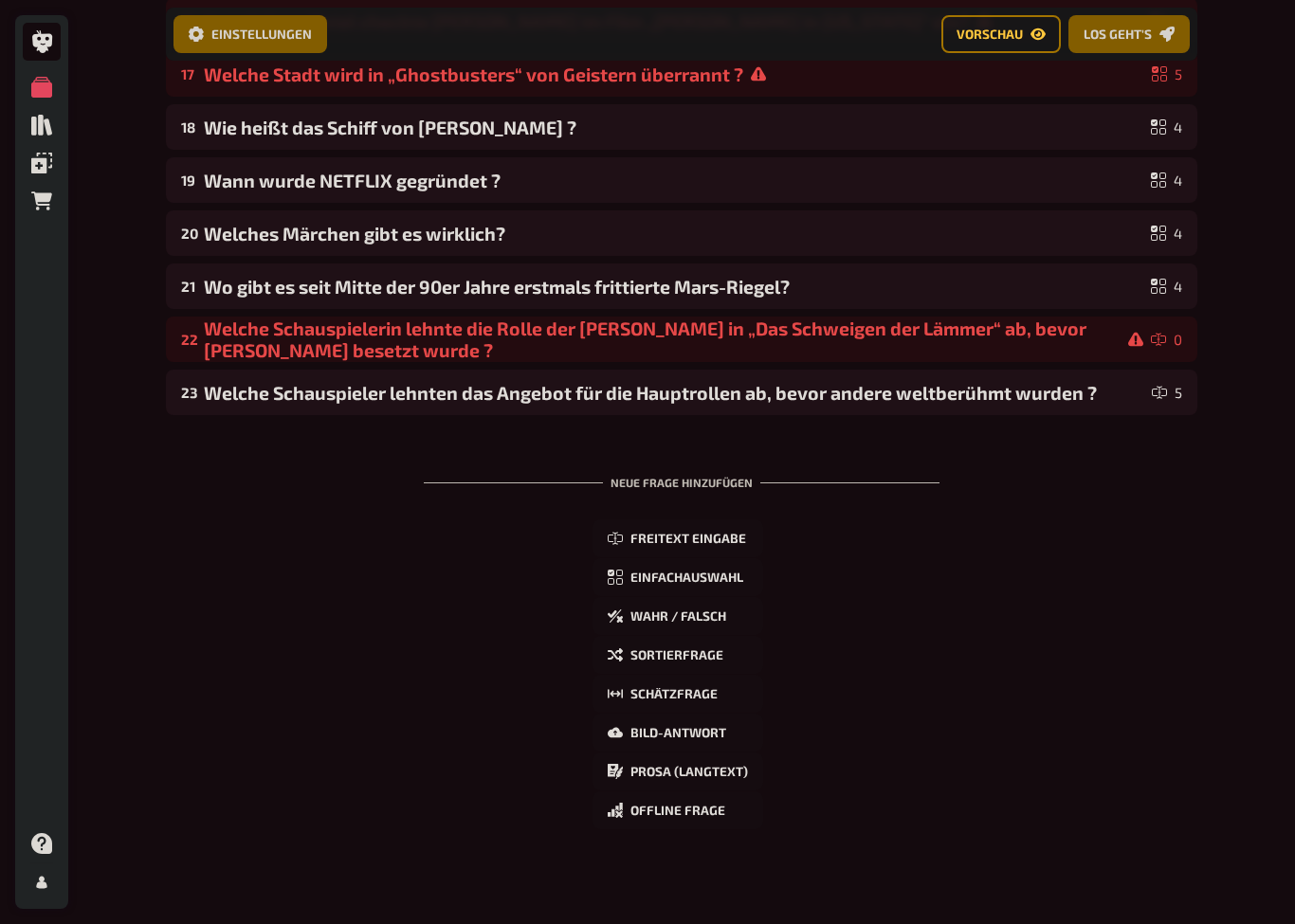 click on "Schätzfrage" at bounding box center [674, 695] 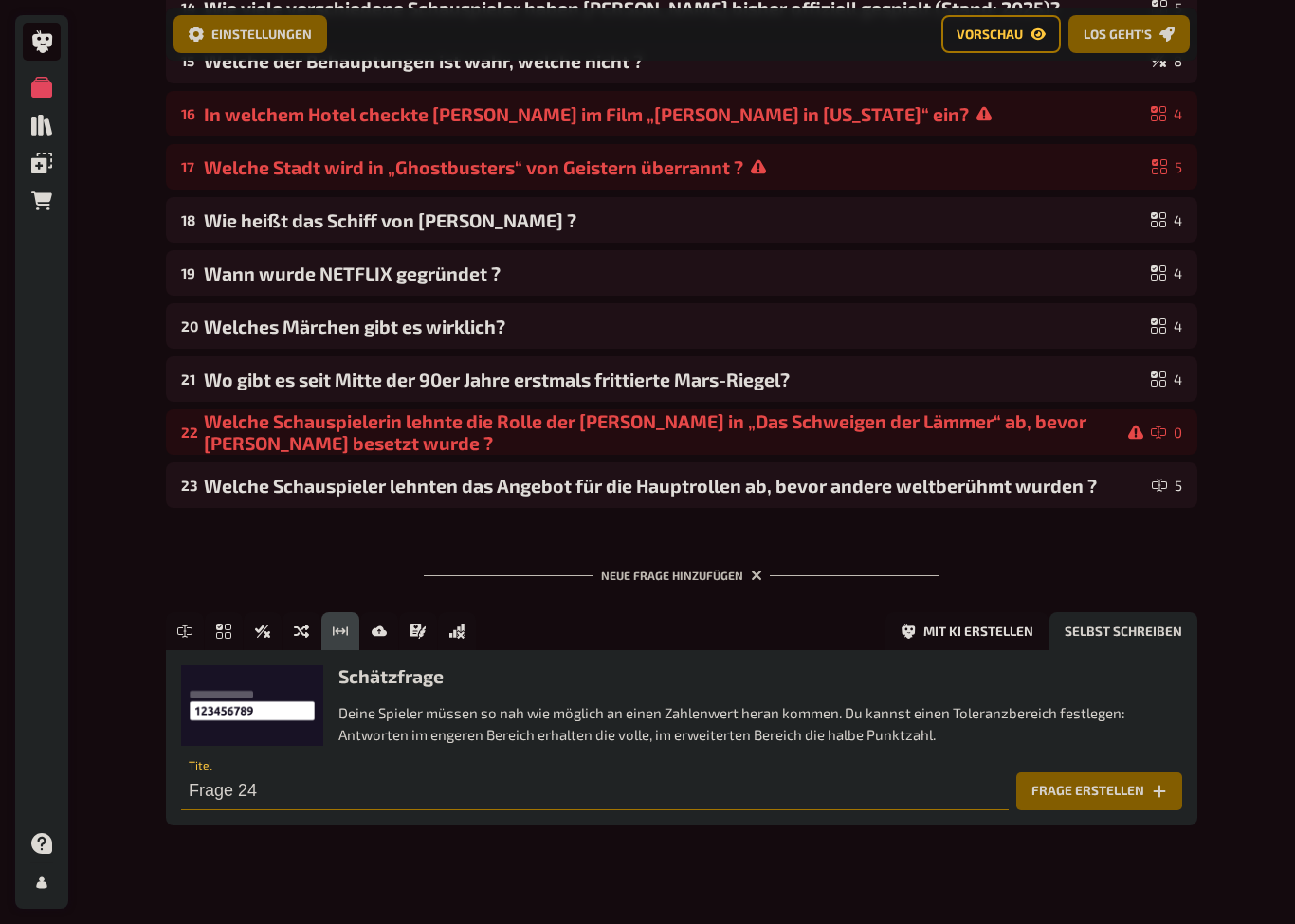 click on "Frage 24" at bounding box center [594, 791] 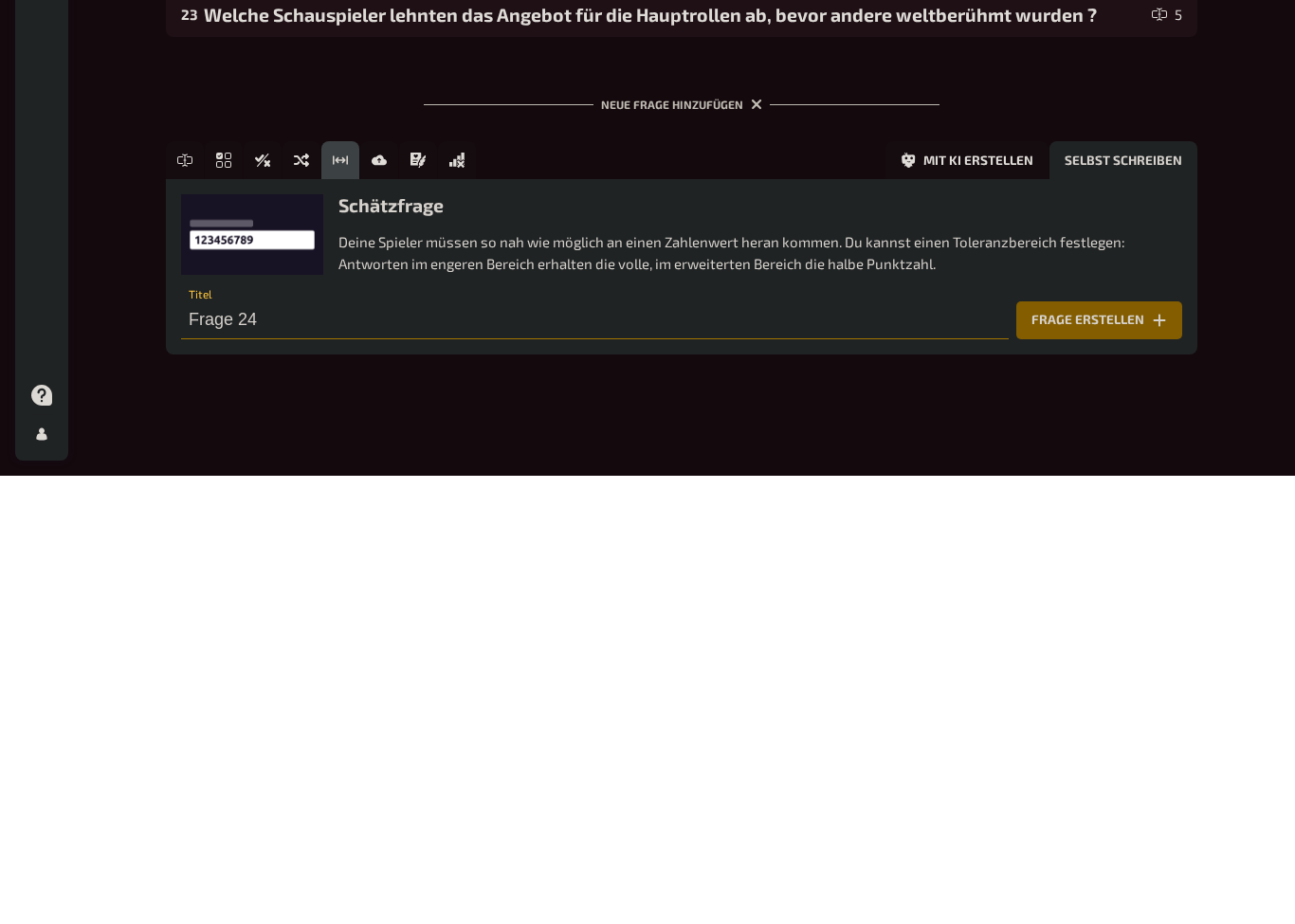 paste on "Das Lied, das am meisten gecovert wurde, ist “[DATE]” von The Beatles." 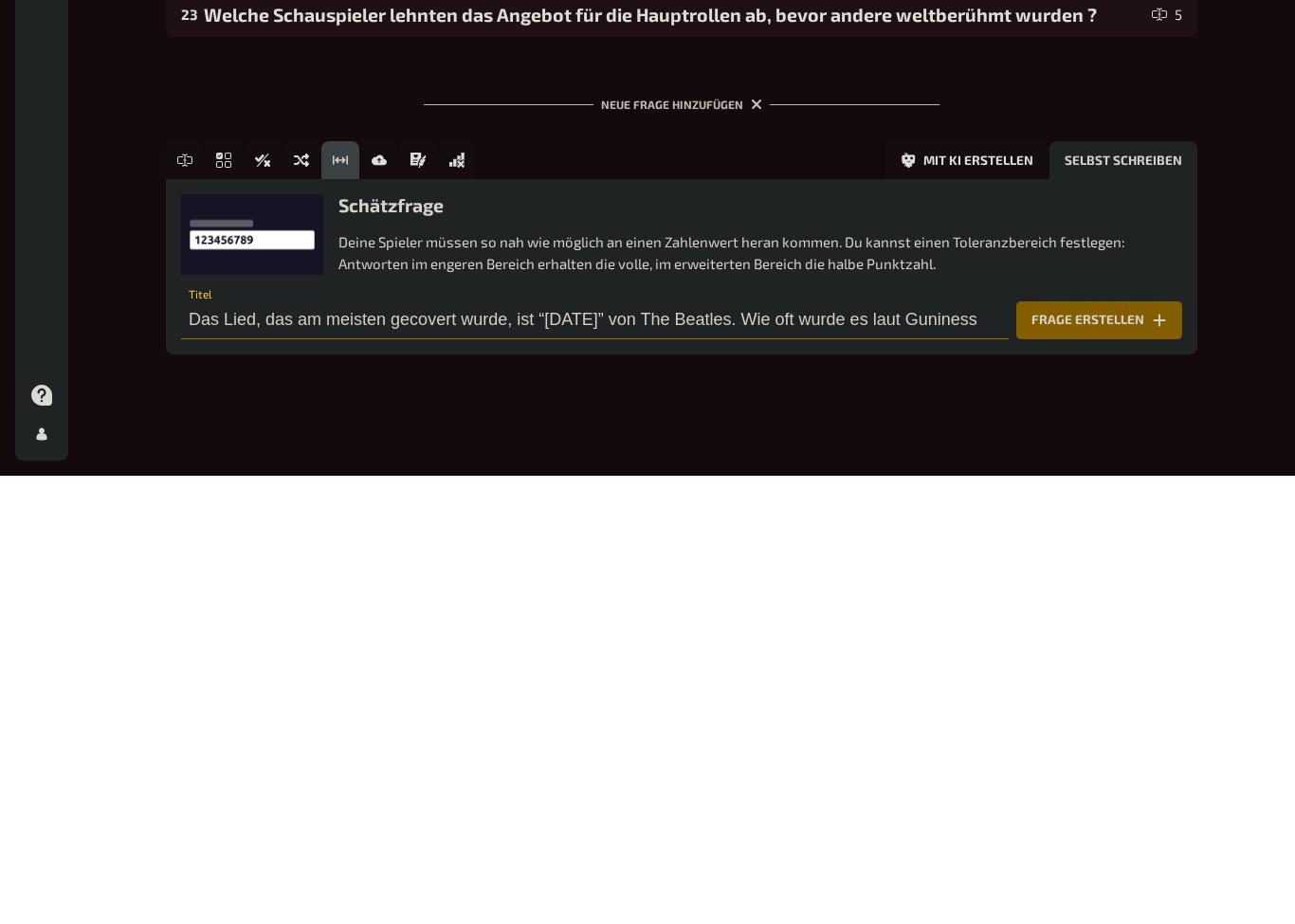 click on "Das Lied, das am meisten gecovert wurde, ist “[DATE]” von The Beatles. Wie oft wurde es laut Guniness" at bounding box center (594, 769) 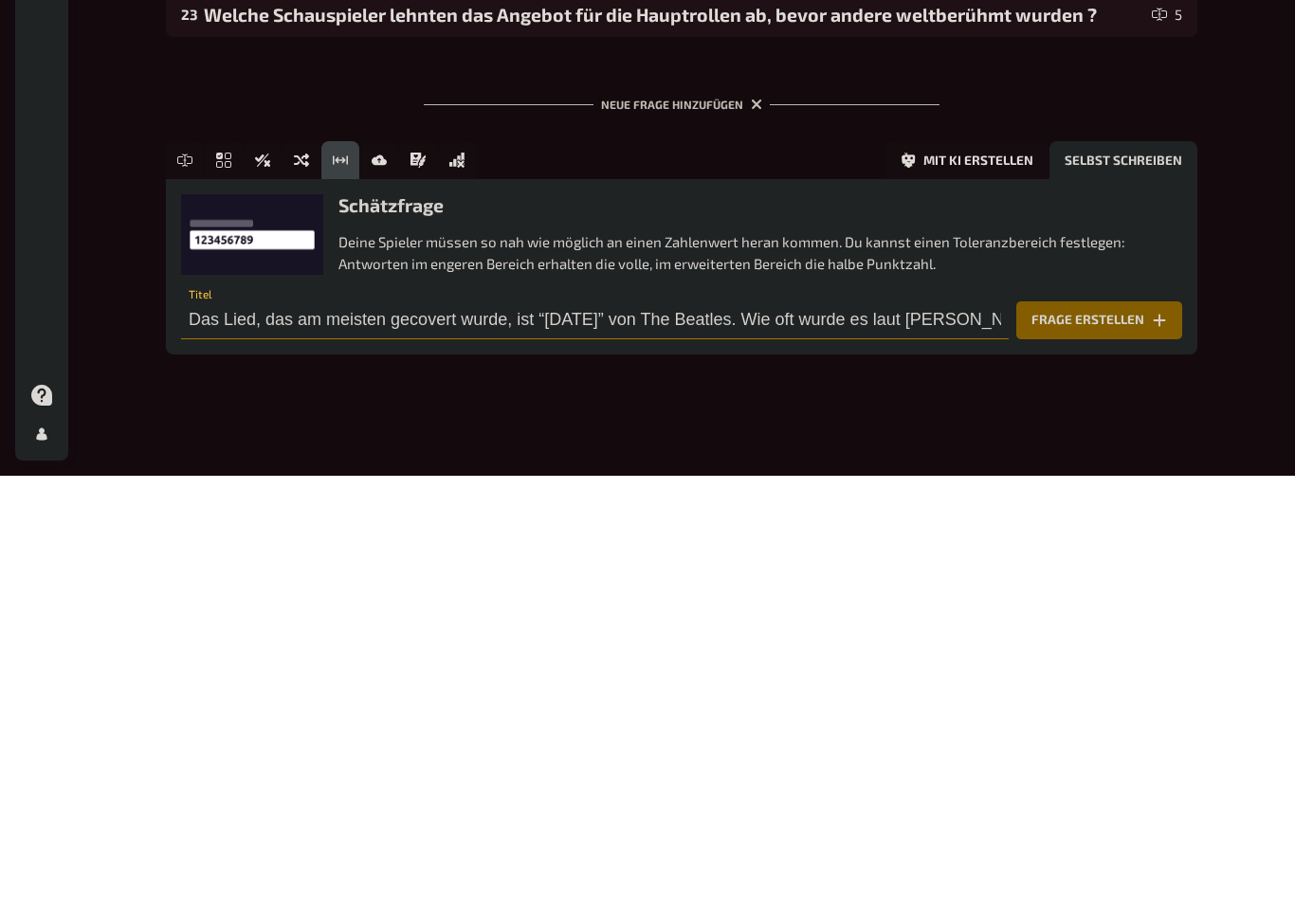 type on "Das Lied, das am meisten gecovert wurde, ist “[DATE]” von The Beatles. Wie oft wurde es laut [PERSON_NAME] Buch der Rekorde gecovert?" 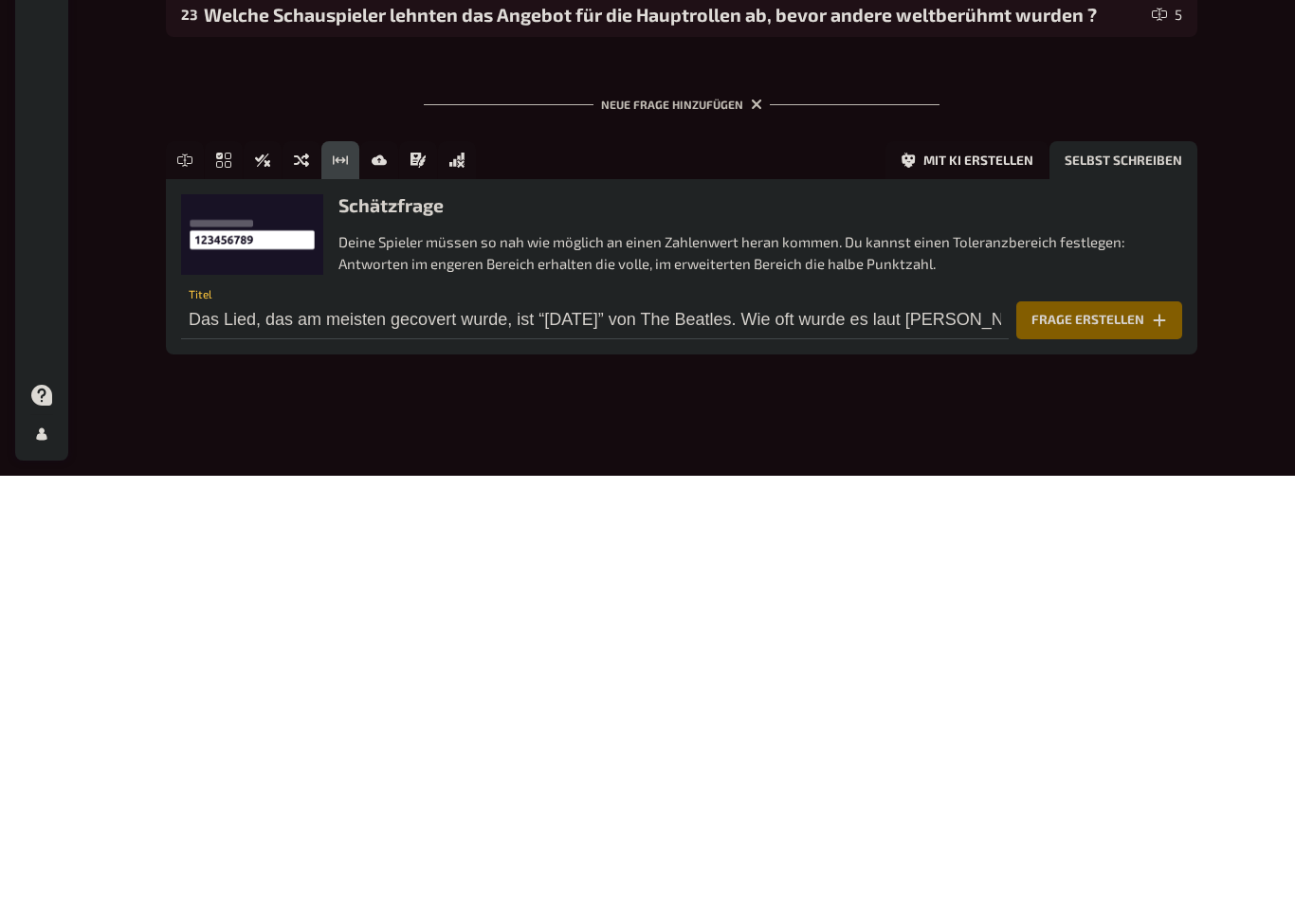 click on "Frage erstellen" at bounding box center (1099, 769) 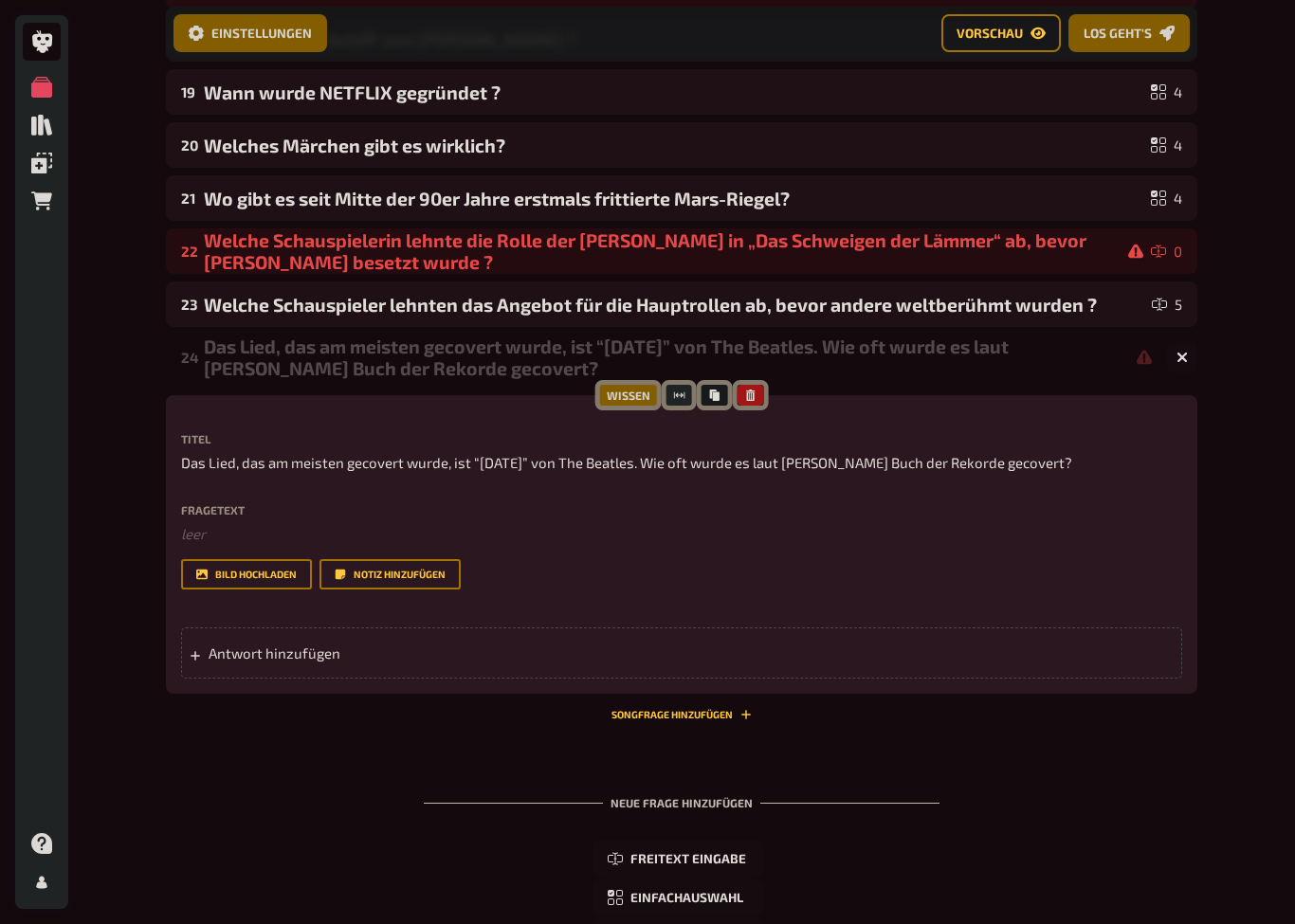 scroll, scrollTop: 1143, scrollLeft: 0, axis: vertical 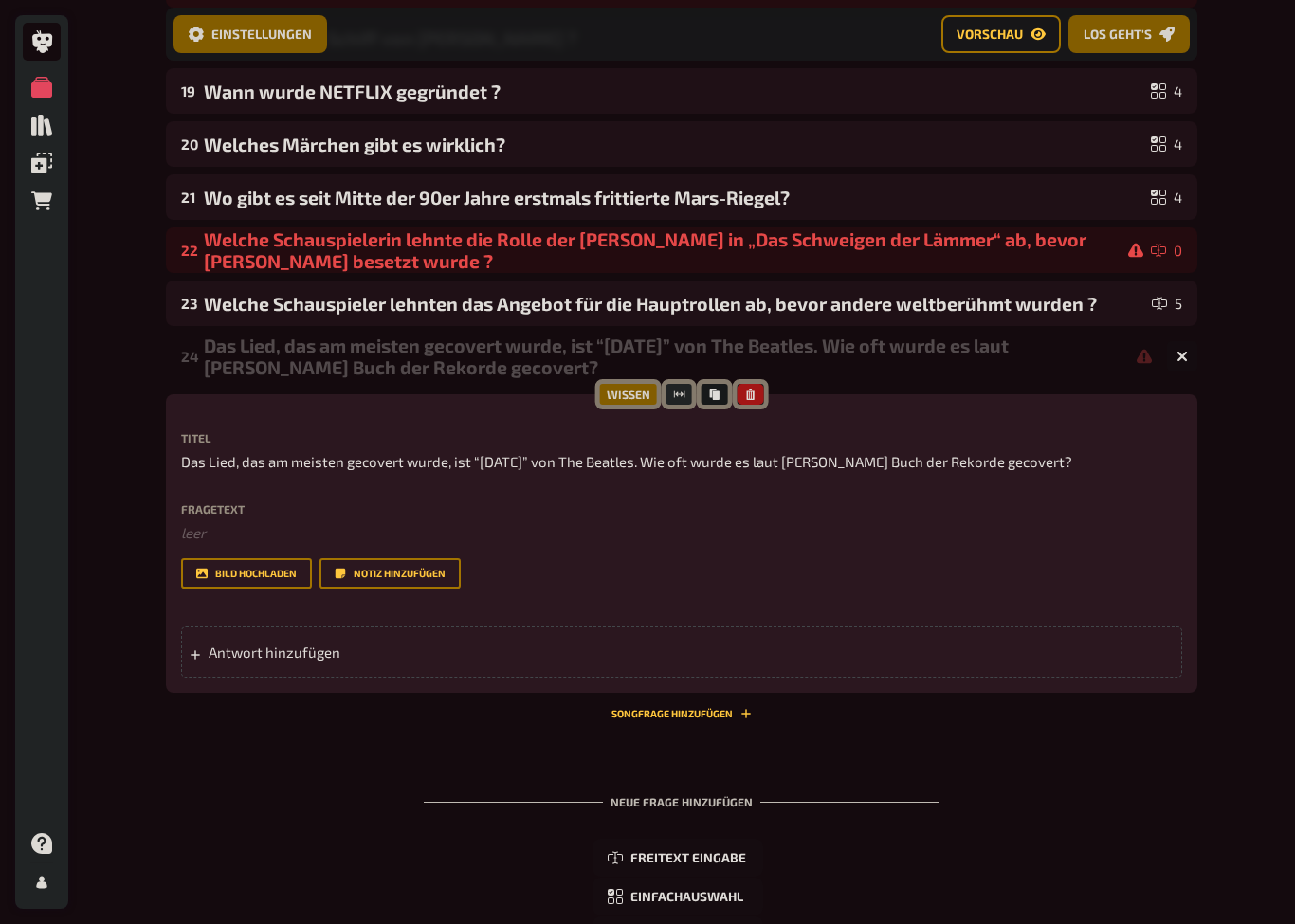click on "Antwort hinzufügen" at bounding box center [356, 652] 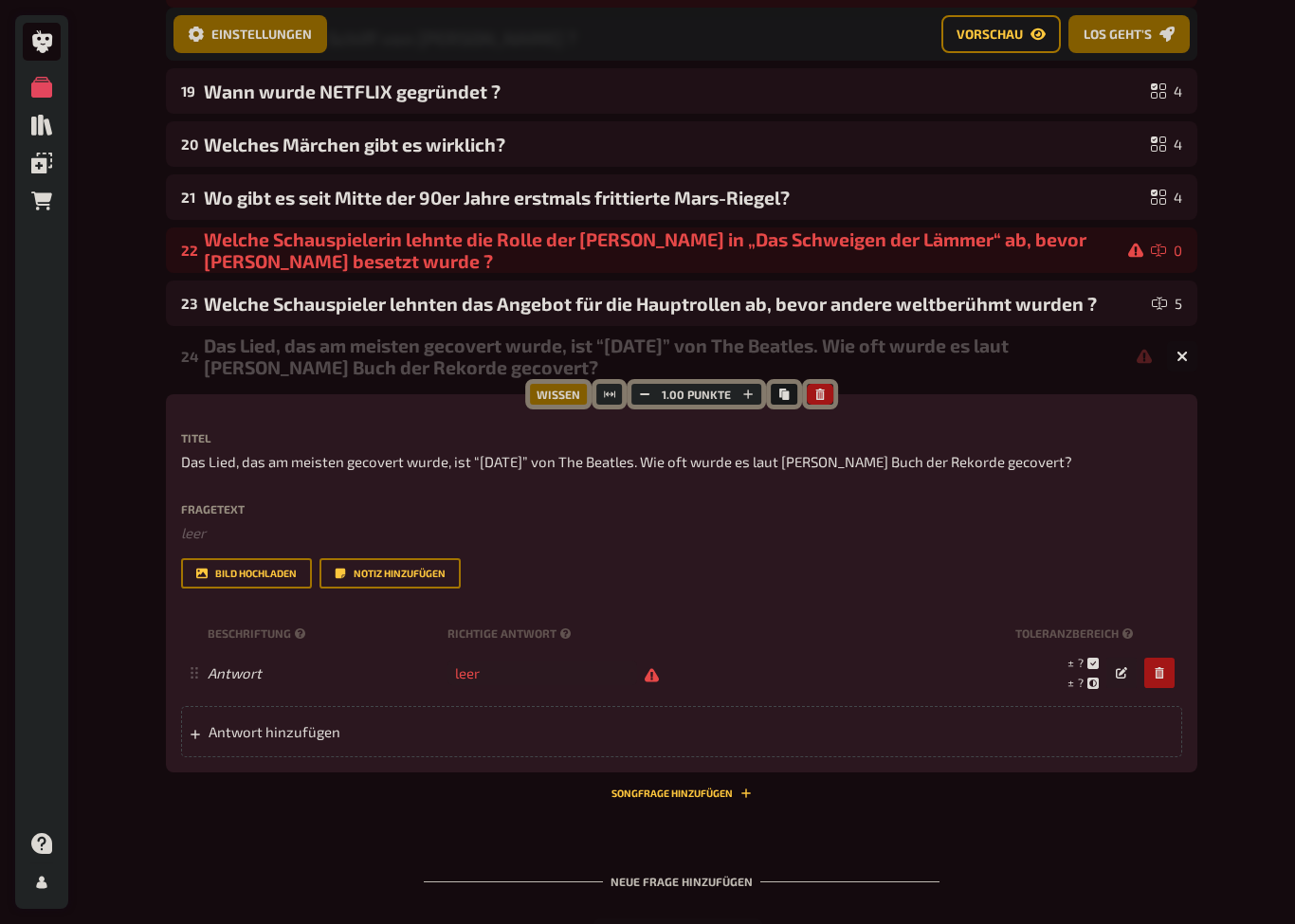 click at bounding box center (542, 673) 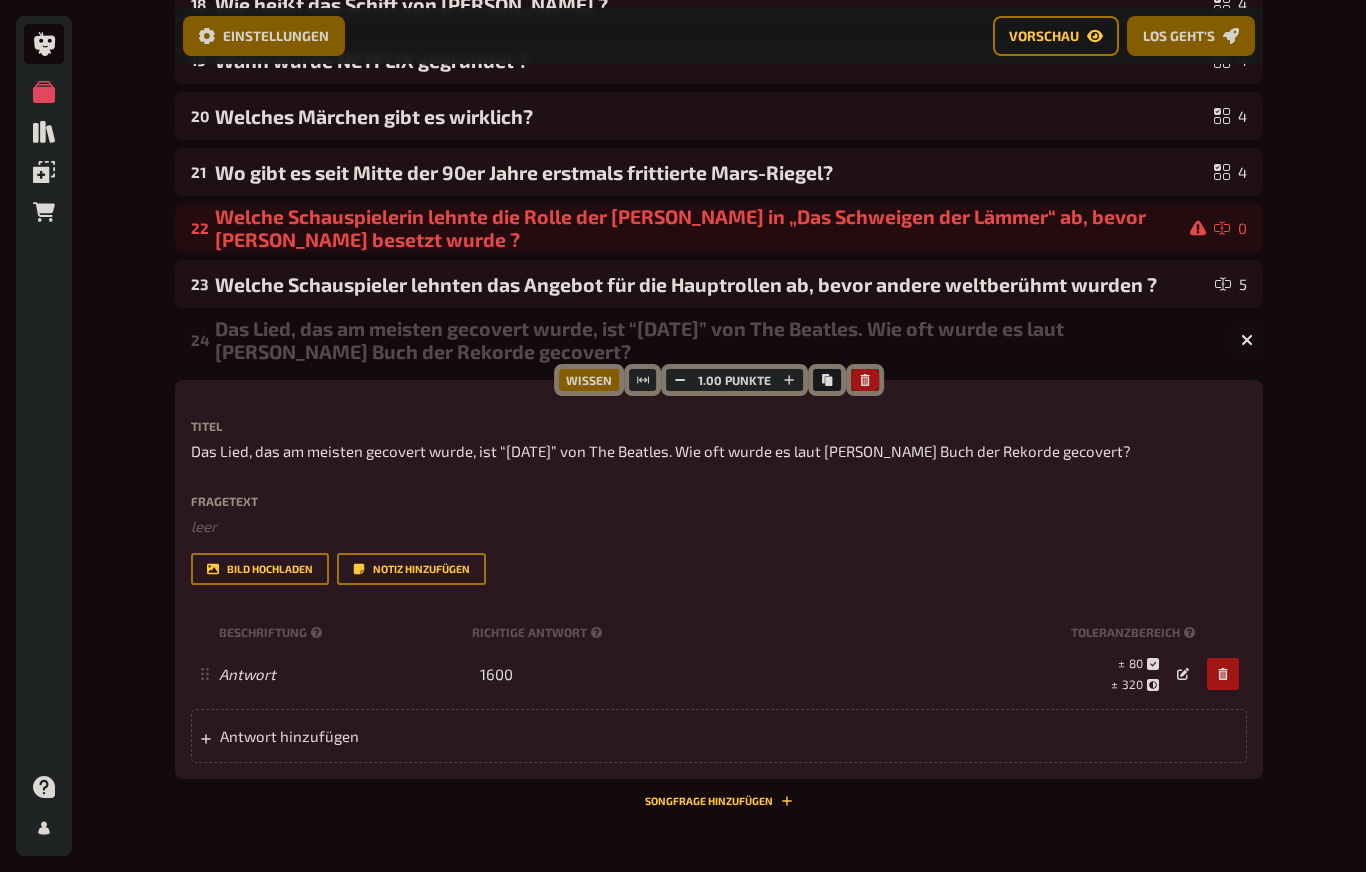 scroll, scrollTop: 1241, scrollLeft: 0, axis: vertical 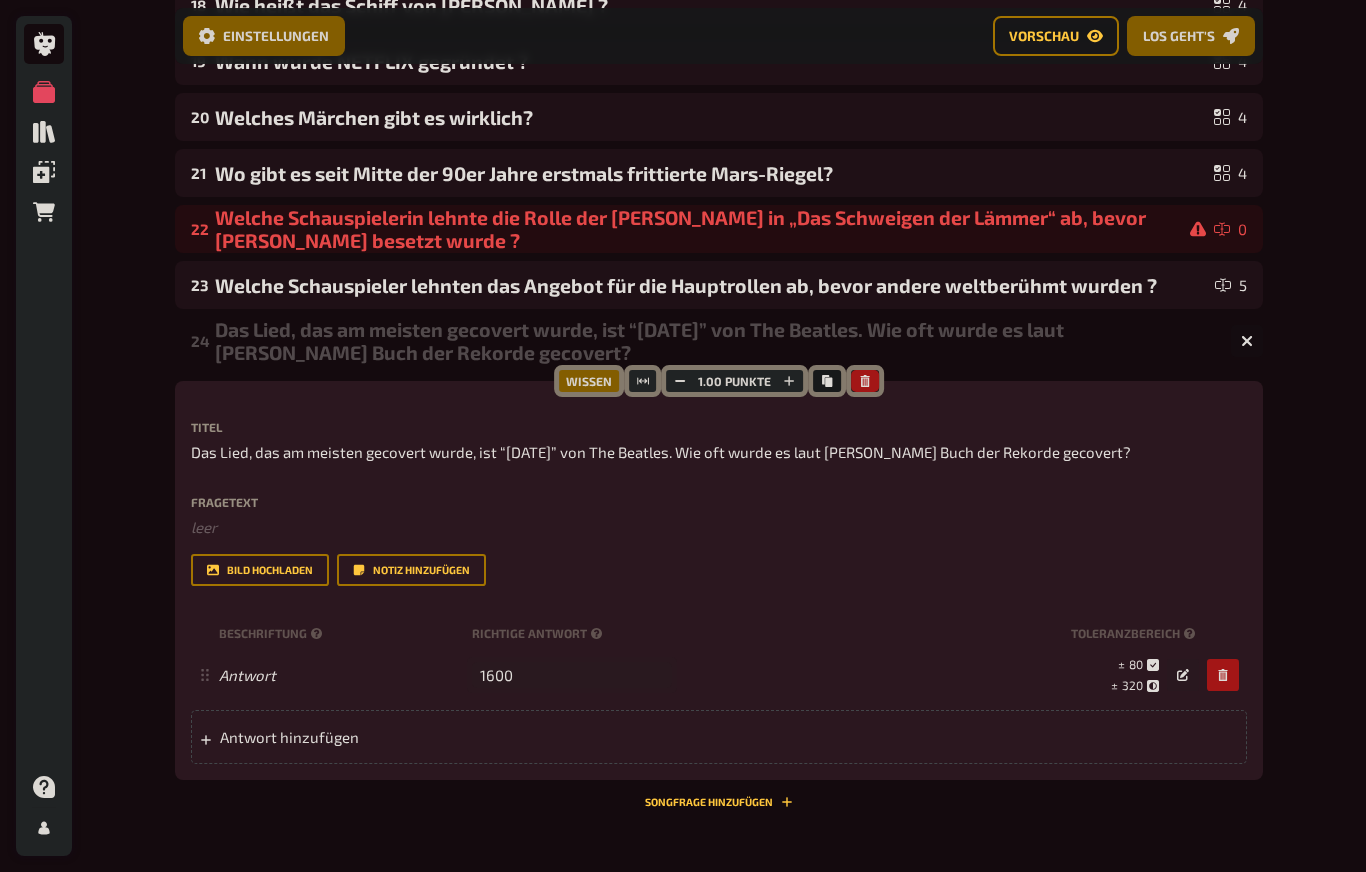 type on "1600" 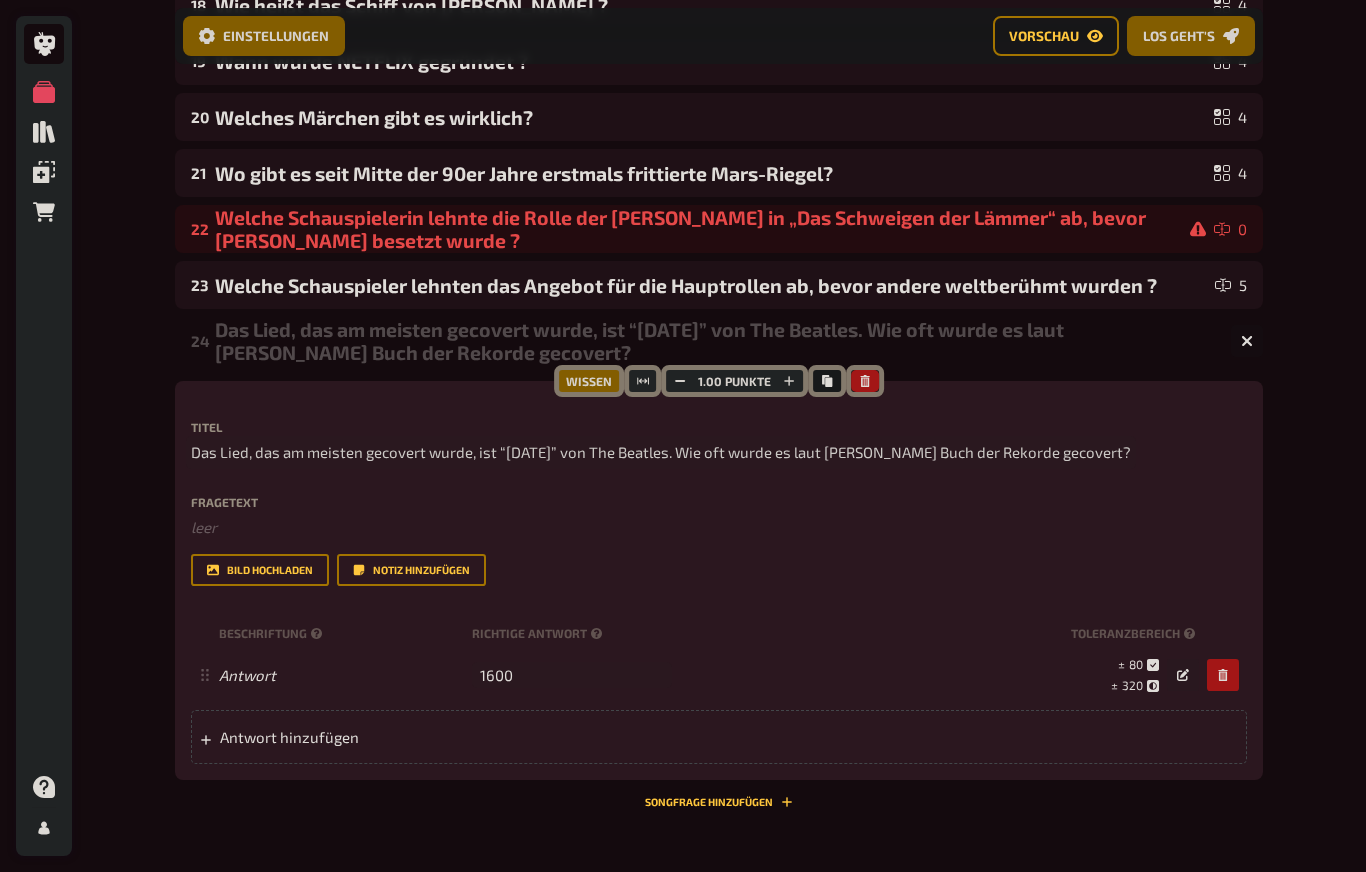 click on "Das Lied, das am meisten gecovert wurde, ist “[DATE]” von The Beatles. Wie oft wurde es laut [PERSON_NAME] Buch der Rekorde gecovert?" at bounding box center [661, 452] 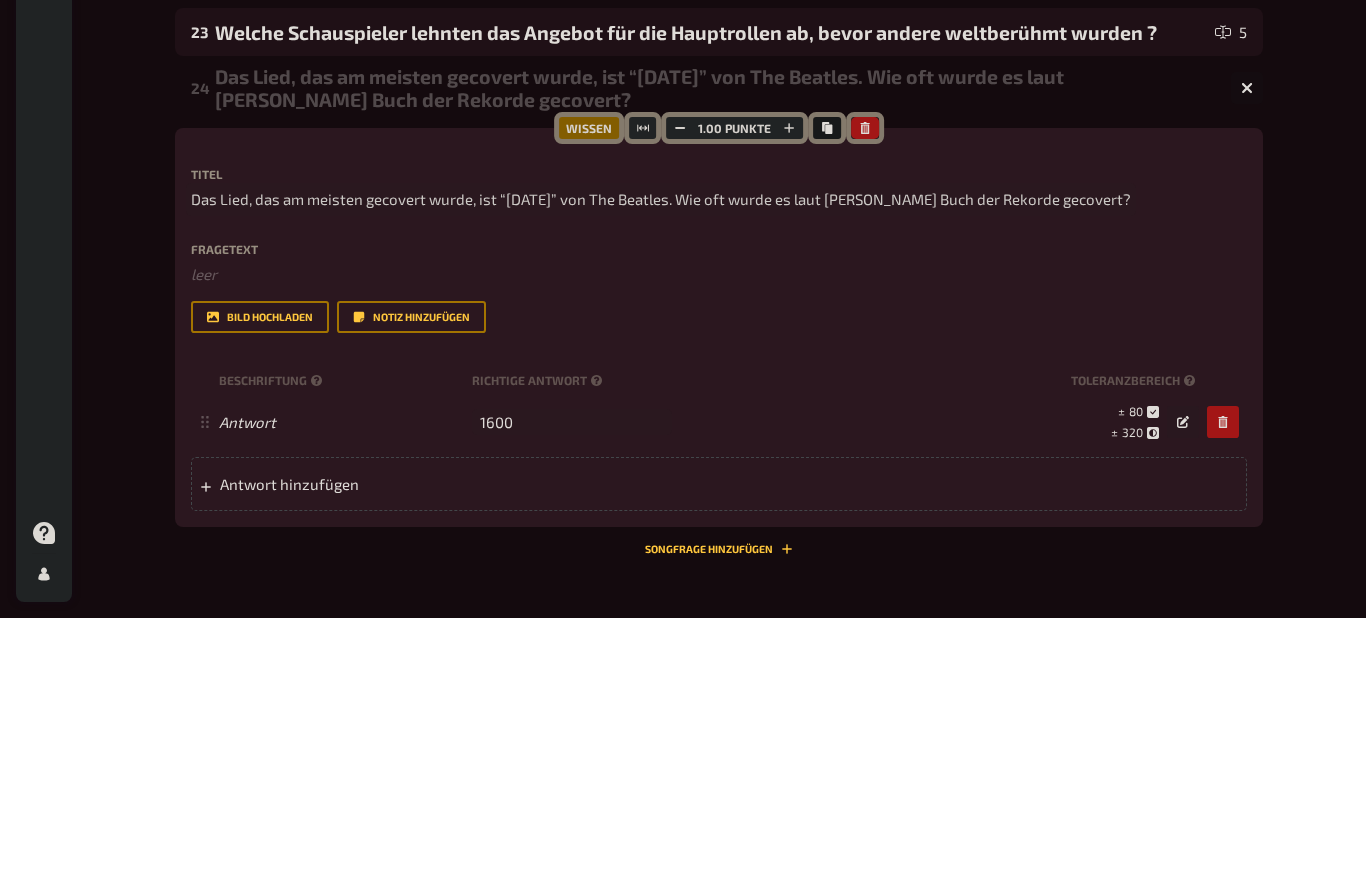 click on "Das Lied, das am meisten gecovert wurde, ist “[DATE]” von The Beatles. Wie oft wurde es laut [PERSON_NAME] Buch der Rekorde gecovert?" at bounding box center [661, 453] 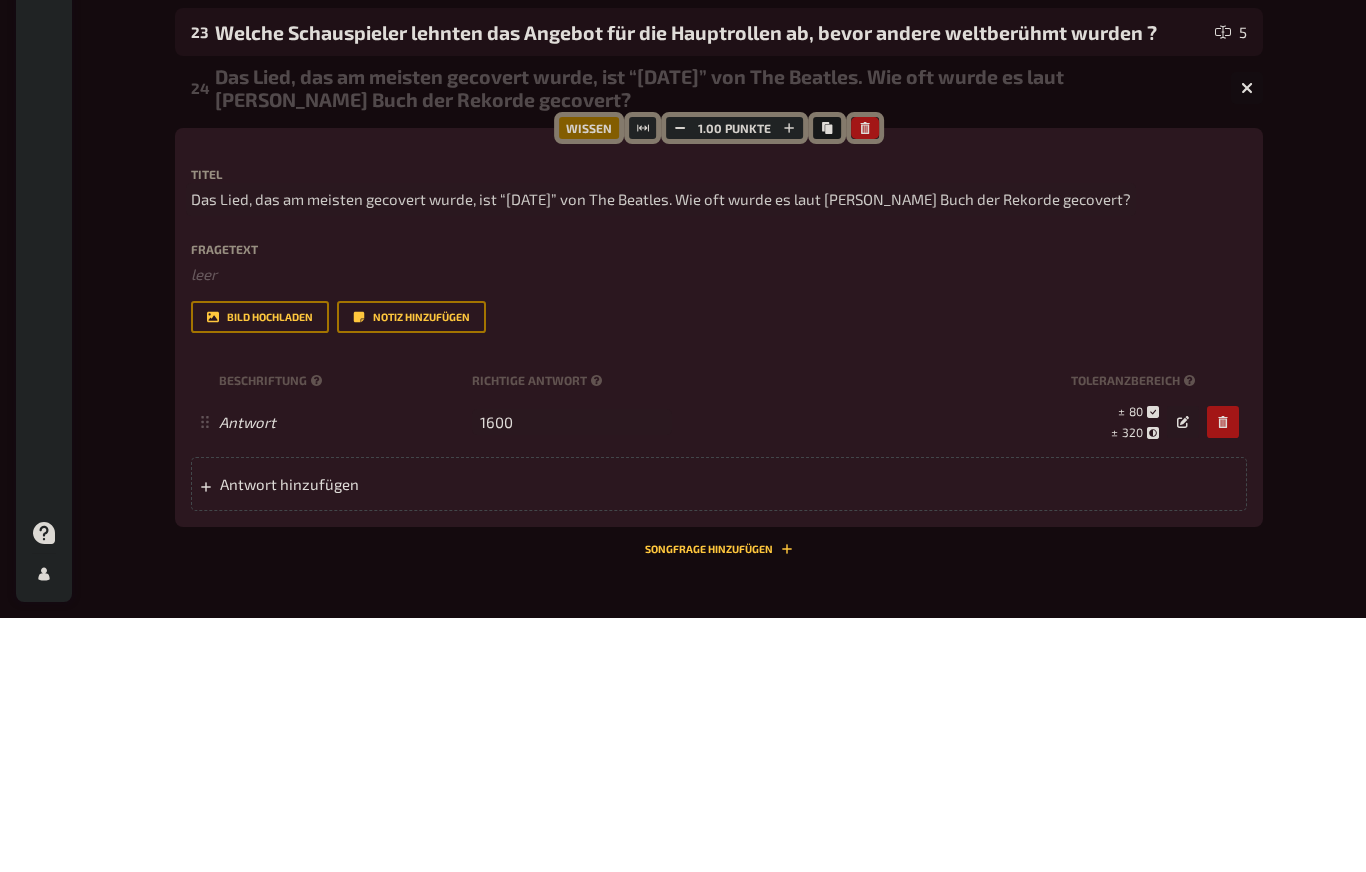 type 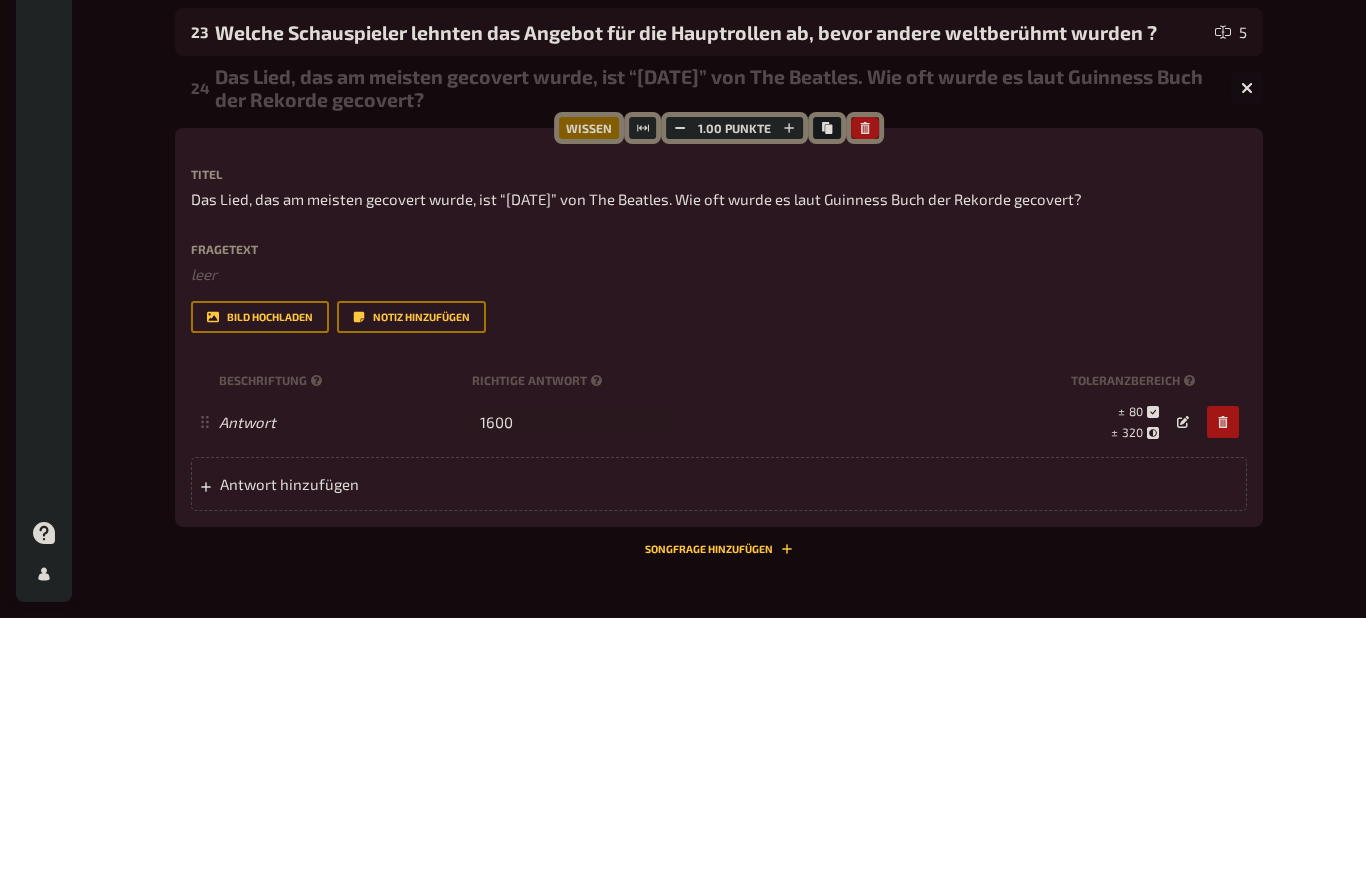 scroll, scrollTop: 1495, scrollLeft: 0, axis: vertical 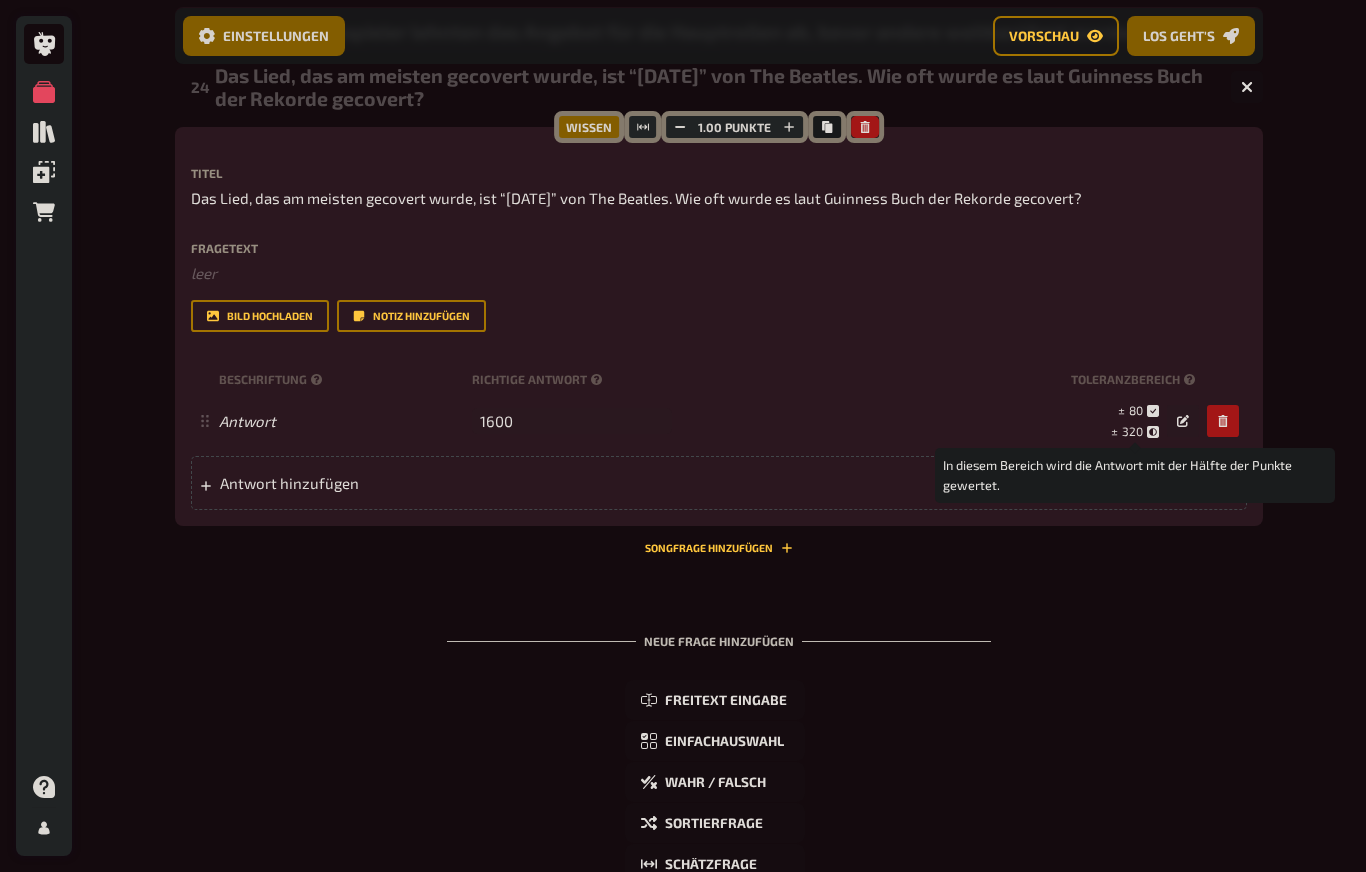 click on "320" at bounding box center (1132, 431) 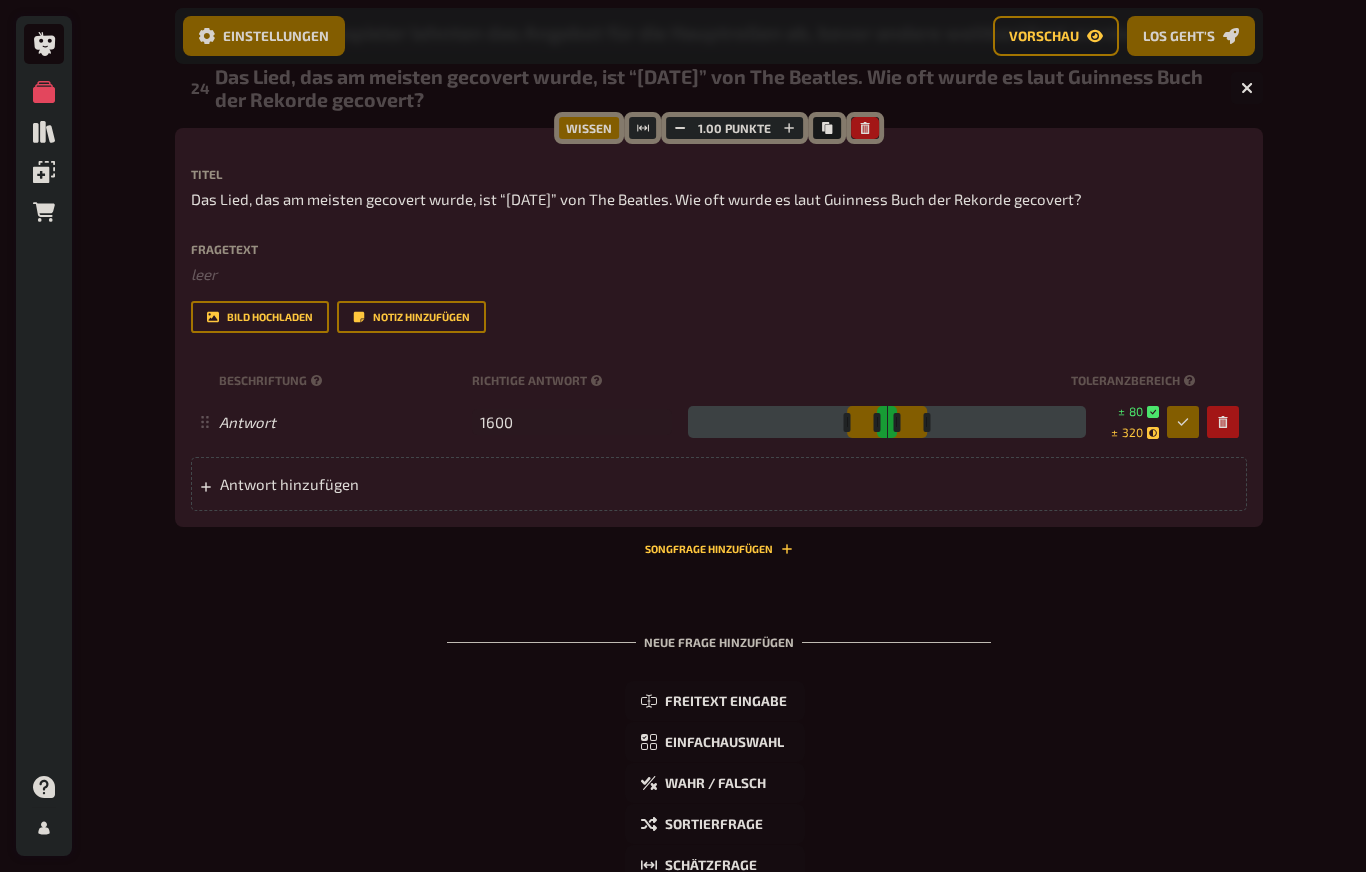 scroll, scrollTop: 1493, scrollLeft: 0, axis: vertical 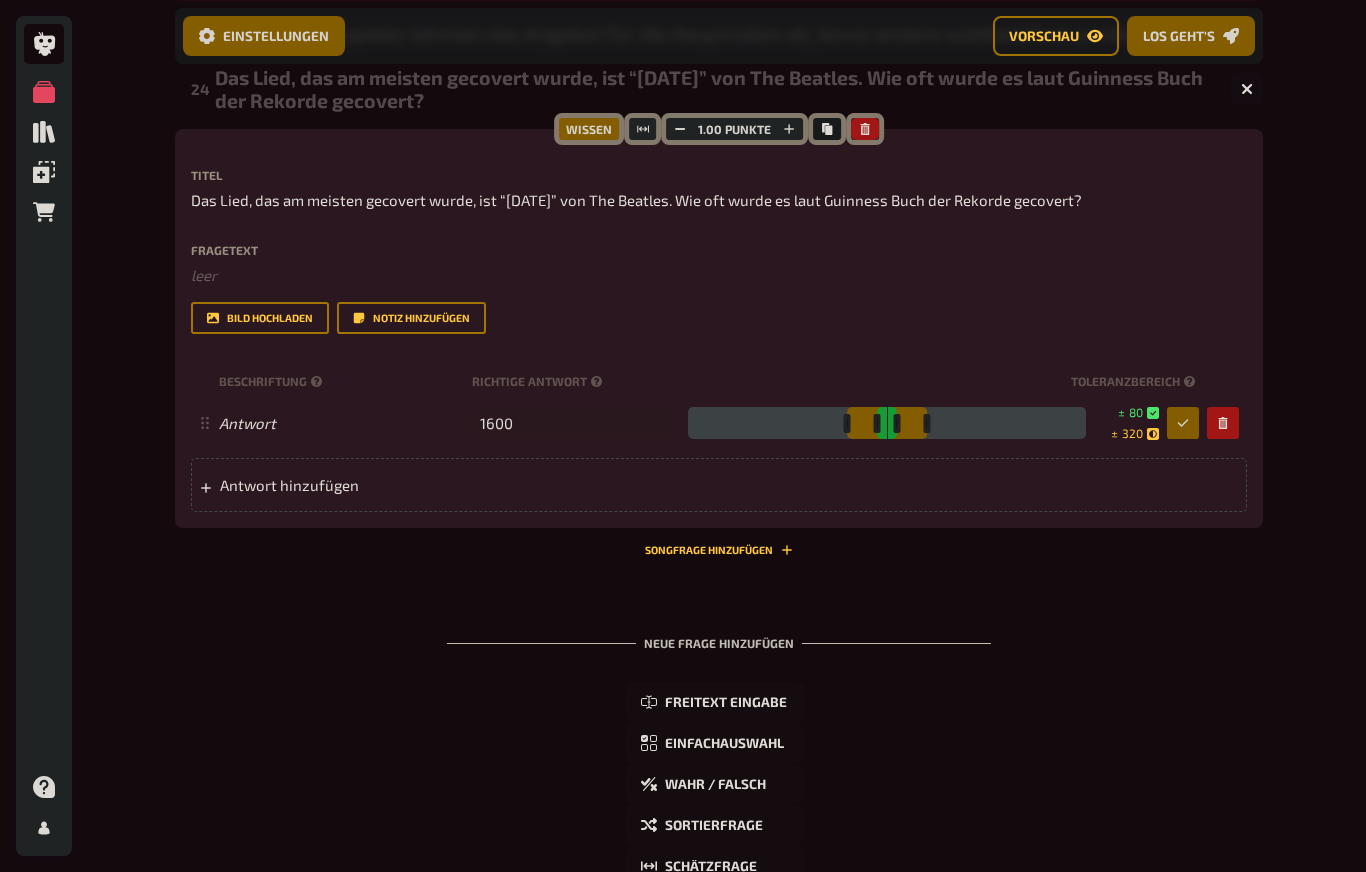 click at bounding box center (896, 423) 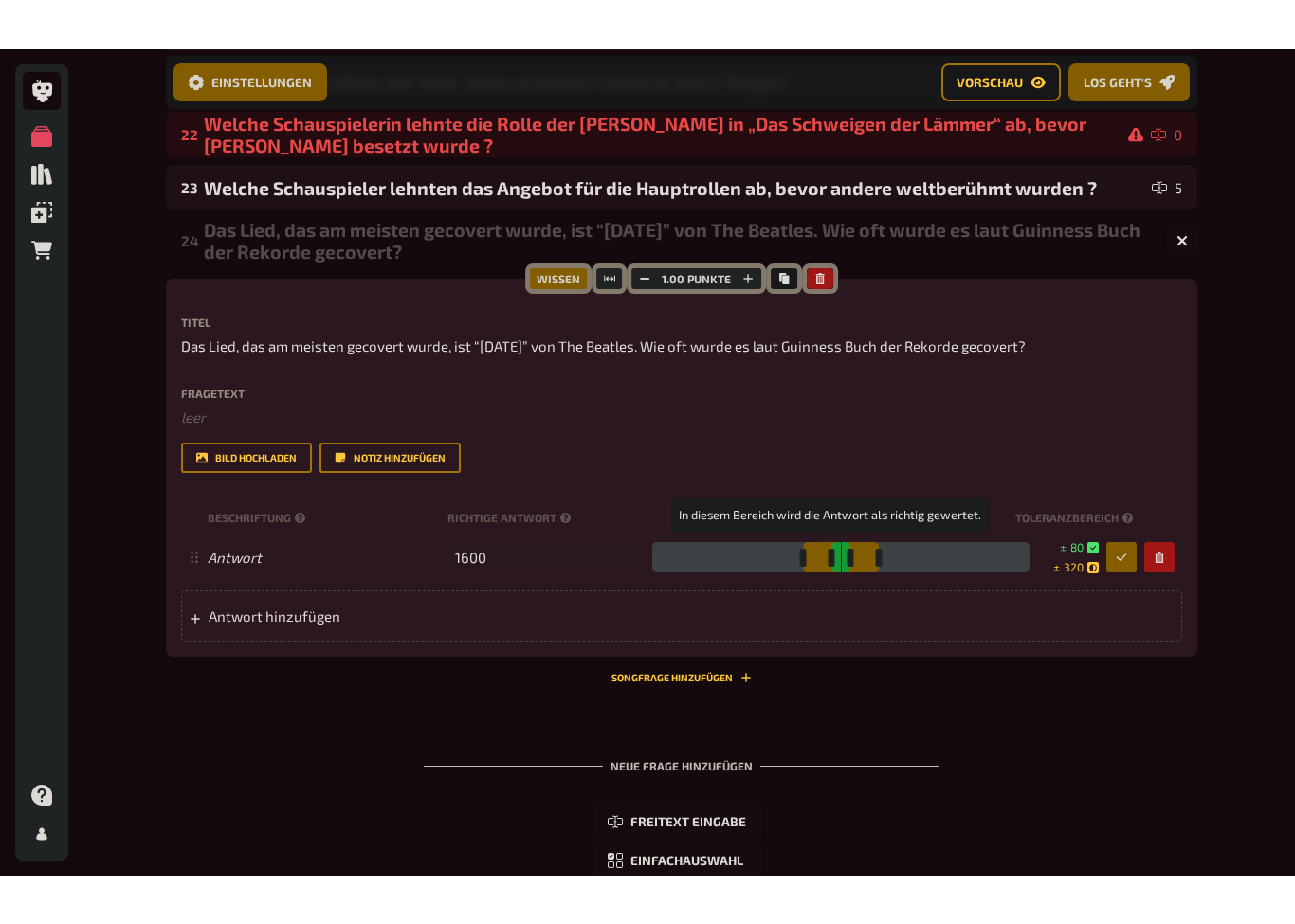 scroll, scrollTop: 1308, scrollLeft: 0, axis: vertical 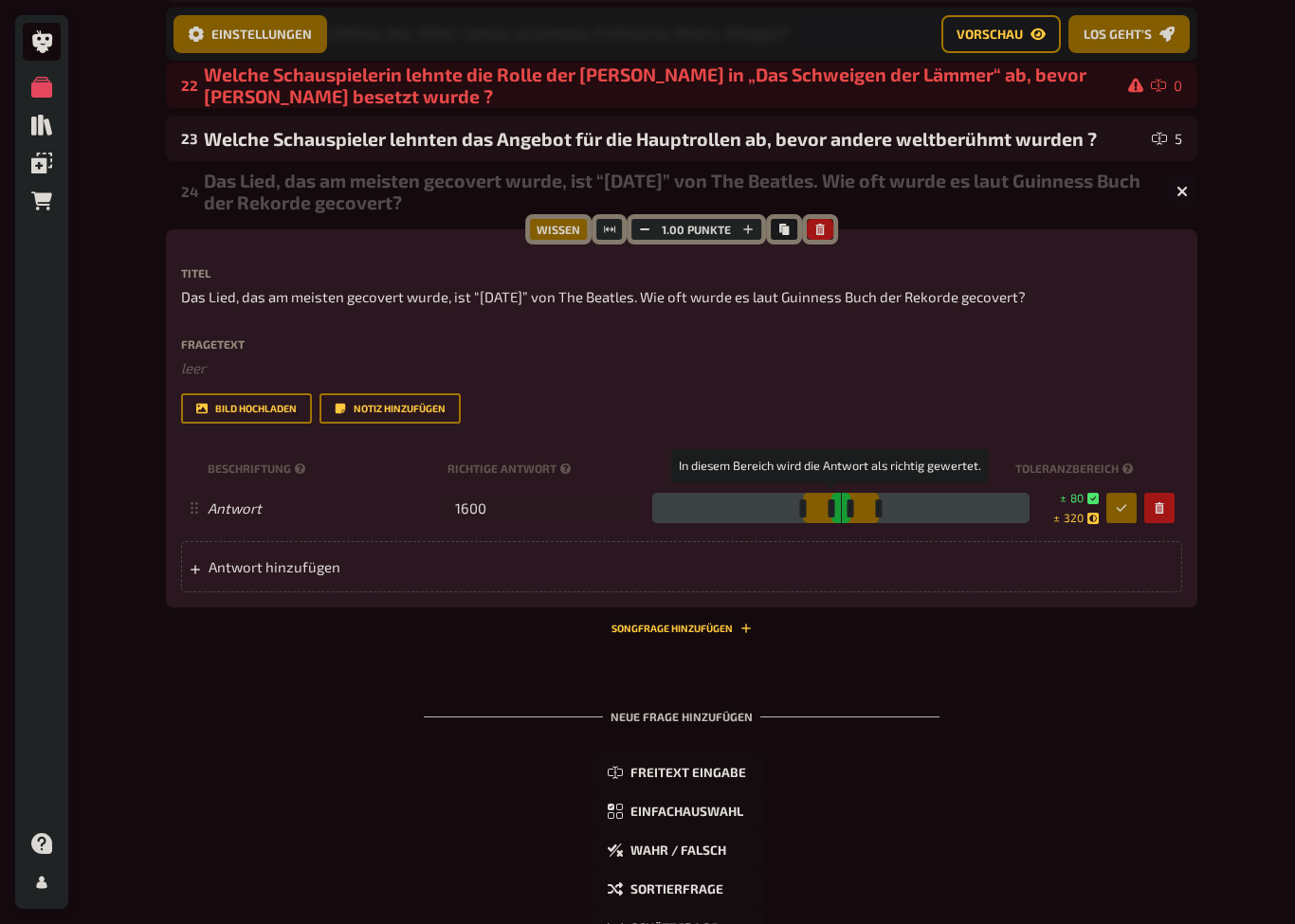 click on "Toleranzbereich" at bounding box center (1076, 468) 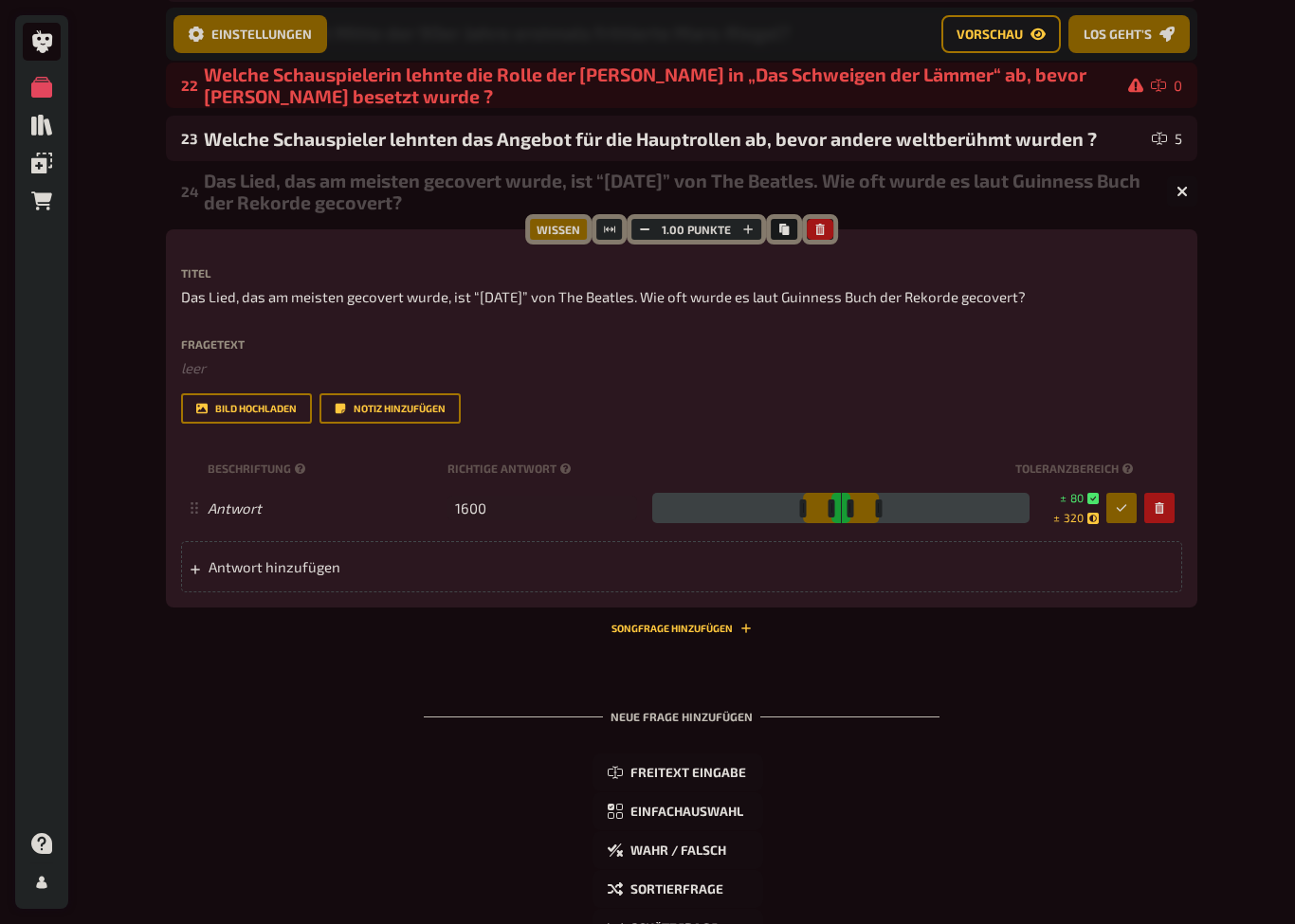 click on "Toleranzbereich" at bounding box center [1076, 468] 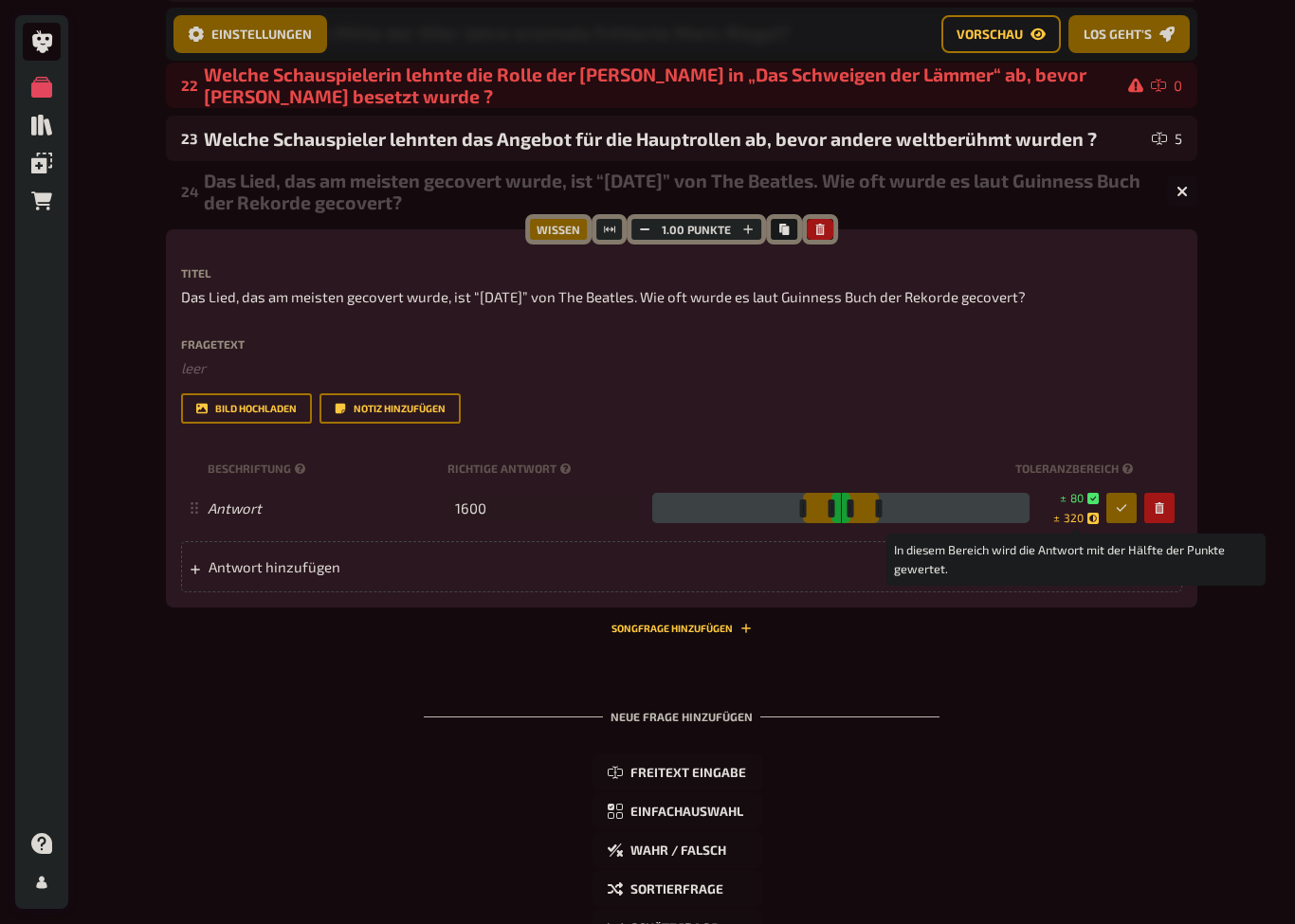 click 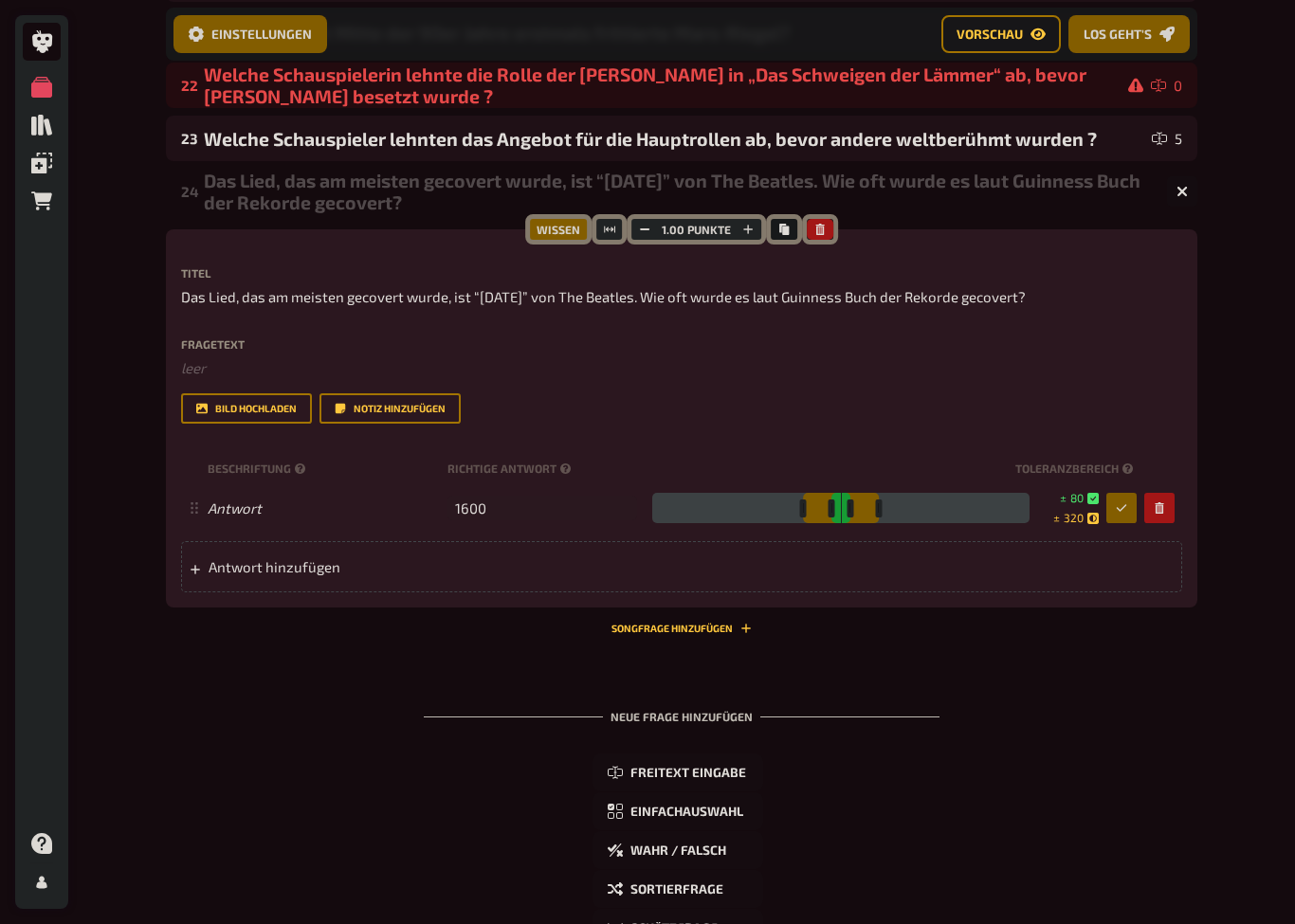 click on "Neue Frage hinzufügen   Freitext Eingabe Einfachauswahl Wahr / Falsch Sortierfrage Schätzfrage Bild-Antwort Prosa (Langtext) Offline Frage Mit KI erstellen Selbst schreiben" at bounding box center [682, 886] 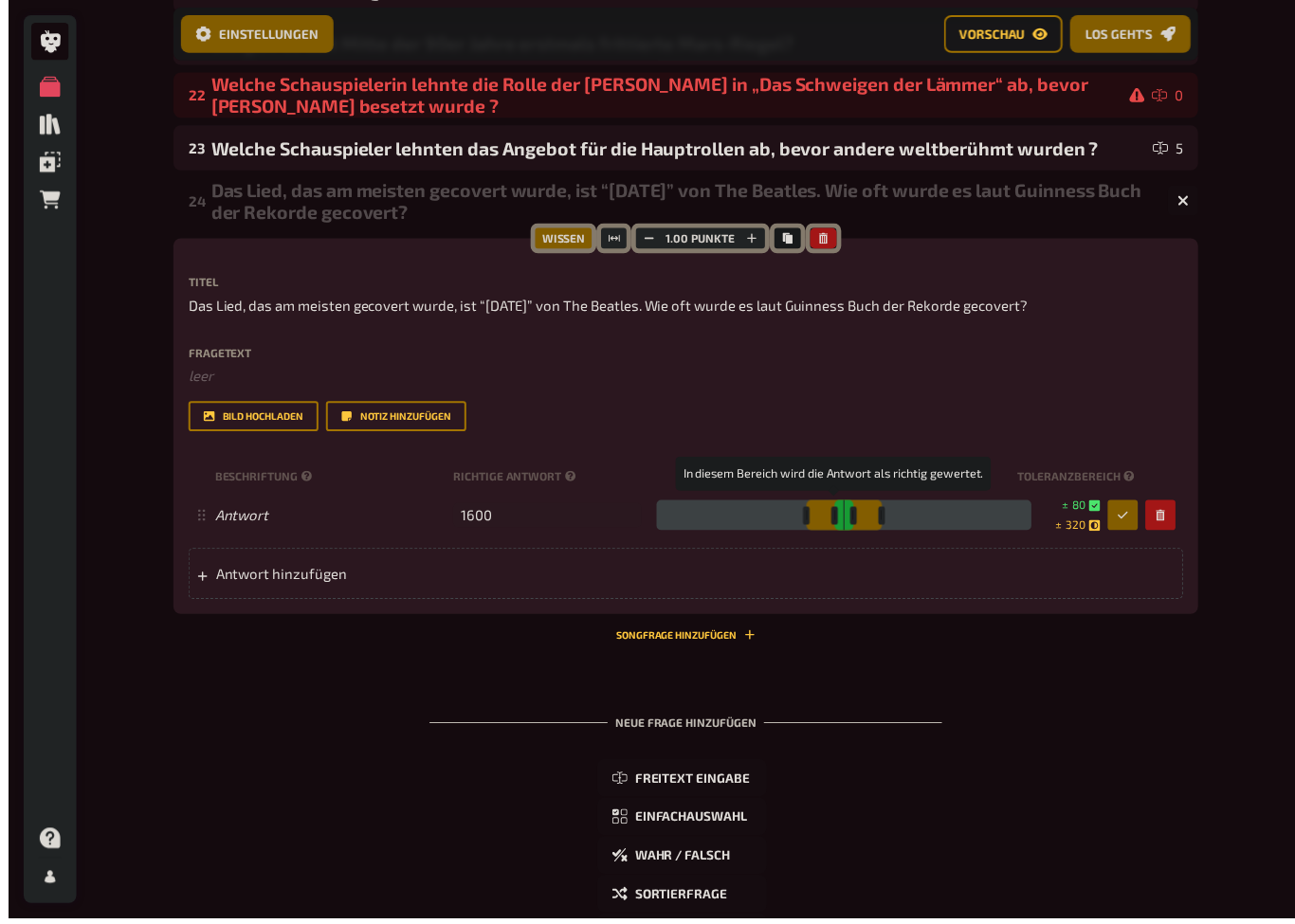 scroll, scrollTop: 1297, scrollLeft: 0, axis: vertical 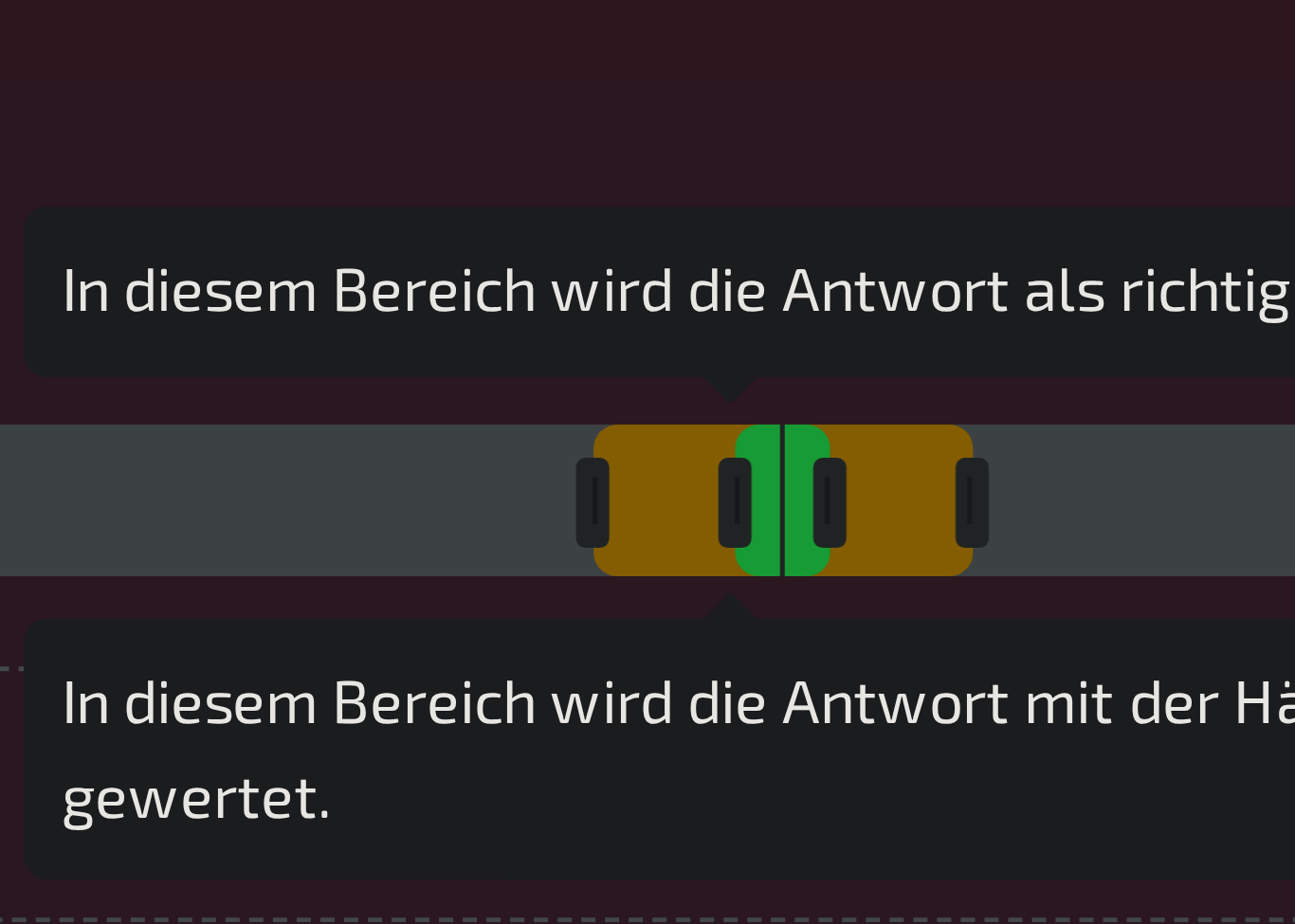 click at bounding box center (803, 518) 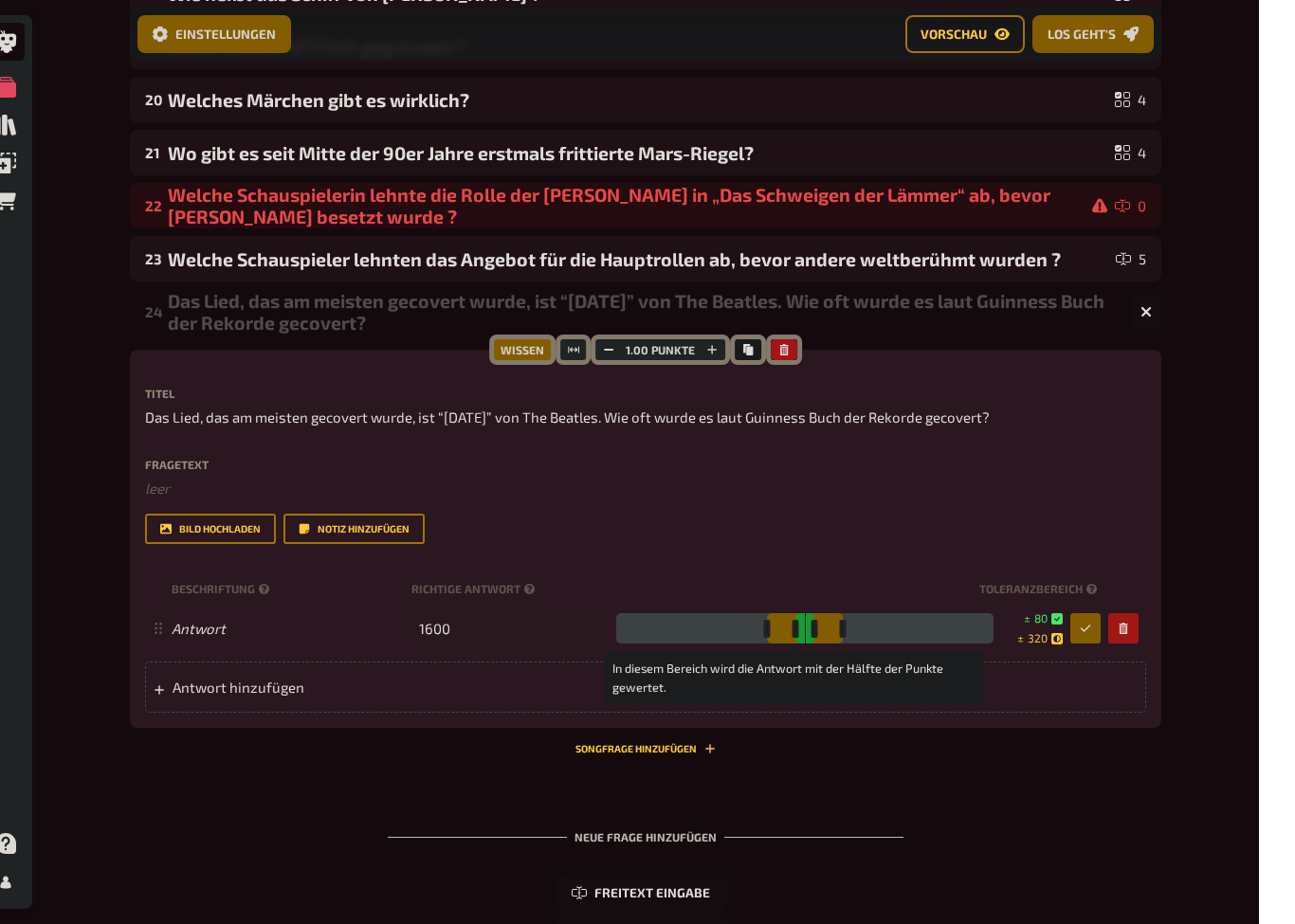 scroll, scrollTop: 1169, scrollLeft: 0, axis: vertical 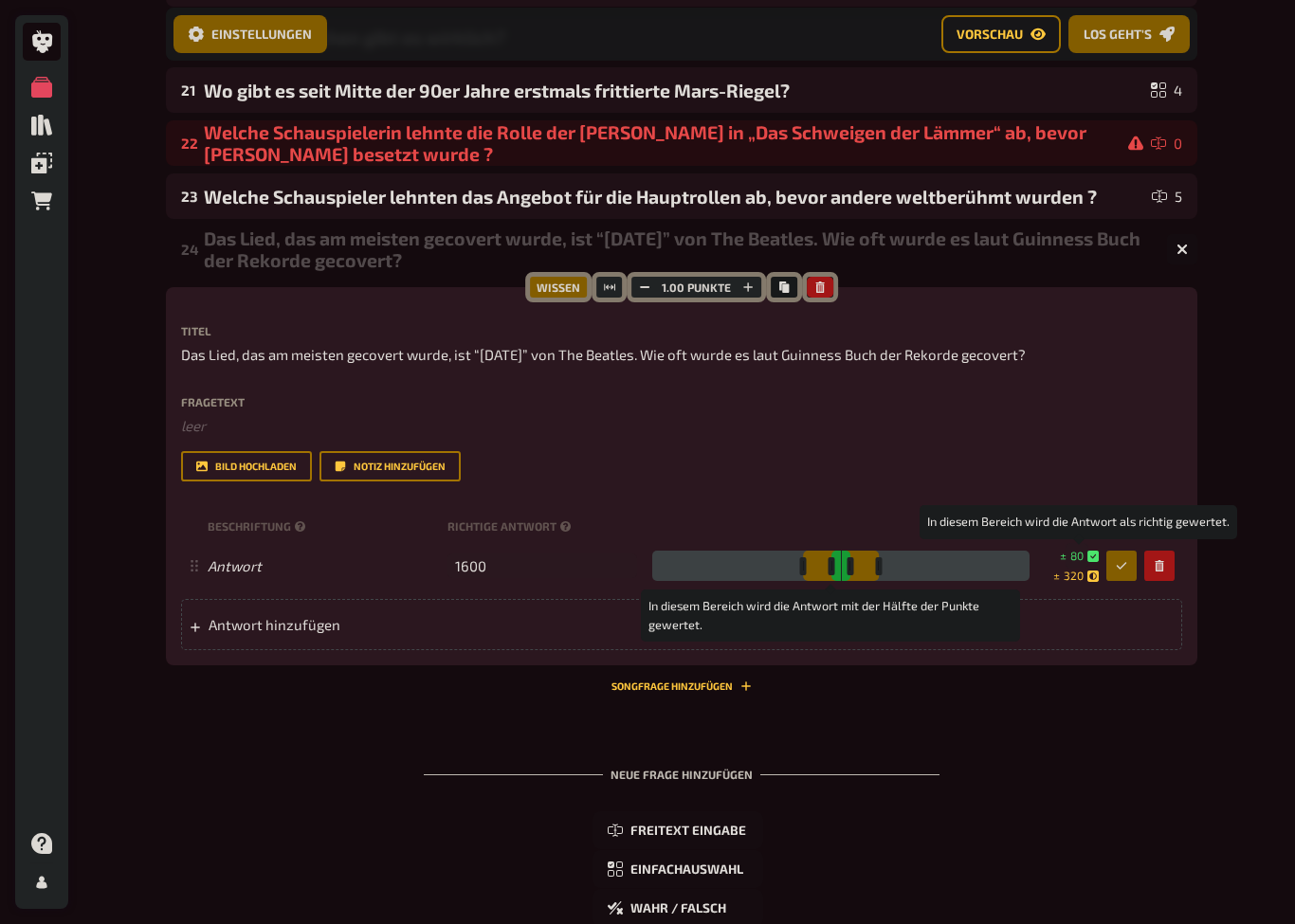 click on "80" at bounding box center [1077, 555] 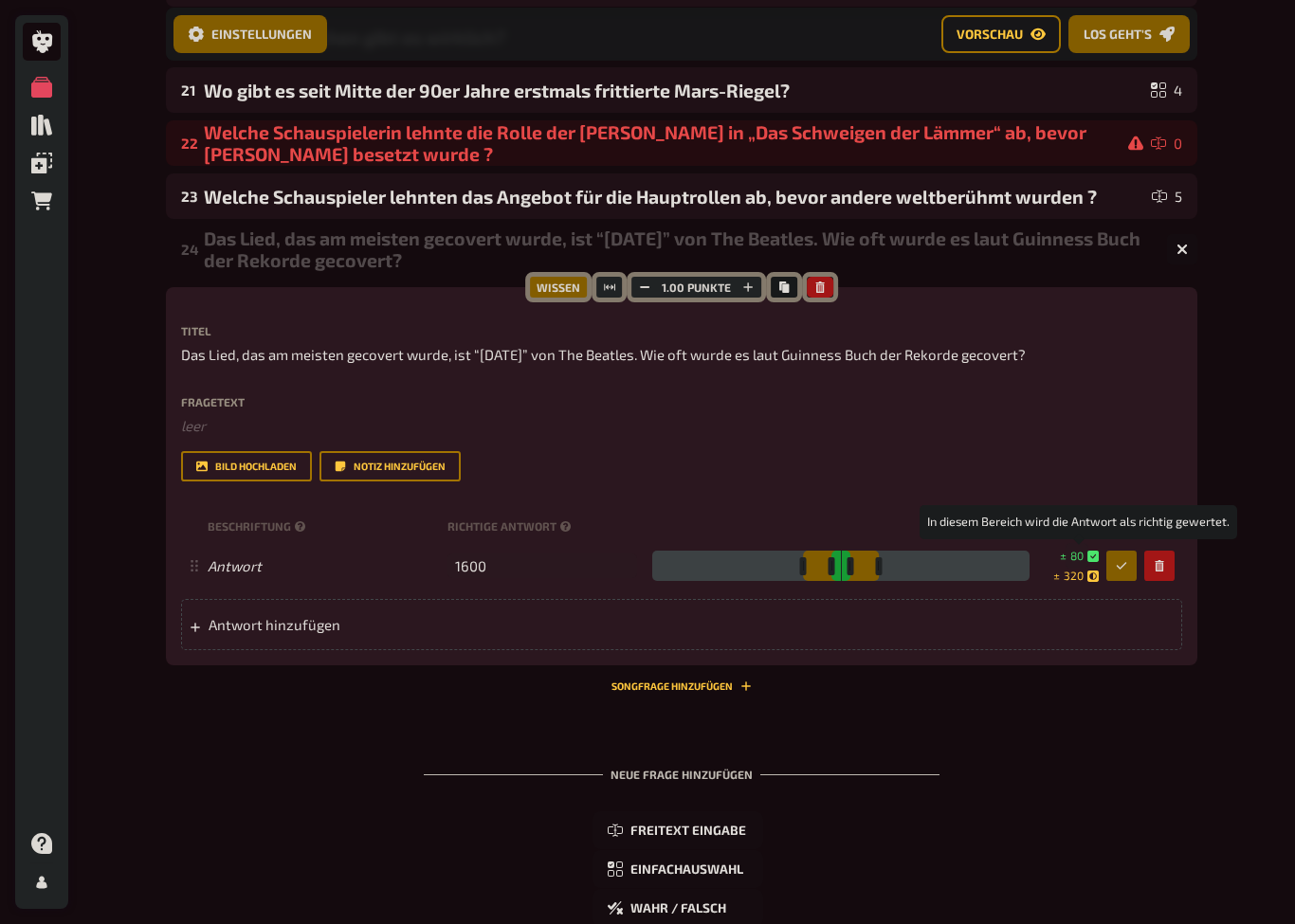 scroll, scrollTop: 1249, scrollLeft: 0, axis: vertical 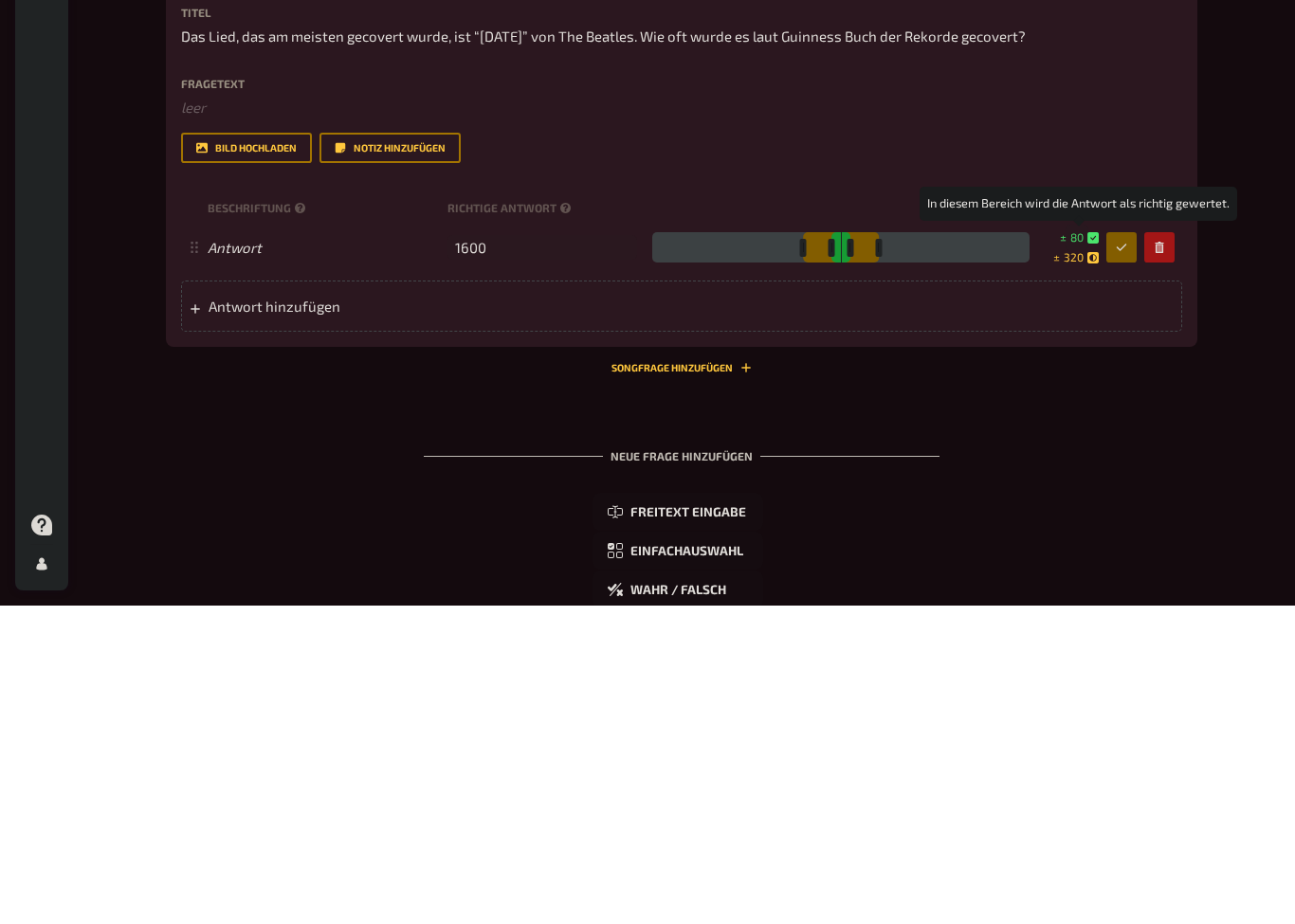 type 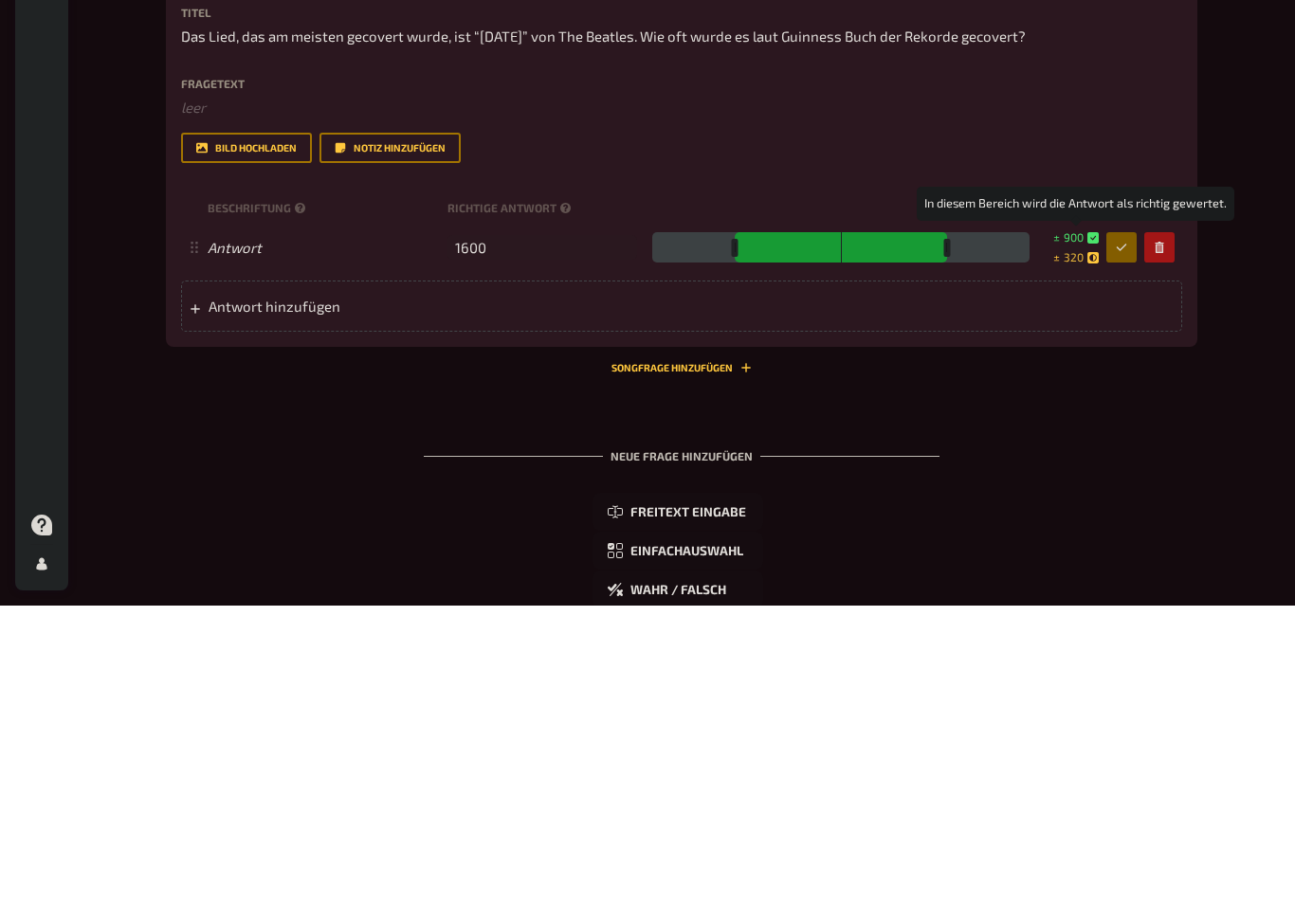 click on "320" at bounding box center [1073, 576] 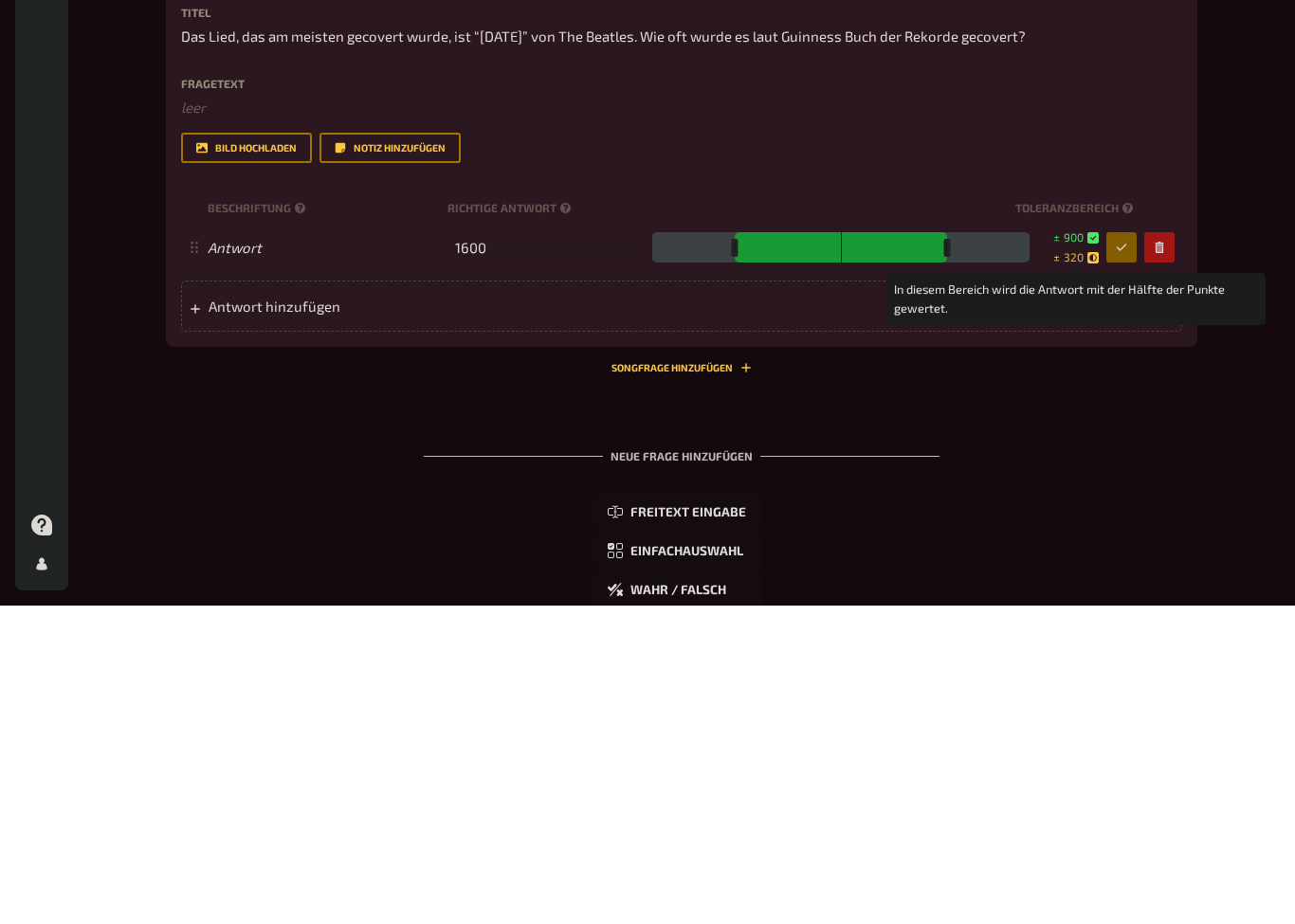 type 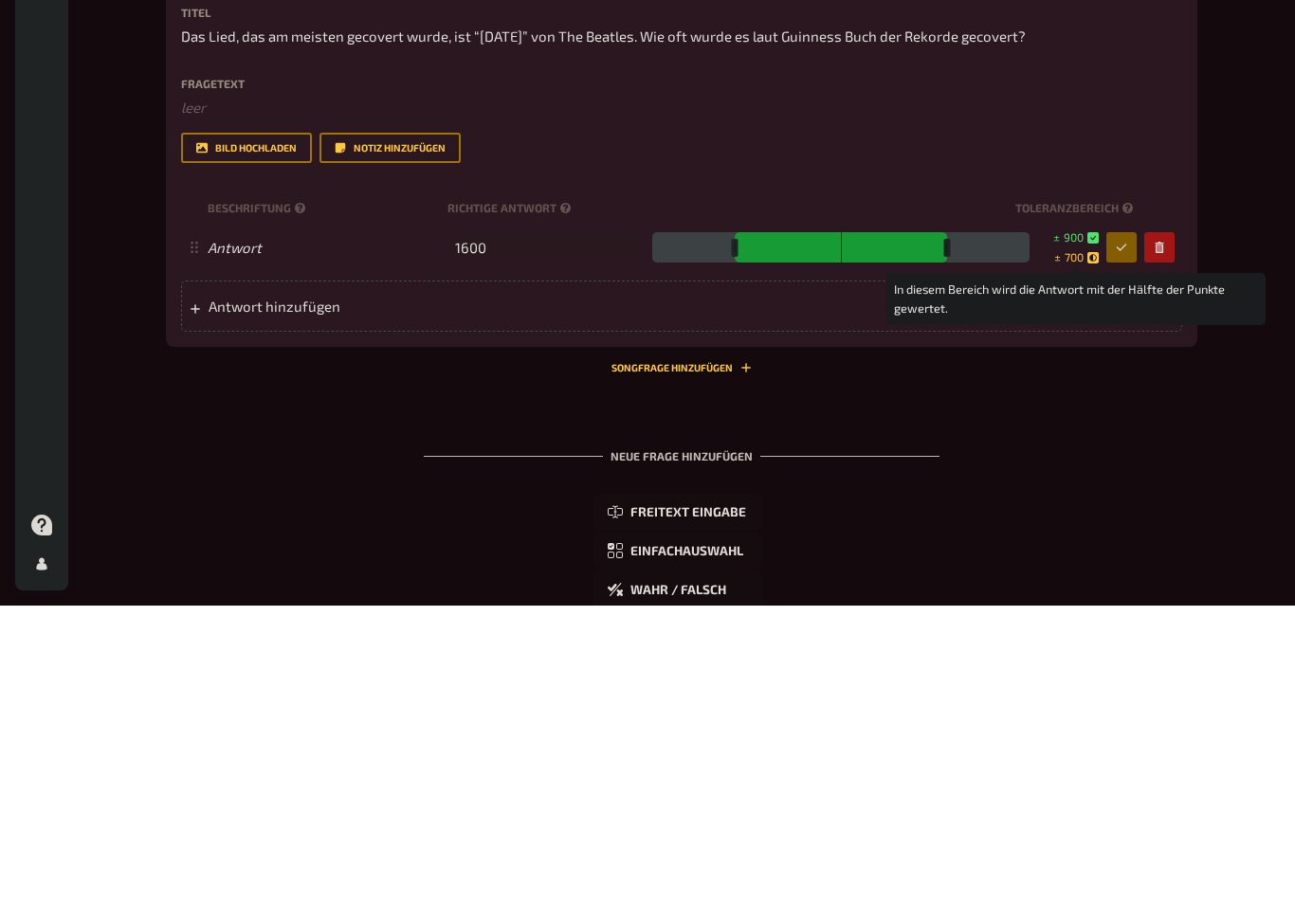 scroll, scrollTop: 1568, scrollLeft: 0, axis: vertical 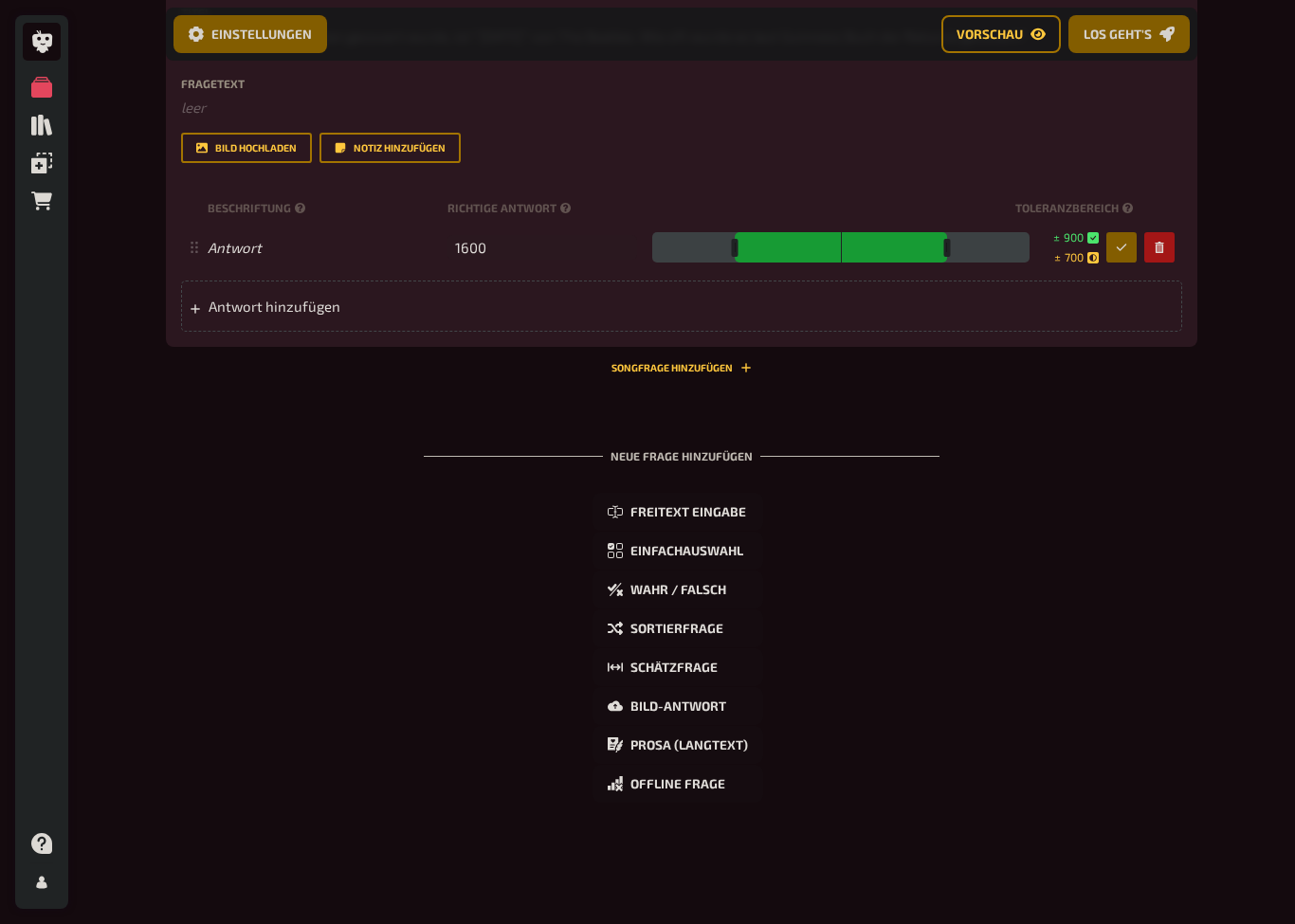 click at bounding box center [841, 247] 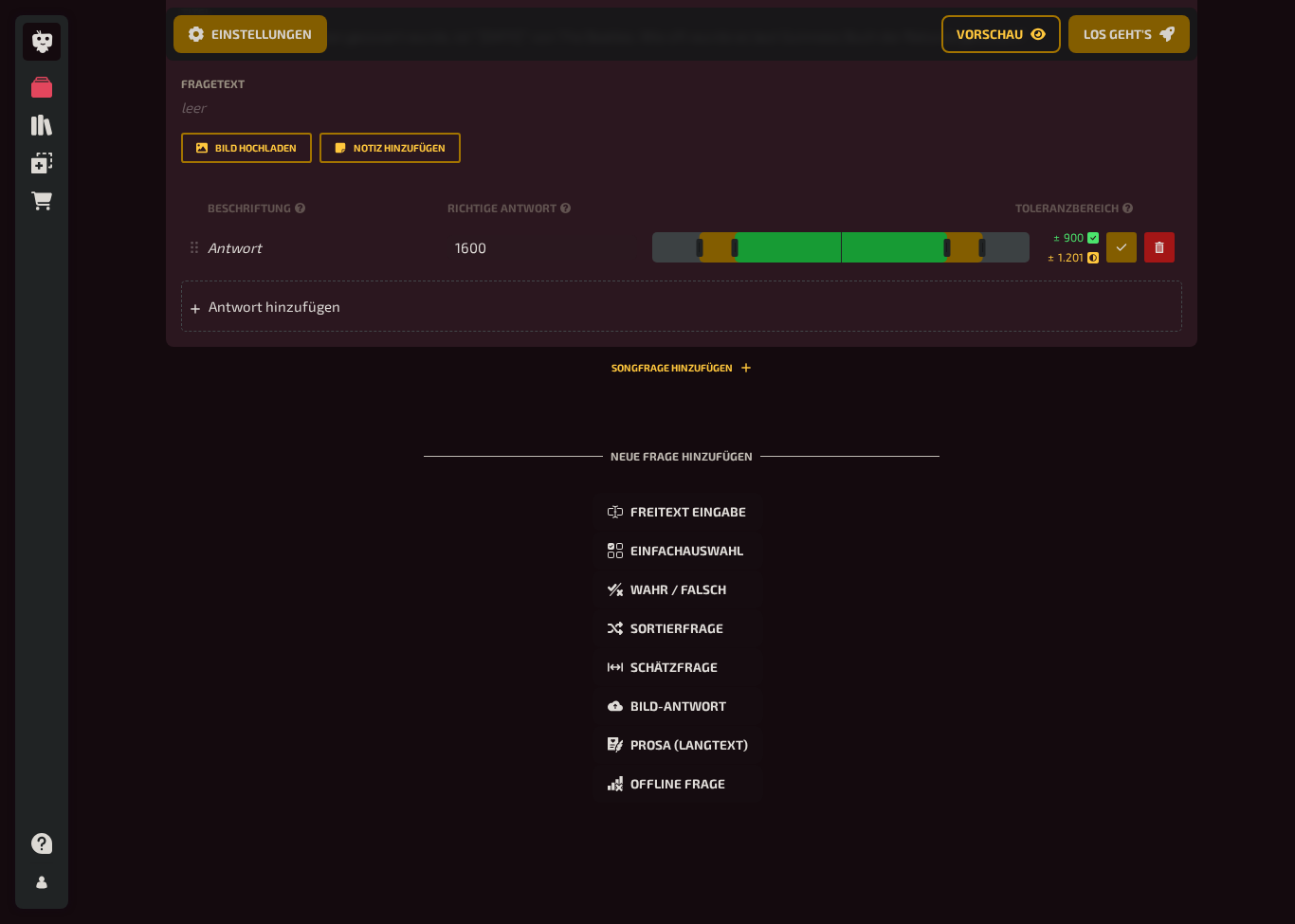 click 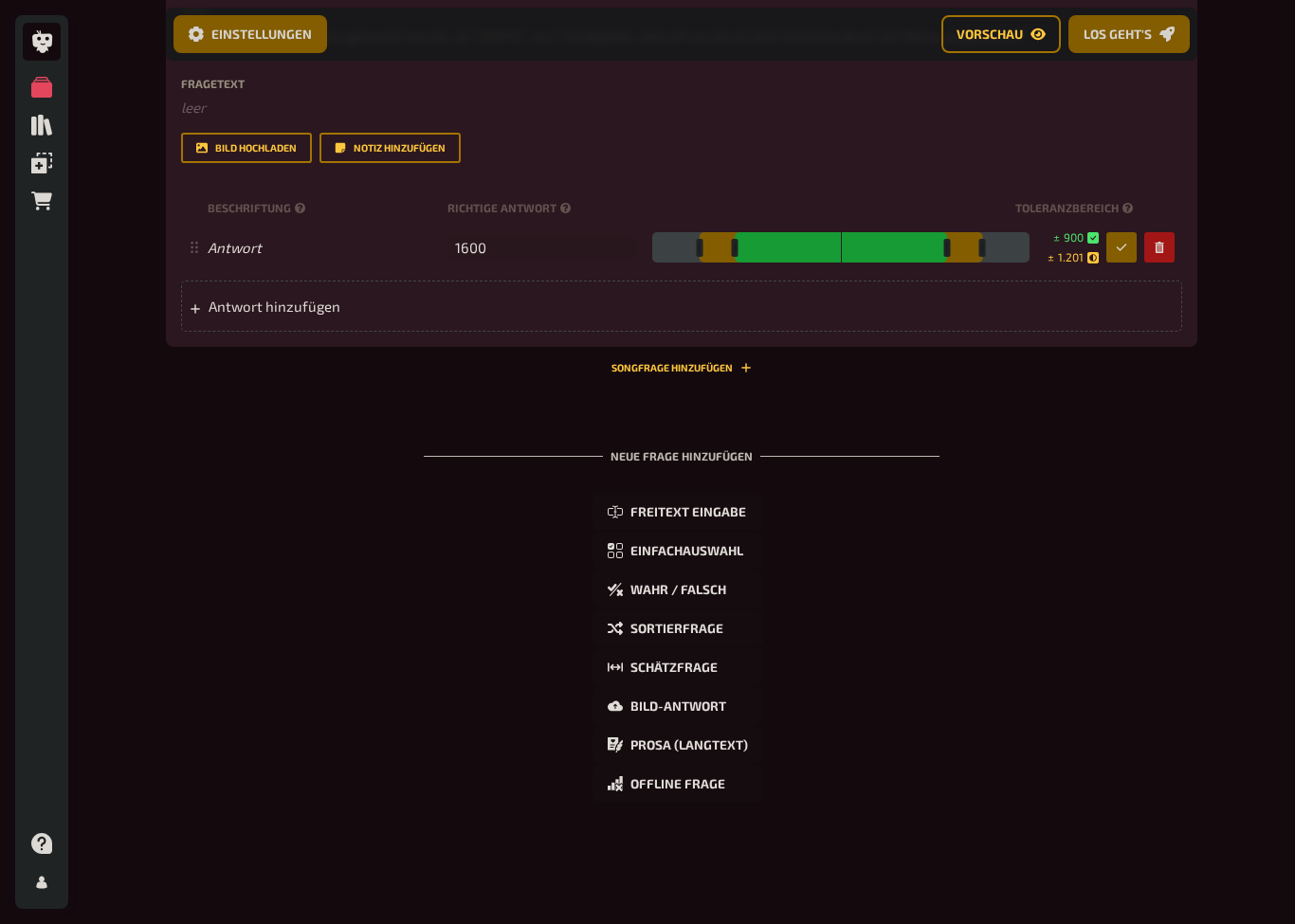 click on "Neue Frage hinzufügen   Freitext Eingabe Einfachauswahl Wahr / Falsch Sortierfrage Schätzfrage Bild-Antwort Prosa (Langtext) Offline Frage Mit KI erstellen Selbst schreiben" at bounding box center [682, 625] 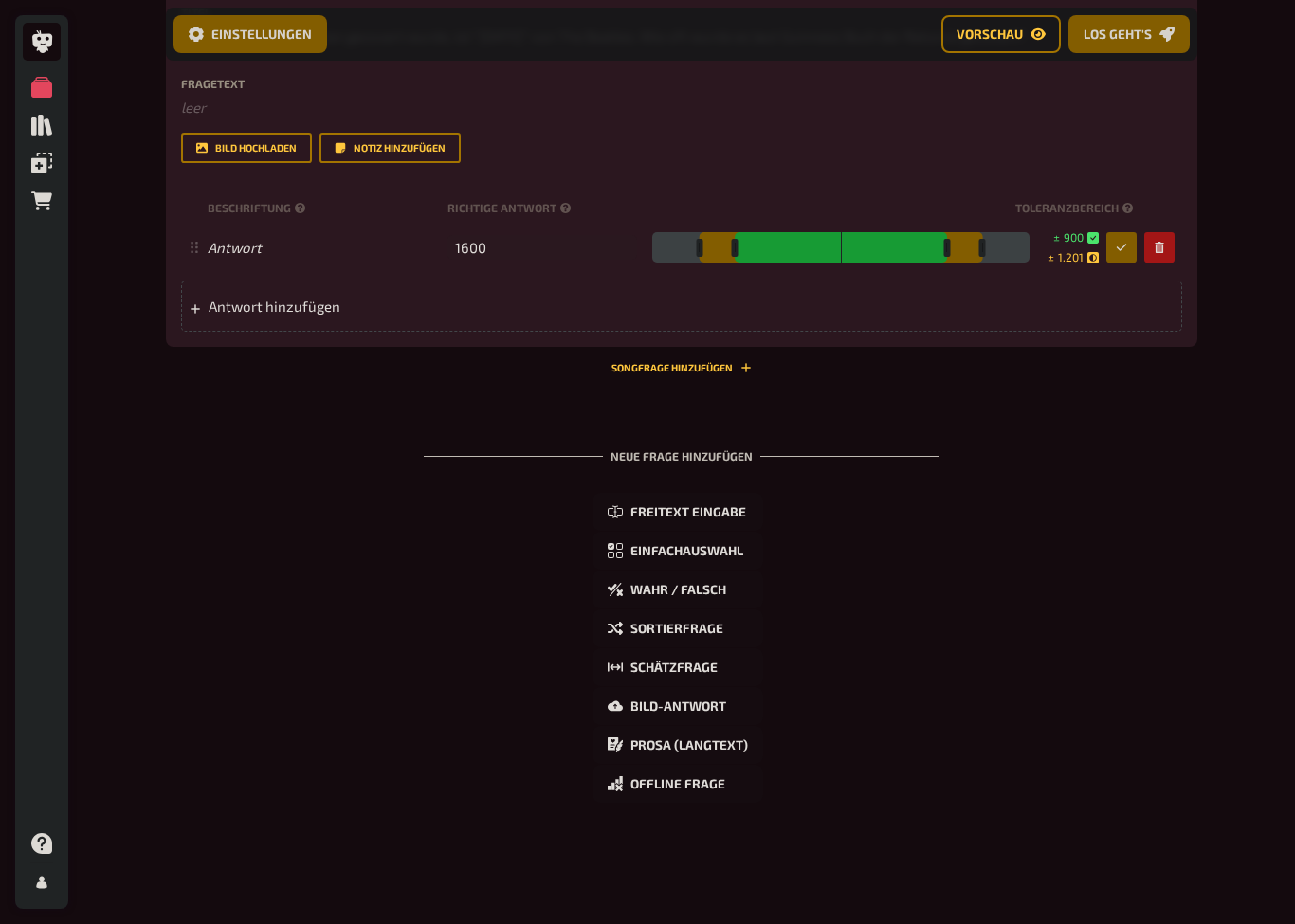 click on "Neue Frage hinzufügen   Freitext Eingabe Einfachauswahl Wahr / Falsch Sortierfrage Schätzfrage Bild-Antwort Prosa (Langtext) Offline Frage Mit KI erstellen Selbst schreiben" at bounding box center (682, 625) 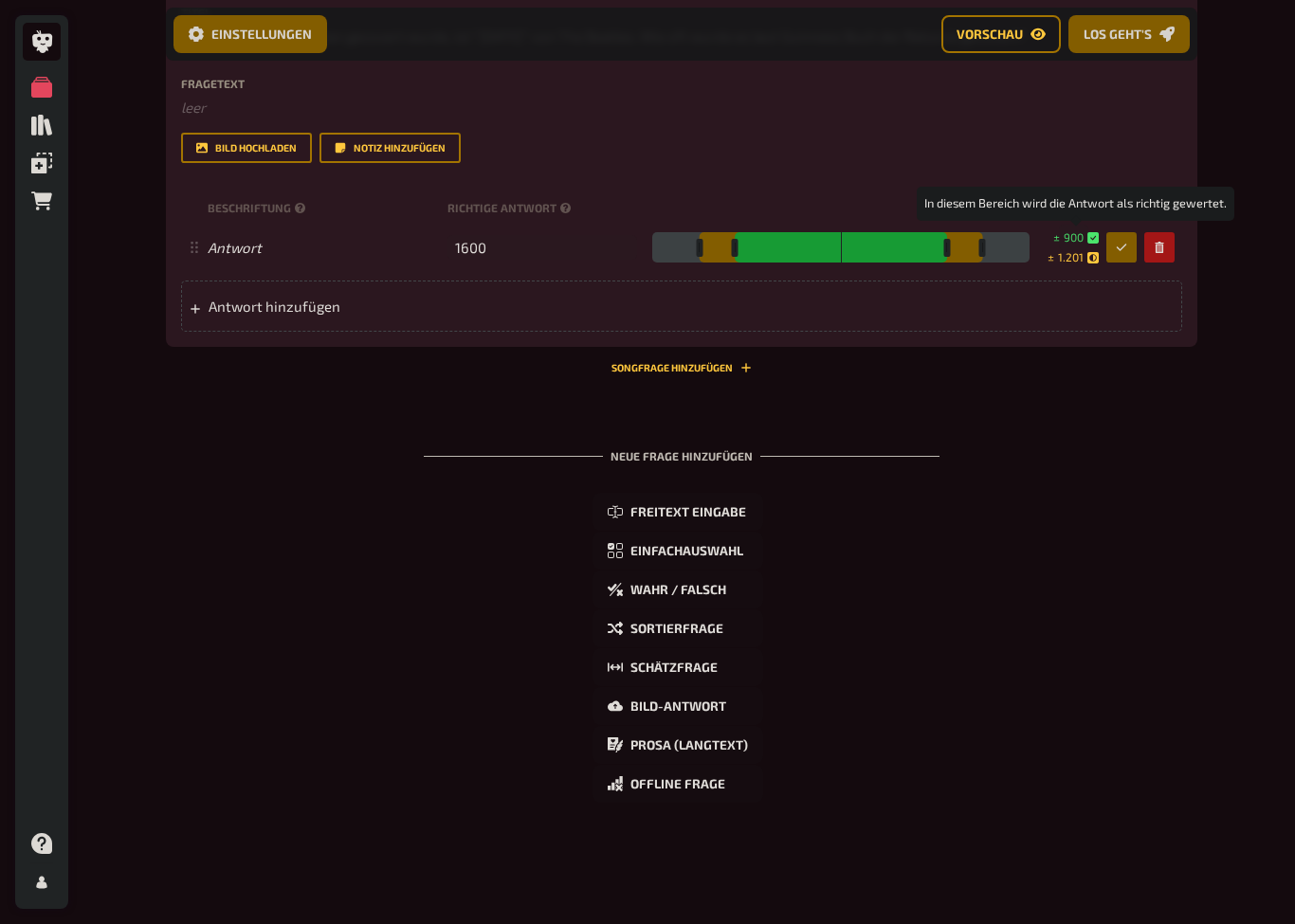 click on "900" at bounding box center [1073, 237] 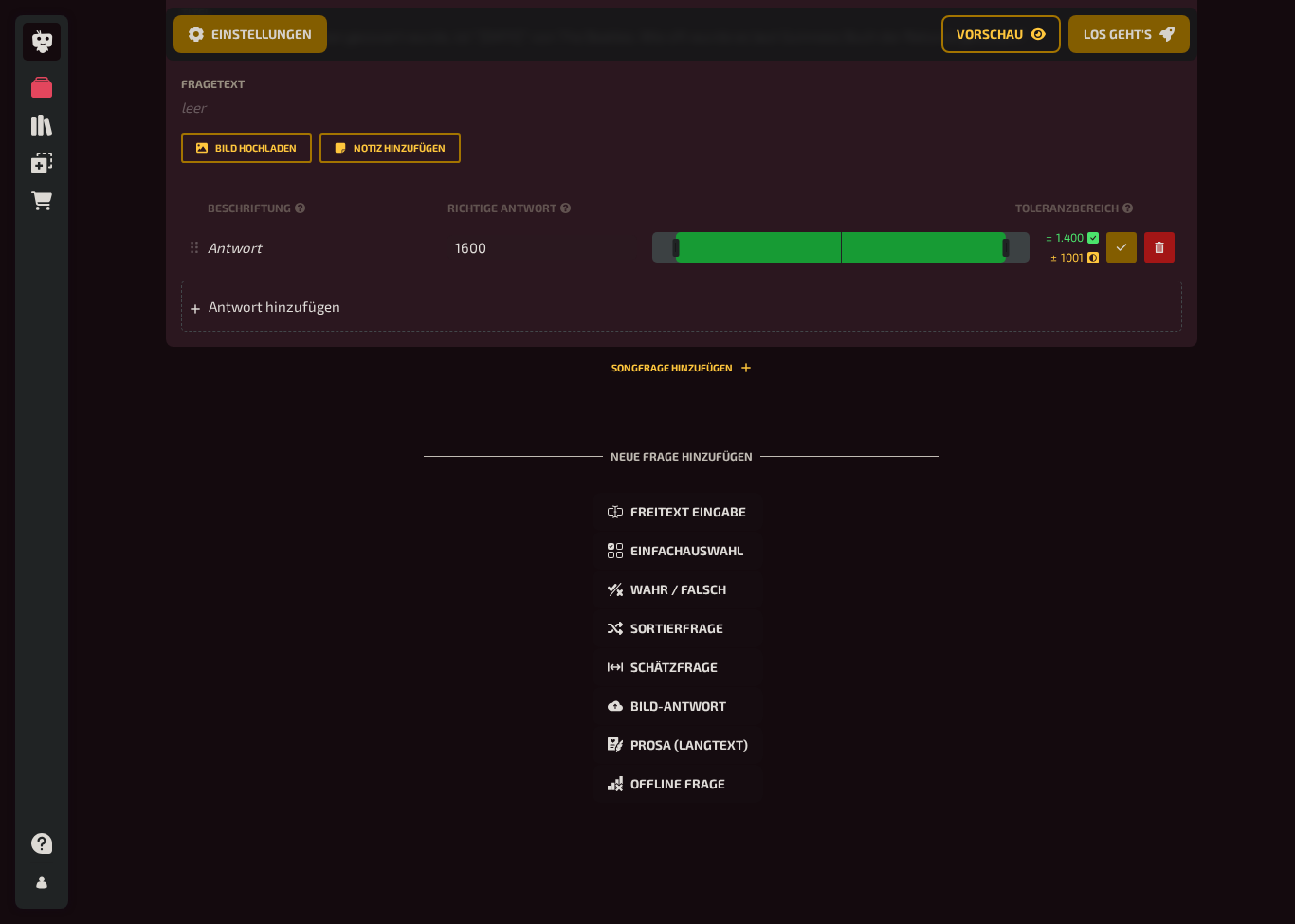 click on "Bild hochladen   Notiz hinzufügen" at bounding box center [682, 148] 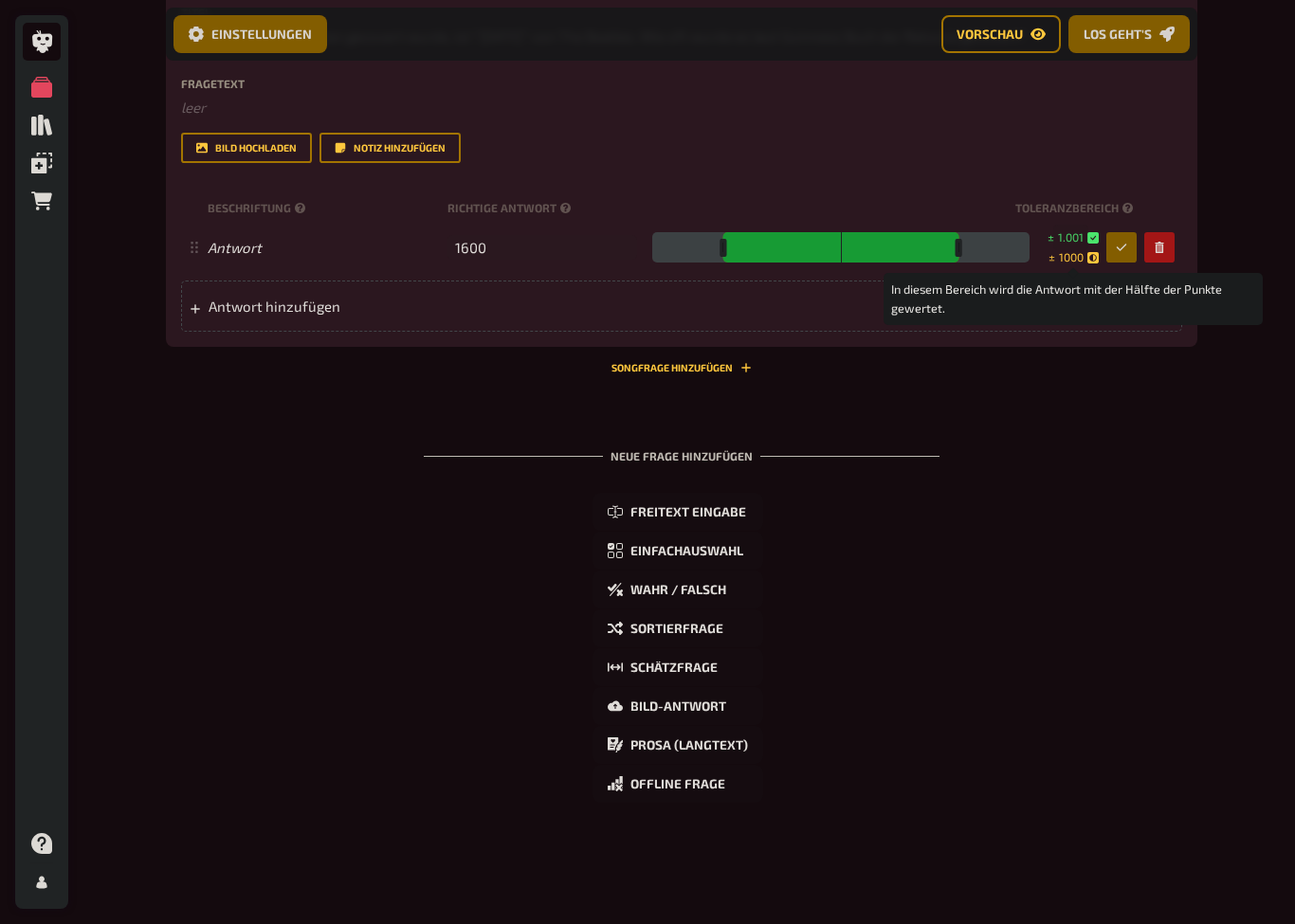 click on "1.001" at bounding box center (1070, 237) 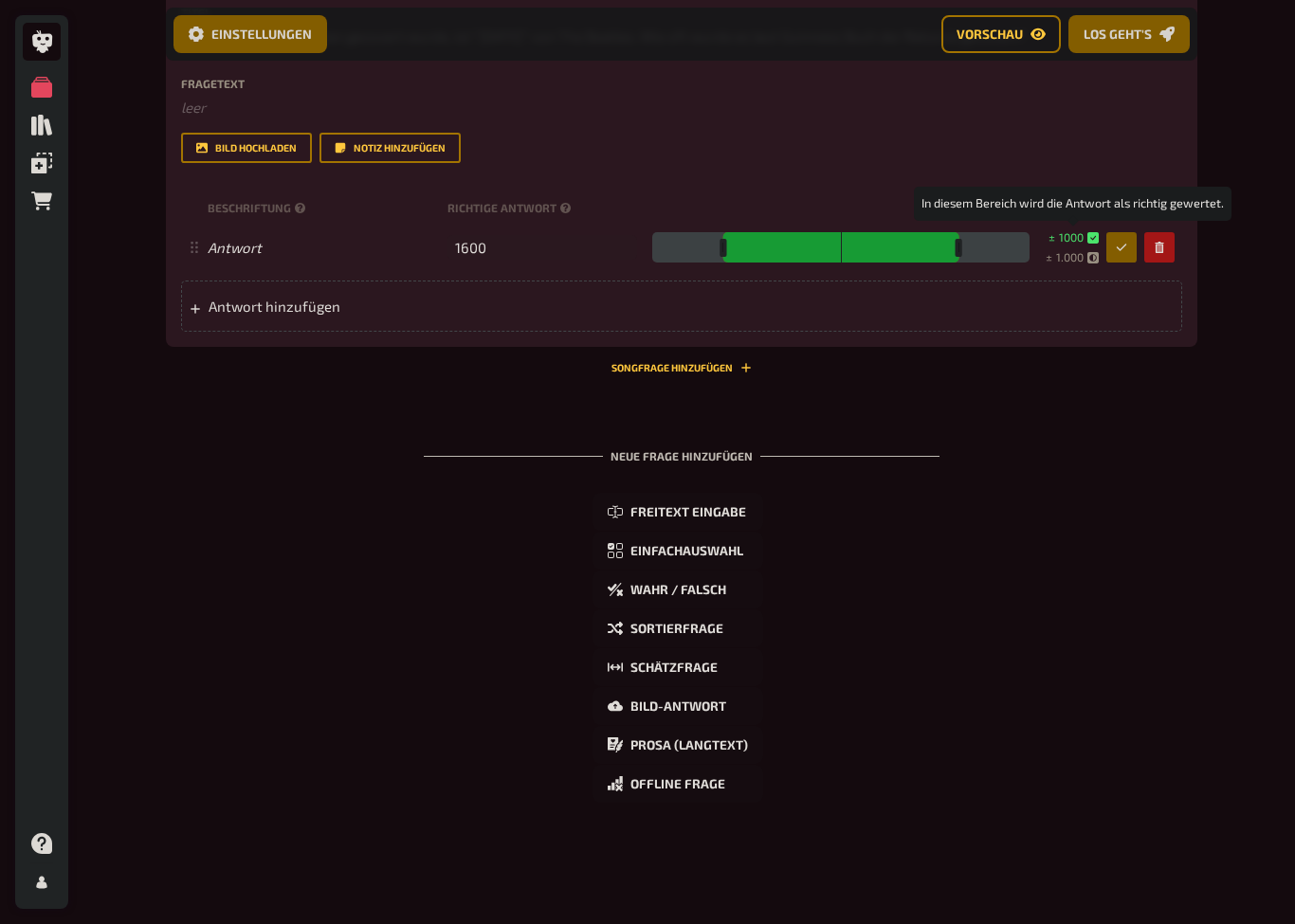 click on "Antwort hinzufügen" at bounding box center [682, 306] 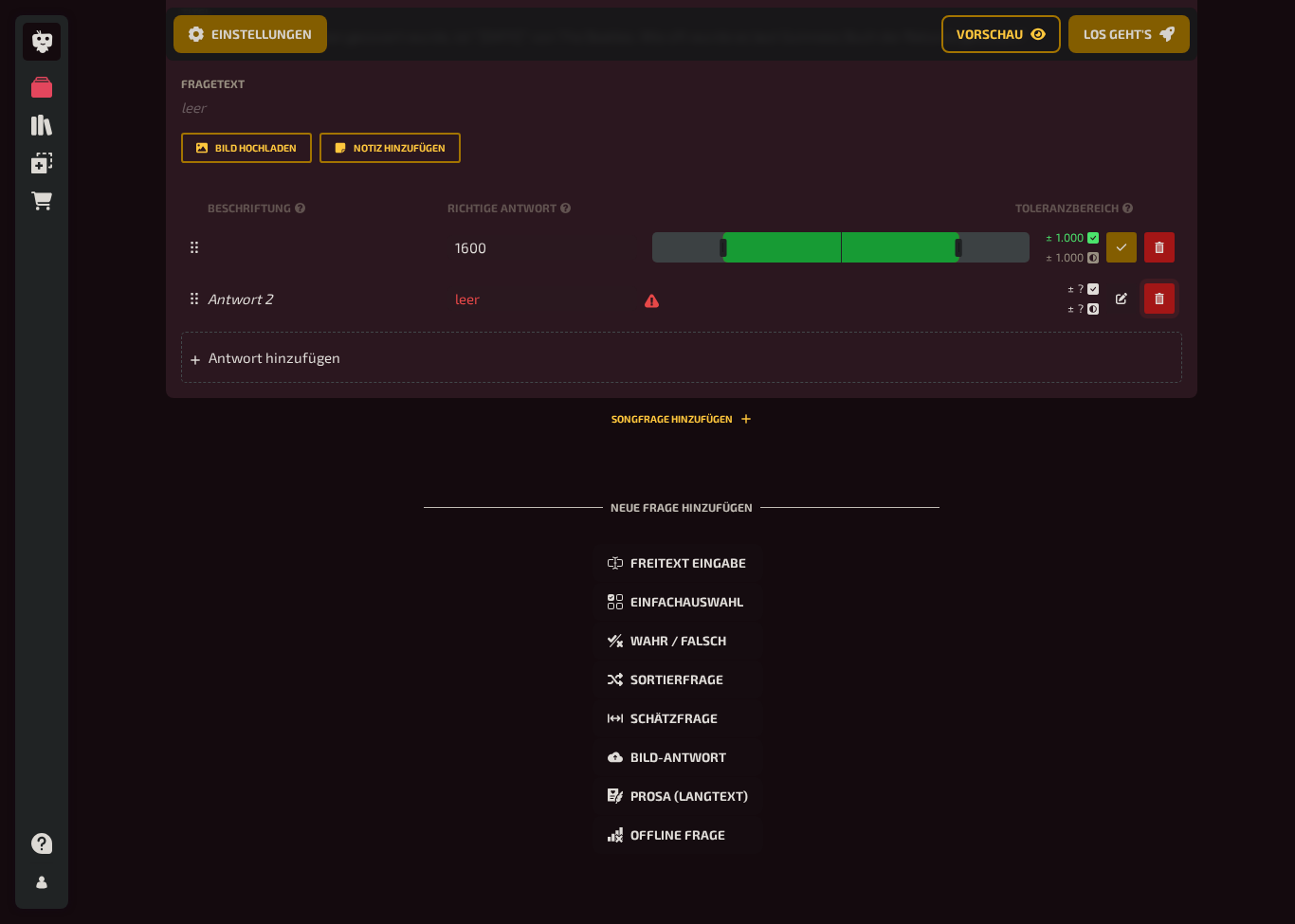 click 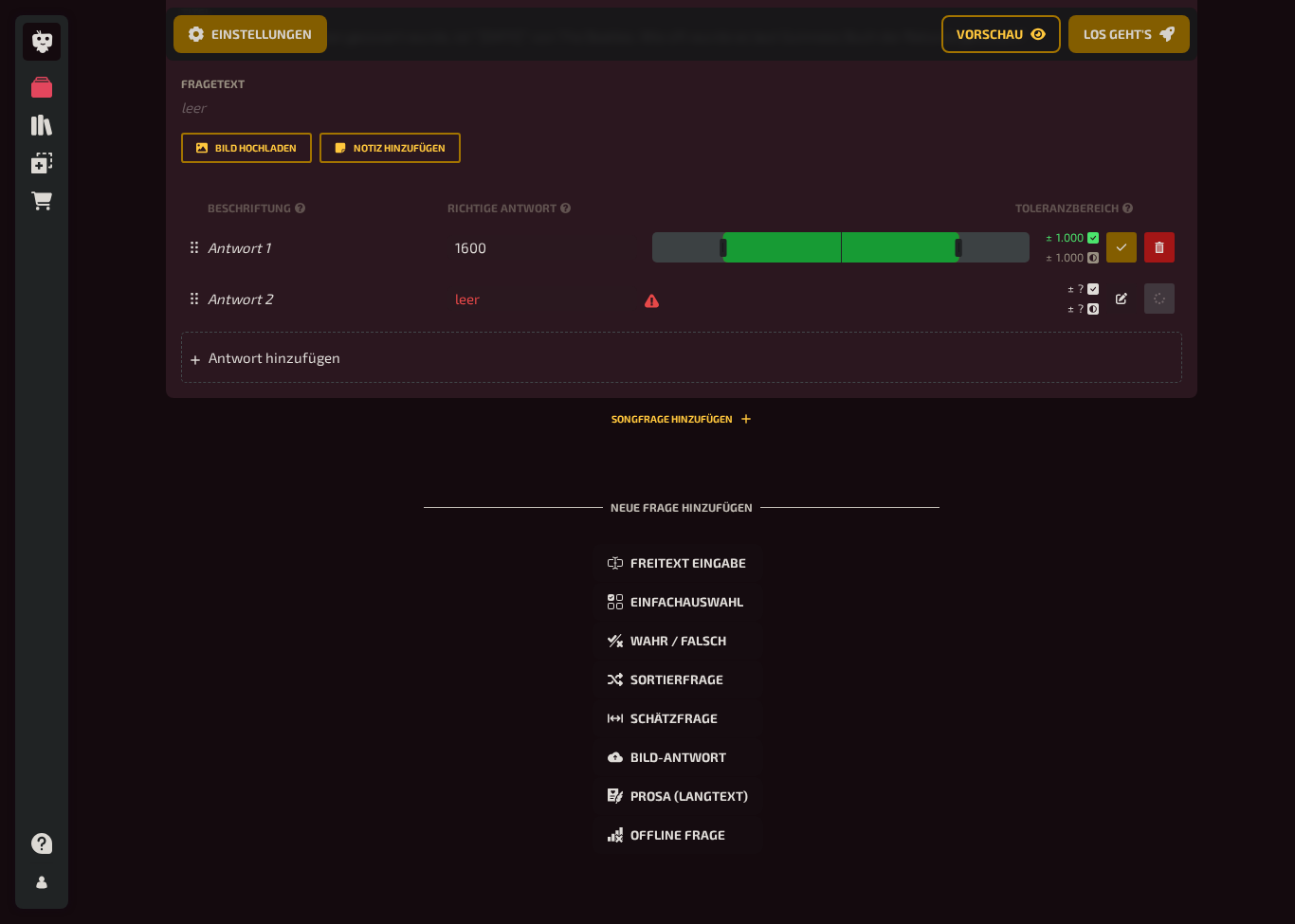 scroll, scrollTop: 1546, scrollLeft: 0, axis: vertical 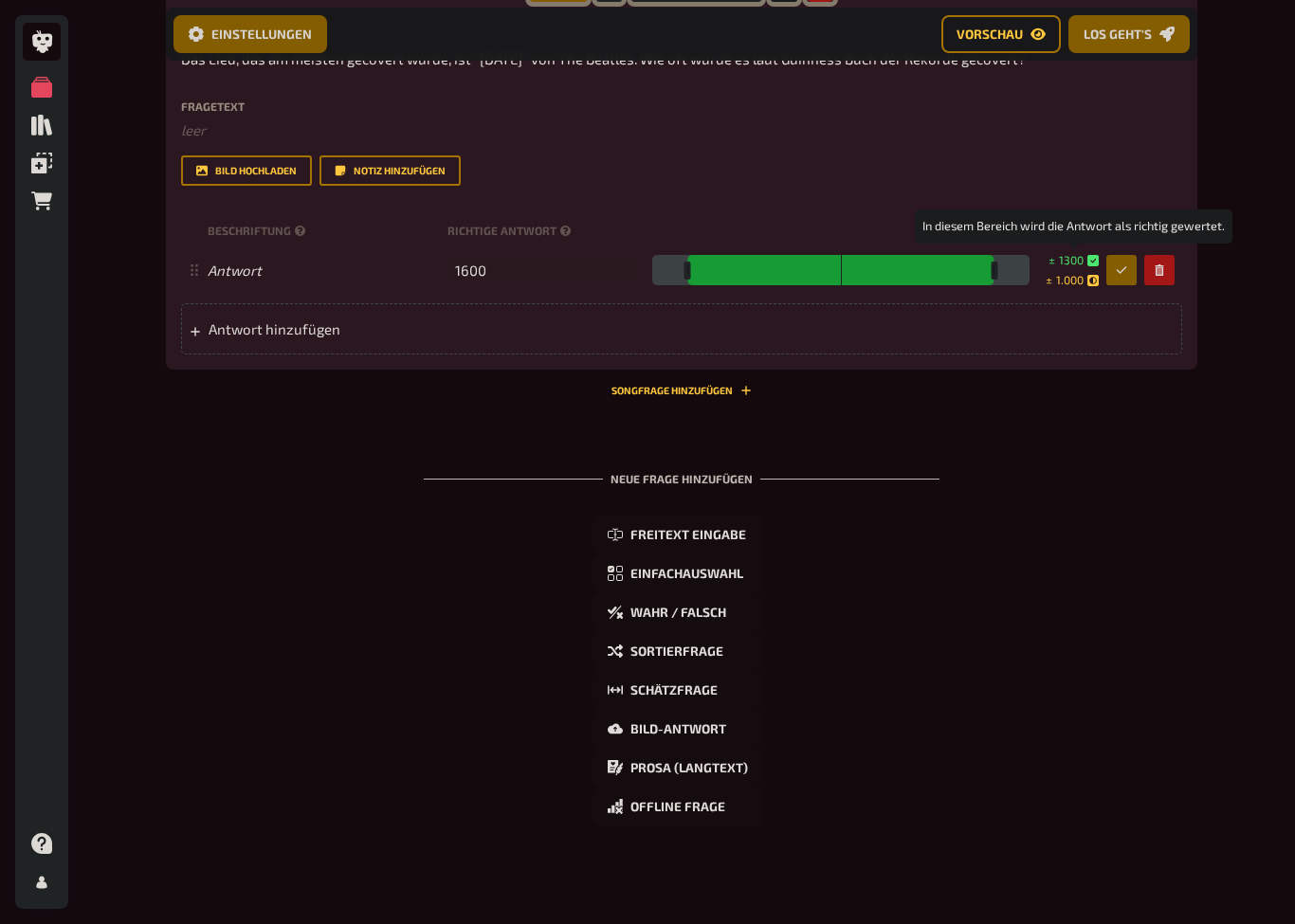 click at bounding box center [841, 270] 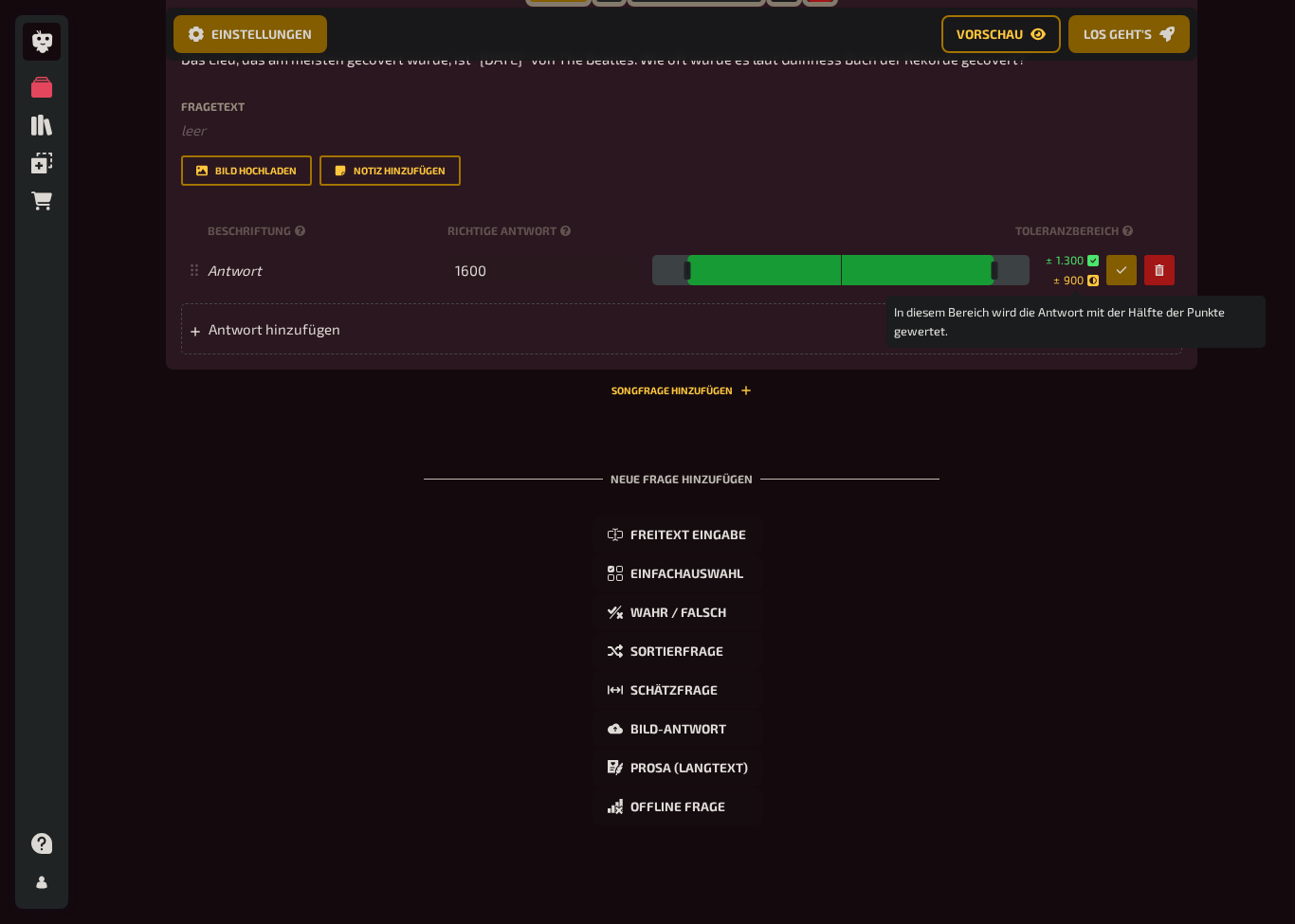 click on "Bild hochladen   Notiz hinzufügen" at bounding box center (682, 171) 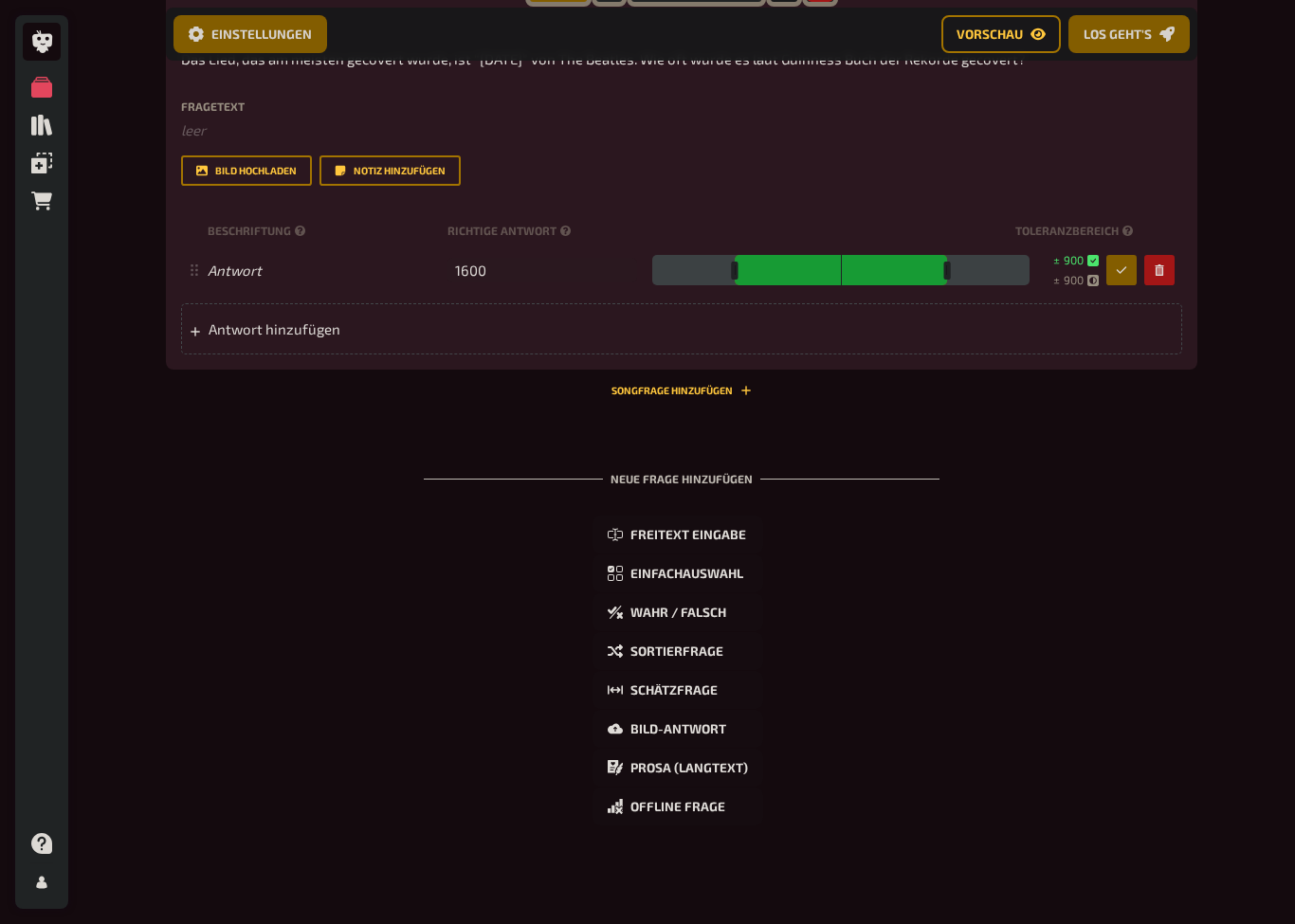 click 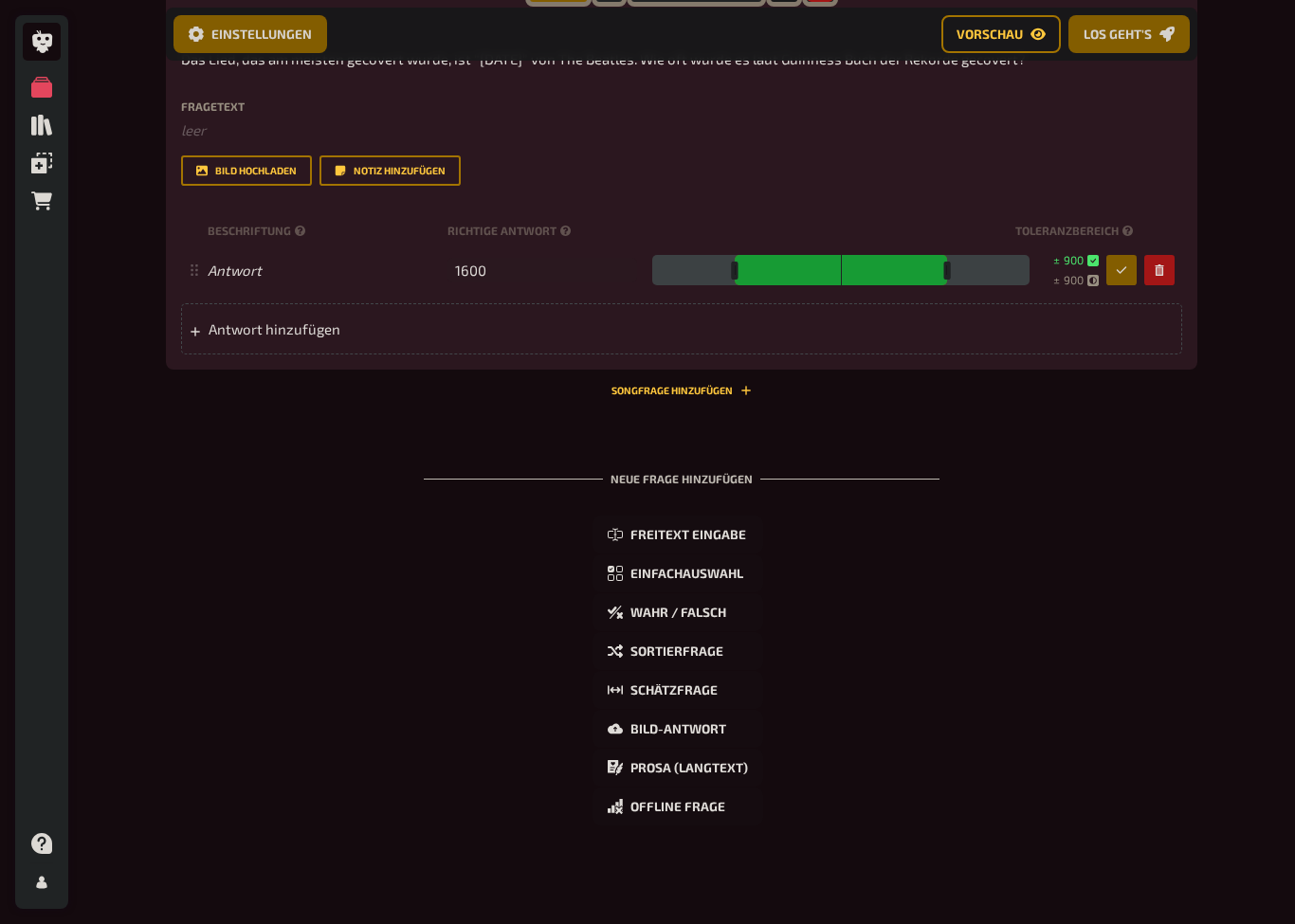 click on "Beschriftung Richtige Antwort Dies ist der korrekte Wert für die Schätzung.
Er ist während des Quizzes nicht sichtbar für deine Spieler und dient als Referenz für die Auswertung. Toleranzbereich" at bounding box center [682, 230] 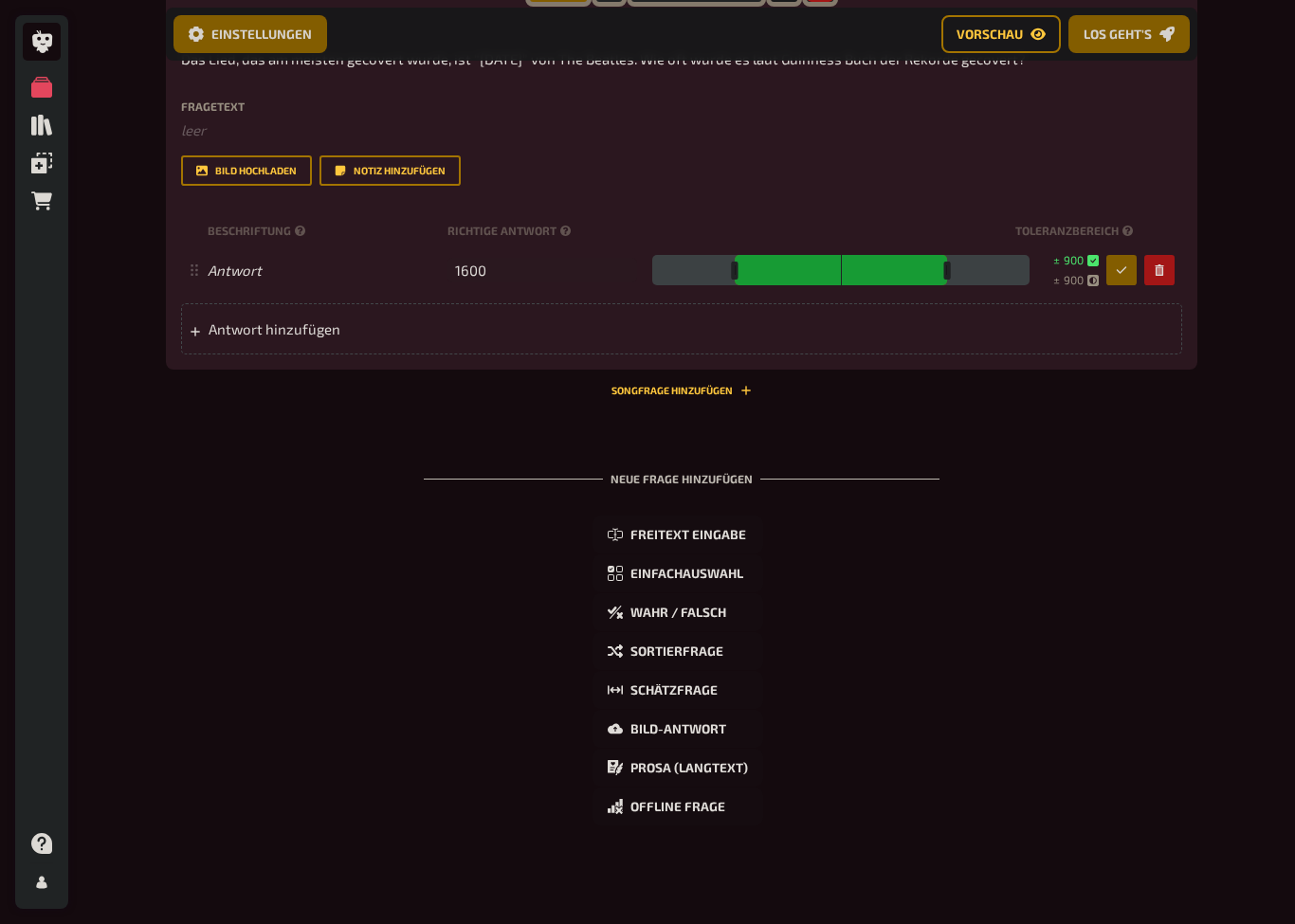 click on "Toleranzbereich" at bounding box center [1076, 230] 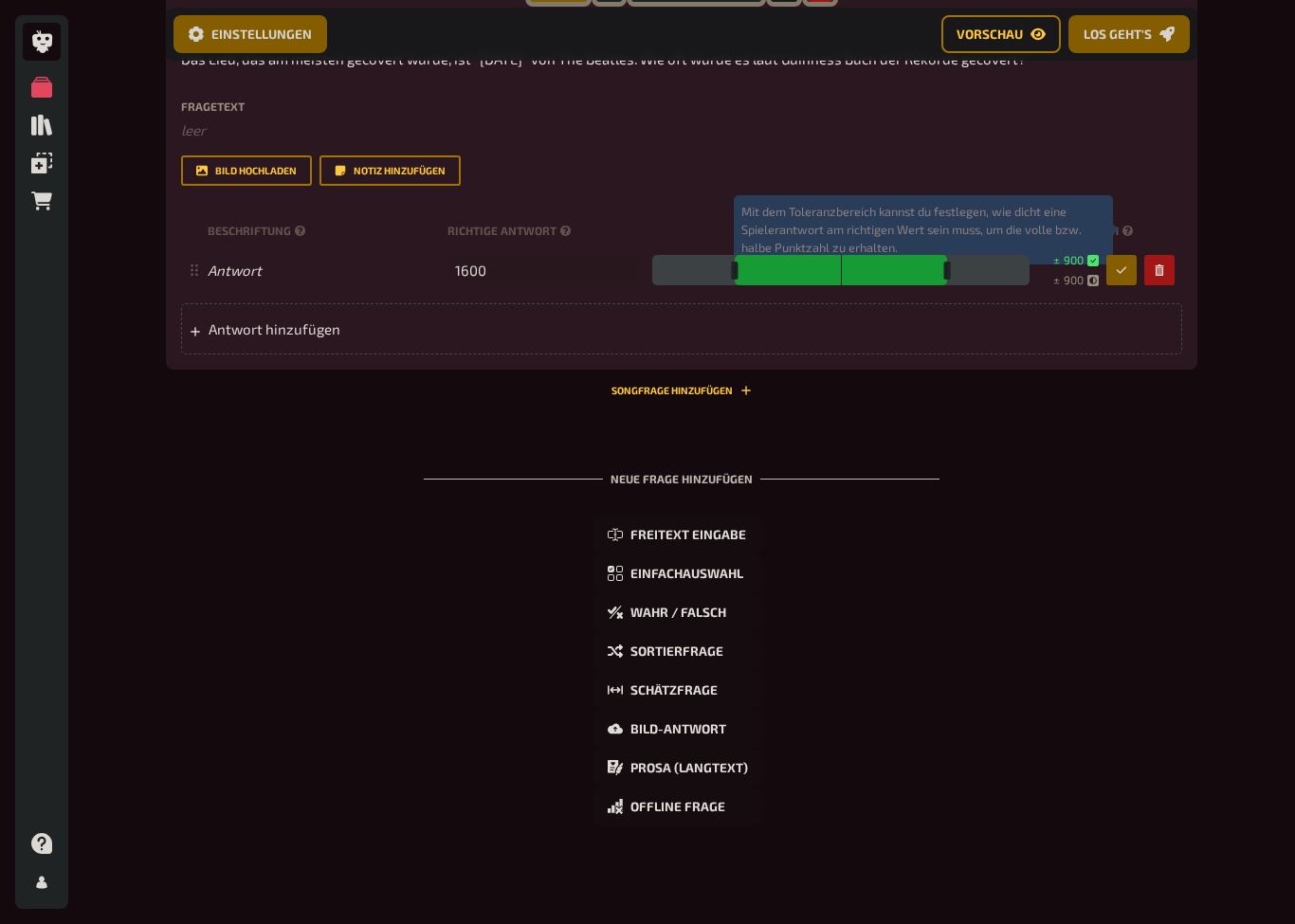 click 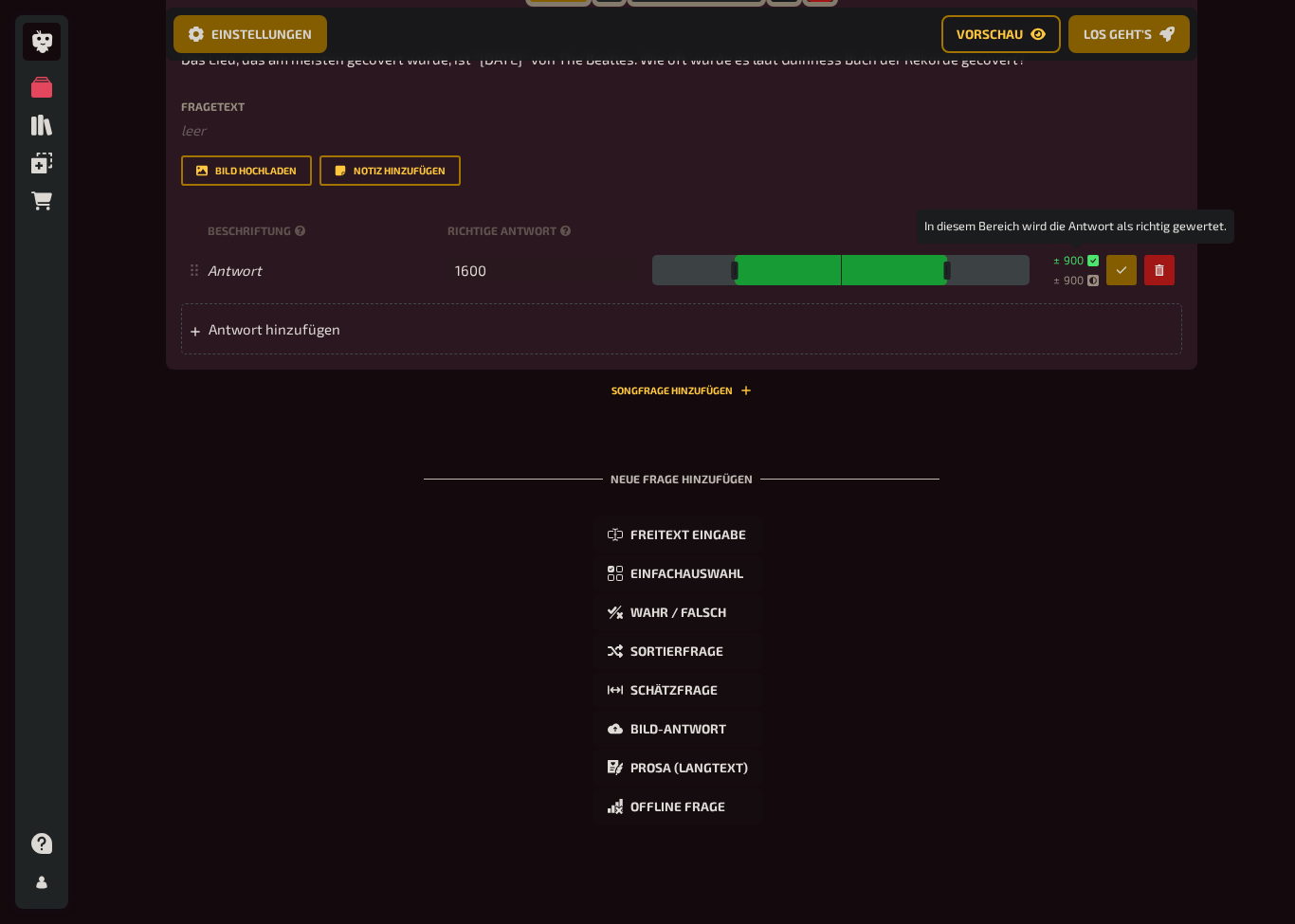 click on "900" at bounding box center [1073, 260] 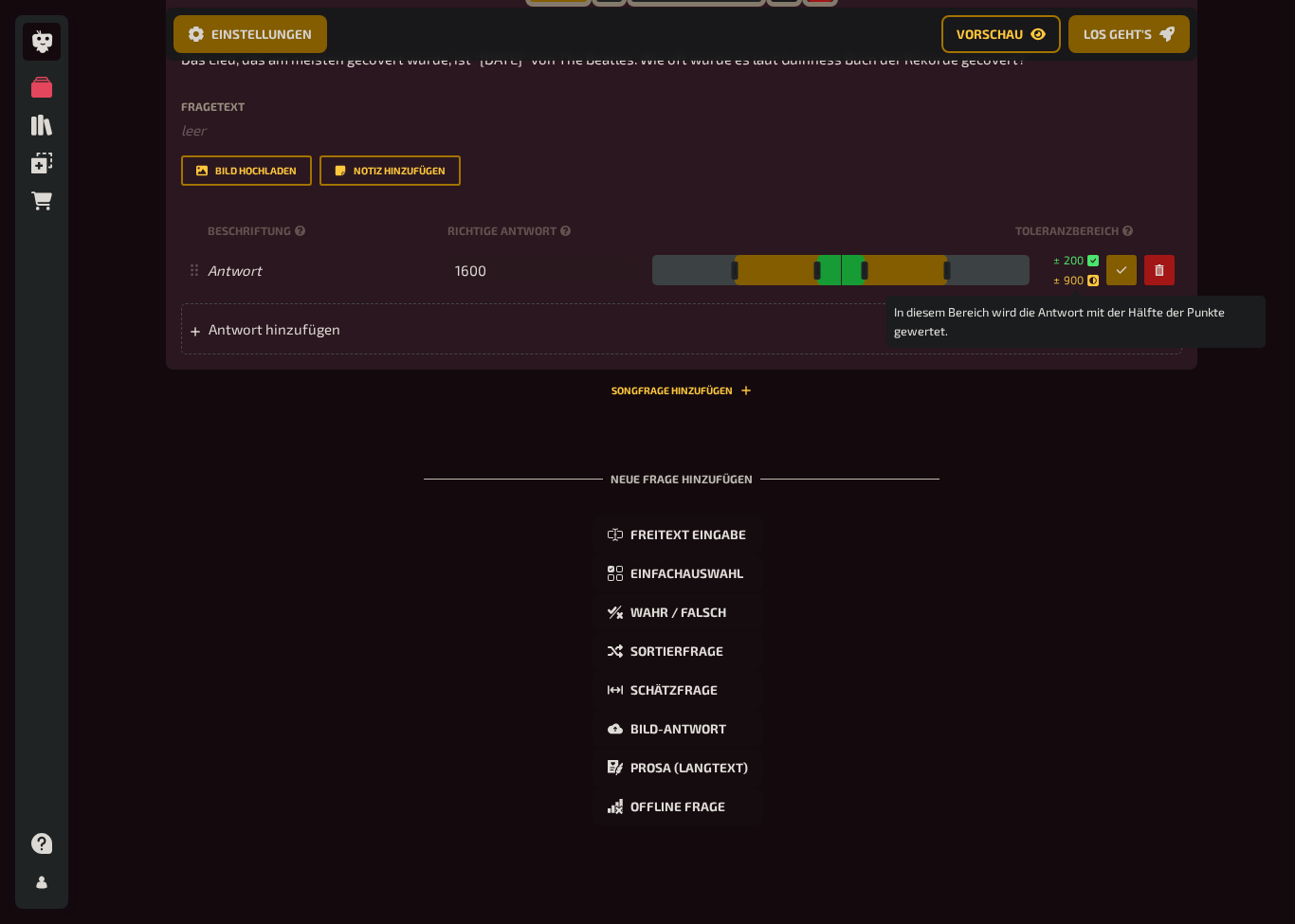 click on "900" at bounding box center [1073, 280] 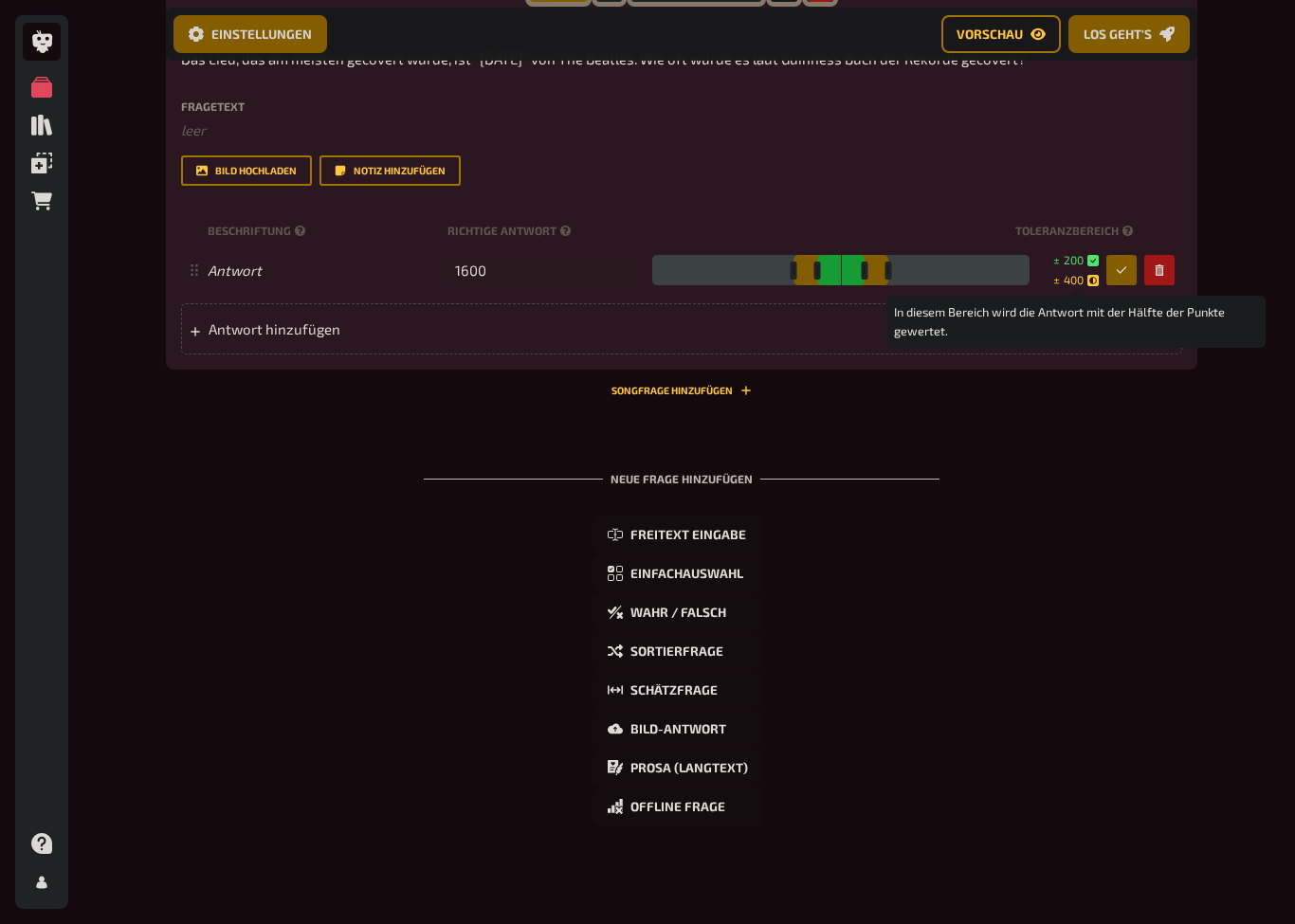 click 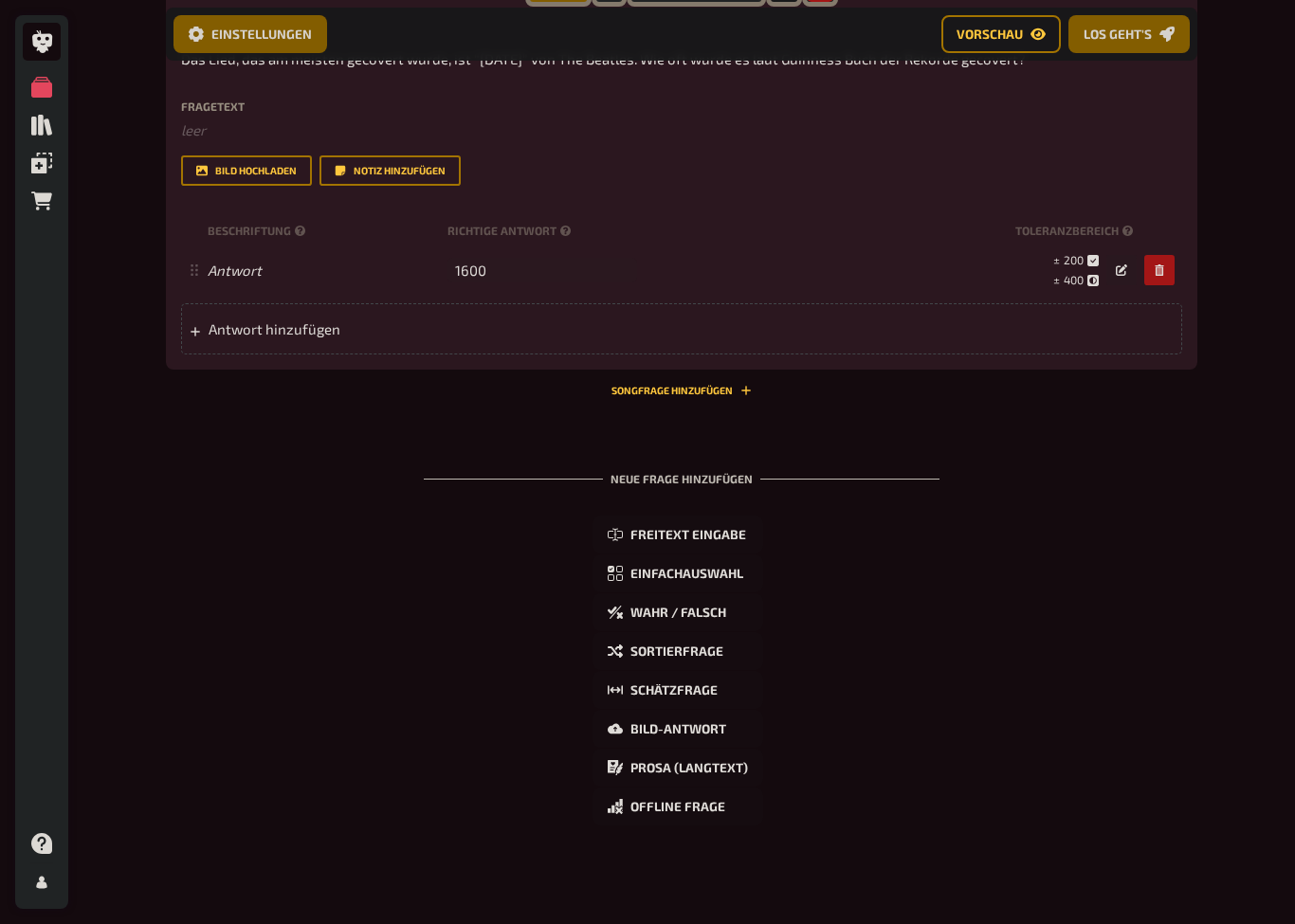click 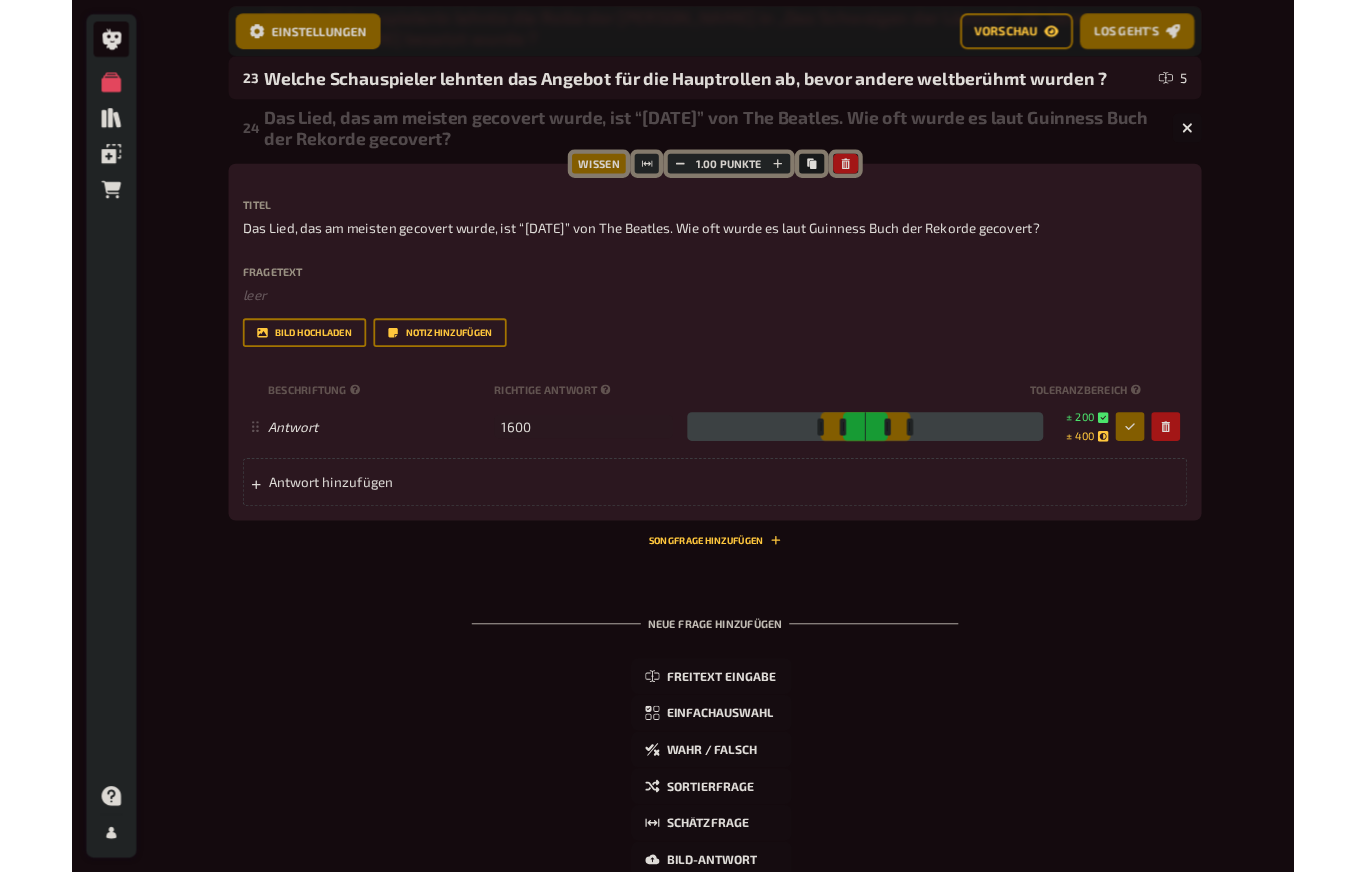 scroll, scrollTop: 1429, scrollLeft: 0, axis: vertical 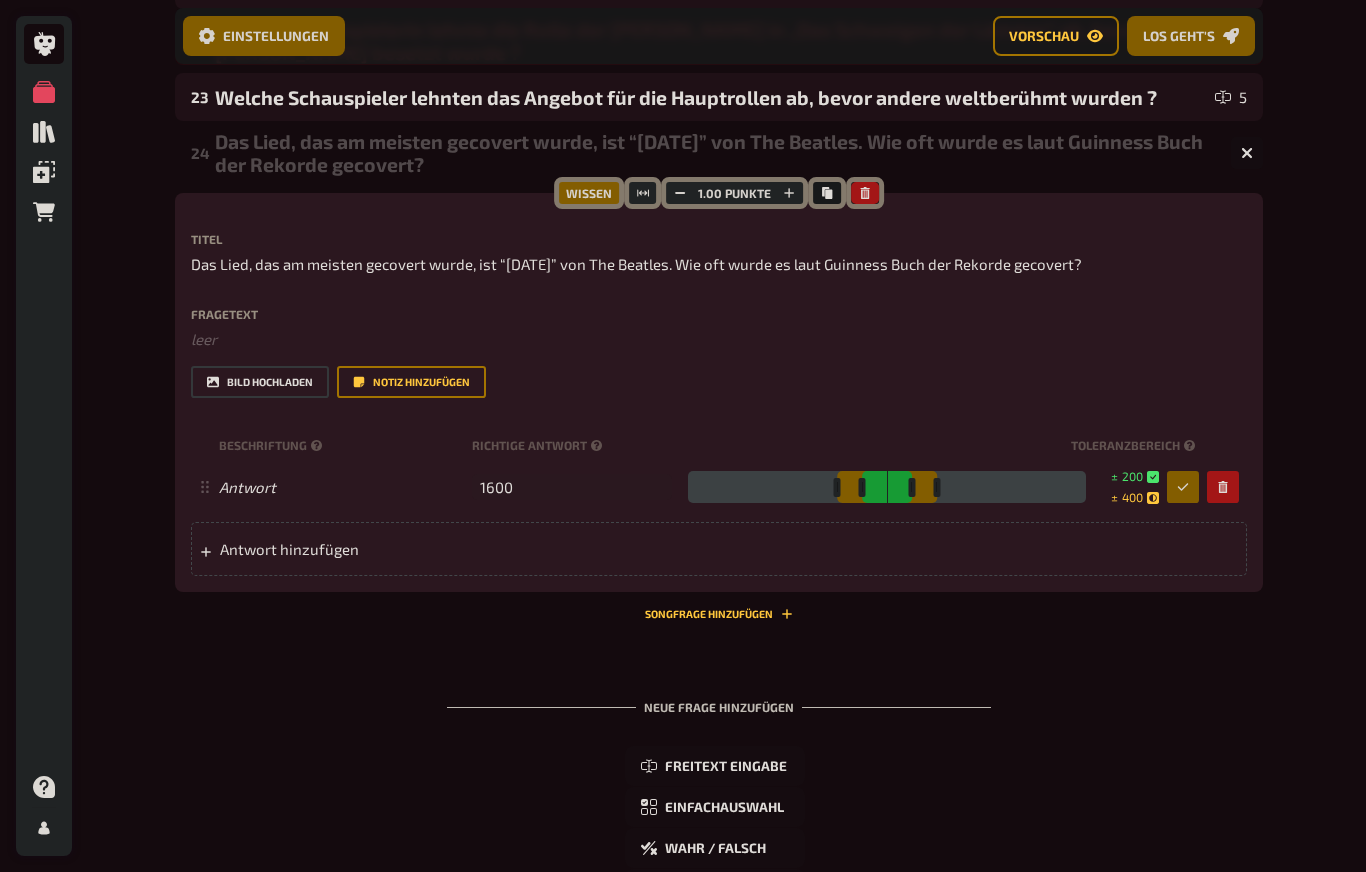 click on "Bild hochladen" at bounding box center [260, 382] 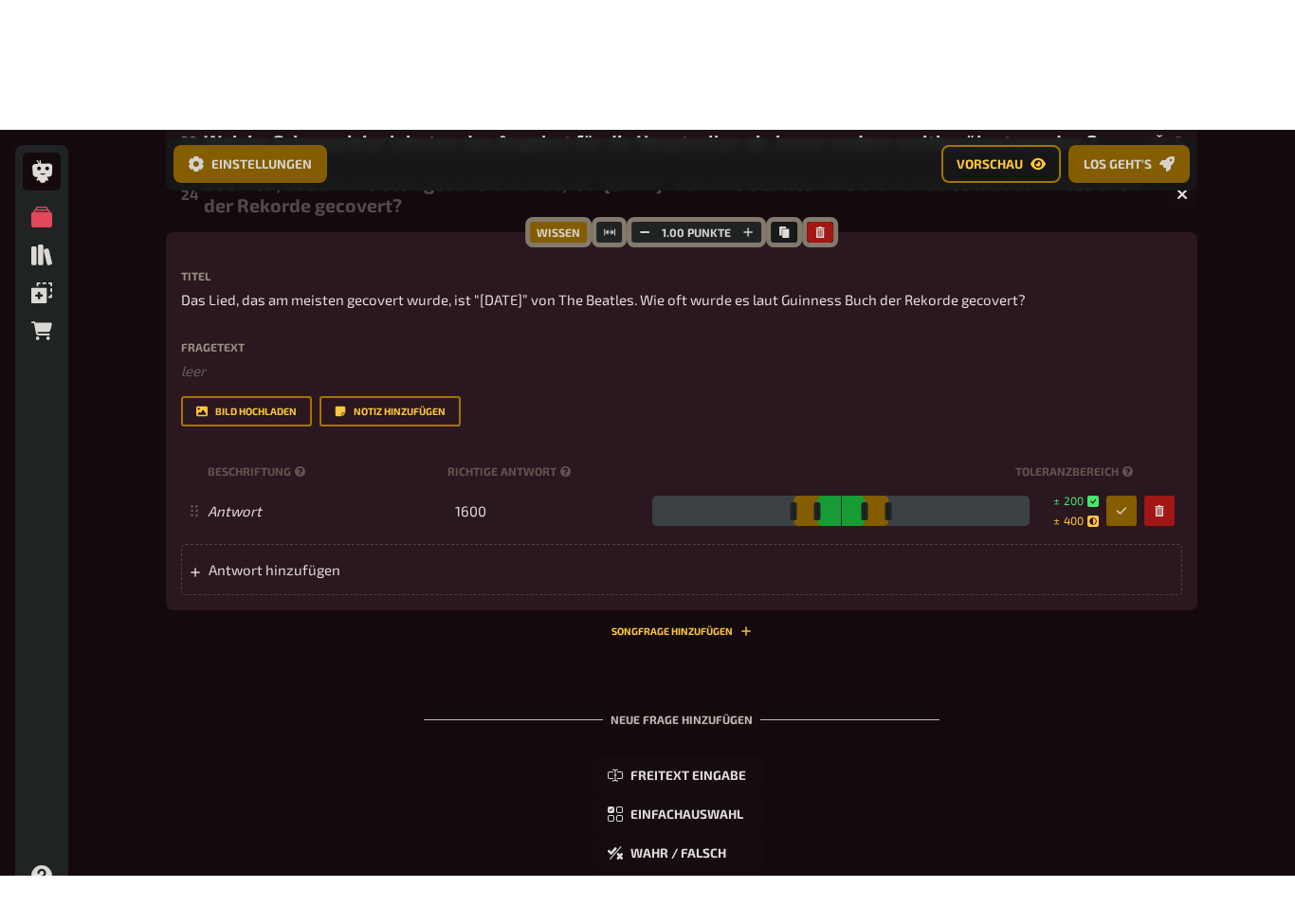 scroll, scrollTop: 1436, scrollLeft: 0, axis: vertical 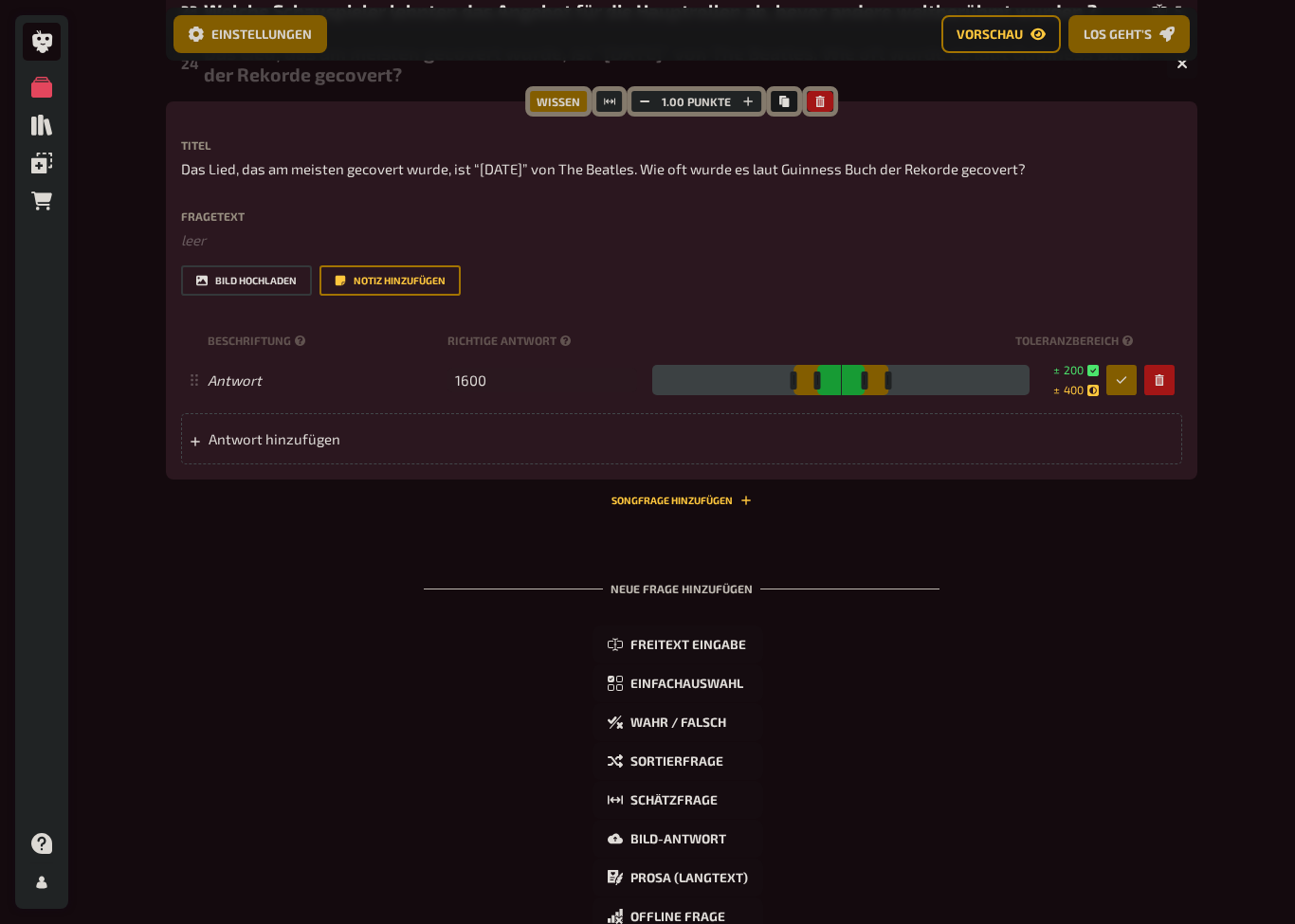 click on "Bild hochladen" at bounding box center (246, 281) 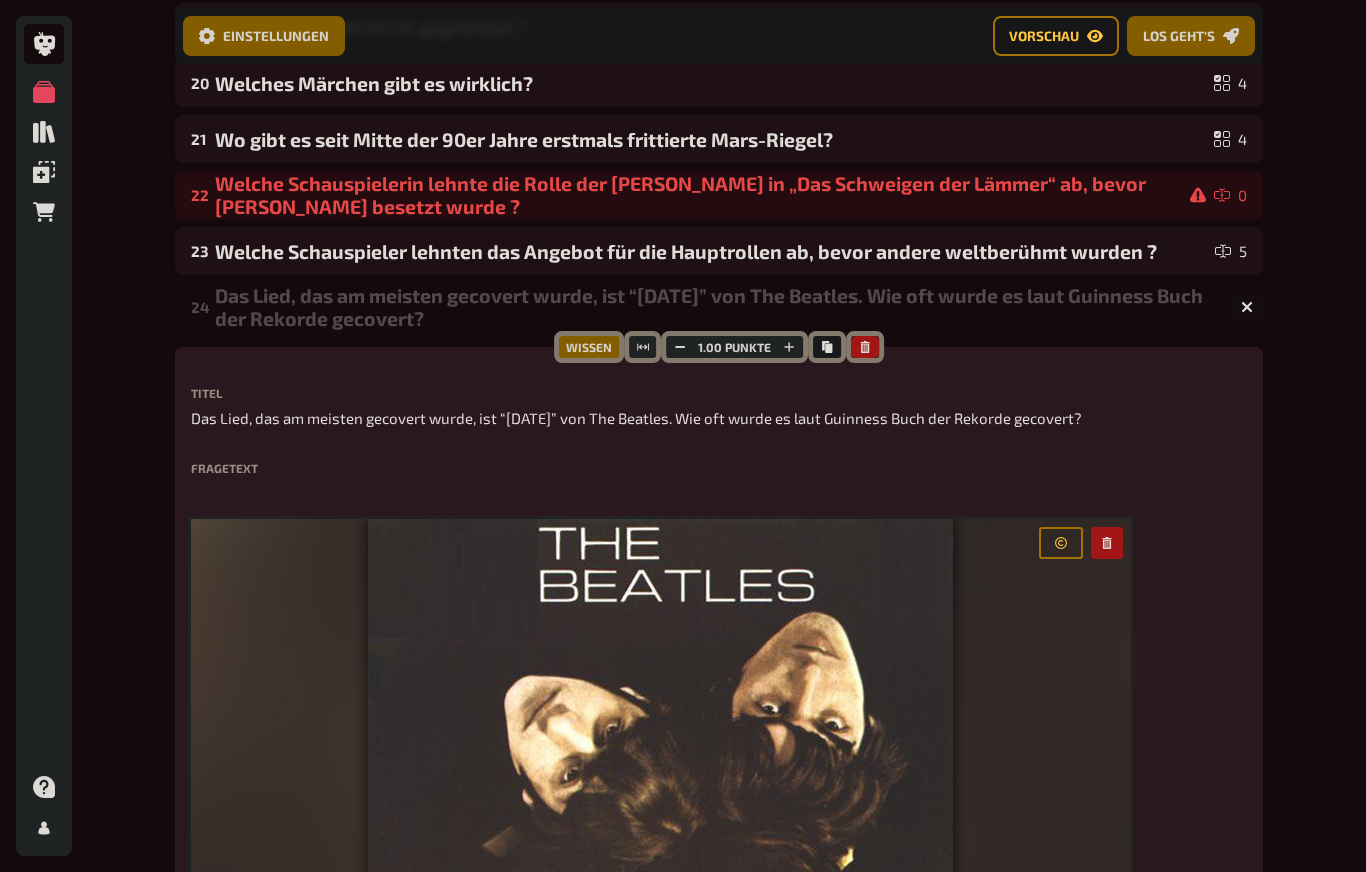 scroll, scrollTop: 1270, scrollLeft: 0, axis: vertical 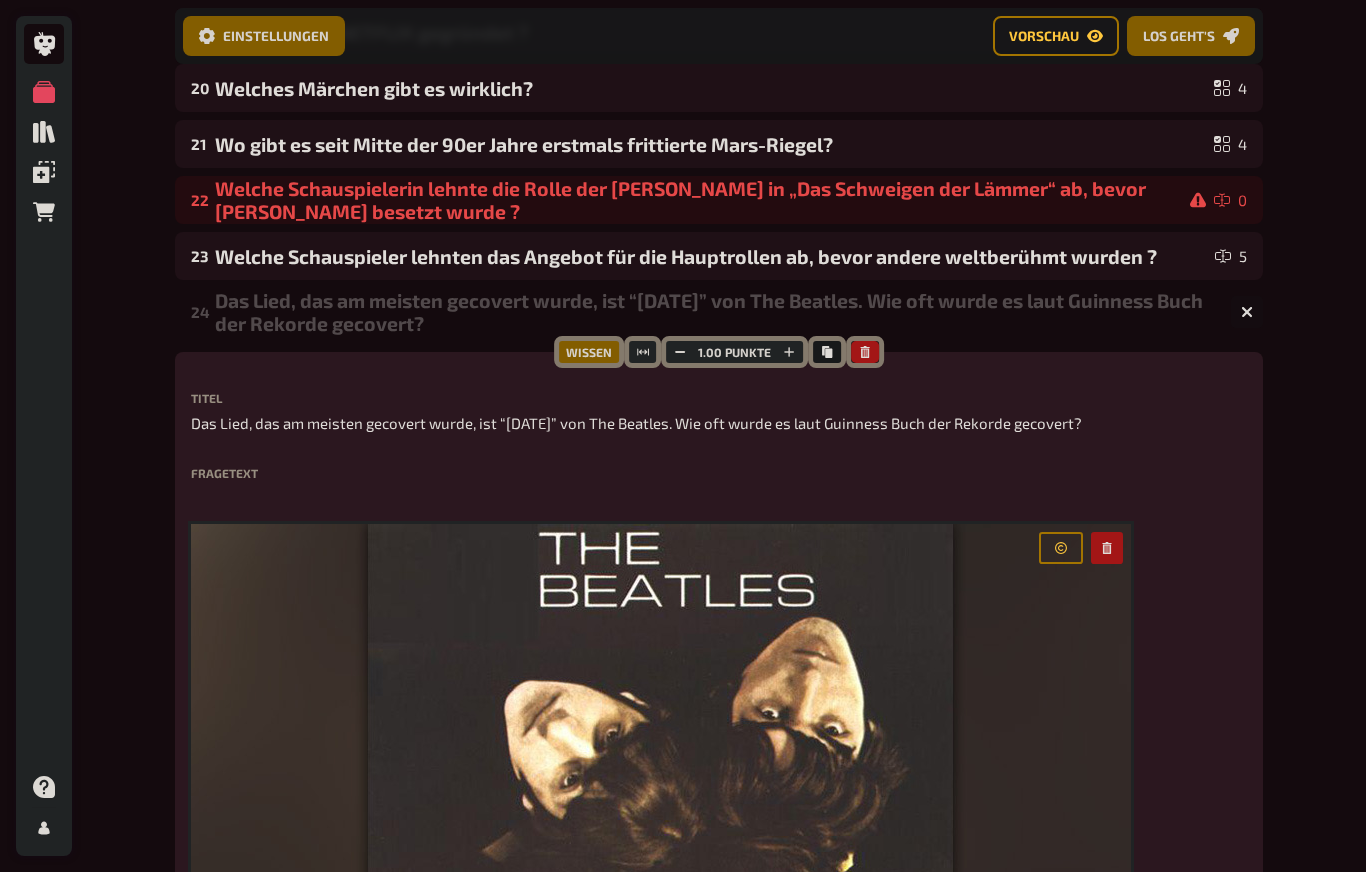 click at bounding box center [1247, 312] 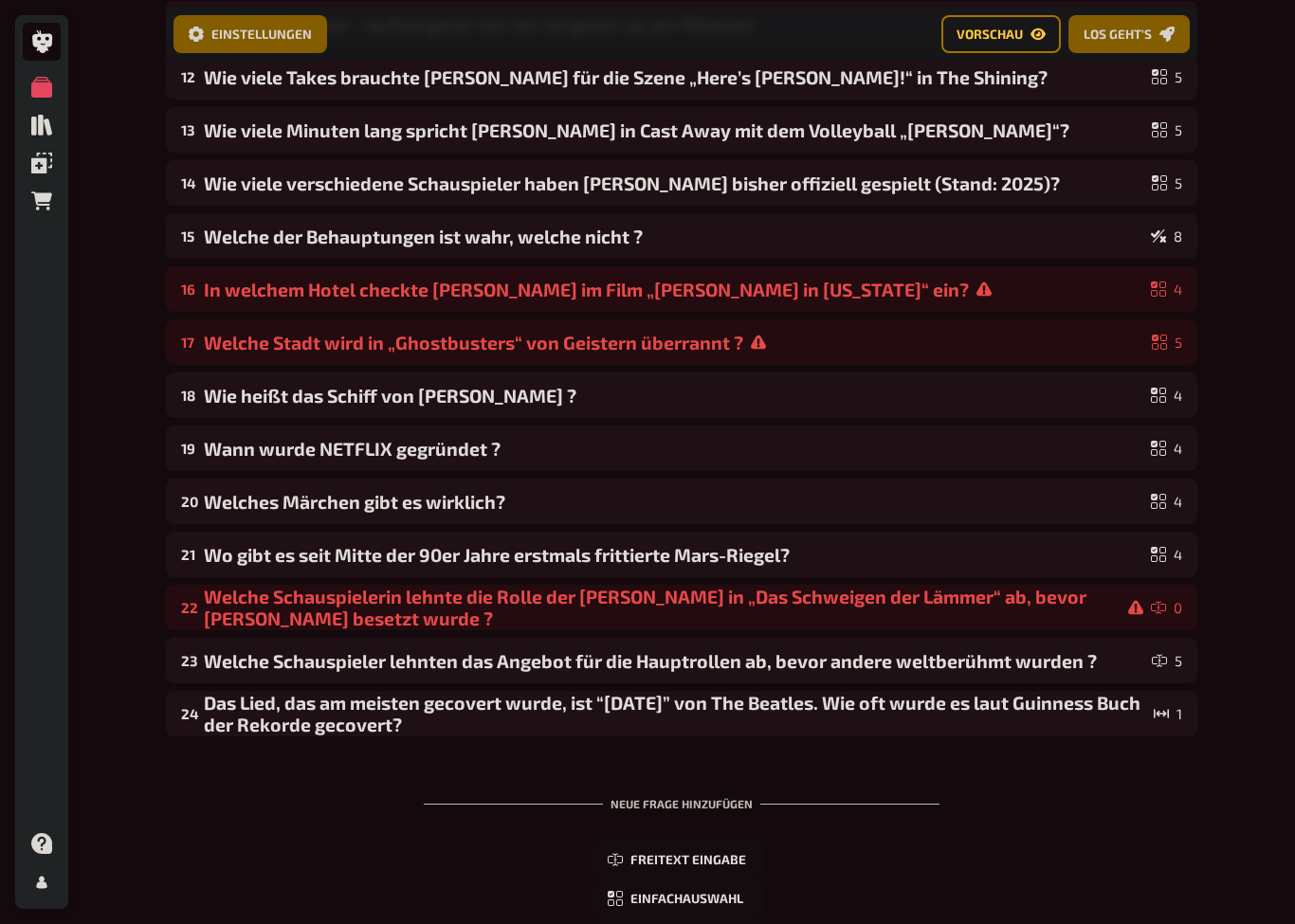 scroll, scrollTop: 802, scrollLeft: 0, axis: vertical 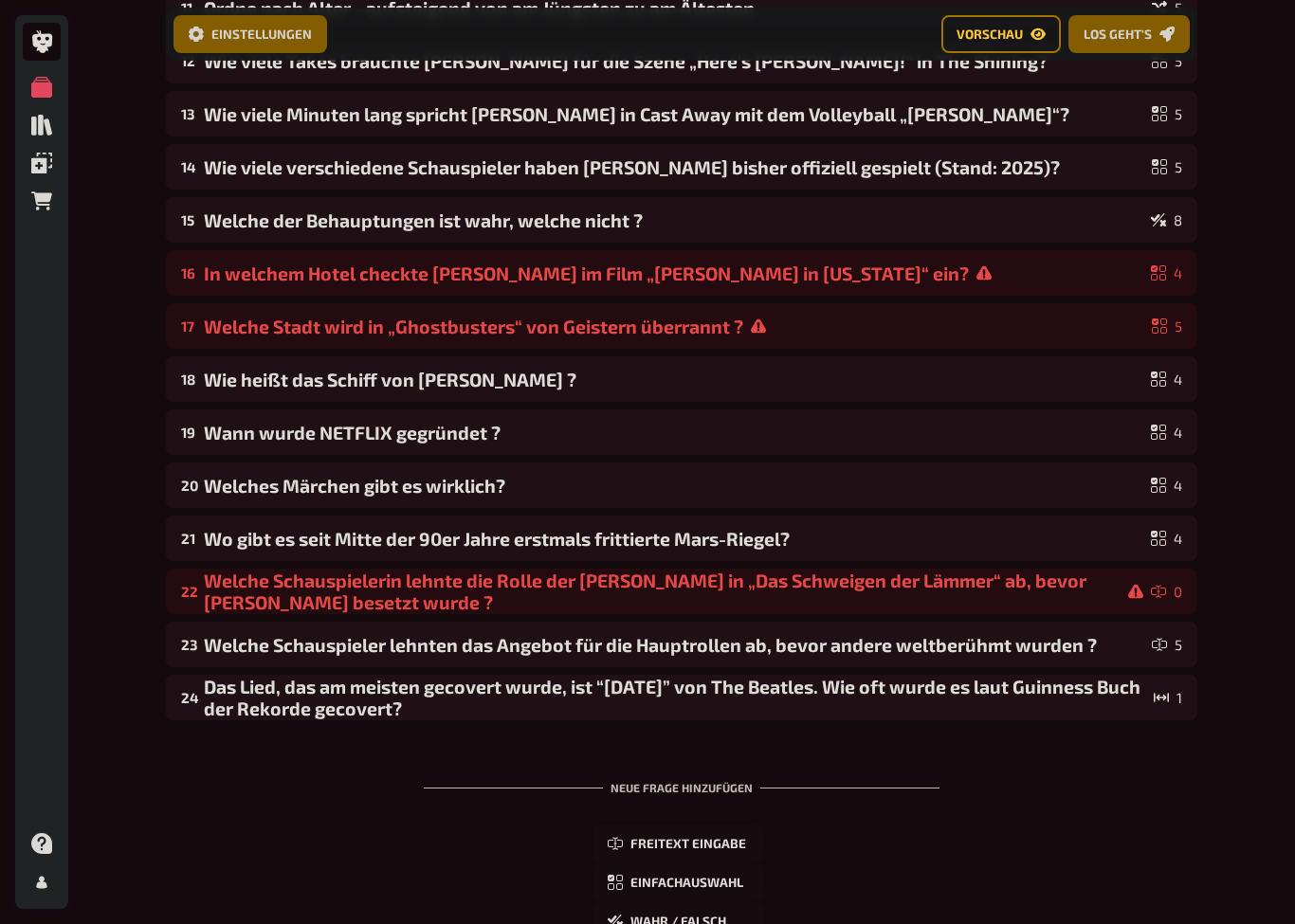 click on "In welchem Hotel checkte [PERSON_NAME] im Film „[PERSON_NAME] in [US_STATE]“ ein?" at bounding box center (673, 273) 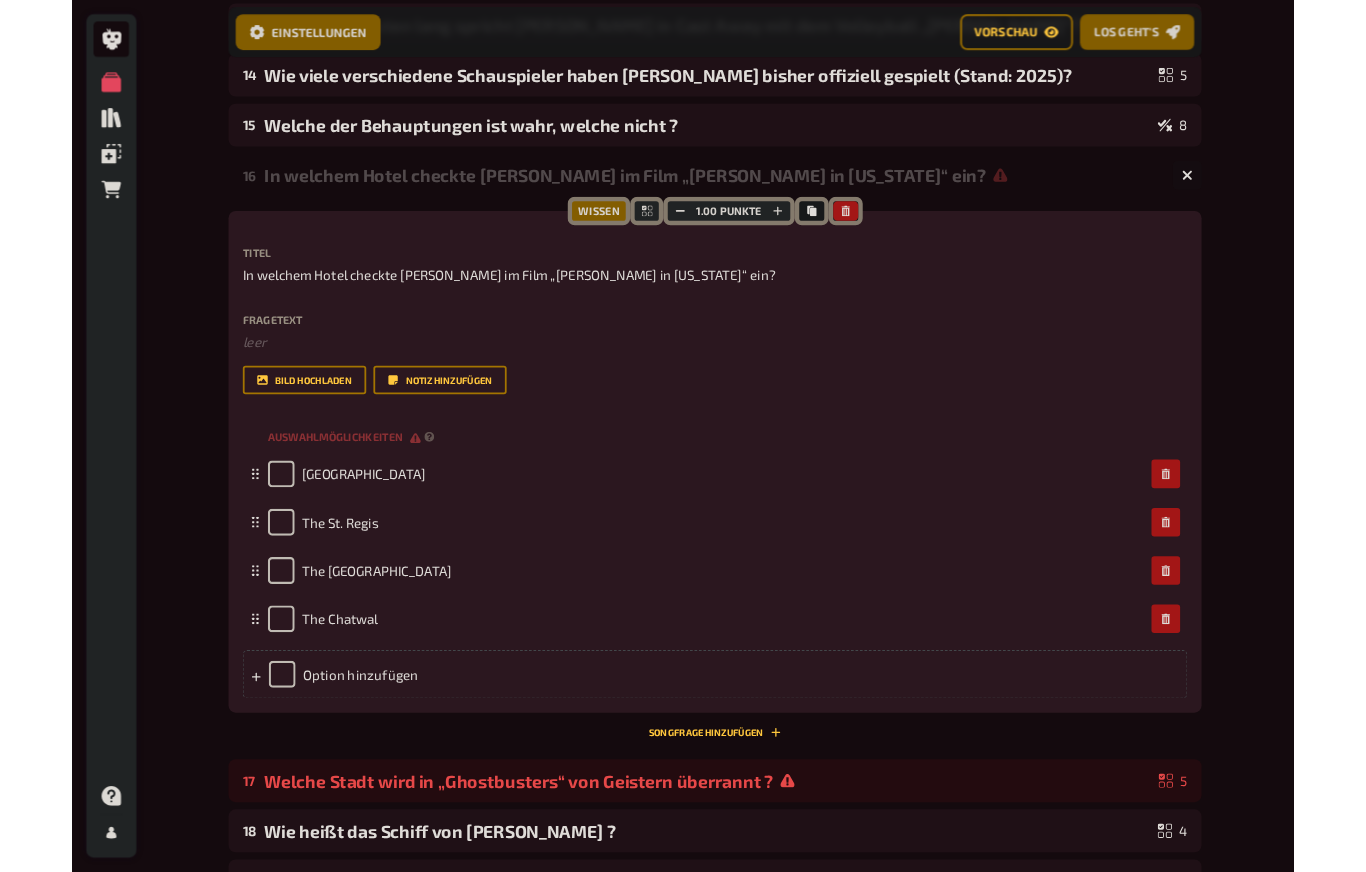 scroll, scrollTop: 940, scrollLeft: 0, axis: vertical 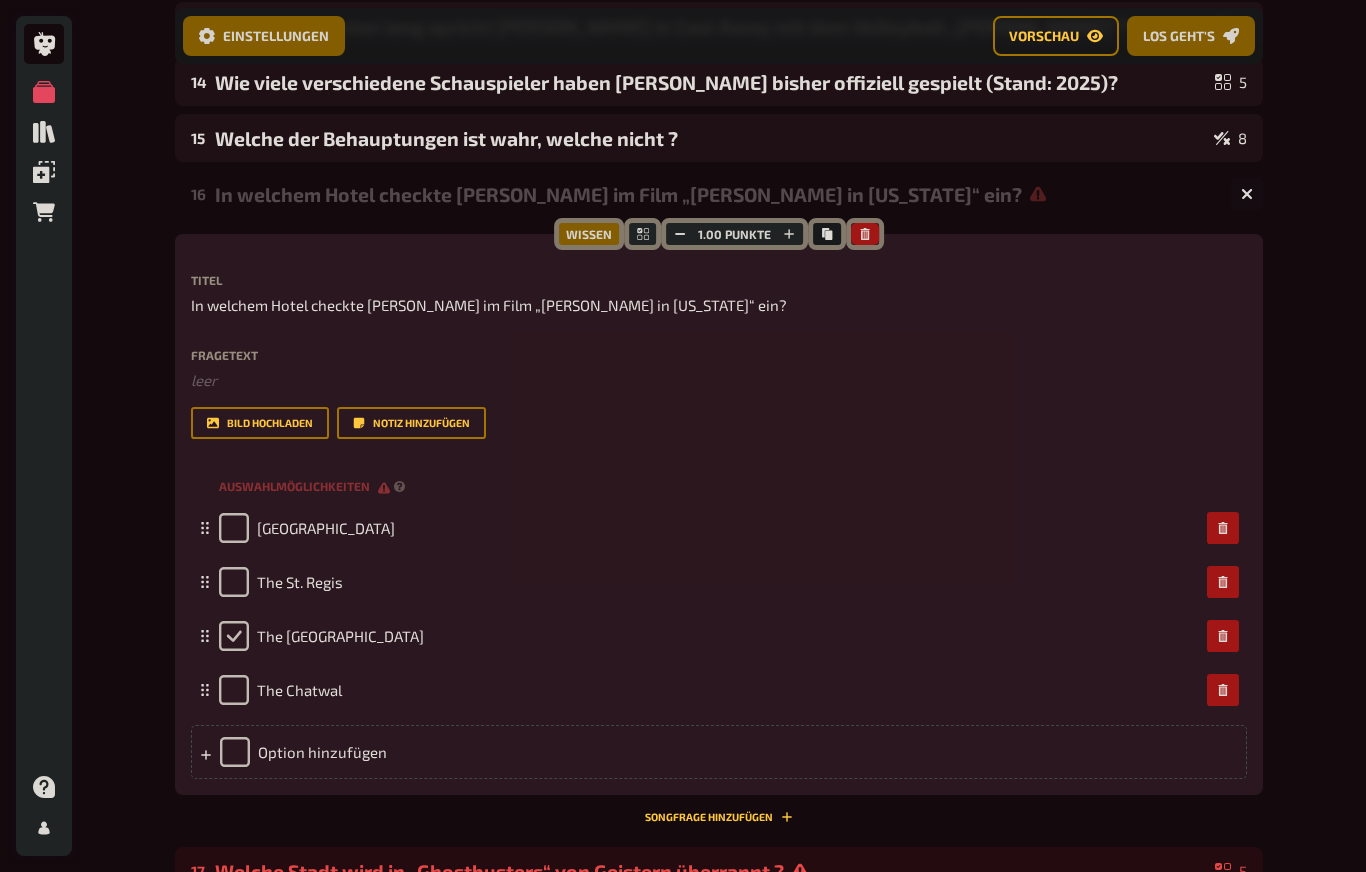 click at bounding box center (234, 636) 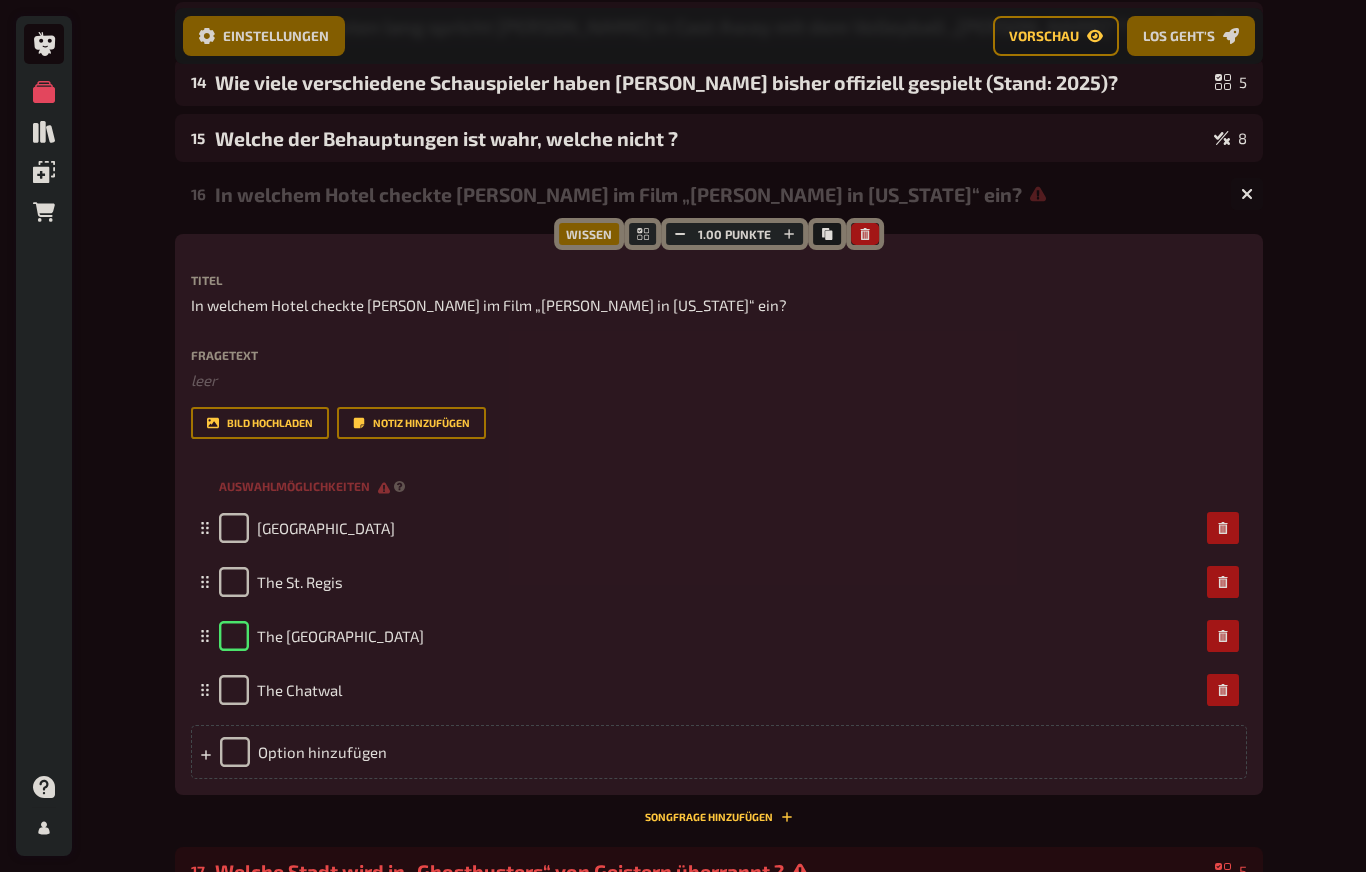 checkbox on "true" 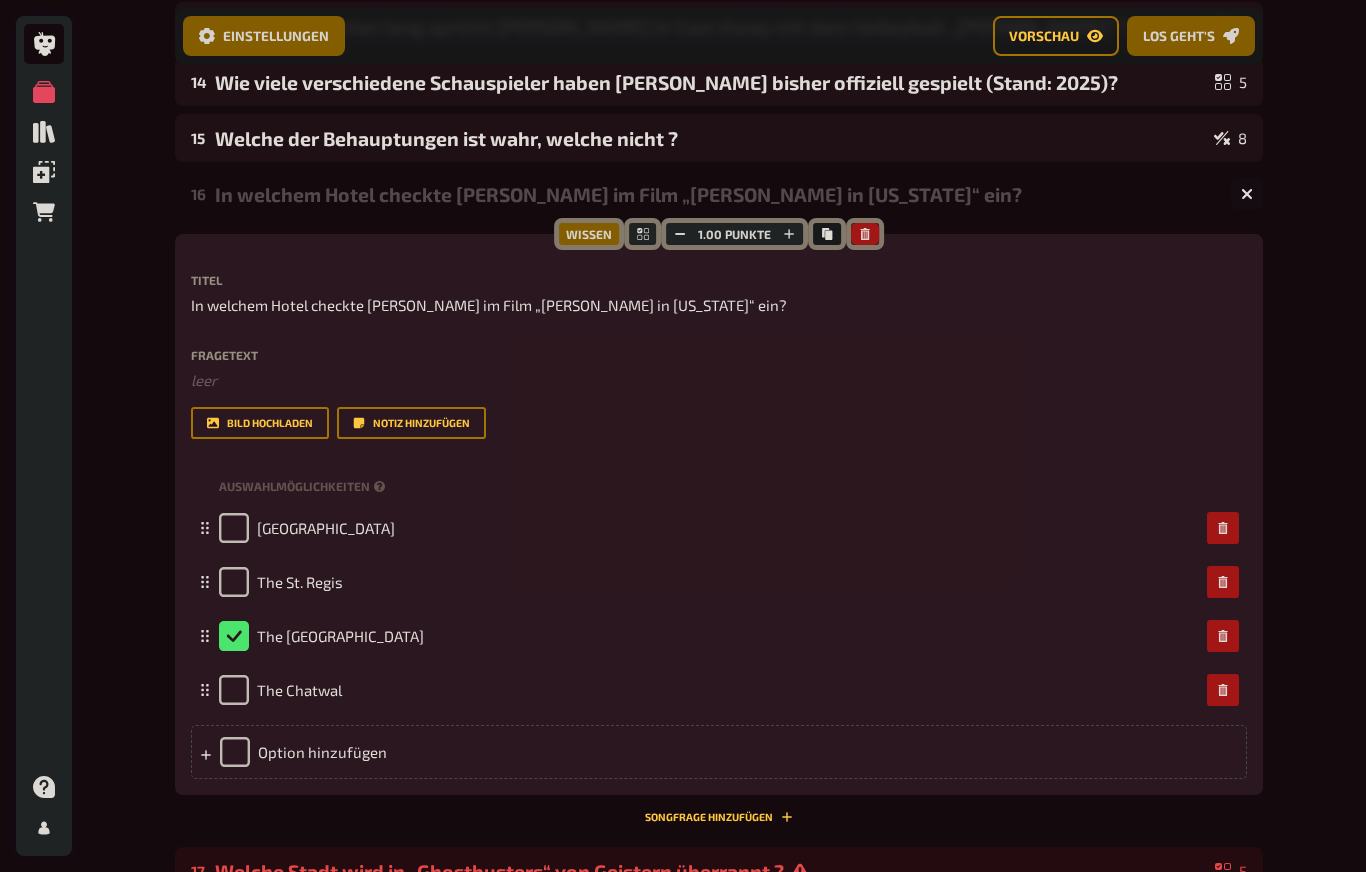 click at bounding box center (1247, 194) 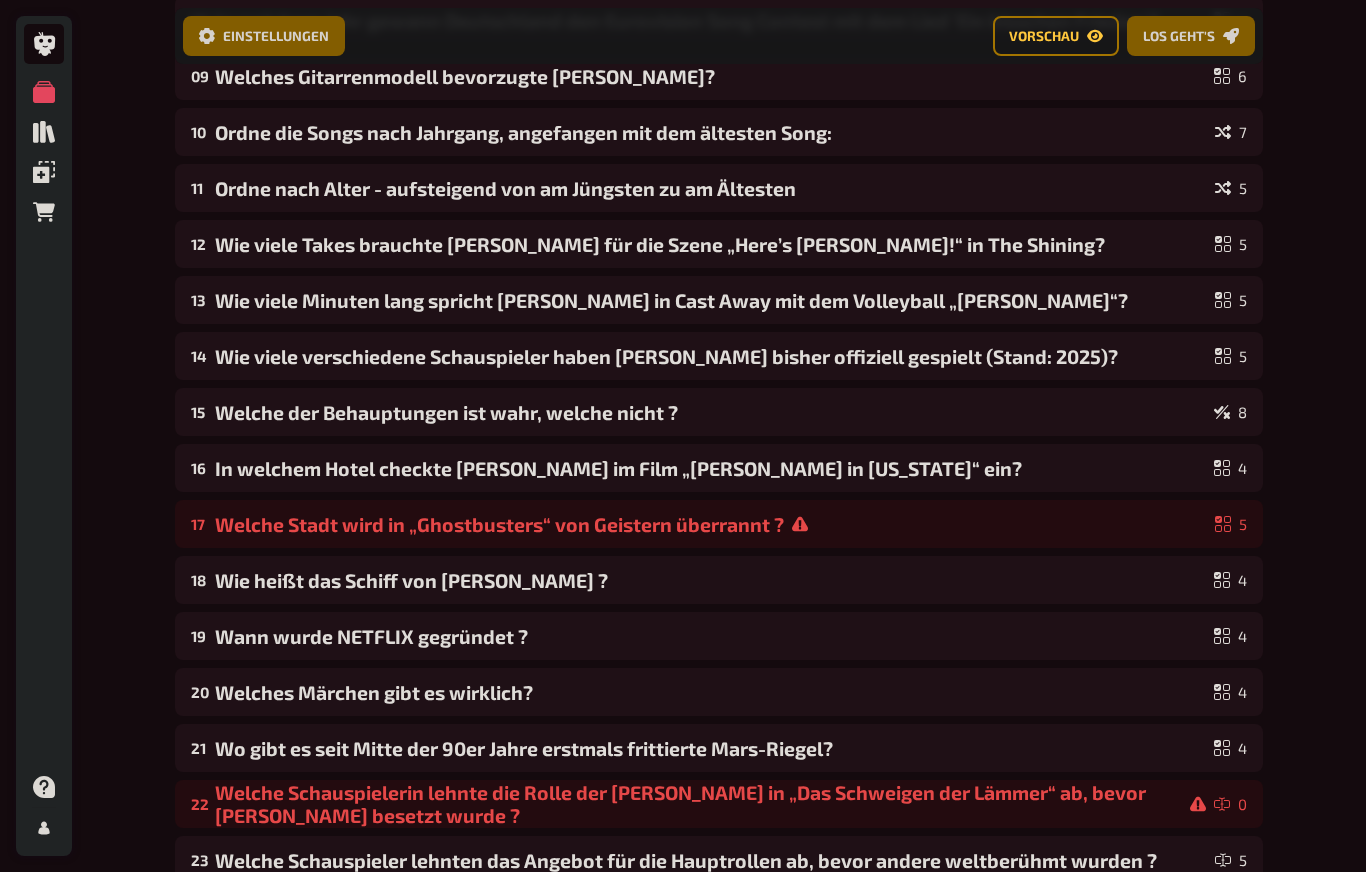 scroll, scrollTop: 664, scrollLeft: 0, axis: vertical 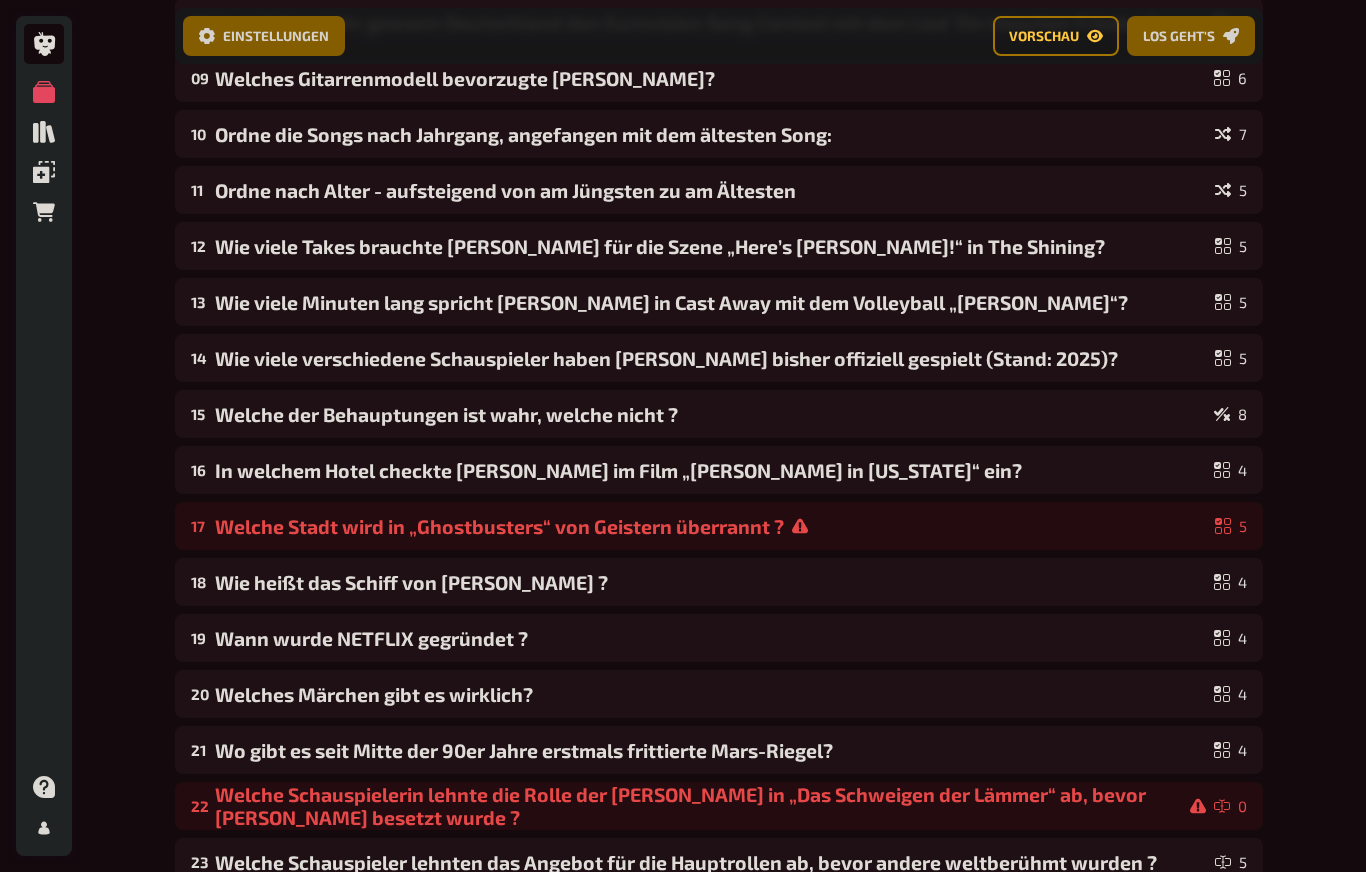 click on "Welche Stadt wird in „Ghostbusters“ von Geistern überrannt ?" at bounding box center (711, 526) 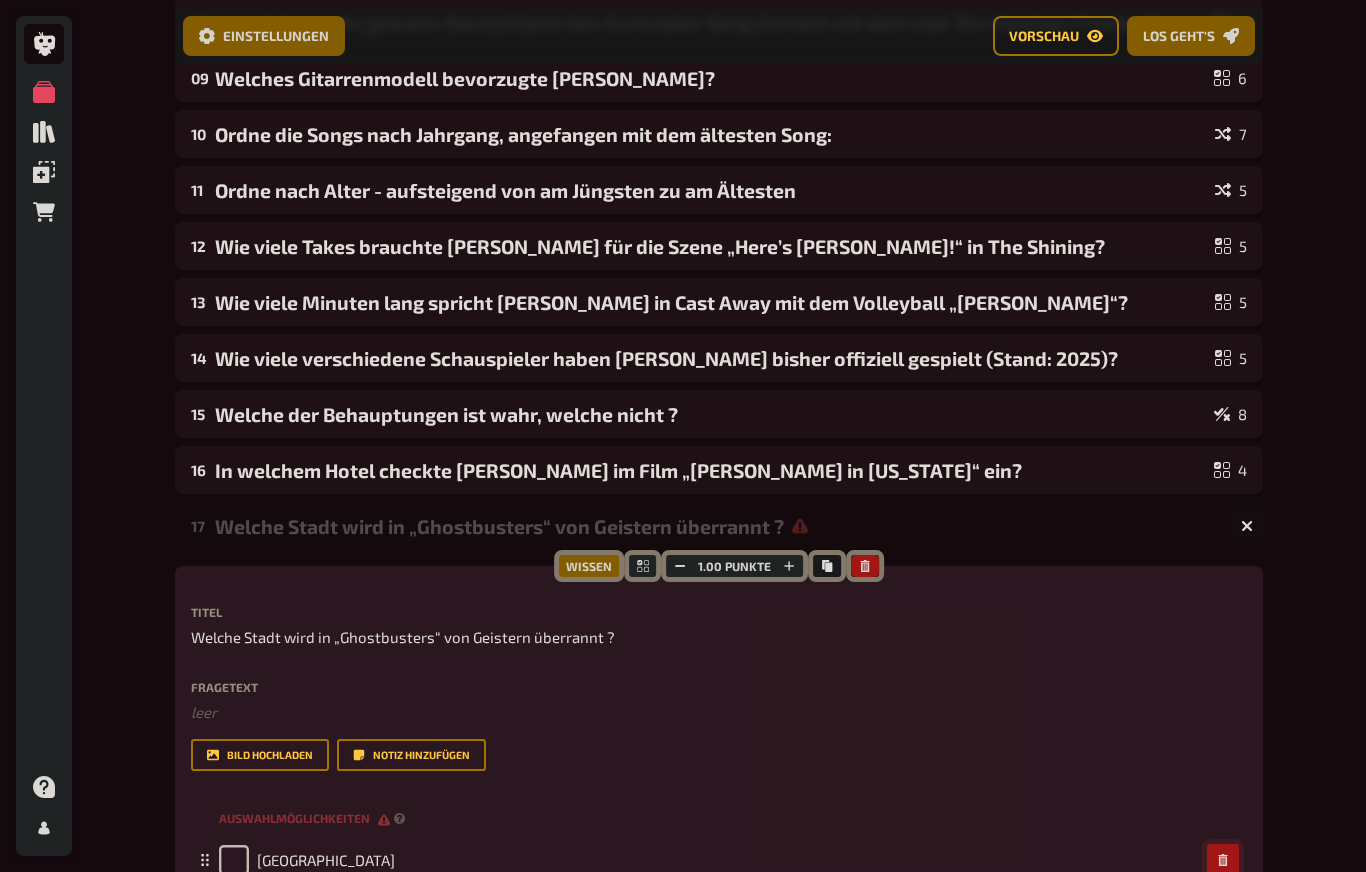 click at bounding box center [1223, 860] 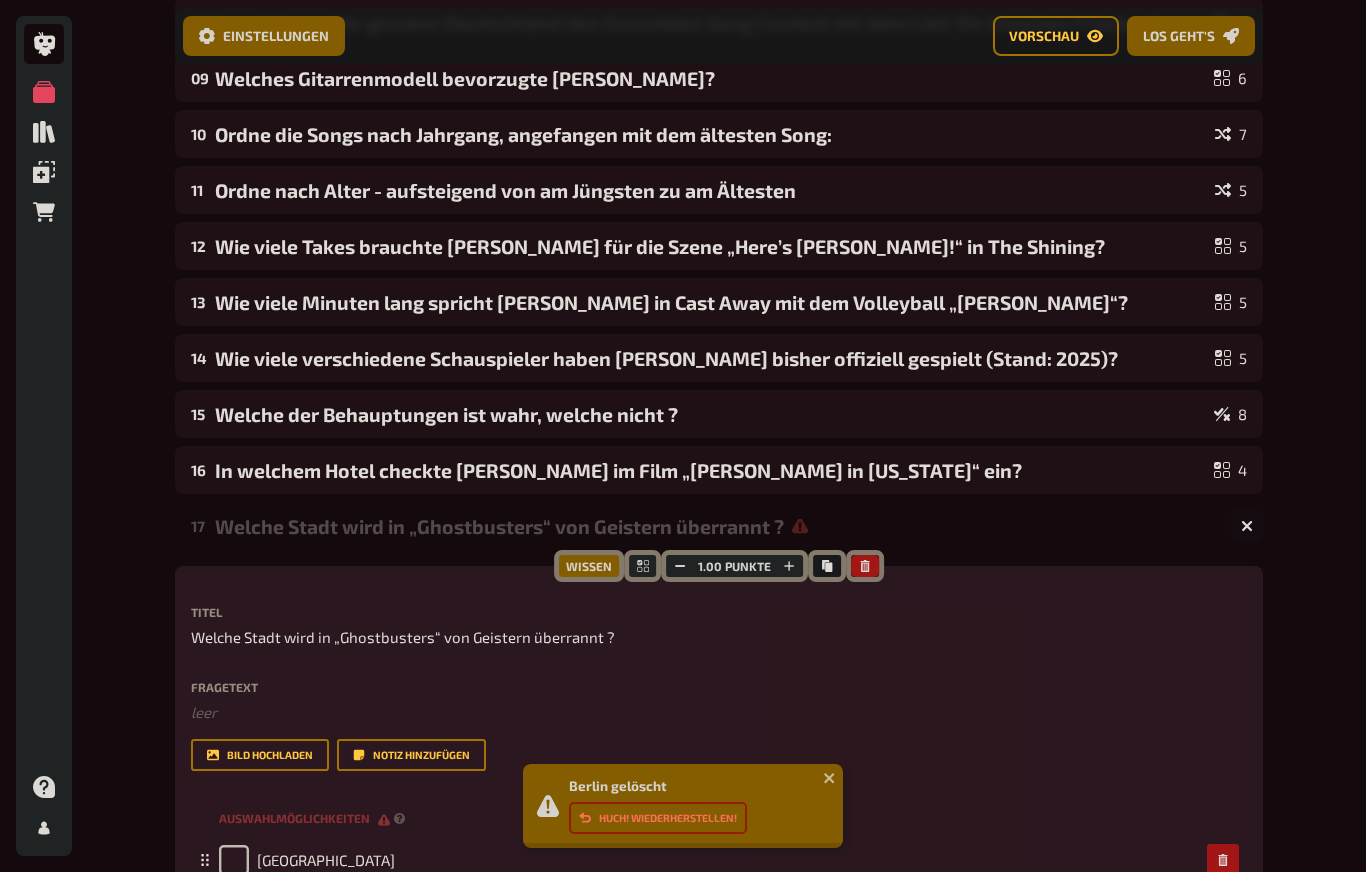click at bounding box center [1247, 526] 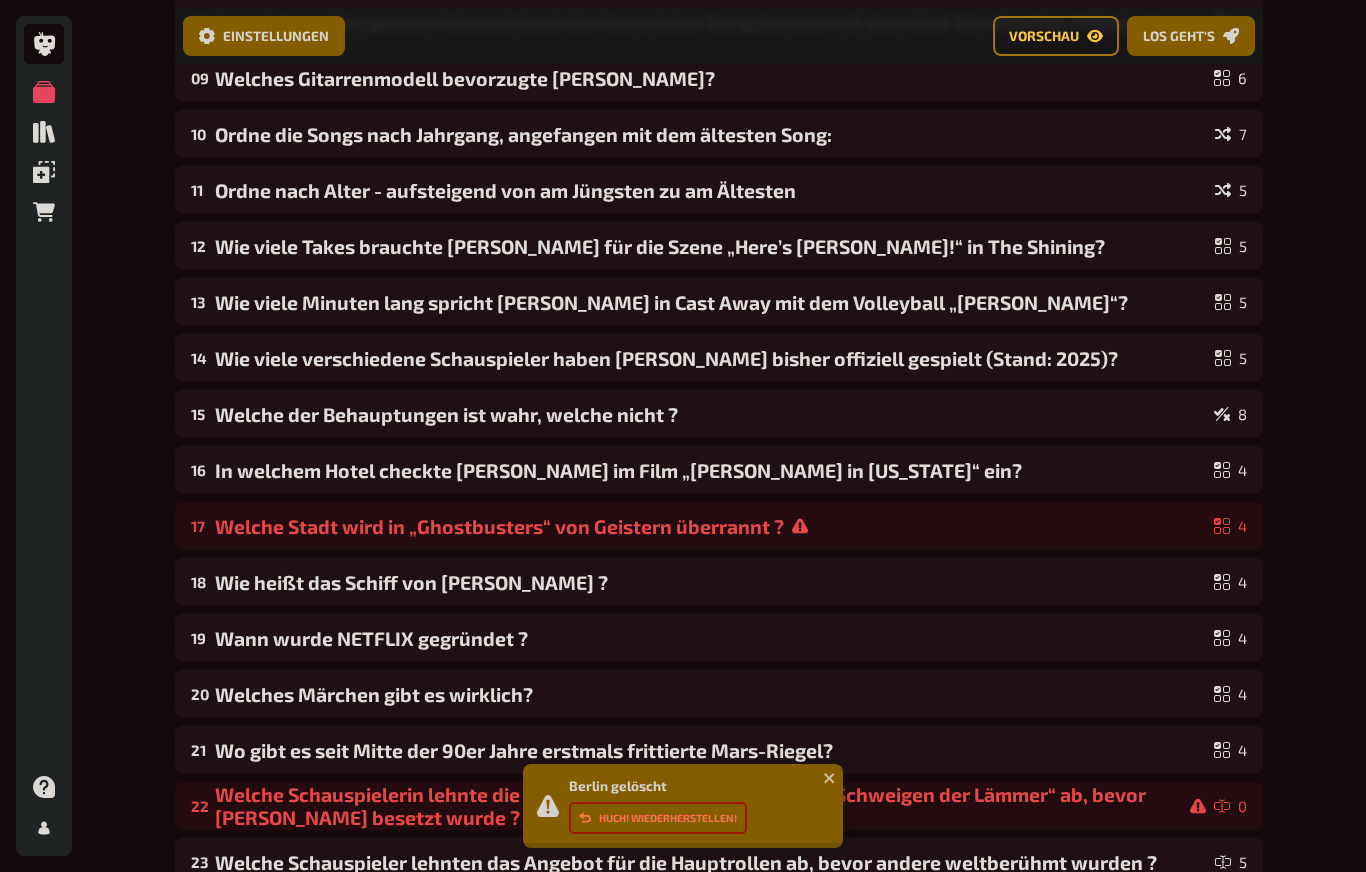 click on "Welche Stadt wird in „Ghostbusters“ von Geistern überrannt ?" at bounding box center [710, 526] 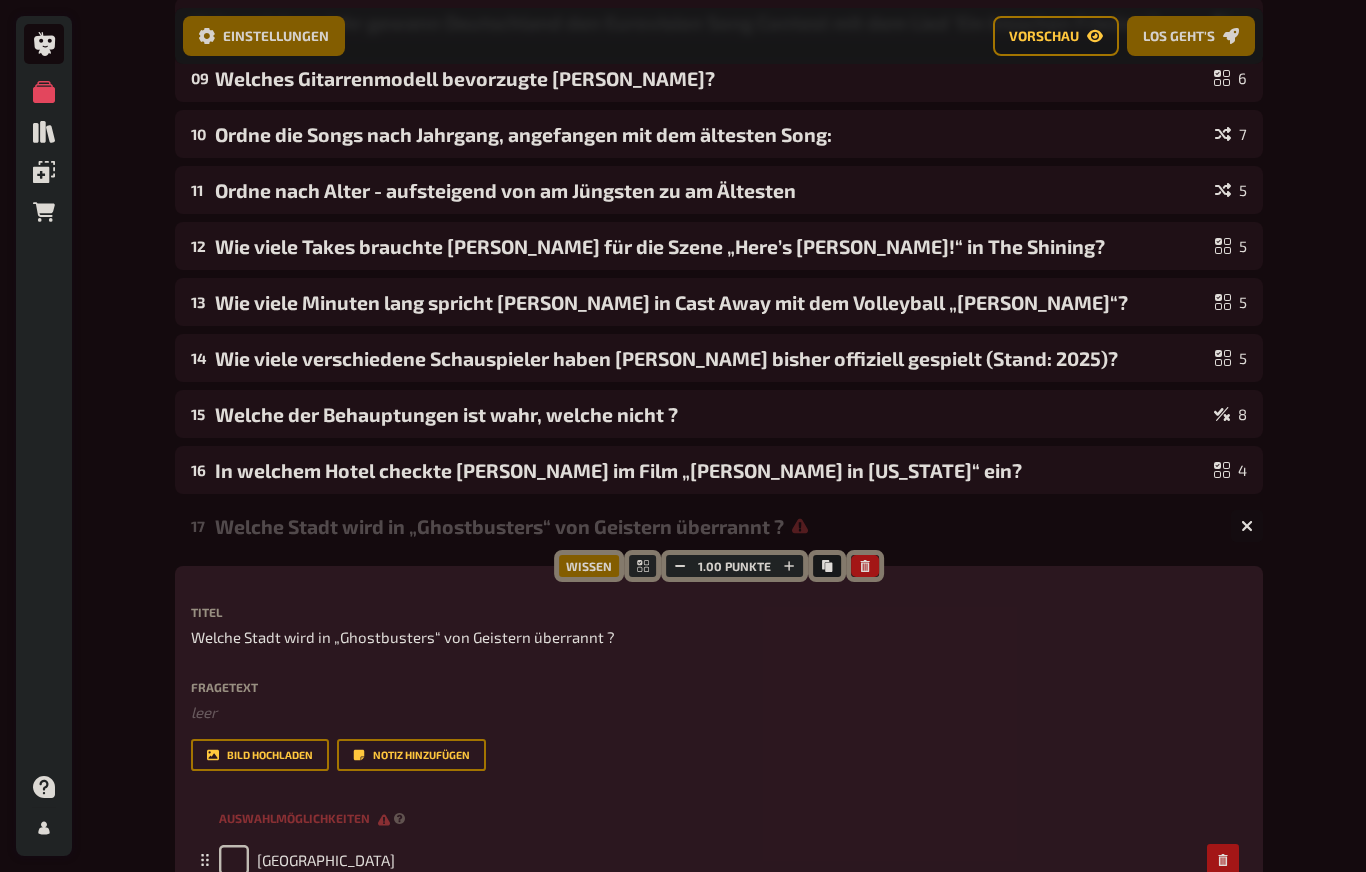 click at bounding box center [865, 566] 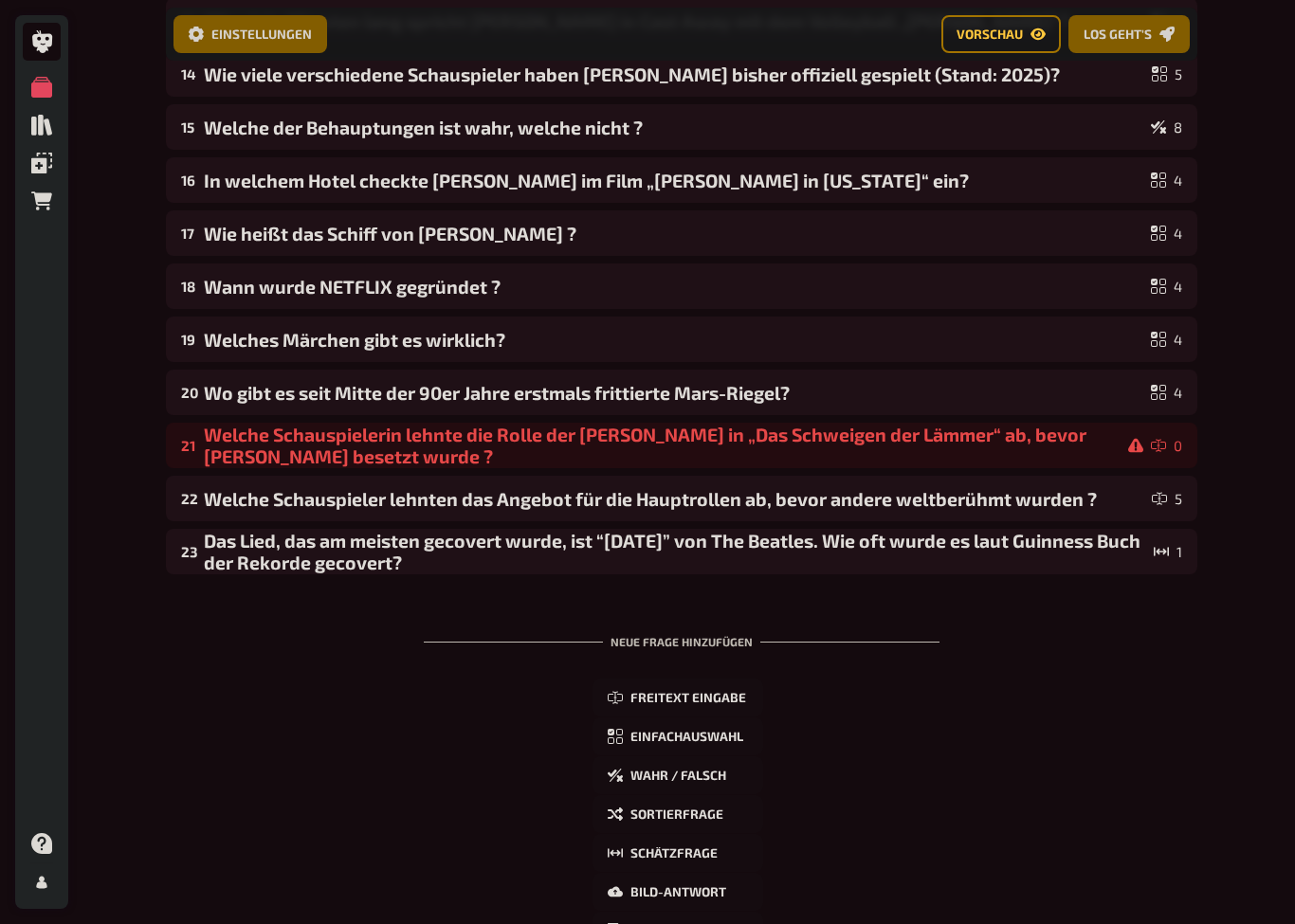 scroll, scrollTop: 896, scrollLeft: 0, axis: vertical 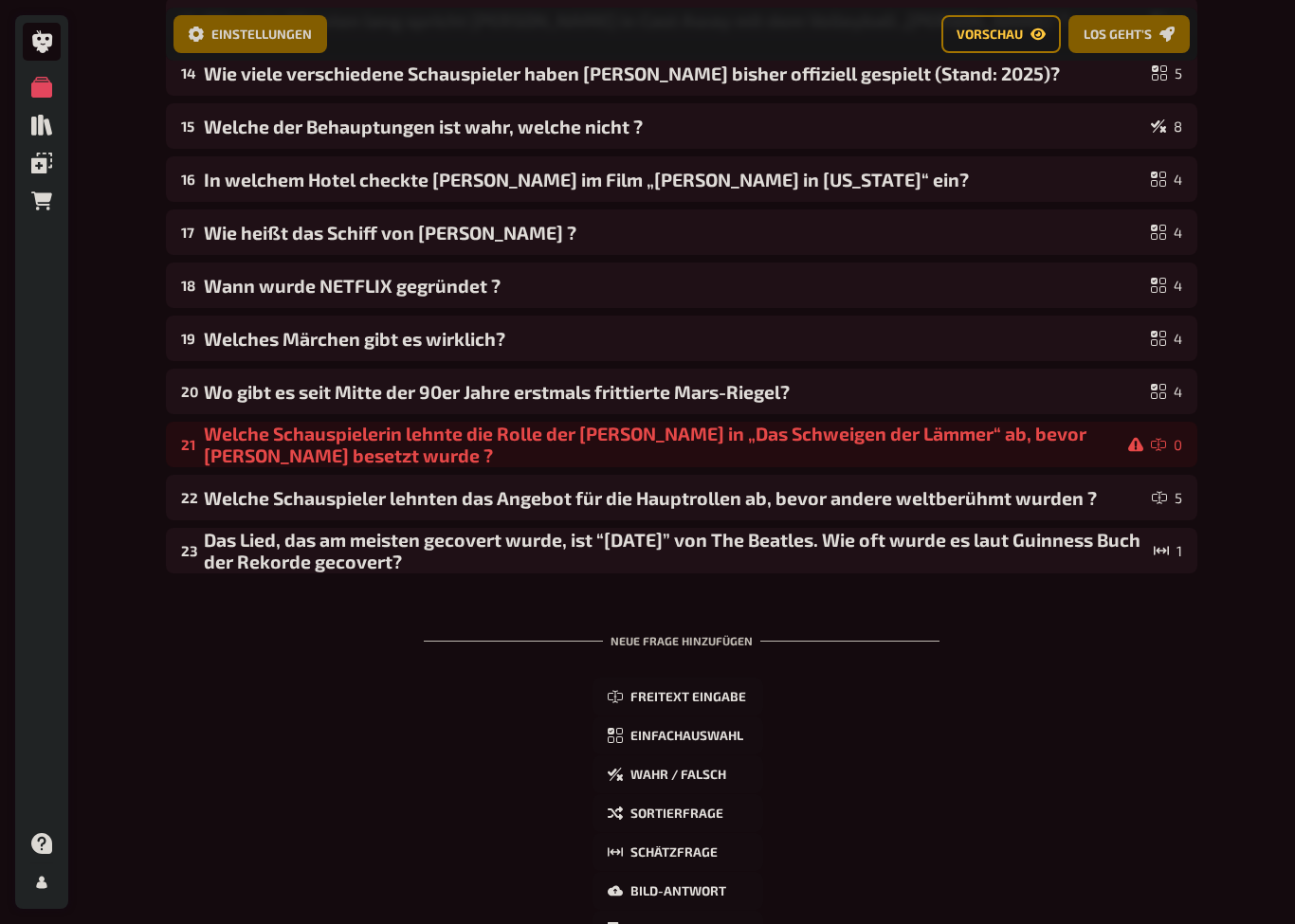 click on "Welche Schauspielerin lehnte die Rolle der [PERSON_NAME] in „Das Schweigen der Lämmer“ ab, bevor [PERSON_NAME] besetzt wurde ?" at bounding box center [673, 444] 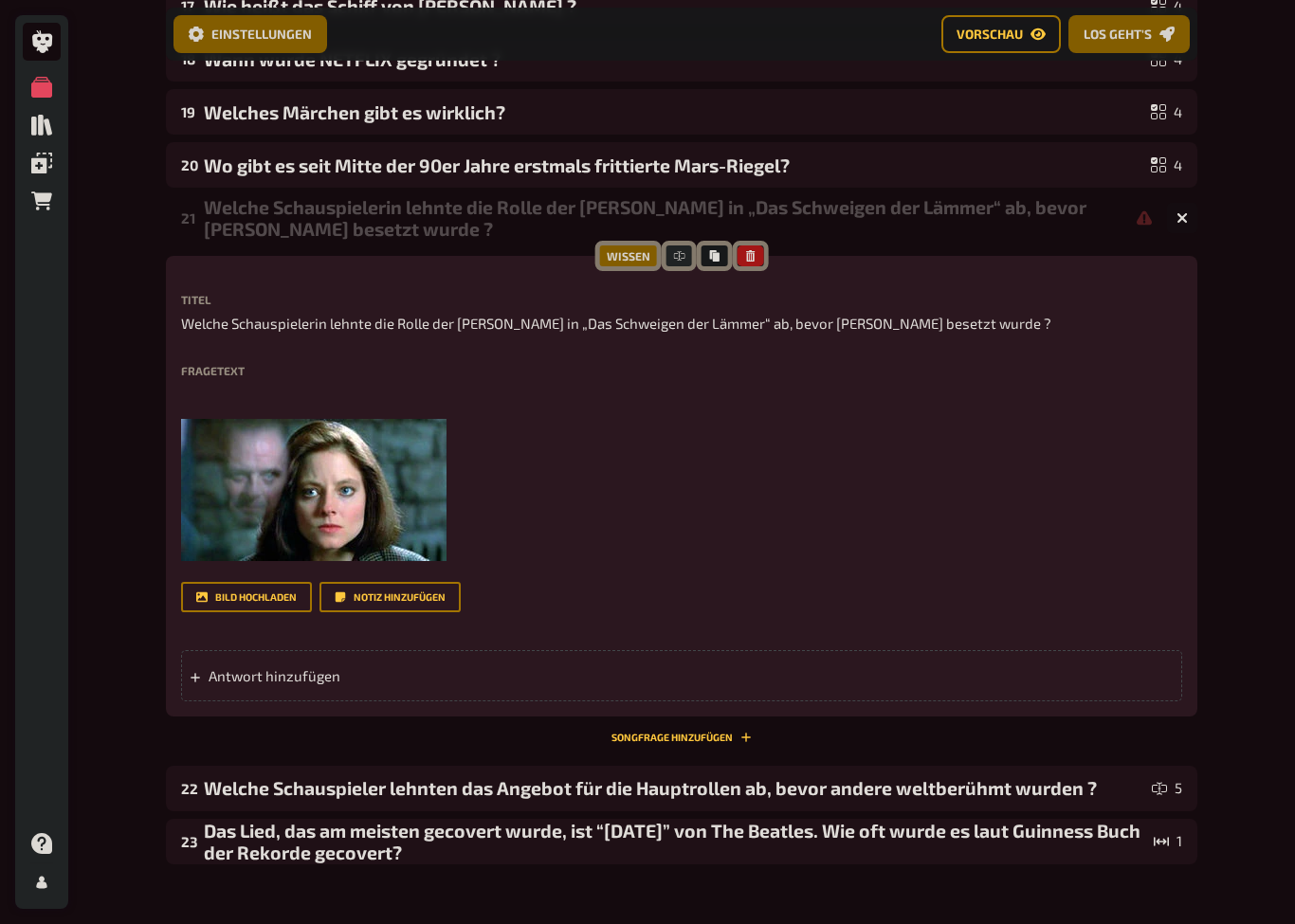 scroll, scrollTop: 1133, scrollLeft: 0, axis: vertical 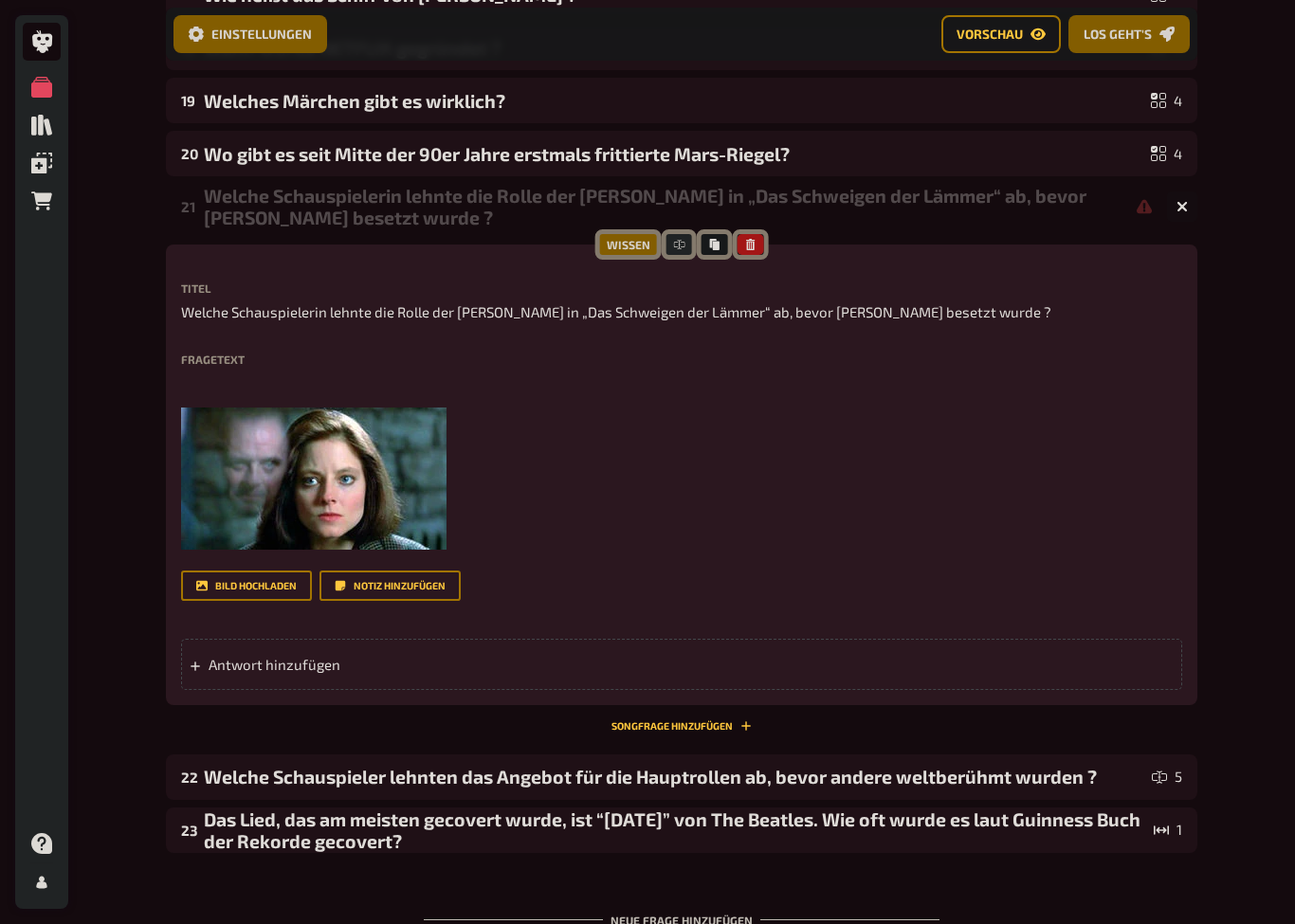 click on "Antwort hinzufügen" at bounding box center [356, 664] 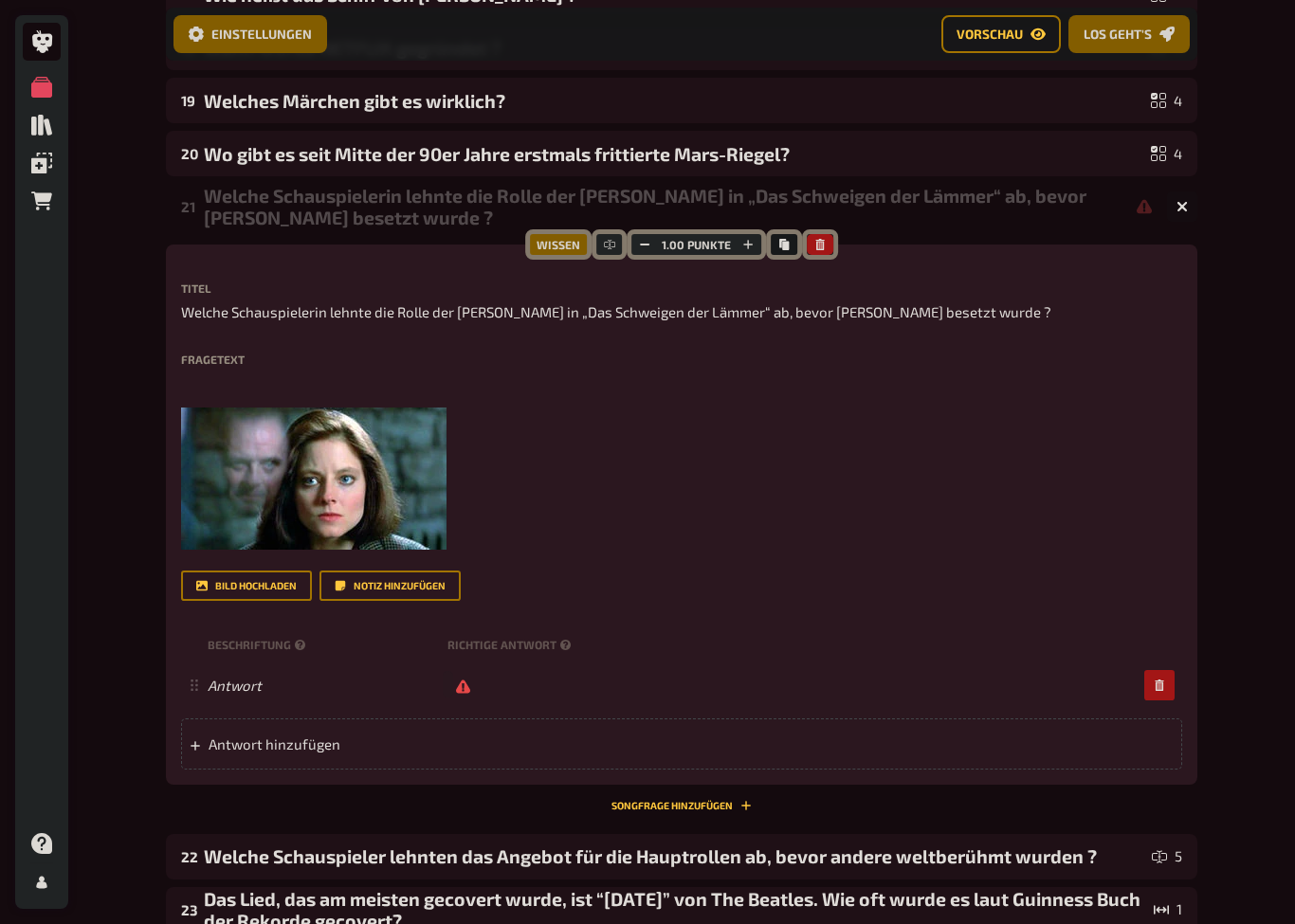 click on "Antwort" at bounding box center [672, 684] 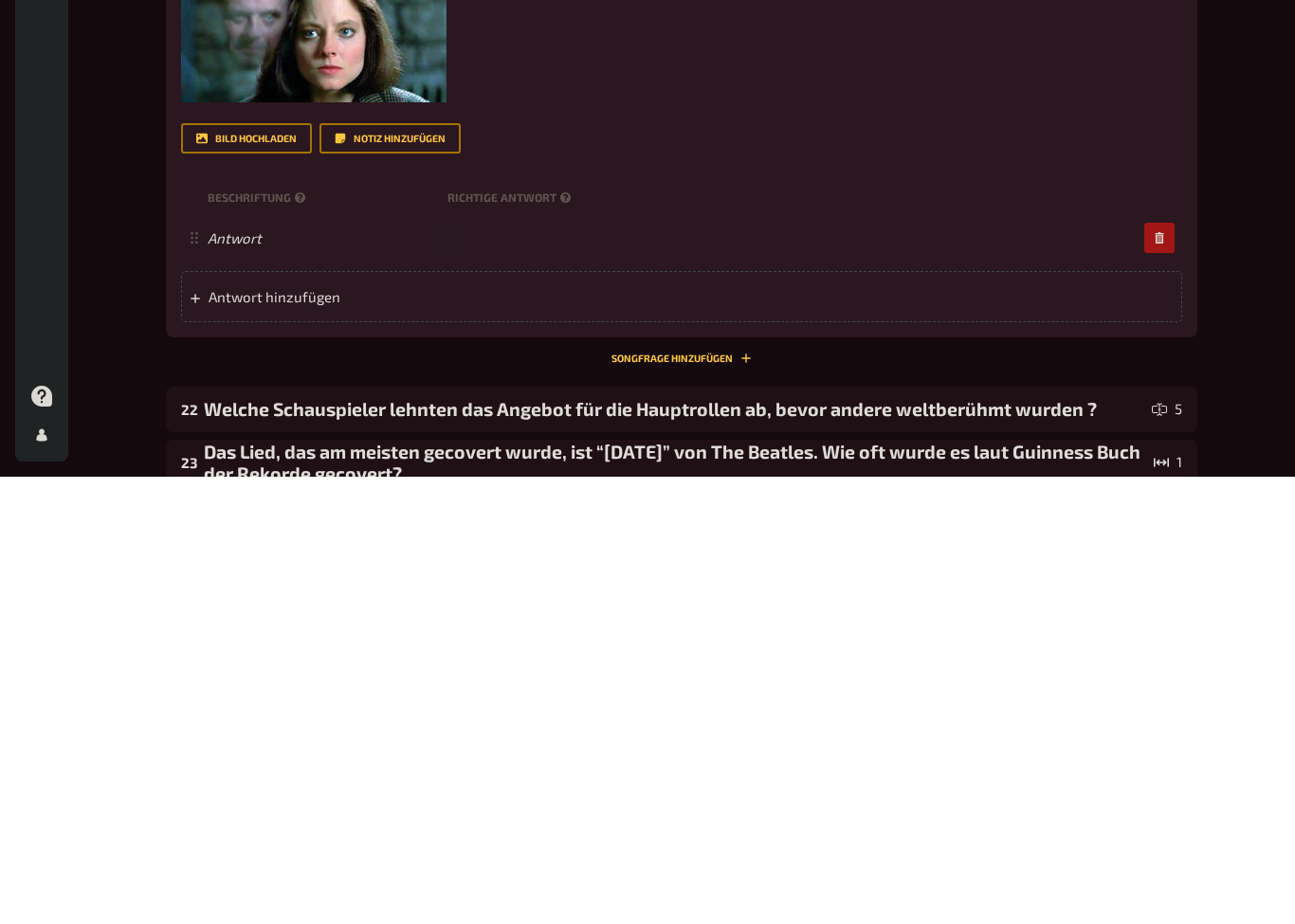 type 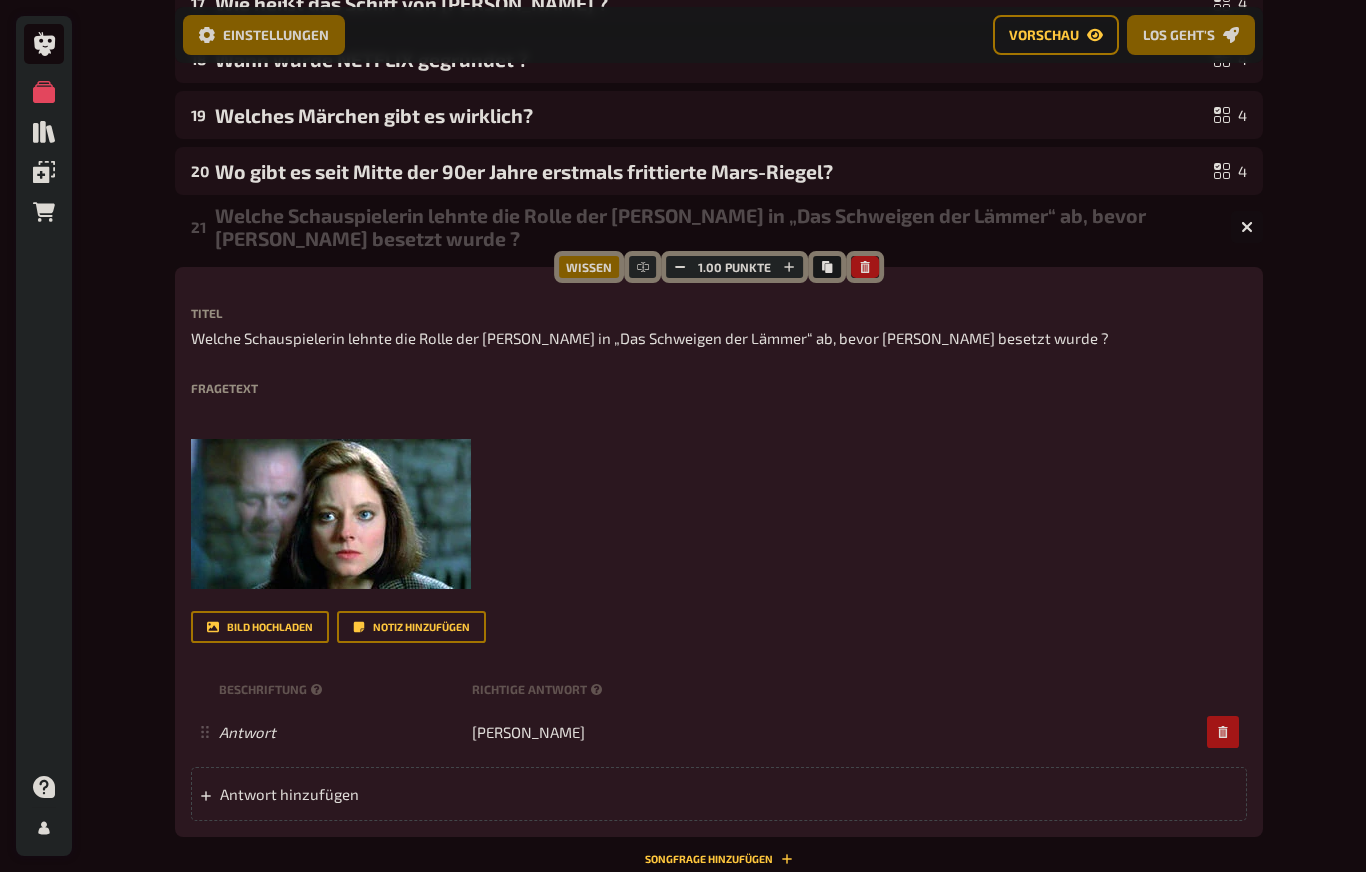 scroll, scrollTop: 1187, scrollLeft: 0, axis: vertical 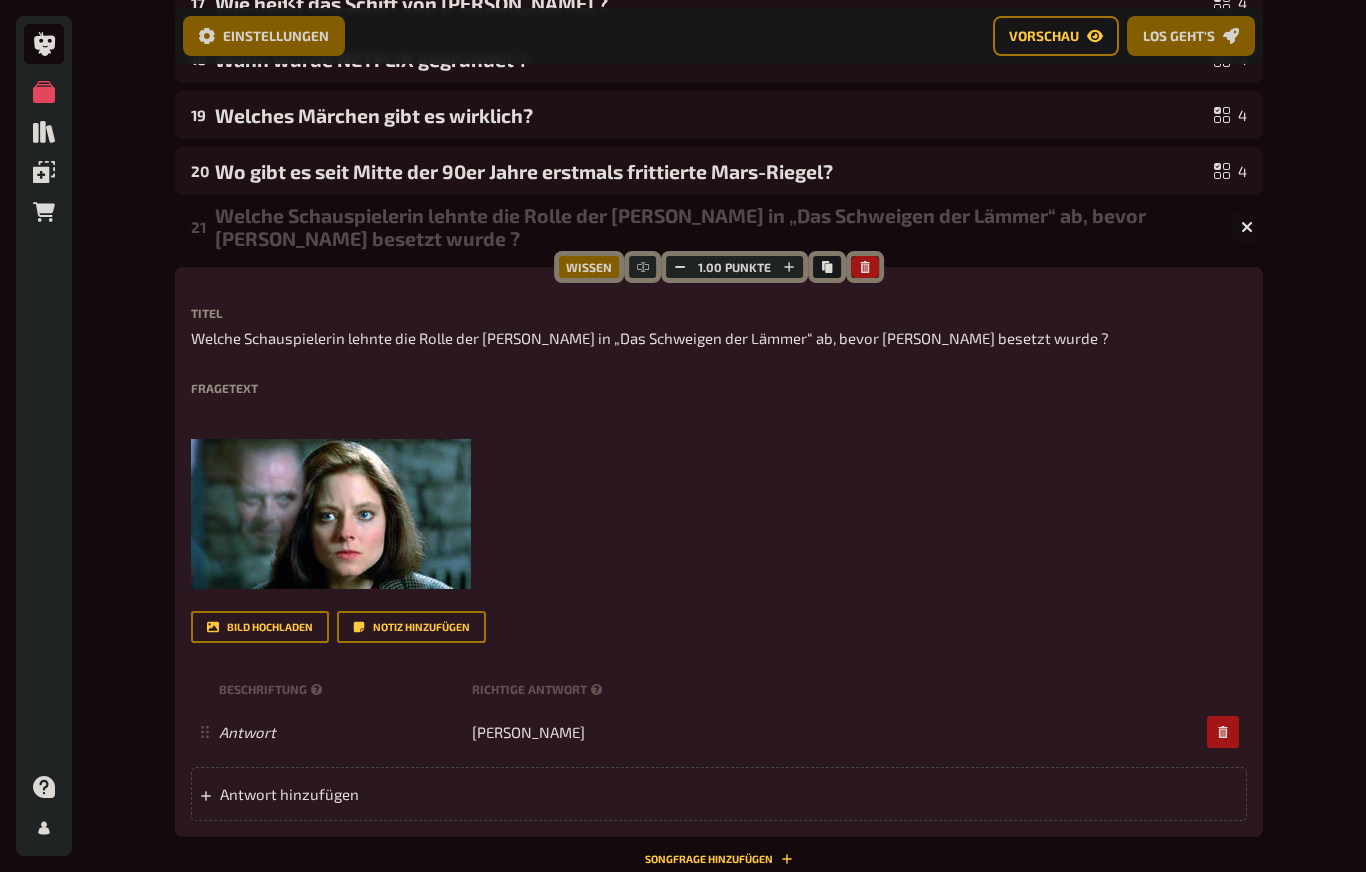 click at bounding box center [1247, 227] 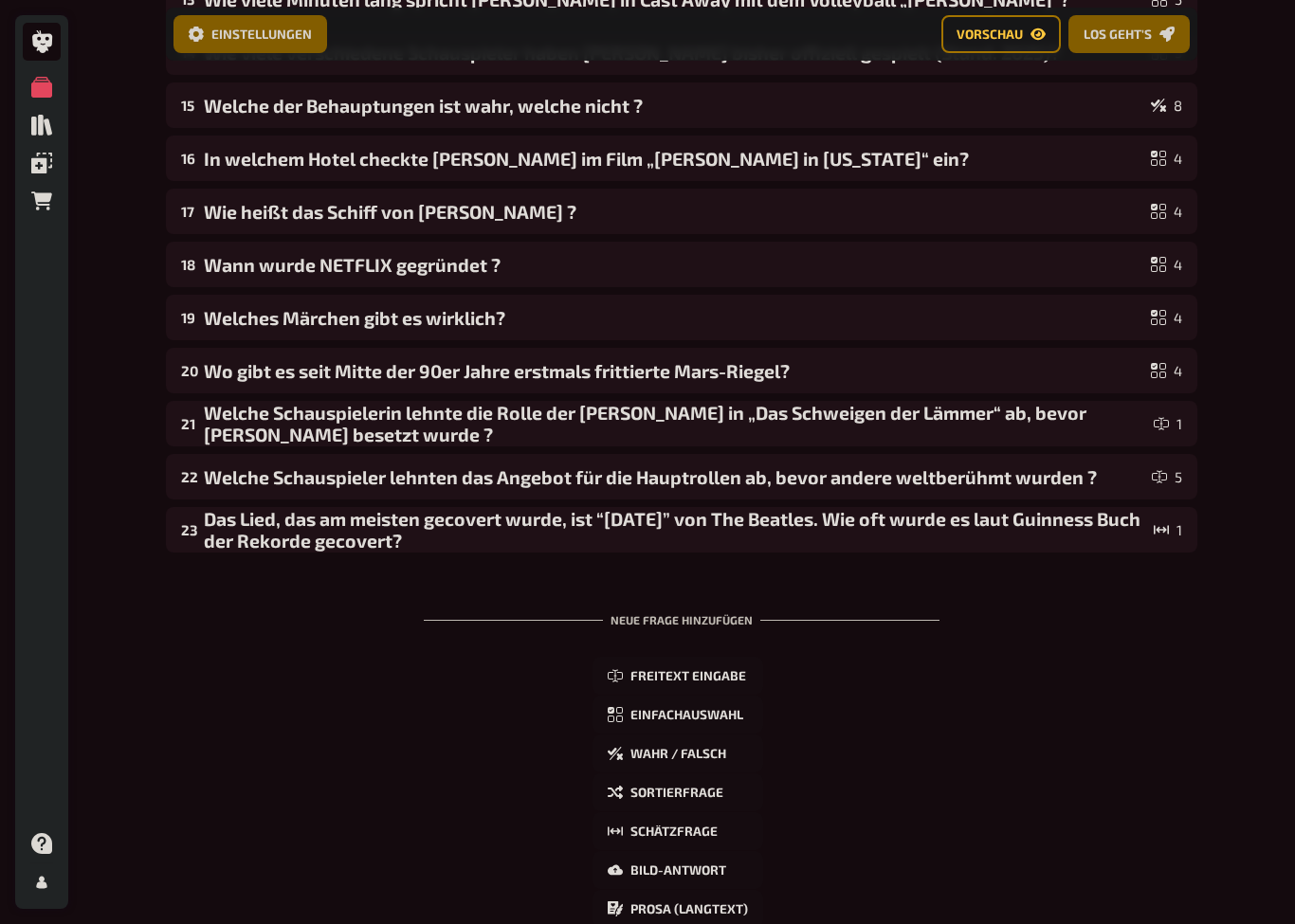 scroll, scrollTop: 924, scrollLeft: 0, axis: vertical 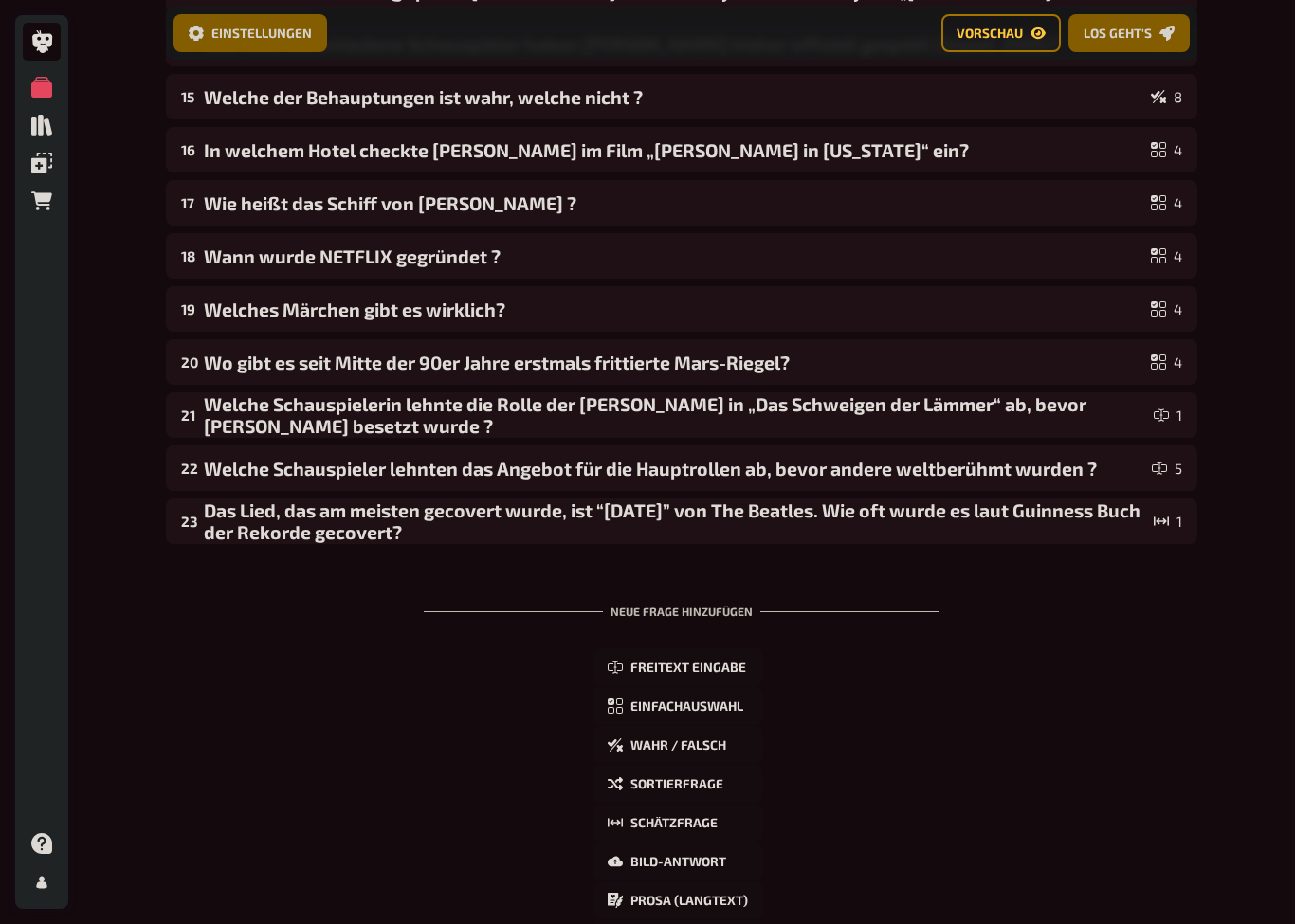 click on "Das Lied, das am meisten gecovert wurde, ist “[DATE]” von The Beatles. Wie oft wurde es laut Guinness Buch der Rekorde gecovert?" at bounding box center (675, 522) 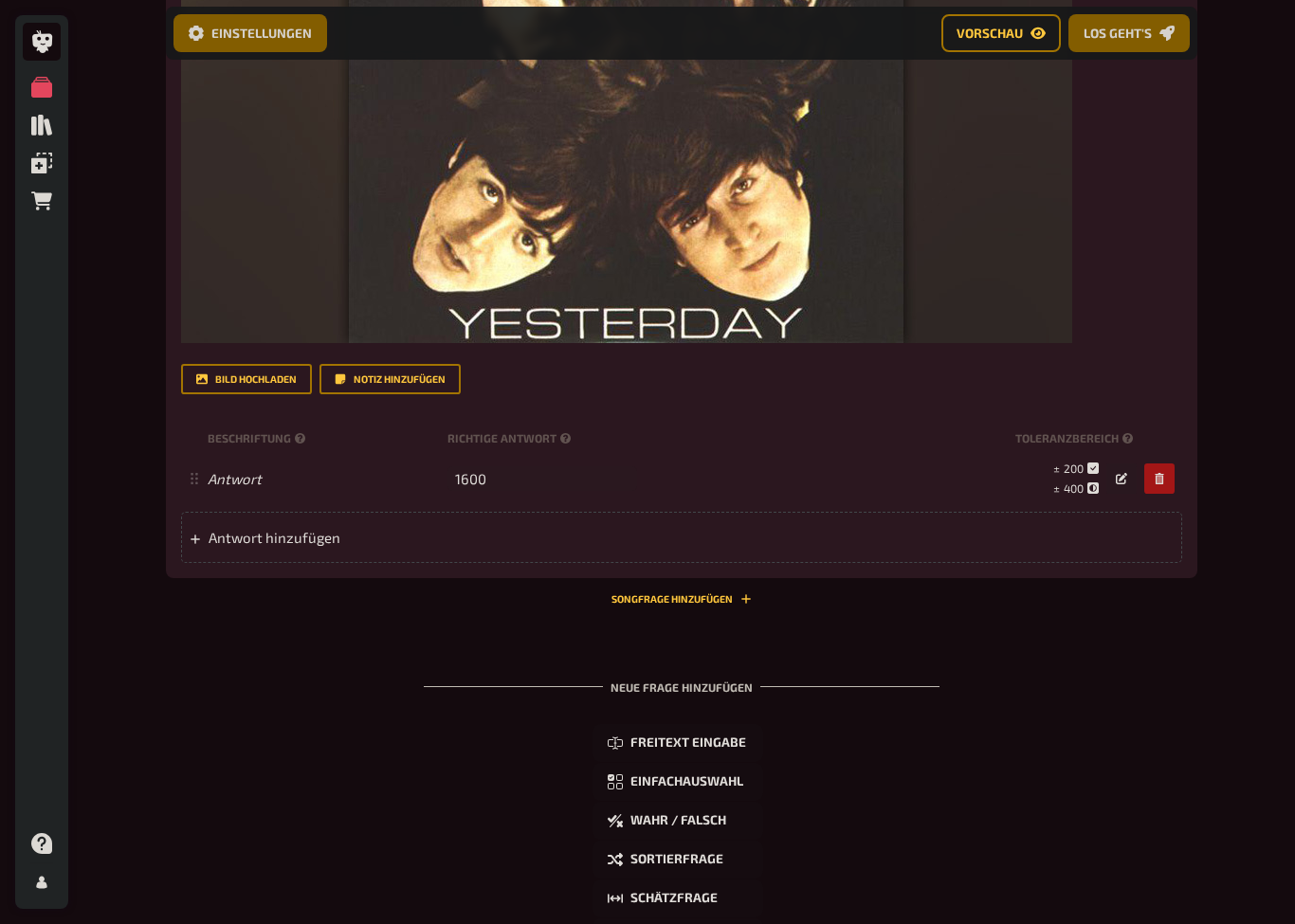 scroll, scrollTop: 1858, scrollLeft: 0, axis: vertical 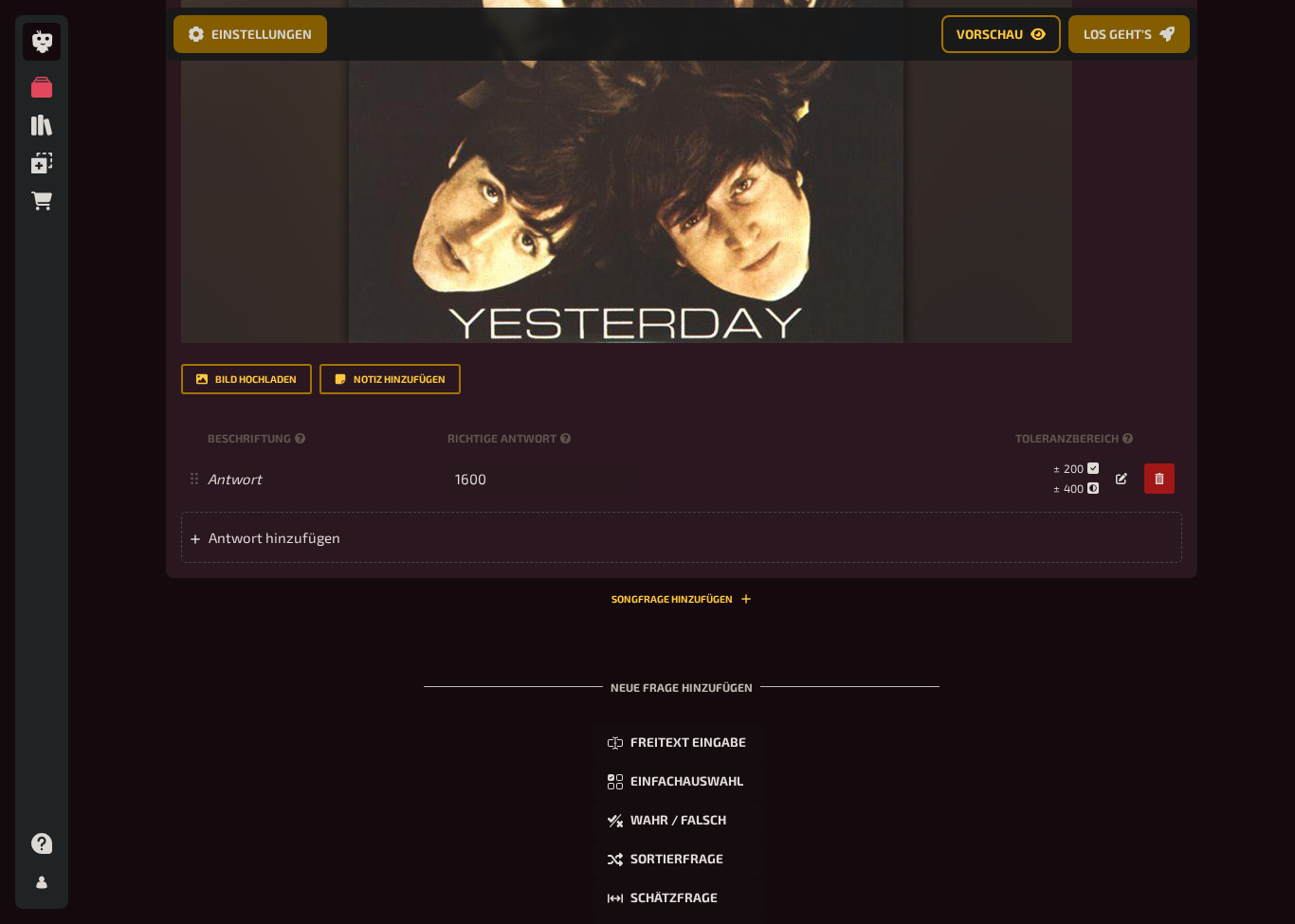 click on "Beschriftung" at bounding box center [323, 438] 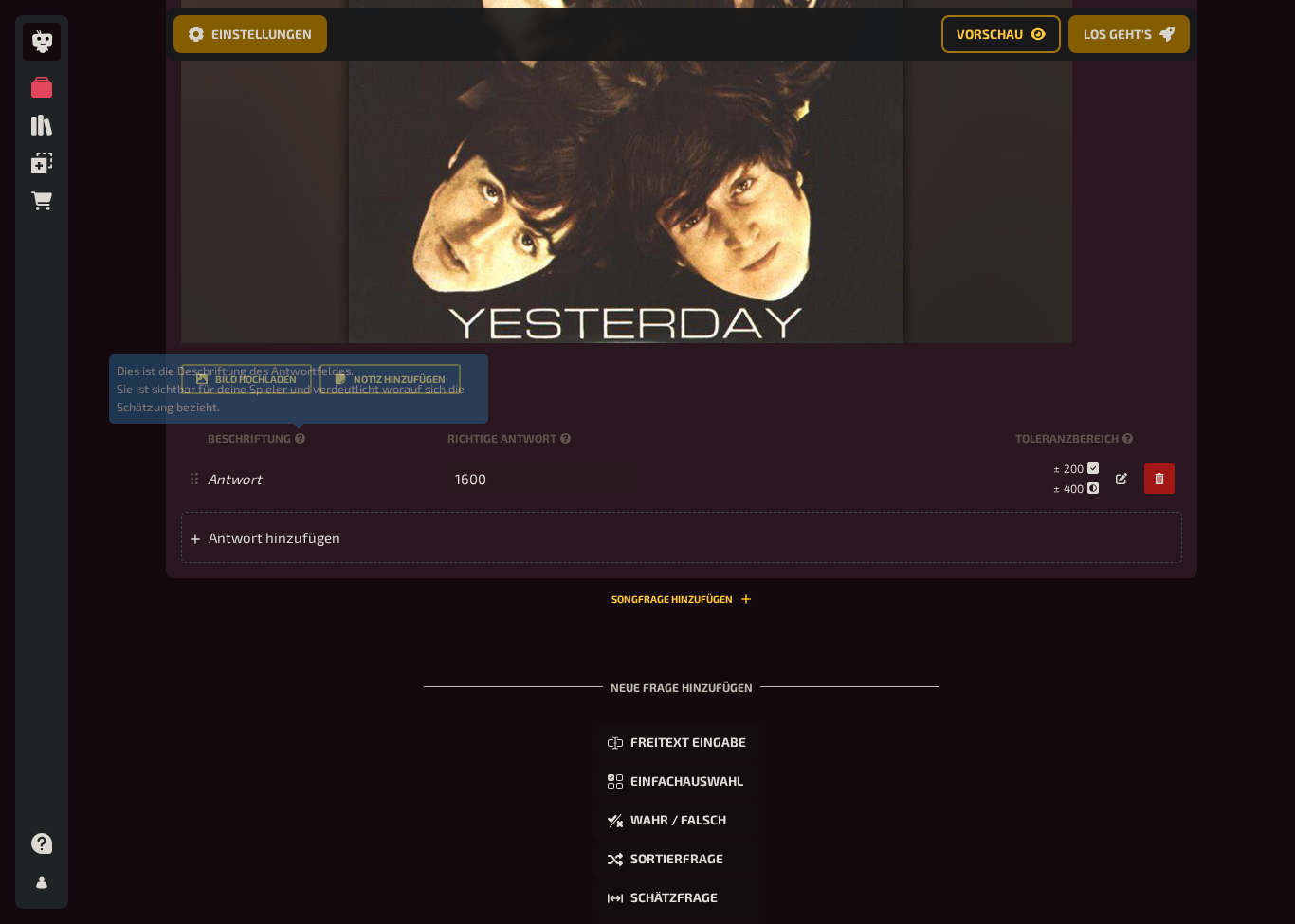 click 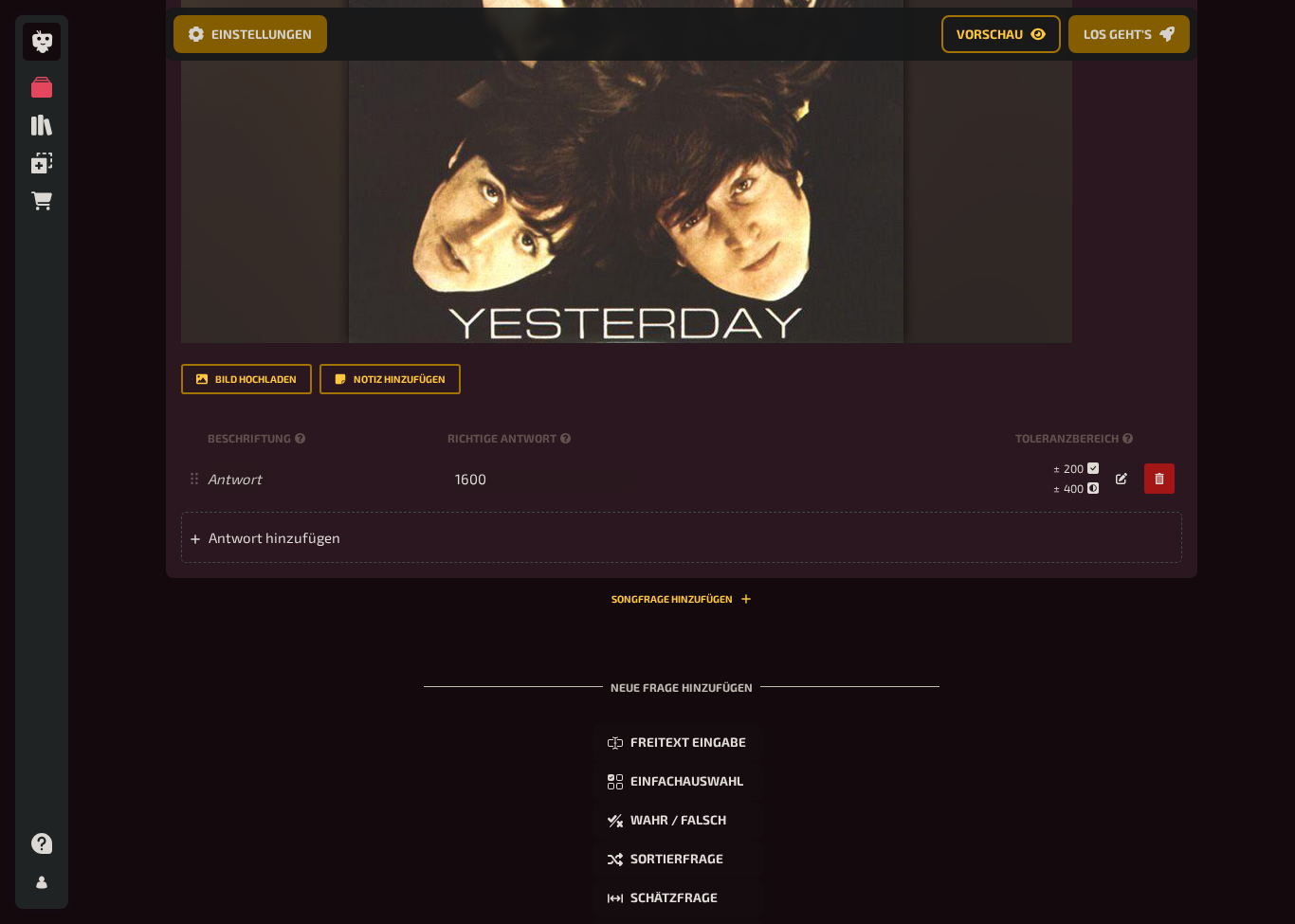 scroll, scrollTop: 1857, scrollLeft: 0, axis: vertical 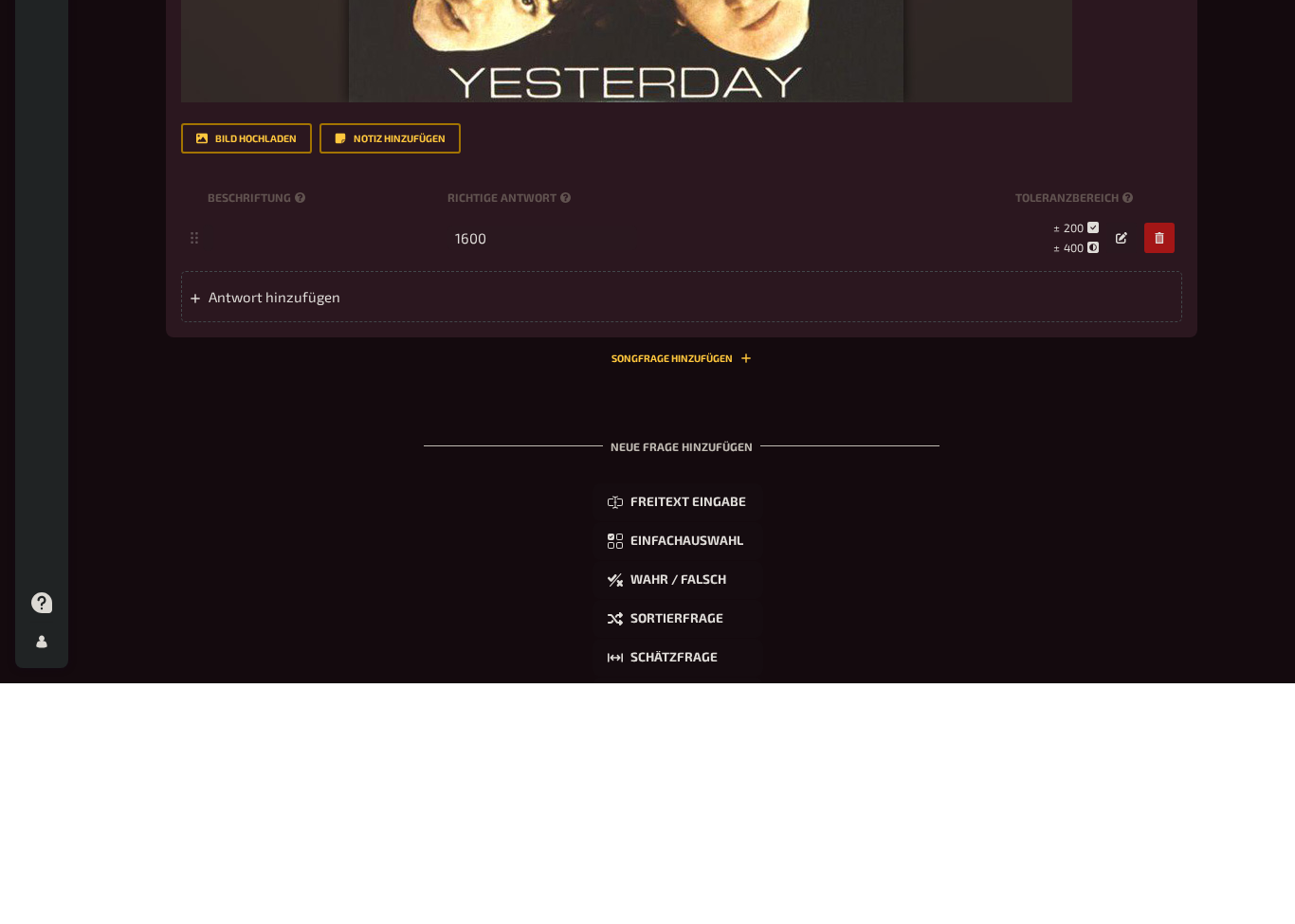 type 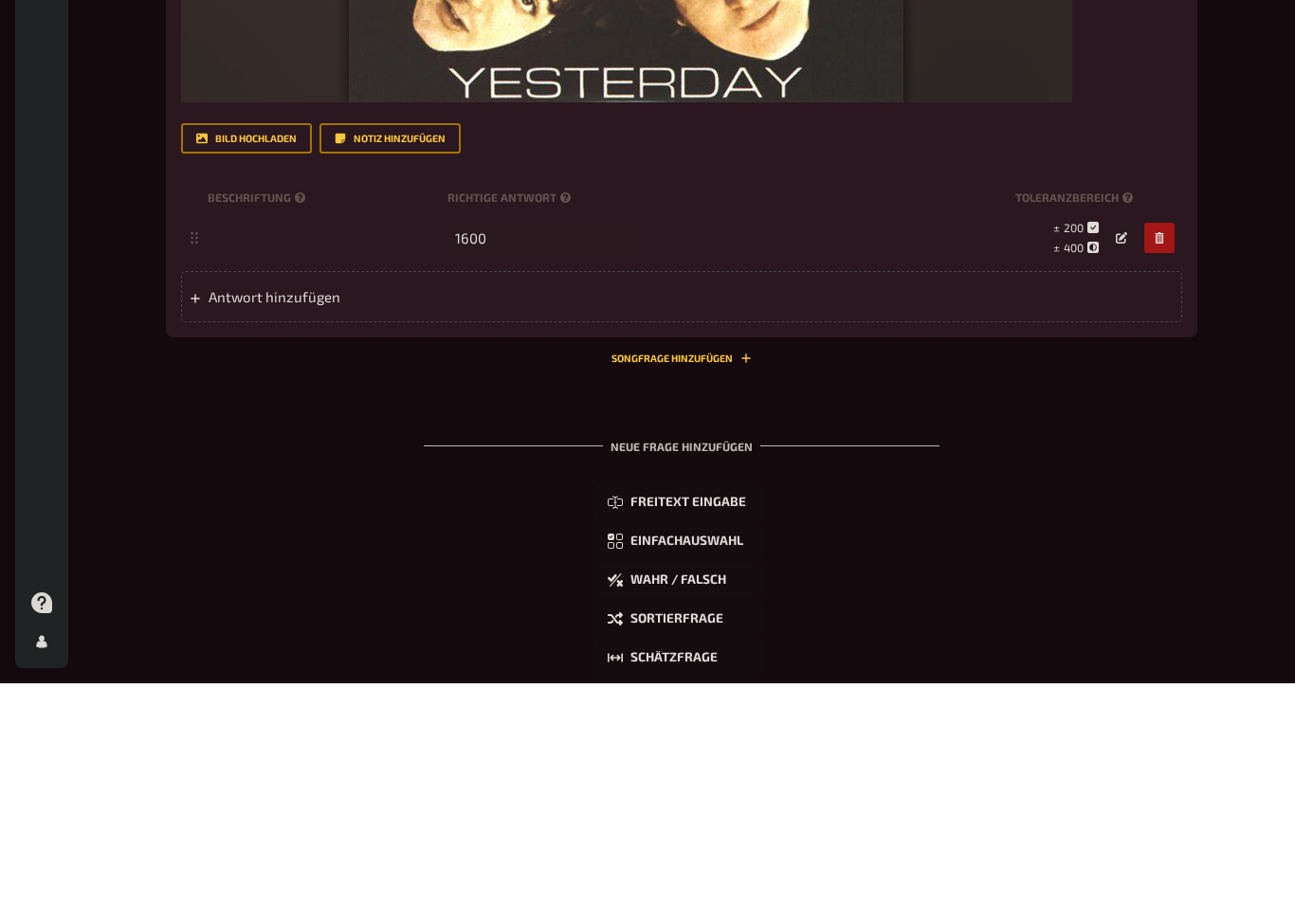 click on "Neue Frage hinzufügen   Freitext Eingabe Einfachauswahl Wahr / Falsch Sortierfrage Schätzfrage Bild-Antwort Prosa (Langtext) Offline Frage Mit KI erstellen Selbst schreiben" at bounding box center (682, 858) 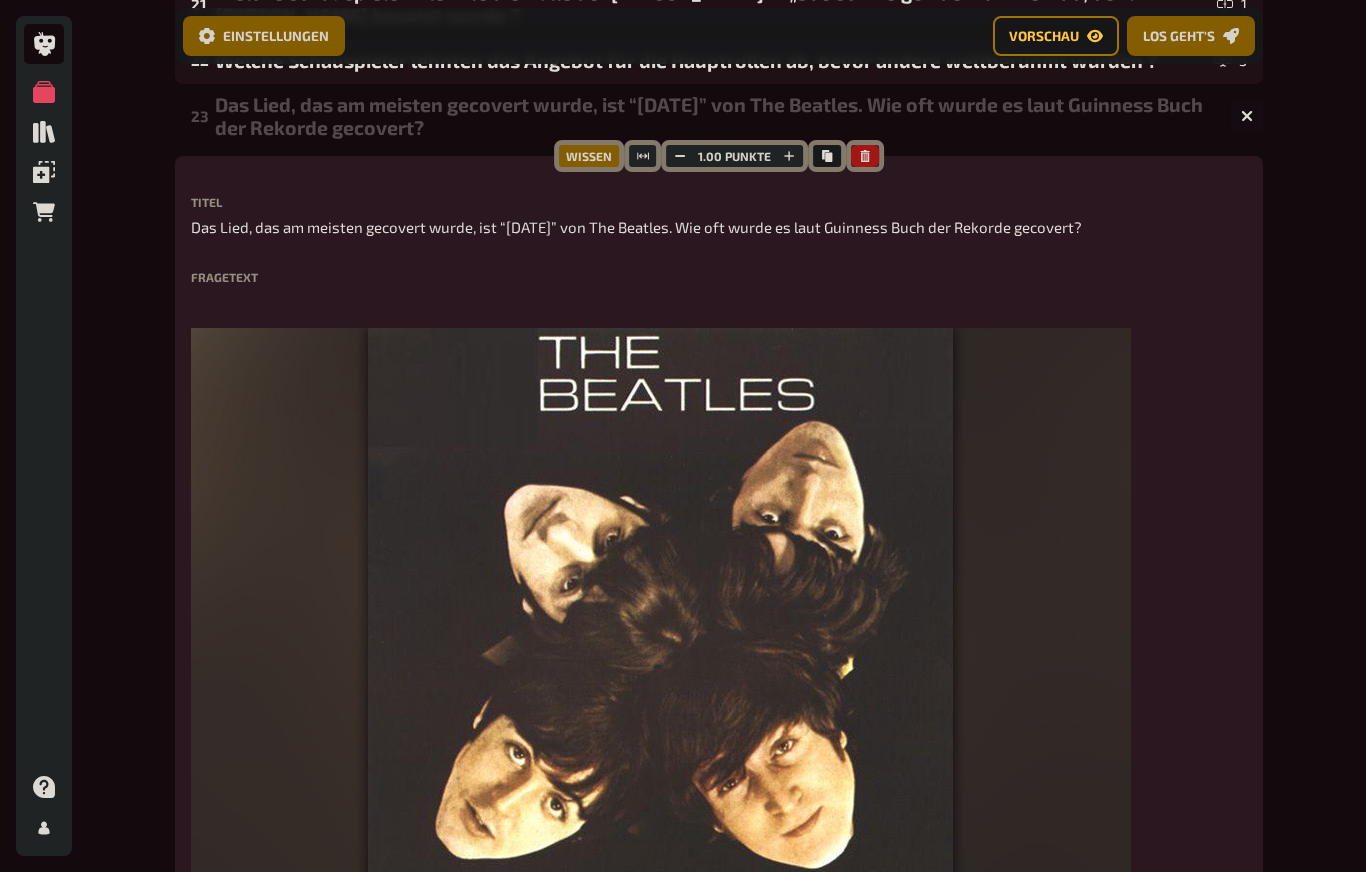 scroll, scrollTop: 1399, scrollLeft: 0, axis: vertical 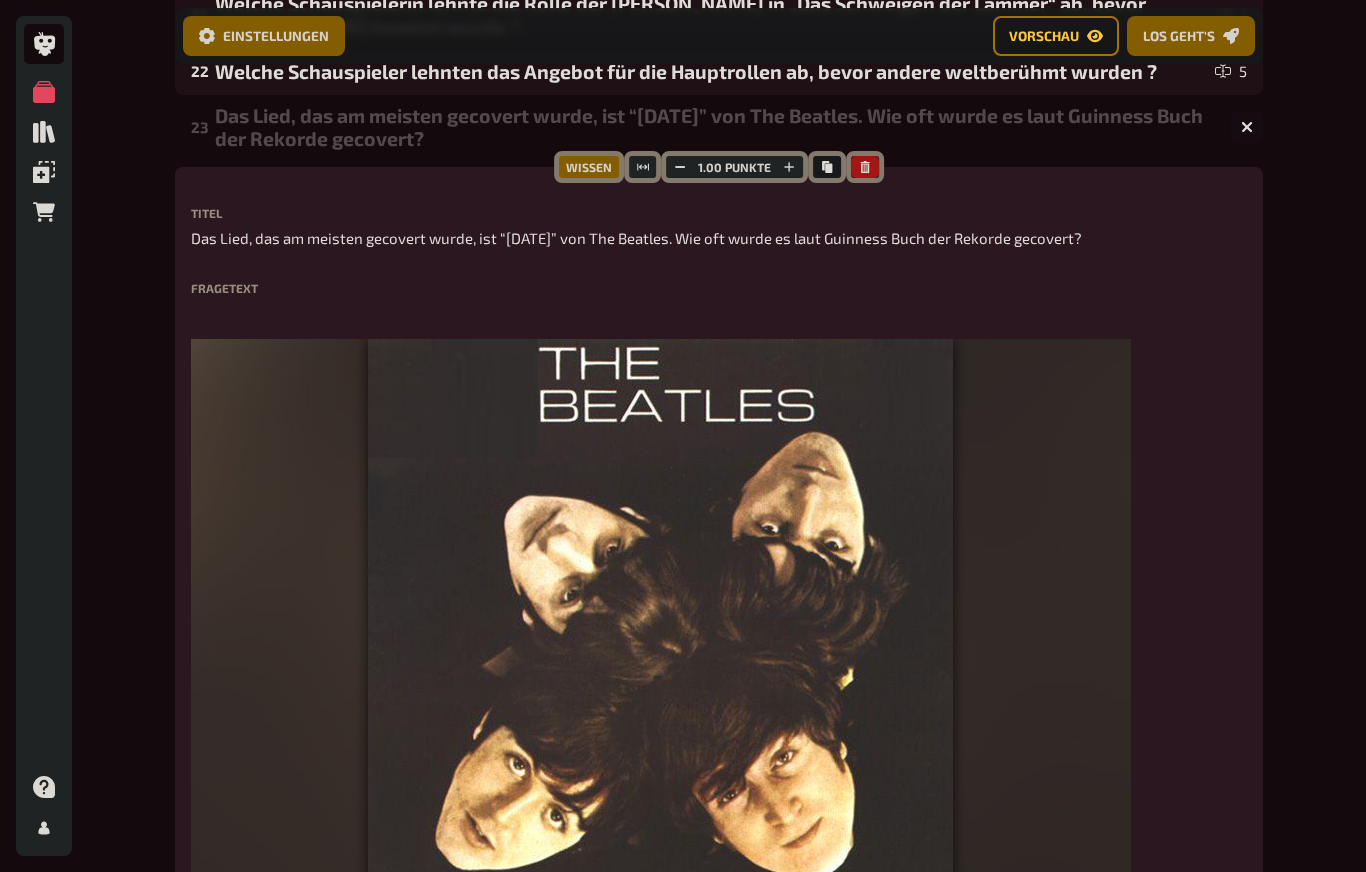 click on "Fragetext" at bounding box center (719, 288) 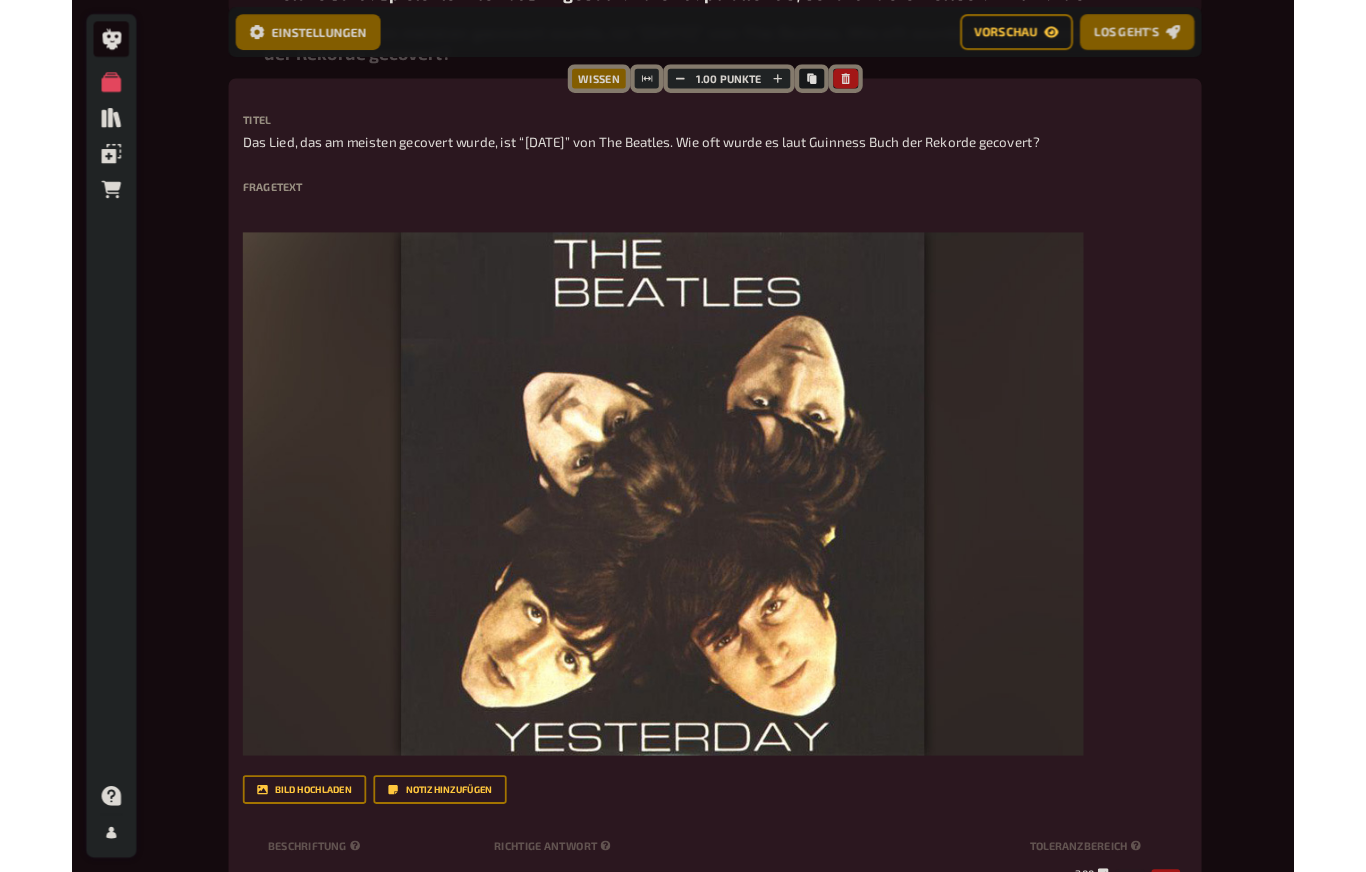 scroll, scrollTop: 1477, scrollLeft: 0, axis: vertical 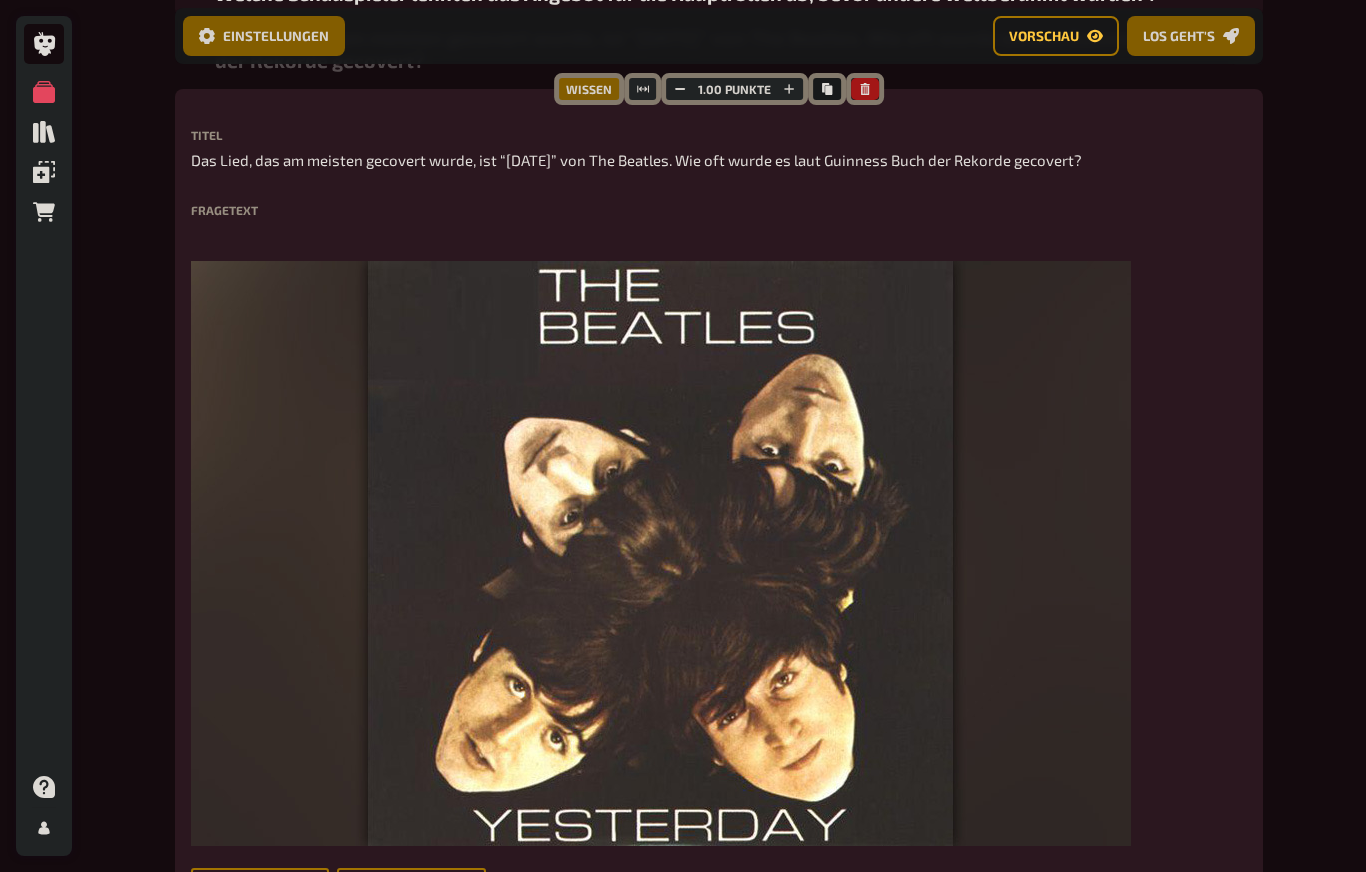 click on "Fragetext" at bounding box center (719, 210) 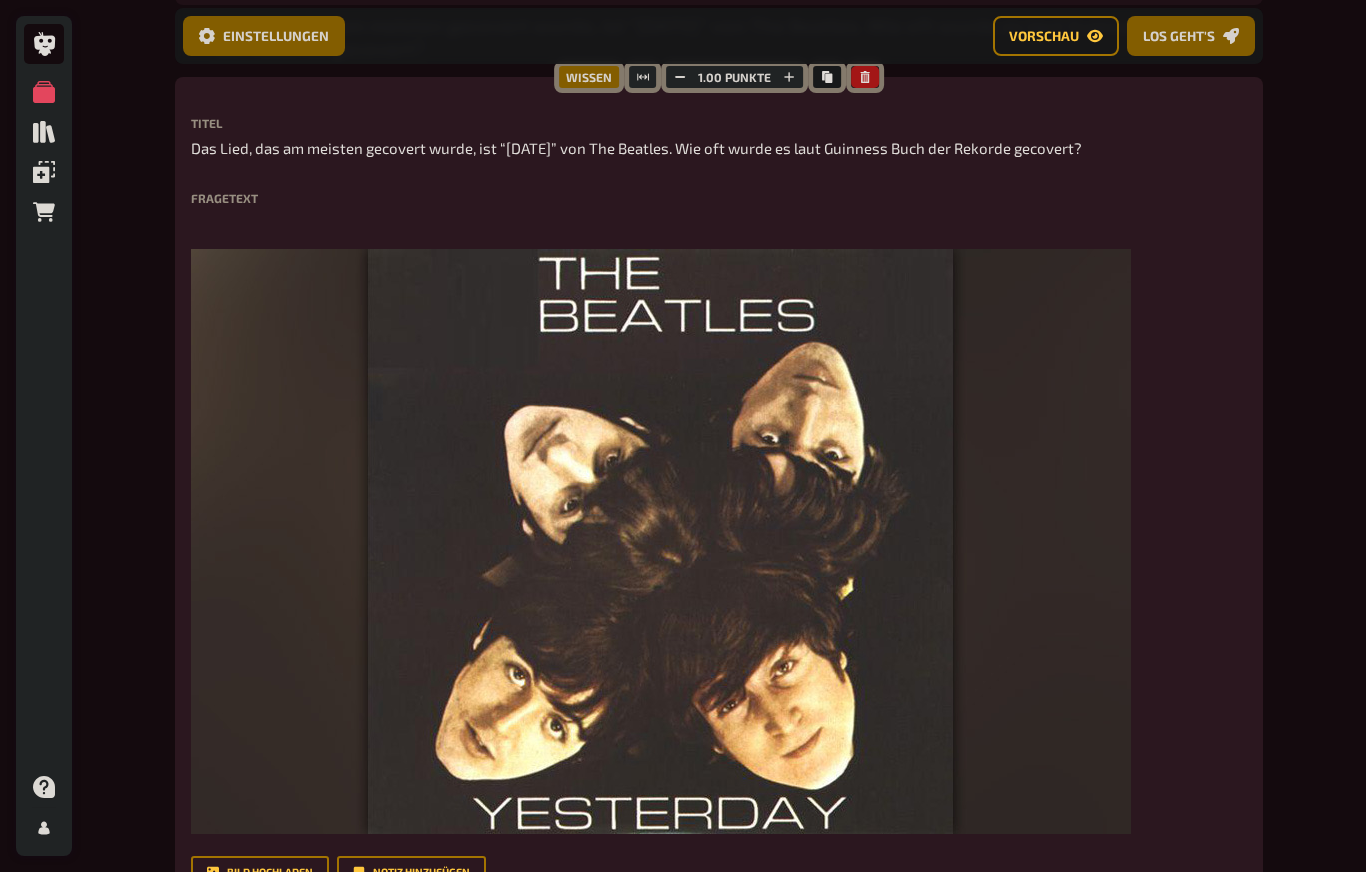 scroll, scrollTop: 1475, scrollLeft: 0, axis: vertical 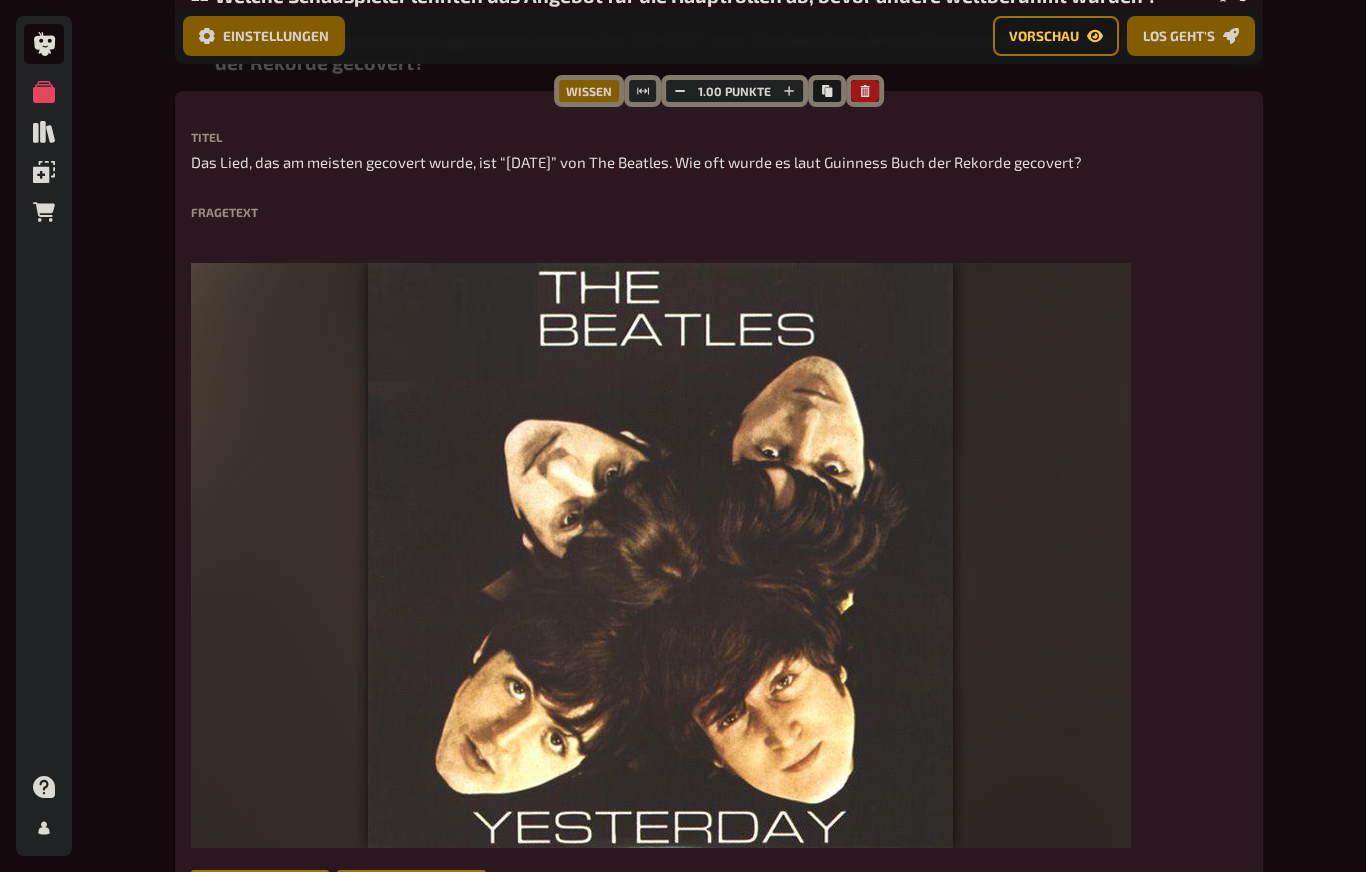 click on "Fragetext" at bounding box center (719, 212) 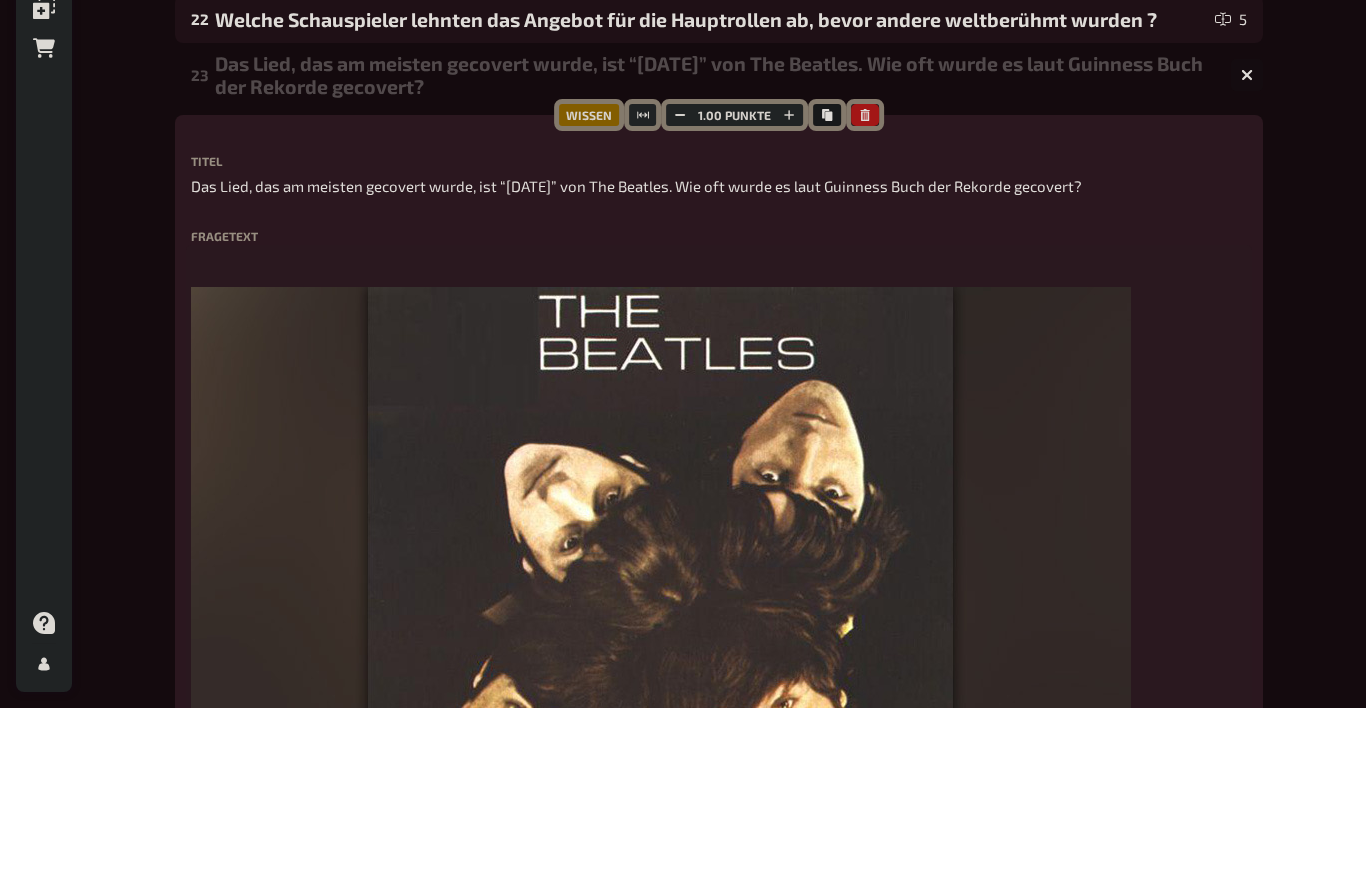 click at bounding box center (661, 743) 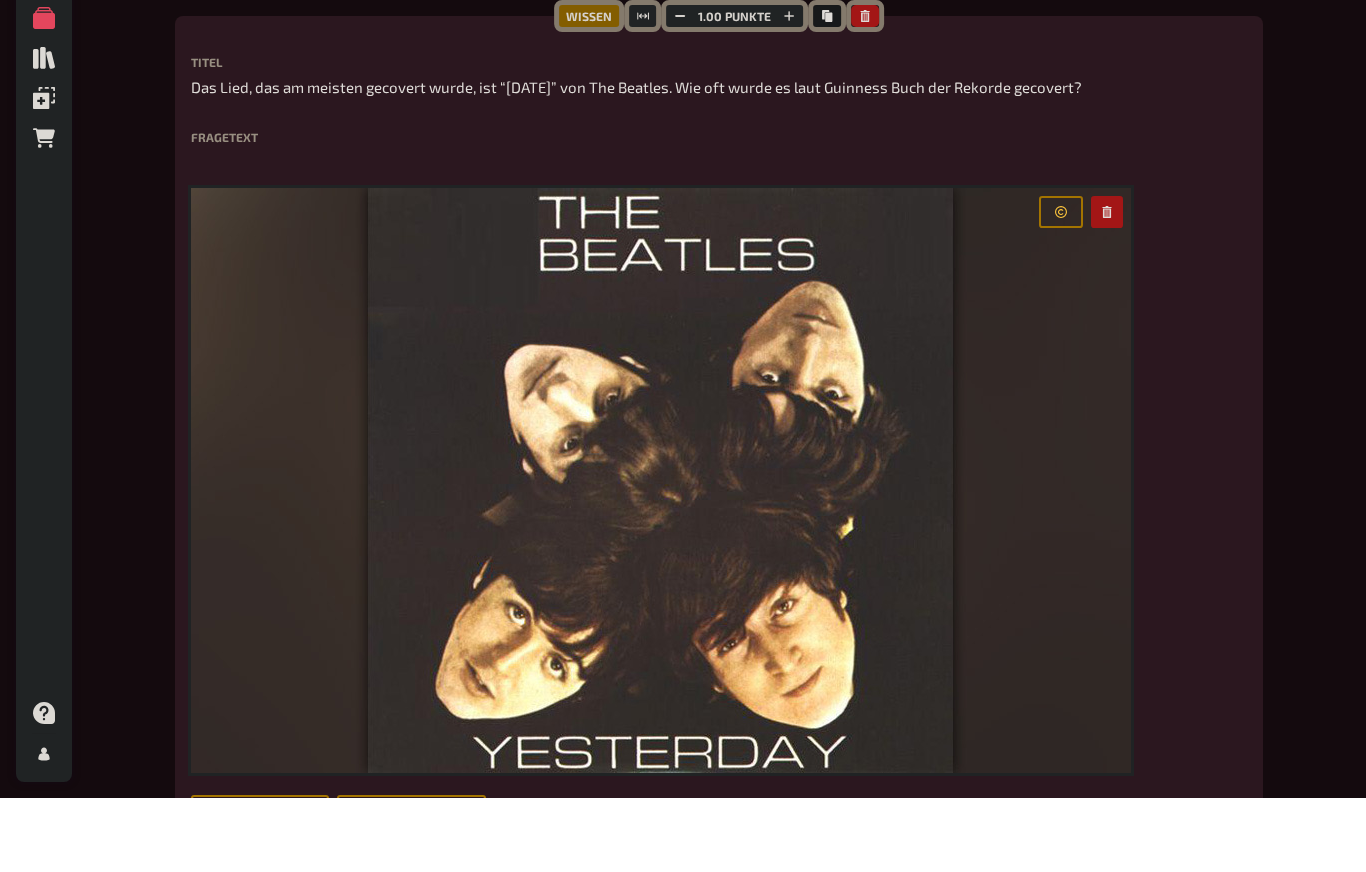 scroll, scrollTop: 1550, scrollLeft: 0, axis: vertical 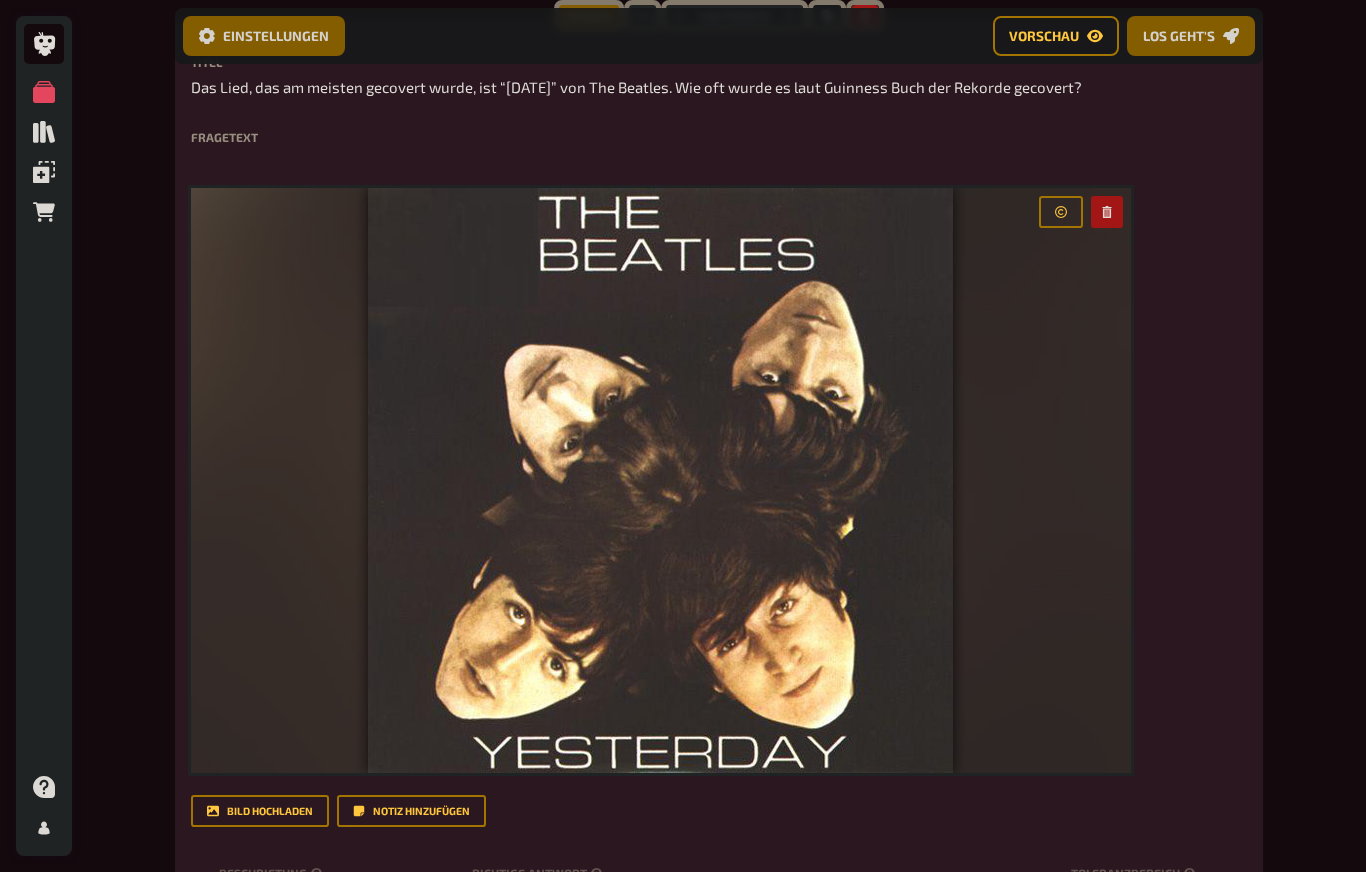 click on "Fragetext" at bounding box center [719, 137] 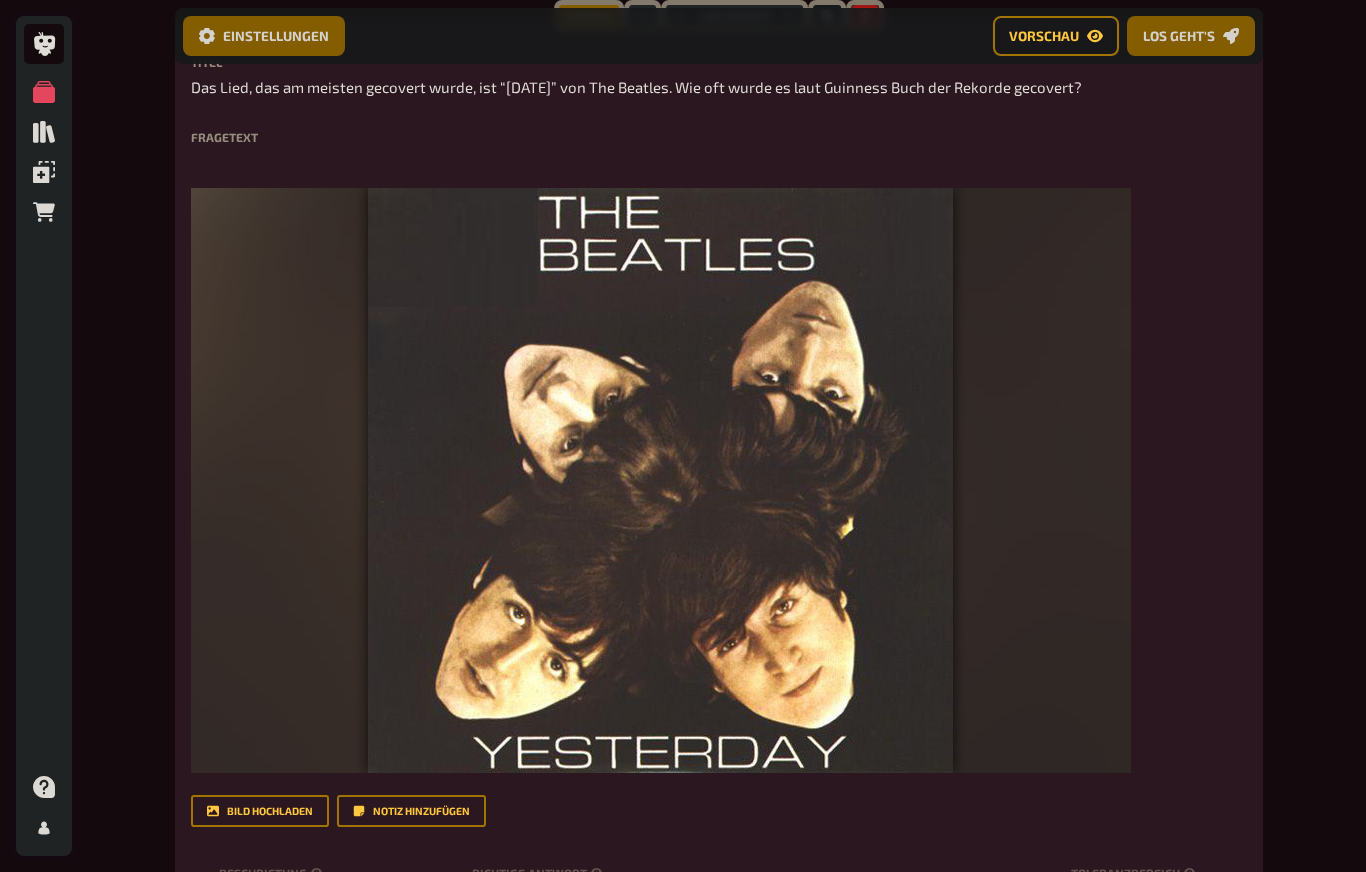 click on "Fragetext ﻿ ﻿ Hier hinziehen für Dateiupload" at bounding box center [719, 455] 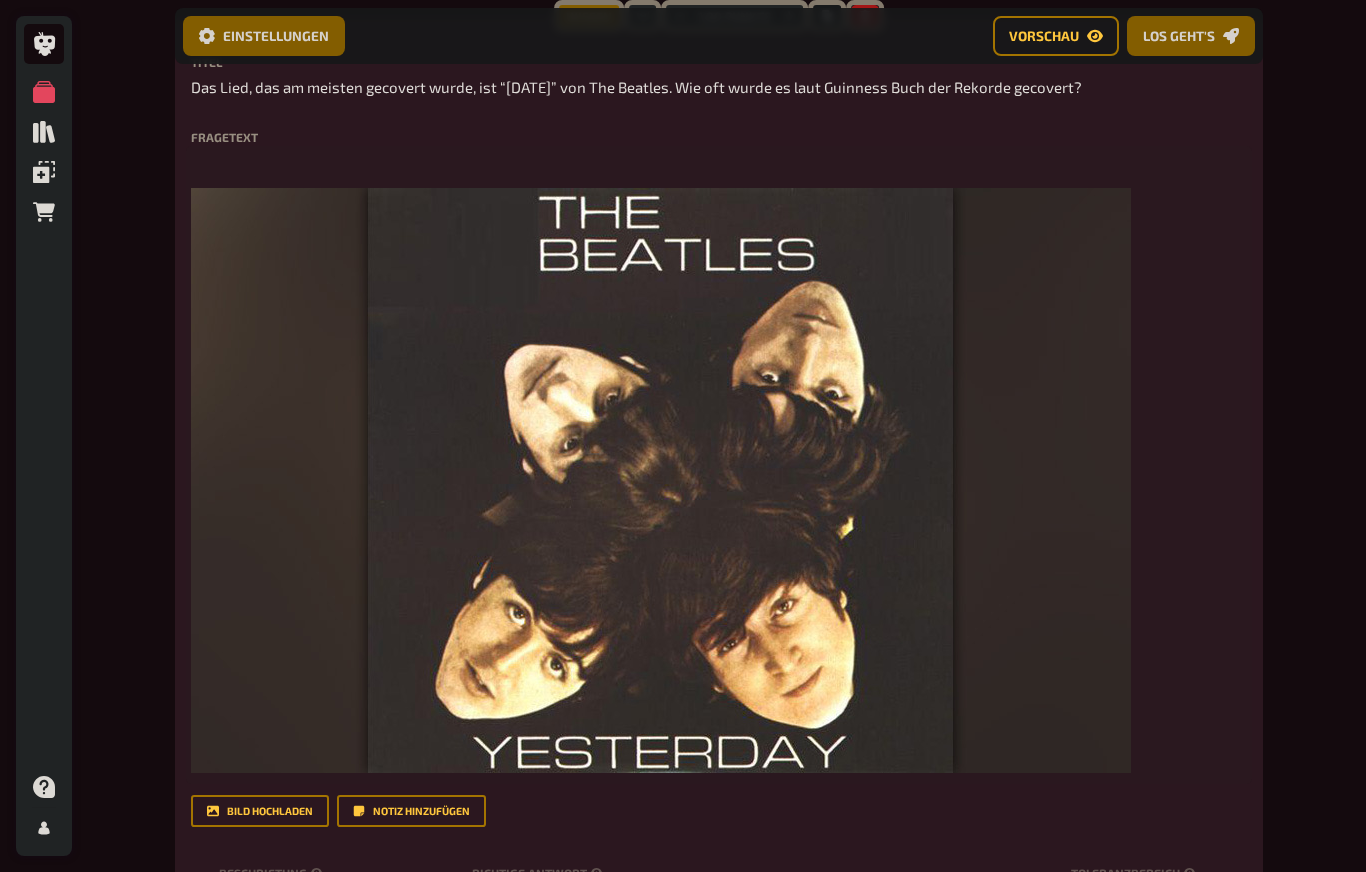 click on "﻿" at bounding box center (719, 162) 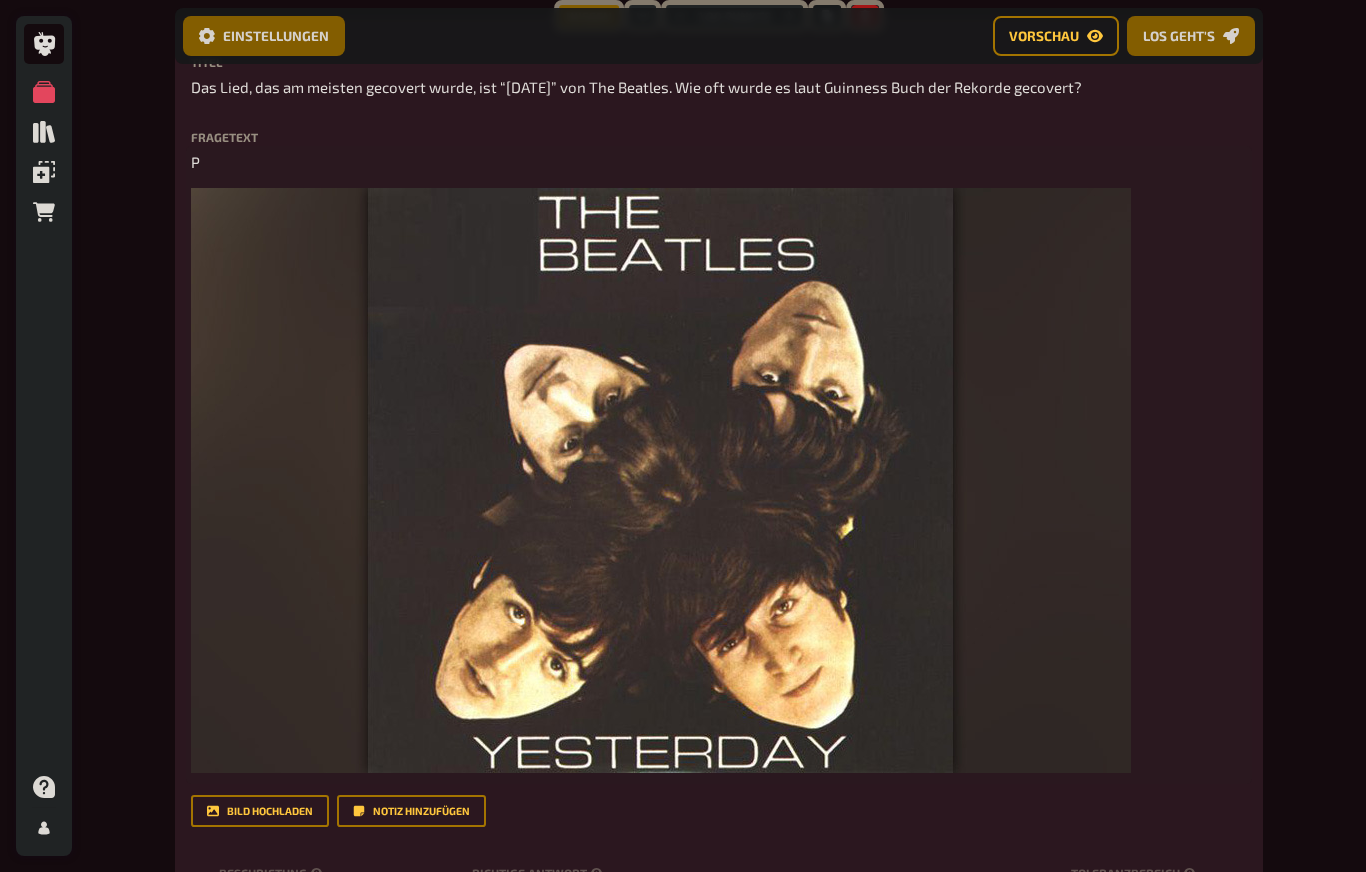 type 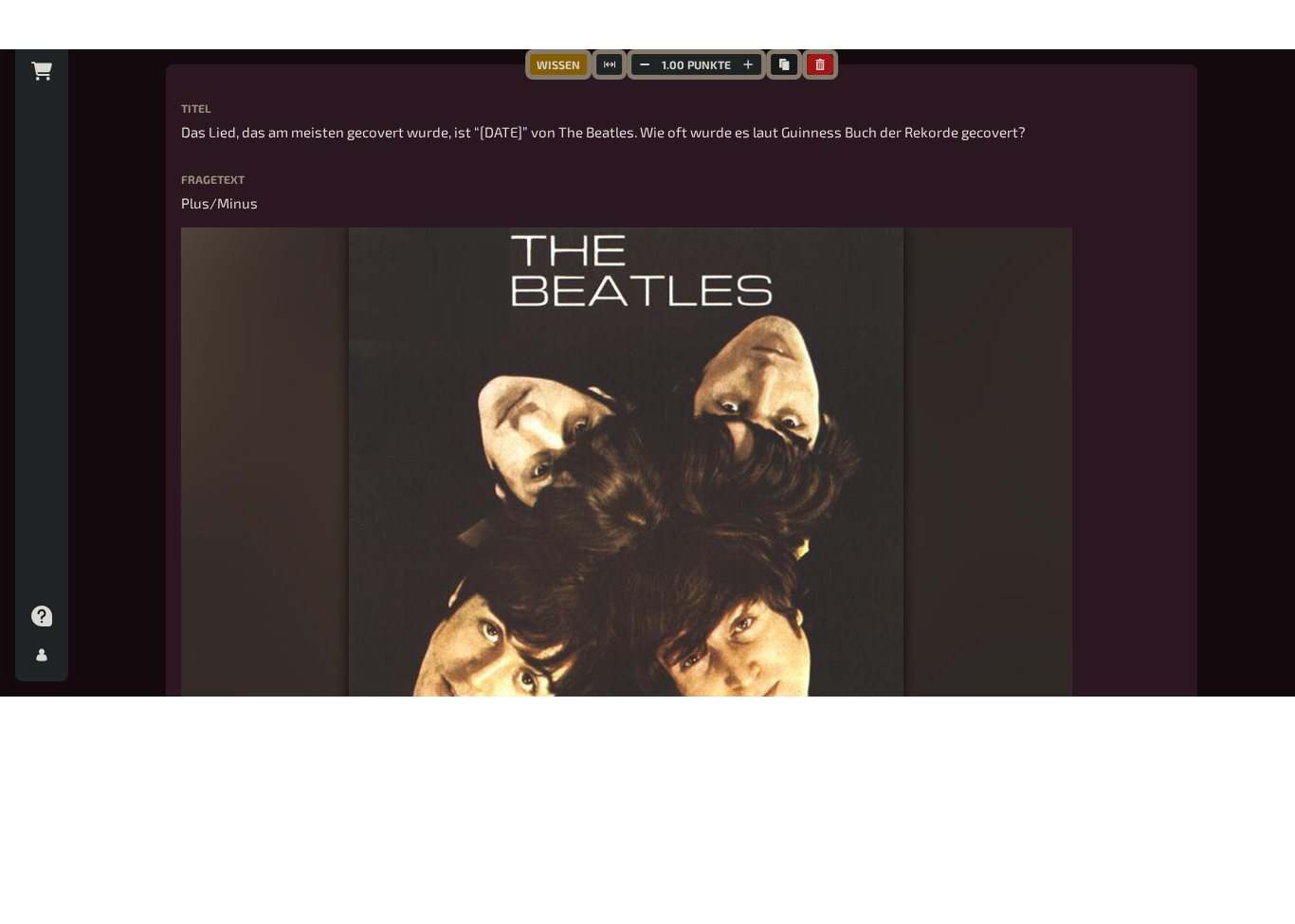 scroll, scrollTop: 1291, scrollLeft: 0, axis: vertical 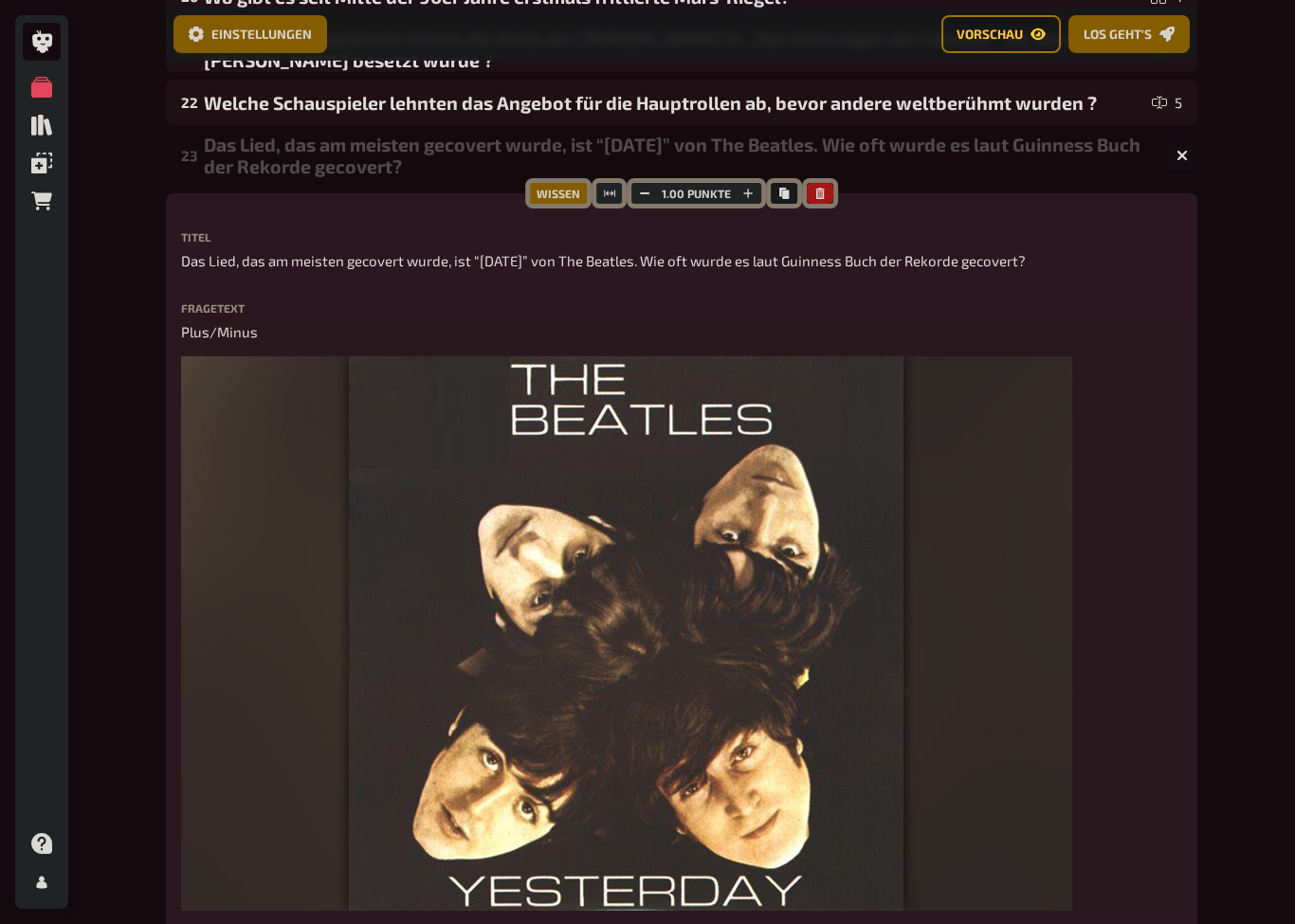 click on "Plus/Minus" at bounding box center (682, 332) 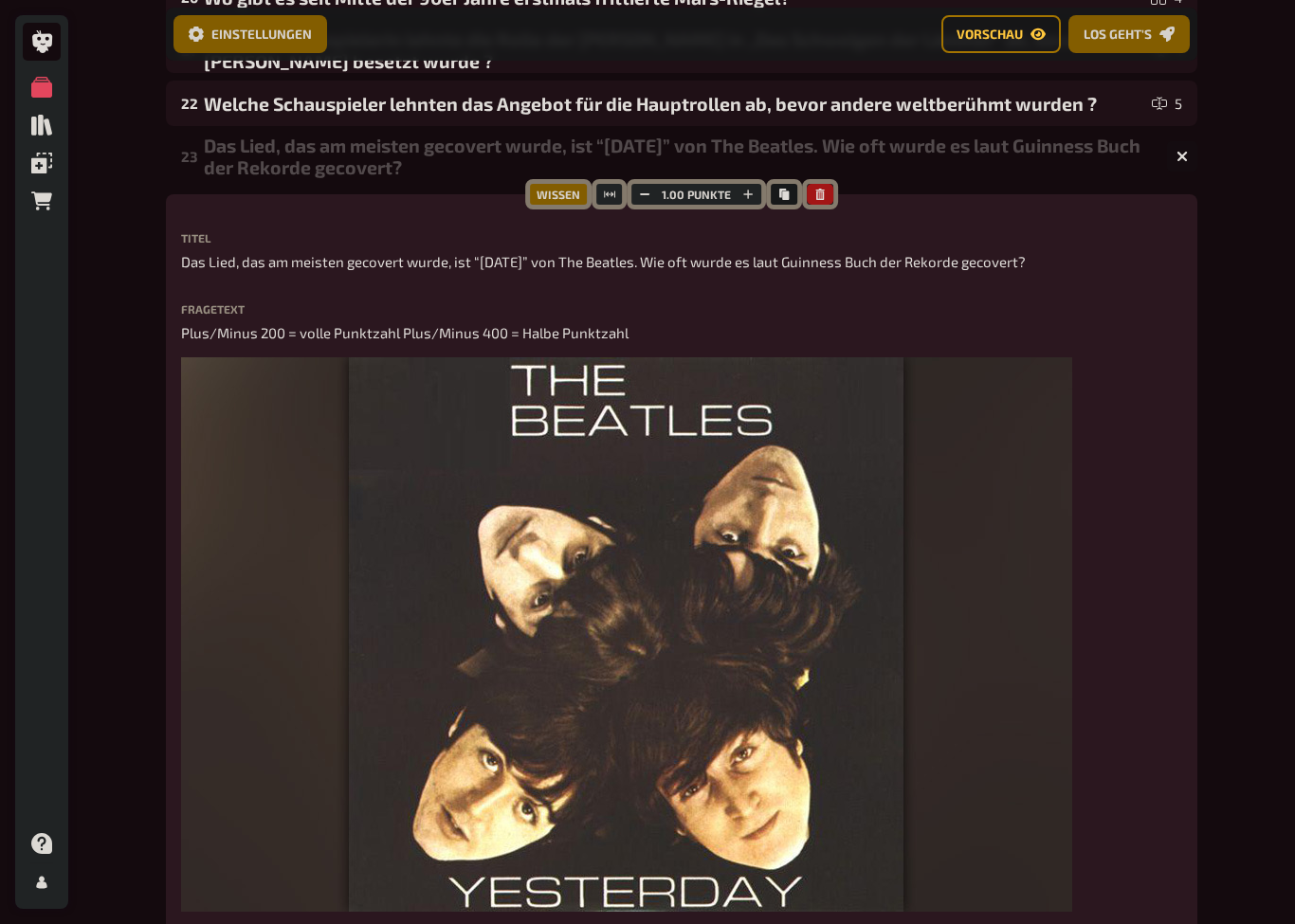 click on "Wissen 1.00 Punkte Titel Das Lied, das am meisten gecovert wurde, ist “[DATE]” von The Beatles. Wie oft wurde es laut Guinness Buch der Rekorde gecovert?  Fragetext Plus/Minus 200 = volle Punktzahl Plus/Minus 400 = Halbe Punktzahl  ﻿ Hier hinziehen für Dateiupload Bild hochladen   Notiz hinzufügen Beschriftung Richtige Antwort Toleranzbereich Antwort 1600 leer ±   200 ±   400 ±   1.600
To pick up a draggable item, press the space bar.
While dragging, use the arrow keys to move the item.
Press space again to drop the item in its new position, or press escape to cancel.
Antwort hinzufügen" at bounding box center [682, 670] 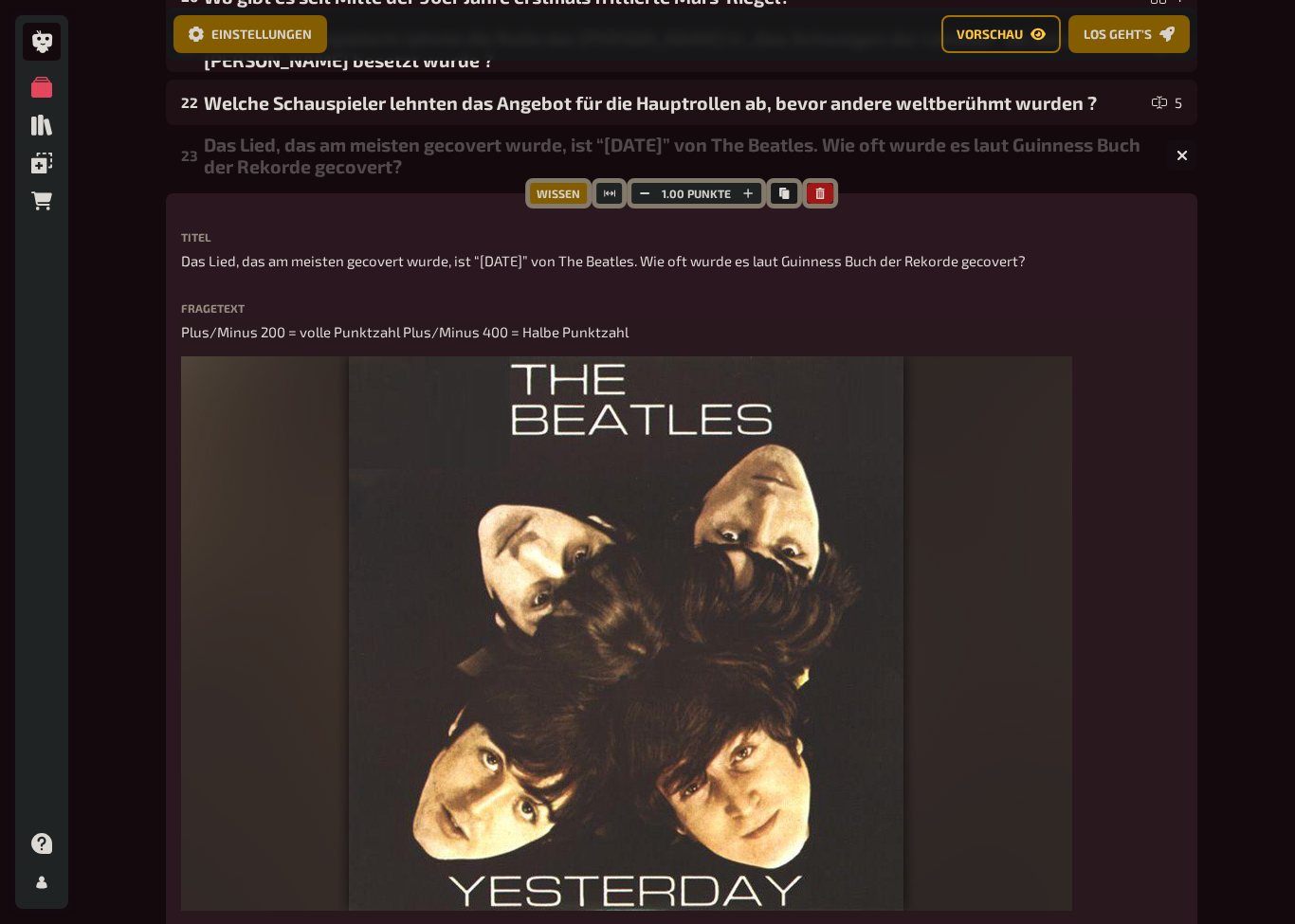 click on "Plus/Minus 200 = volle Punktzahl Plus/Minus 400 = Halbe Punktzahl" at bounding box center (682, 332) 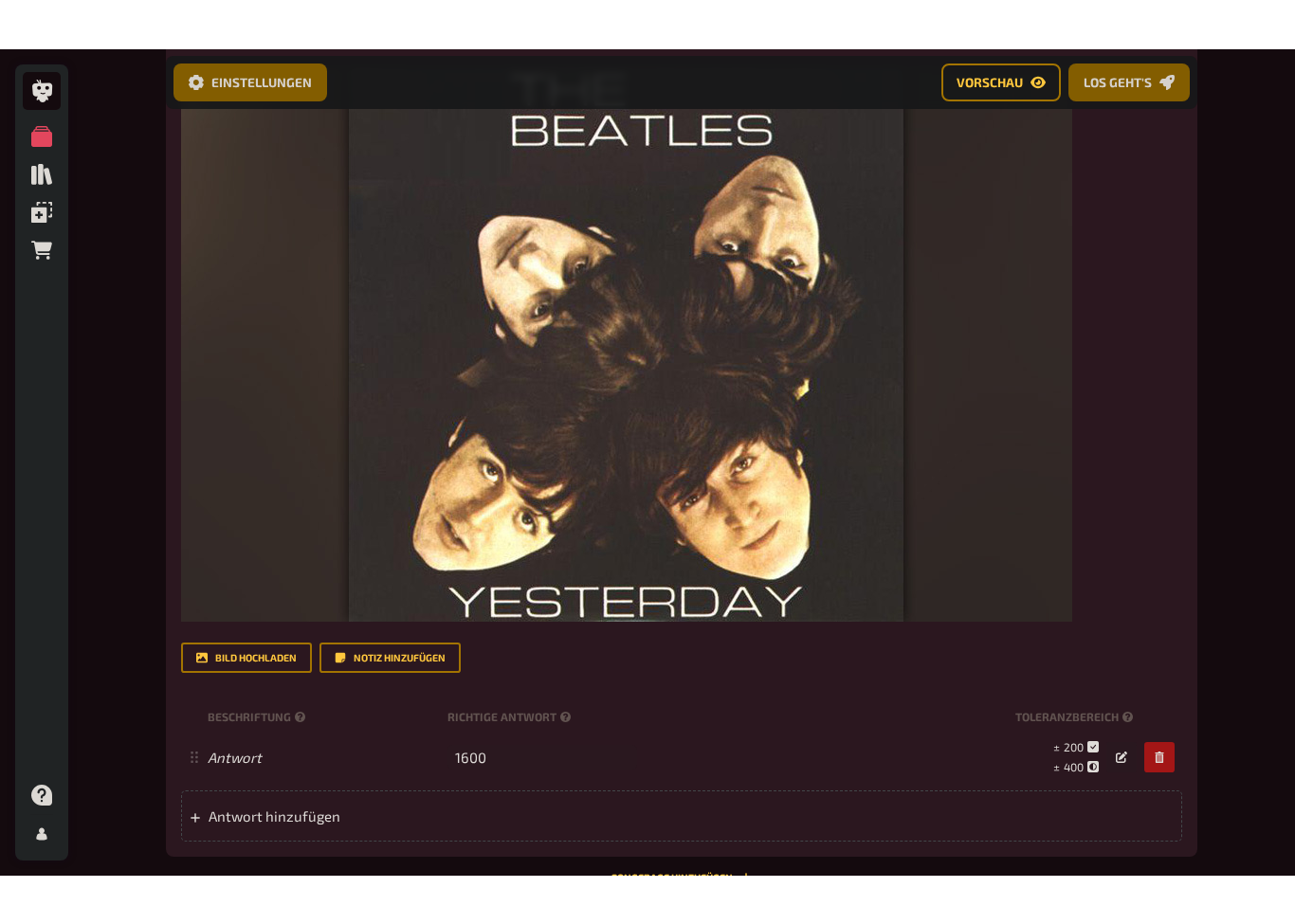 scroll, scrollTop: 1634, scrollLeft: 0, axis: vertical 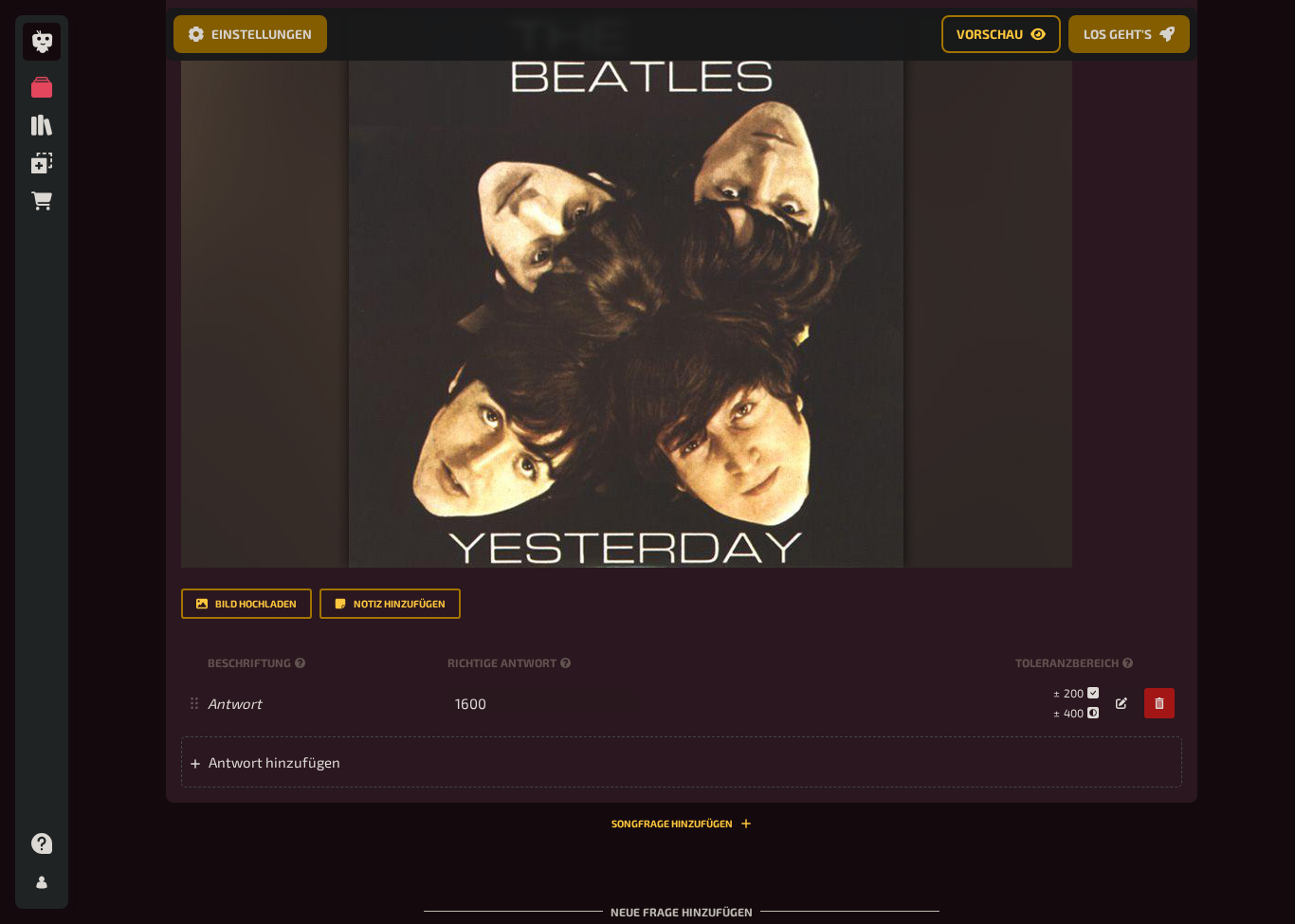 click on "Toleranzbereich" at bounding box center (1076, 662) 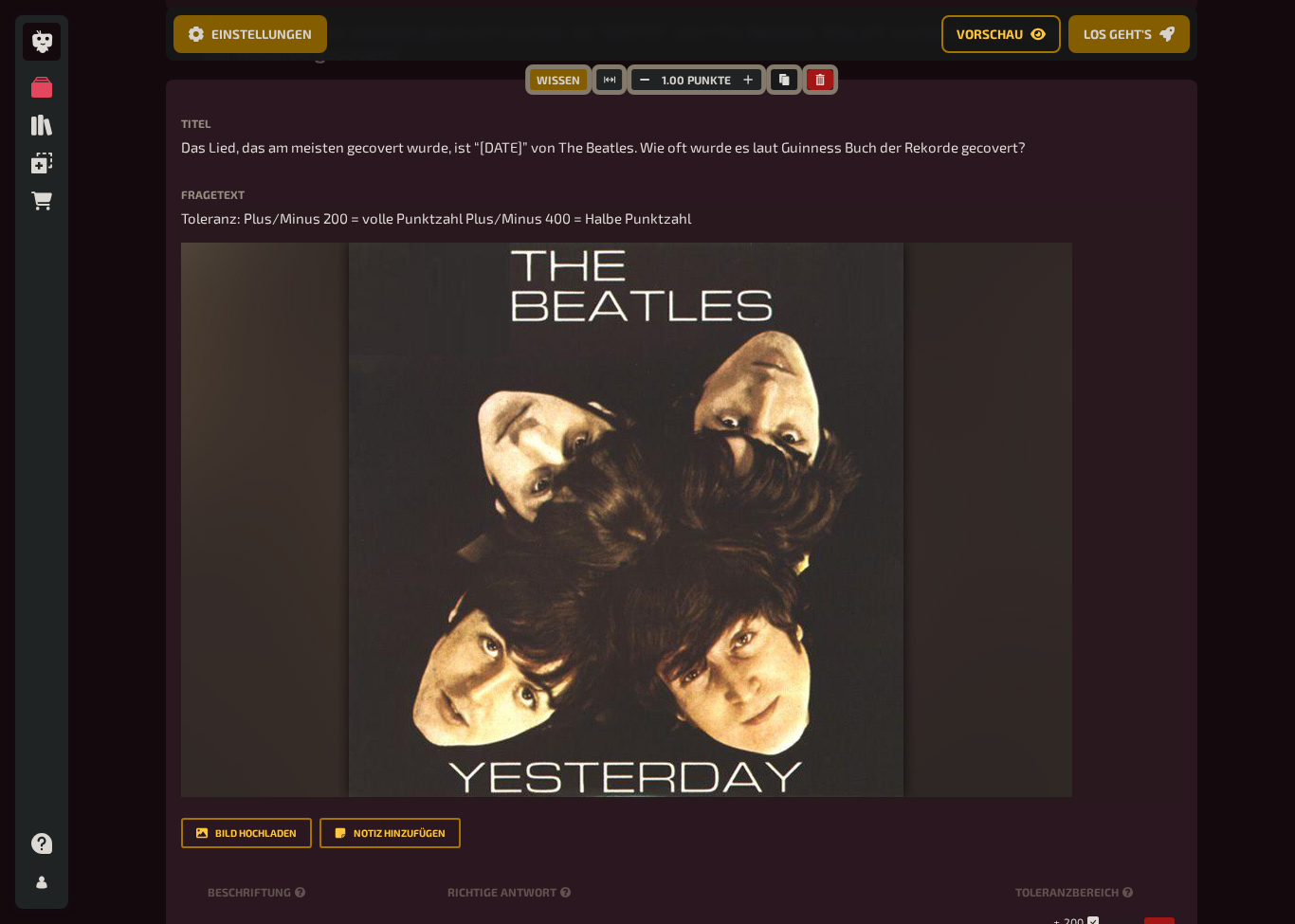 click on "Toleranz: Plus/Minus 200 = volle Punktzahl Plus/Minus 400 = Halbe Punktzahl  ﻿" at bounding box center (682, 505) 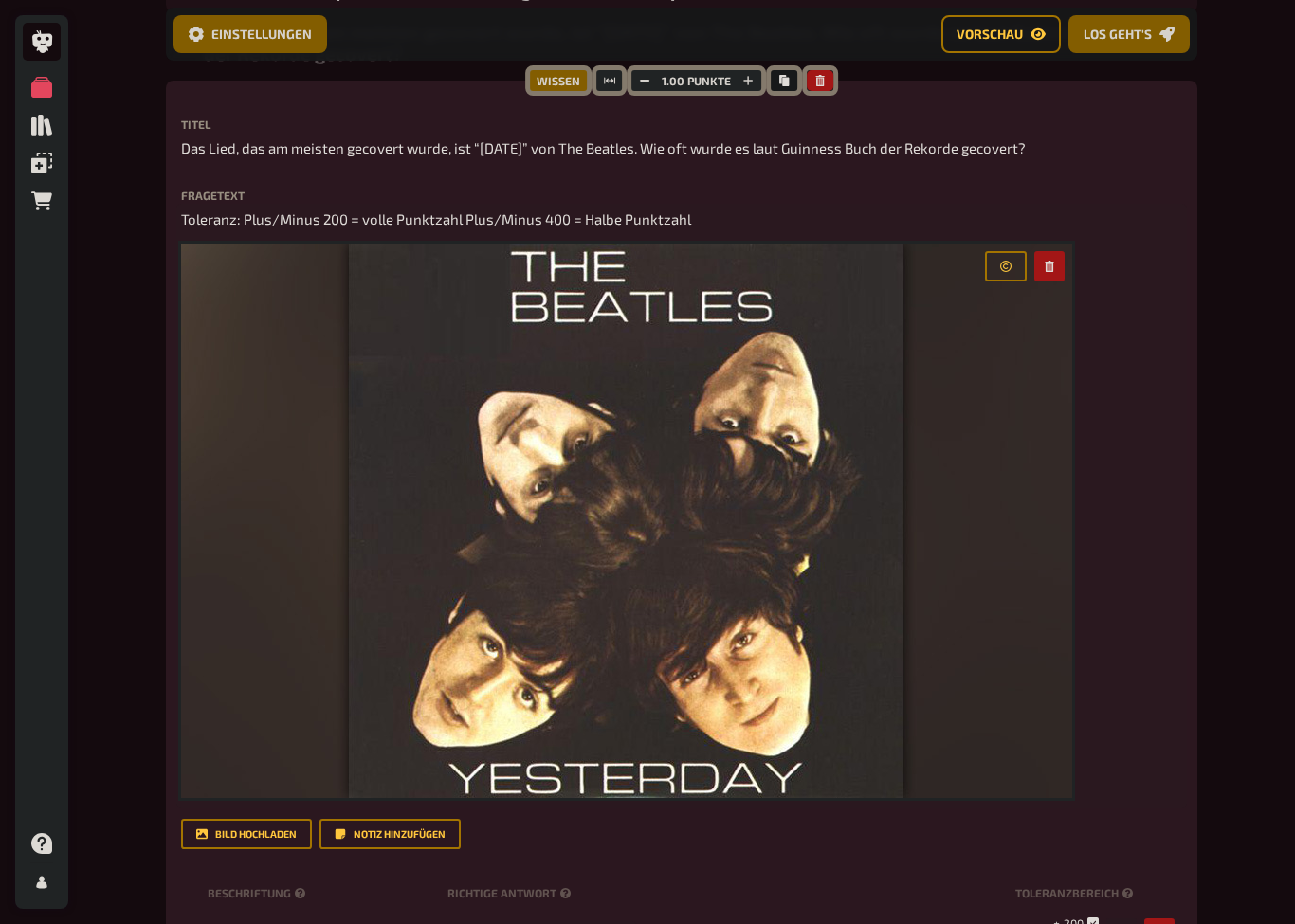 click on "Toleranz: Plus/Minus 200 = volle Punktzahl Plus/Minus 400 = Halbe Punktzahl" at bounding box center (682, 219) 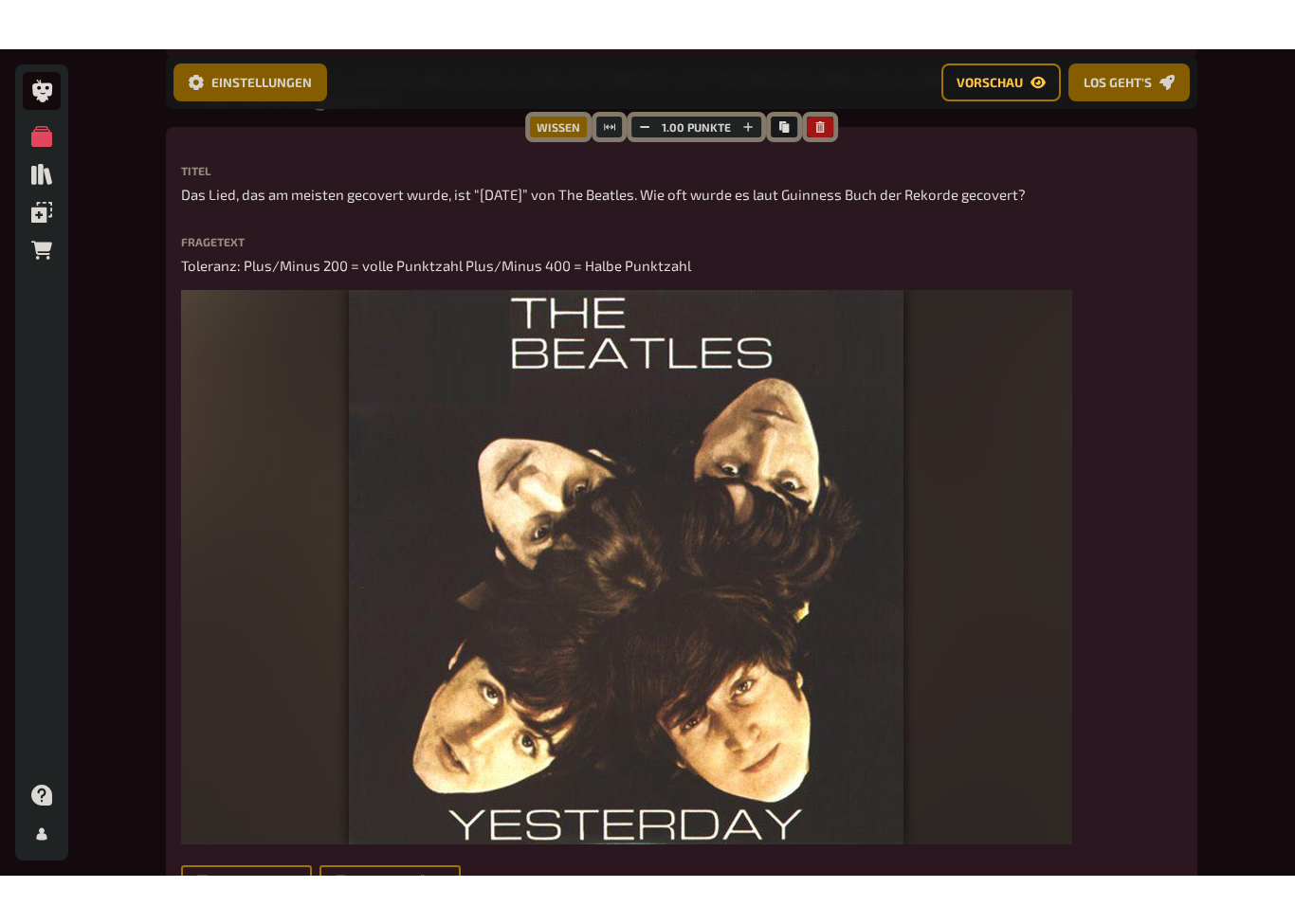 scroll, scrollTop: 1406, scrollLeft: 0, axis: vertical 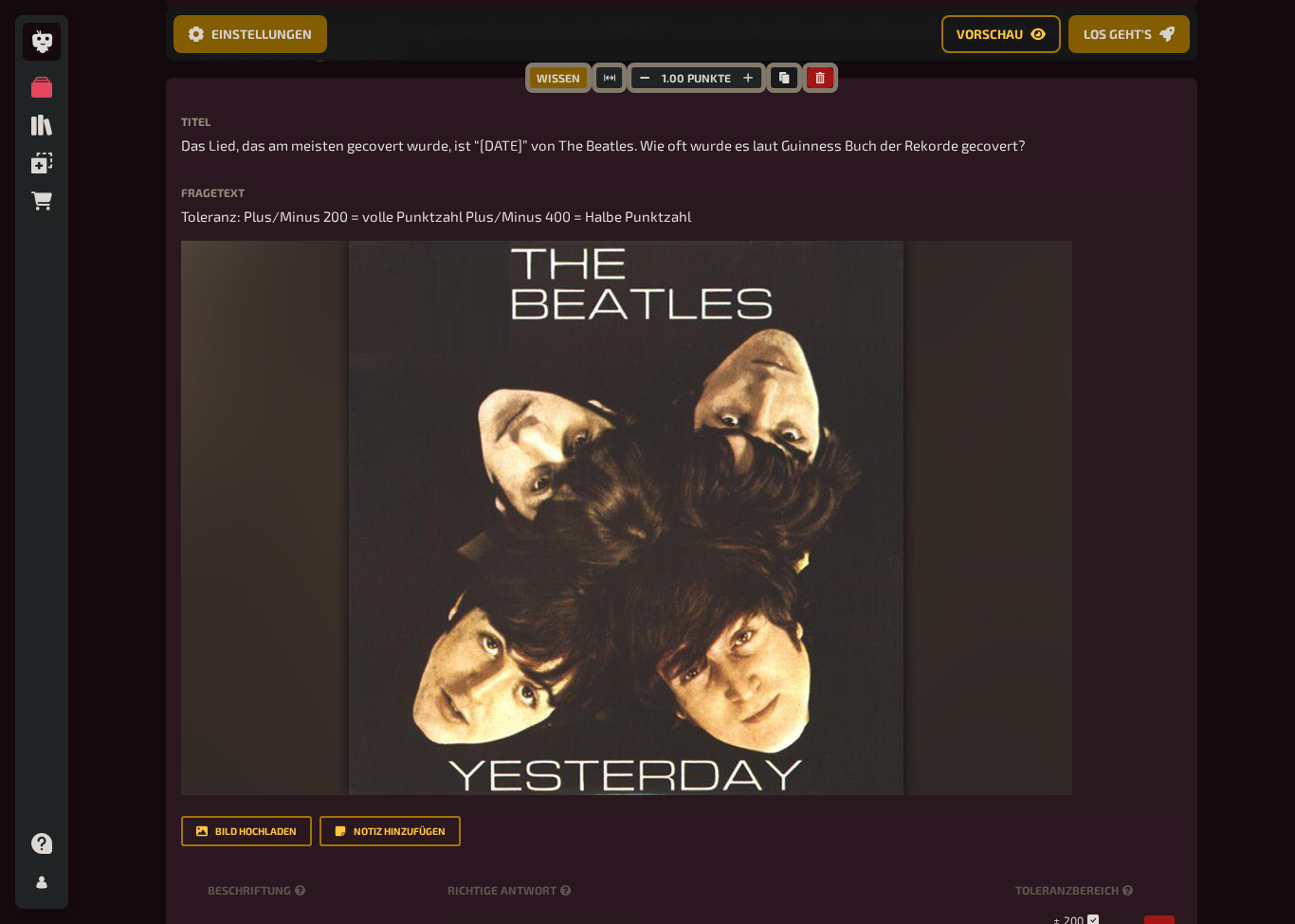 click on "Toleranz: Plus/Minus 200 = volle Punktzahl Plus/Minus 400 = Halbe Punktzahl" at bounding box center [436, 216] 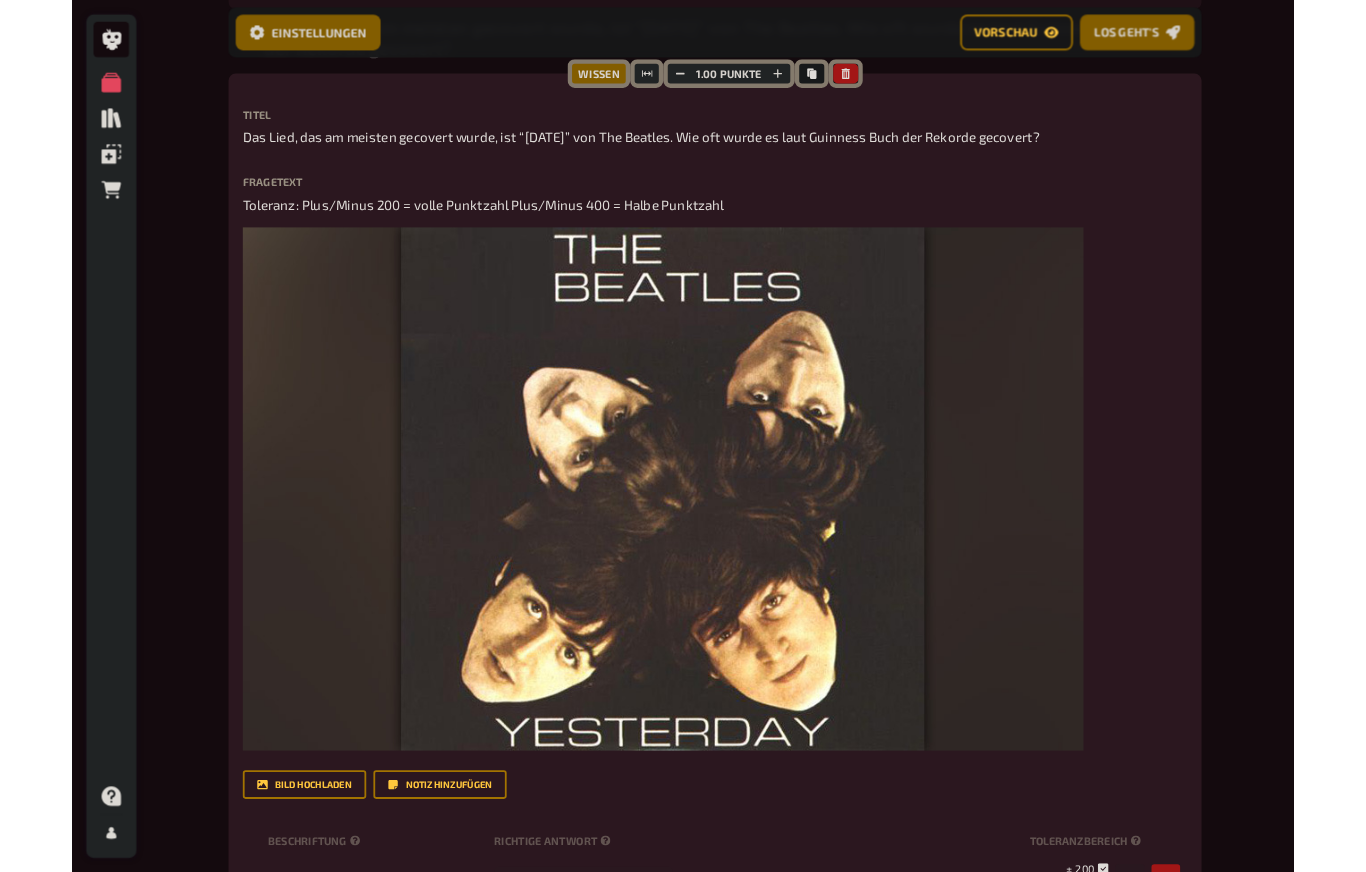 scroll, scrollTop: 1483, scrollLeft: 0, axis: vertical 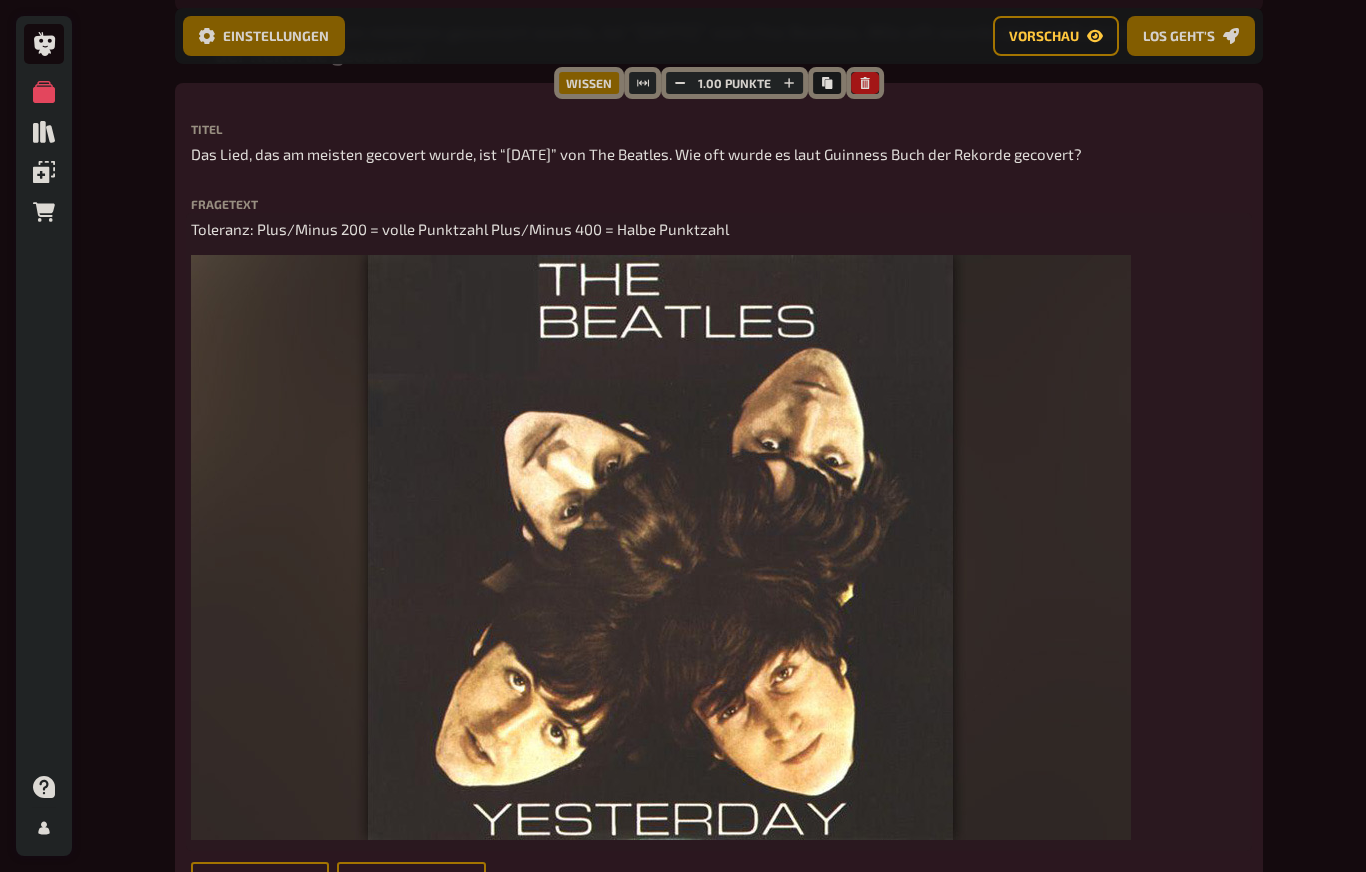 click on "Toleranz: Plus/Minus 200 = volle Punktzahl Plus/Minus 400 = Halbe Punktzahl" at bounding box center (460, 229) 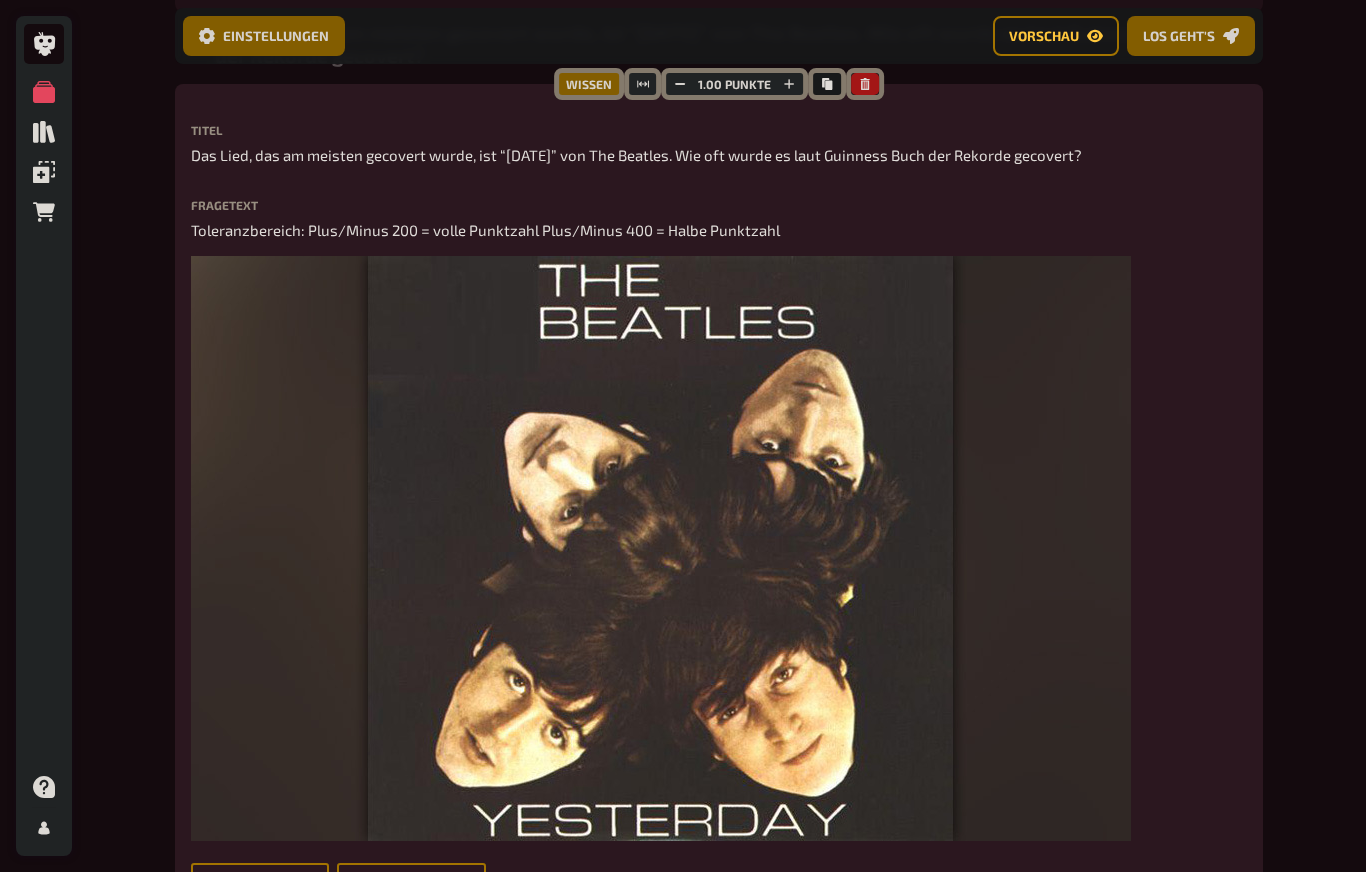 scroll, scrollTop: 1483, scrollLeft: 0, axis: vertical 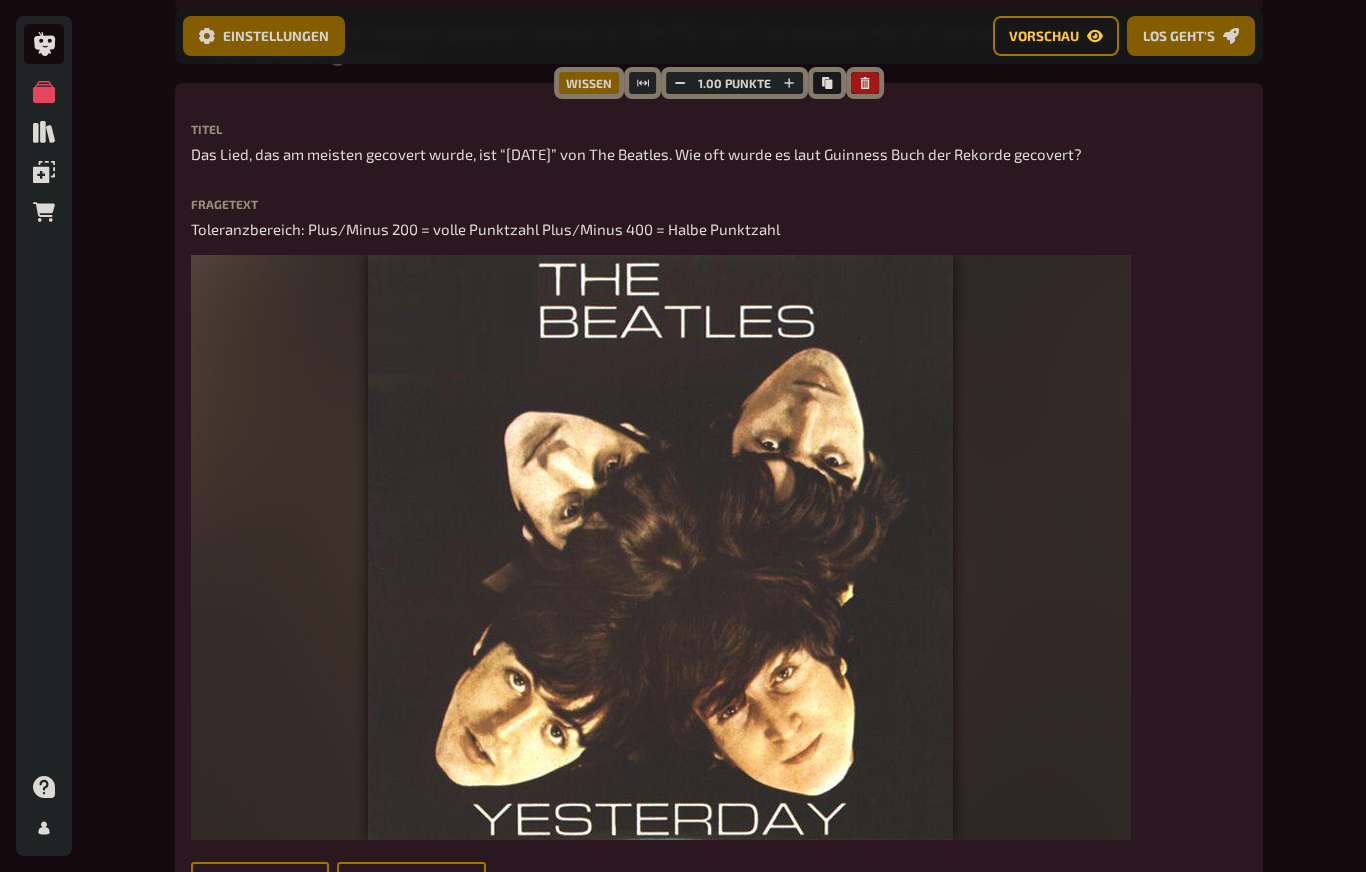 click on "Meine Quizze Quiz Sammlung Einblendungen Bestellungen Hilfe Profil Home Meine Quizze Connection Day - After Work Quiz  Vorbereitung Vorbereitung Inhalte Bearbeiten Quiz Lobby Moderation undefined Auswertung Siegerehrung Einstellungen Vorschau Los geht's Los geht's Connection Day - After Work Quiz  01 Ihr erhaltet nachfolgendes Schreiben vom Amt Eurer Stadt. Was bedeutet das für Eure gebührenpflicht ?  4 02 Ordne die Berge nach ihrer Höhe, starte mit dem höchsten Berg: 5 03 Was sind die 4 tiefsten Seen Deutschlands, starte mit dem tiefsten See: 4 04 Welche Wüste ist die größte Wüste der Welt? 1 05 Größten 8 Länder der Erde nach Fläche (starte mit dem größten Land): 8 06 Die größten Städte der Welt nach Einwohnerzahl ? Sortiere von groß zu klein 5 07 Wieviele Inseln hat :  5 08 In welchem Jahr gewann Deutschland den Eurovision Song Contest mit dem Lied 'Ein bisschen Frieden'? 4 09 [PERSON_NAME] Gitarrenmodell bevorzugte [PERSON_NAME]? 6 10 7 11 5 12 5 13 5 14 5 15 8 16 4 17 4 18 4 19 4 20 4 21 1 22 5" at bounding box center [683, 107] 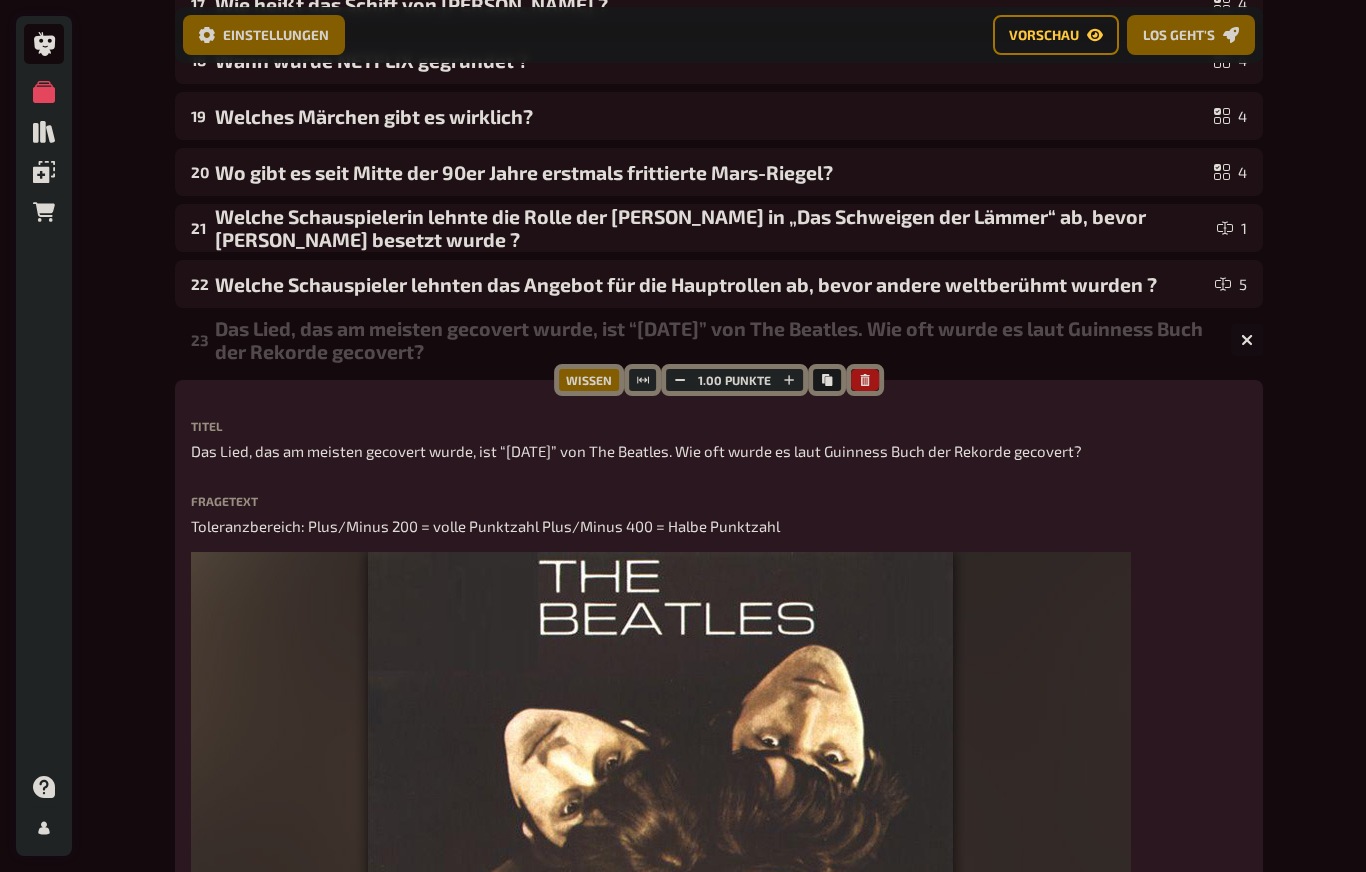 click 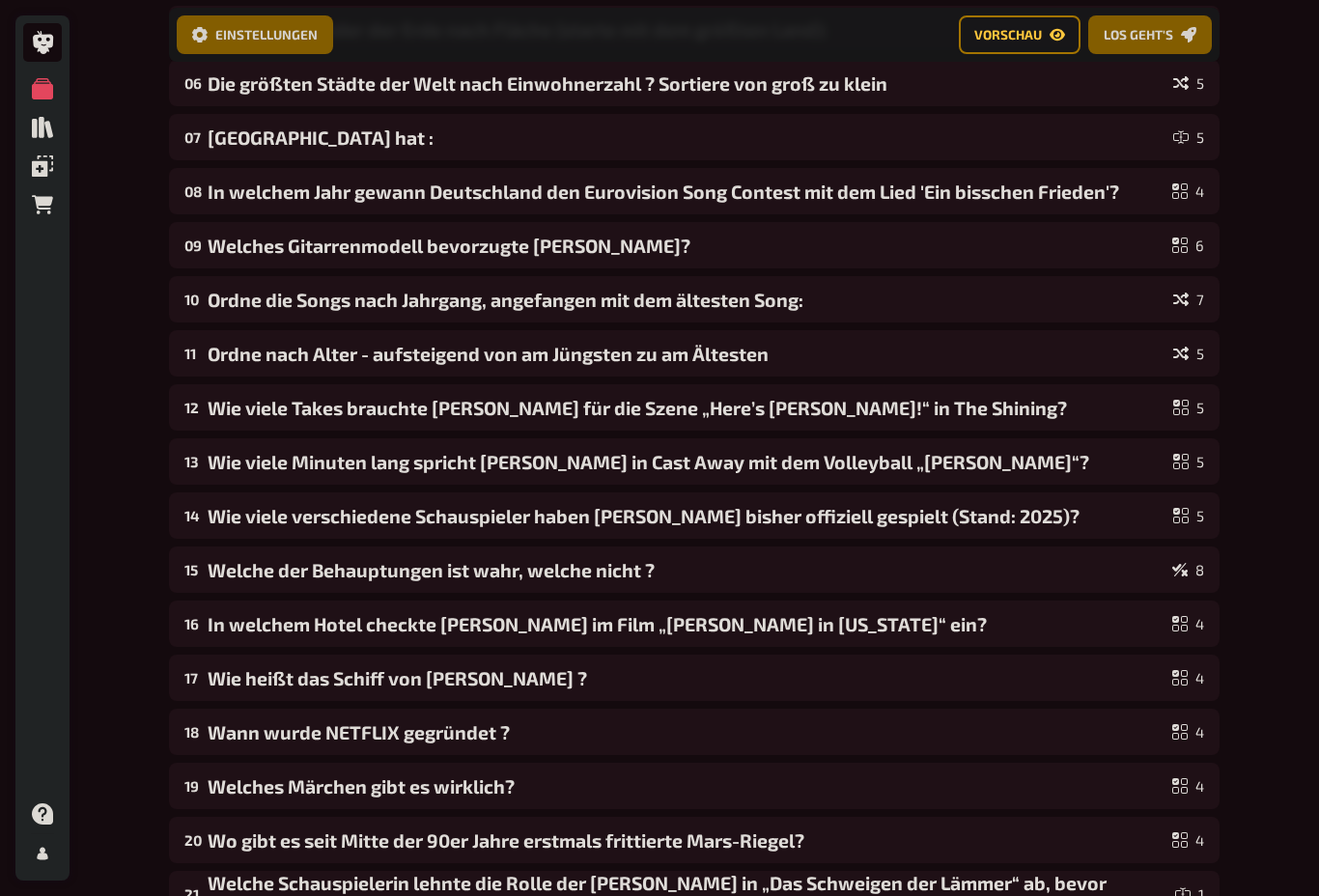 scroll, scrollTop: 470, scrollLeft: 0, axis: vertical 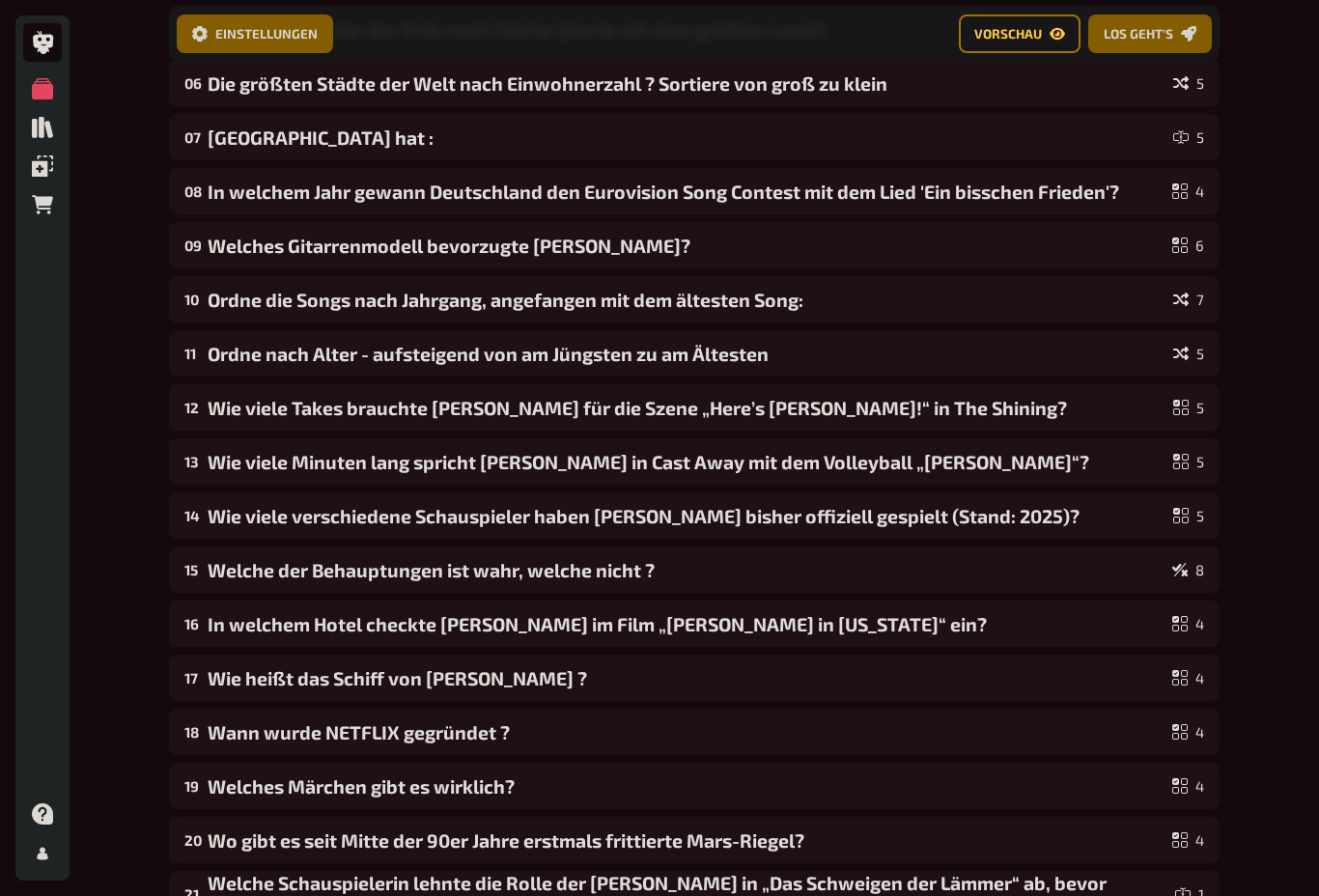 click on "Vorschau" at bounding box center [1008, 35] 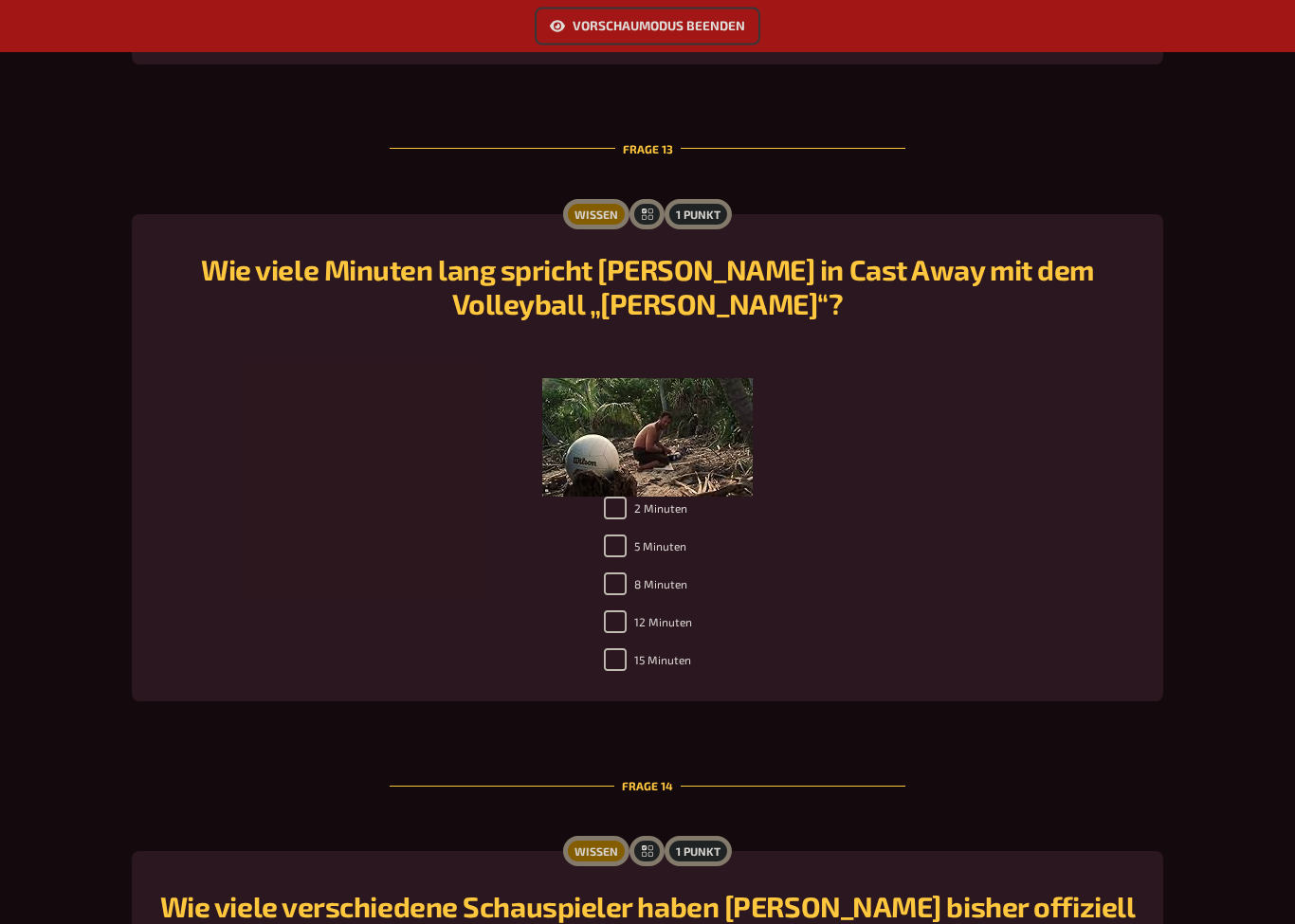 scroll, scrollTop: 6457, scrollLeft: 0, axis: vertical 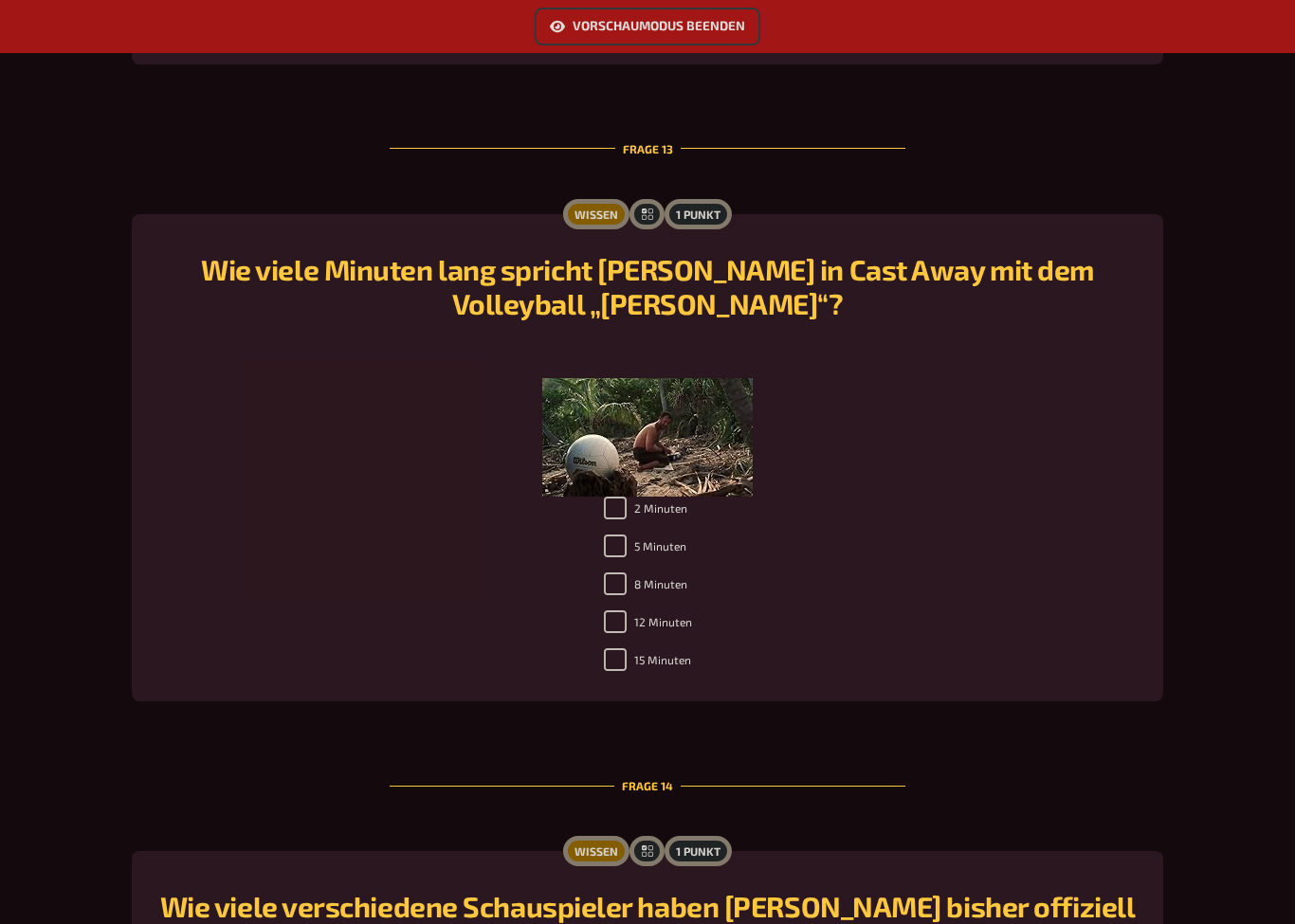 click on "2 Minuten 5 Minuten 8 Minuten 12 Minuten 15 Minuten" at bounding box center (648, 588) 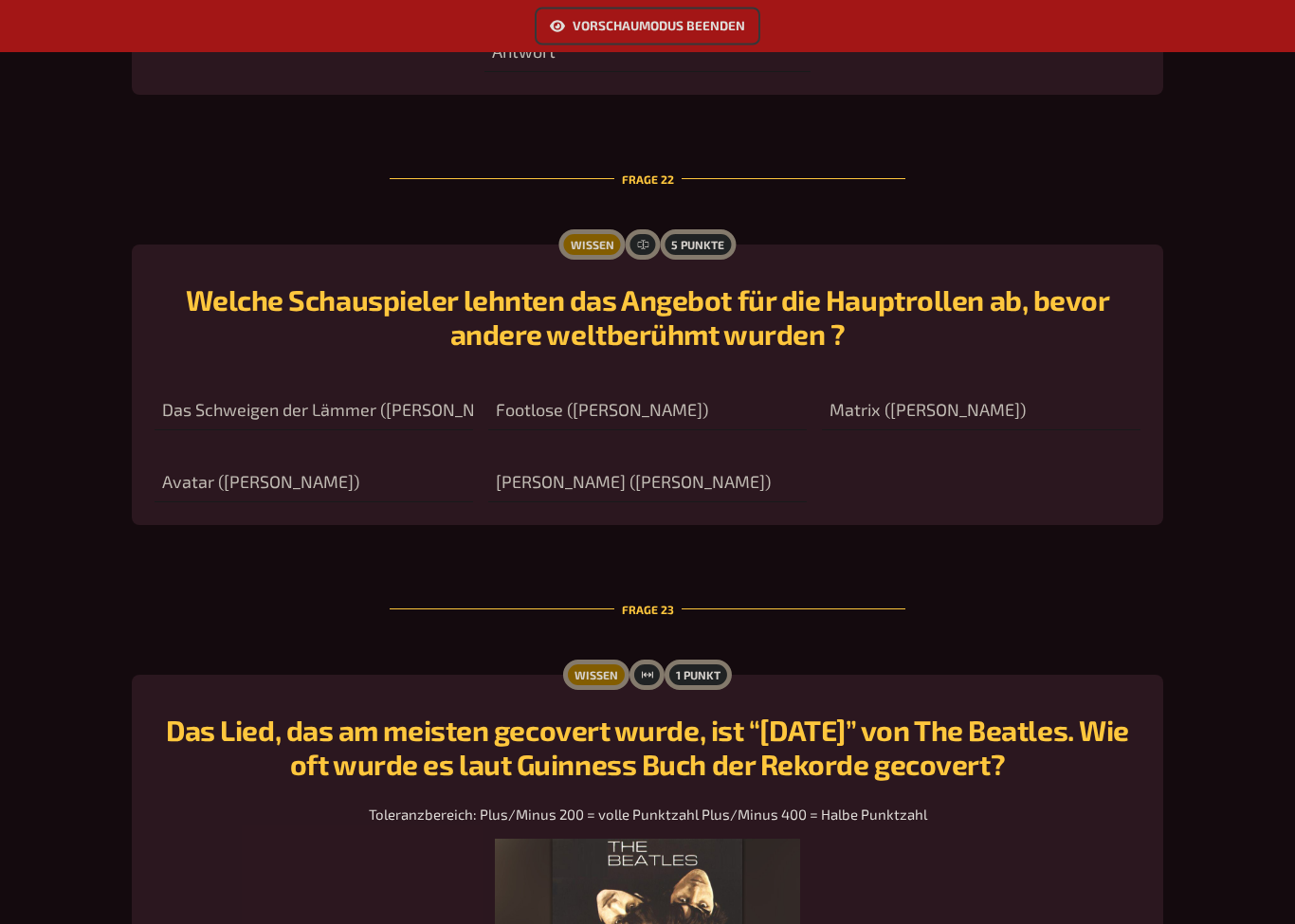scroll, scrollTop: 11768, scrollLeft: 0, axis: vertical 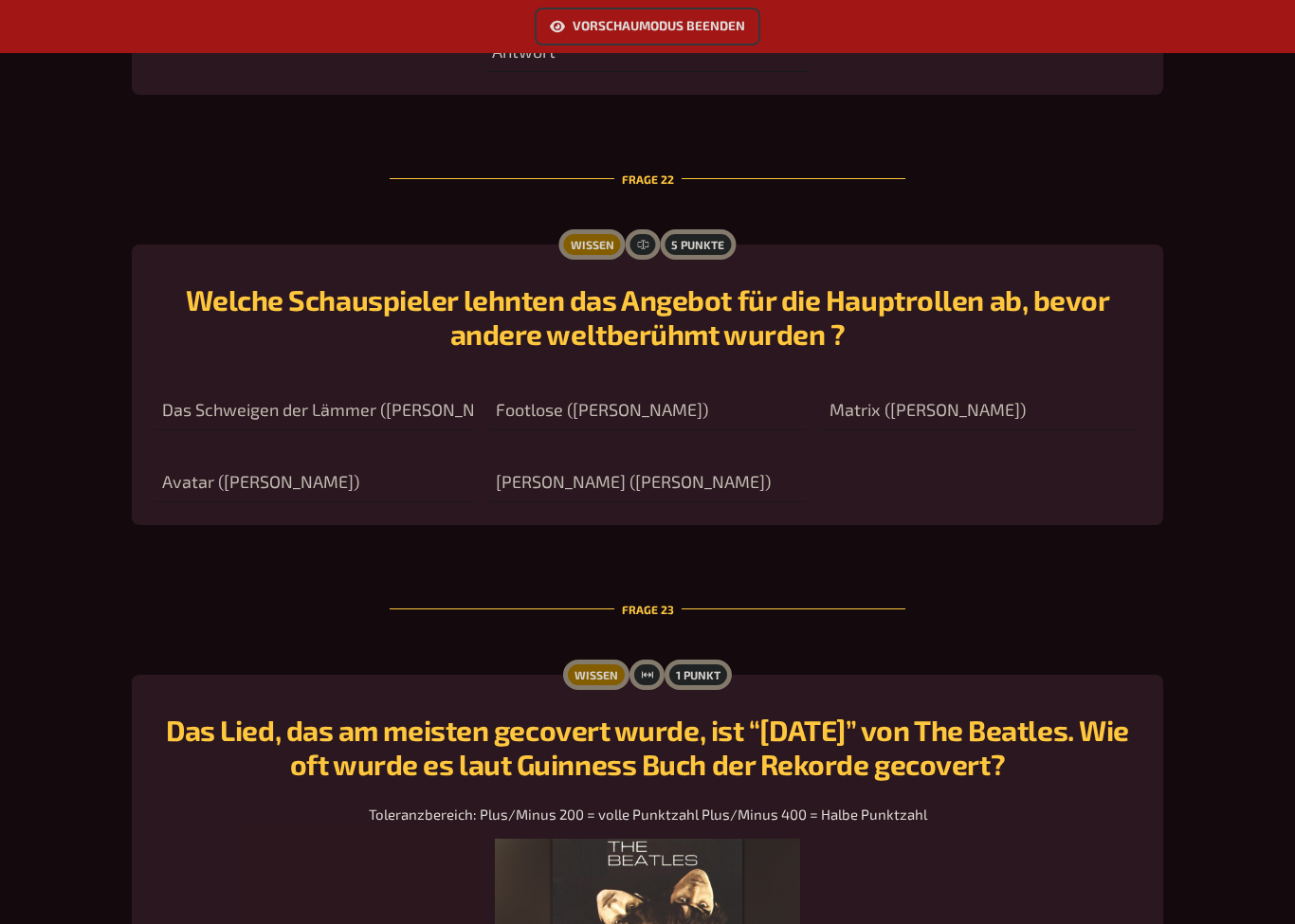 click on "Das Schweigen der Lämmer ([PERSON_NAME]) Footlose ([PERSON_NAME]) Matrix ([PERSON_NAME]) Avatar ([PERSON_NAME]) [PERSON_NAME] ([PERSON_NAME])" at bounding box center [648, 438] 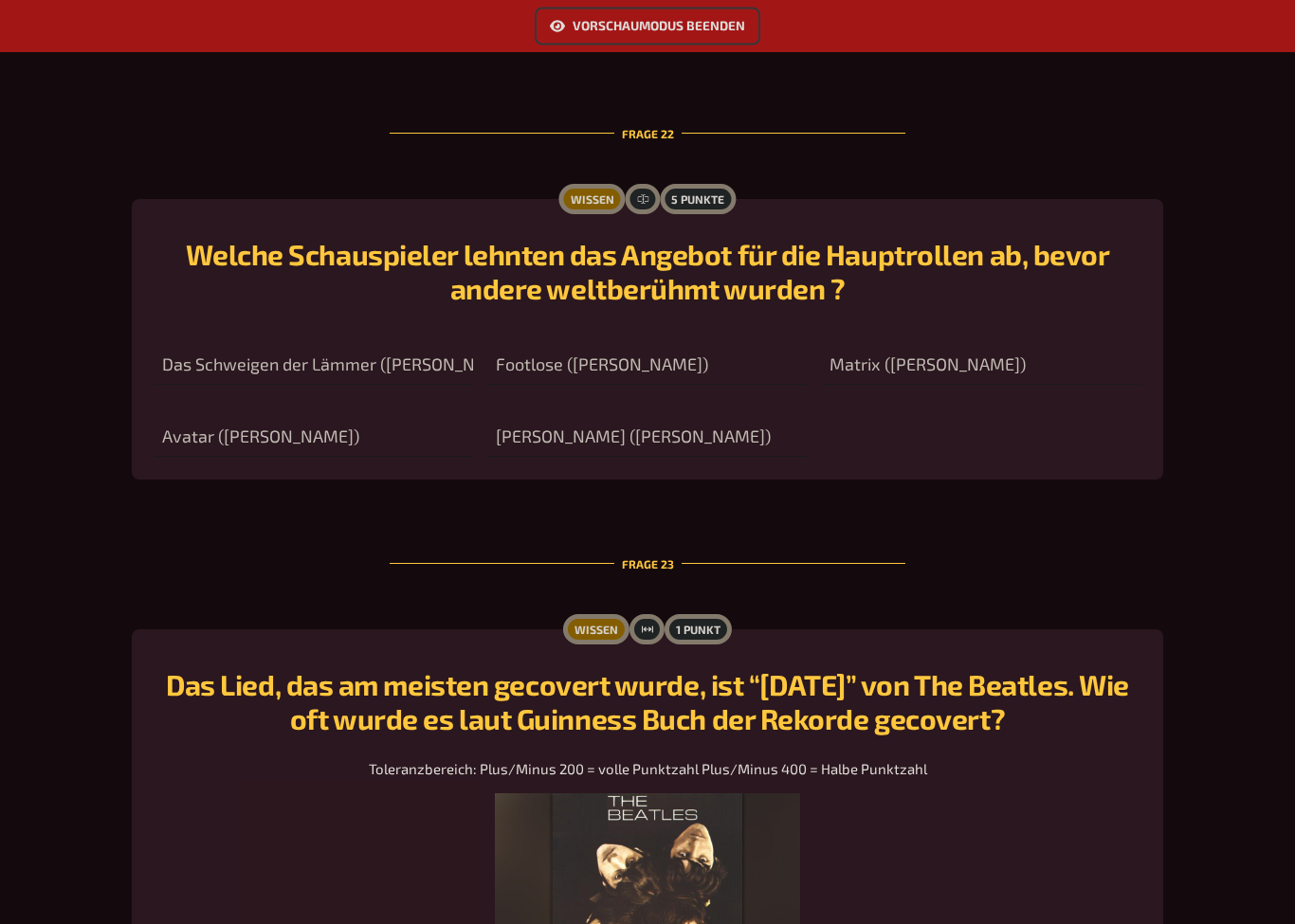 scroll, scrollTop: 11814, scrollLeft: 0, axis: vertical 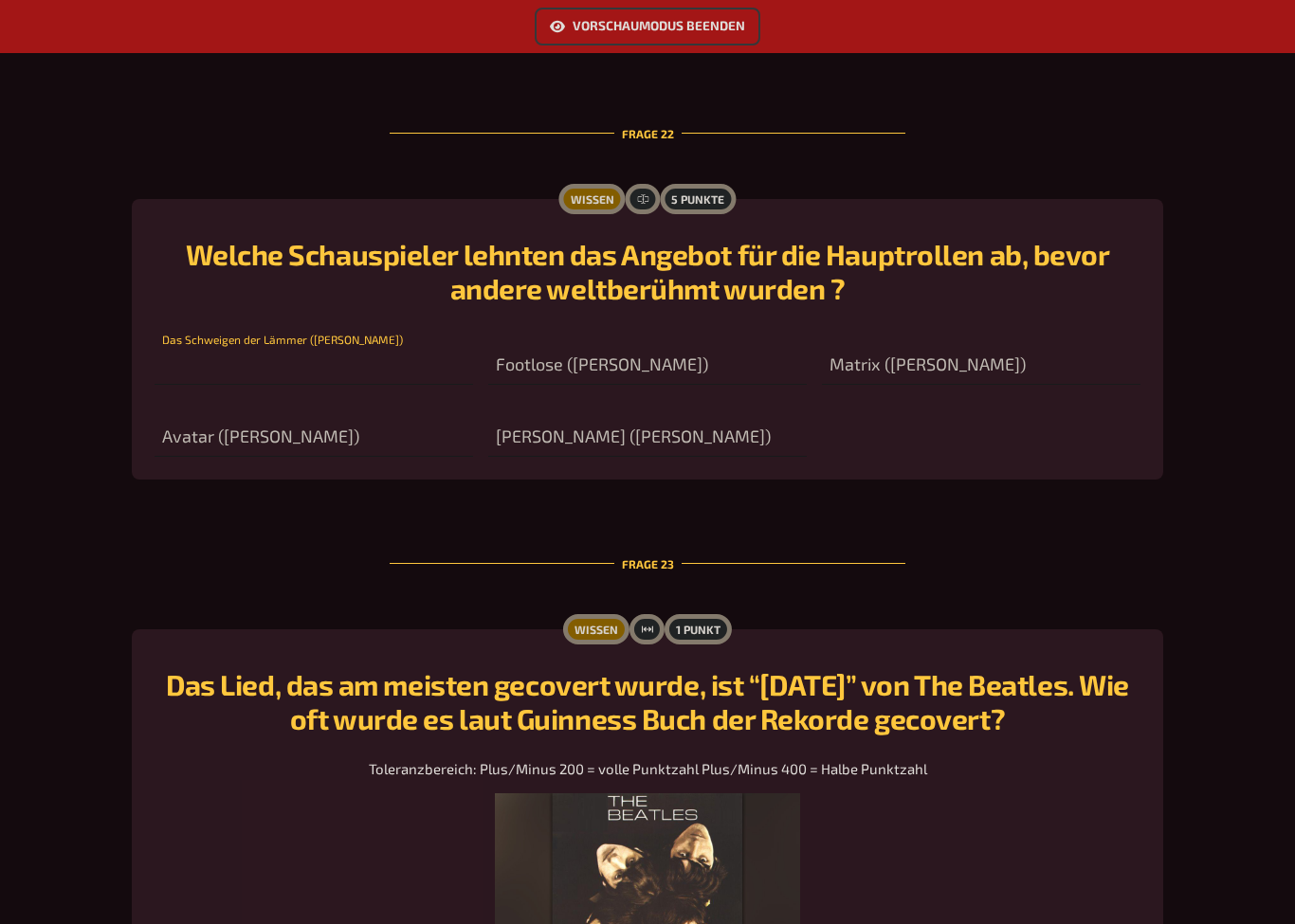 click at bounding box center [314, 366] 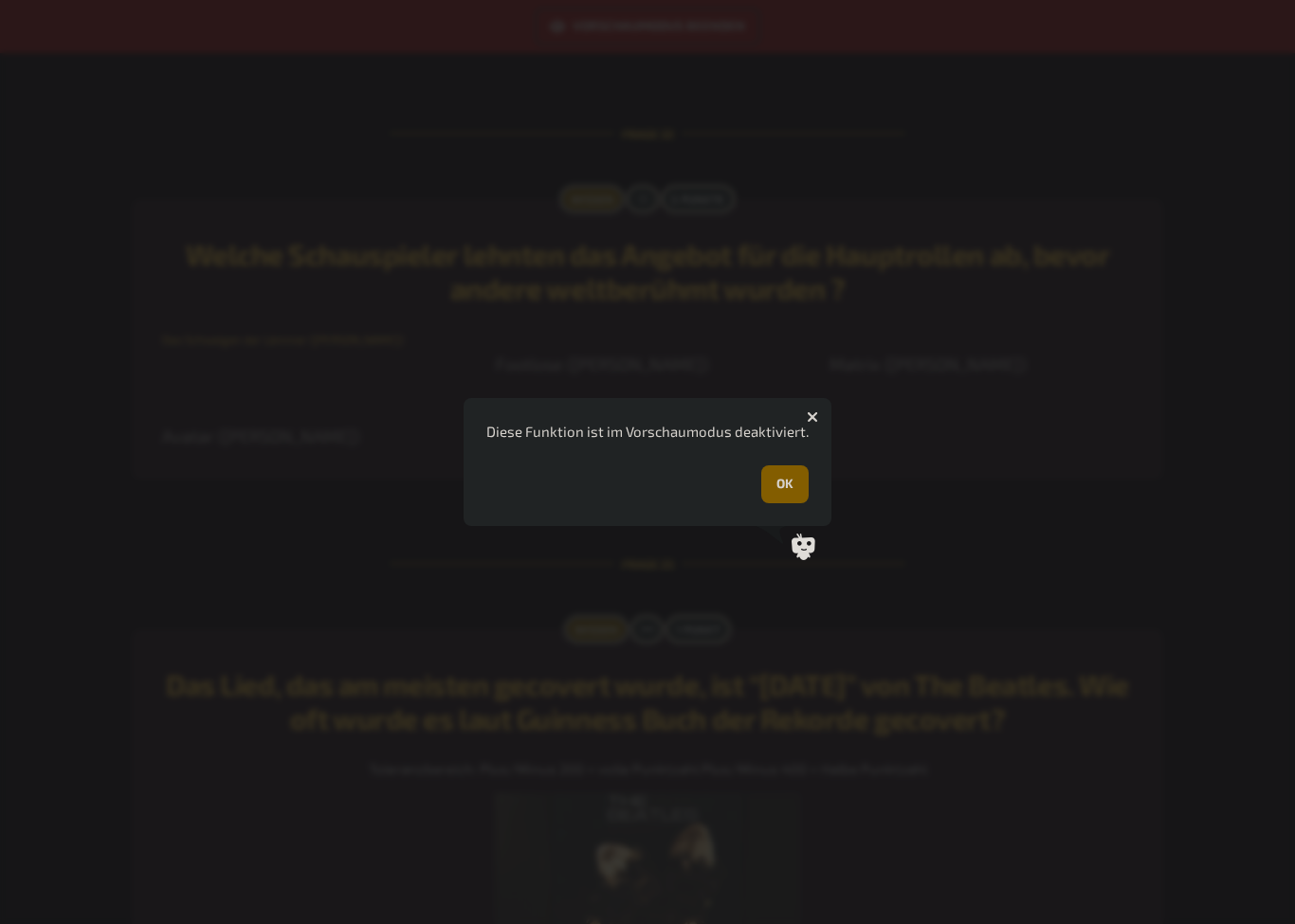 type 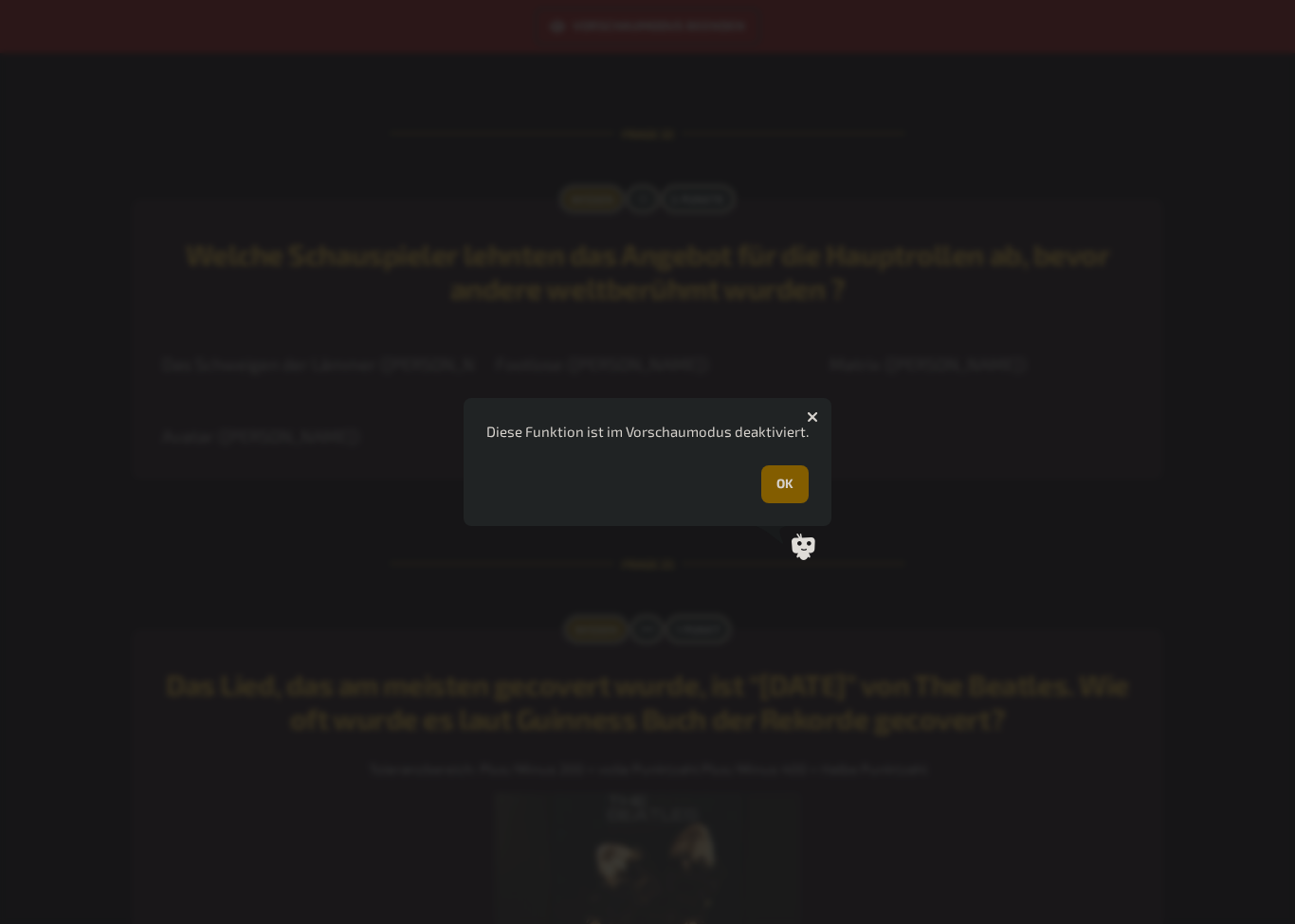 click 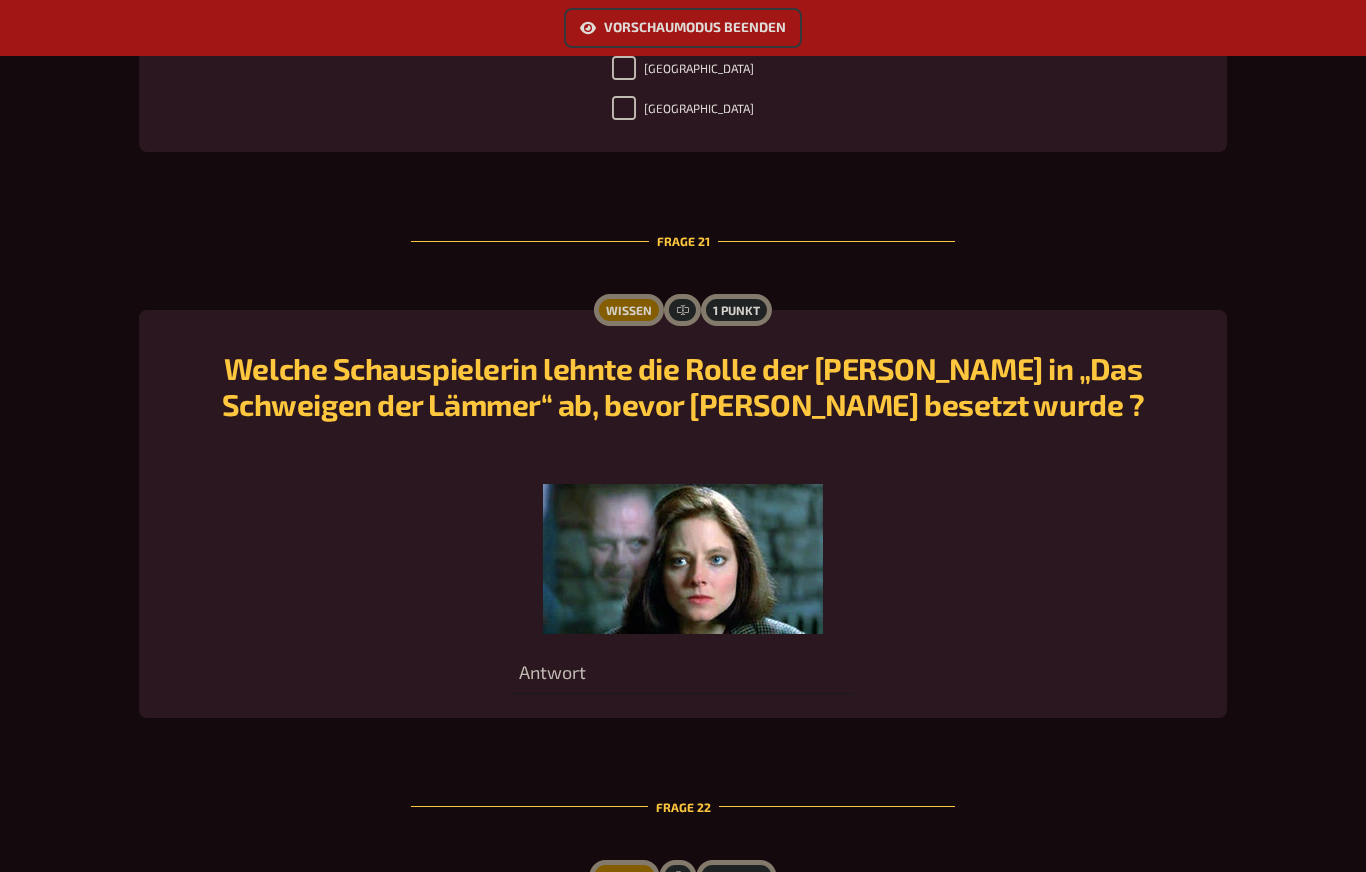 scroll, scrollTop: 11795, scrollLeft: 0, axis: vertical 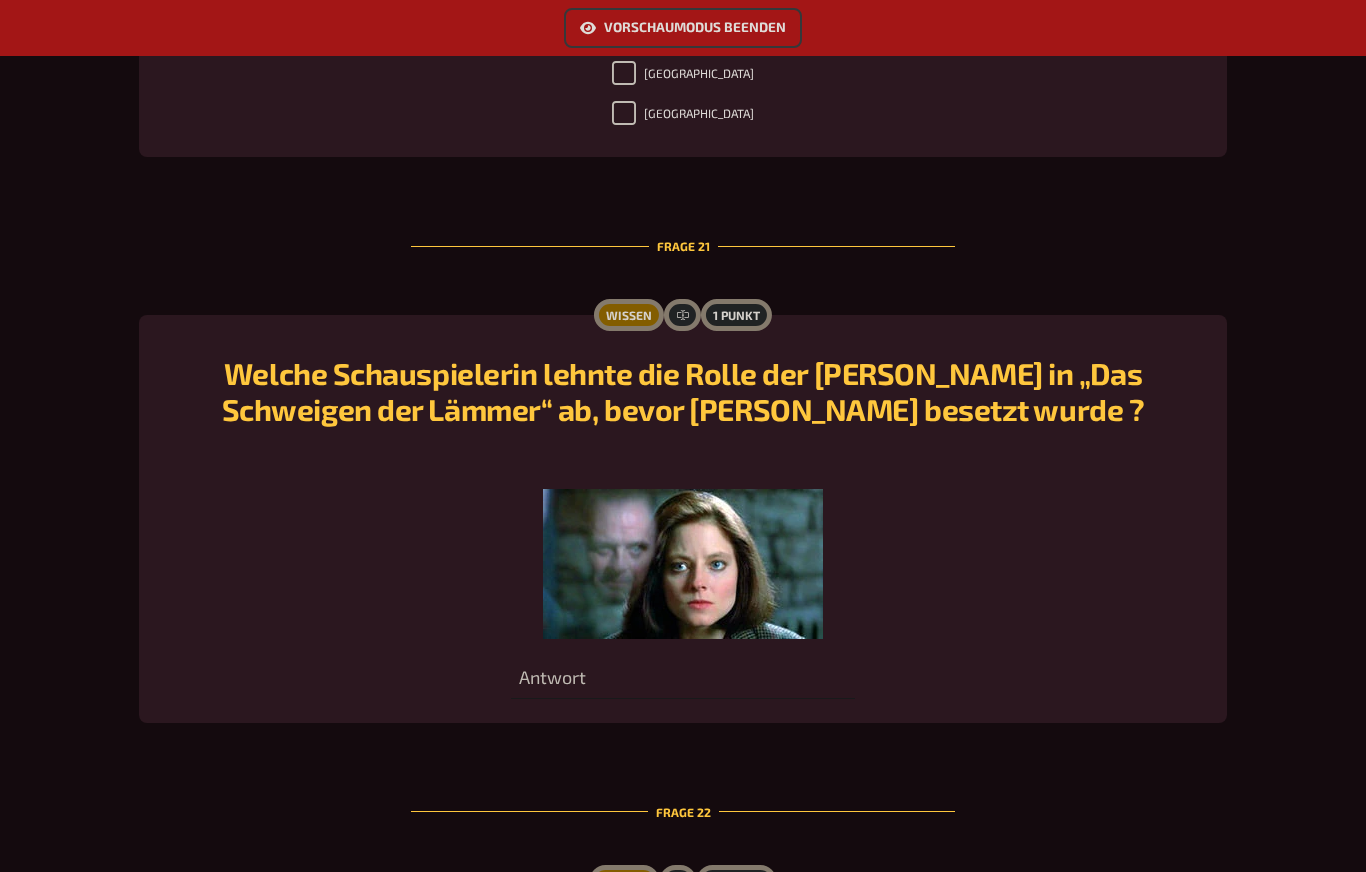 click on "Vorschaumodus beenden" at bounding box center (683, 28) 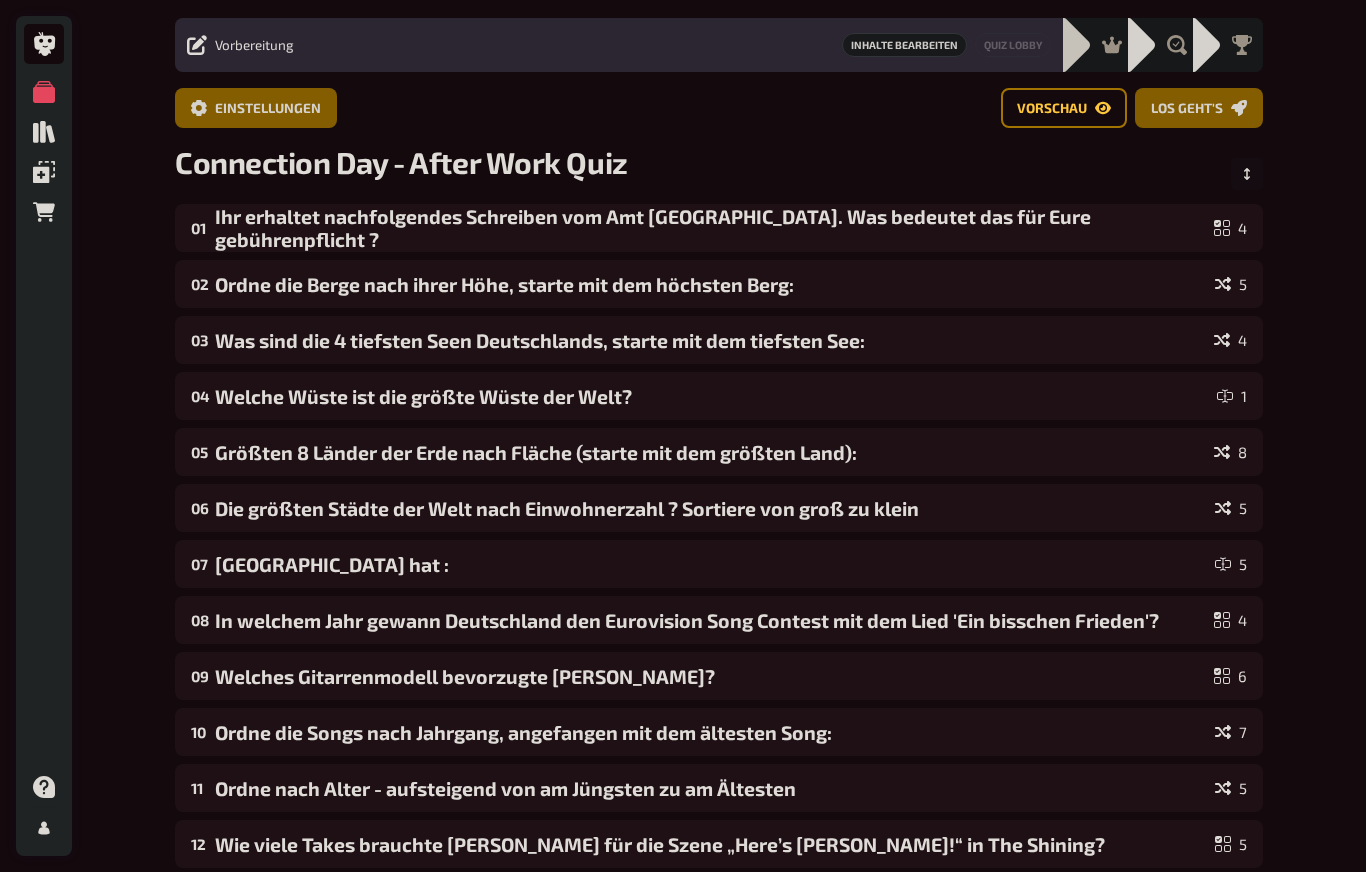 scroll, scrollTop: 0, scrollLeft: 0, axis: both 